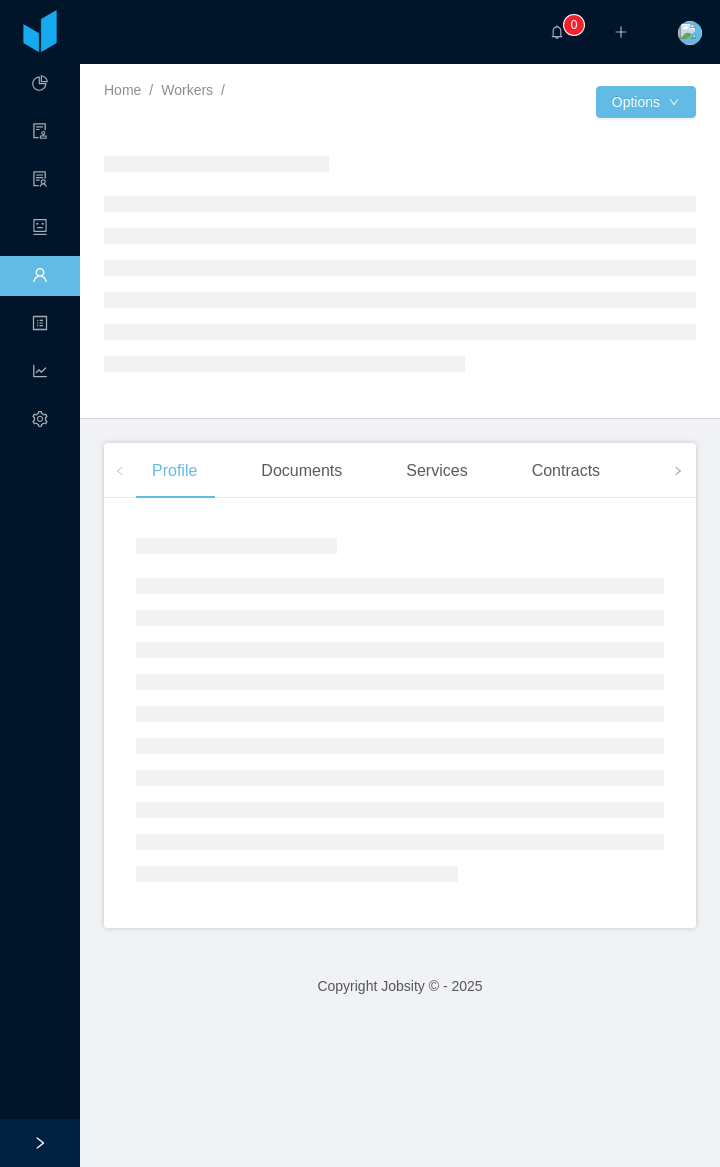 scroll, scrollTop: 0, scrollLeft: 0, axis: both 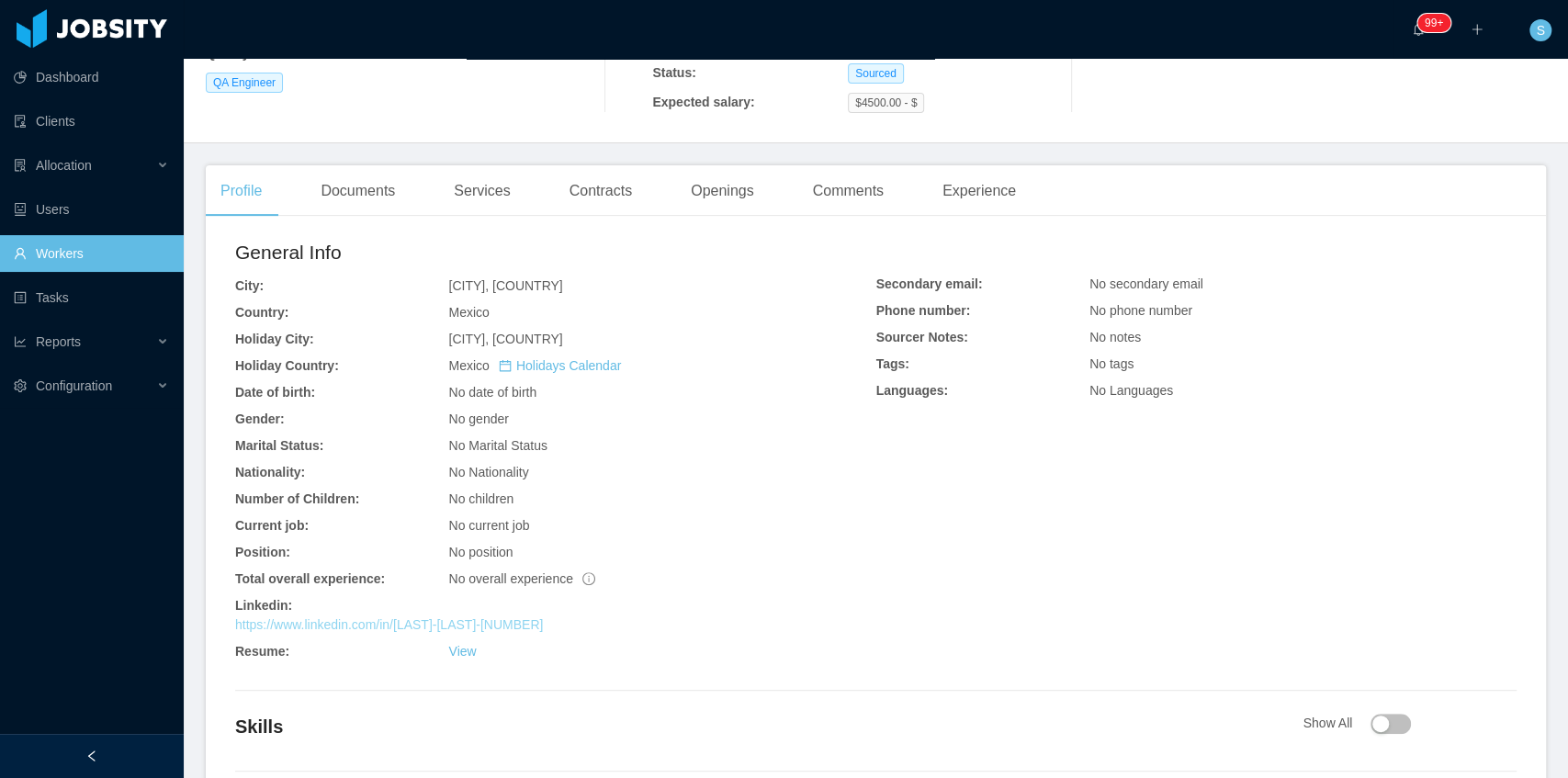 click on "https://www.linkedin.com/in/dorian-boyzo-28295189" at bounding box center [389, 625] 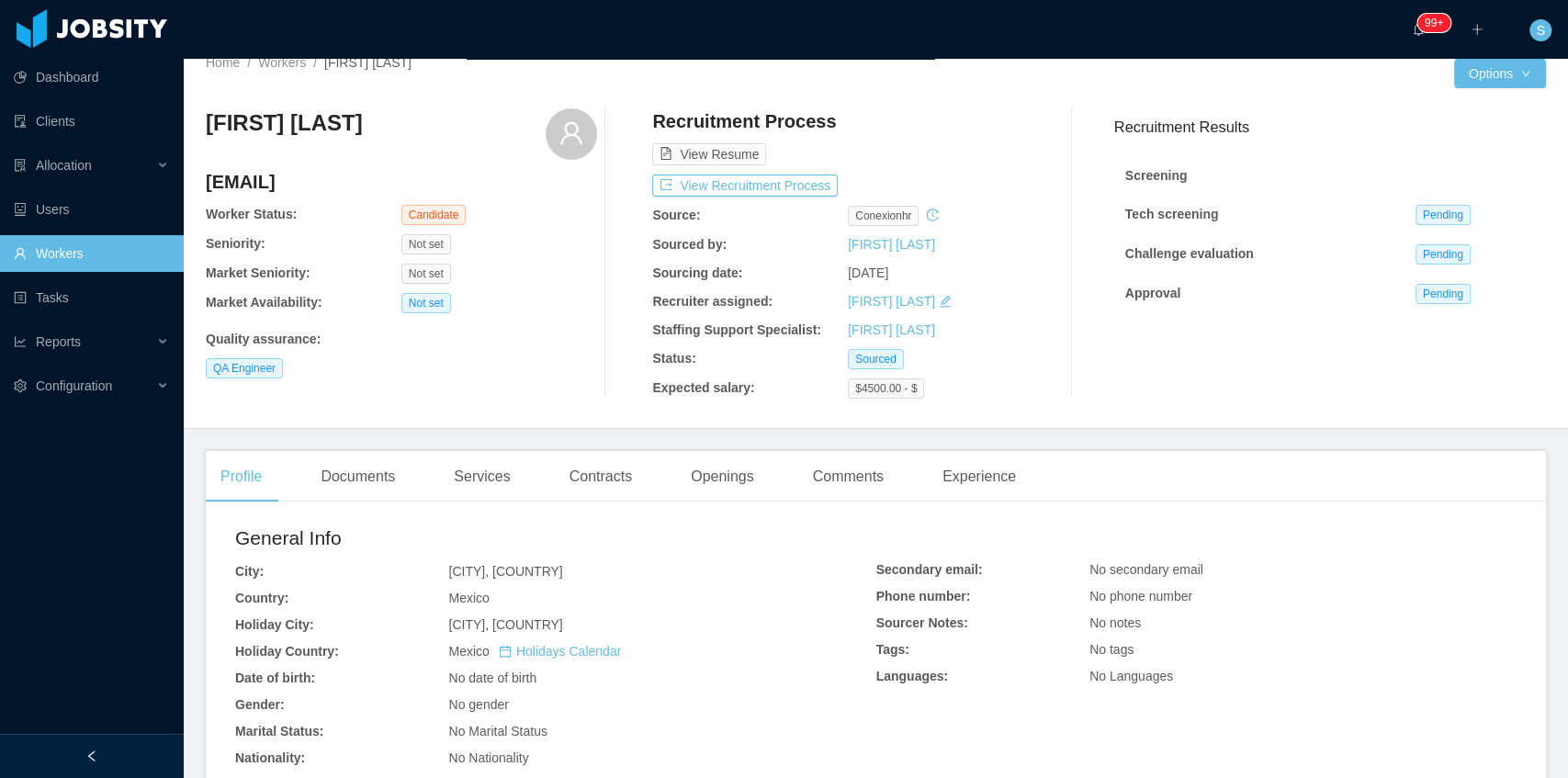 scroll, scrollTop: 0, scrollLeft: 0, axis: both 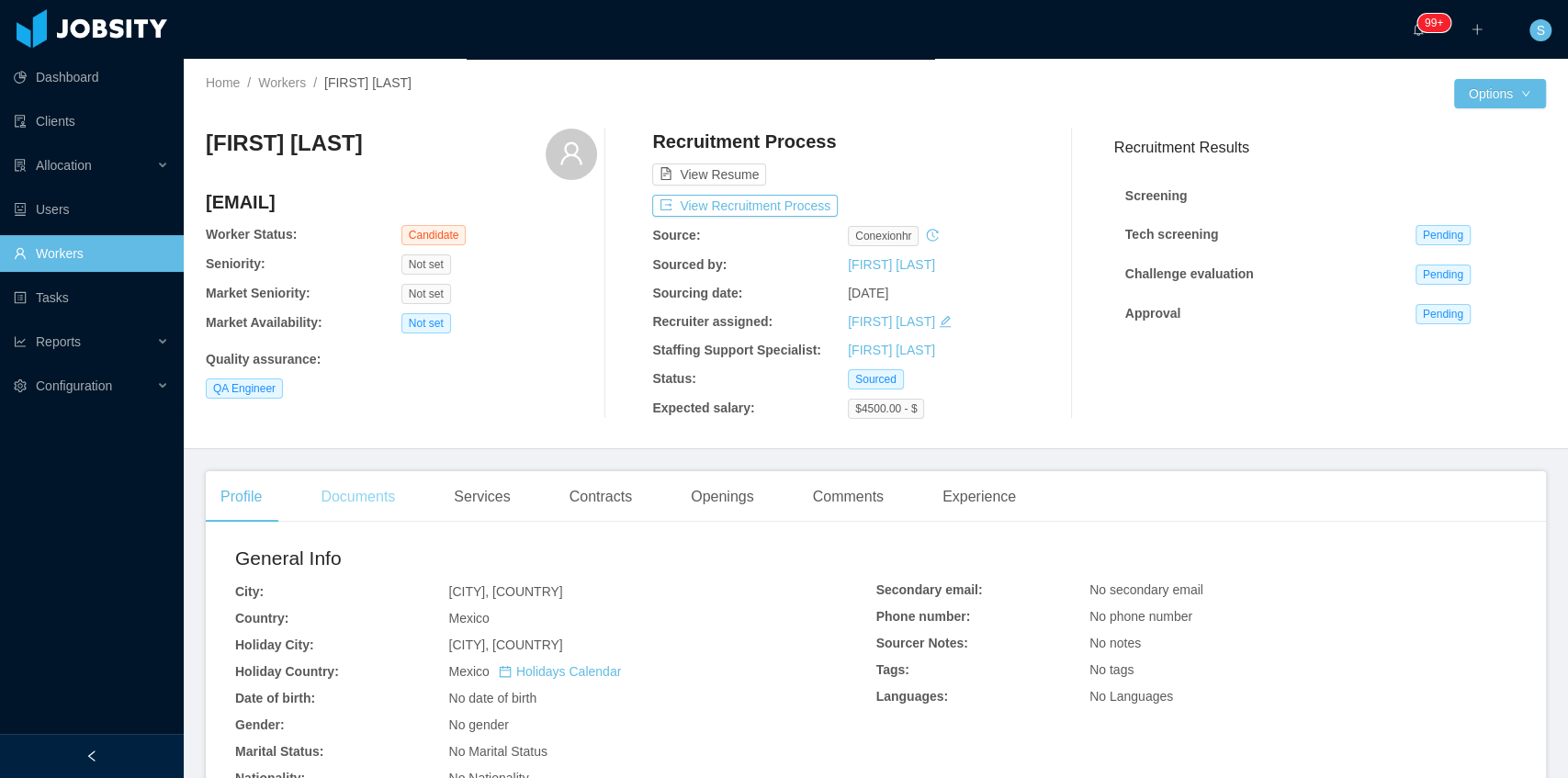 click on "Documents" at bounding box center [357, 497] 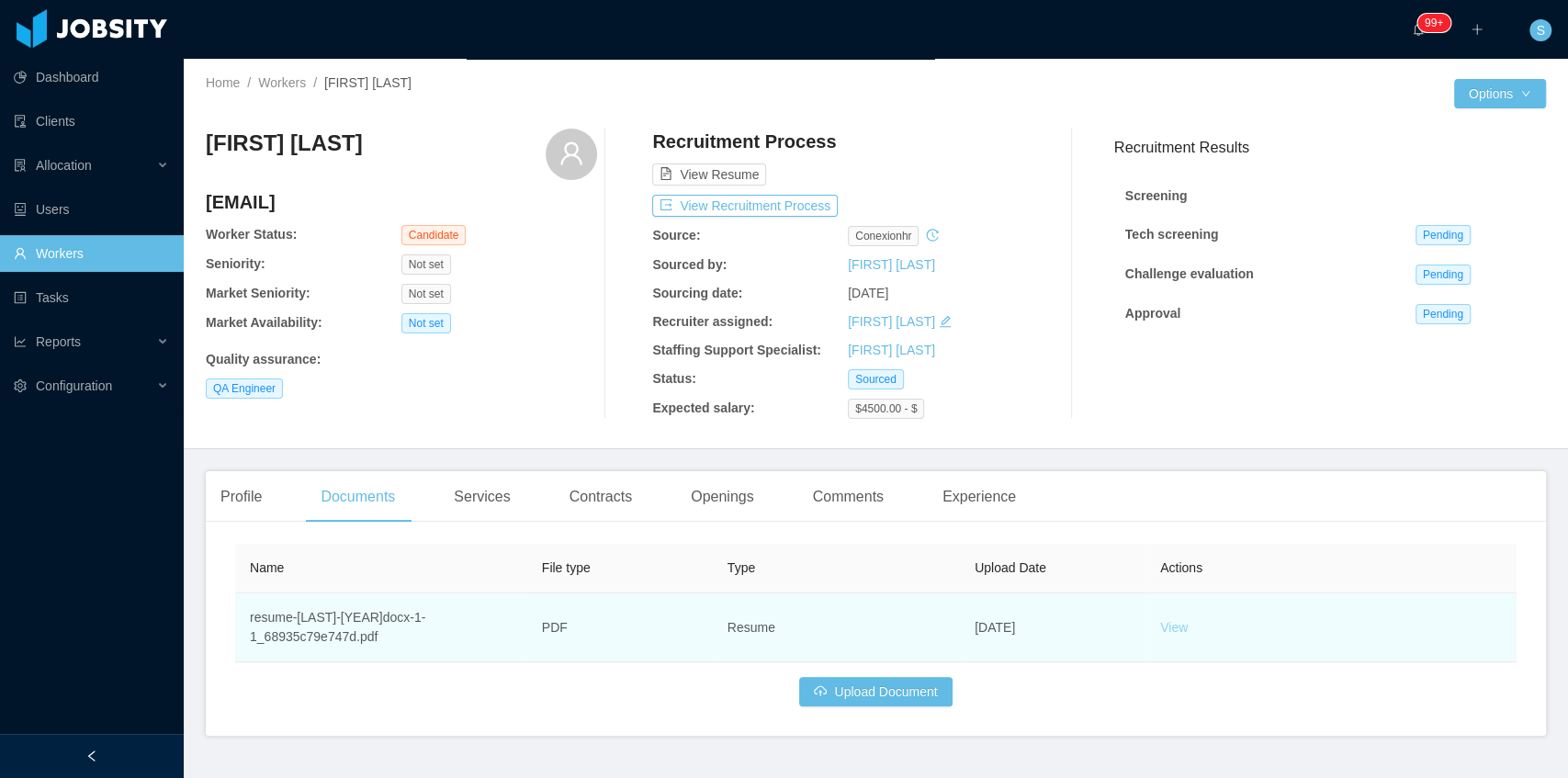 click on "View" at bounding box center [1174, 627] 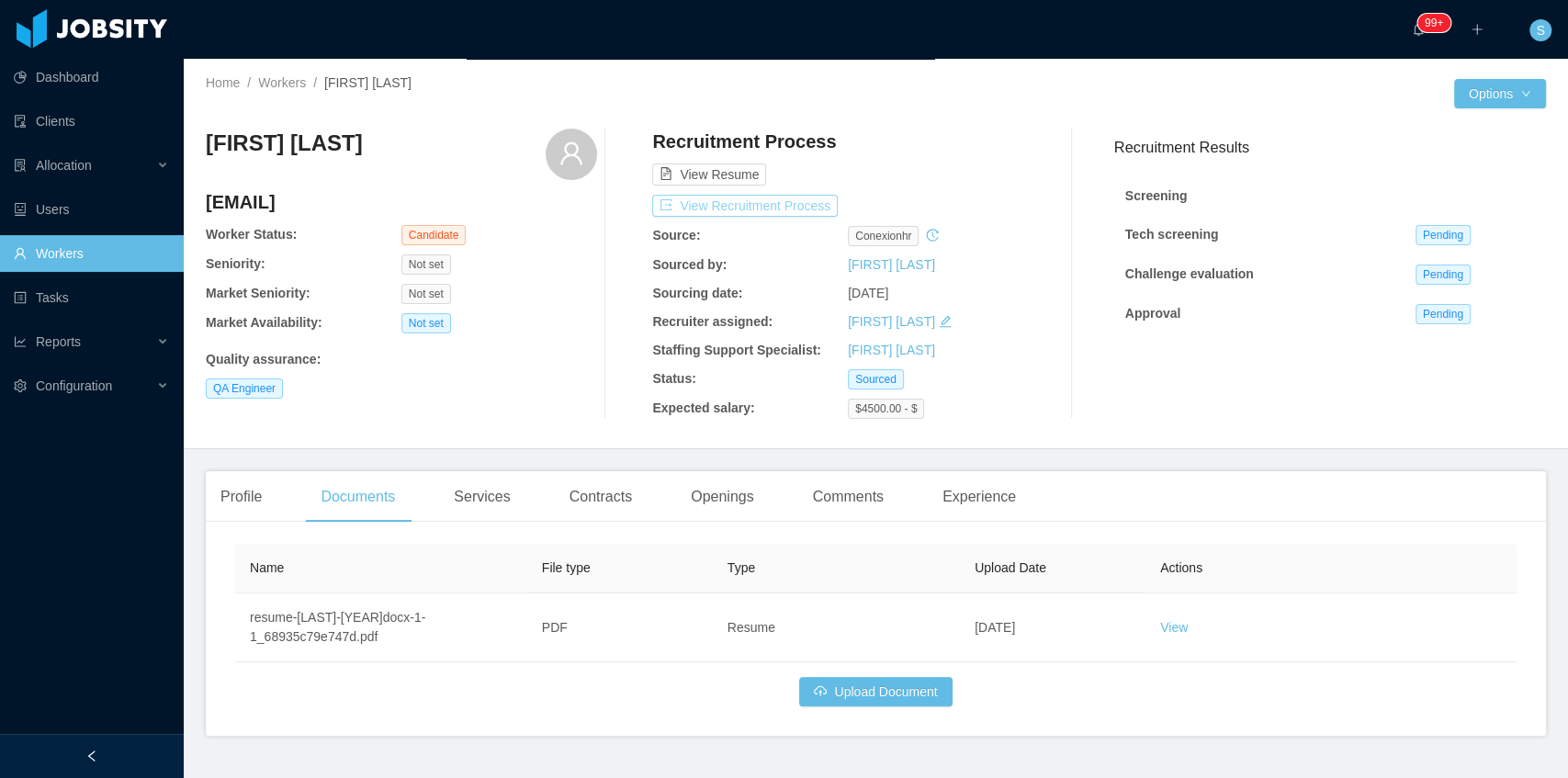 click on "View Recruitment Process" at bounding box center (745, 206) 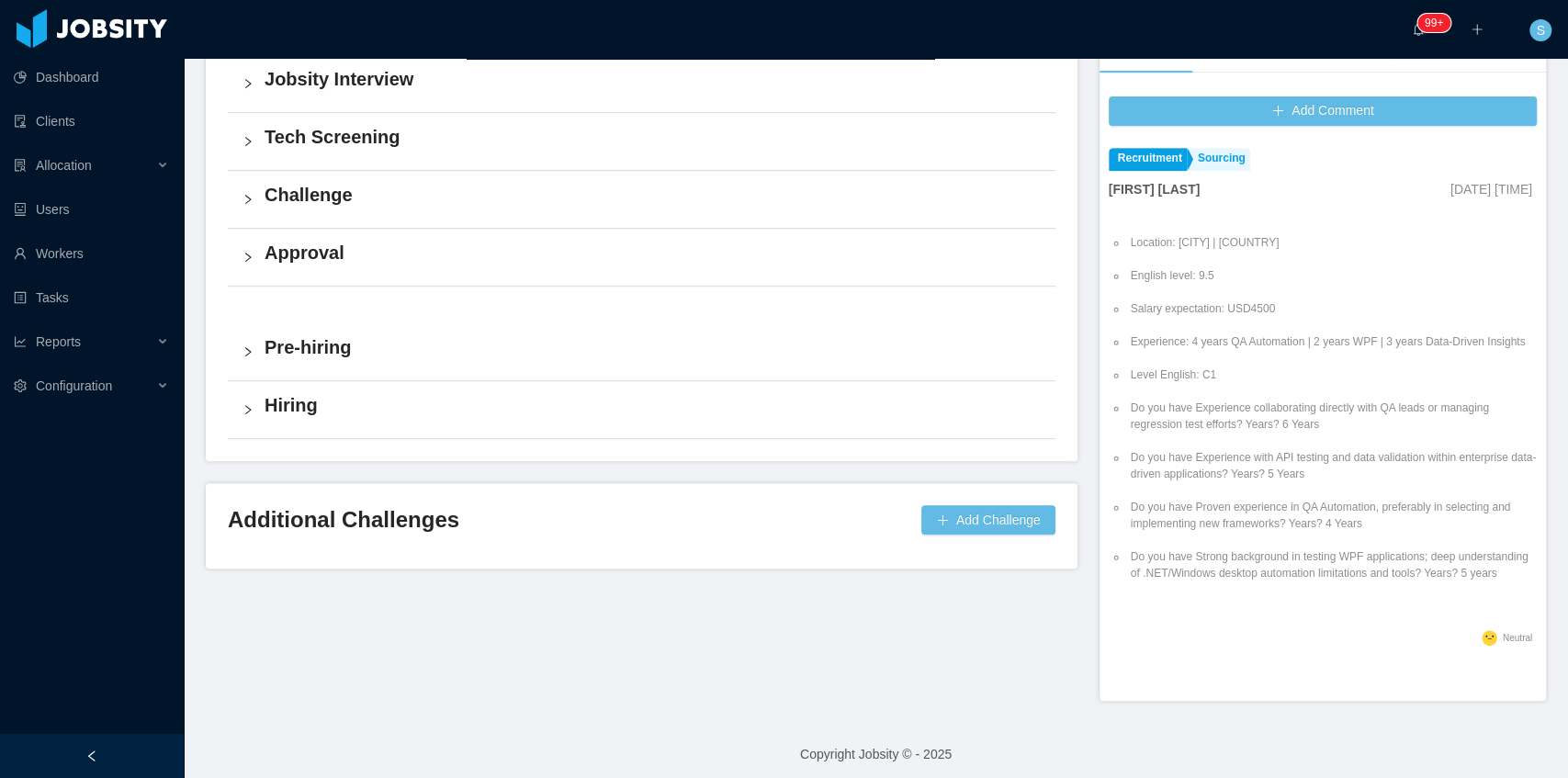 scroll, scrollTop: 490, scrollLeft: 0, axis: vertical 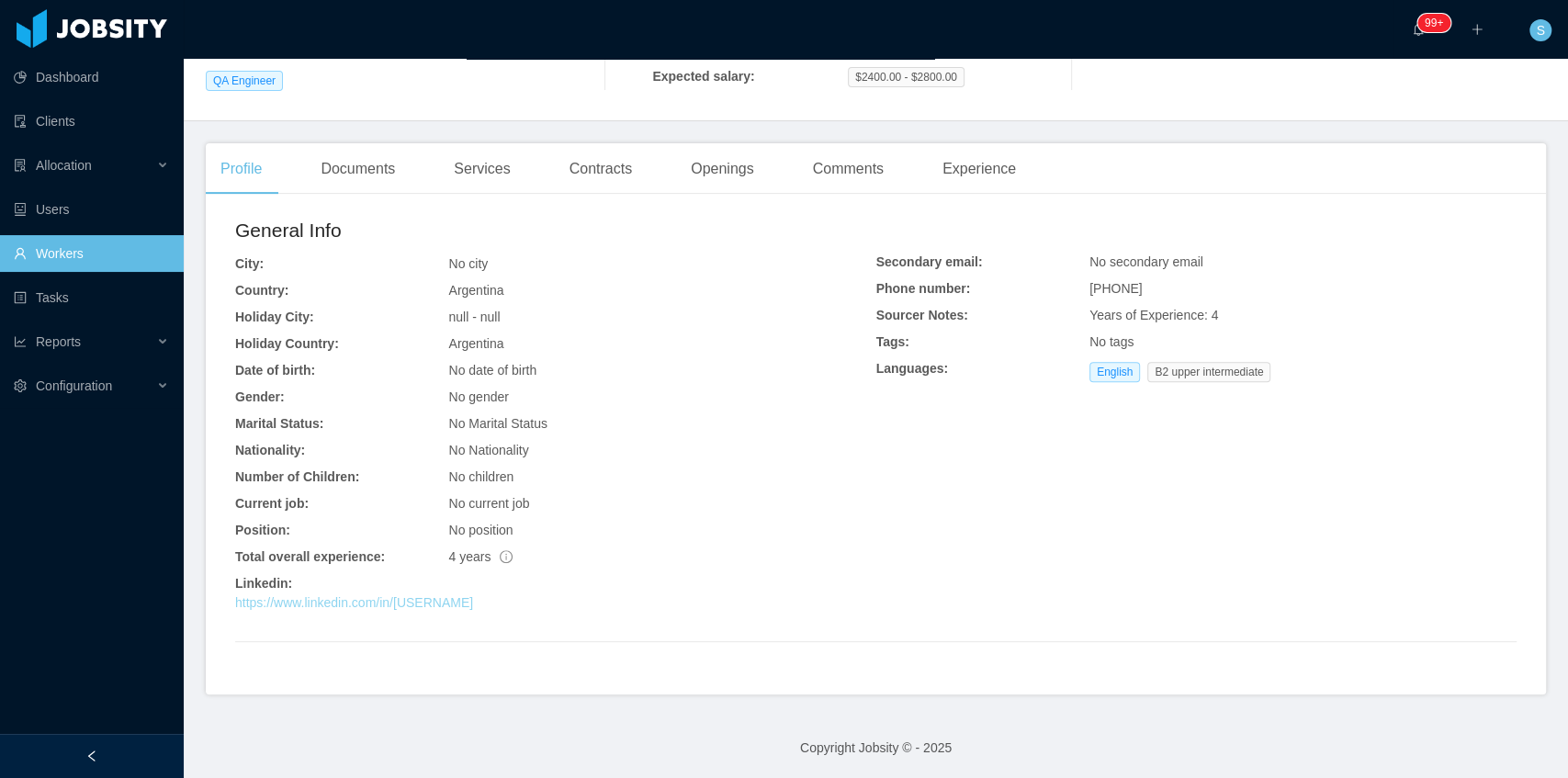 click on "https://www.linkedin.com/in/johatesta" at bounding box center [354, 603] 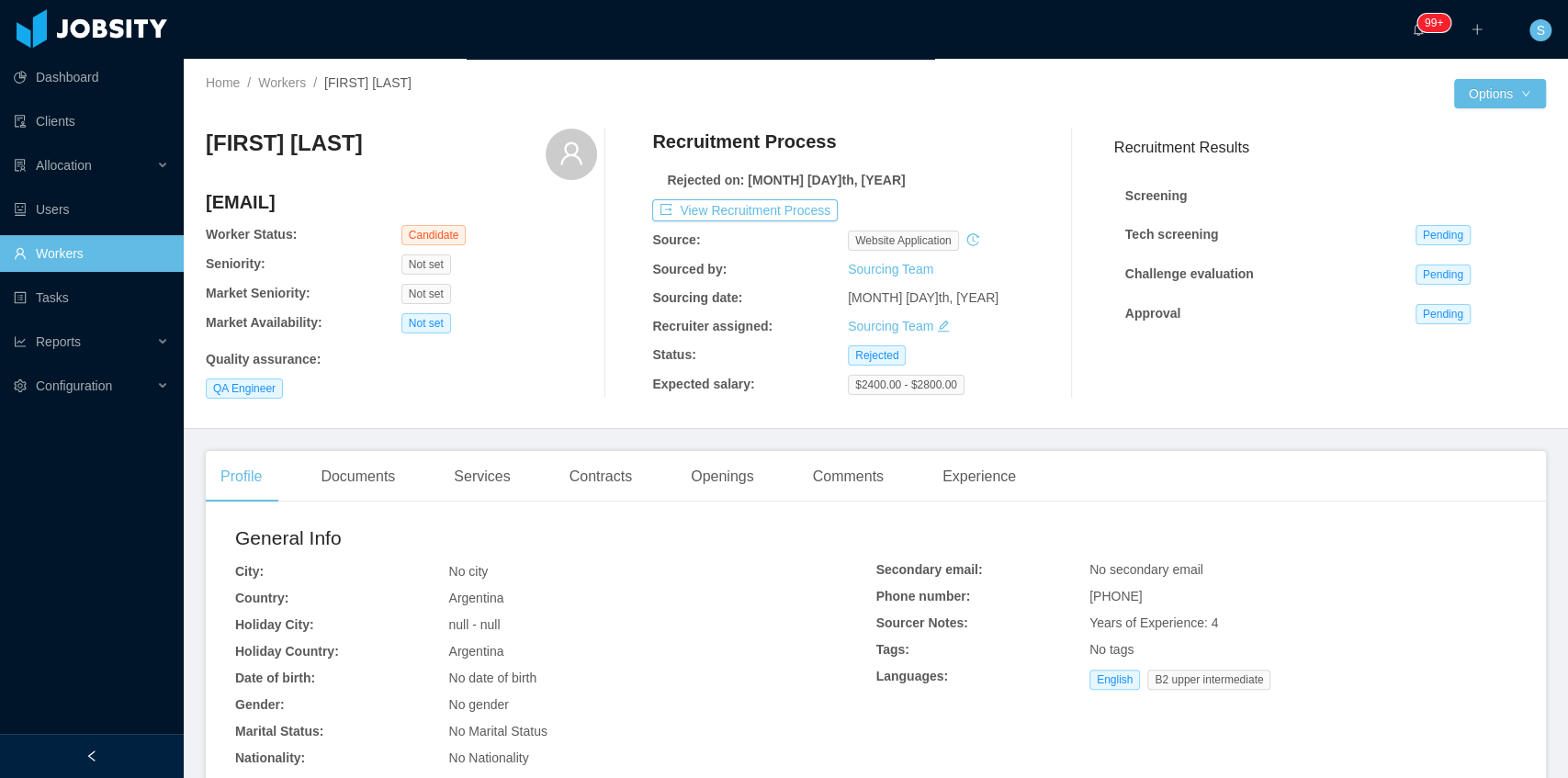 scroll, scrollTop: 0, scrollLeft: 0, axis: both 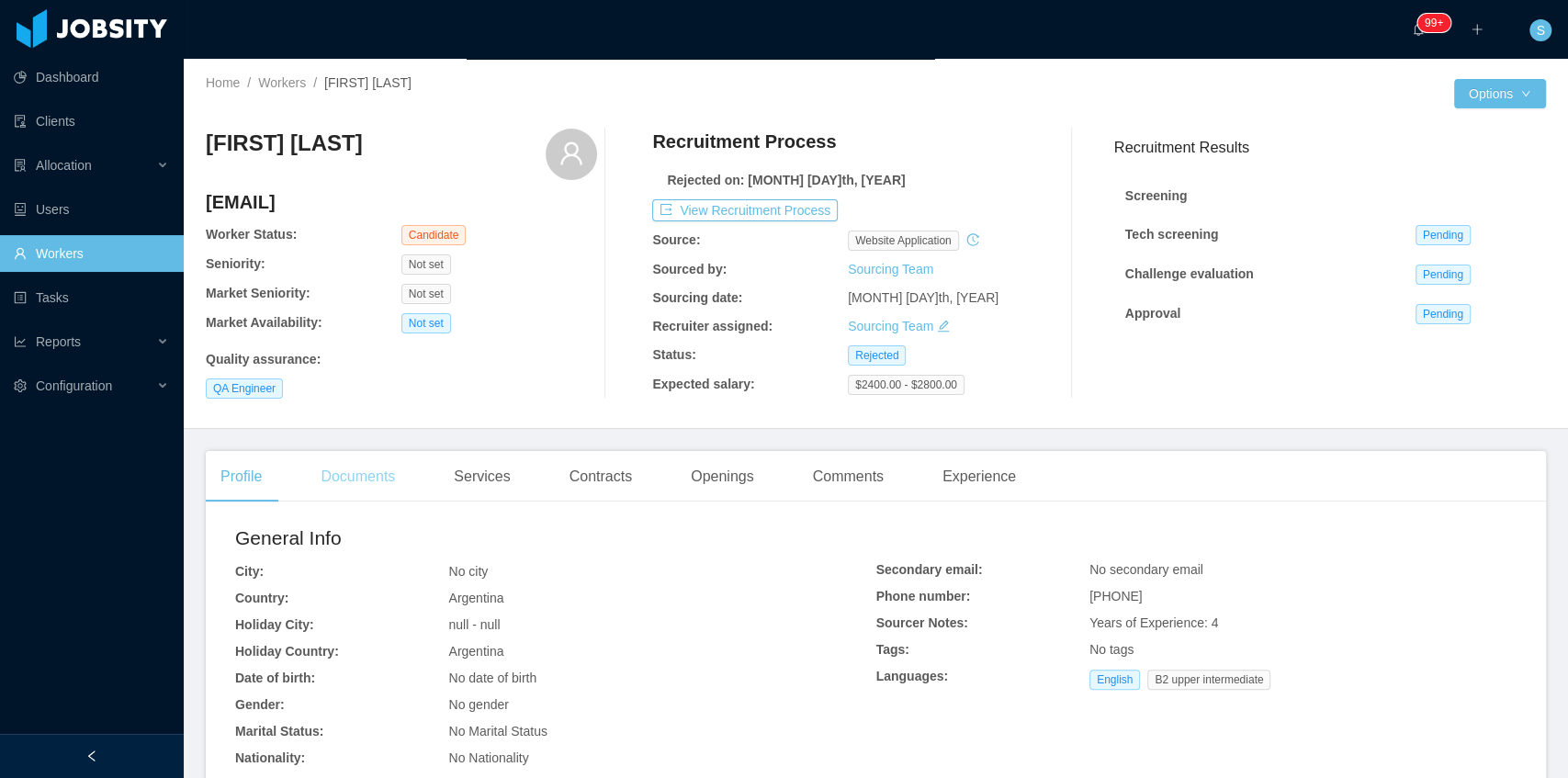 click on "Documents" at bounding box center [357, 477] 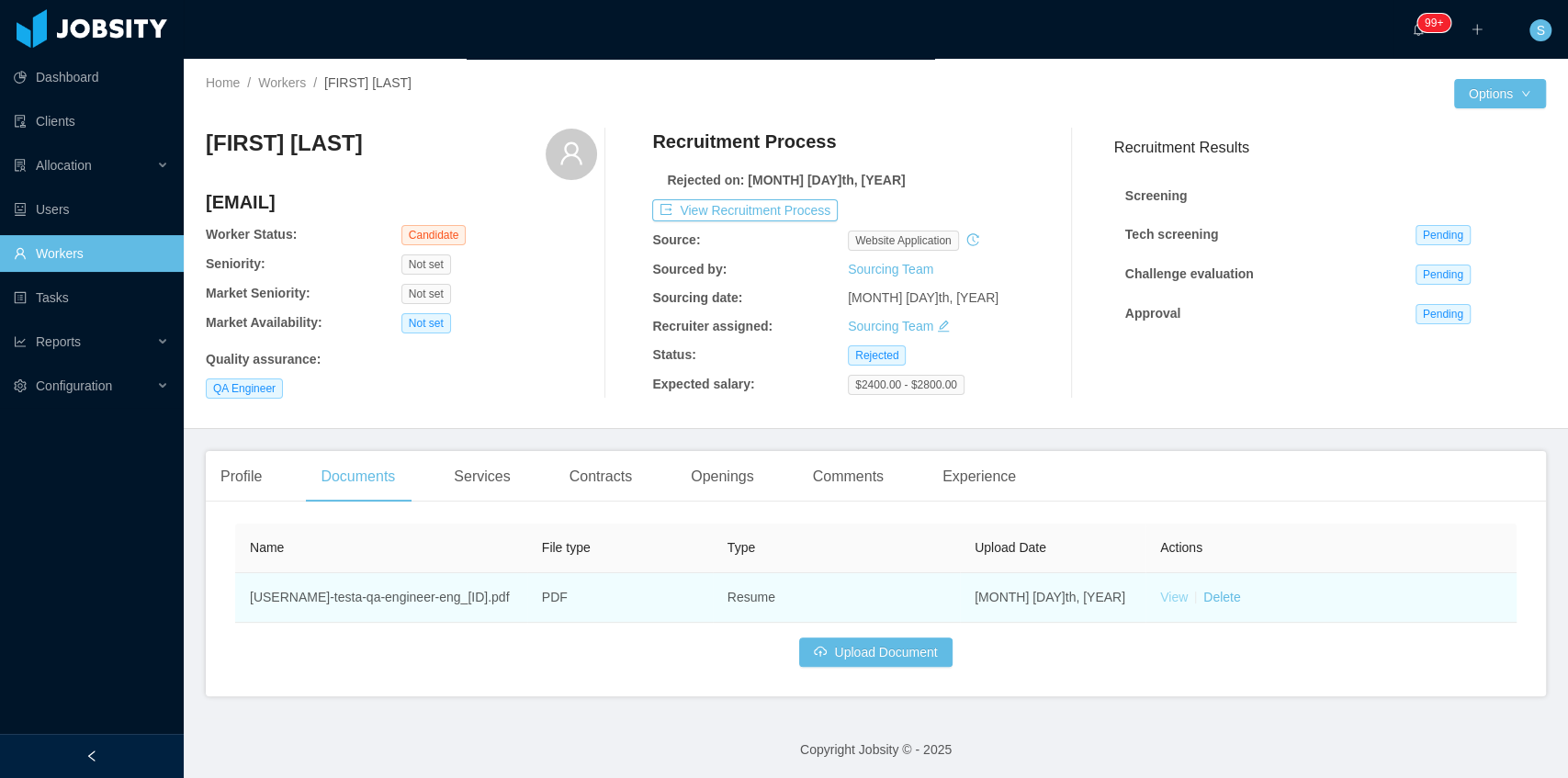click on "View" at bounding box center [1174, 597] 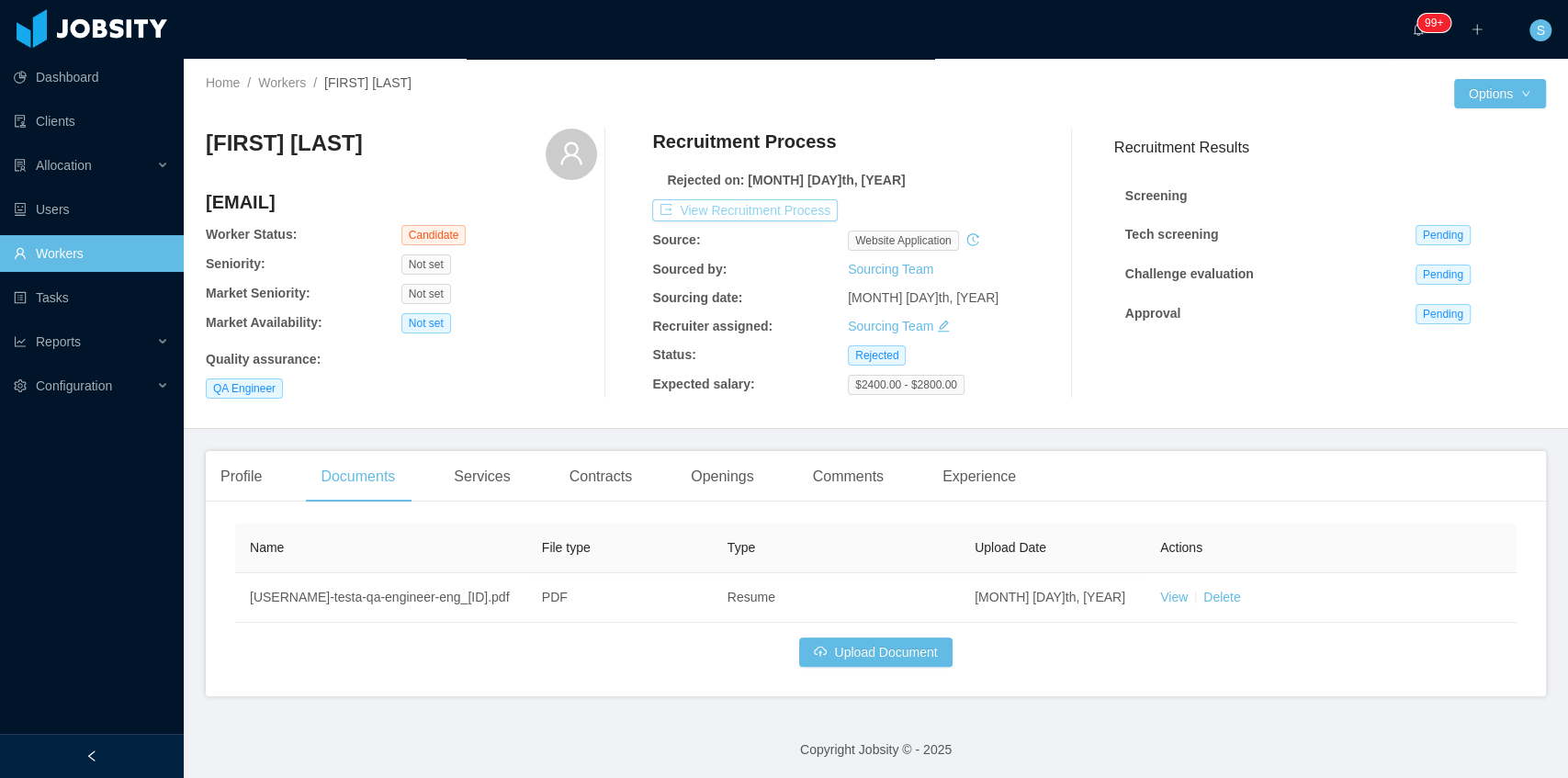click on "View Recruitment Process" at bounding box center [745, 210] 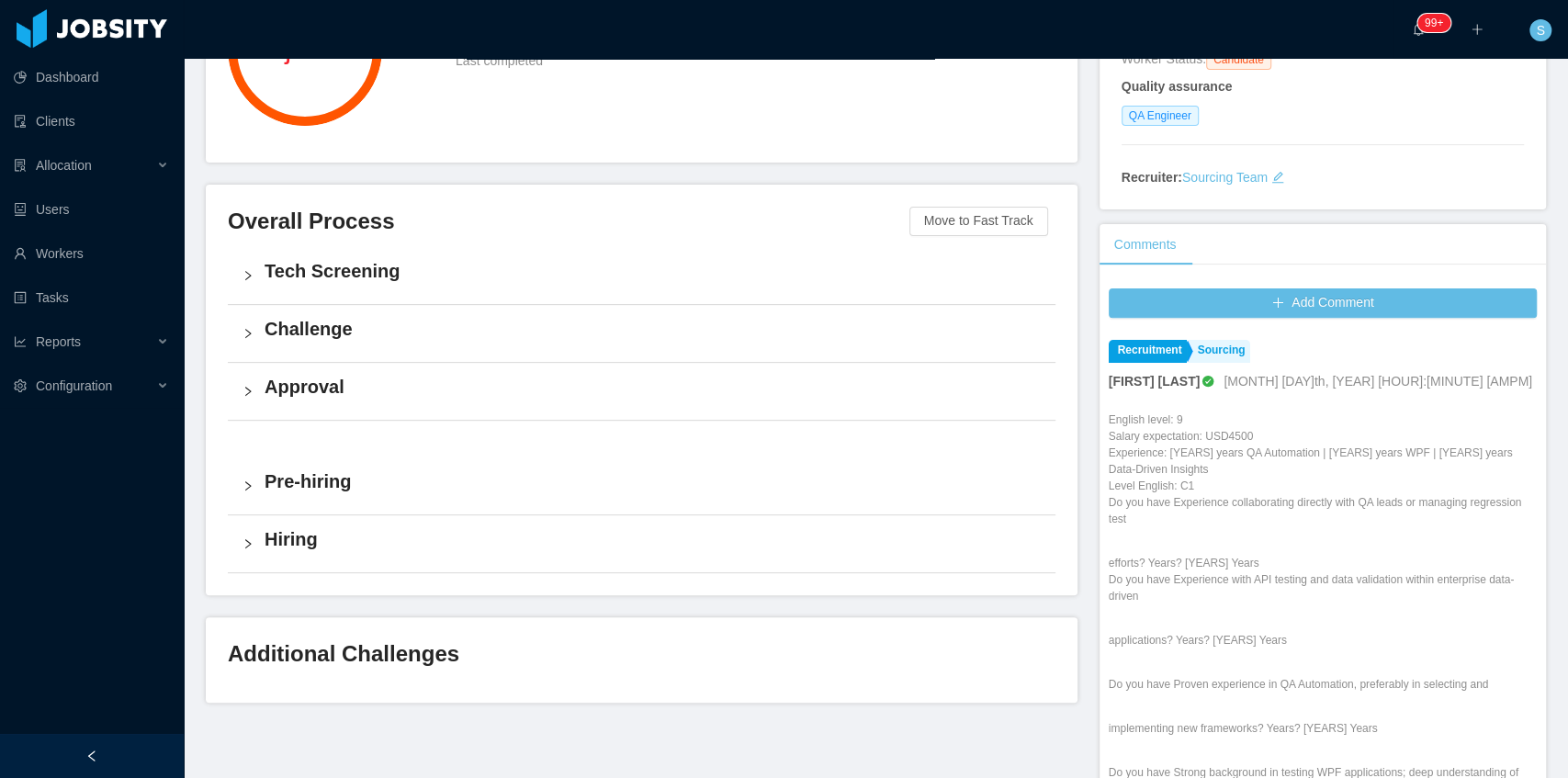 scroll, scrollTop: 306, scrollLeft: 0, axis: vertical 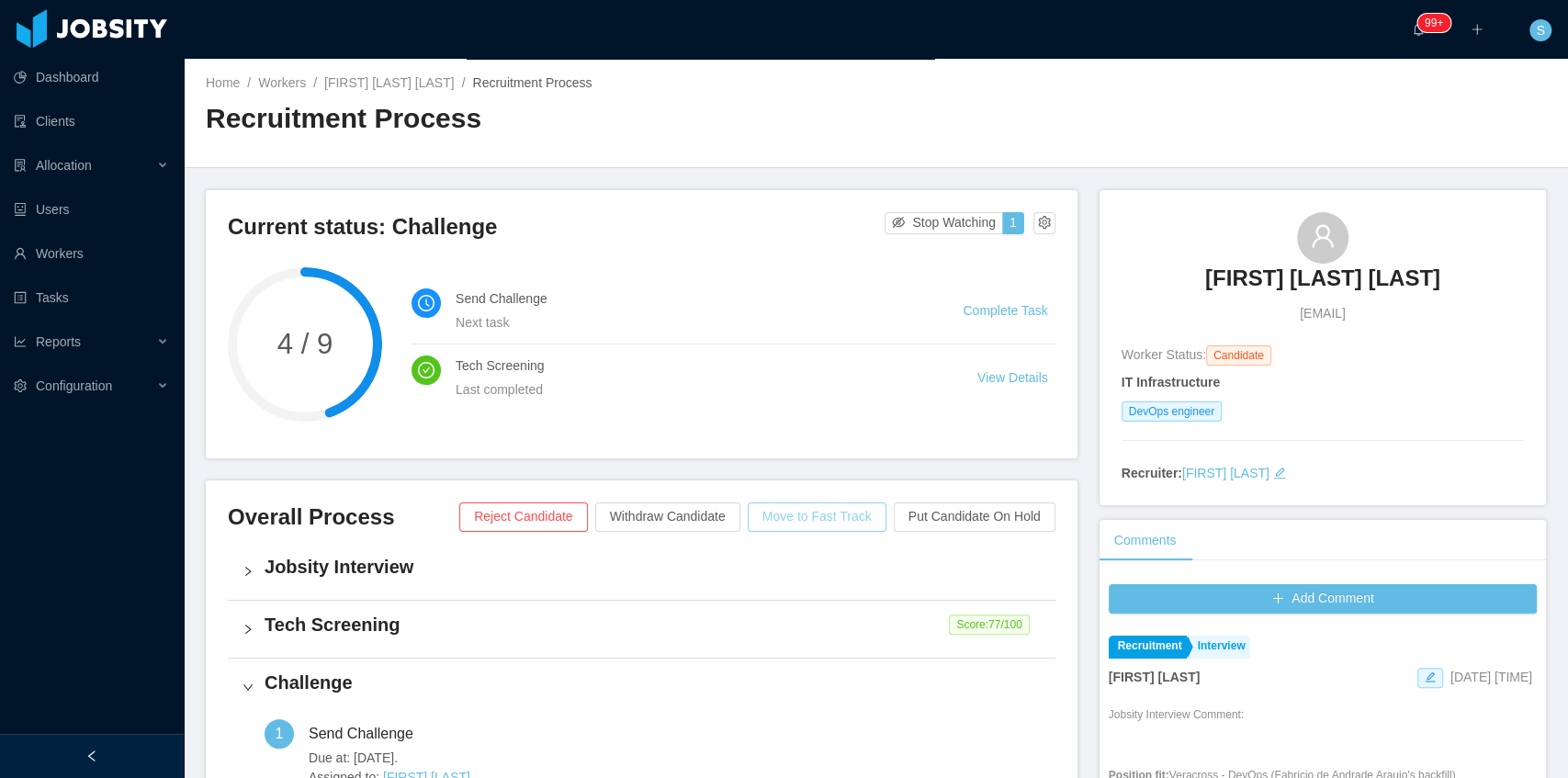 click on "Move to Fast Track" at bounding box center [817, 517] 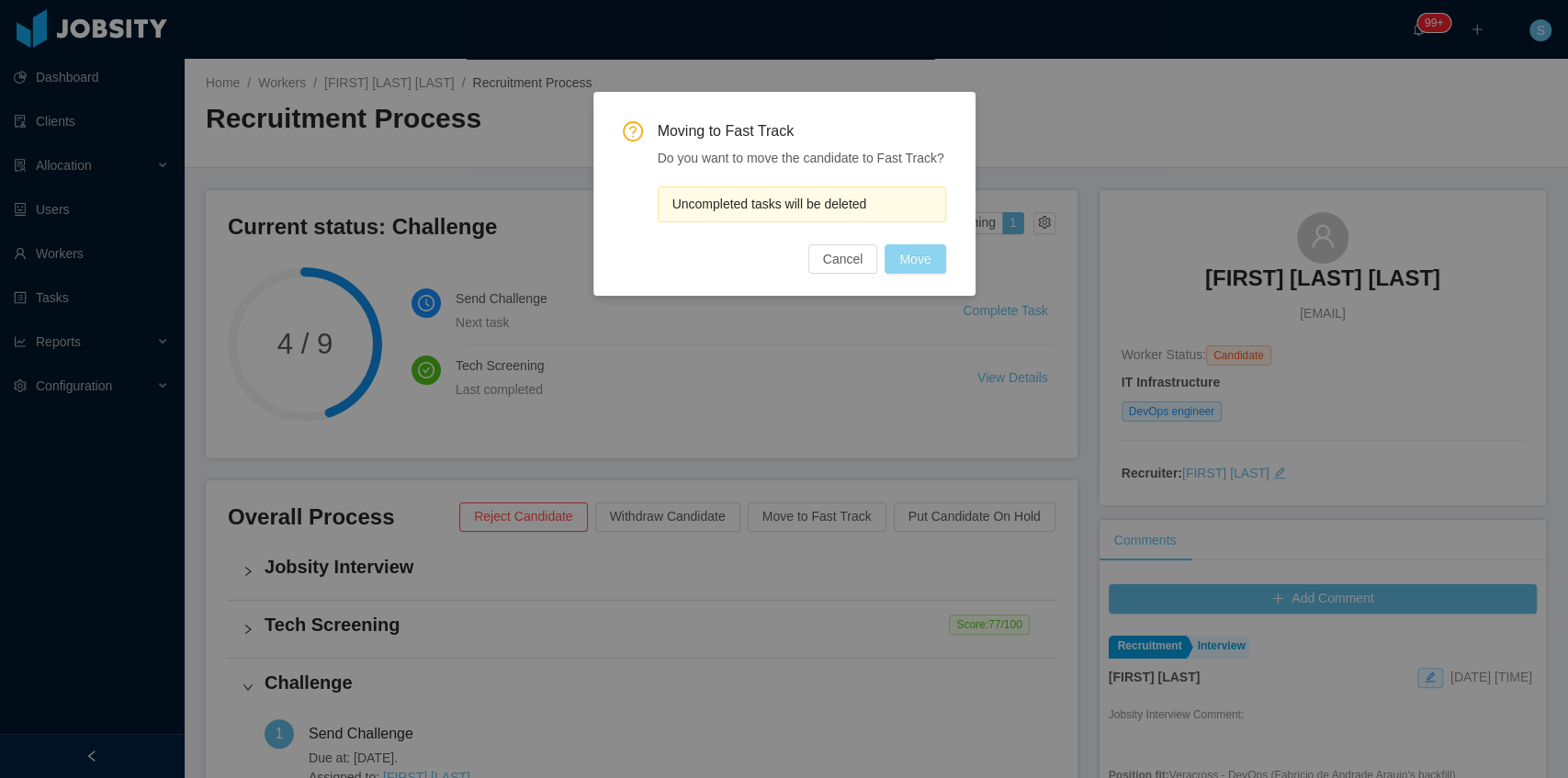 click on "Move" at bounding box center (915, 259) 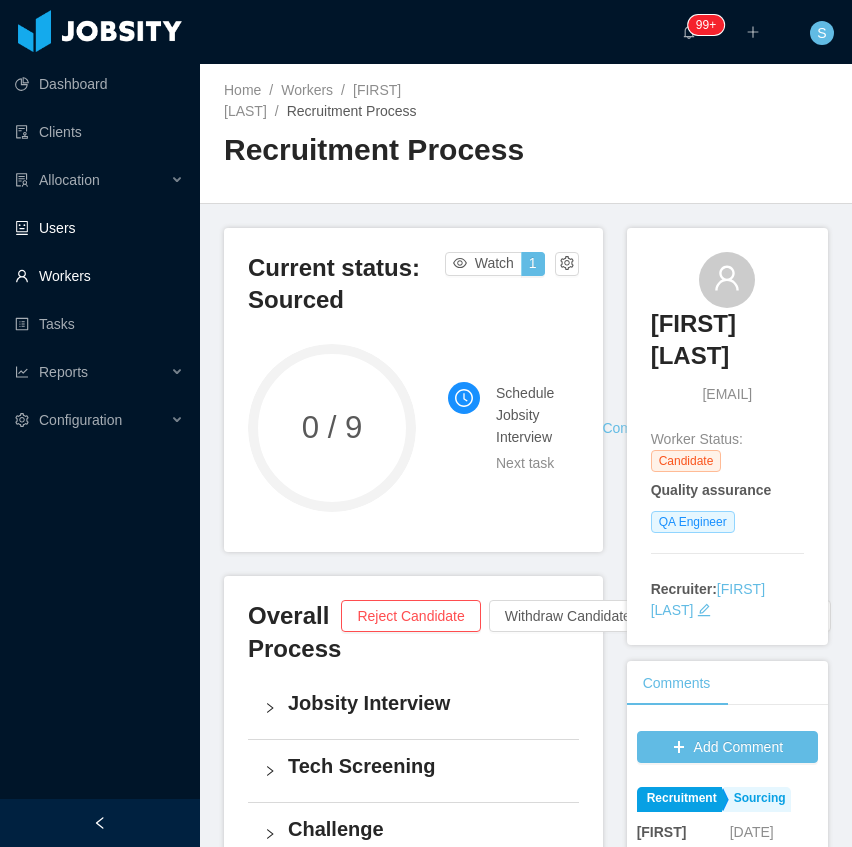 scroll, scrollTop: 0, scrollLeft: 0, axis: both 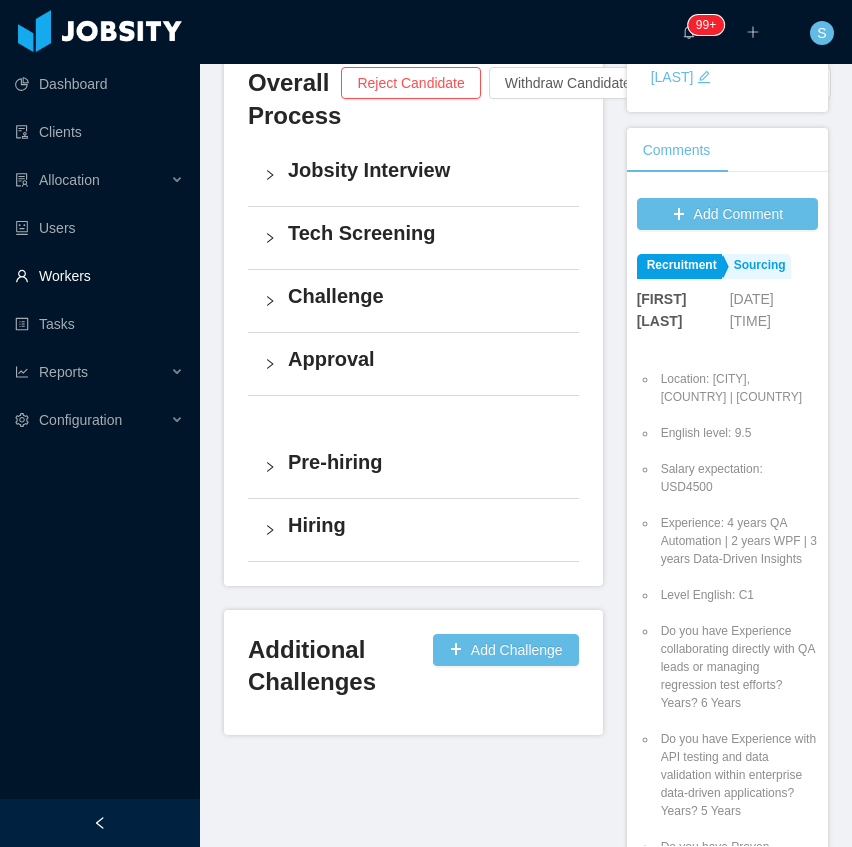 click on "Workers" at bounding box center (99, 276) 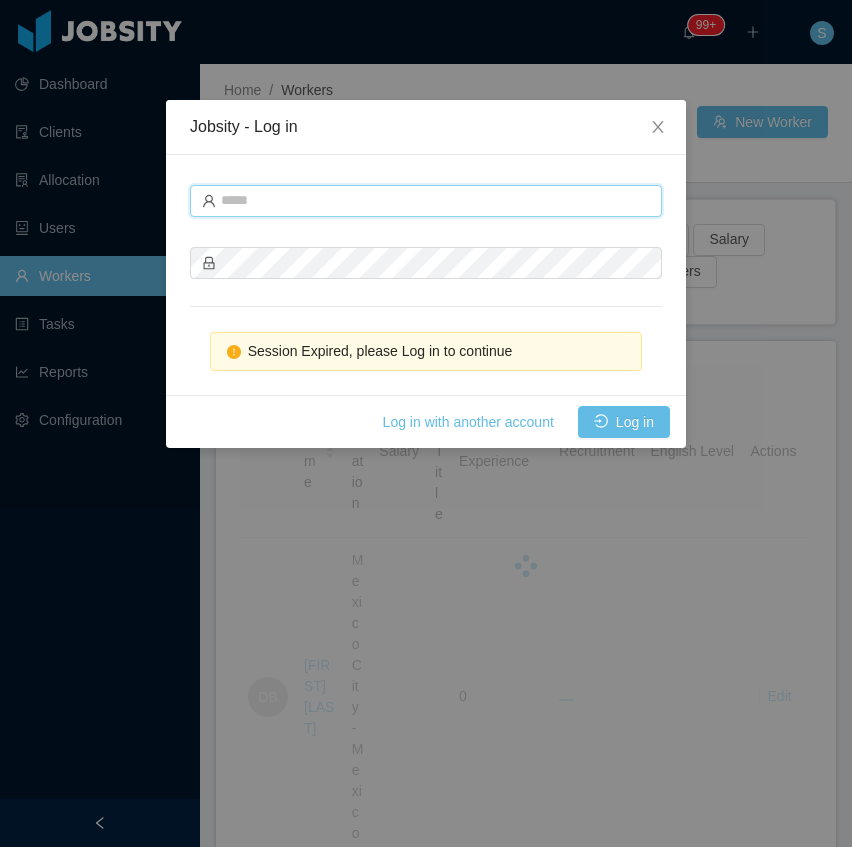 type on "**********" 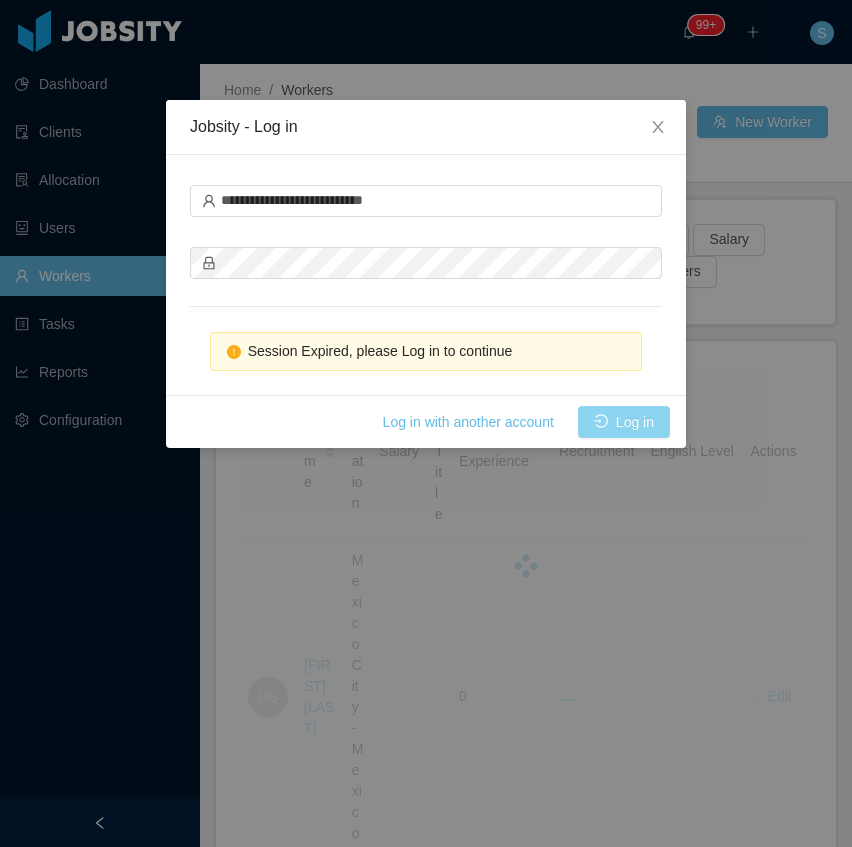 click on "Log in" at bounding box center [624, 422] 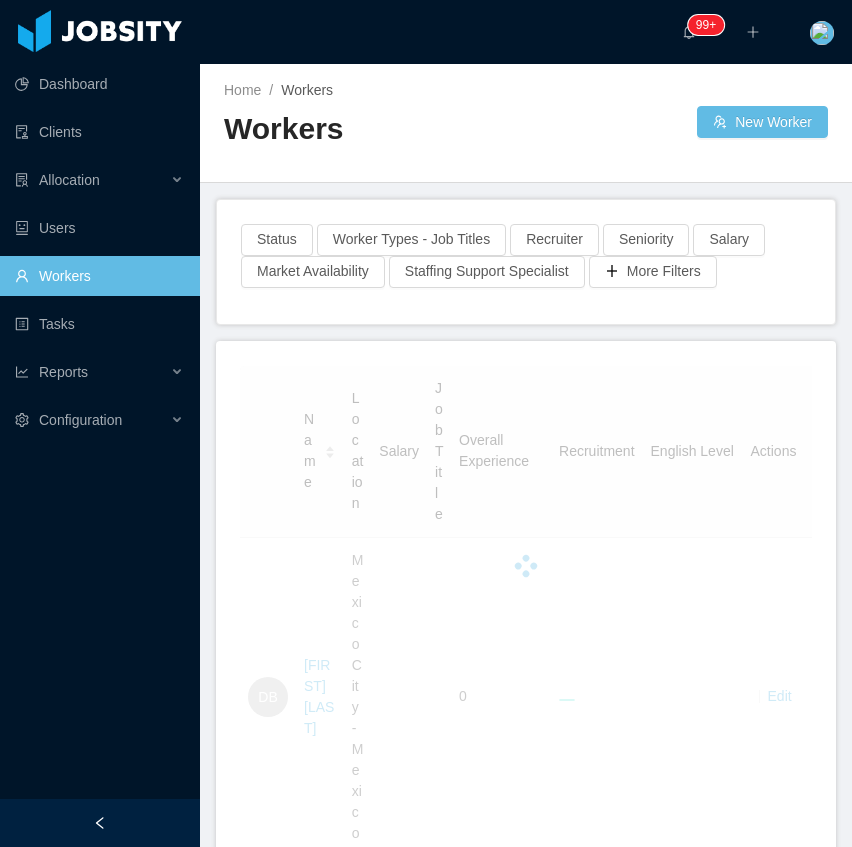 click 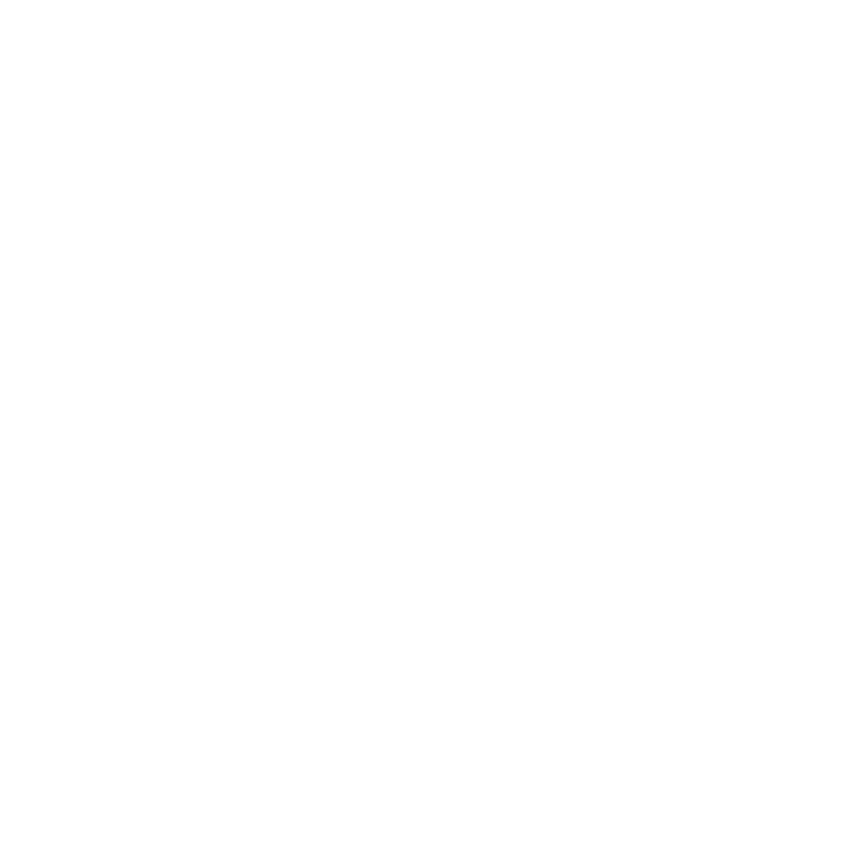 scroll, scrollTop: 0, scrollLeft: 0, axis: both 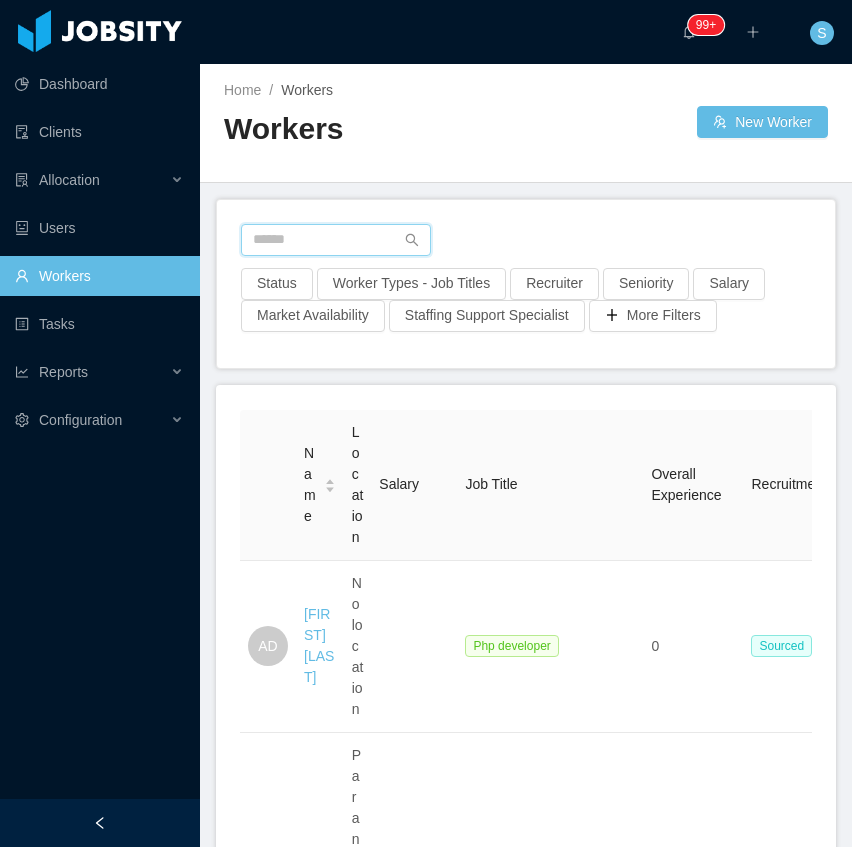click at bounding box center [336, 240] 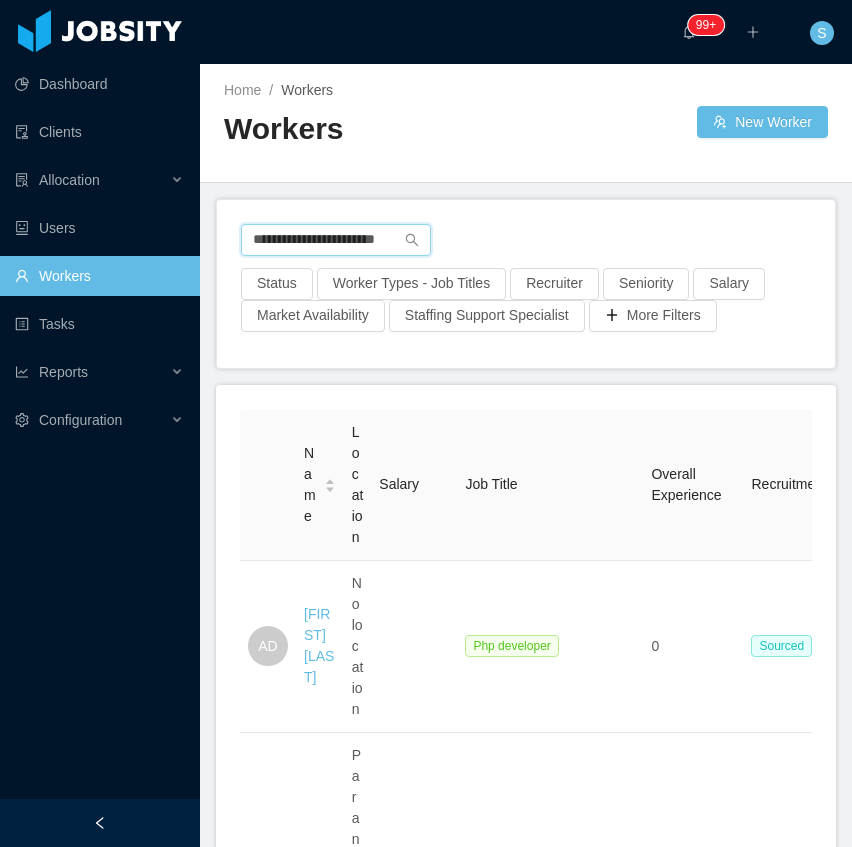 scroll, scrollTop: 0, scrollLeft: 32, axis: horizontal 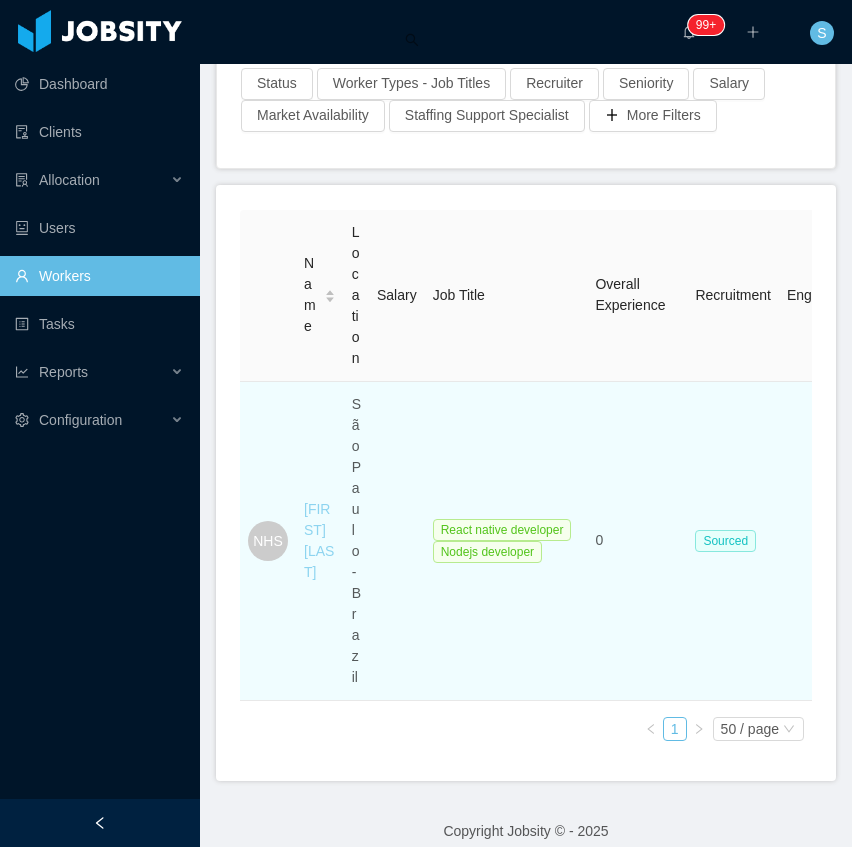 type on "**********" 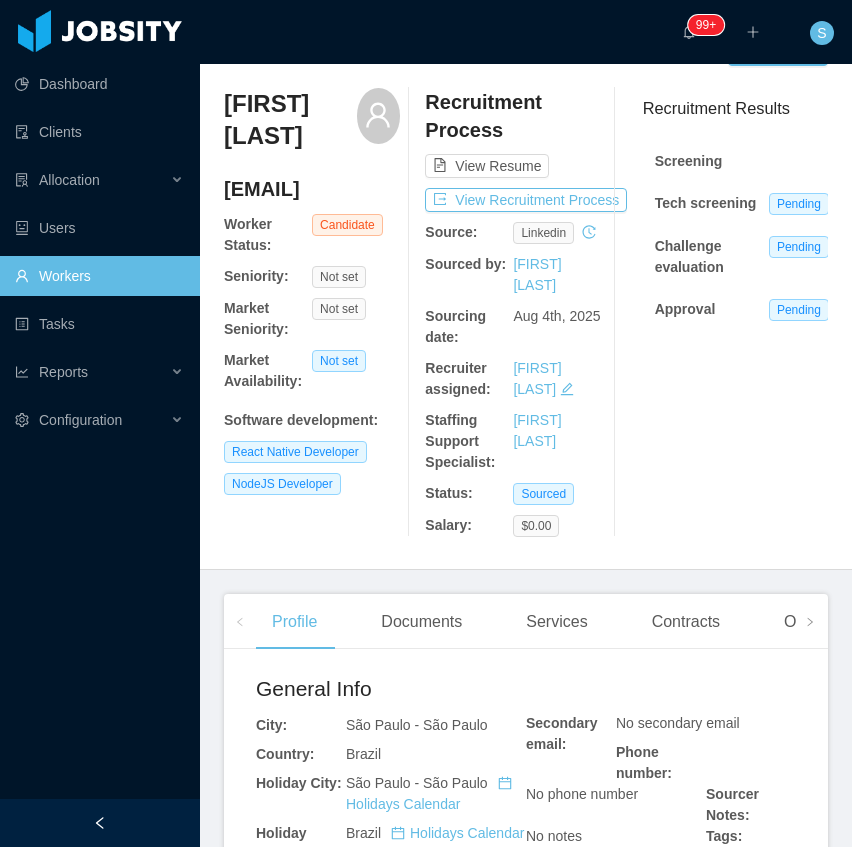 scroll, scrollTop: 0, scrollLeft: 0, axis: both 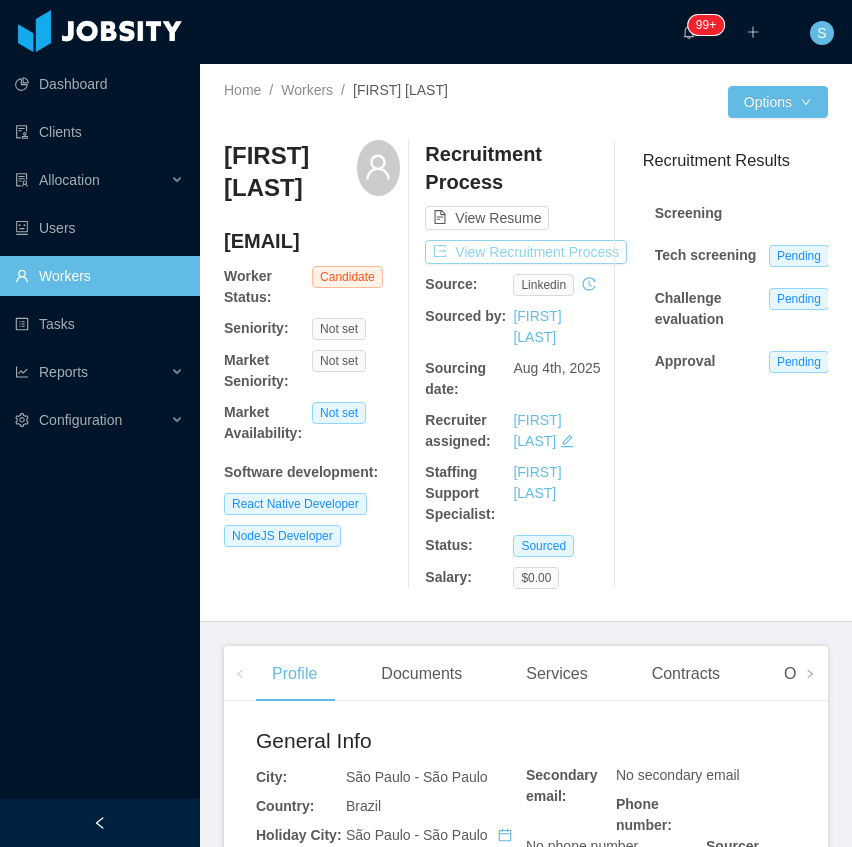 click on "View Recruitment Process" at bounding box center (526, 252) 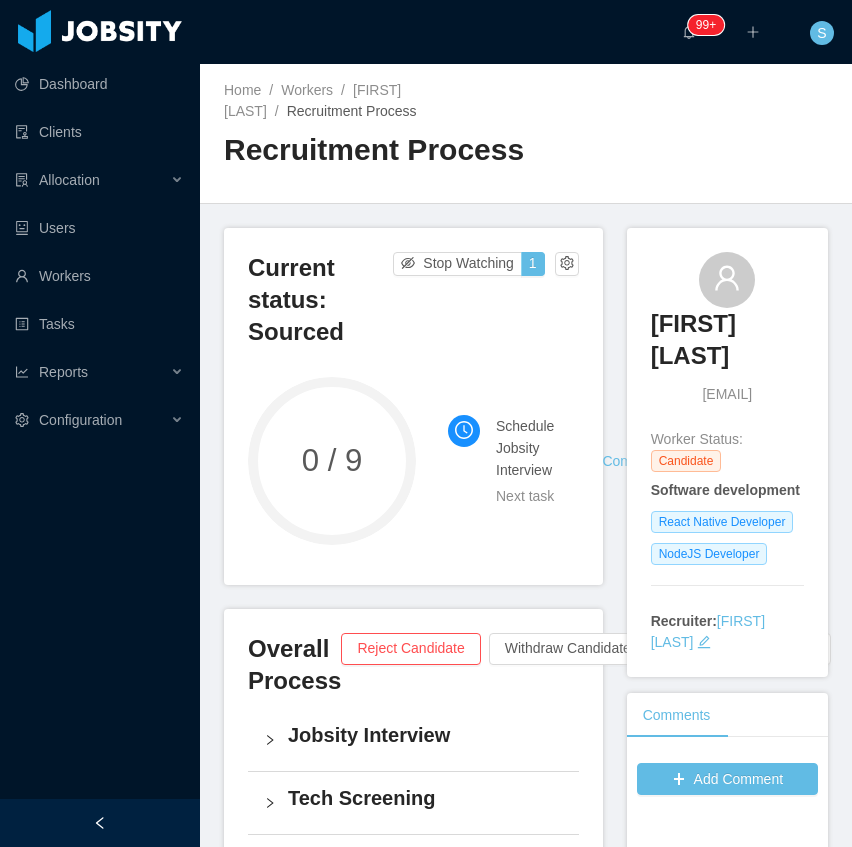 click at bounding box center [100, 823] 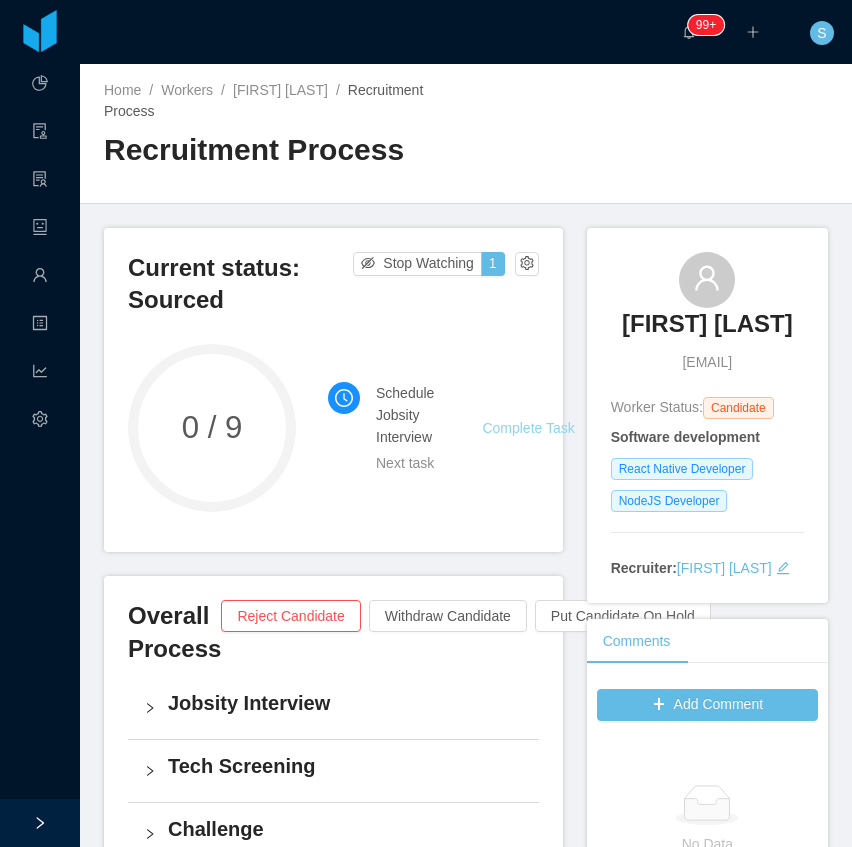 click on "Complete Task" at bounding box center [528, 428] 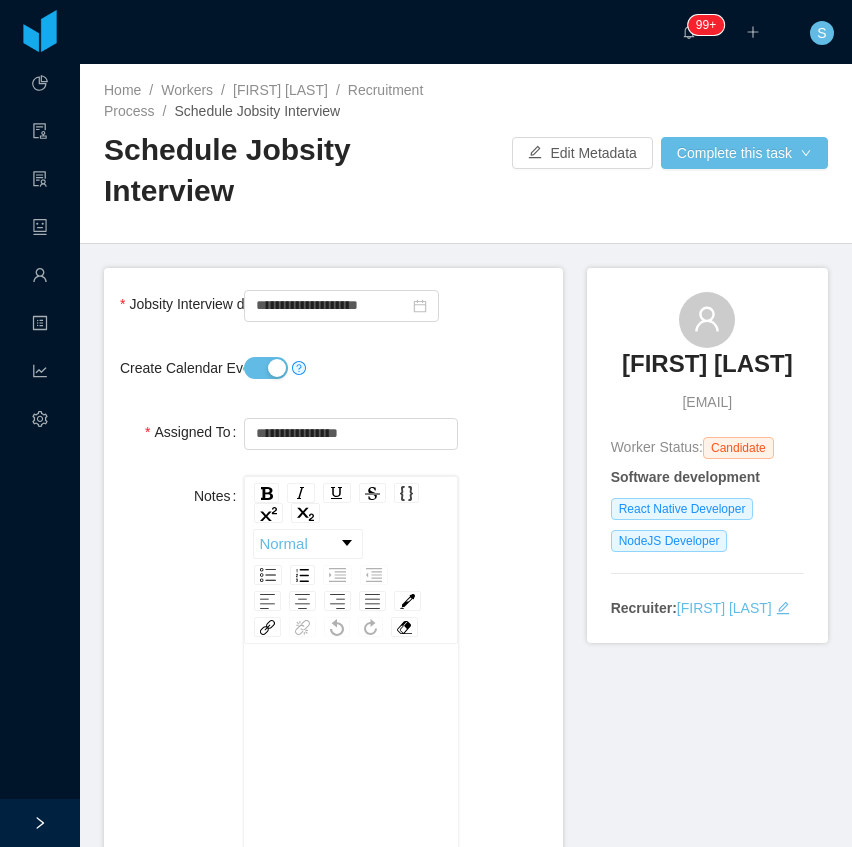click on "Create Calendar Event?" at bounding box center (266, 368) 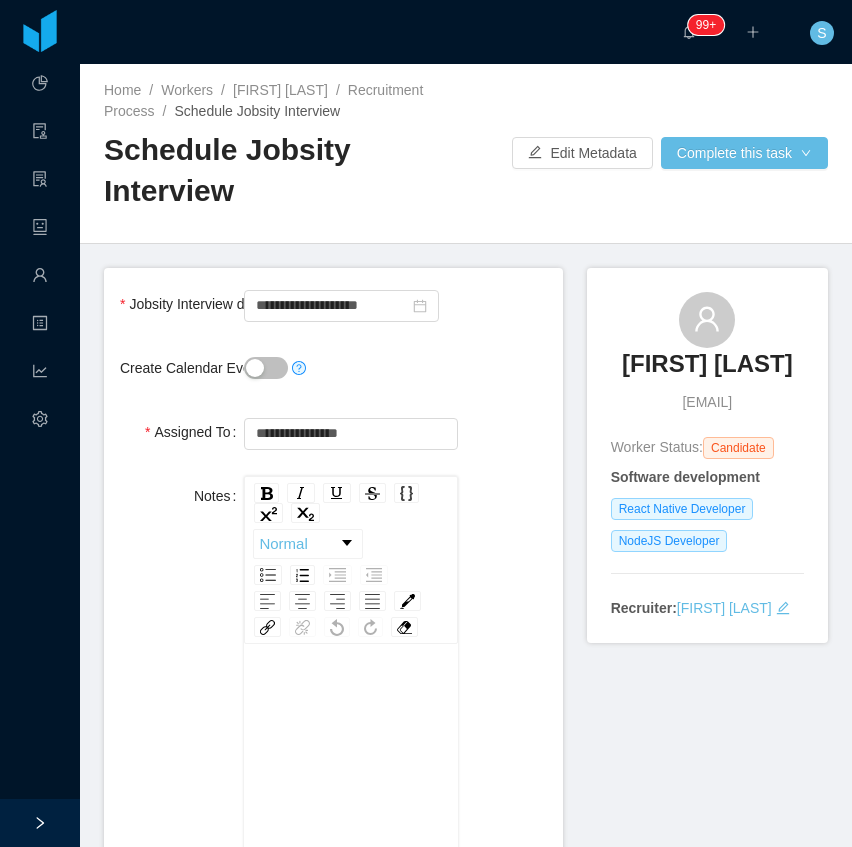 click on "**********" at bounding box center (350, 304) 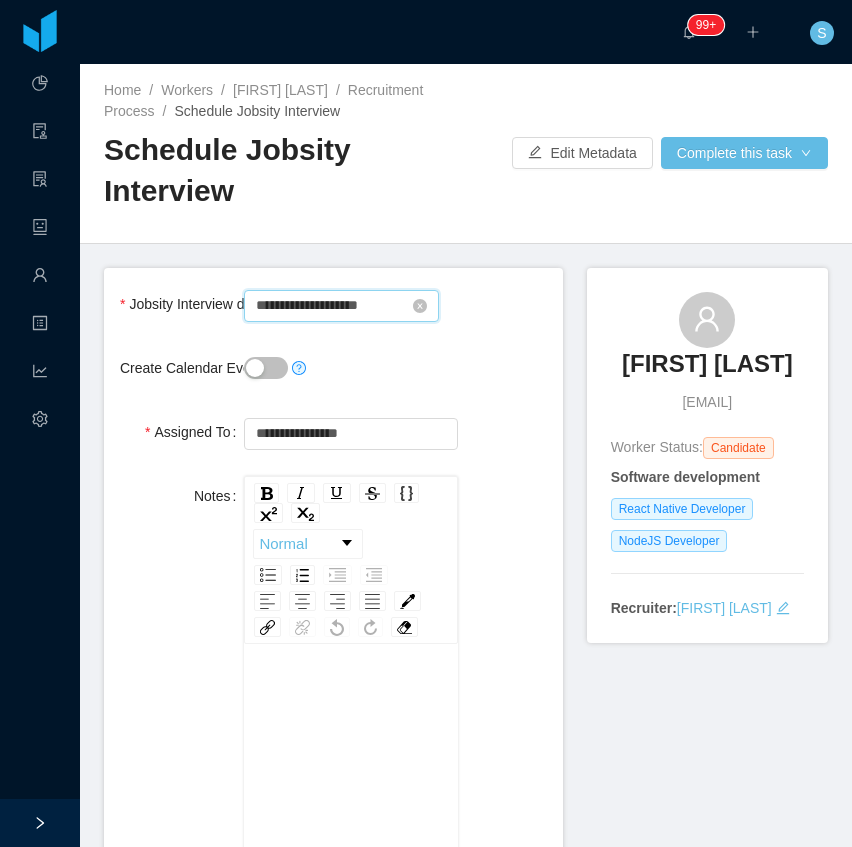 click on "**********" at bounding box center (341, 306) 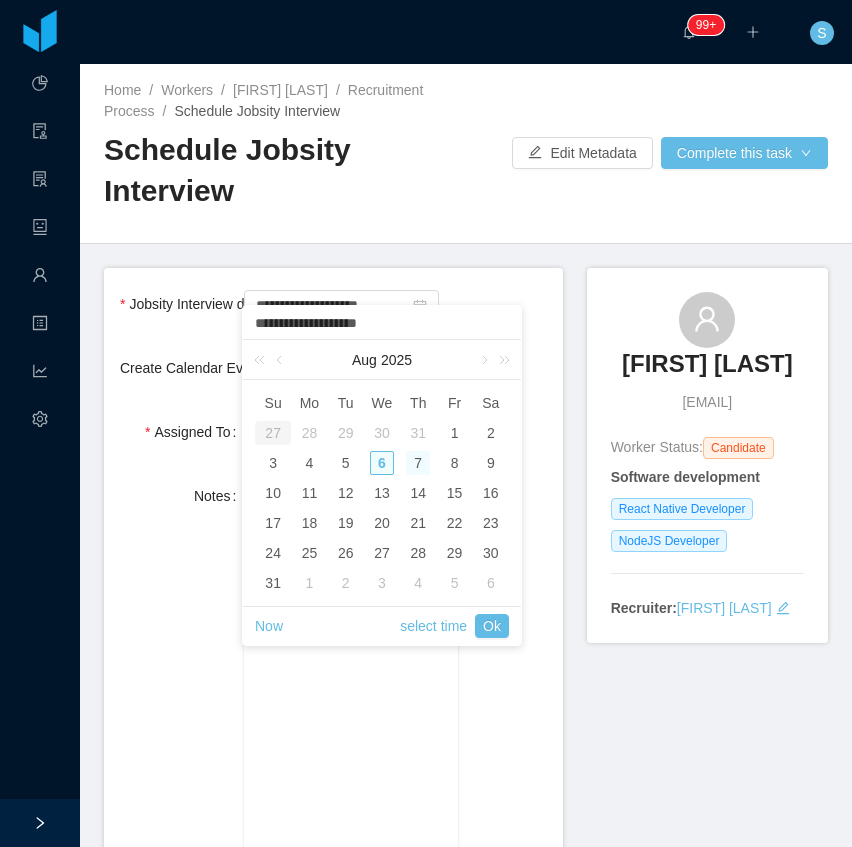 click on "6" at bounding box center (382, 463) 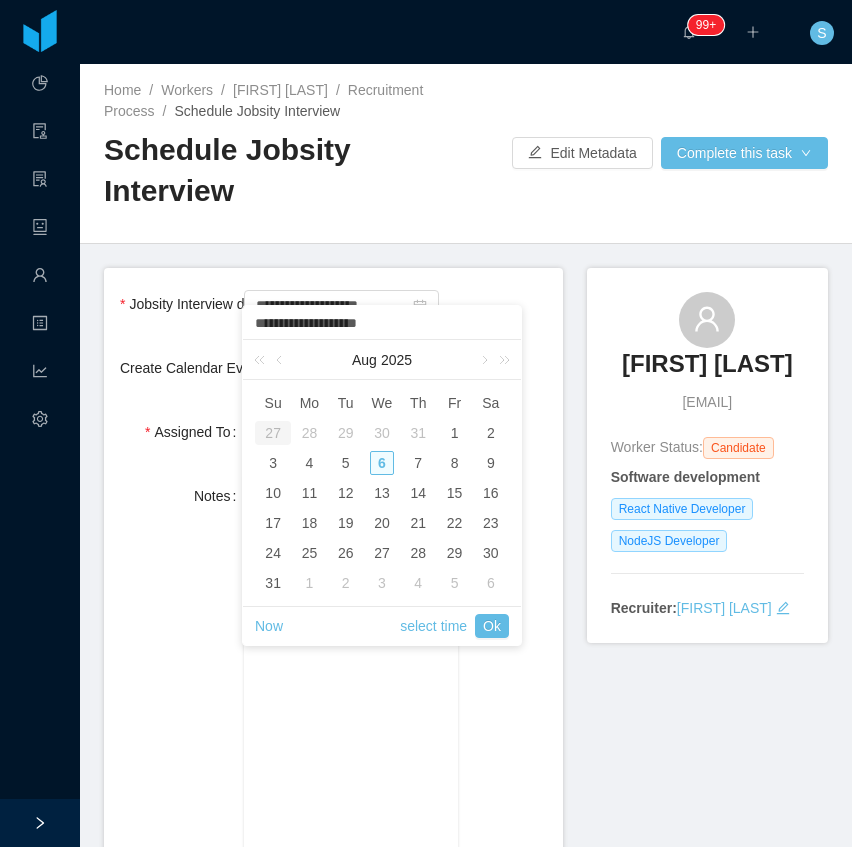 click on "Now select time Ok" at bounding box center [382, 626] 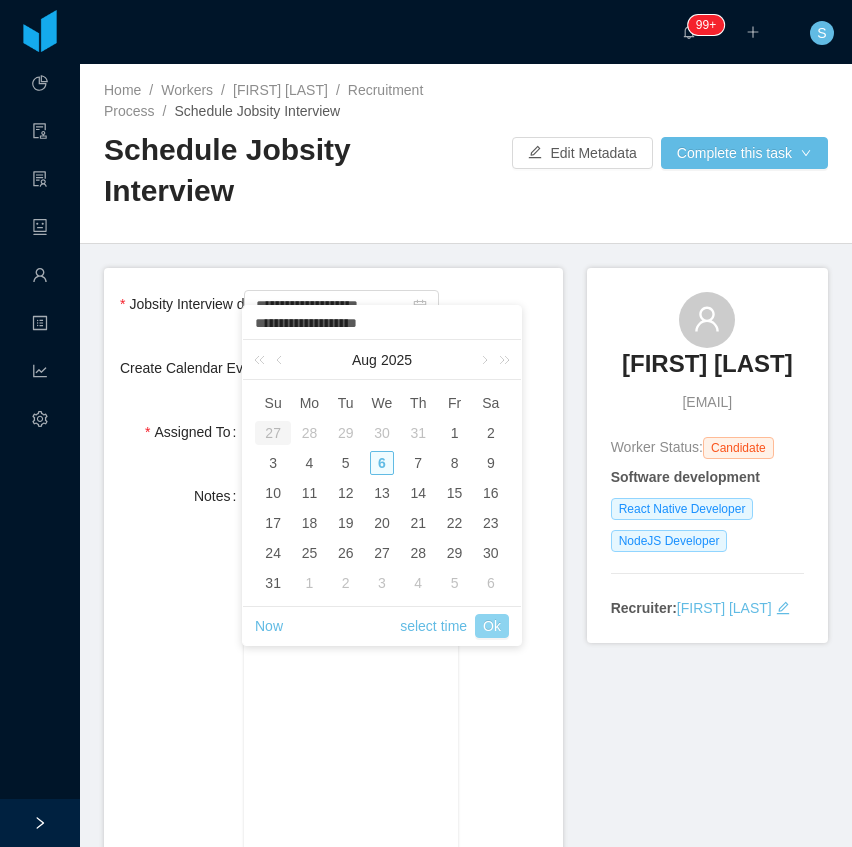 click on "Ok" at bounding box center (492, 626) 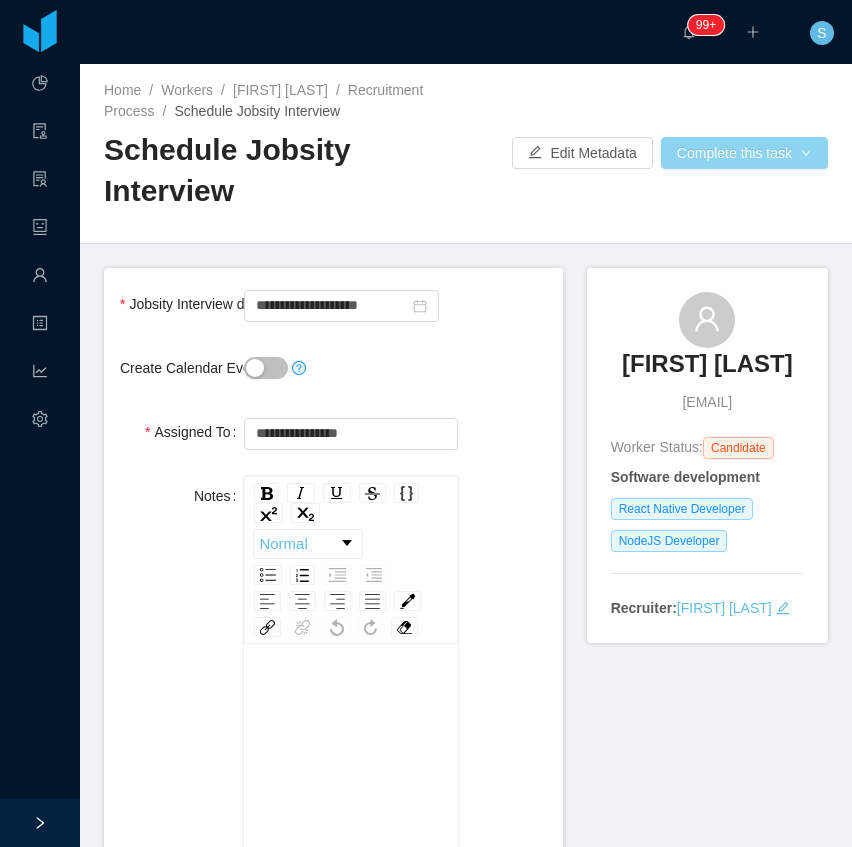 click on "Complete this task" at bounding box center [744, 153] 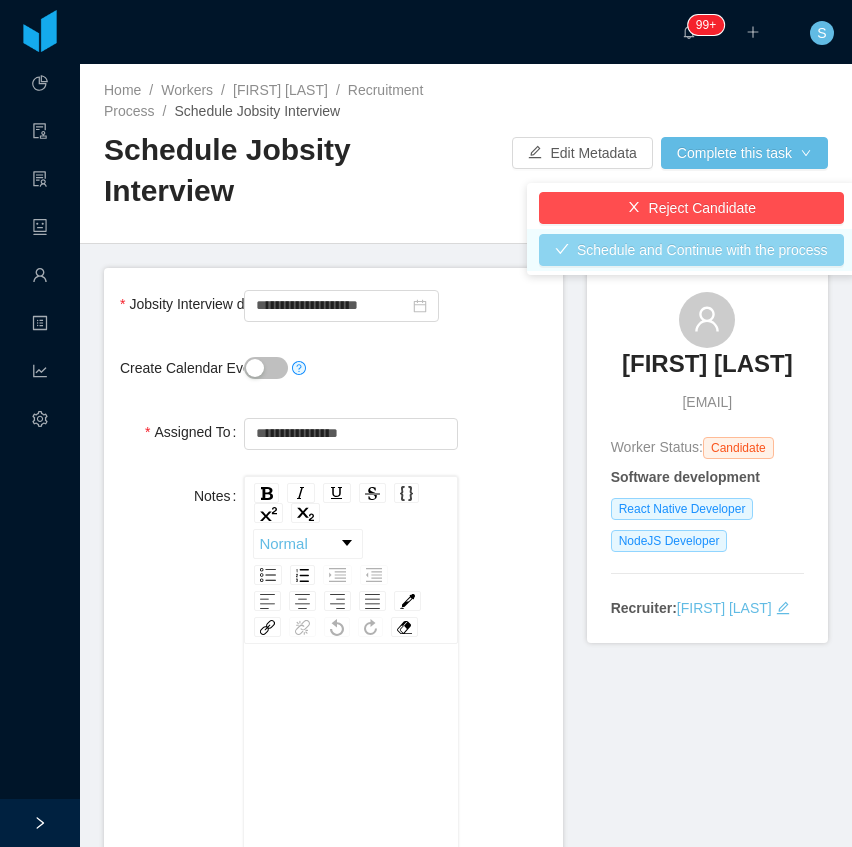click on "Schedule and Continue with the process" at bounding box center (691, 250) 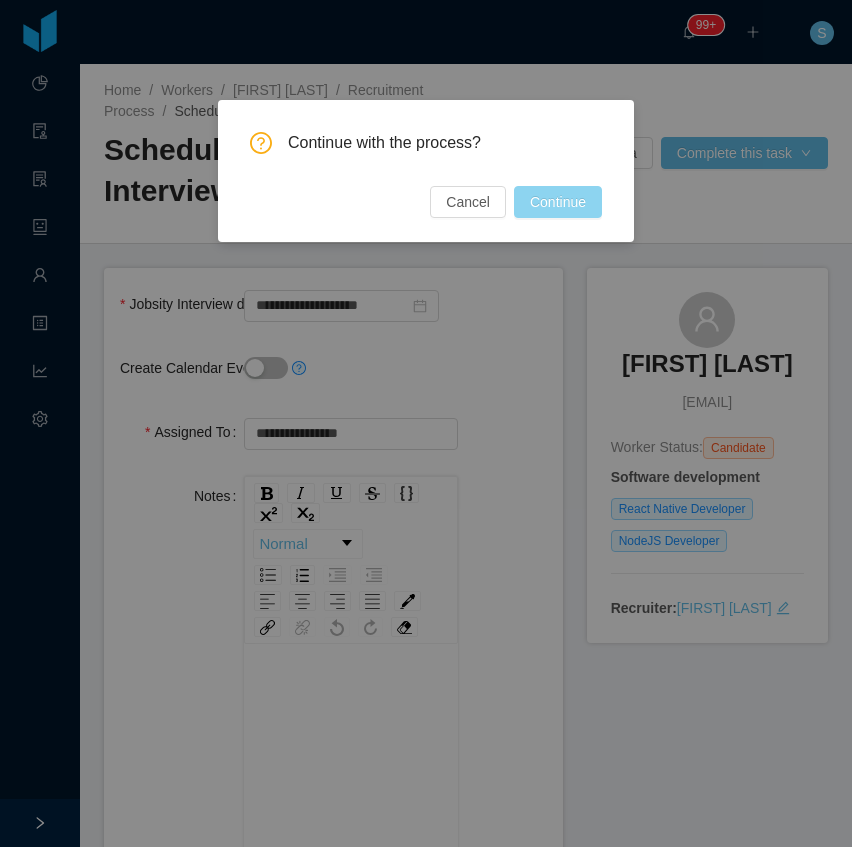 click on "Continue" at bounding box center (558, 202) 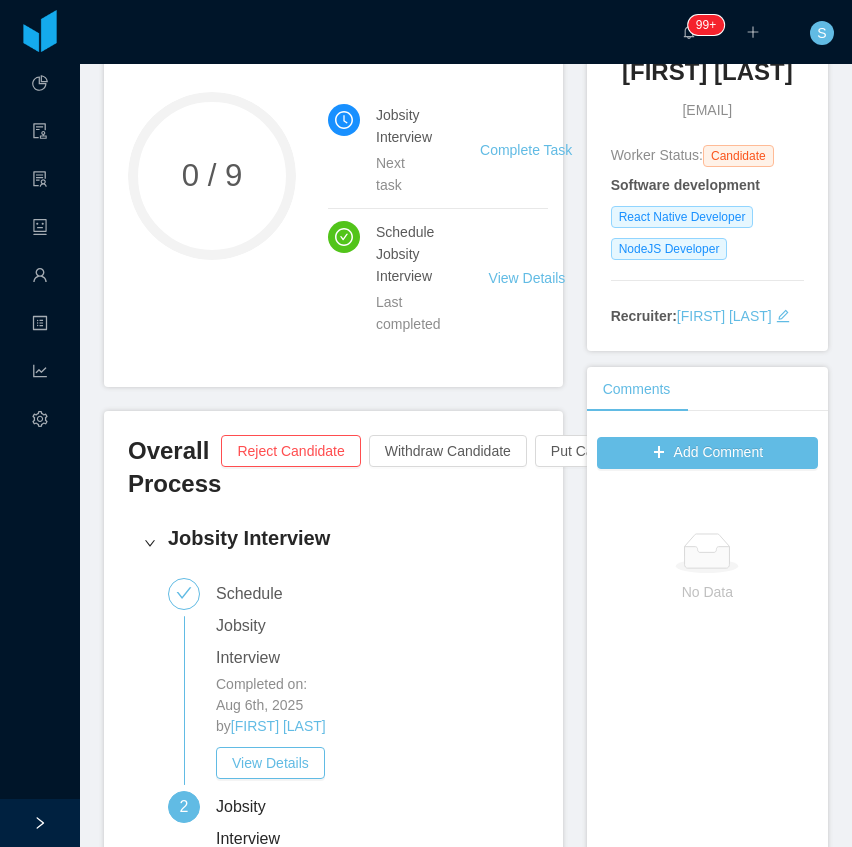 scroll, scrollTop: 179, scrollLeft: 0, axis: vertical 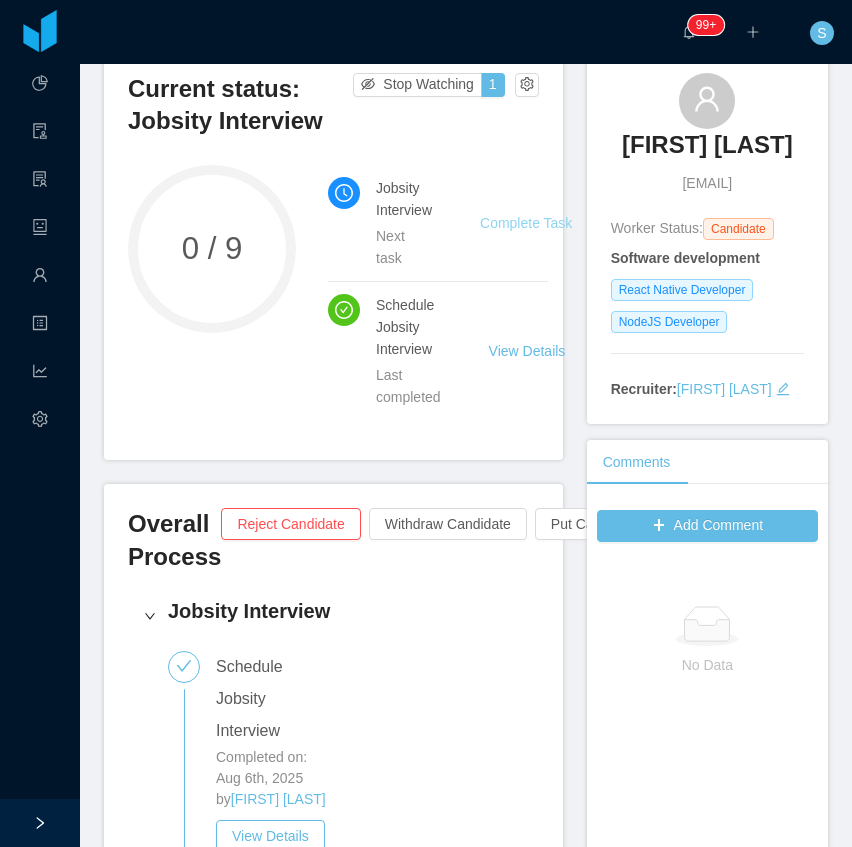 click on "Complete Task" at bounding box center [526, 223] 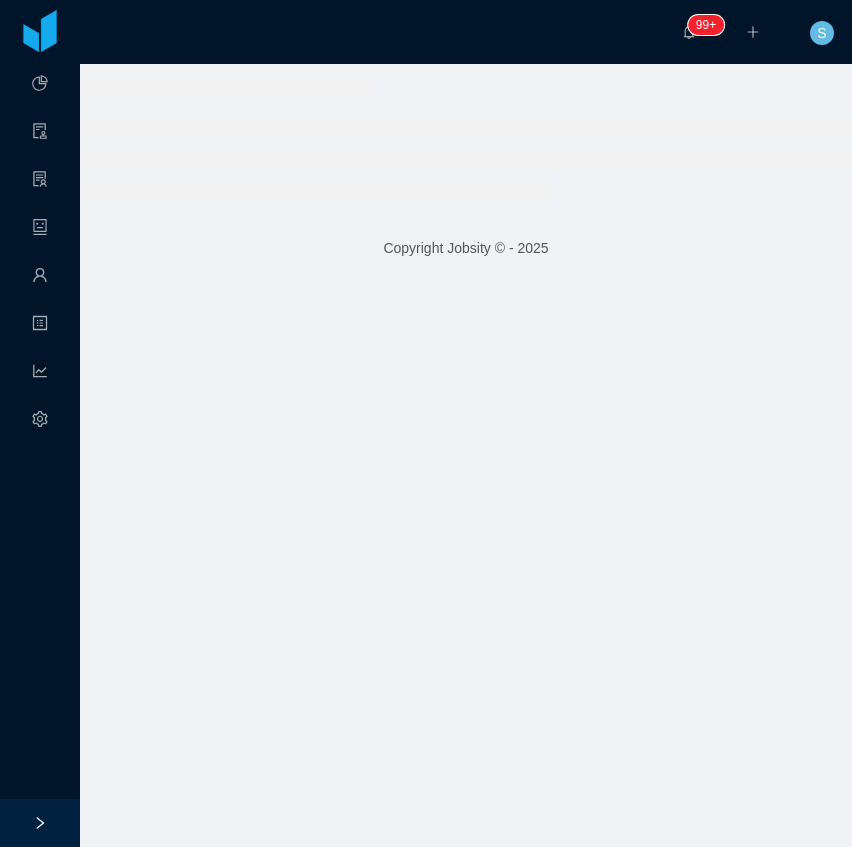 scroll, scrollTop: 0, scrollLeft: 0, axis: both 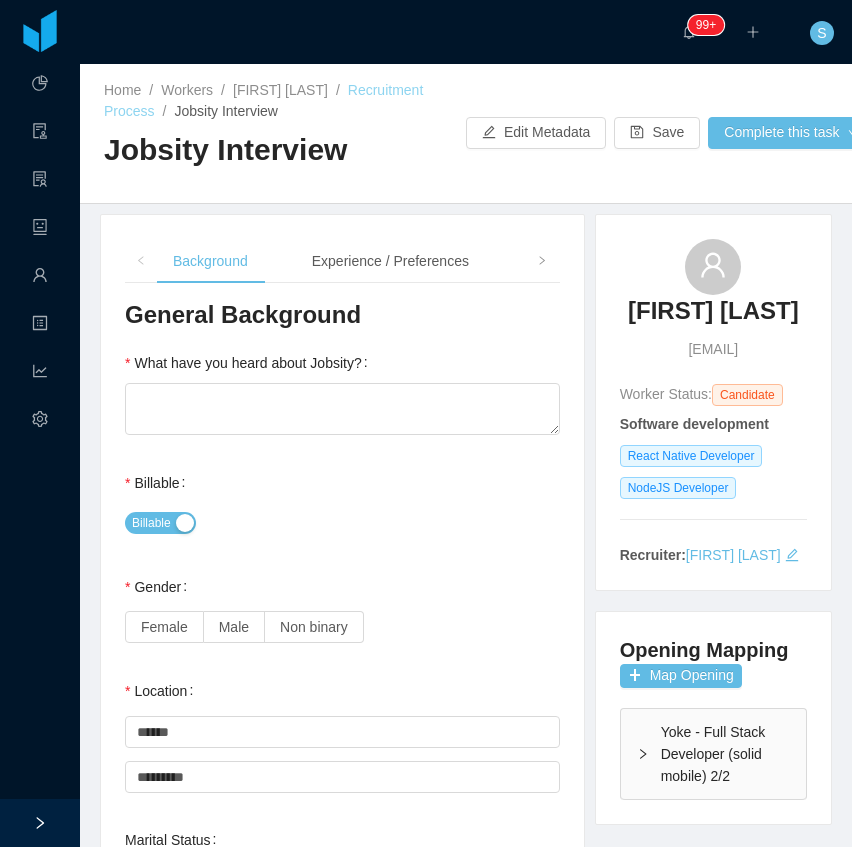 drag, startPoint x: 346, startPoint y: 109, endPoint x: 266, endPoint y: 109, distance: 80 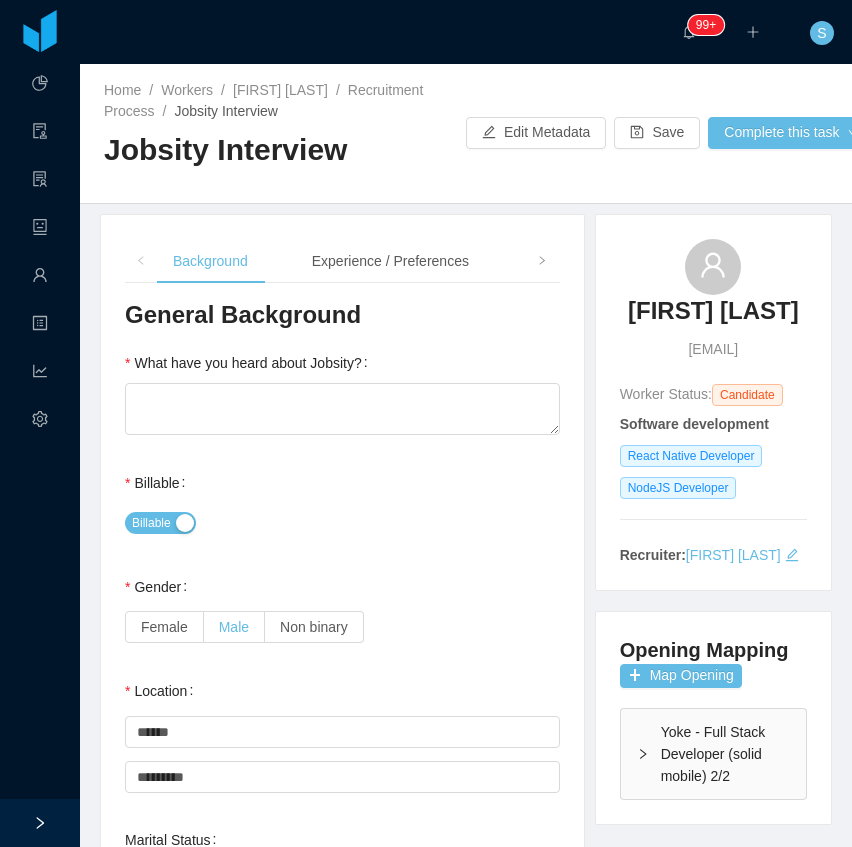 click on "Male" at bounding box center [234, 627] 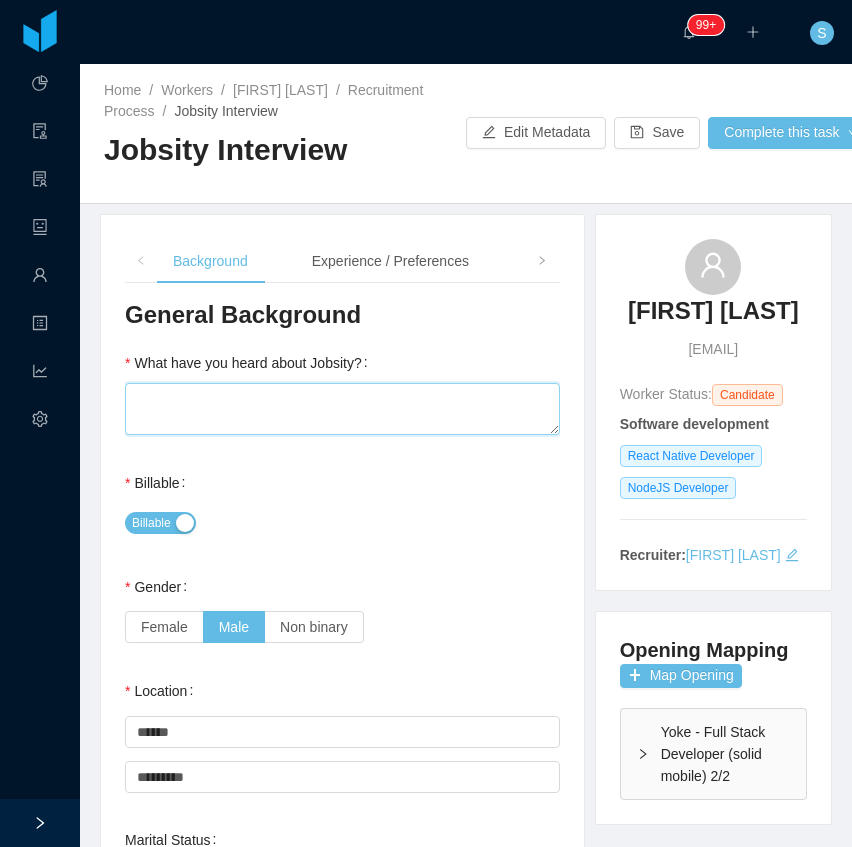 click on "What have you heard about Jobsity?" at bounding box center (342, 409) 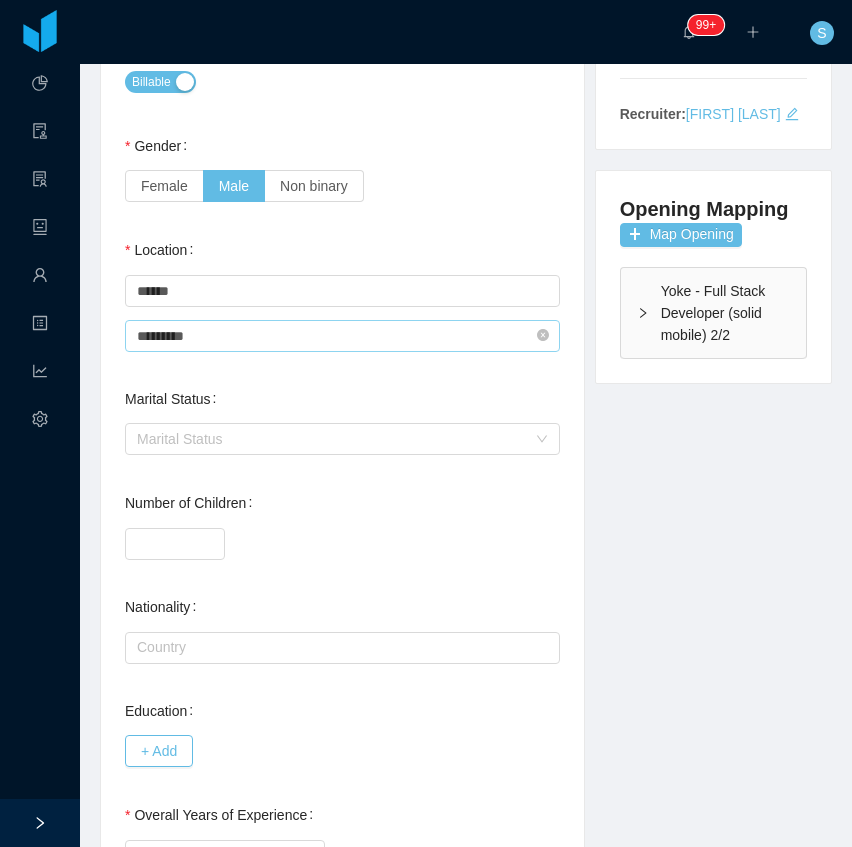 scroll, scrollTop: 356, scrollLeft: 0, axis: vertical 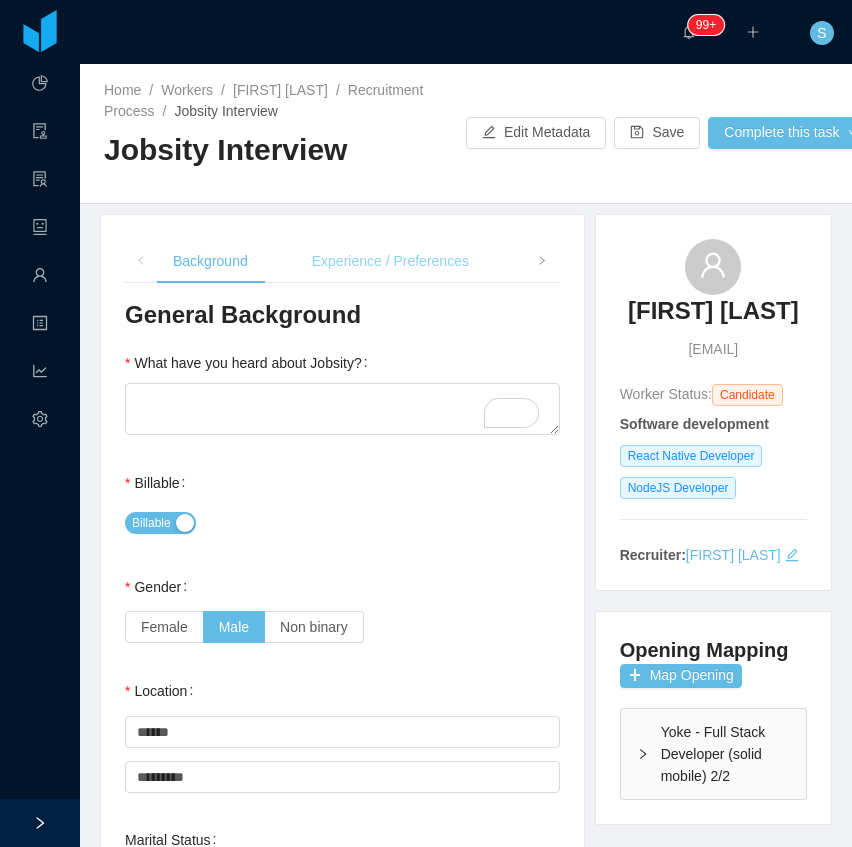 click on "Experience / Preferences" at bounding box center [390, 261] 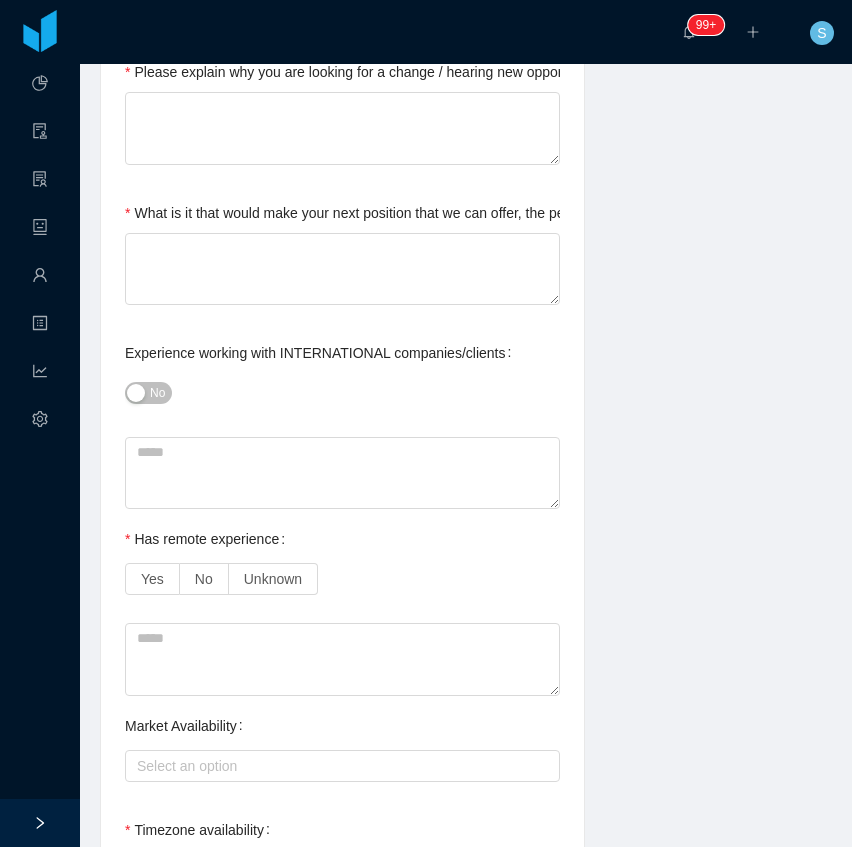 scroll, scrollTop: 1066, scrollLeft: 0, axis: vertical 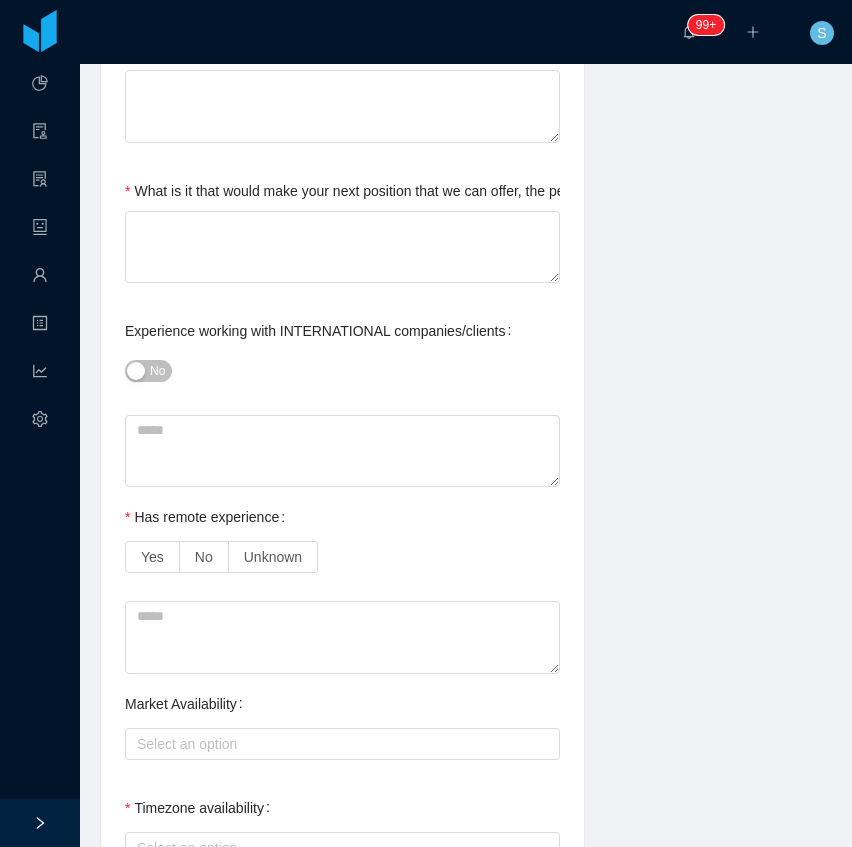 click on "No" at bounding box center (157, 371) 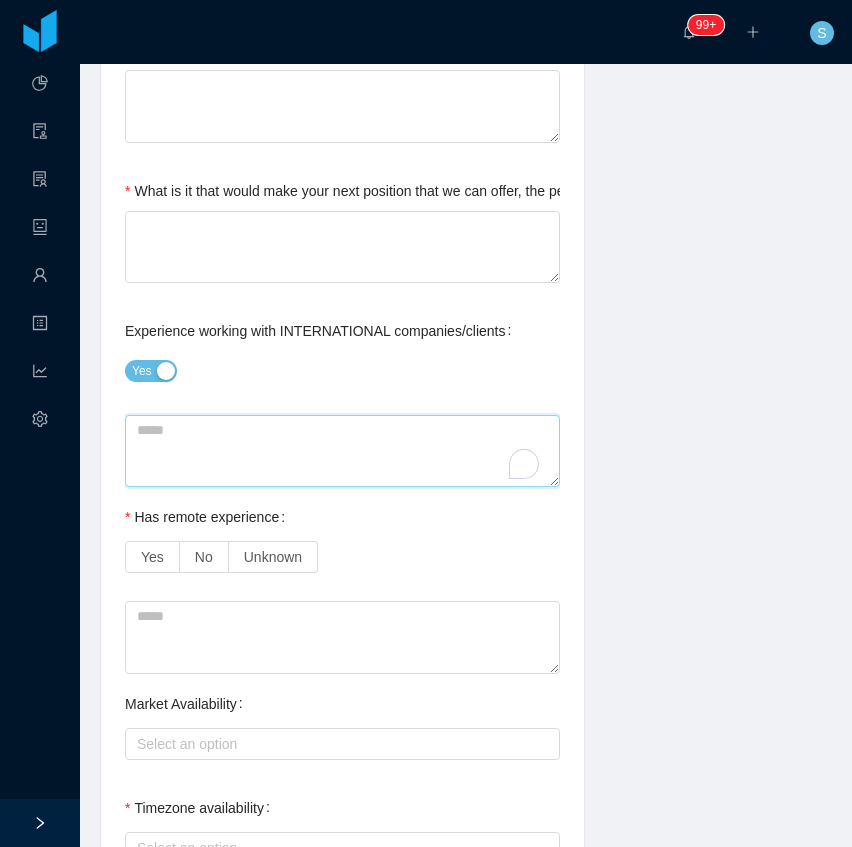 click at bounding box center (342, 451) 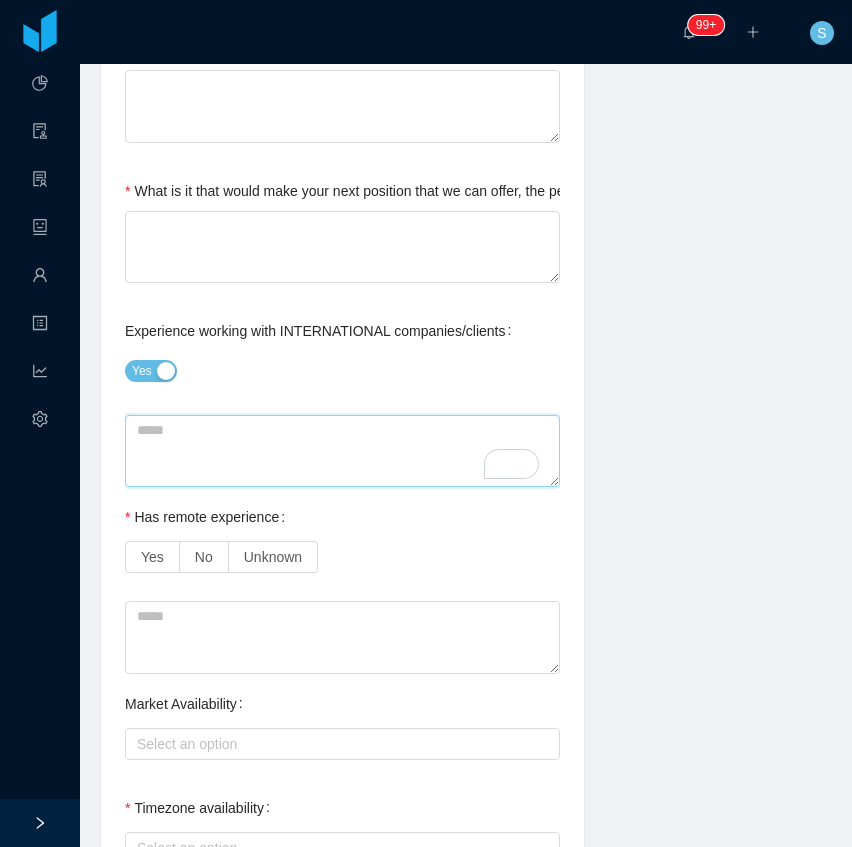 click at bounding box center [342, 451] 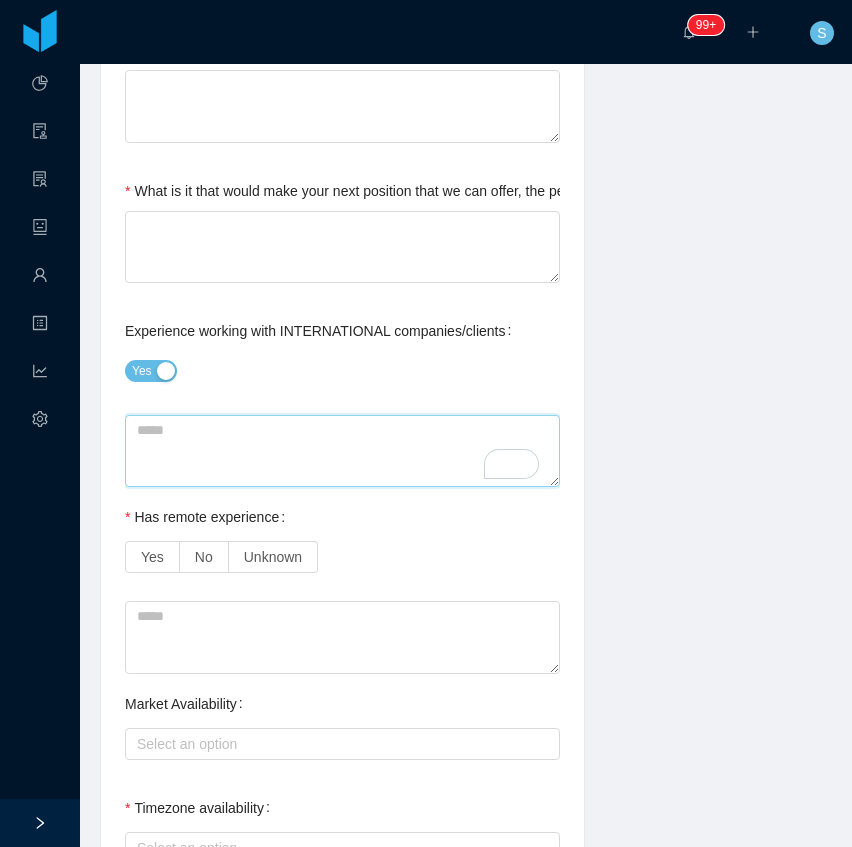 type 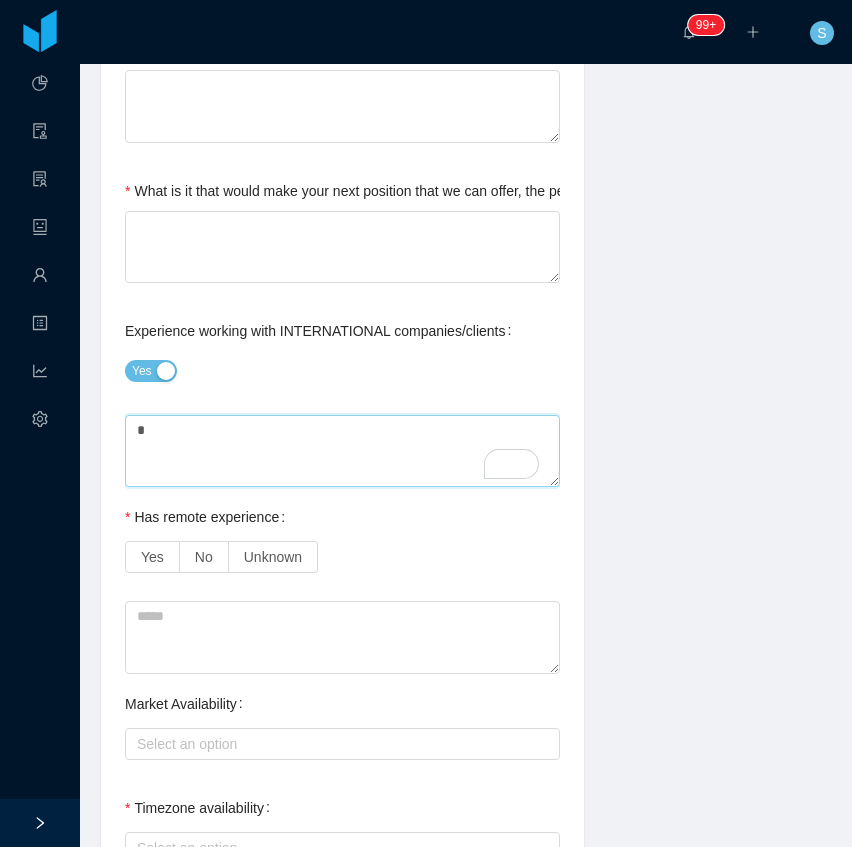 type 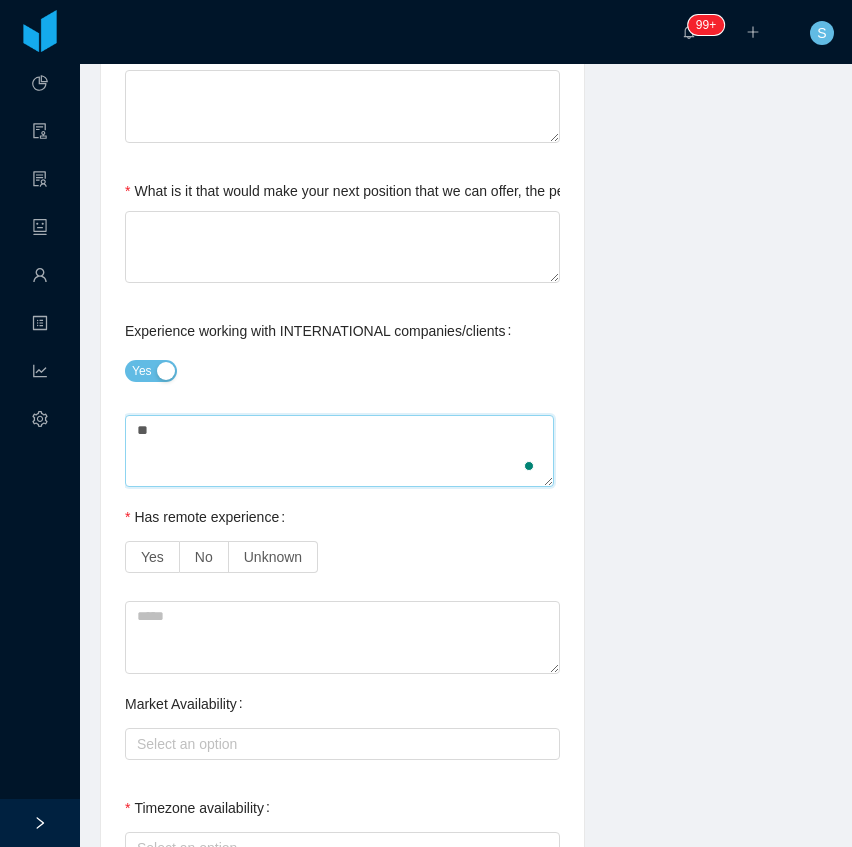 type 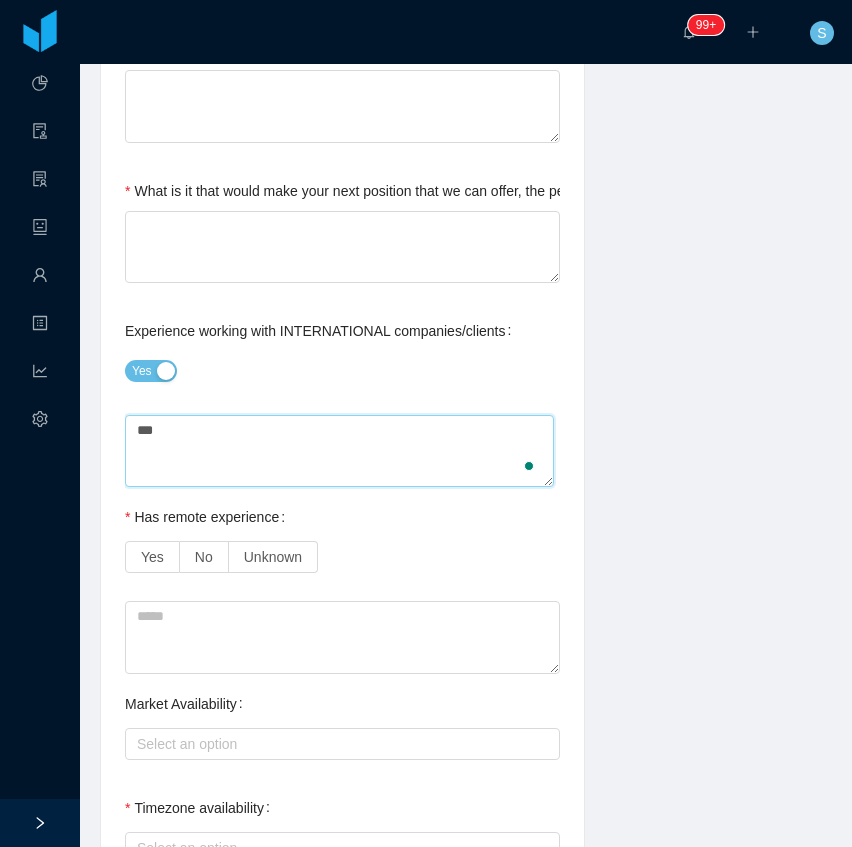 type 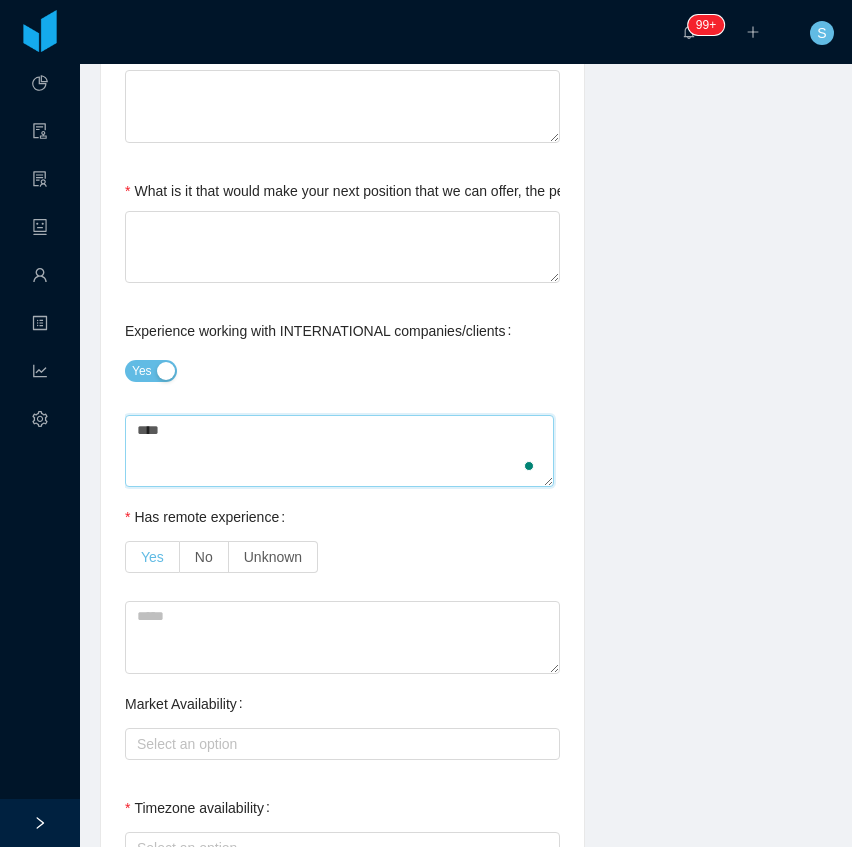 type on "***" 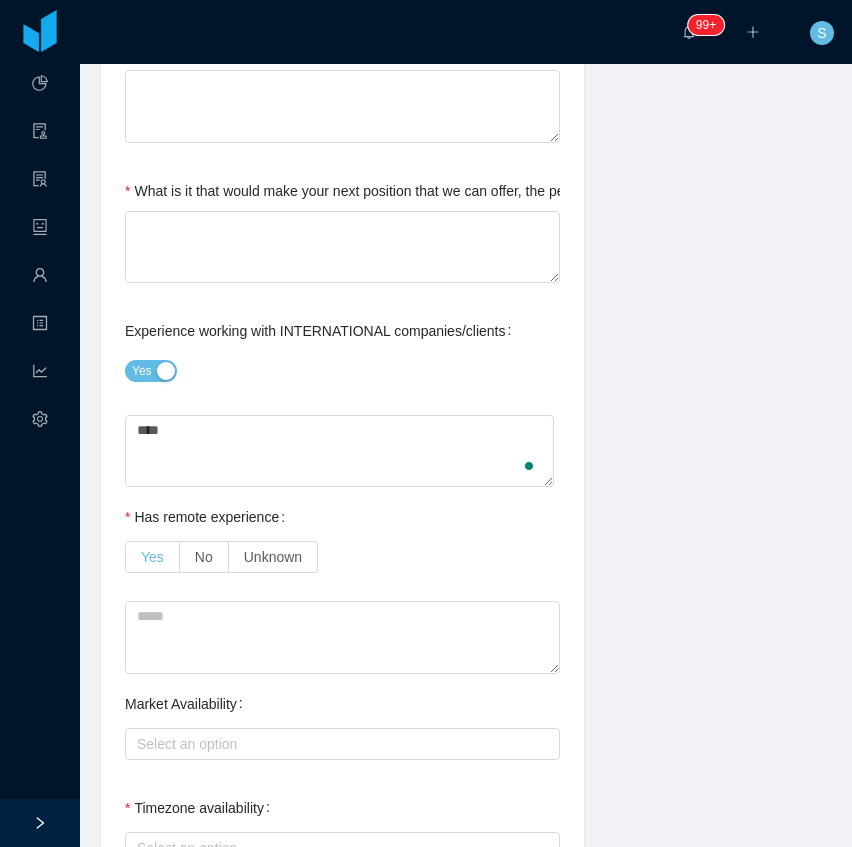 click on "Yes" at bounding box center [152, 557] 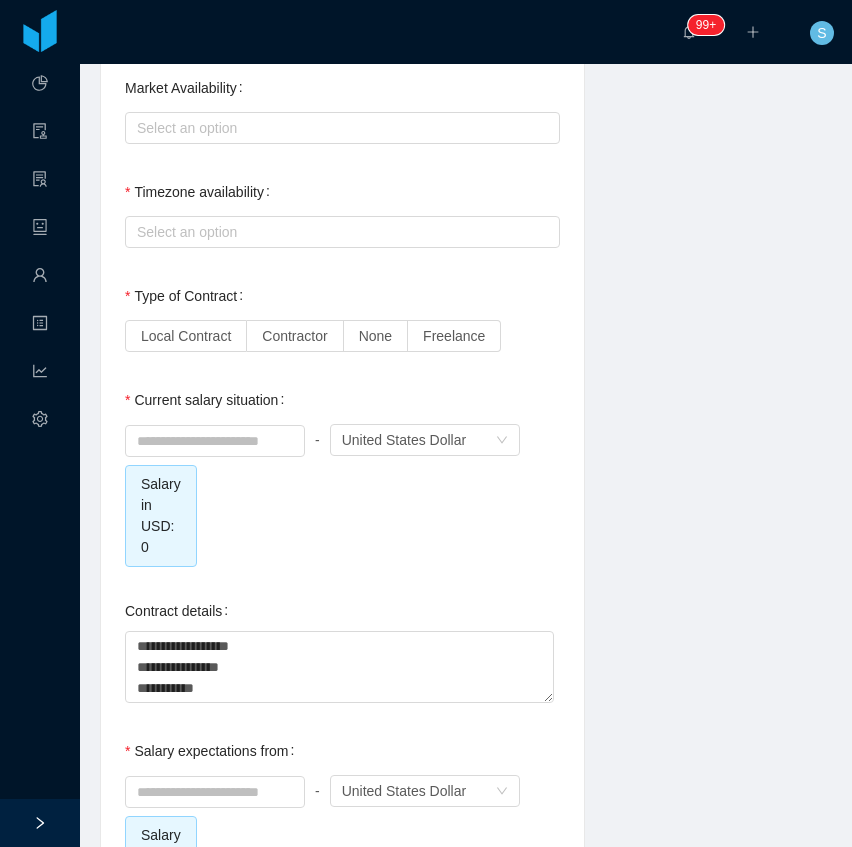 scroll, scrollTop: 1800, scrollLeft: 0, axis: vertical 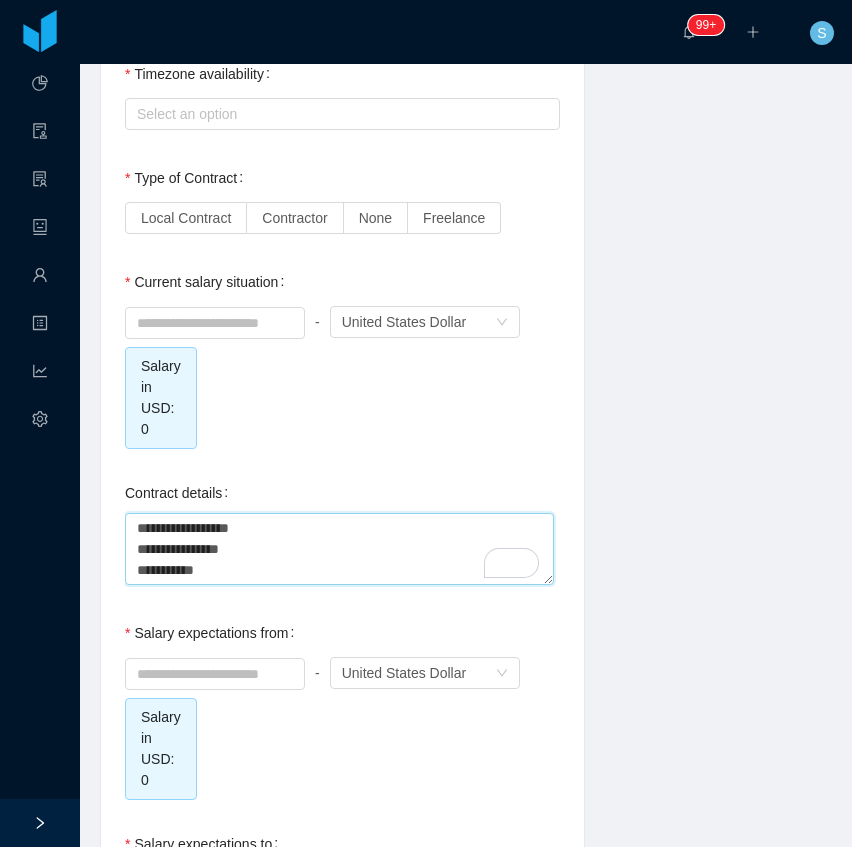 drag, startPoint x: 228, startPoint y: 574, endPoint x: 118, endPoint y: 516, distance: 124.35433 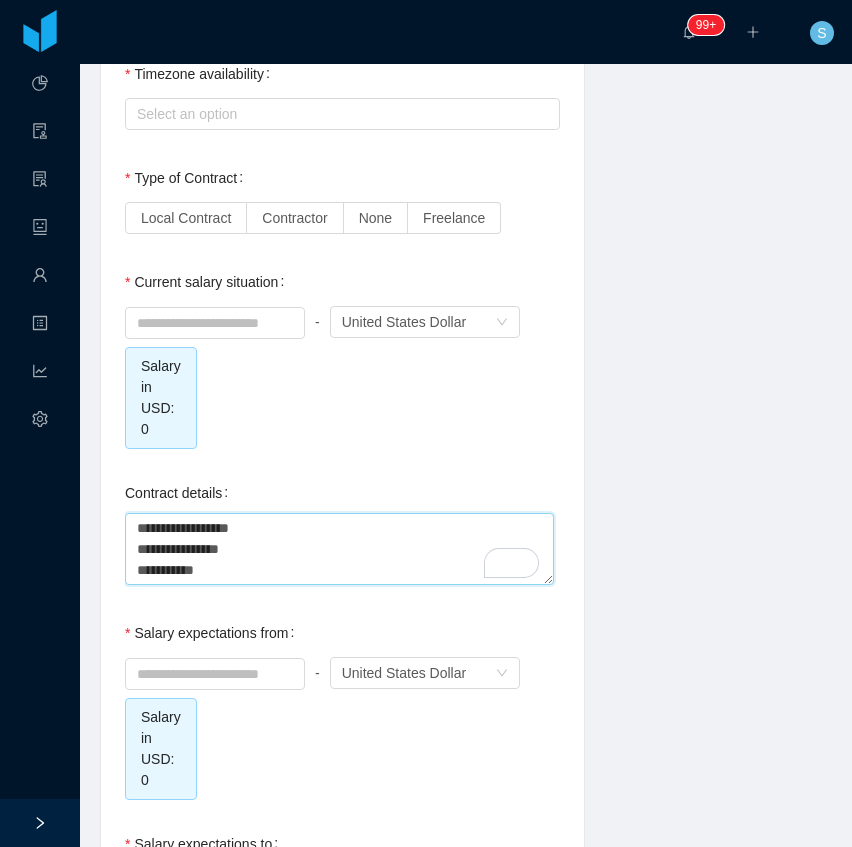 type 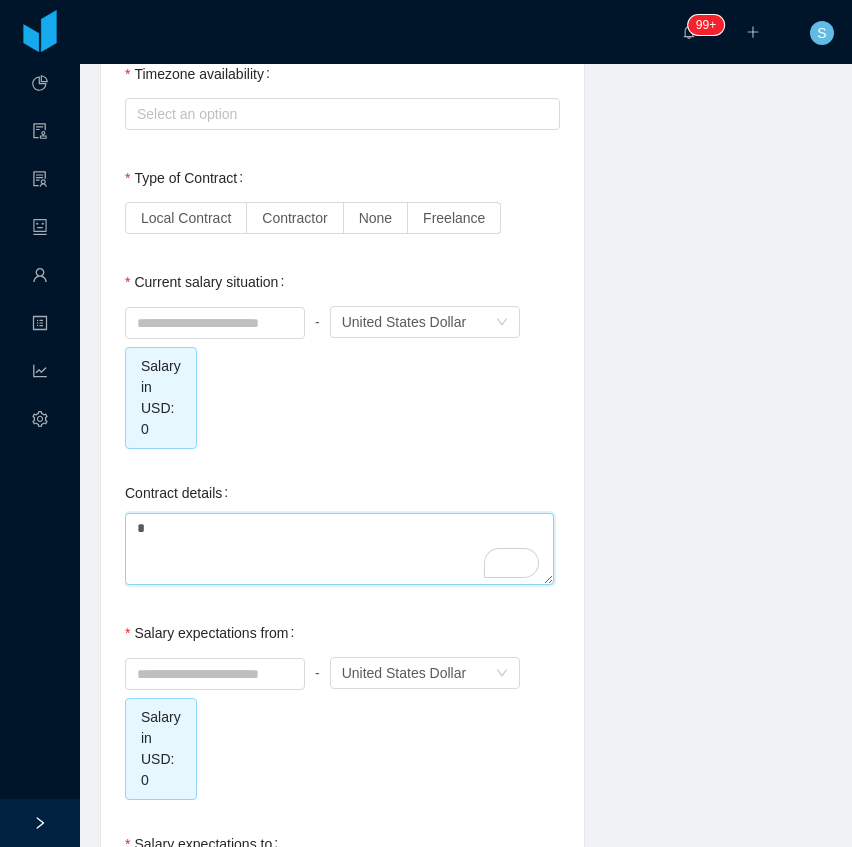 type 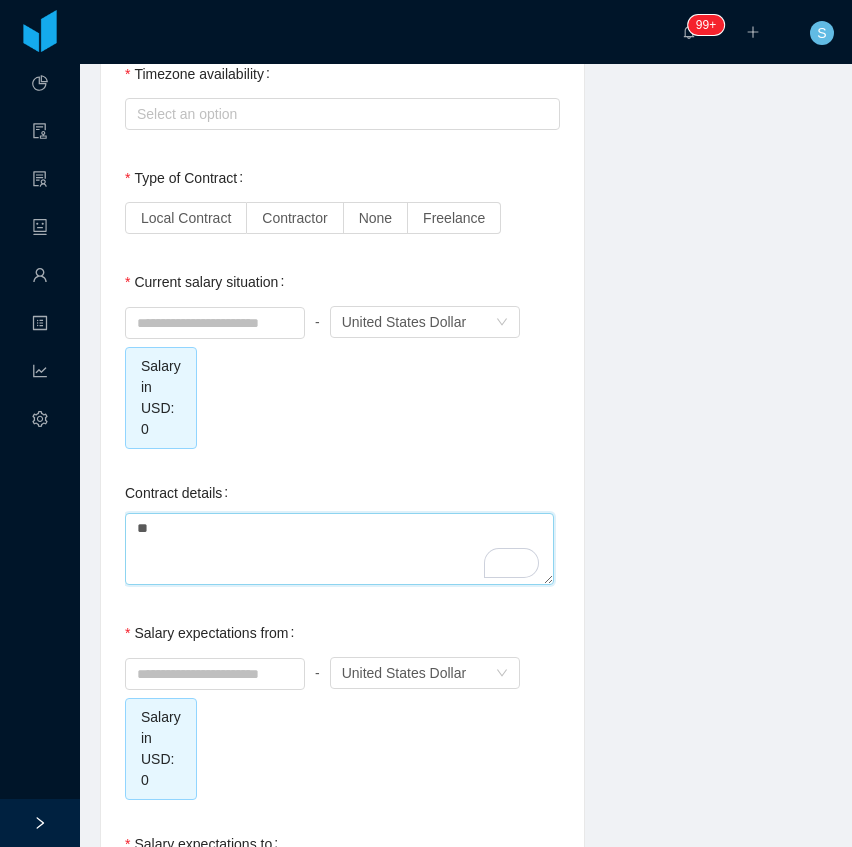 type 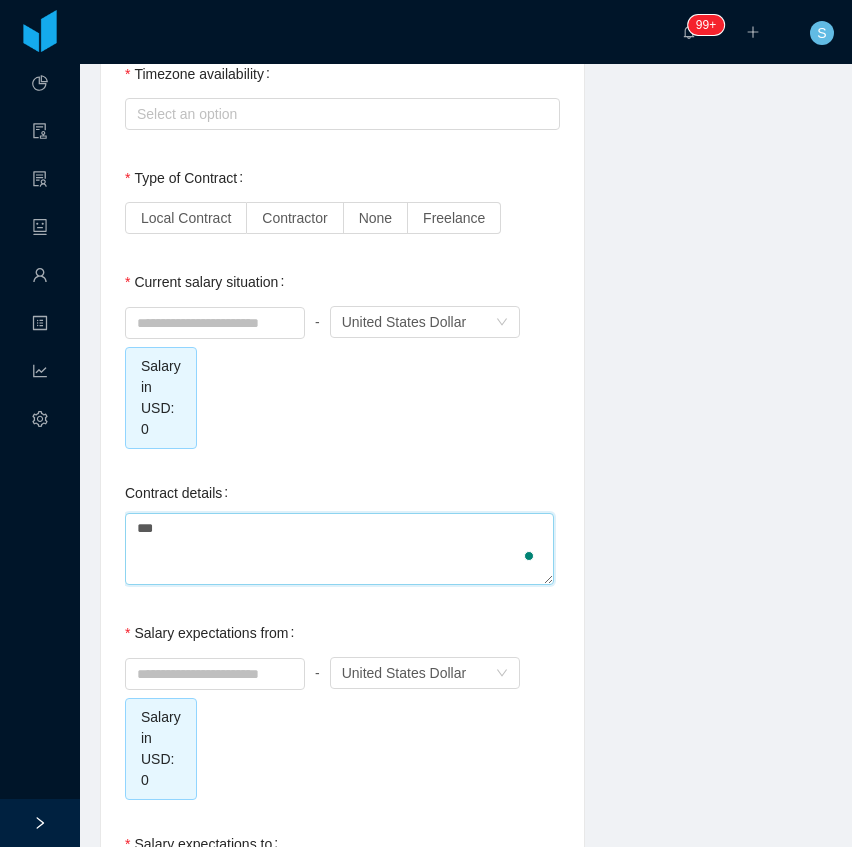 type 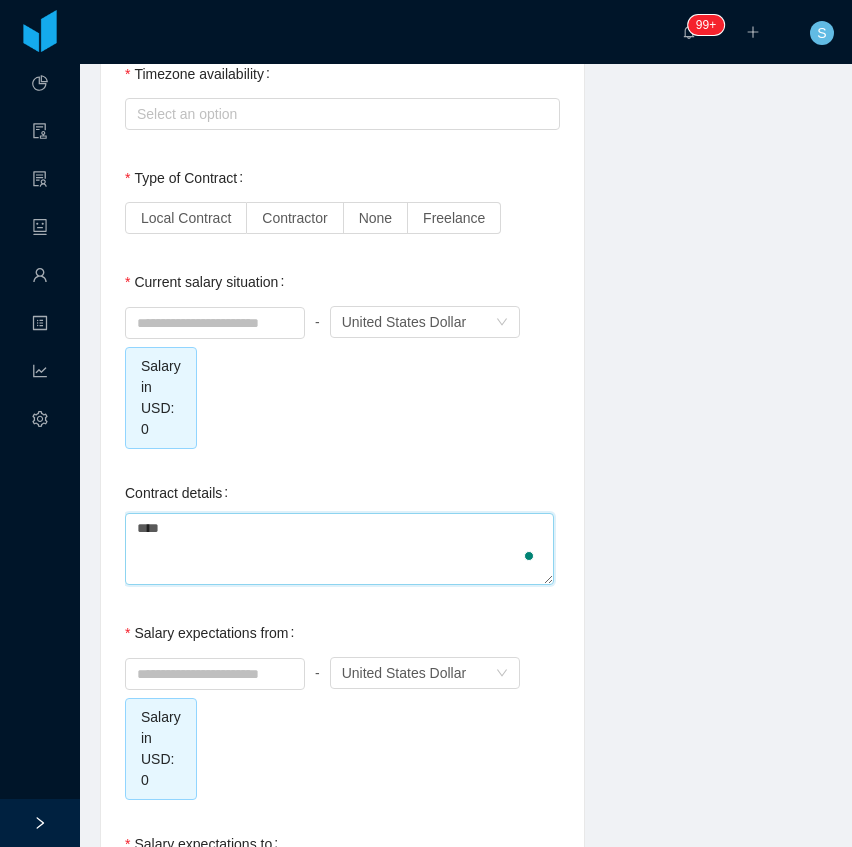 type 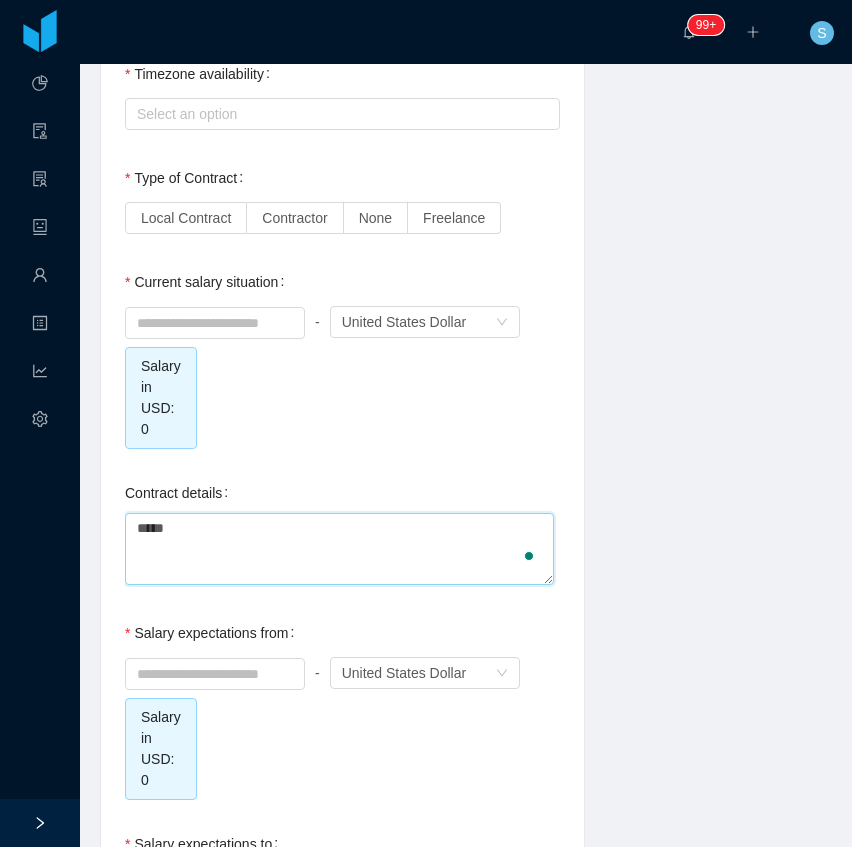 type 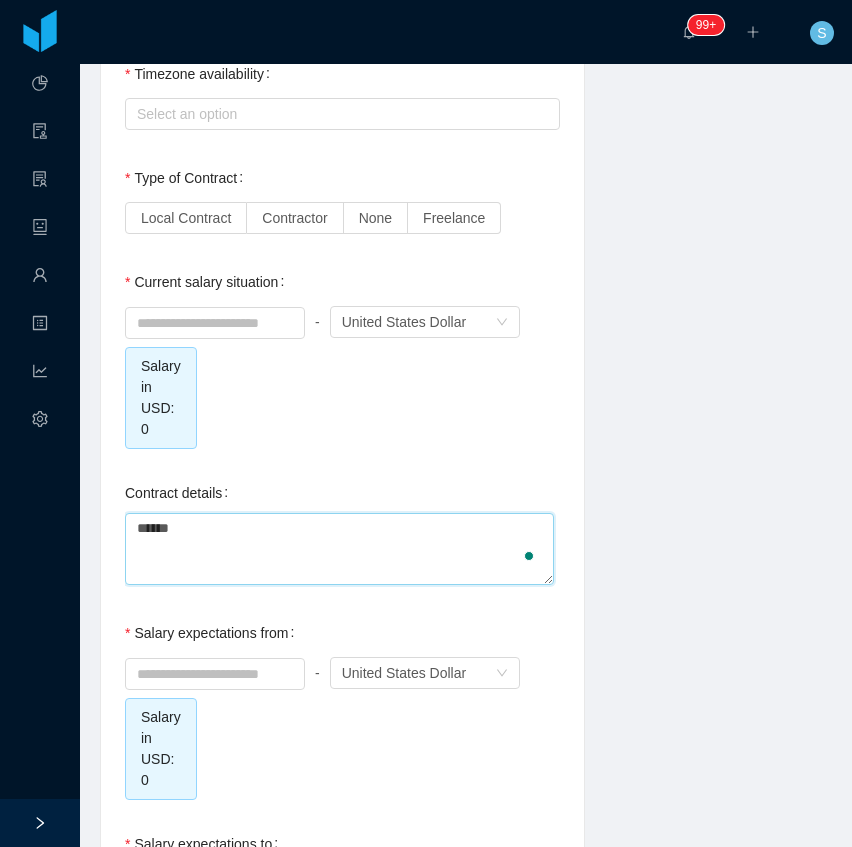 type 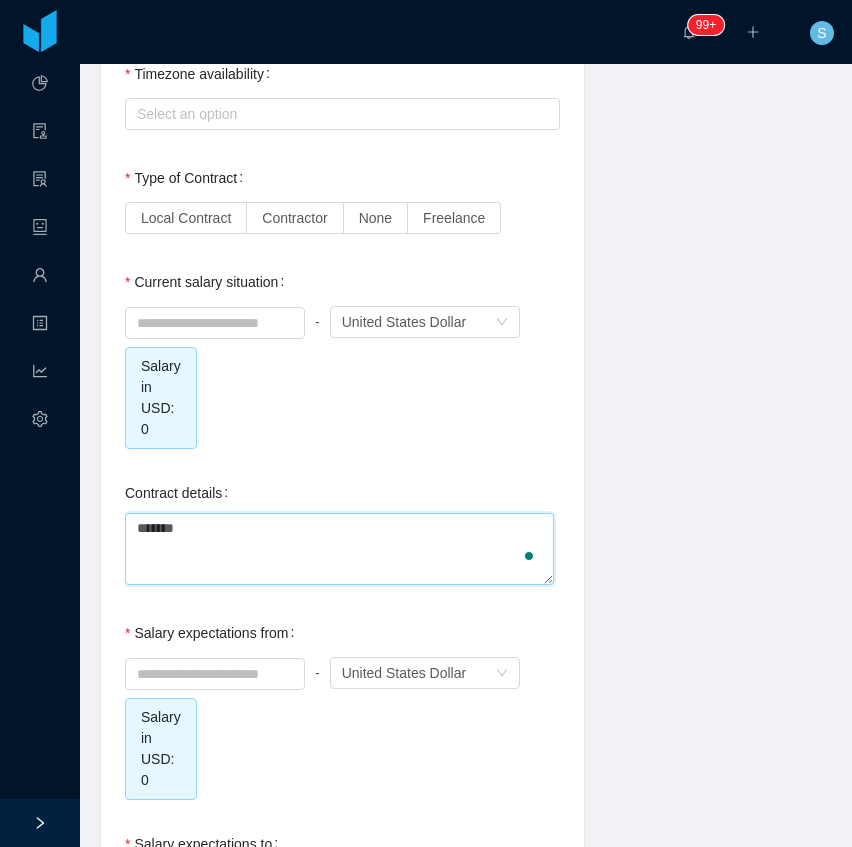 type 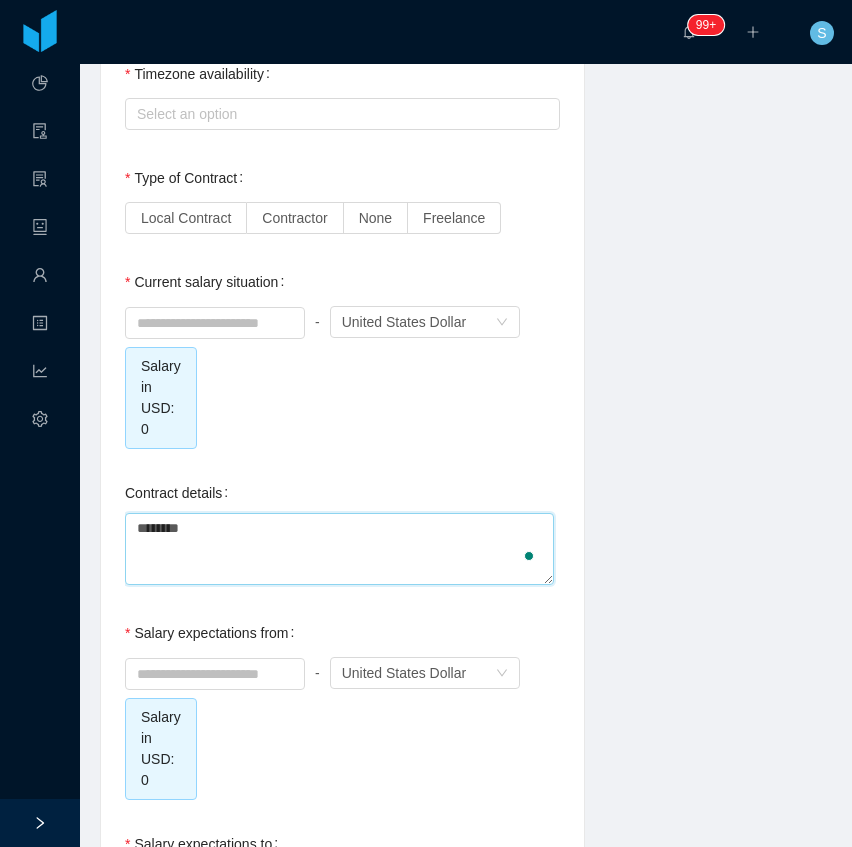 type 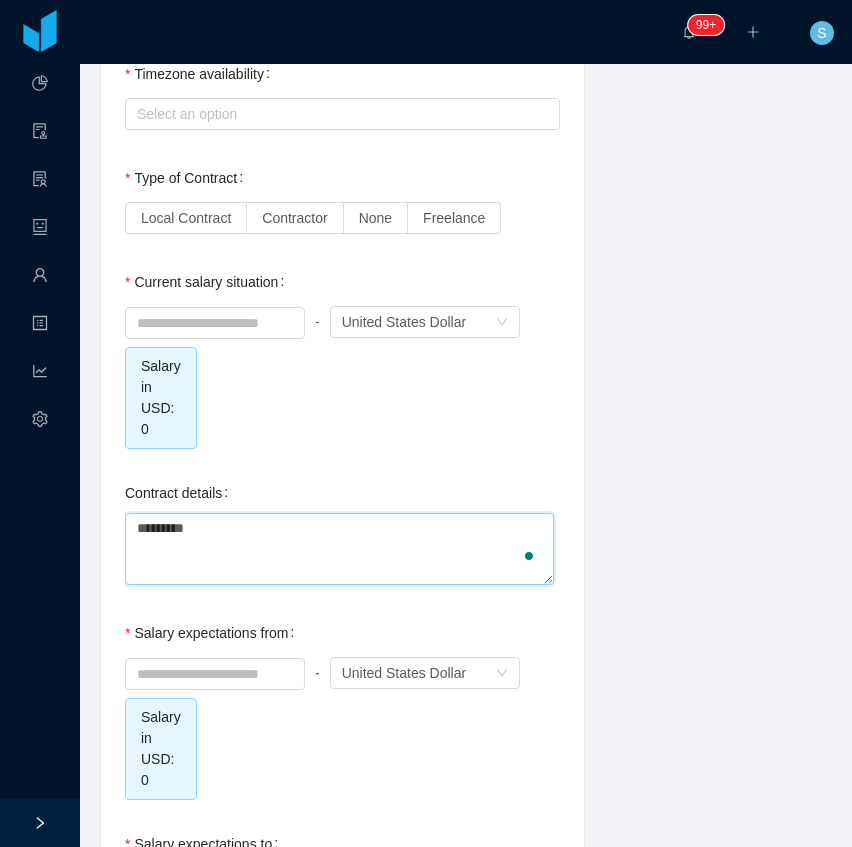 type 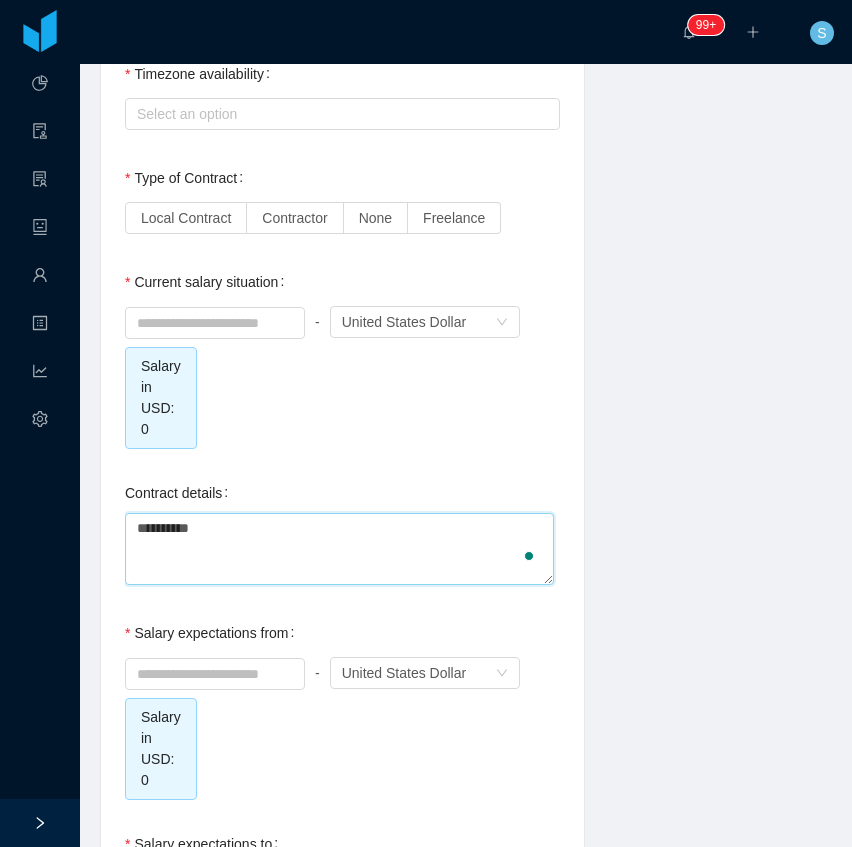 type 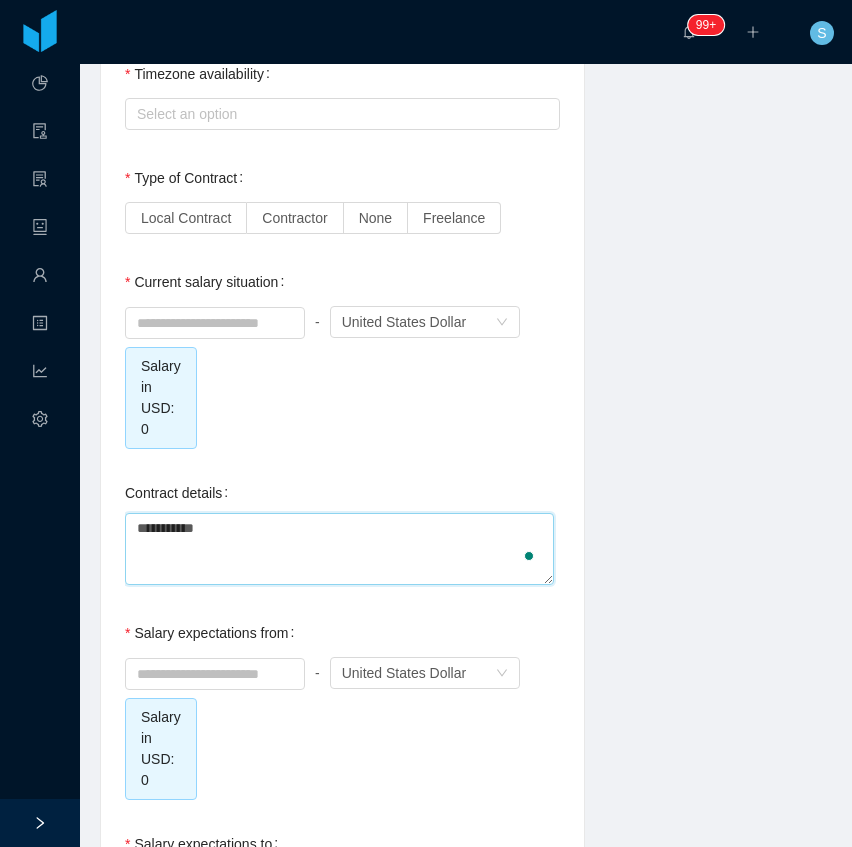 type 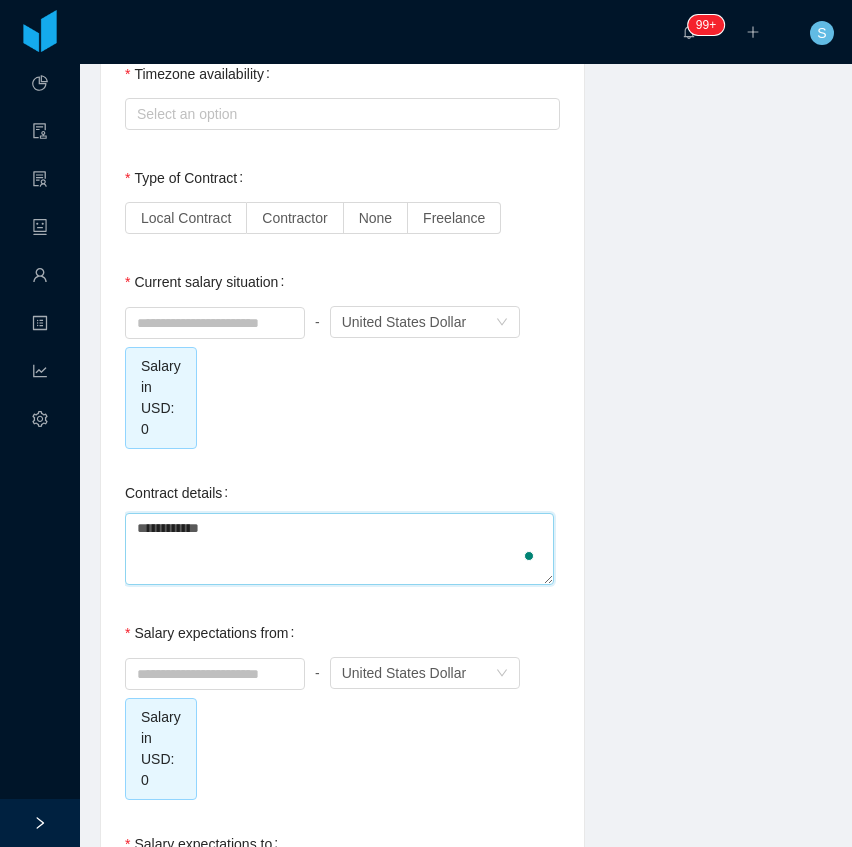 type 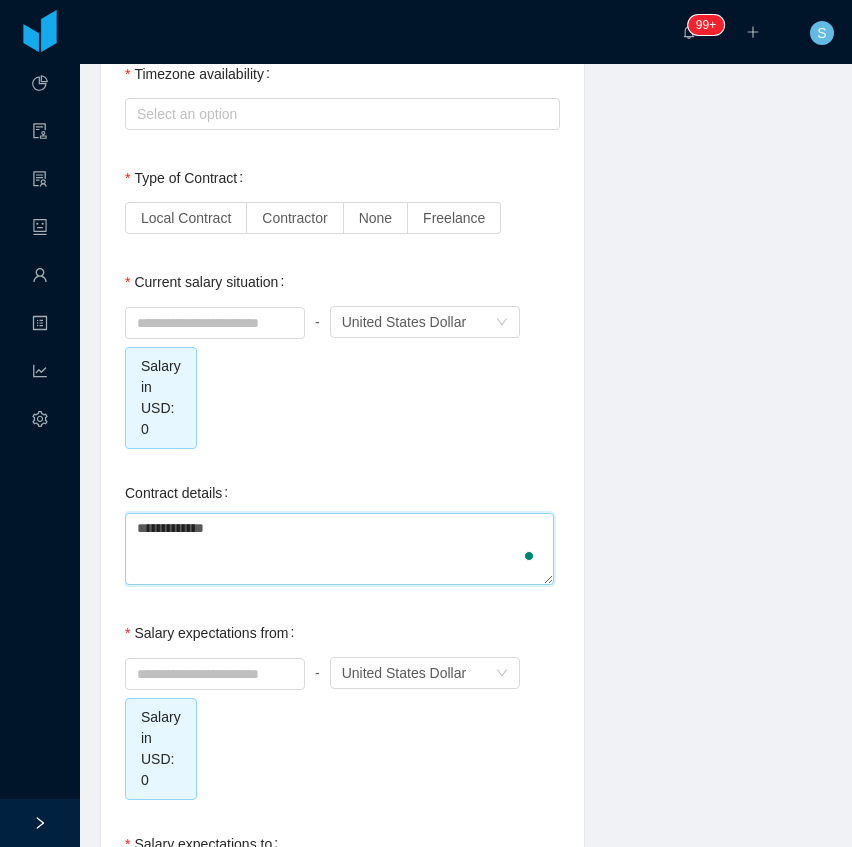 type 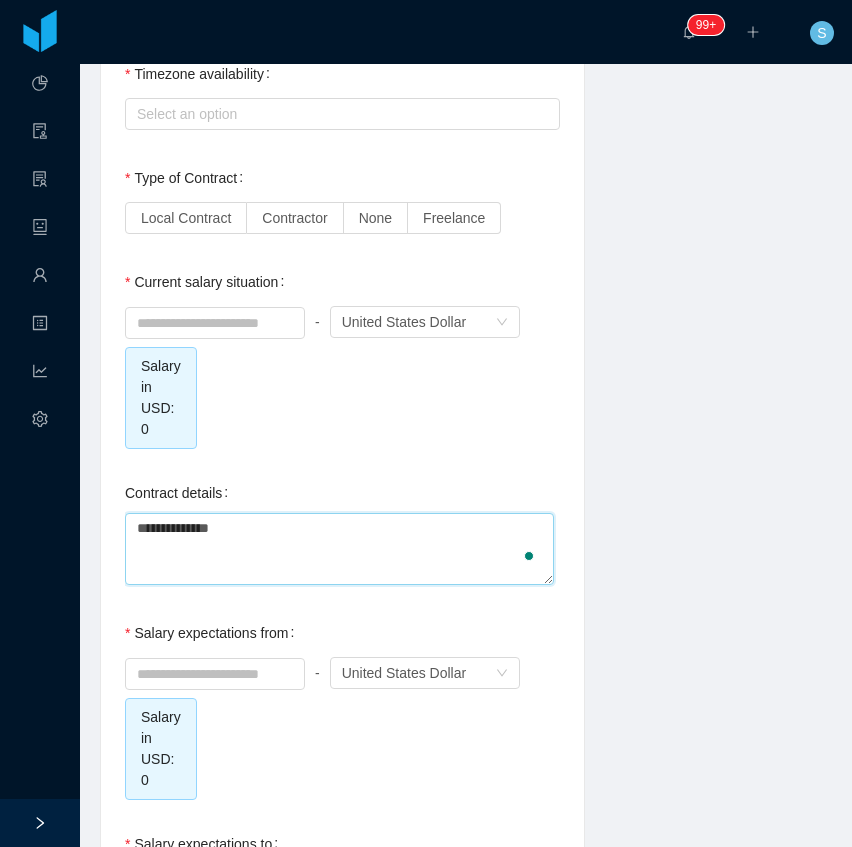 type 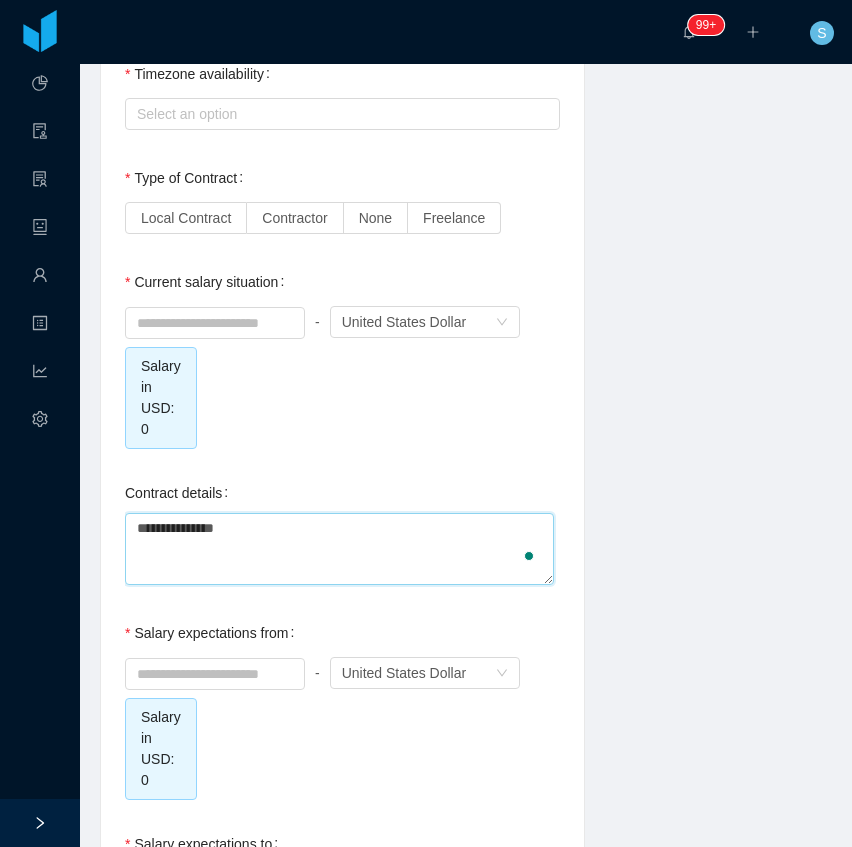 type 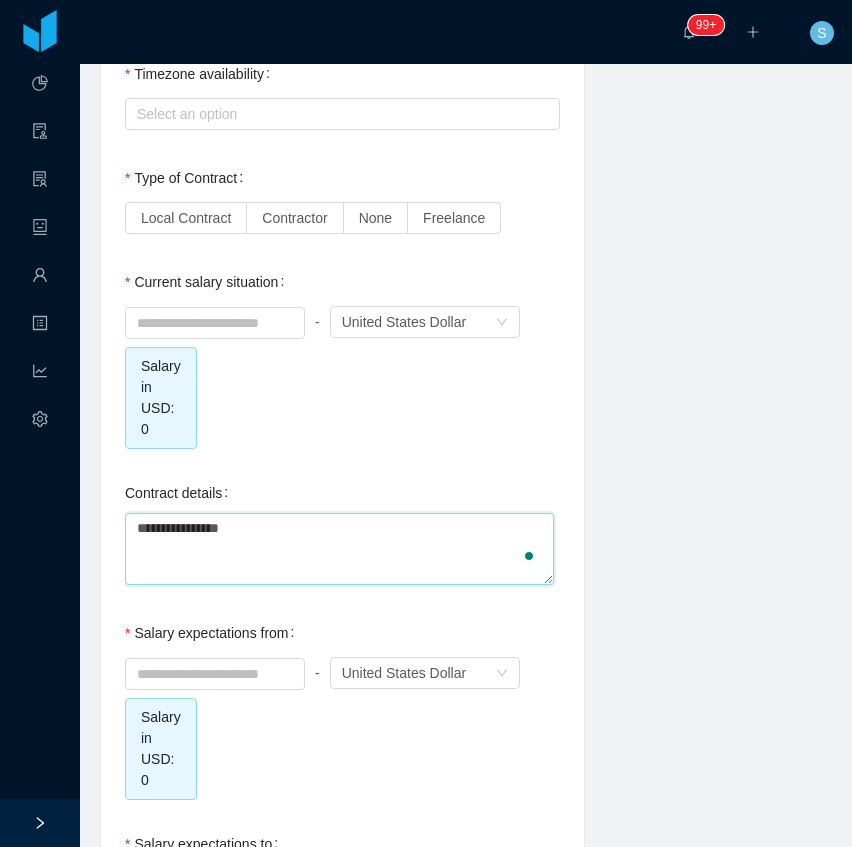 type 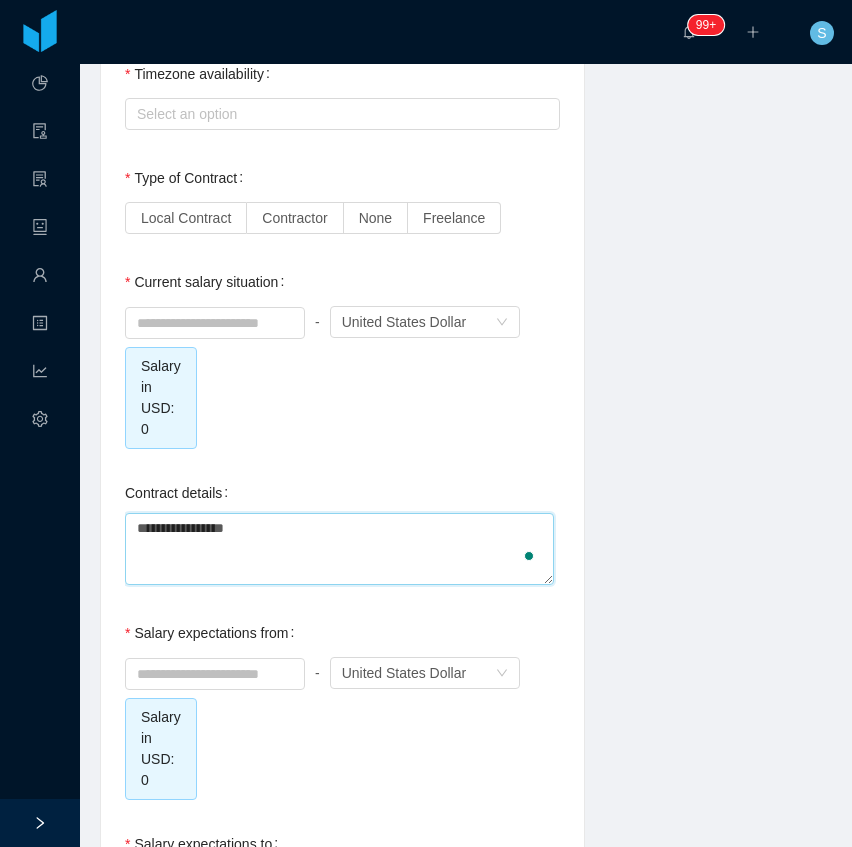 type 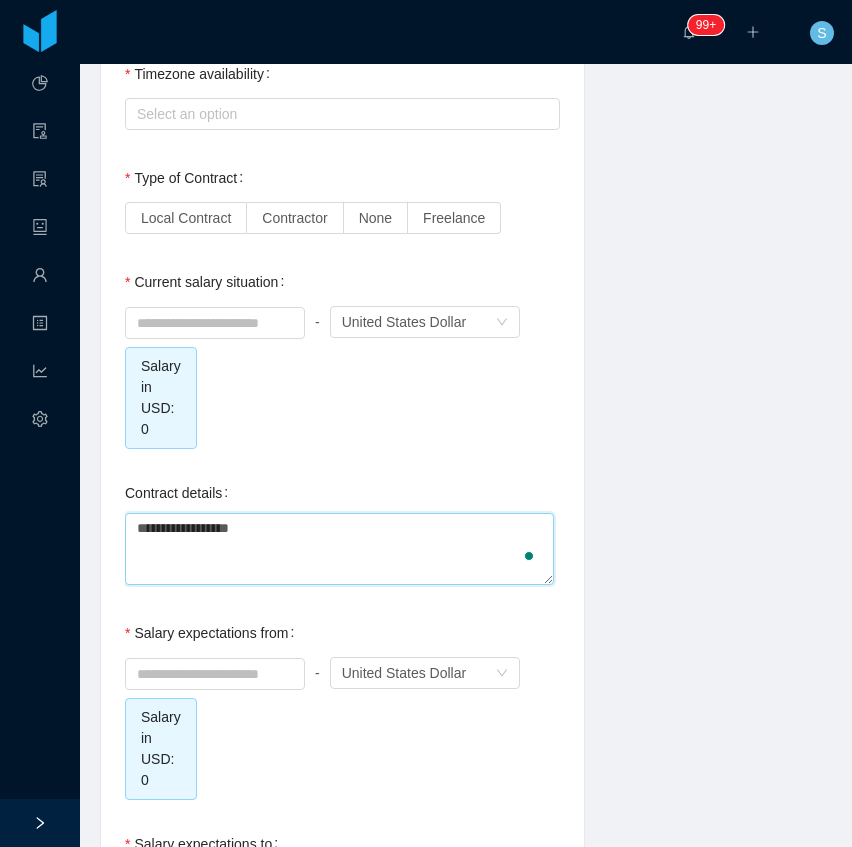 type 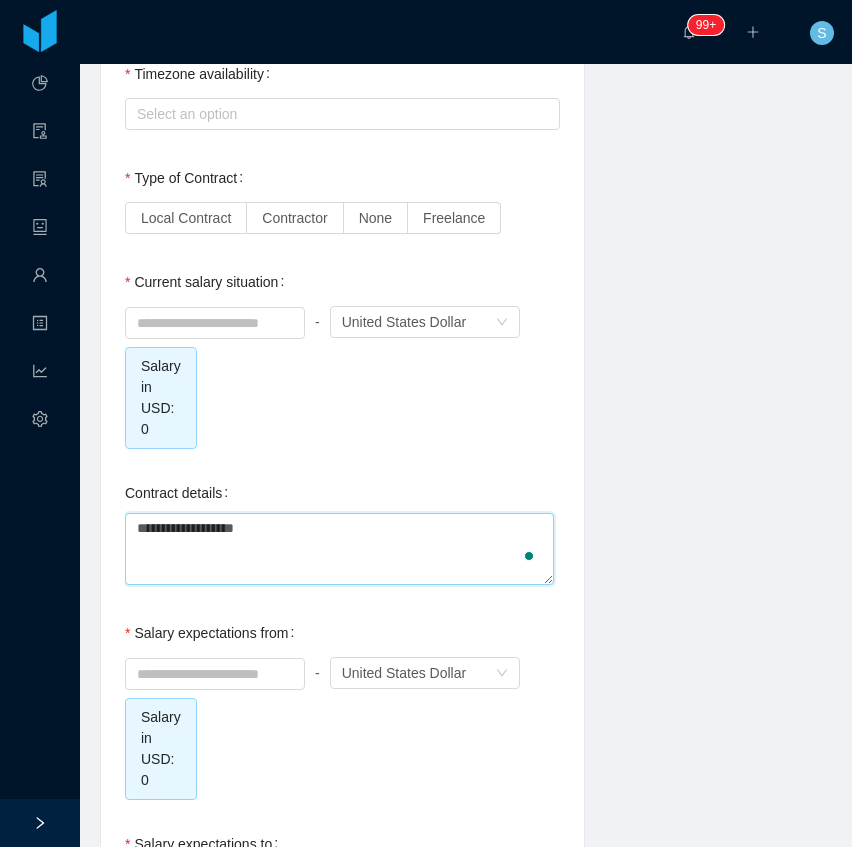 type 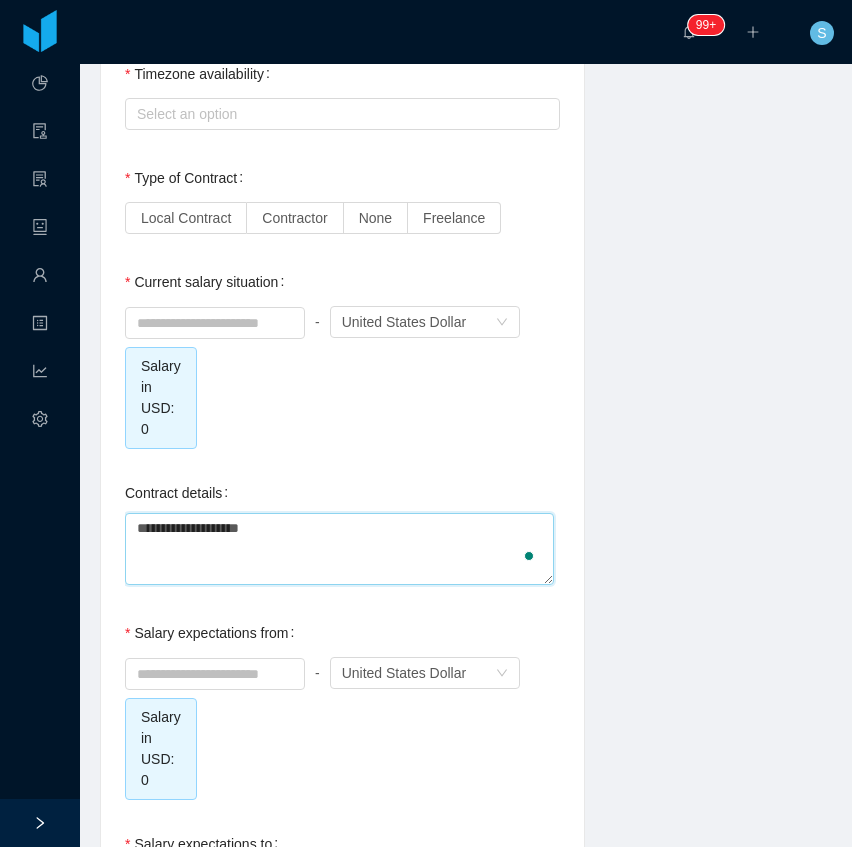 type 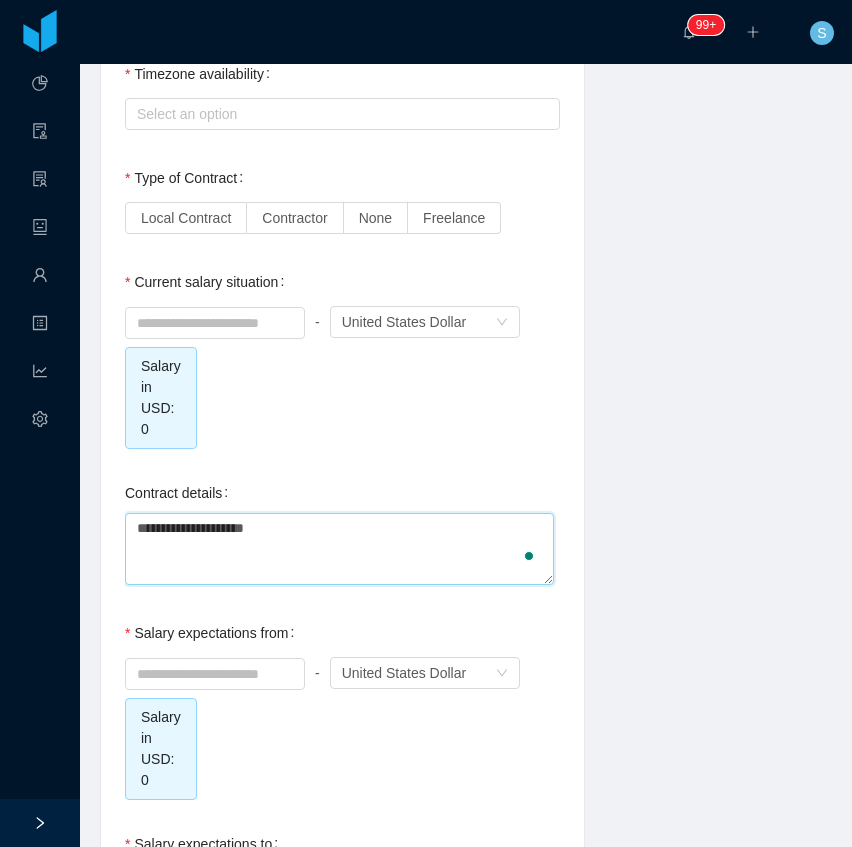 type 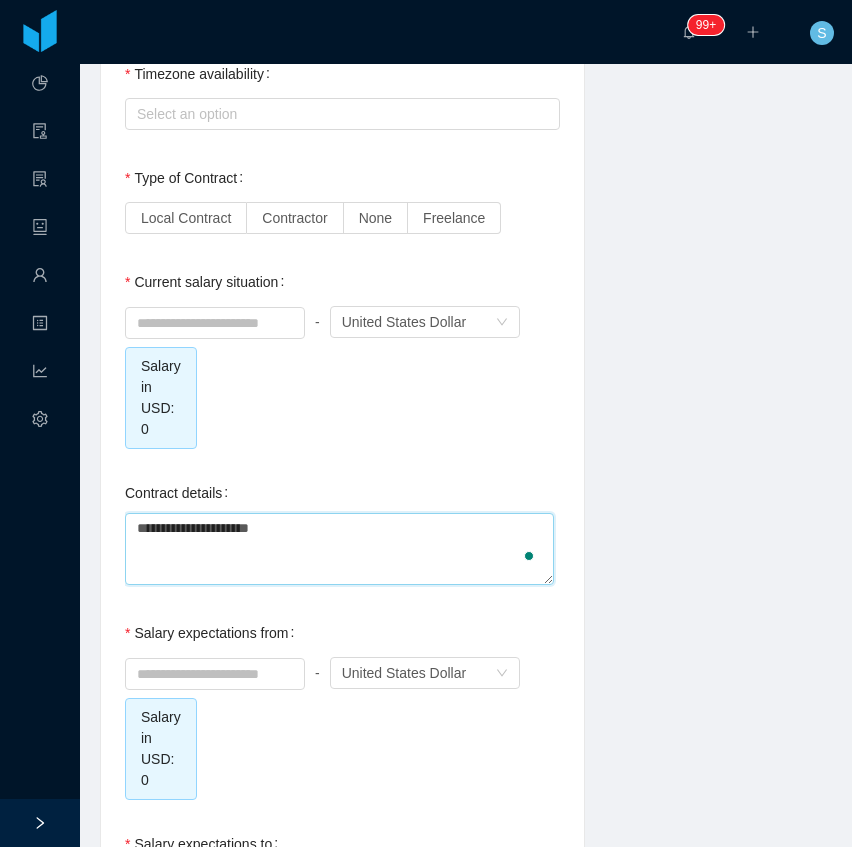 type 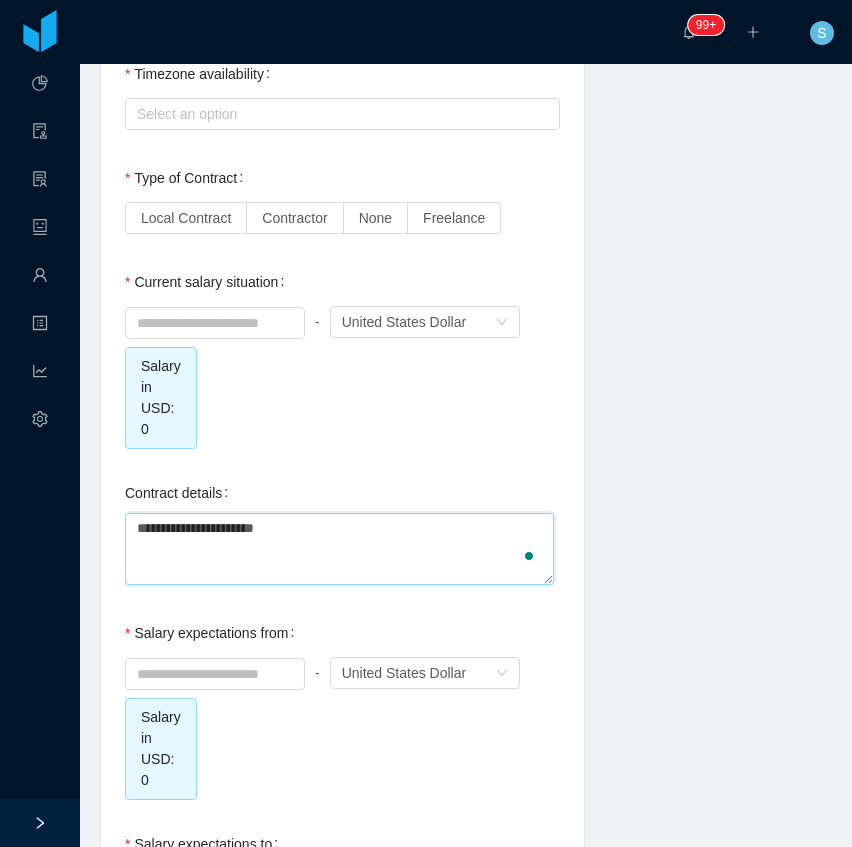 type 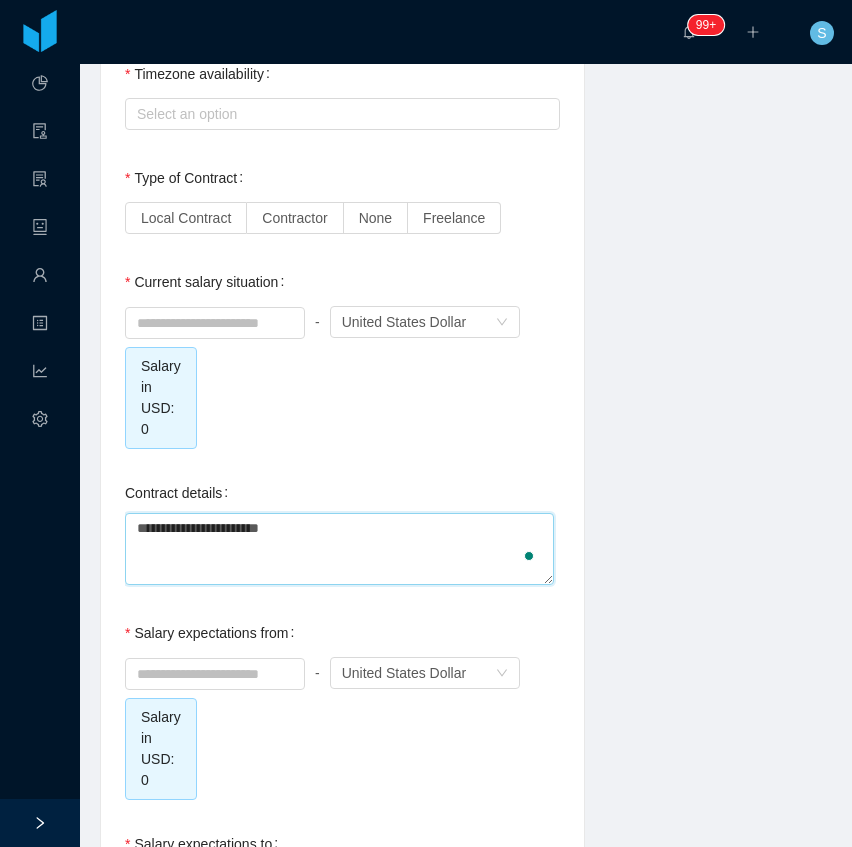 type 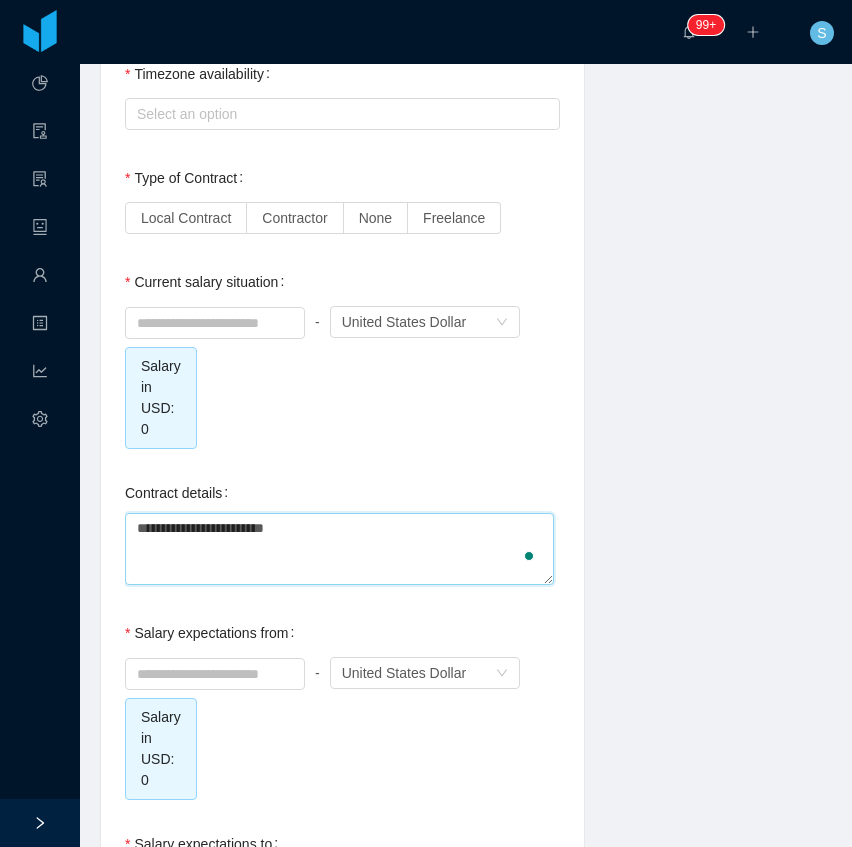 type 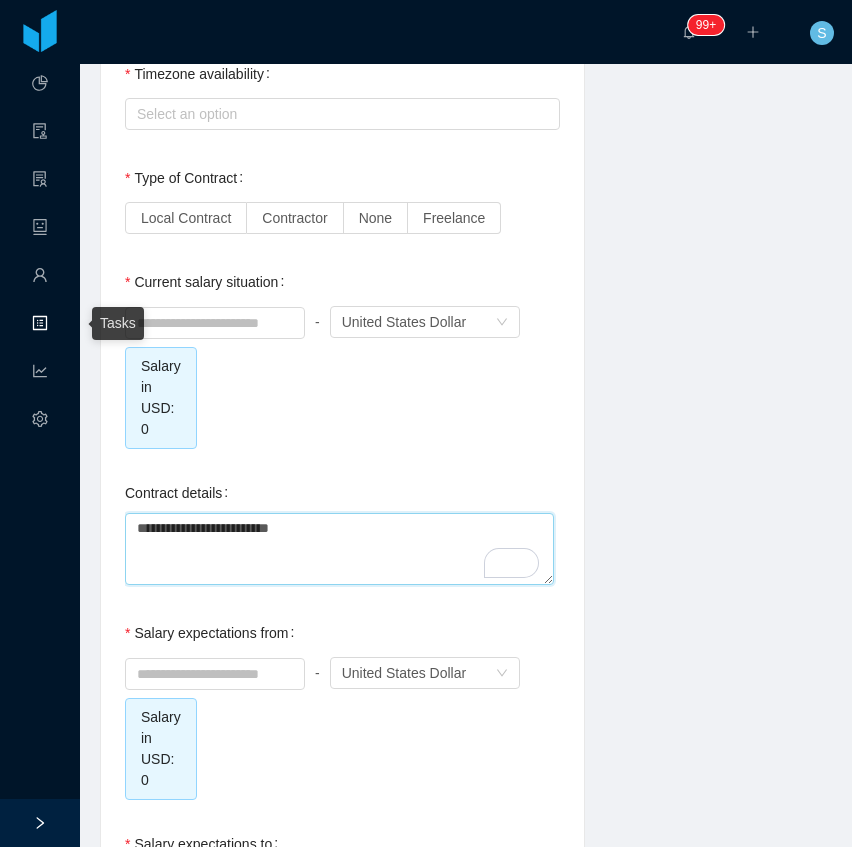 type on "**********" 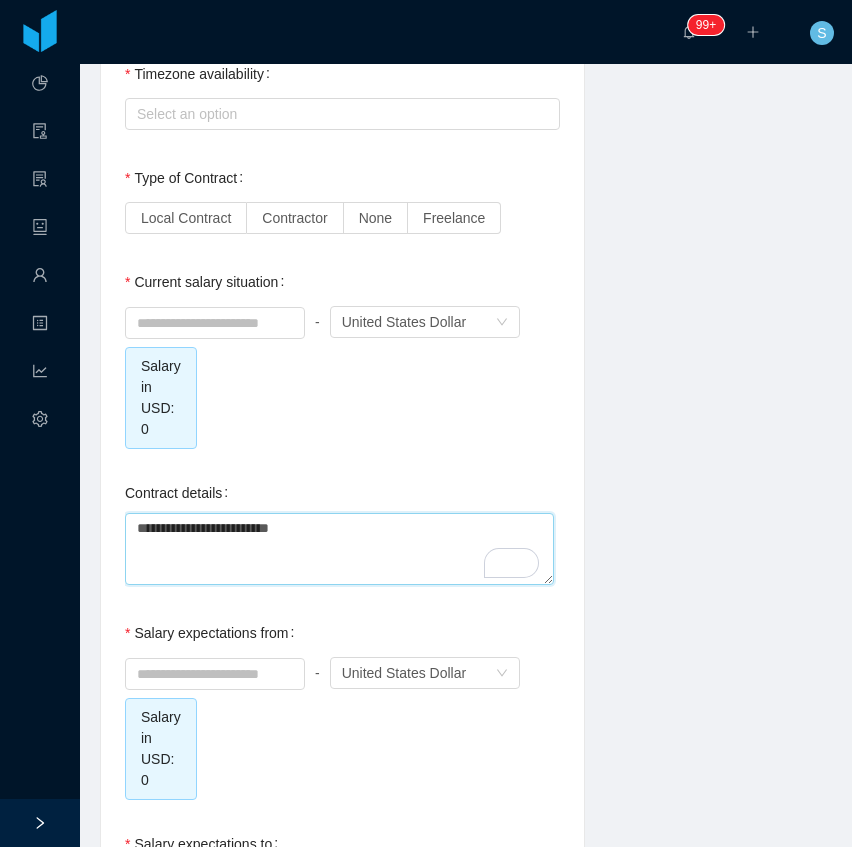 click on "**********" at bounding box center [339, 549] 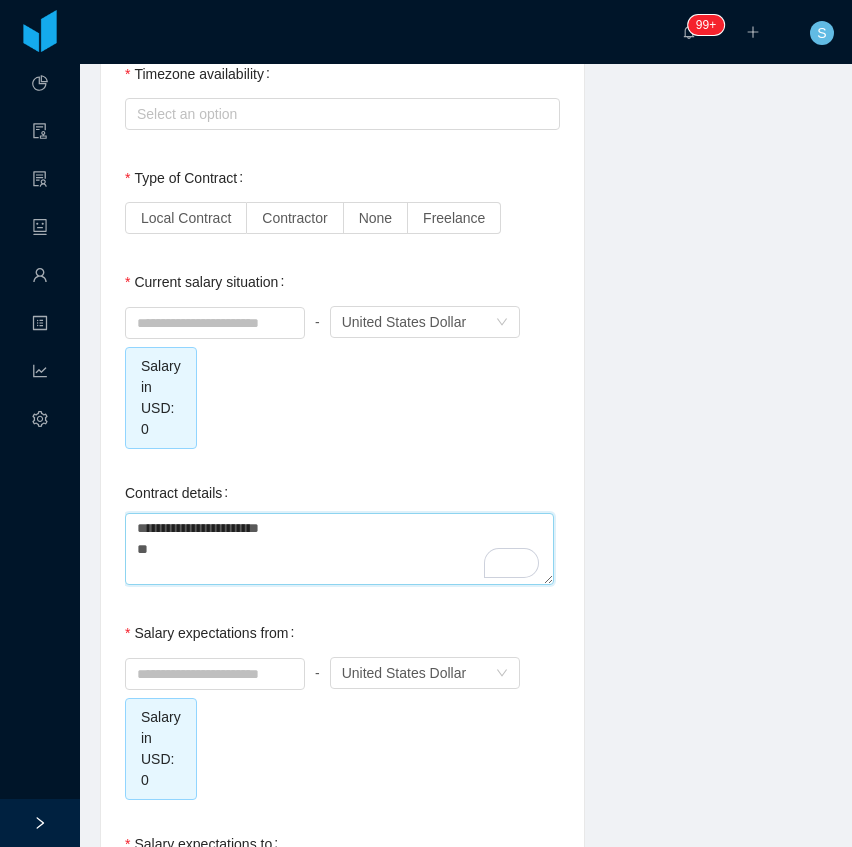 type 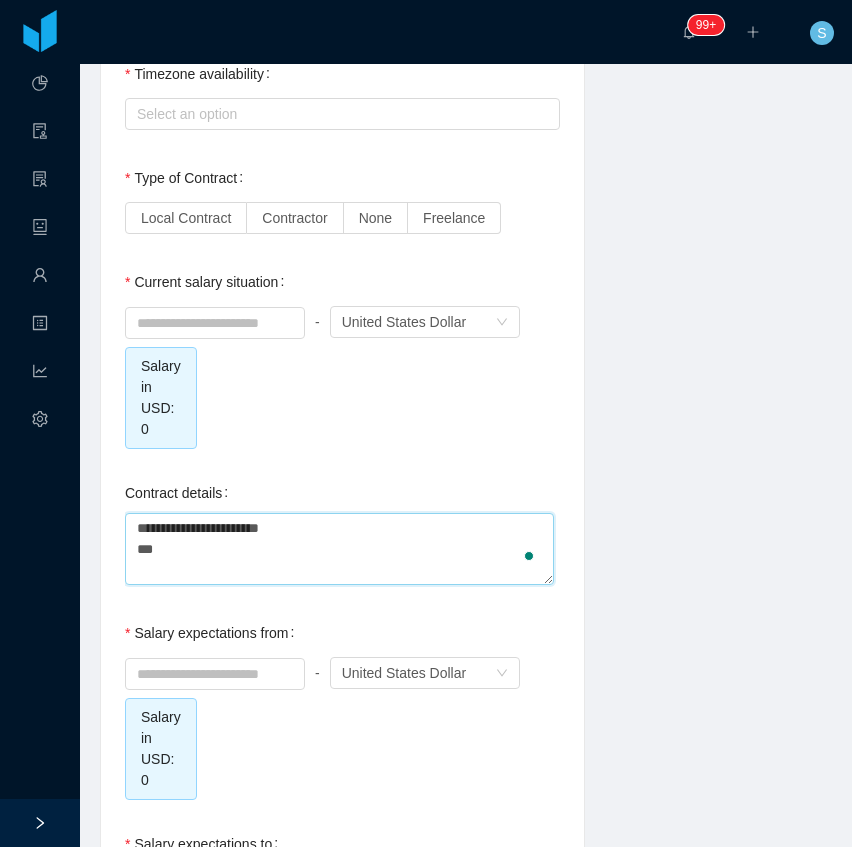 type 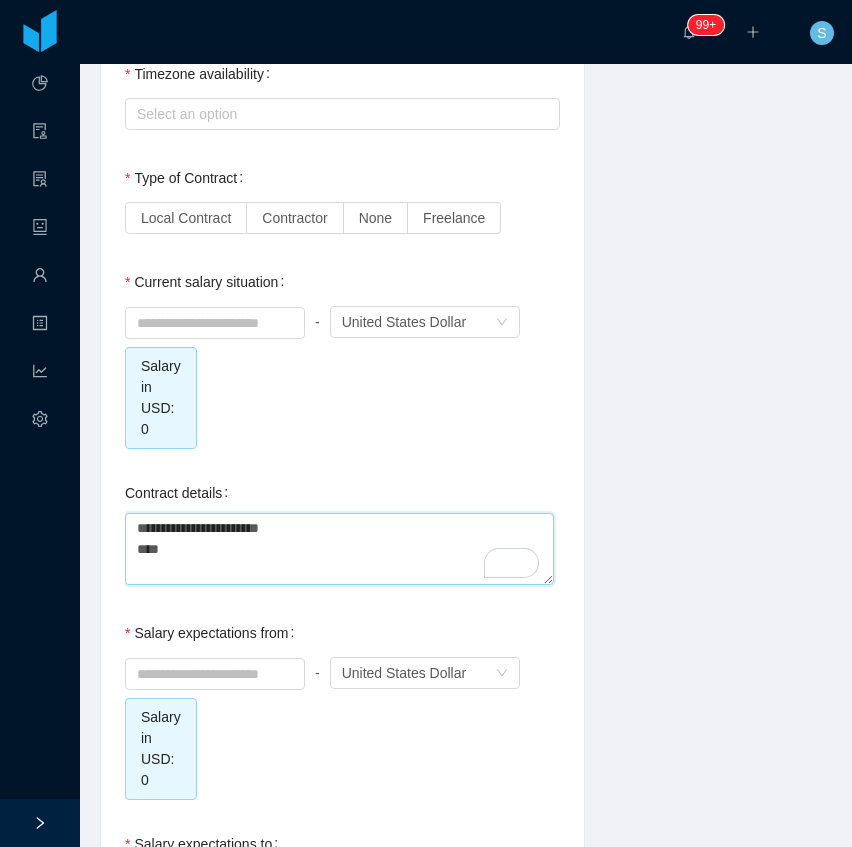 type 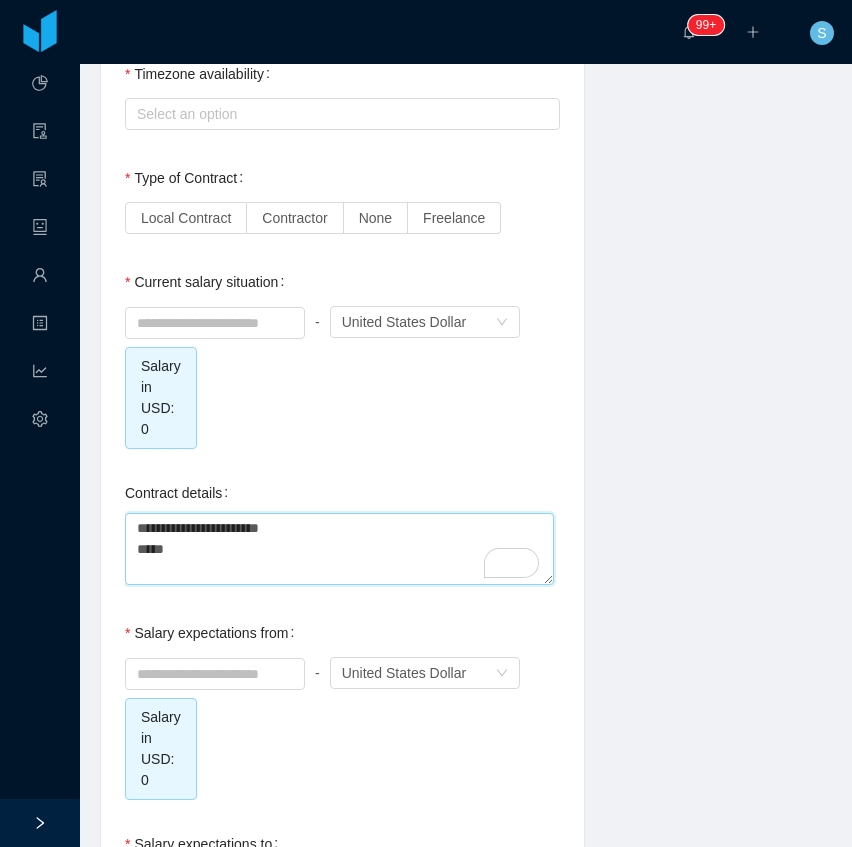 type 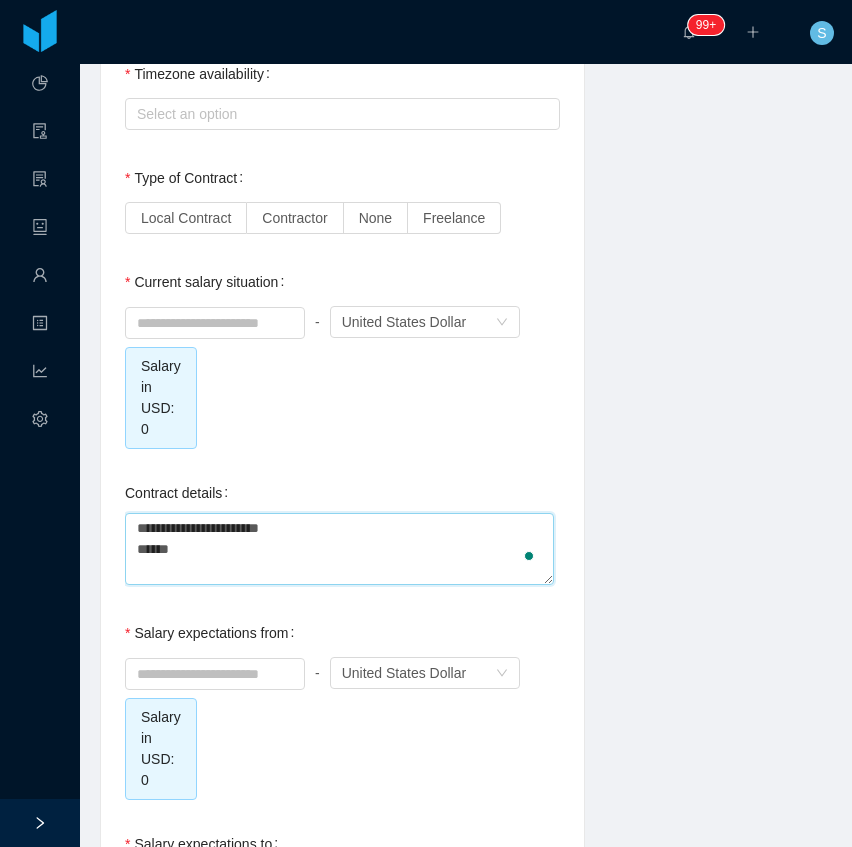 type 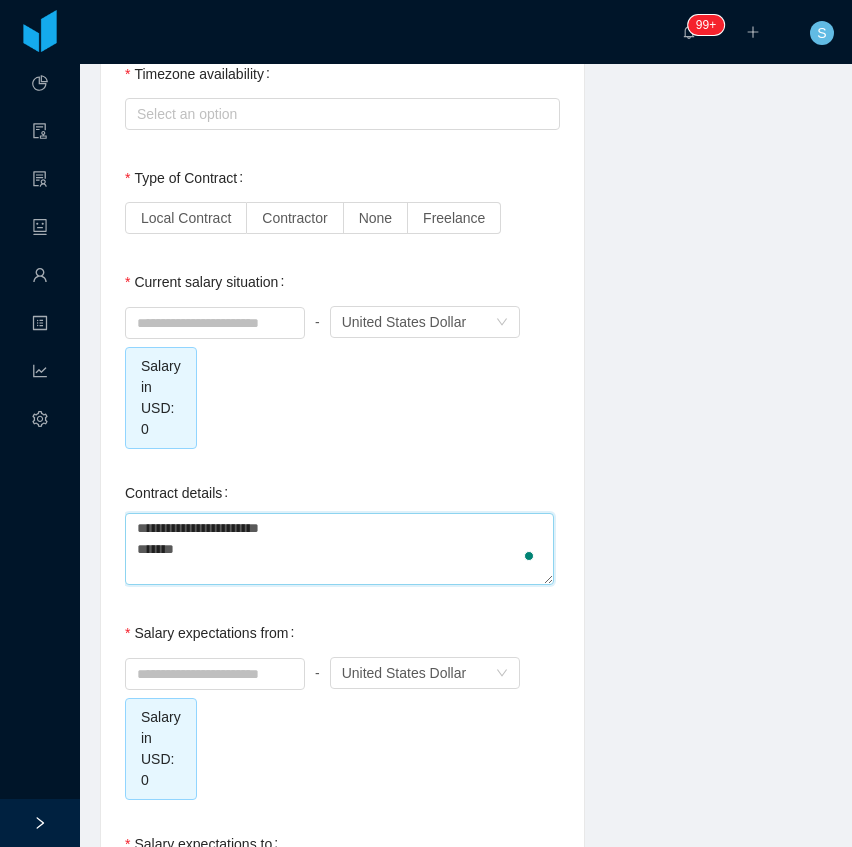 type 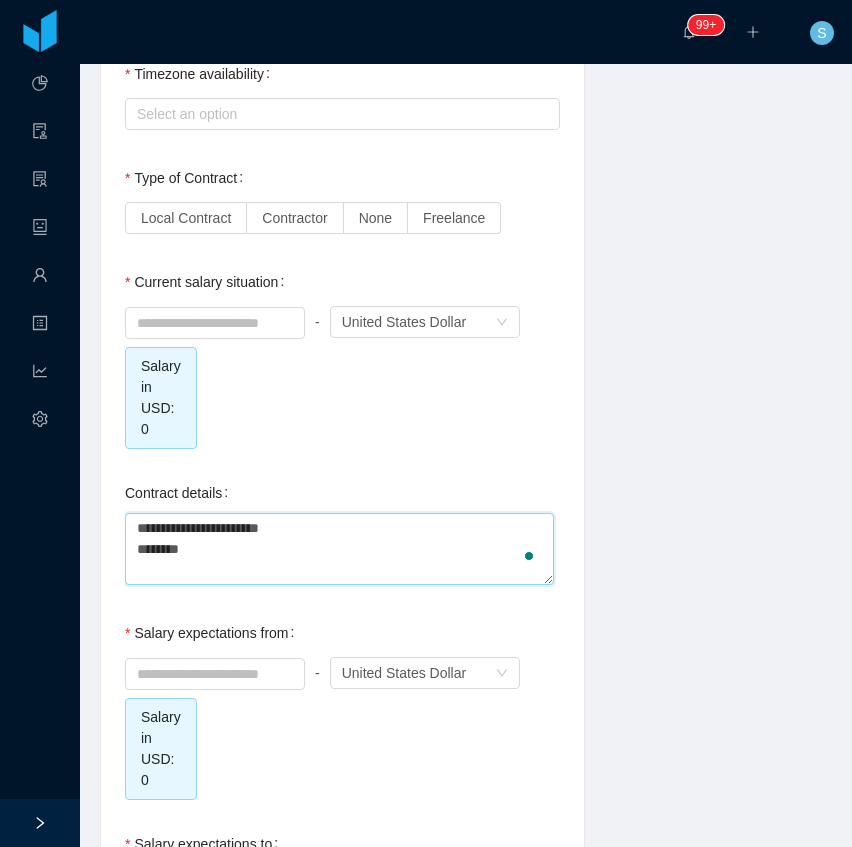 type 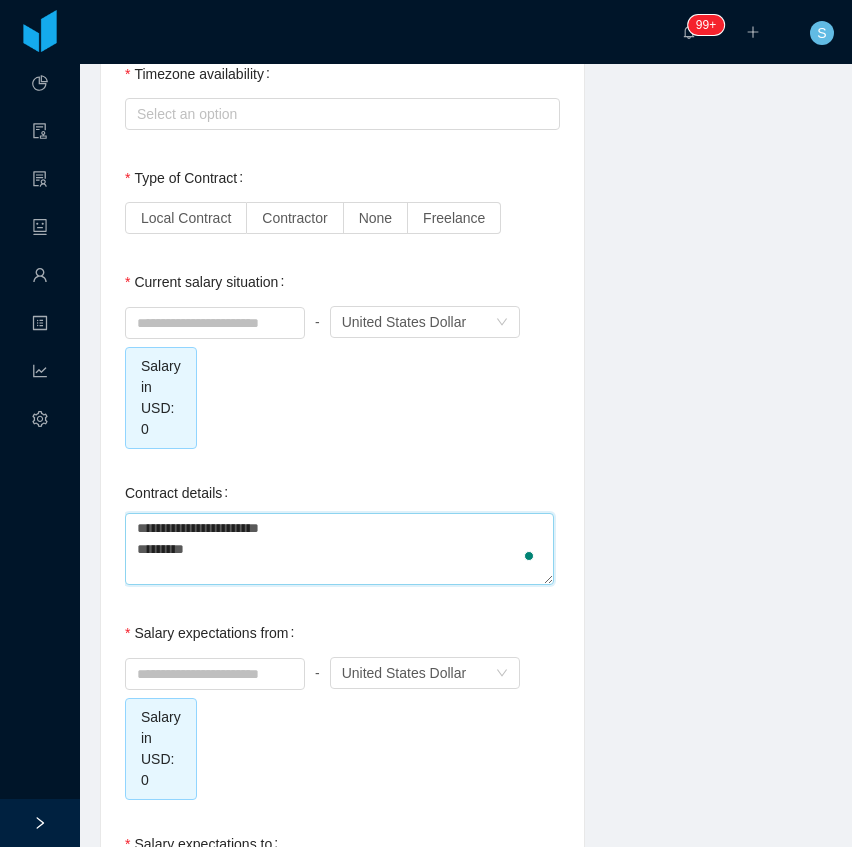 type 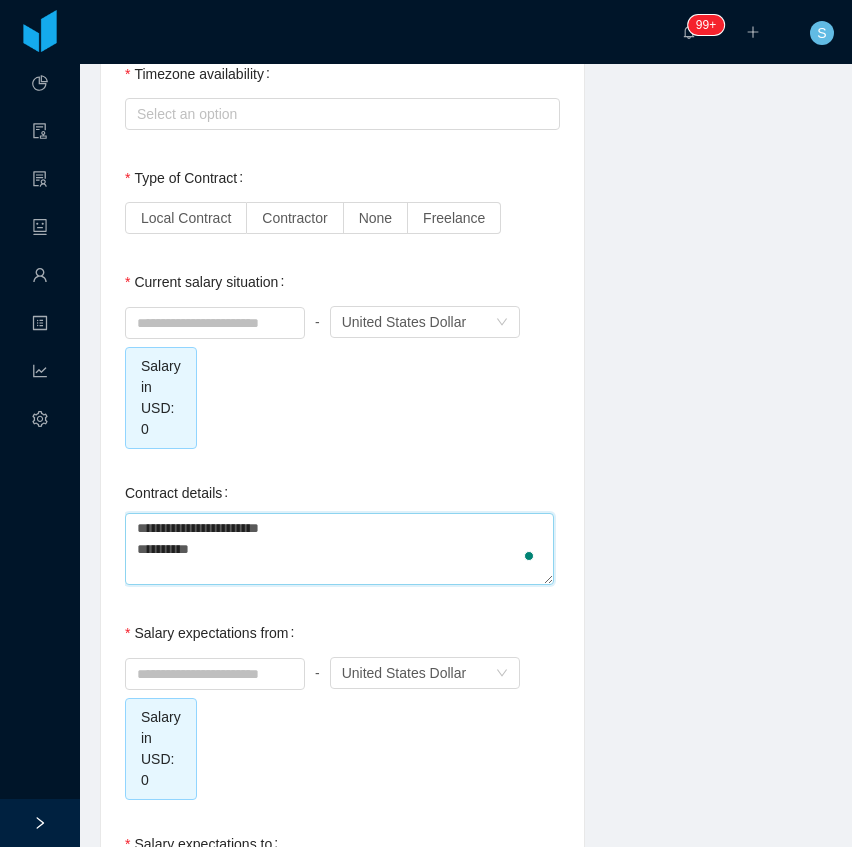 type 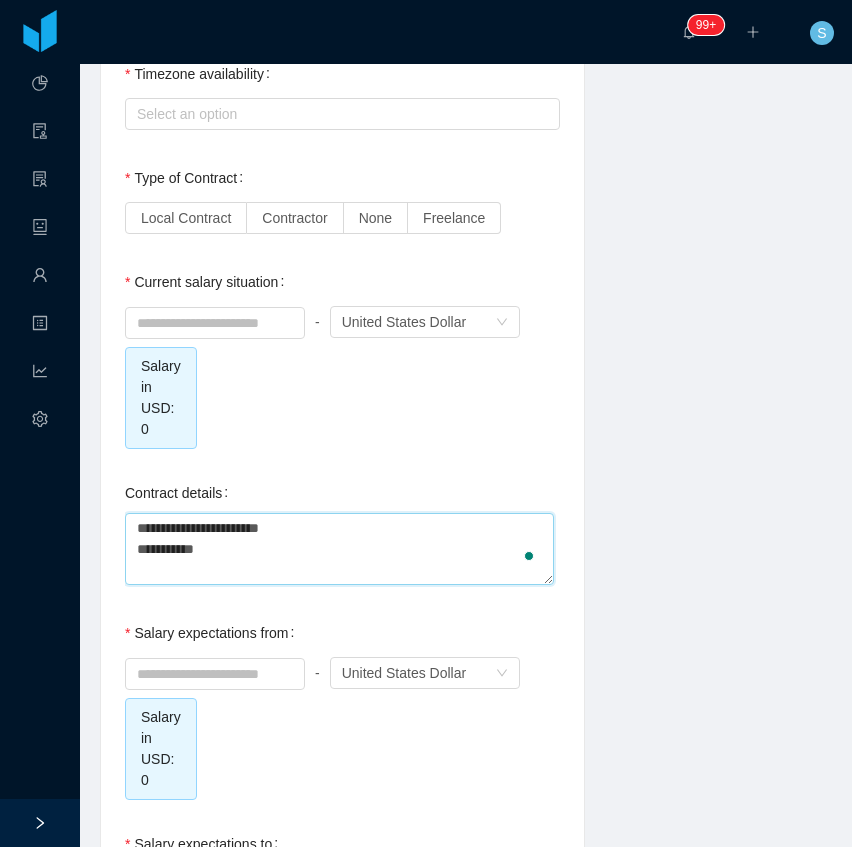 type 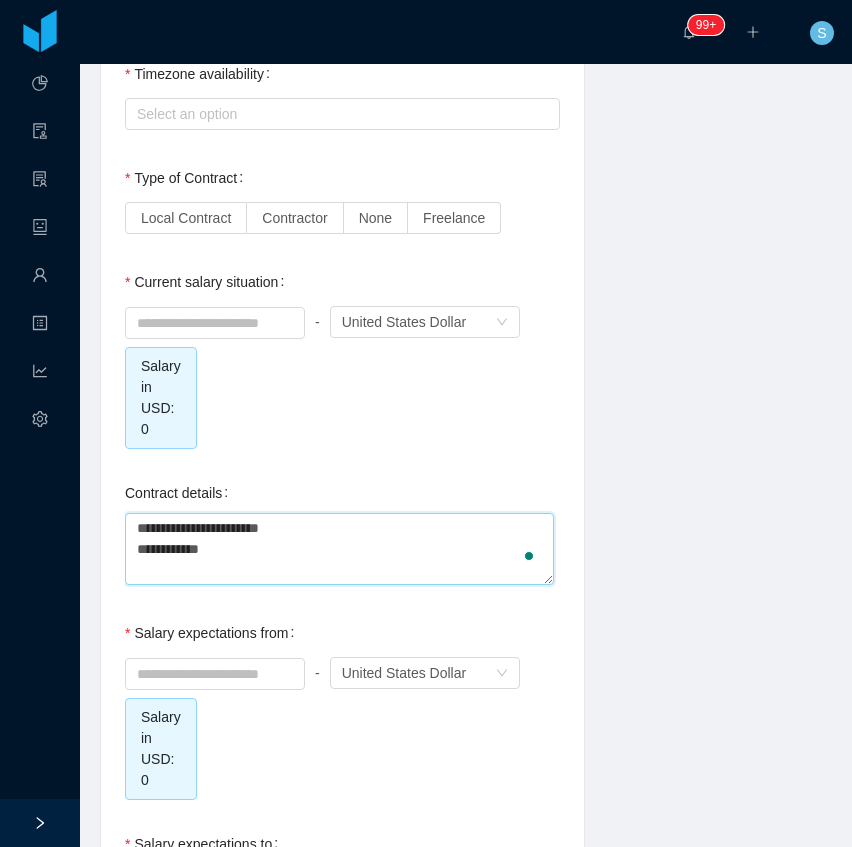 type 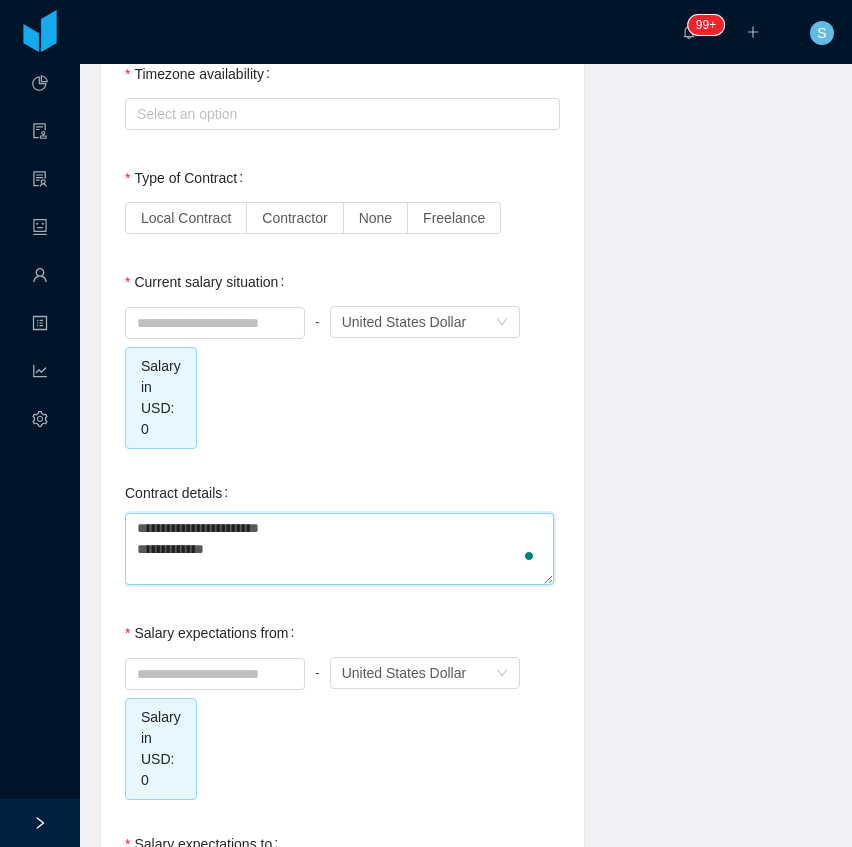 type 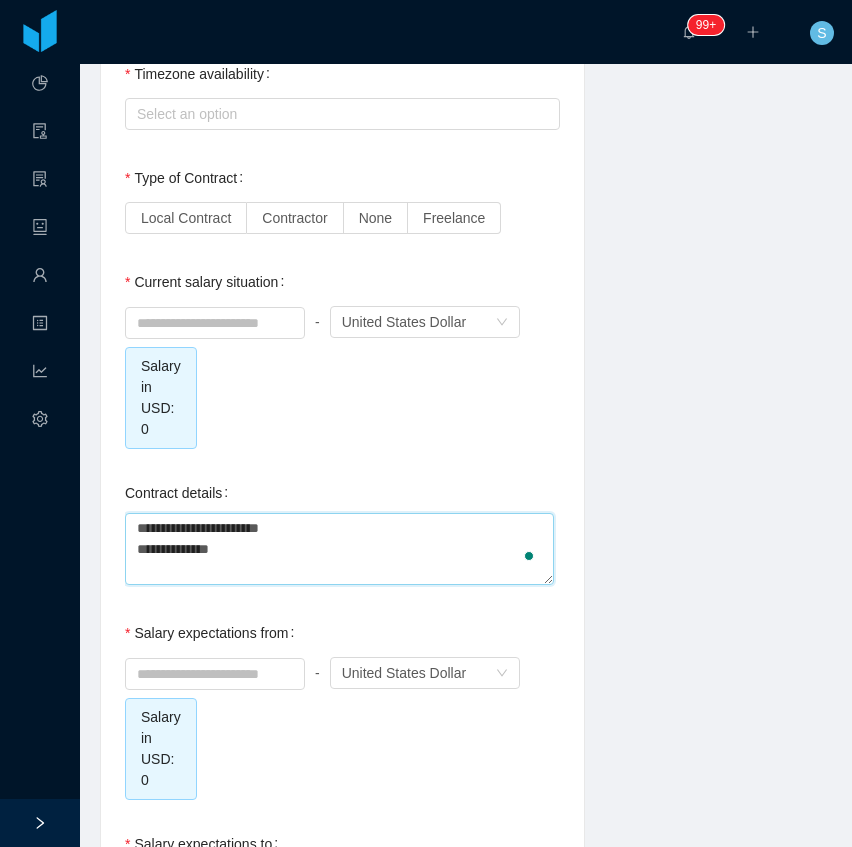 type 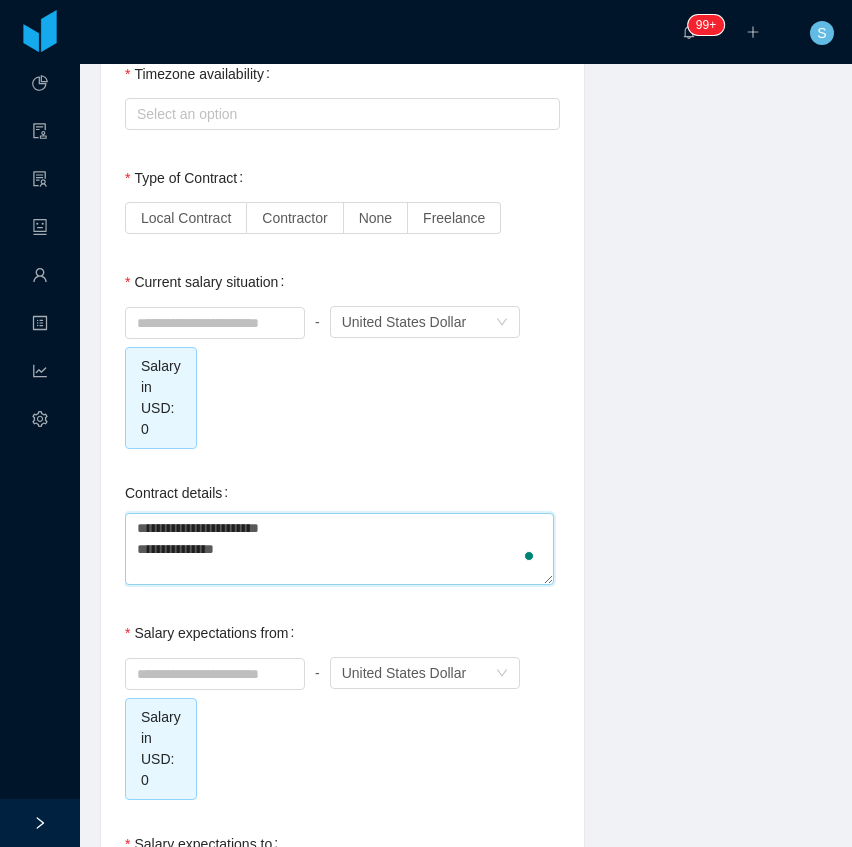 type 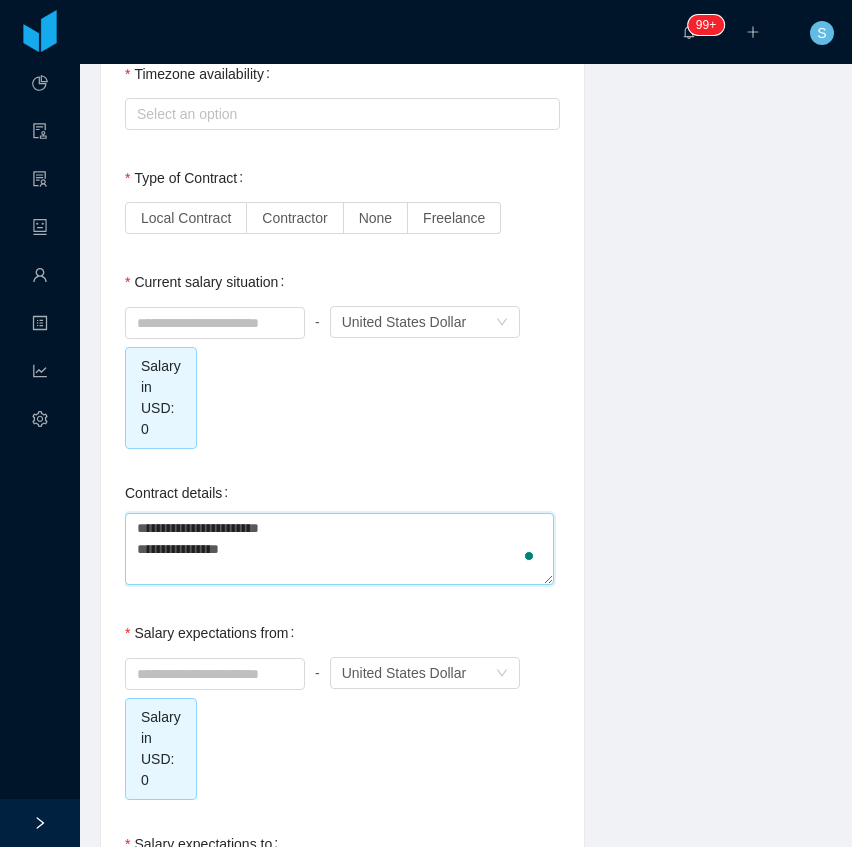 type 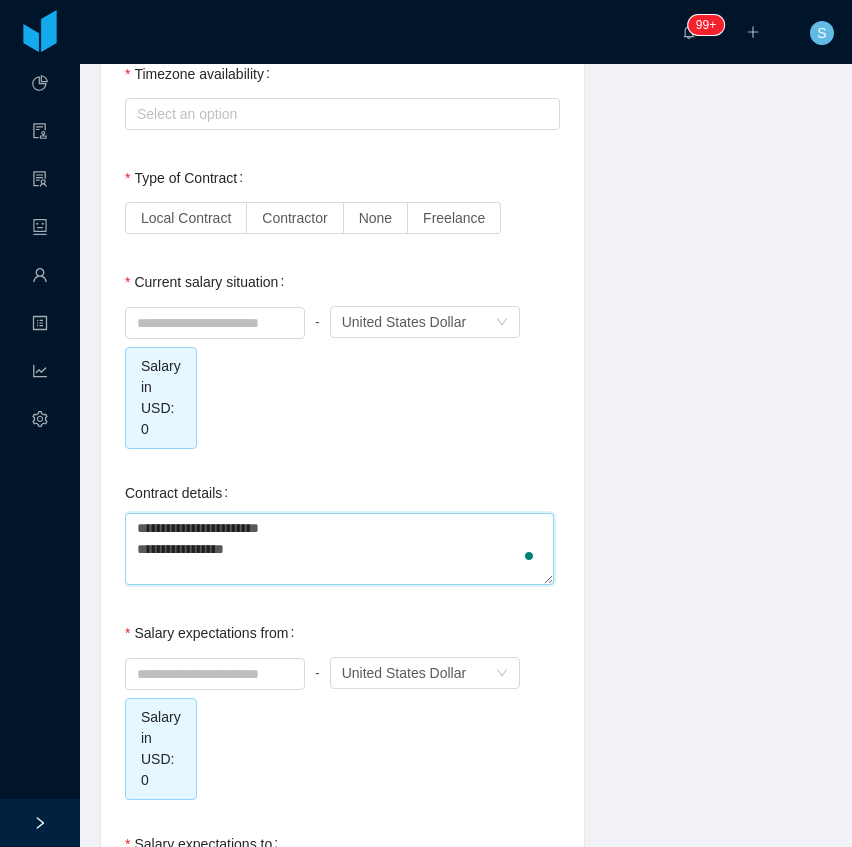 type 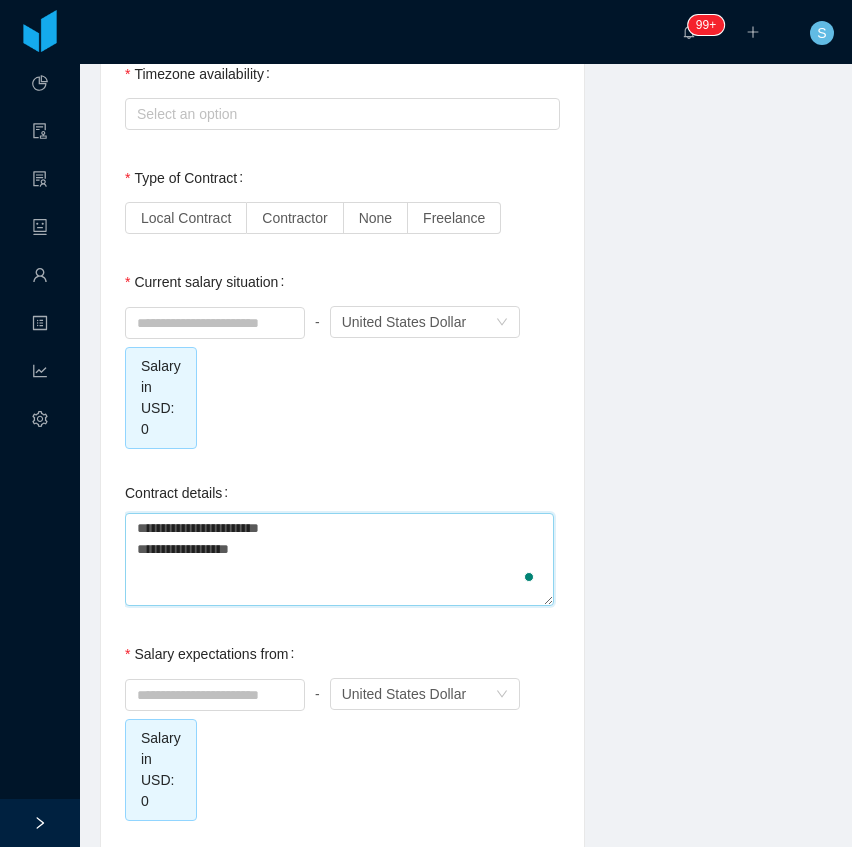 type 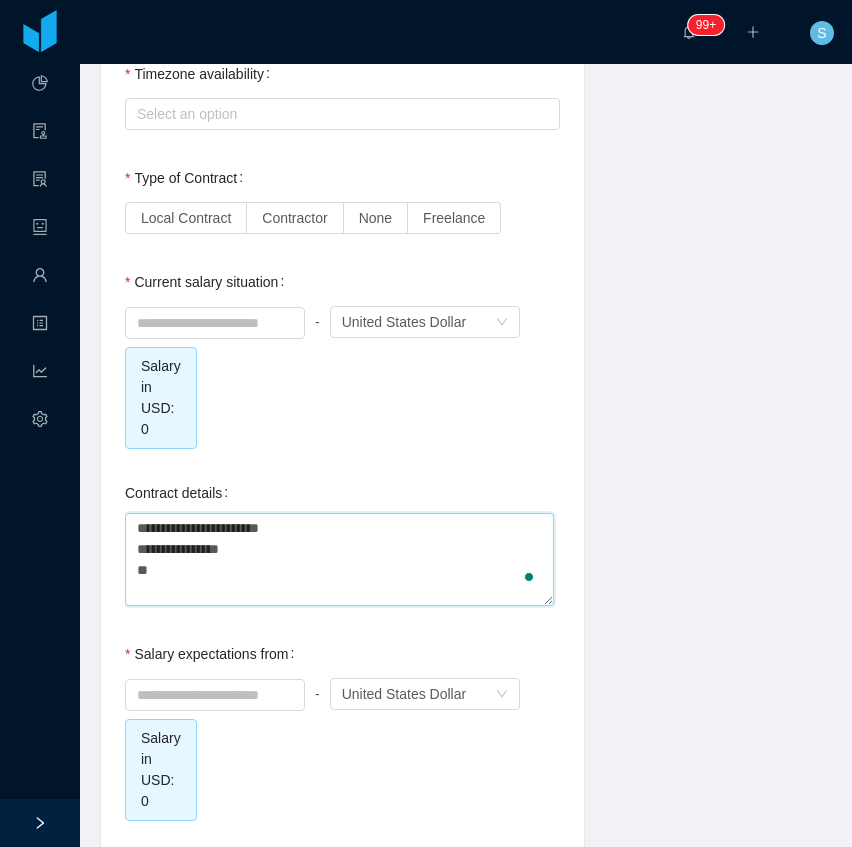 type 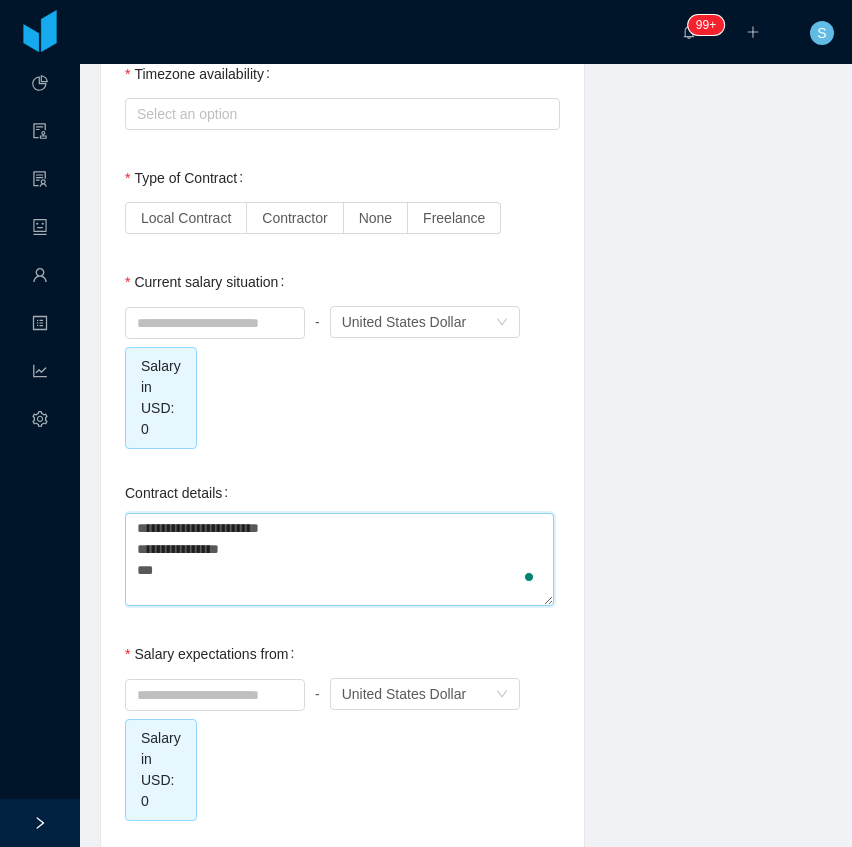 type 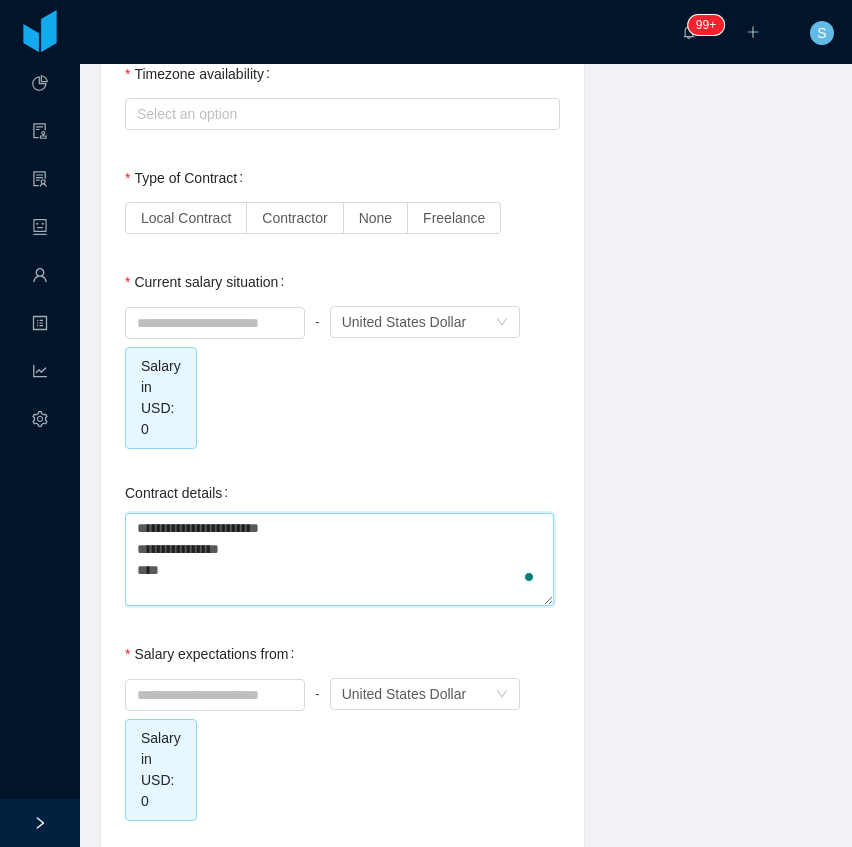 type 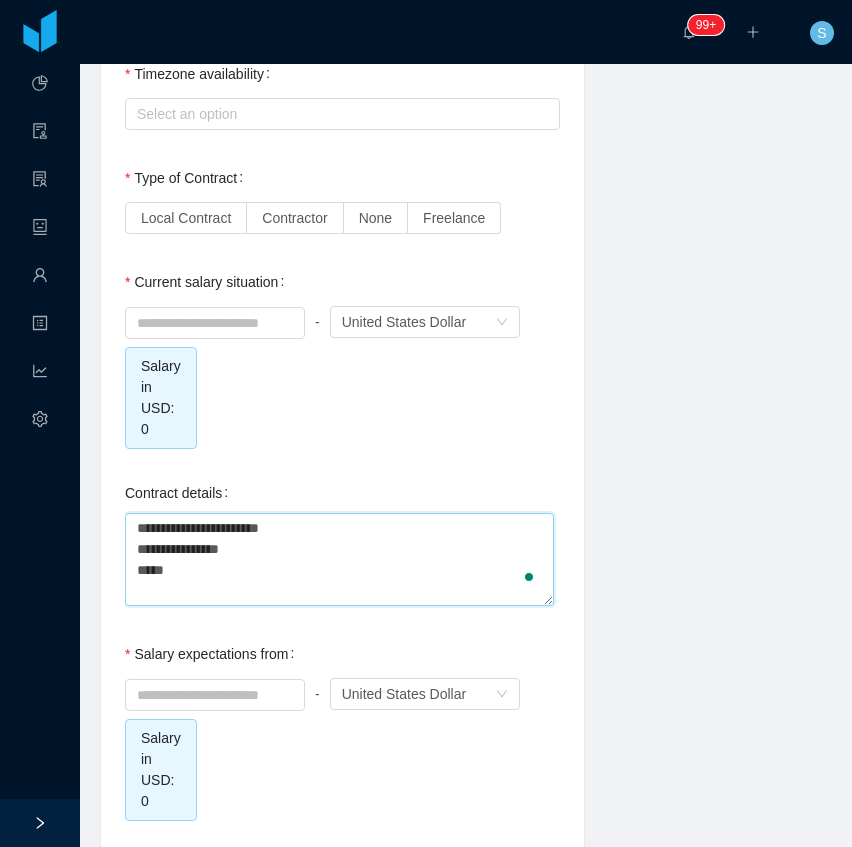 type 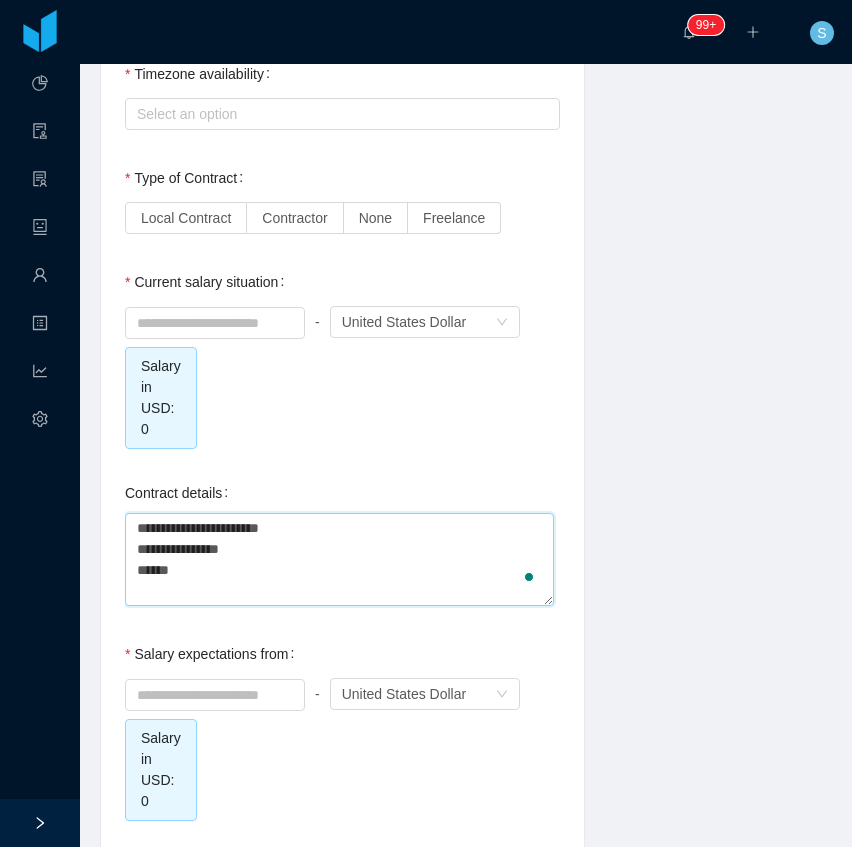 type 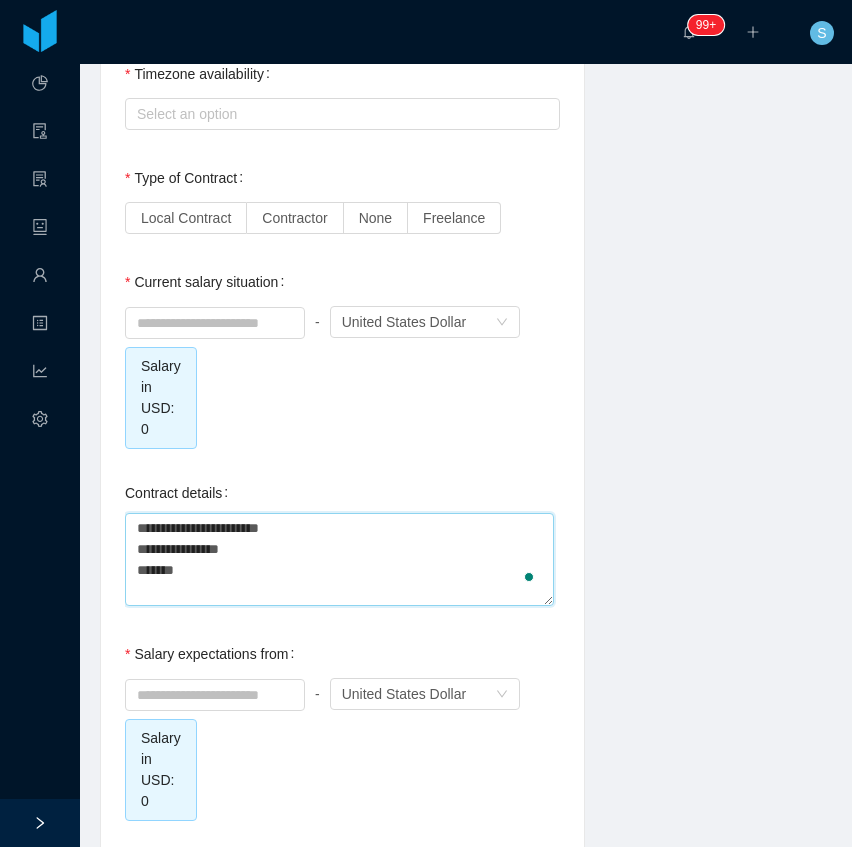 type 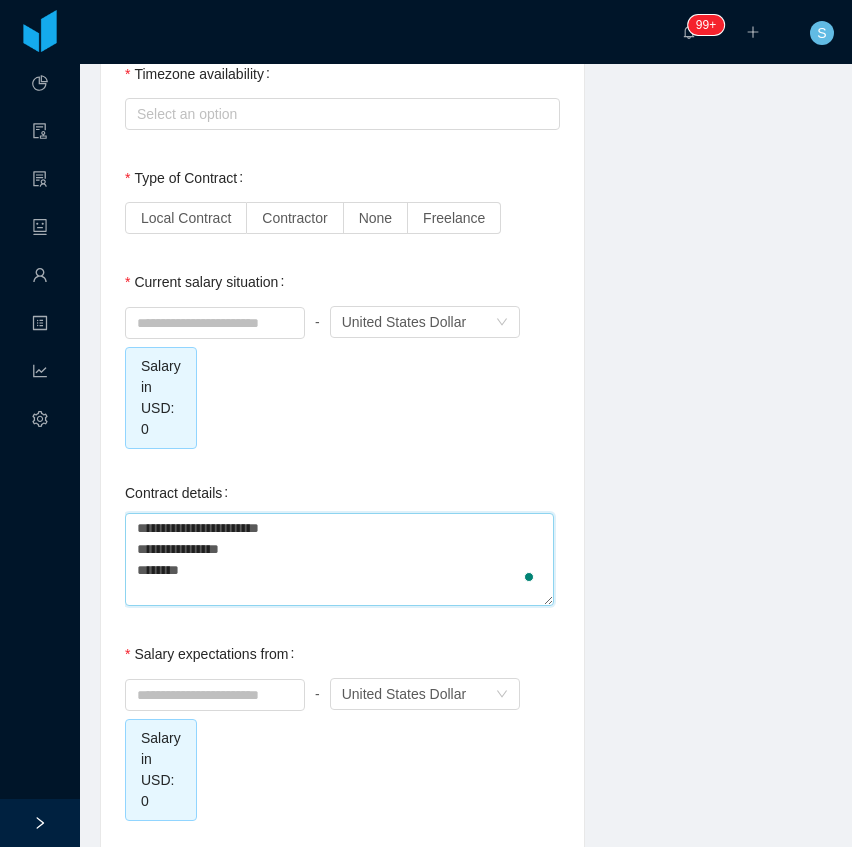 type 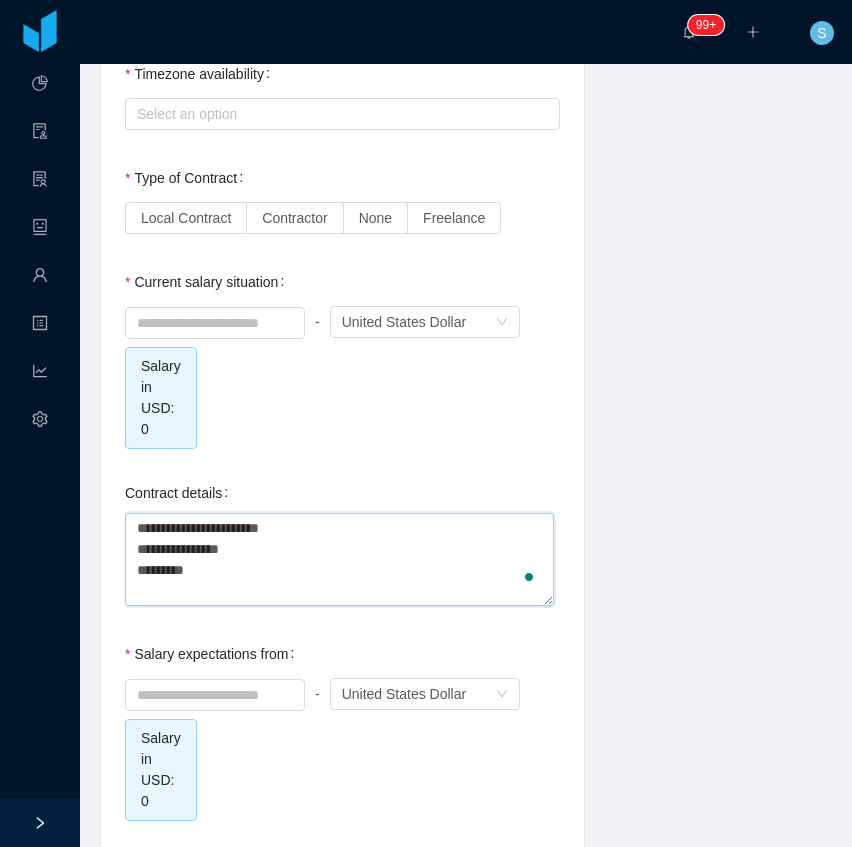 type 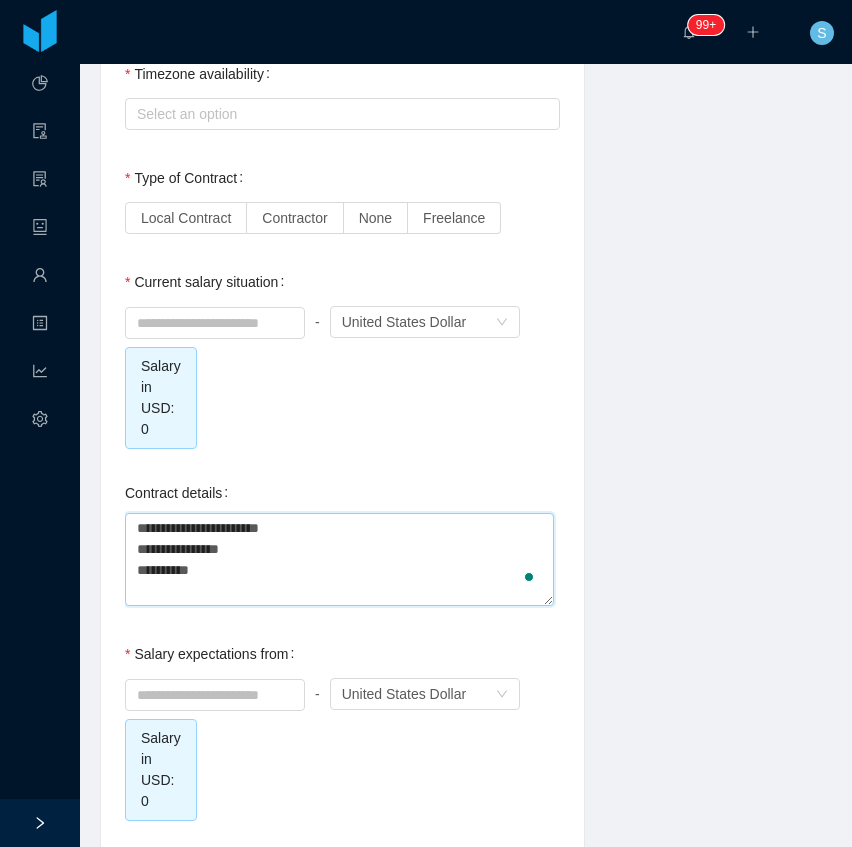 type 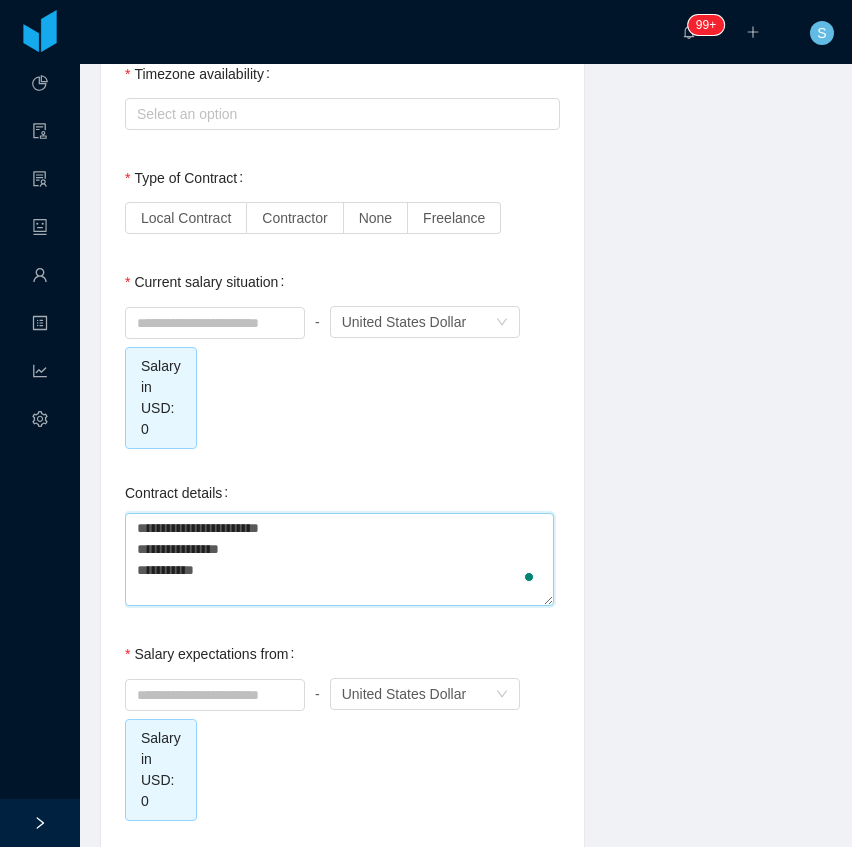 type 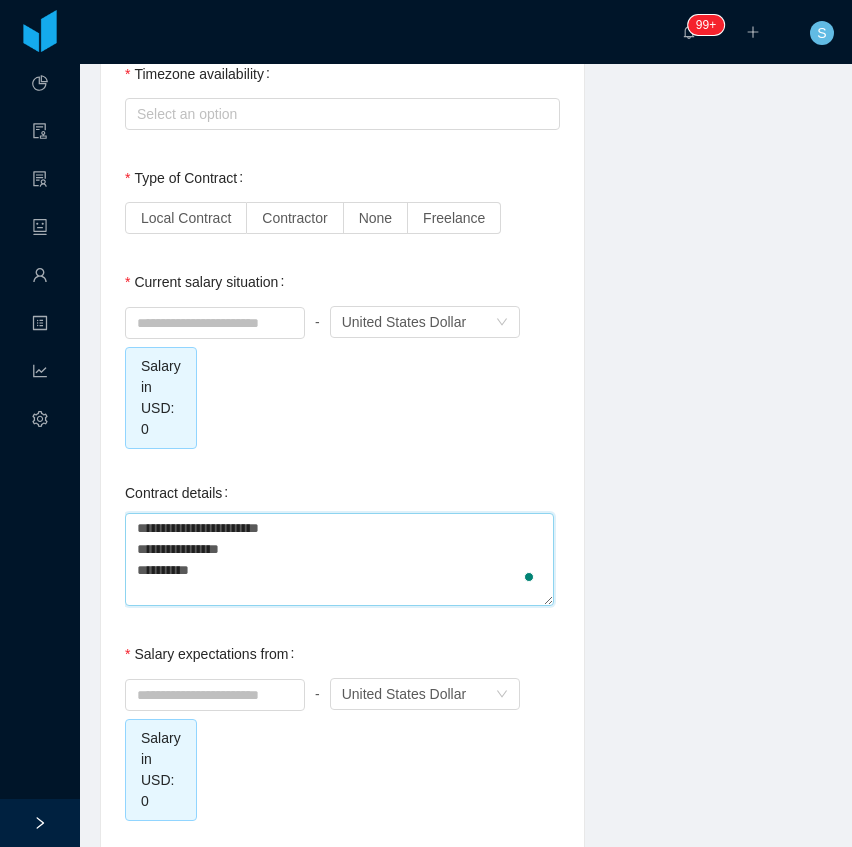 type 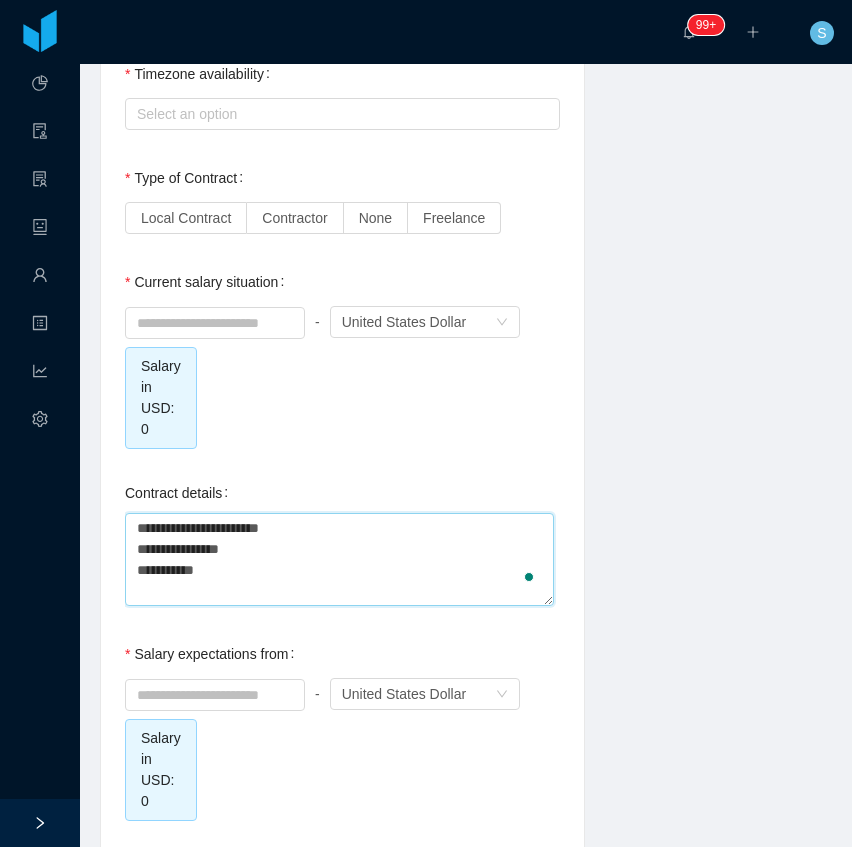 type 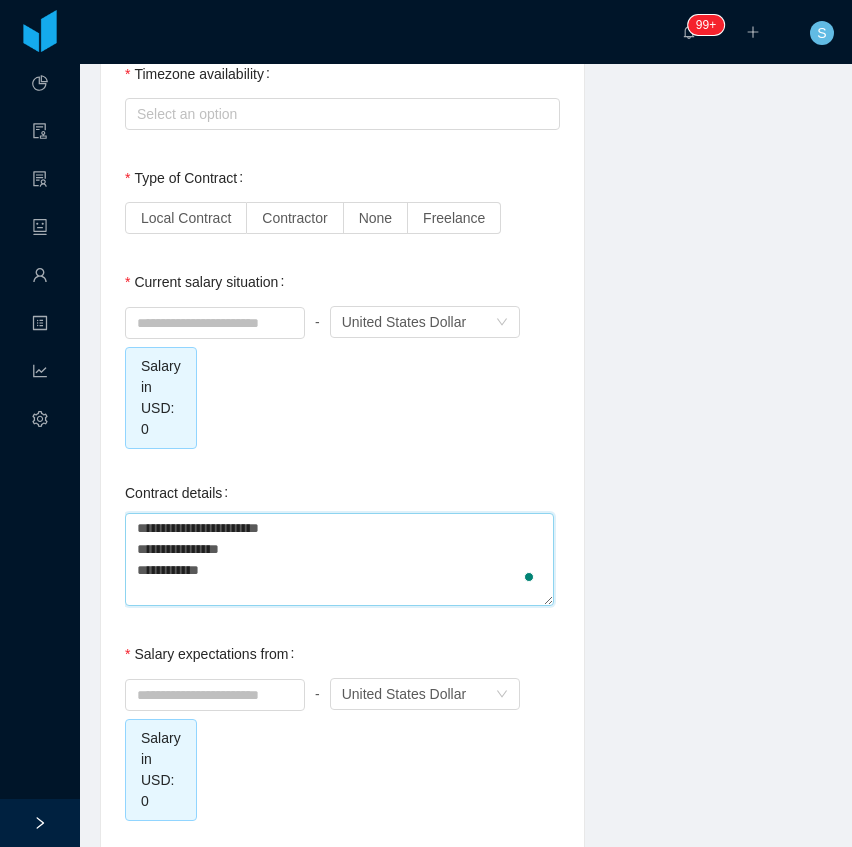 type 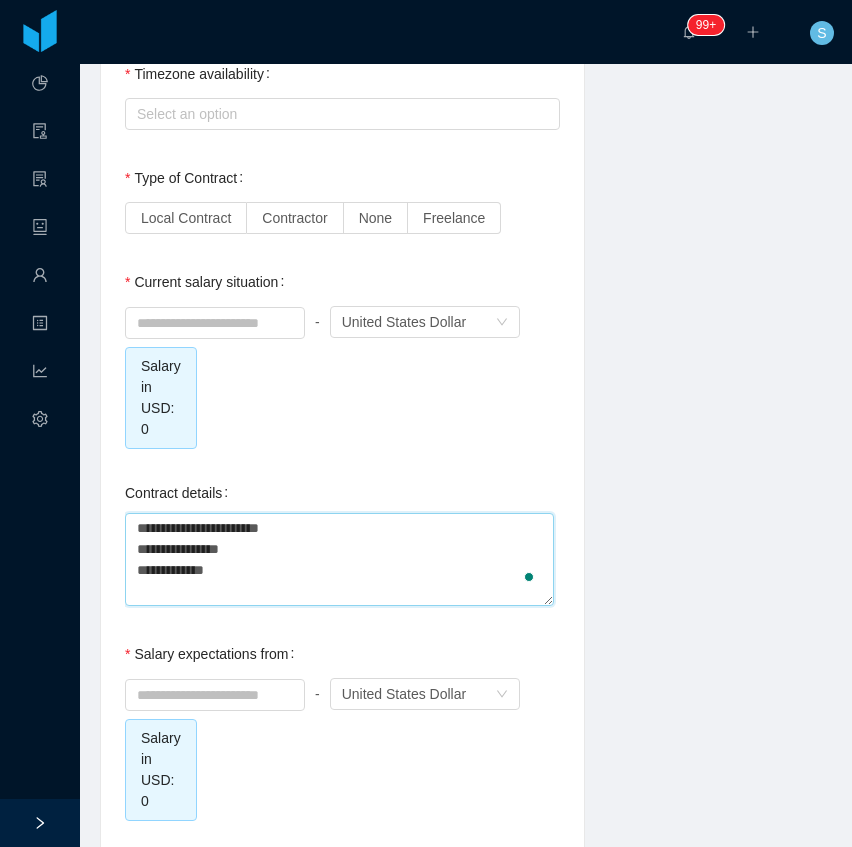 type 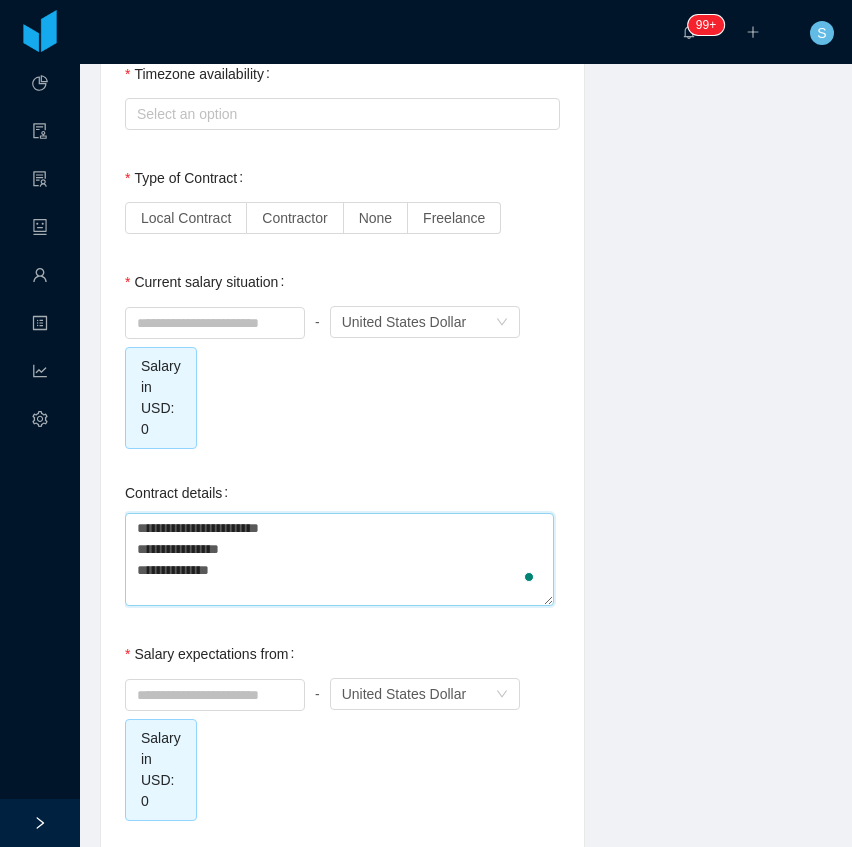 type 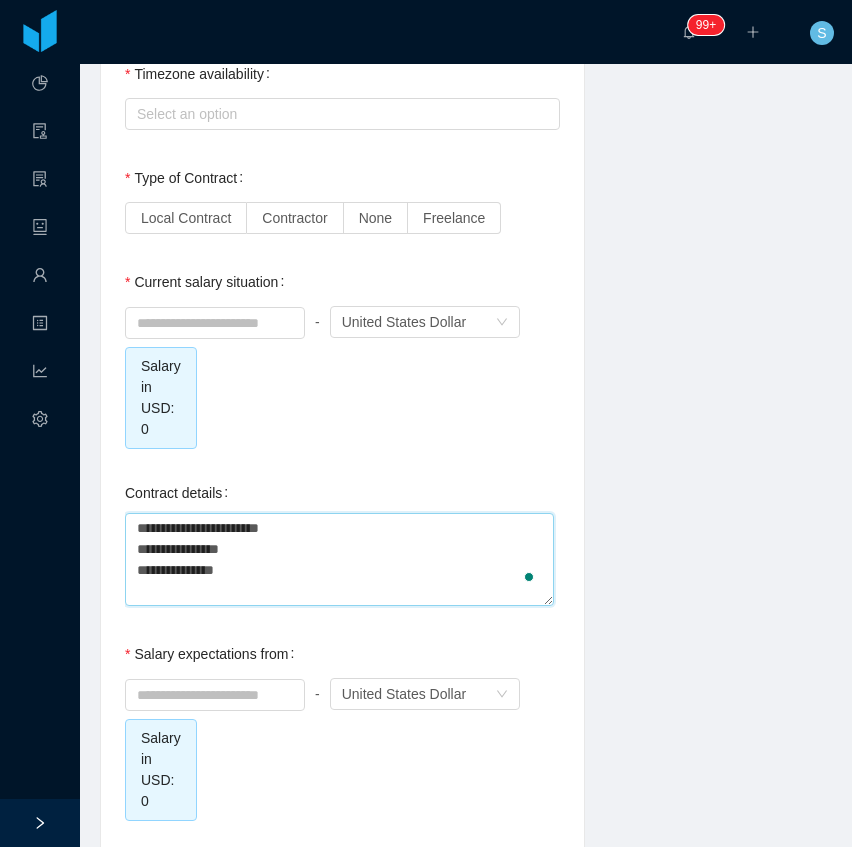 type 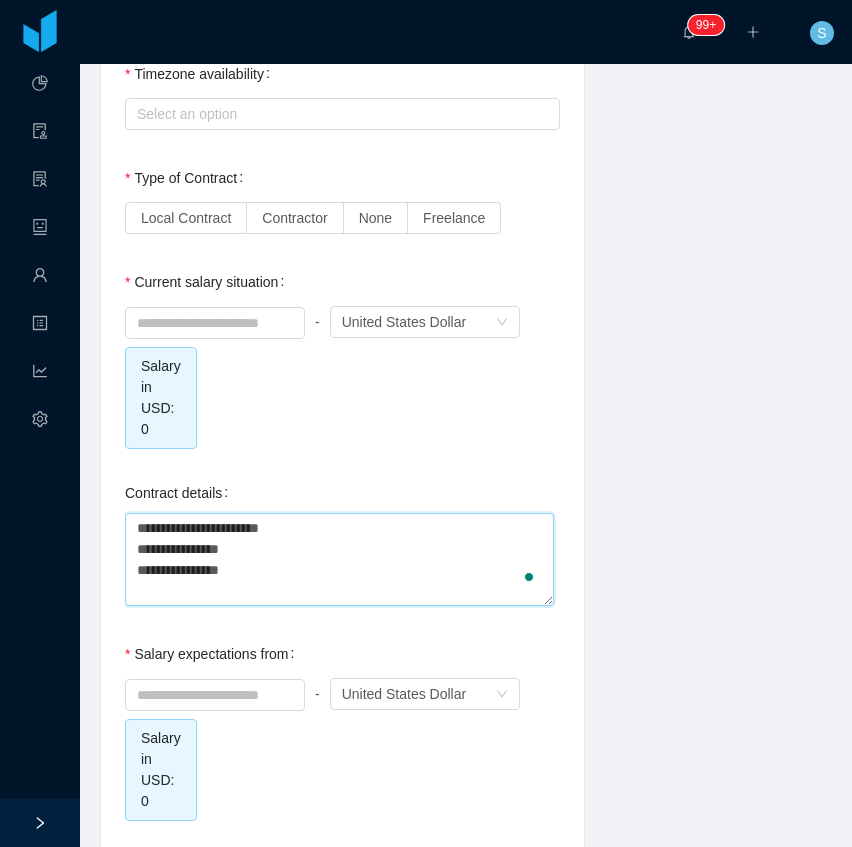 type 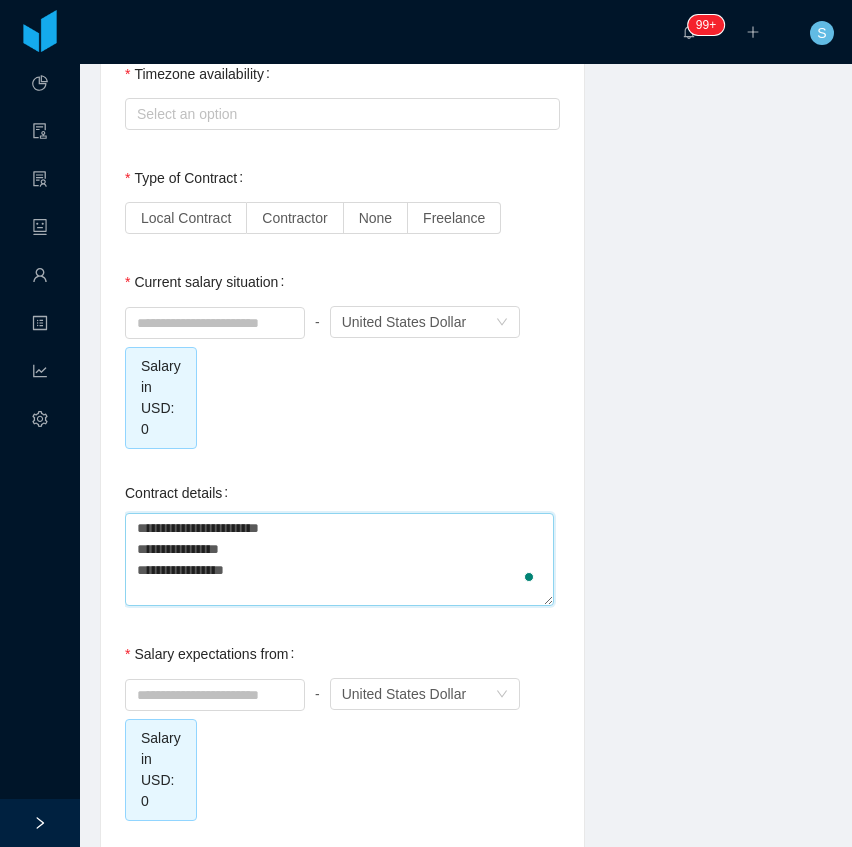 type 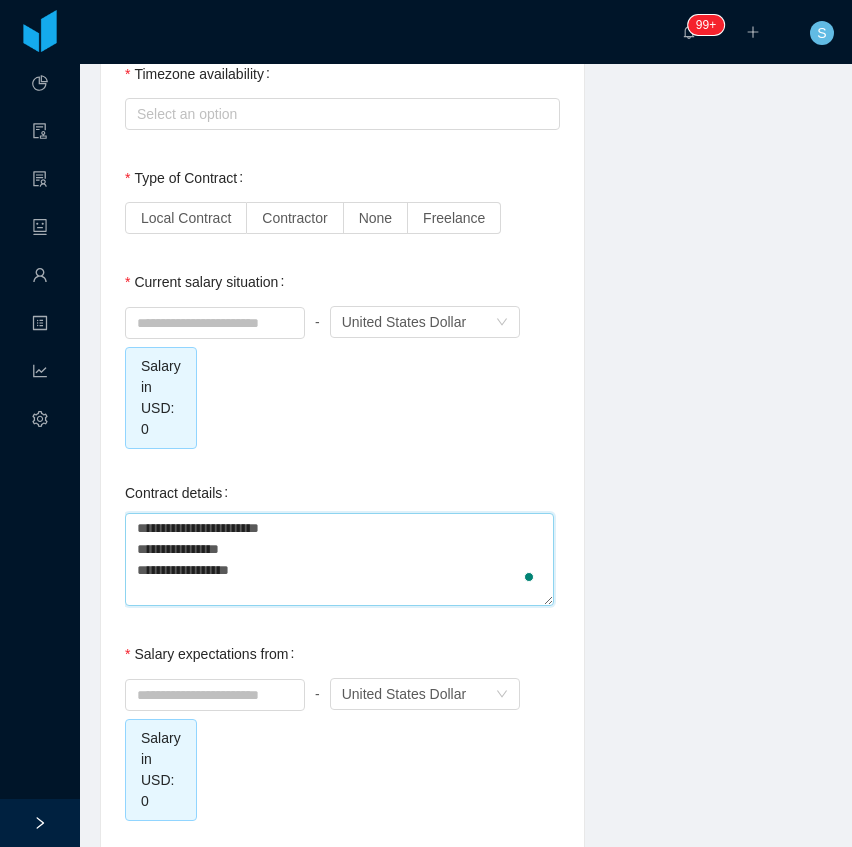 type 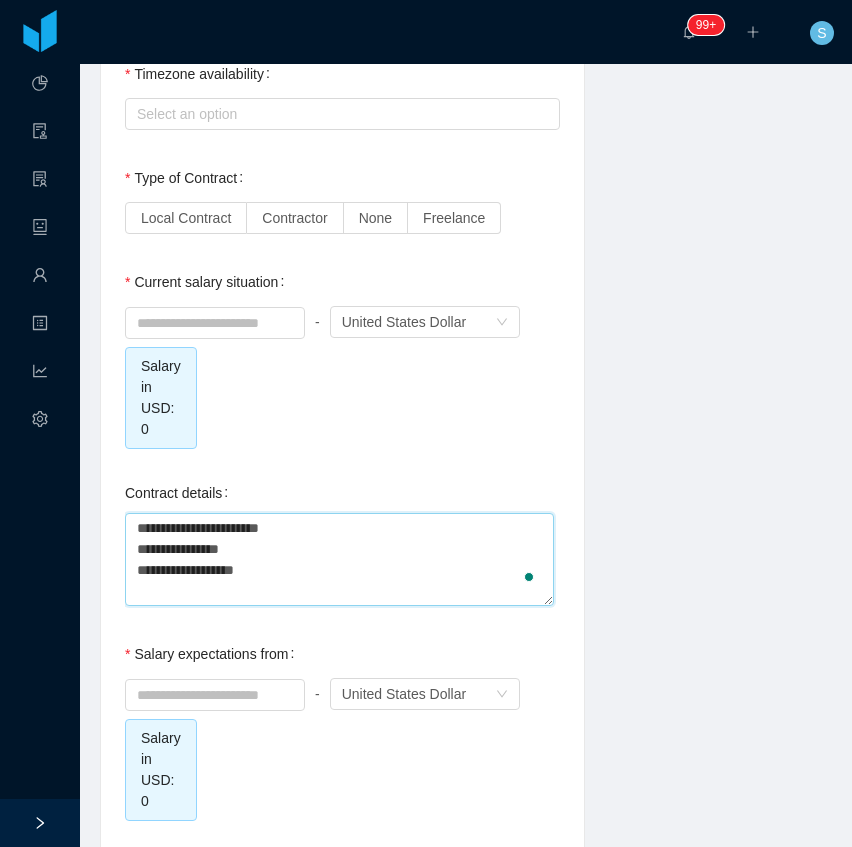 type 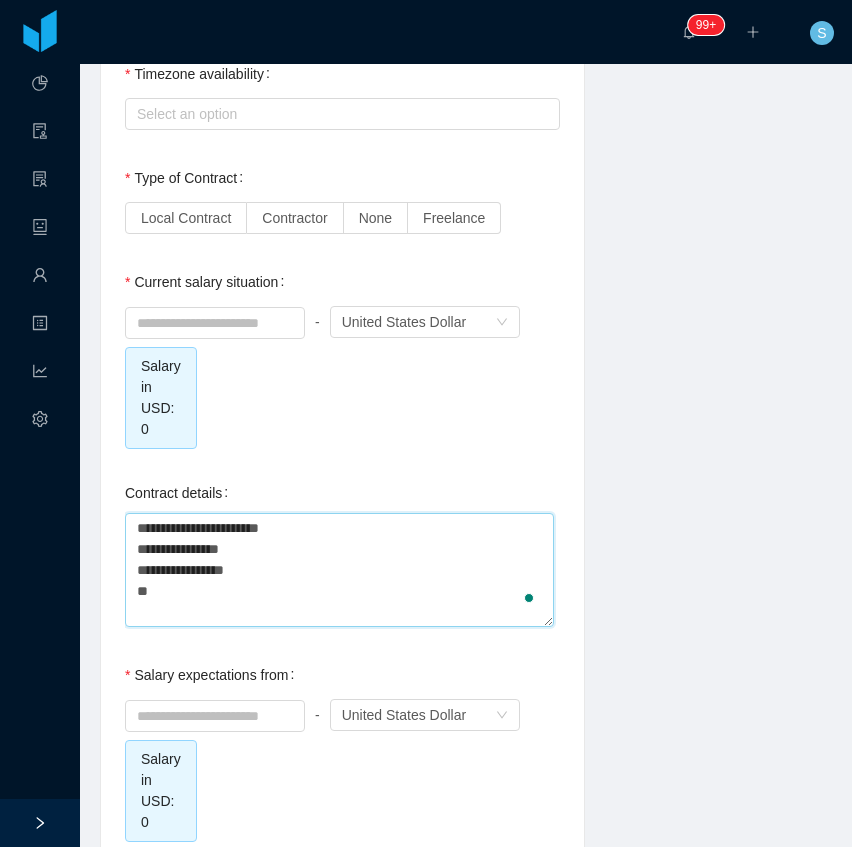 type 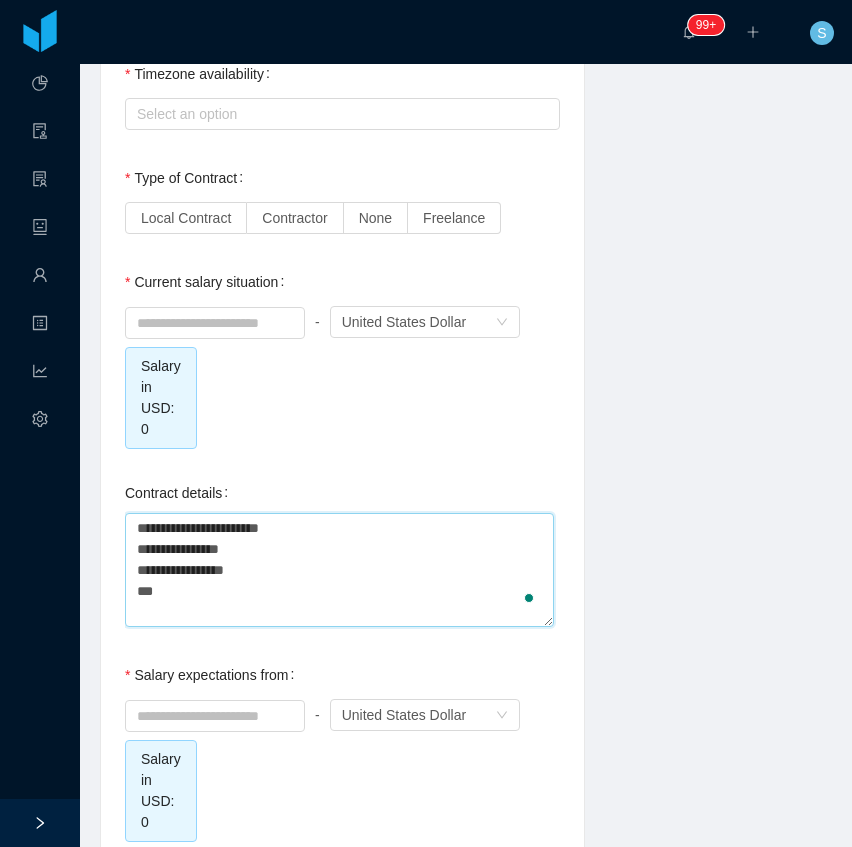 type 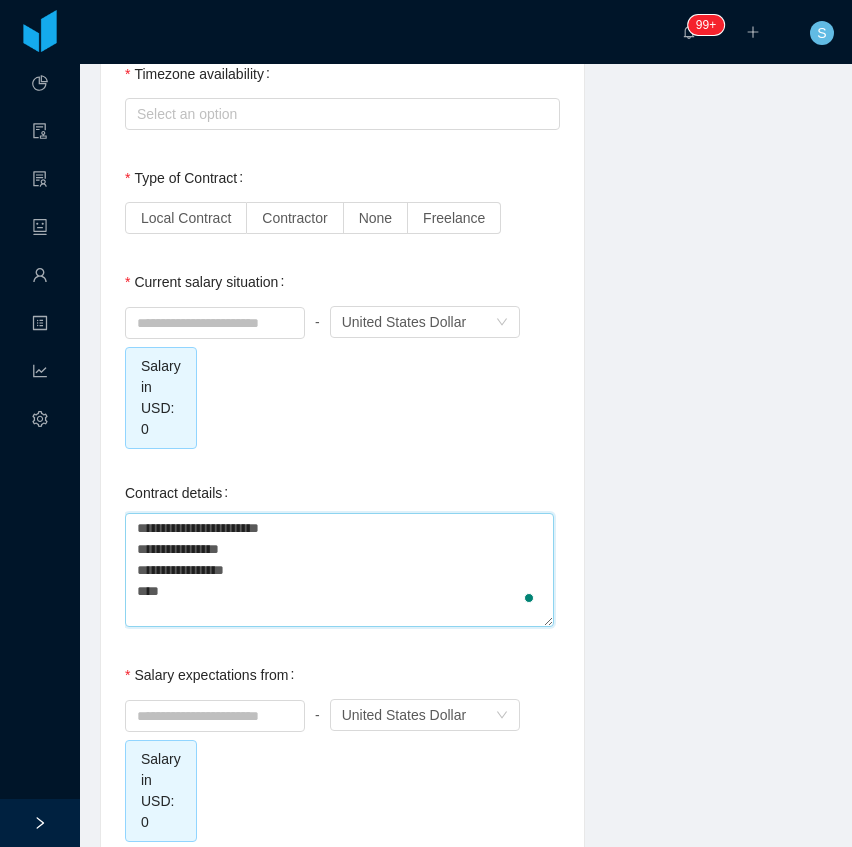 type 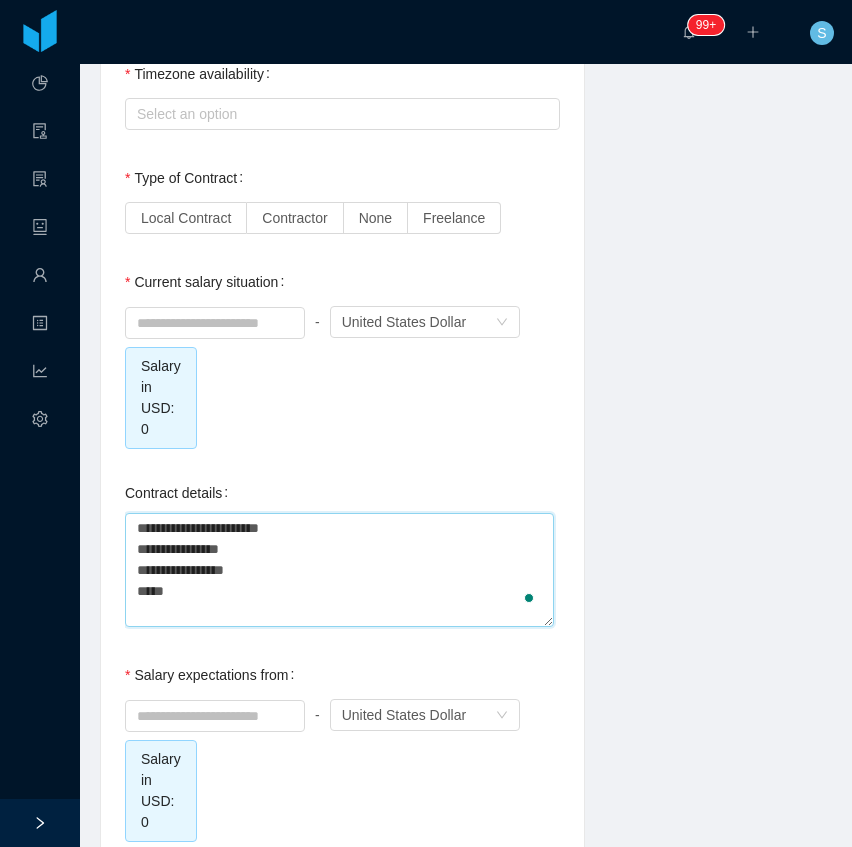 type 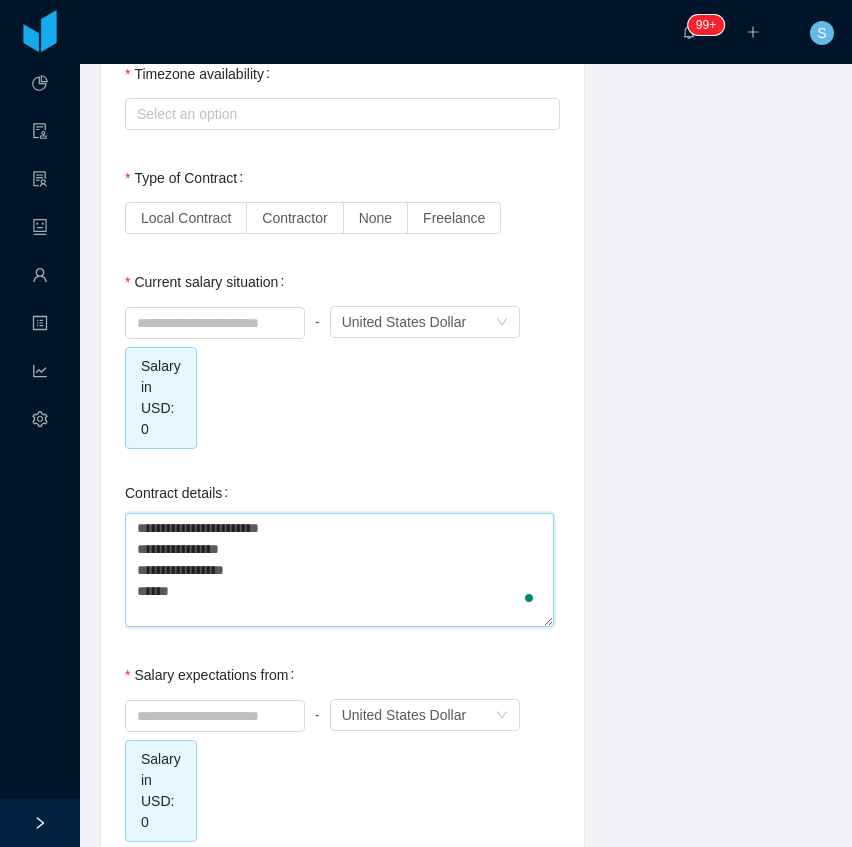 type 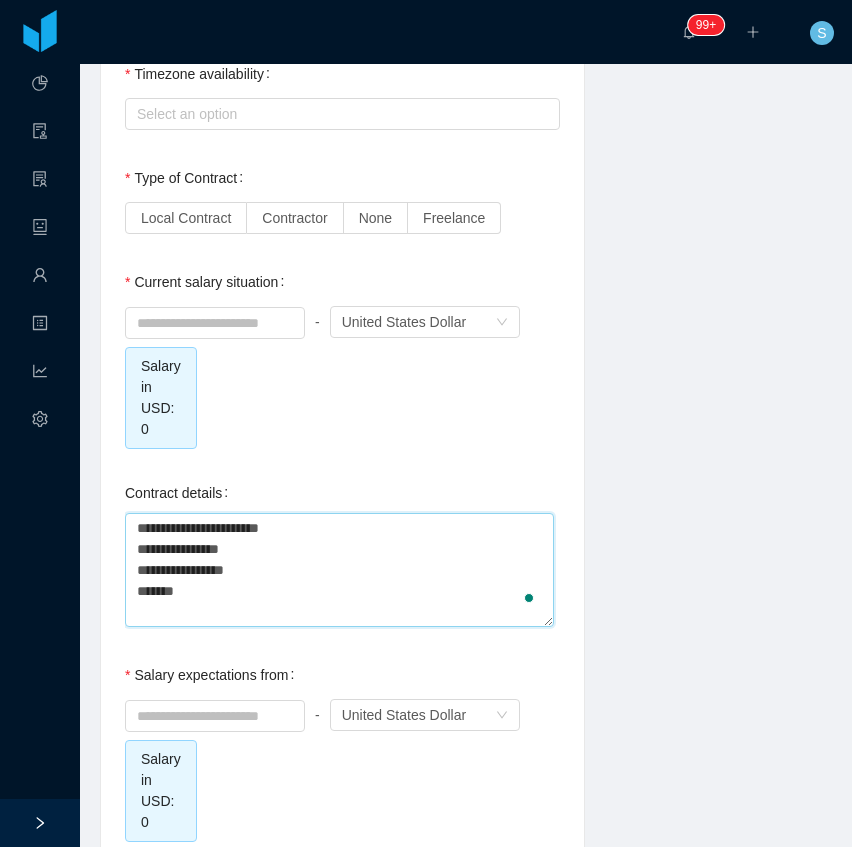 type 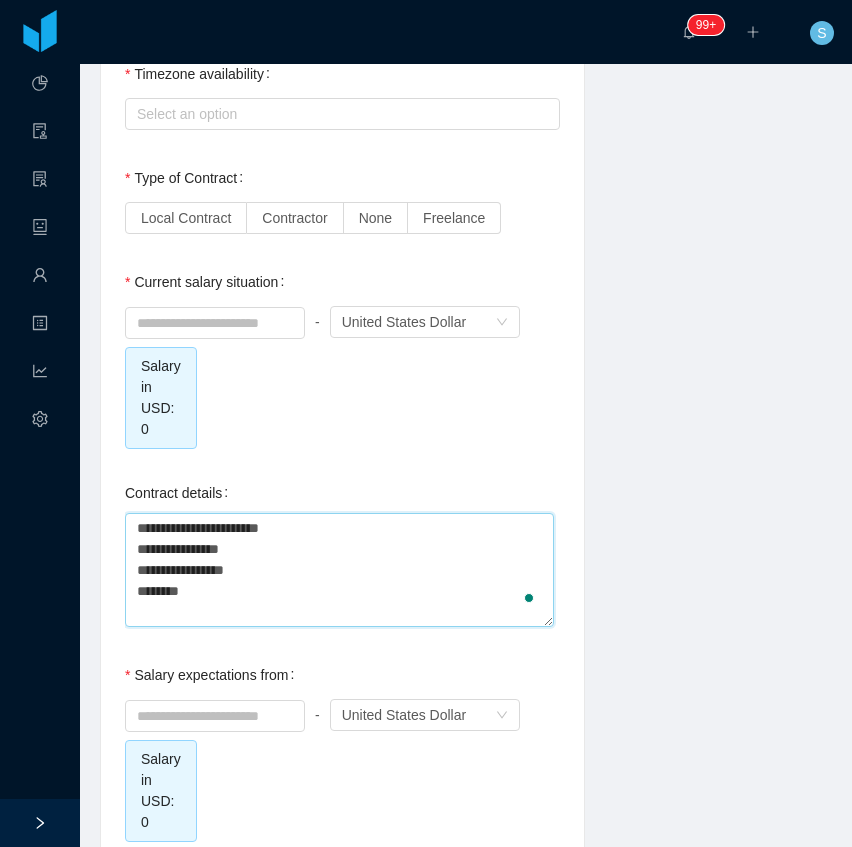 type 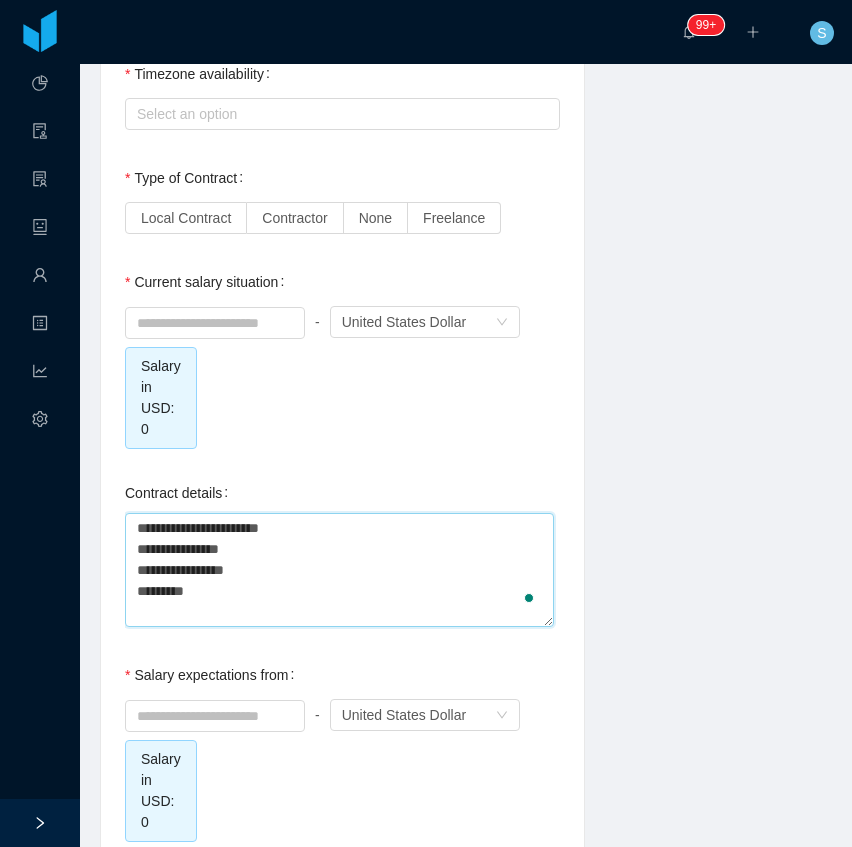 type 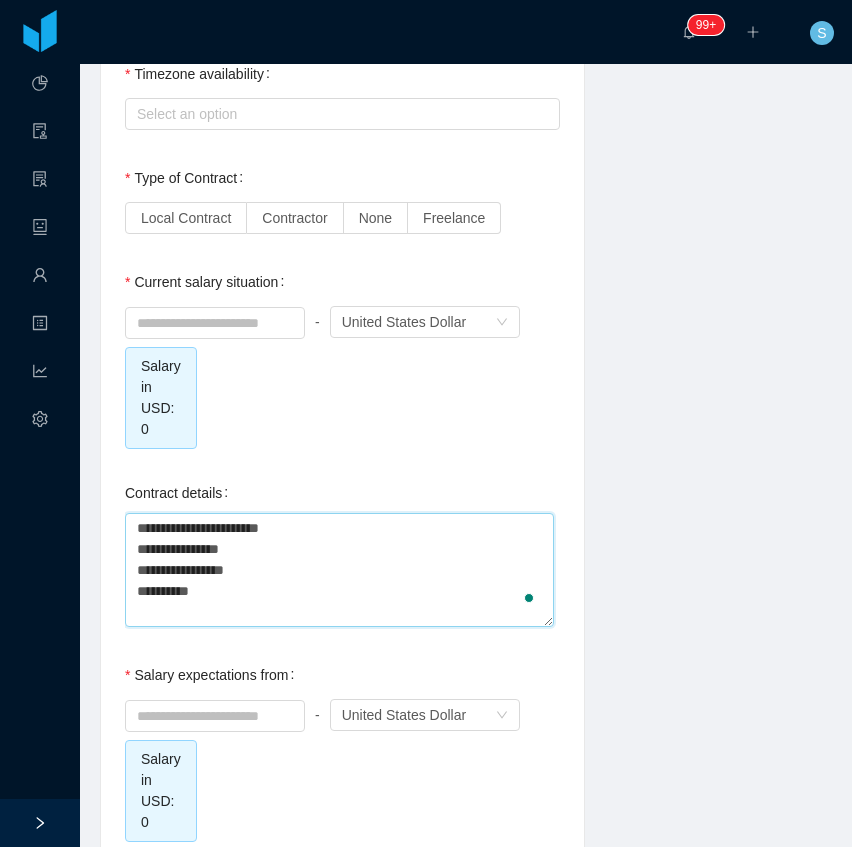 type 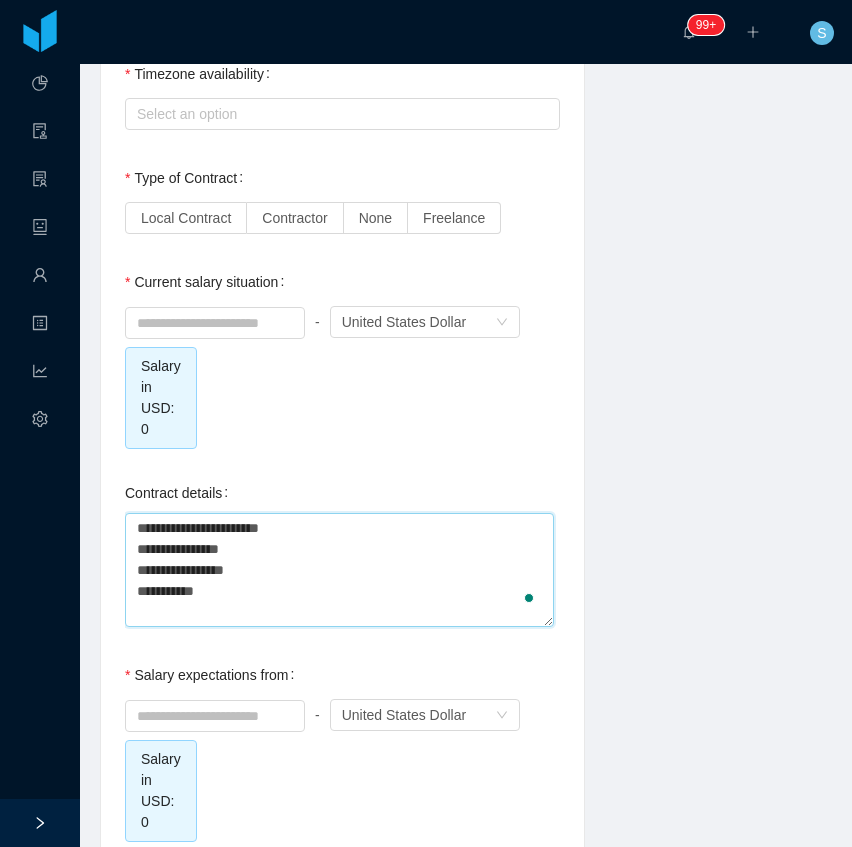 type 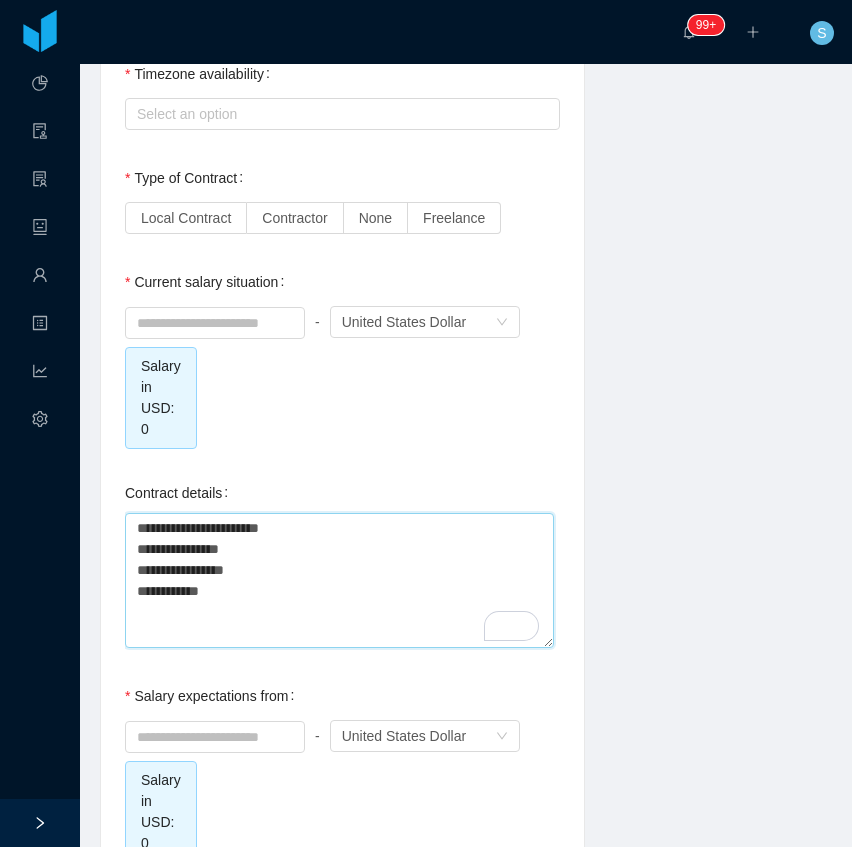type 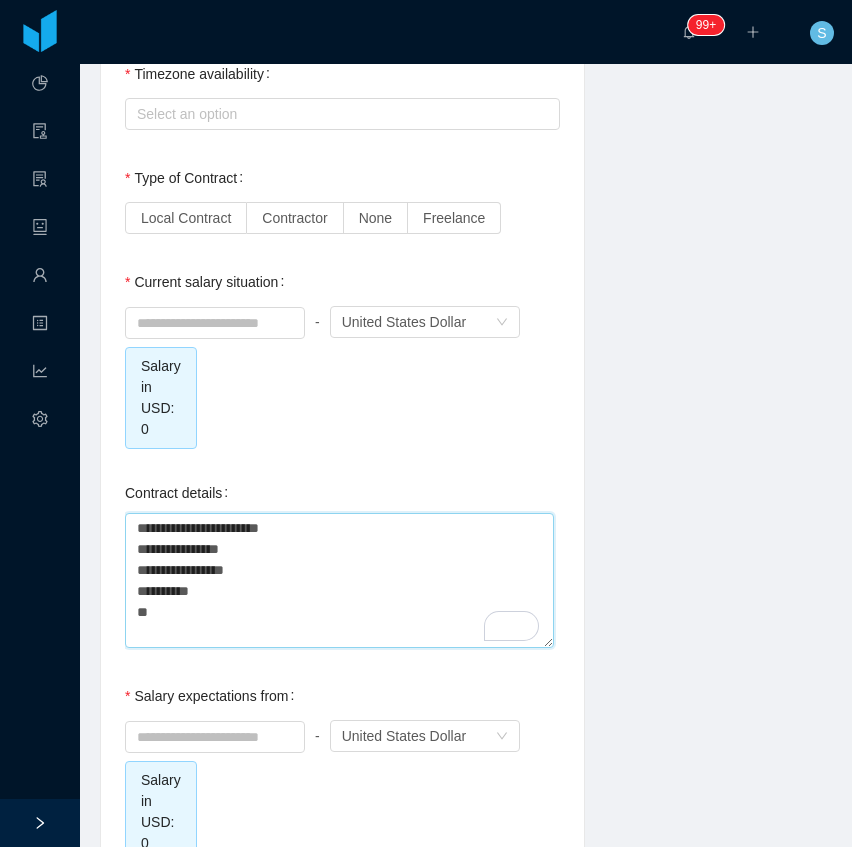type 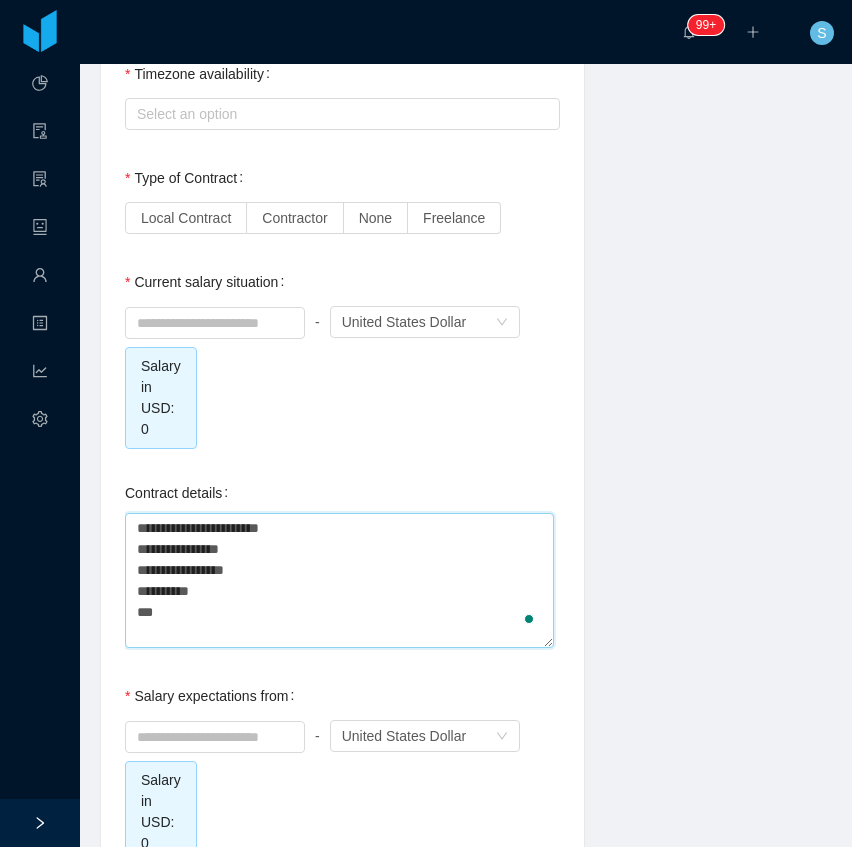 type 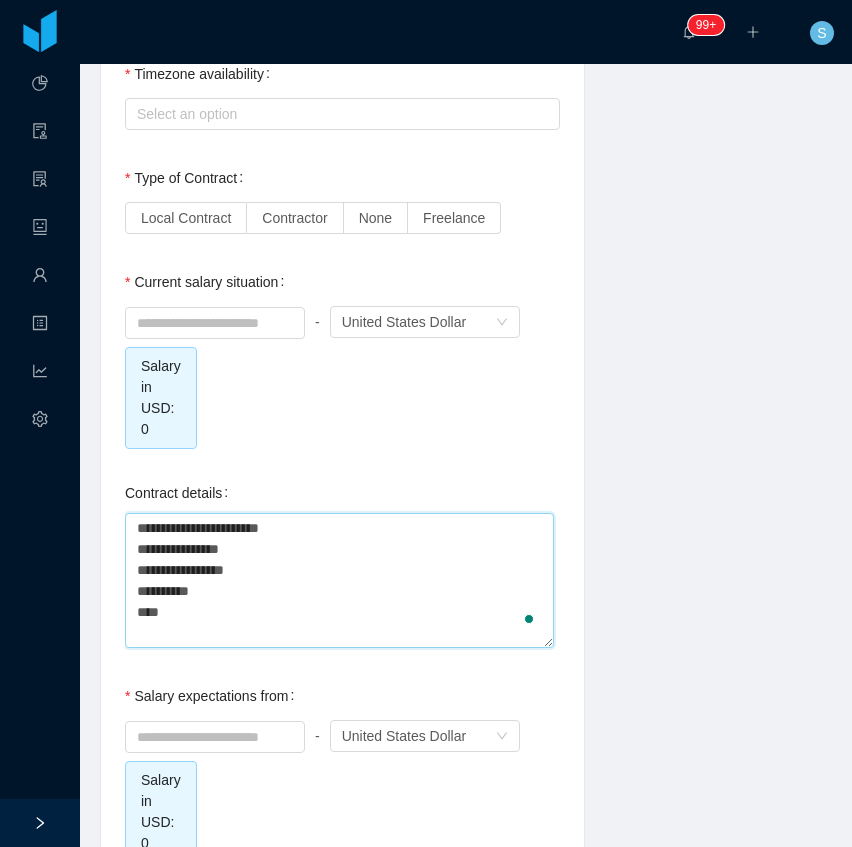type 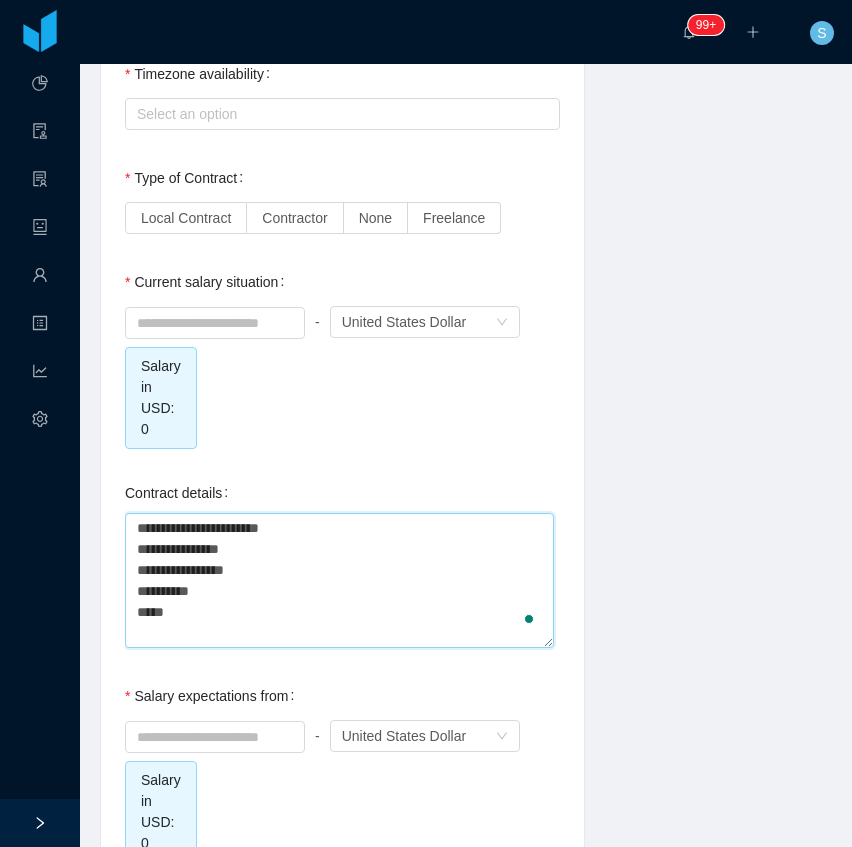 type 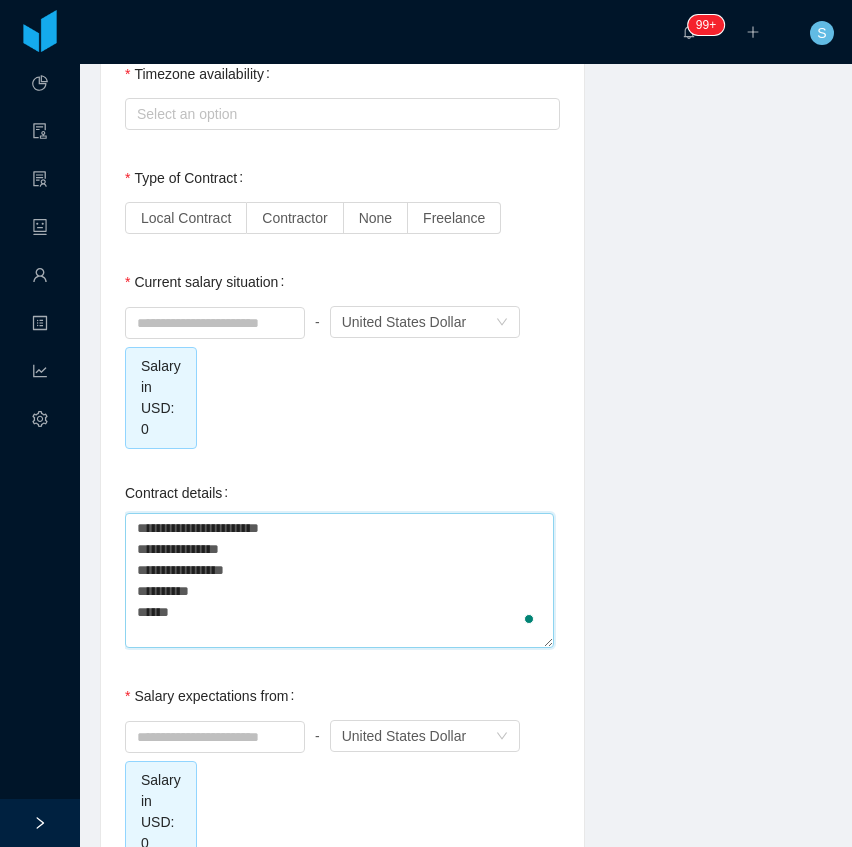 type 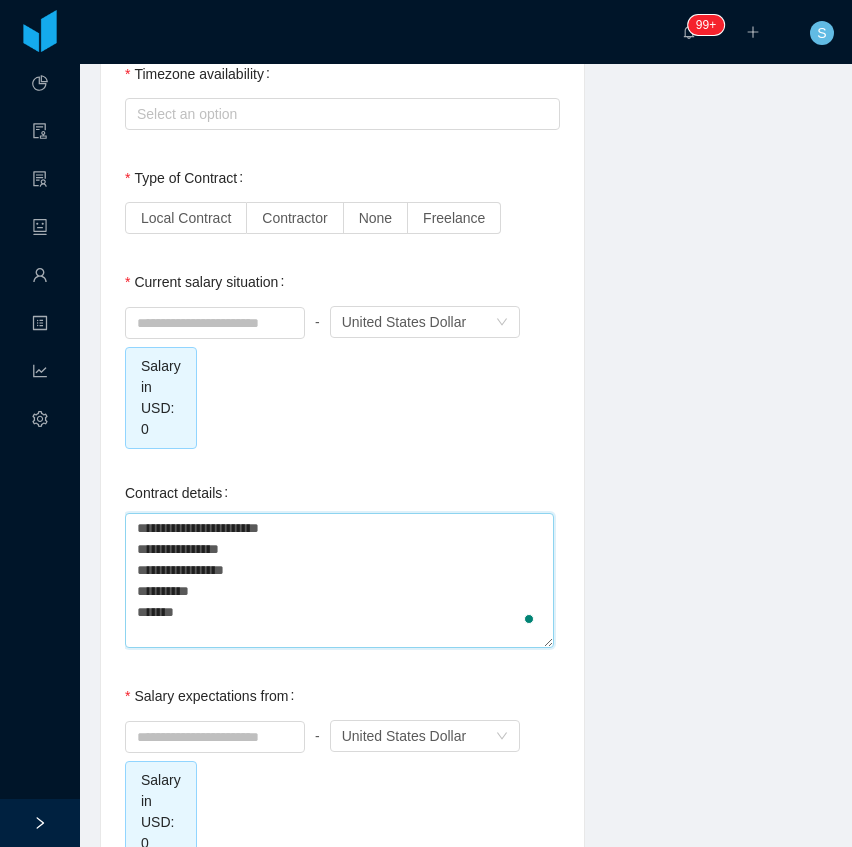 type 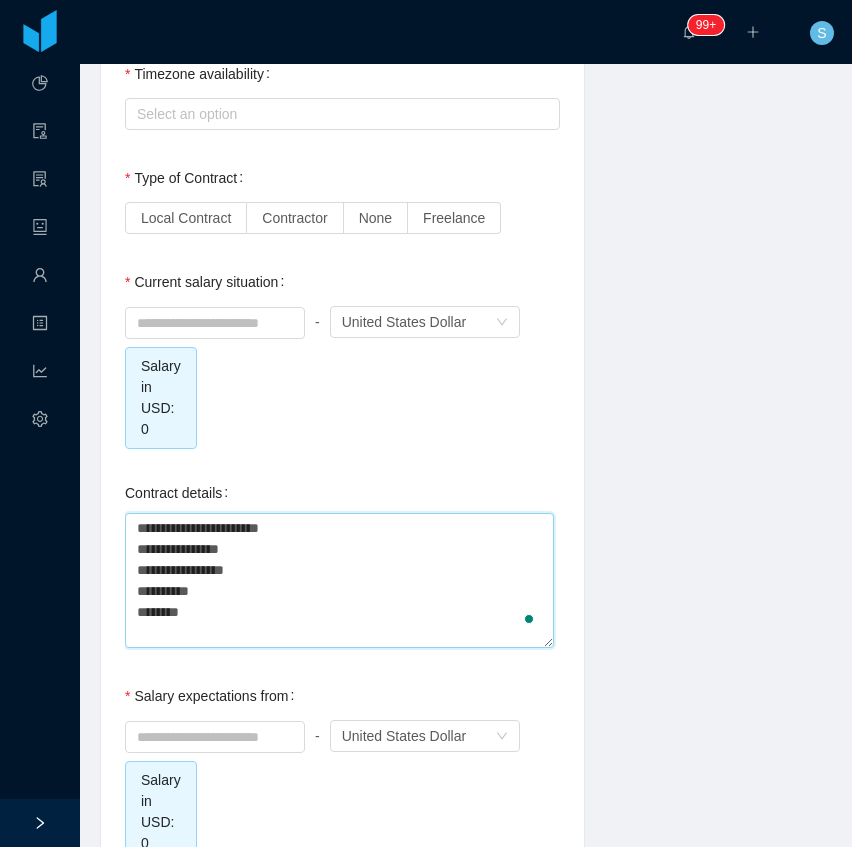 type 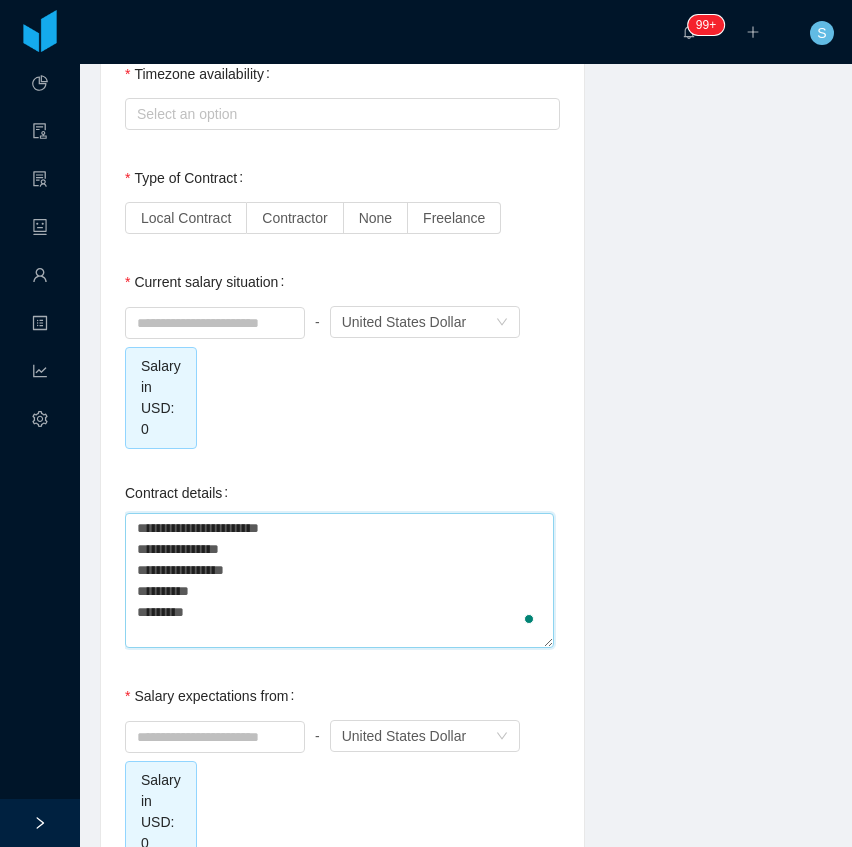 type 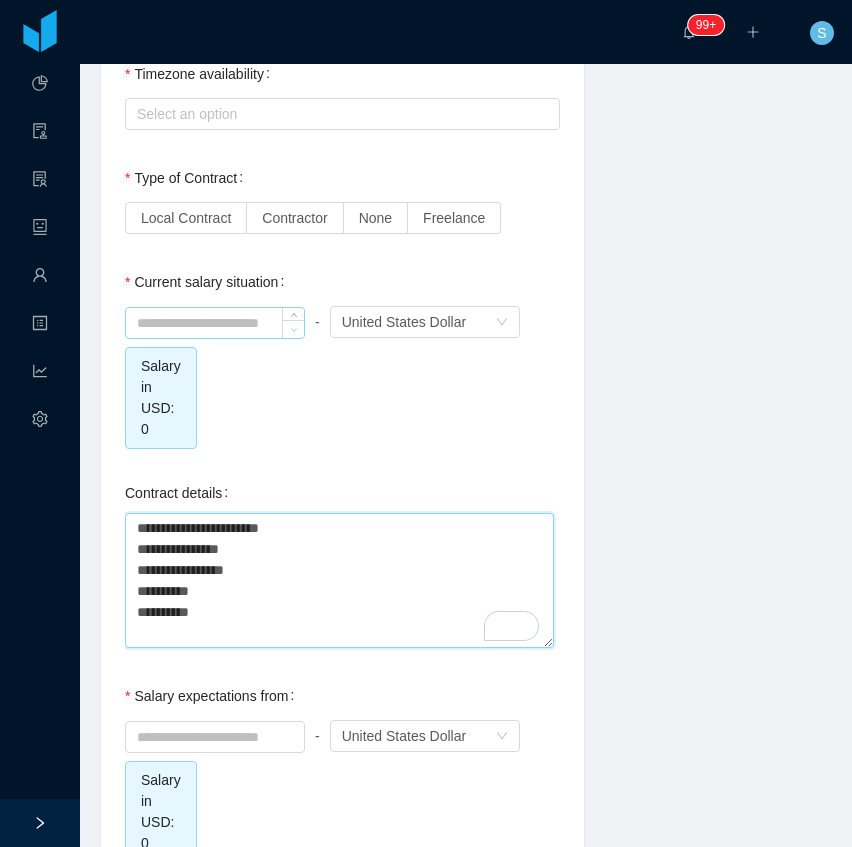 type 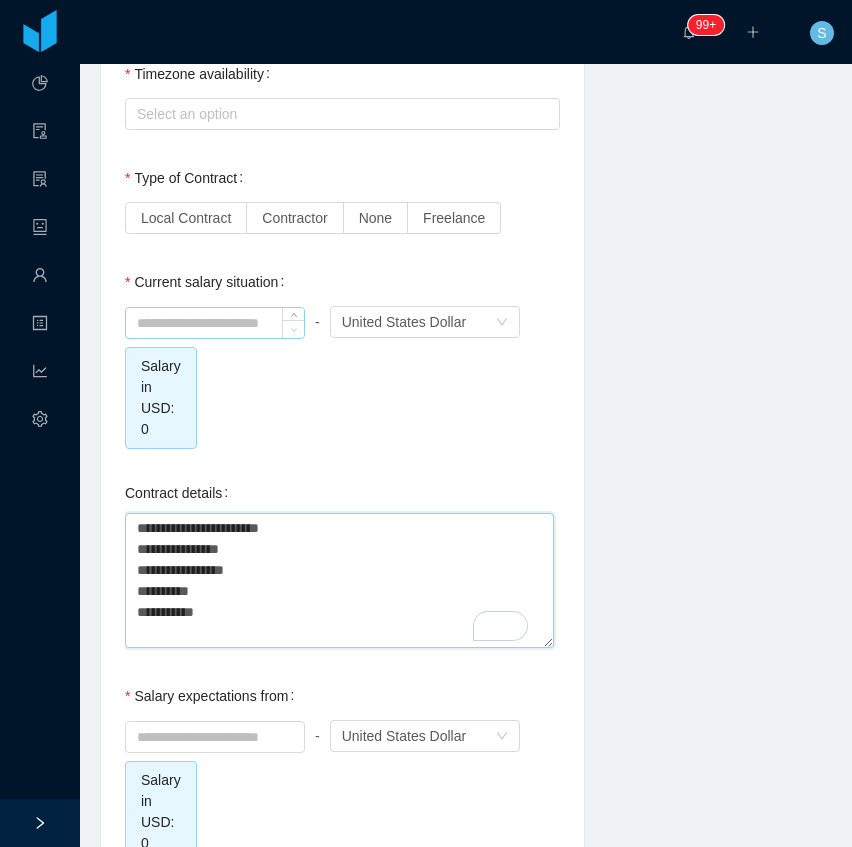 type 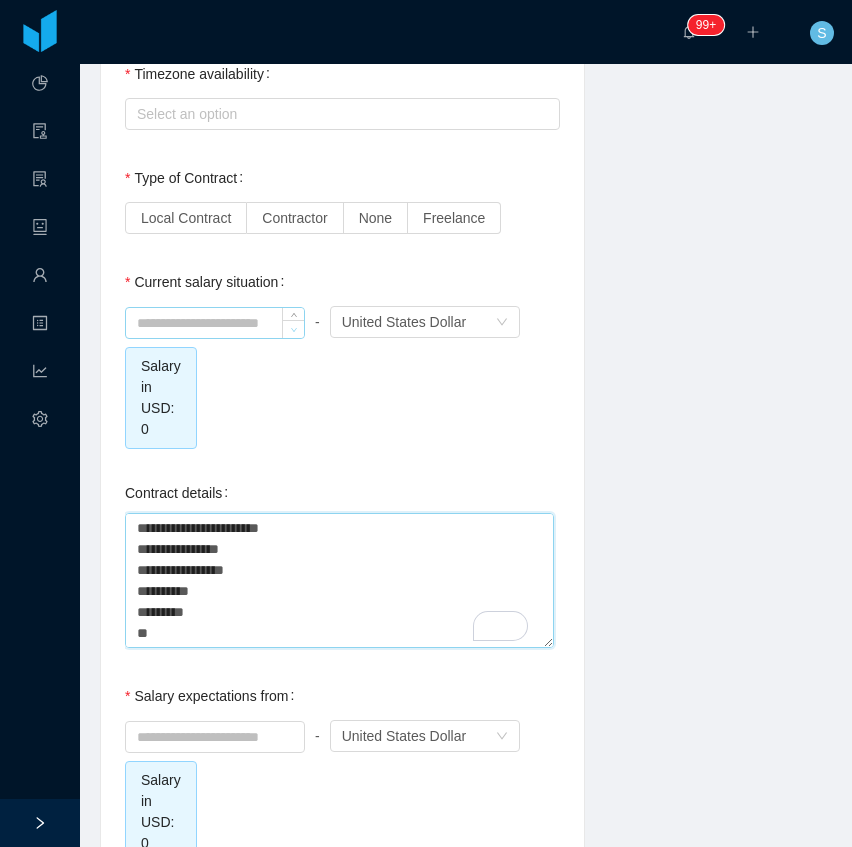 type 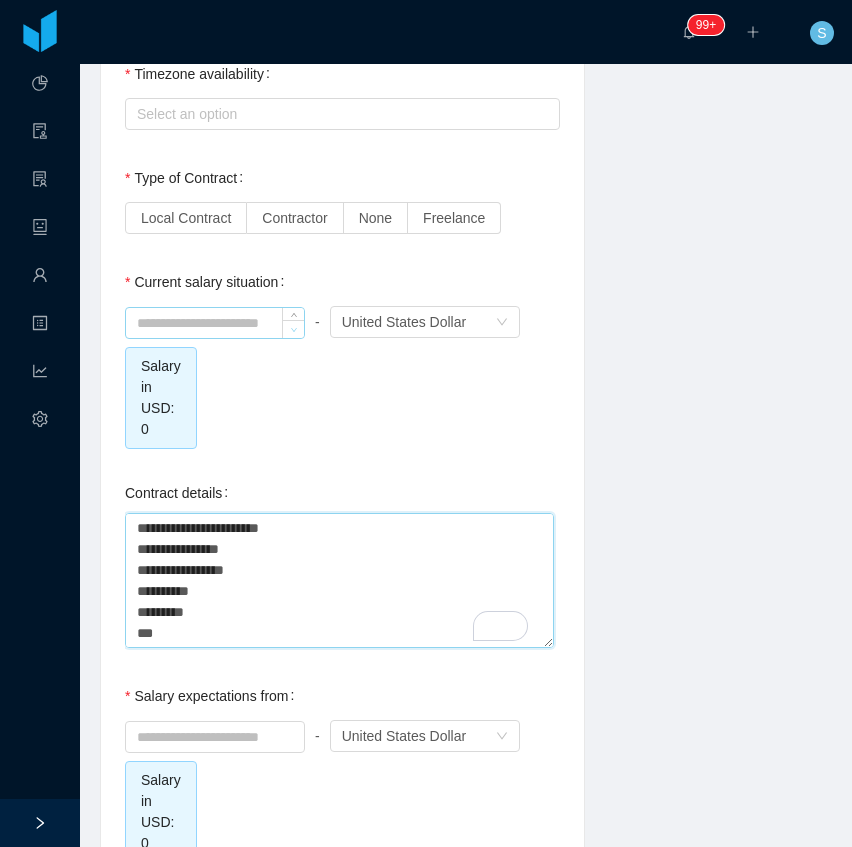 type 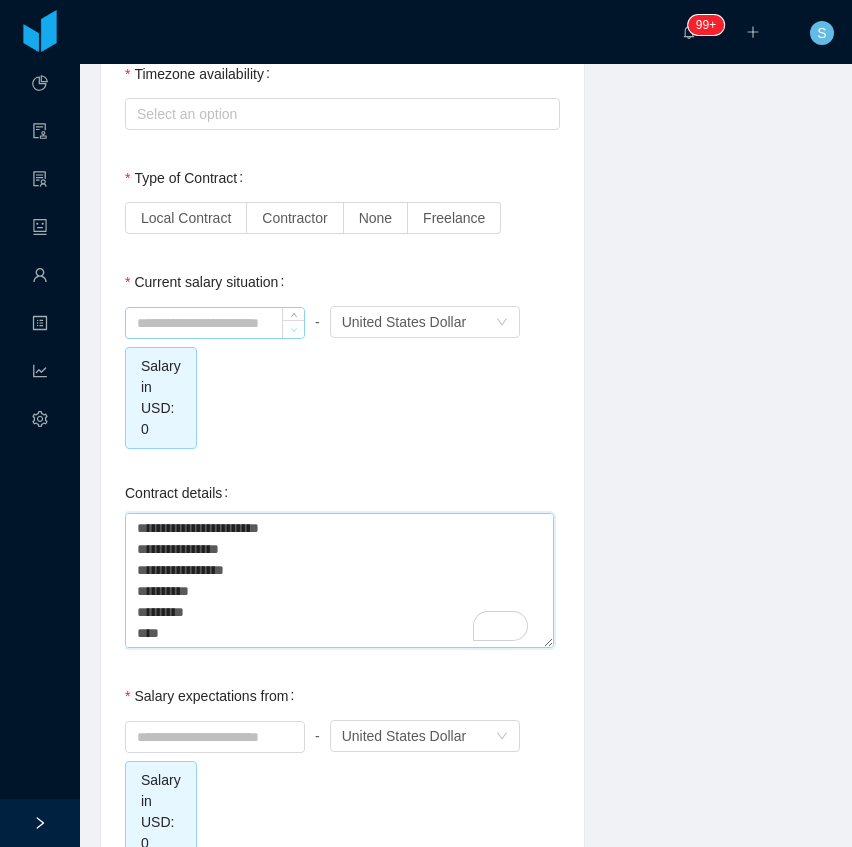 type 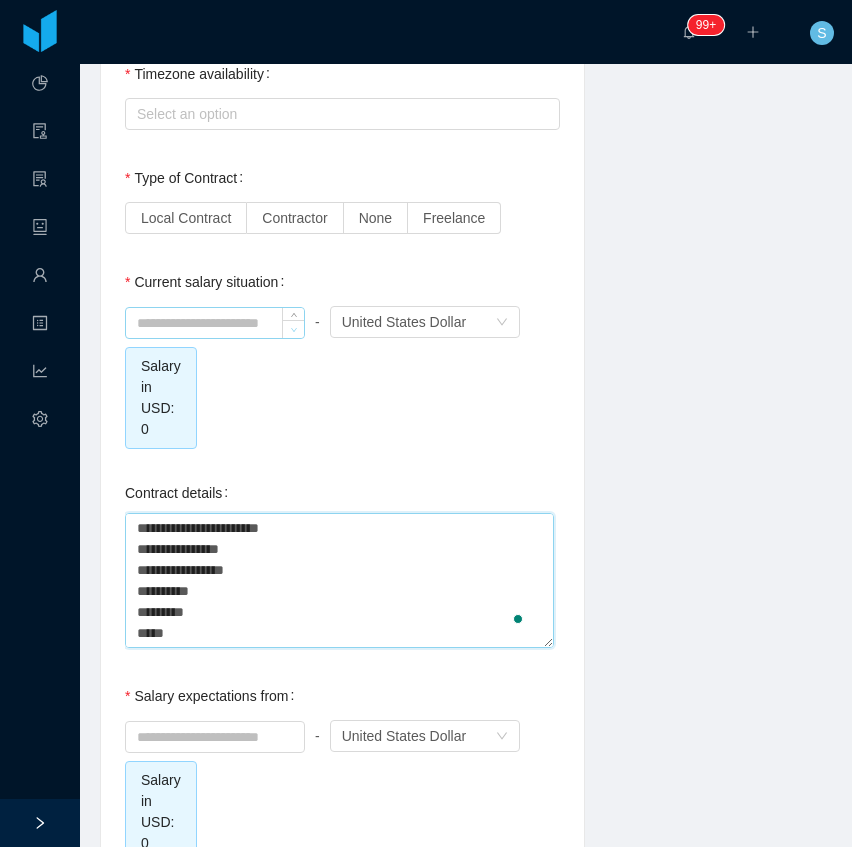 type 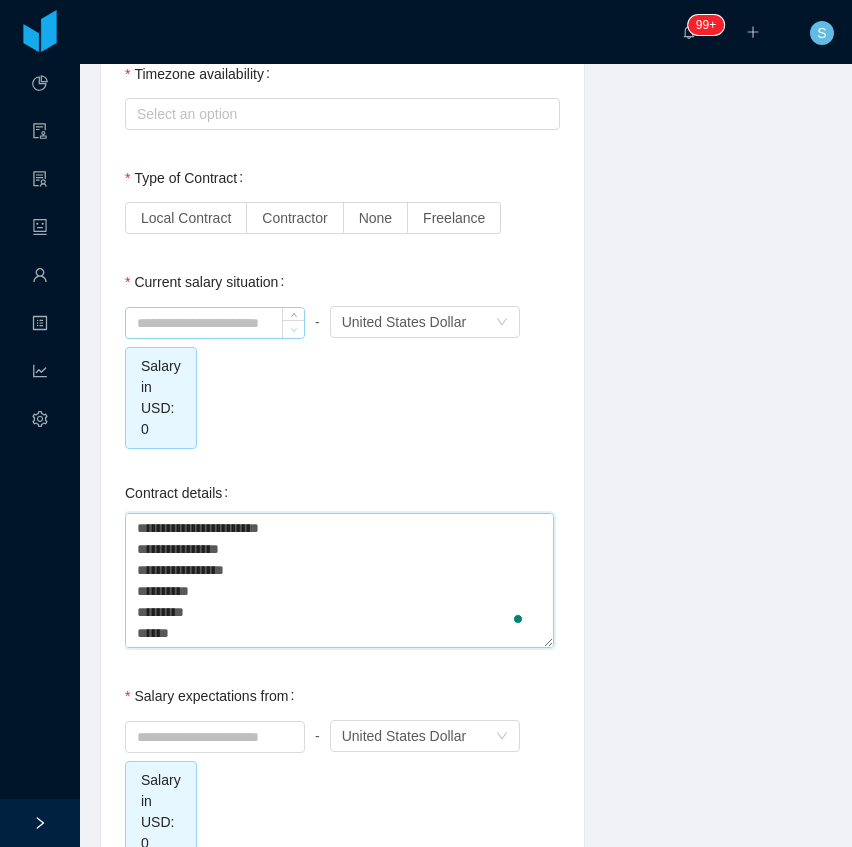 type 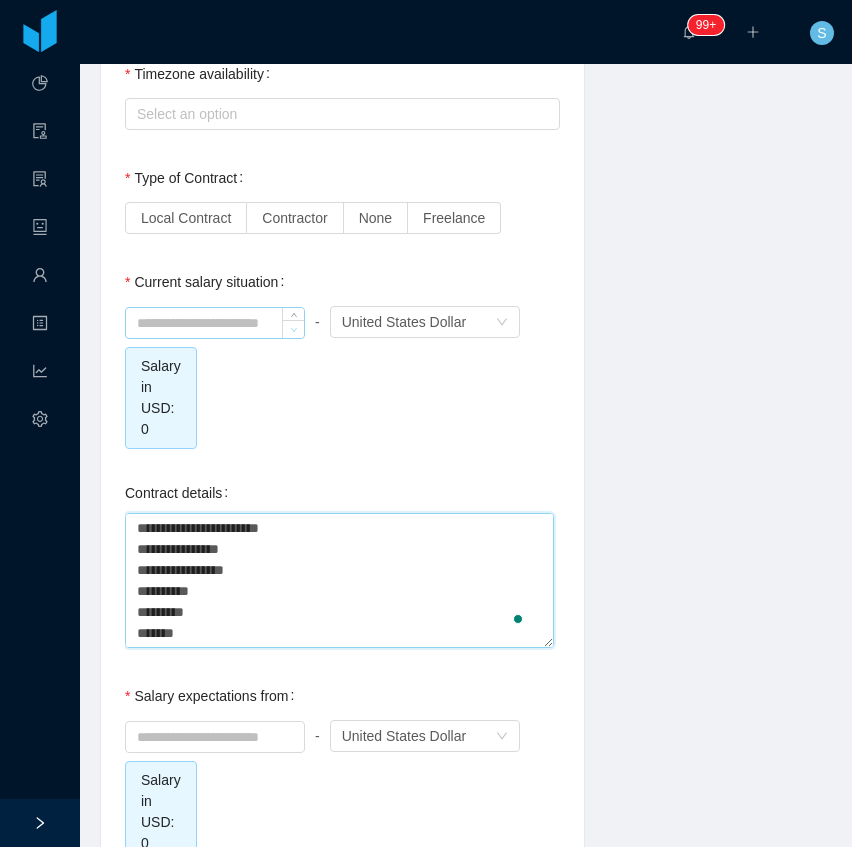 type 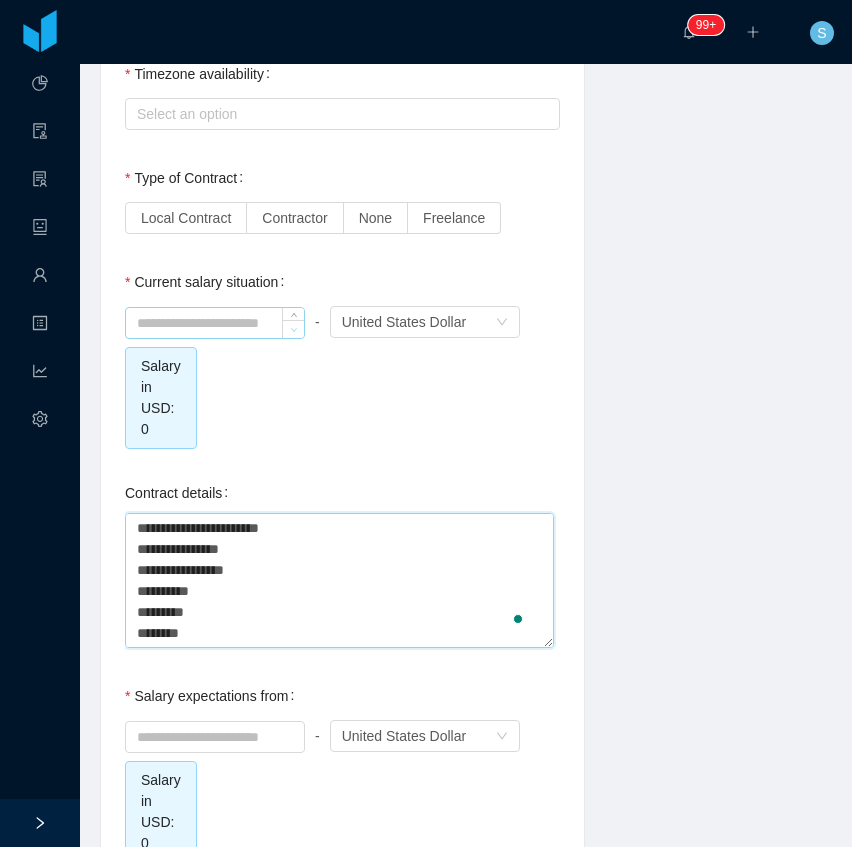 type 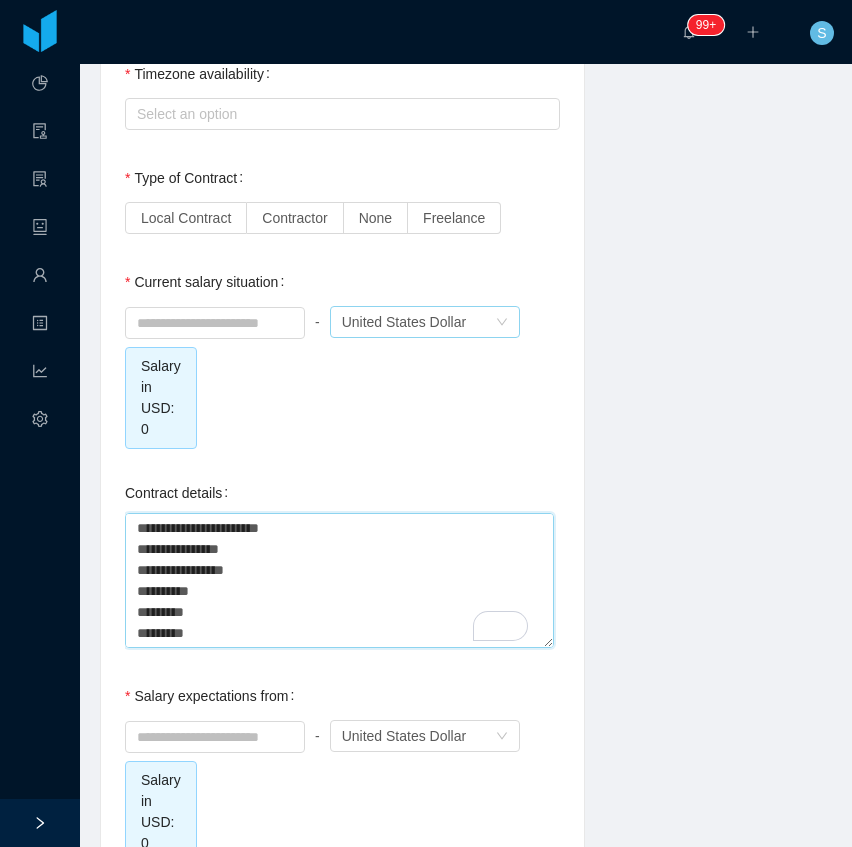 type on "**********" 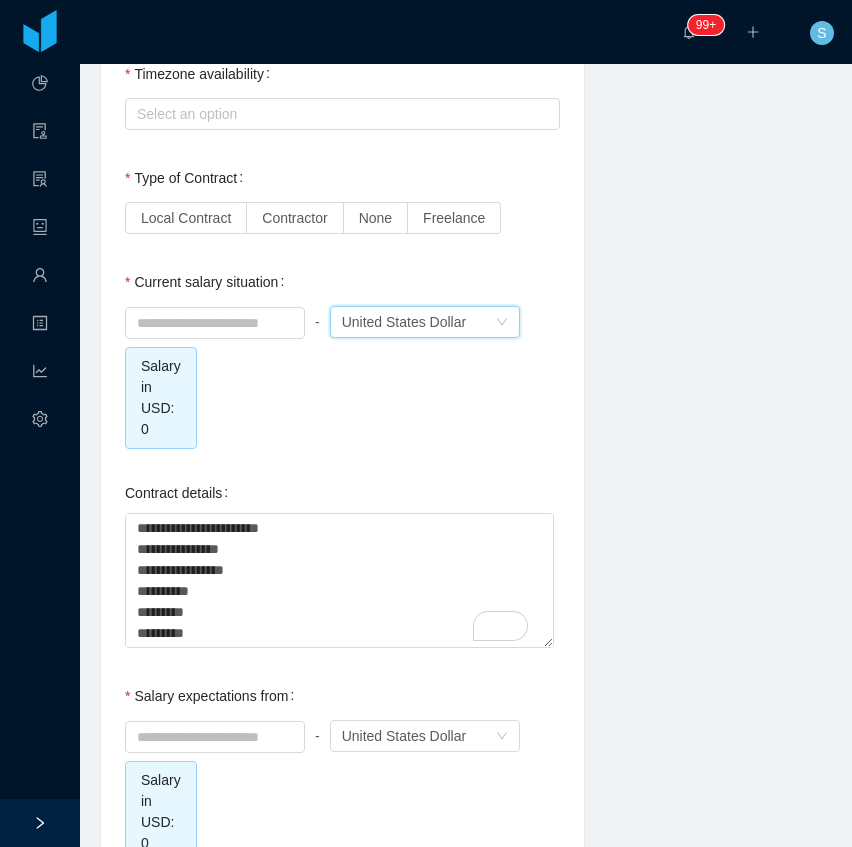 click on "United States Dollar" at bounding box center (404, 322) 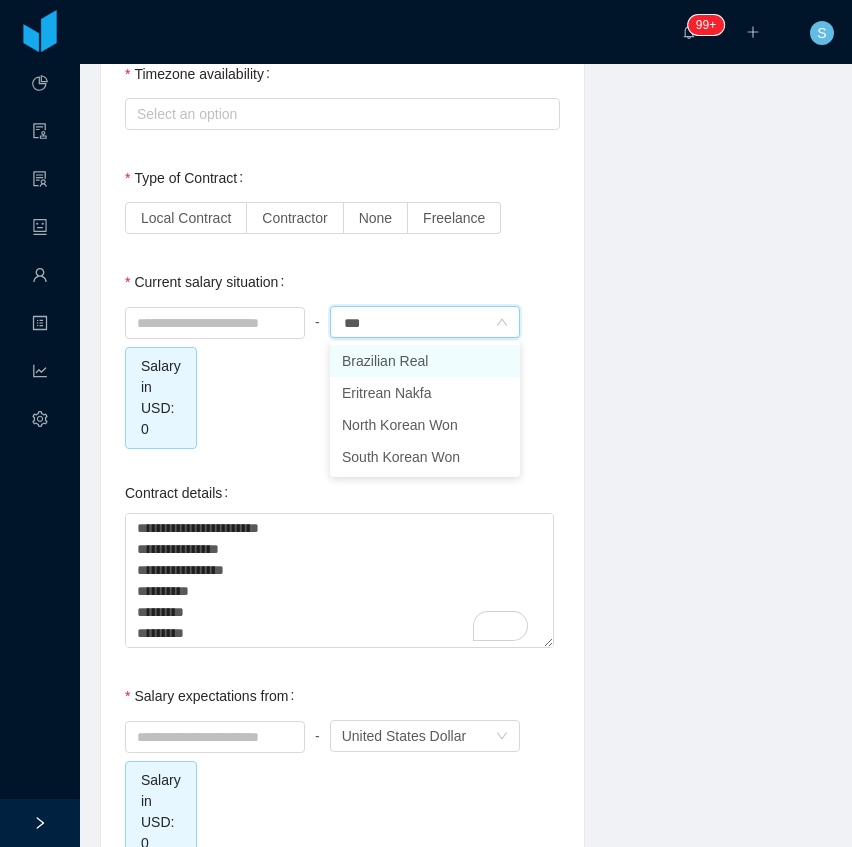 type on "****" 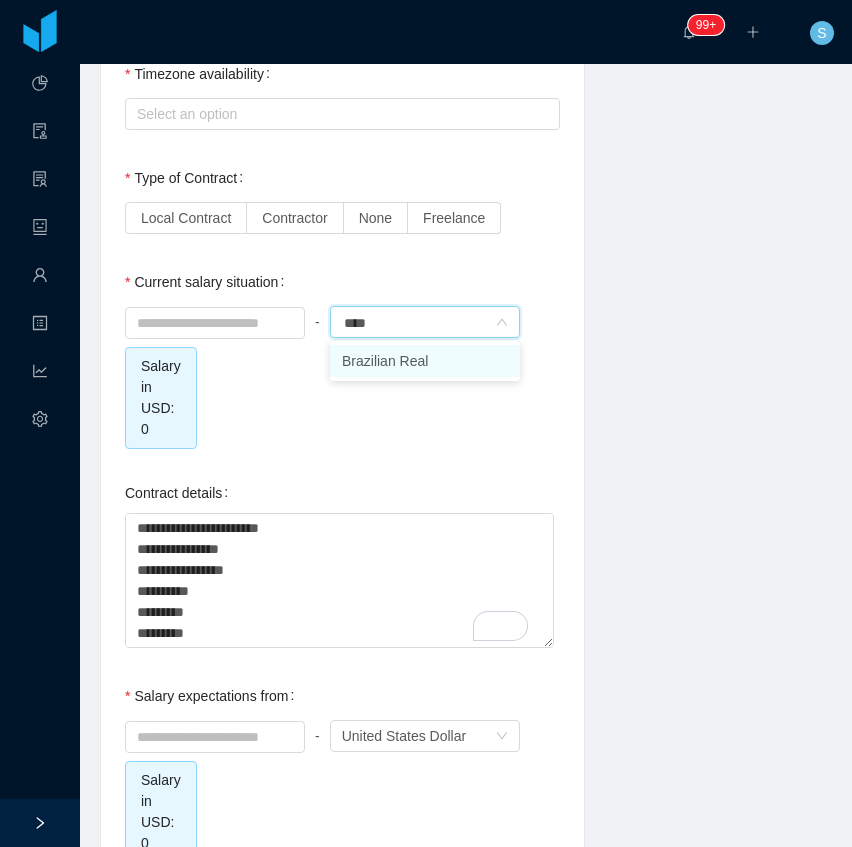 click on "Brazilian Real" at bounding box center (425, 361) 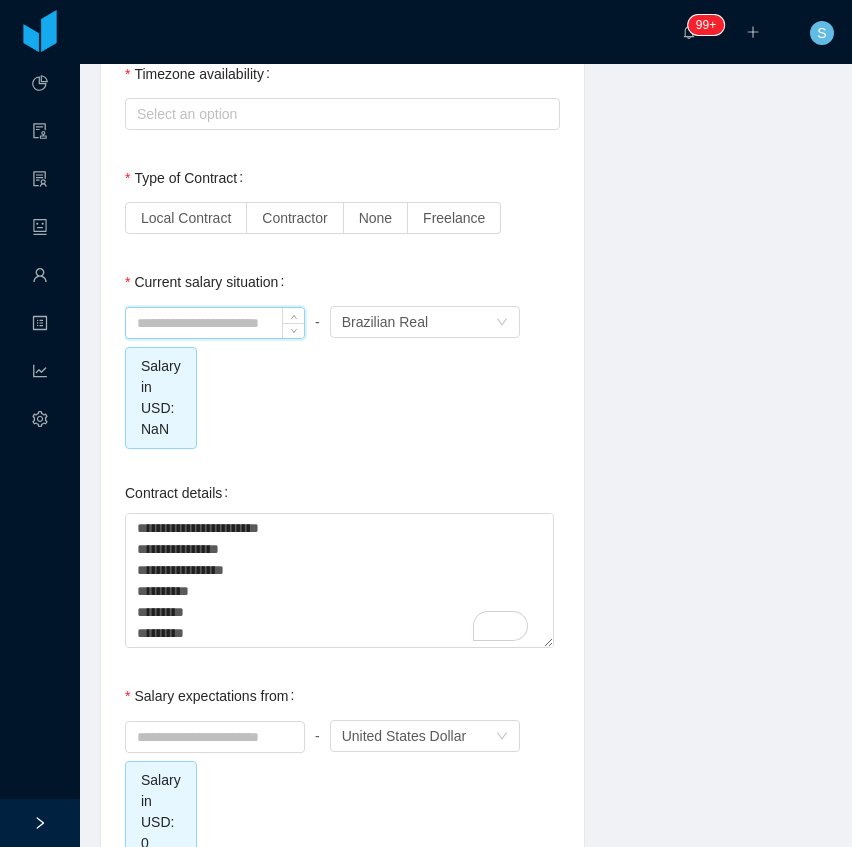 click at bounding box center [215, 323] 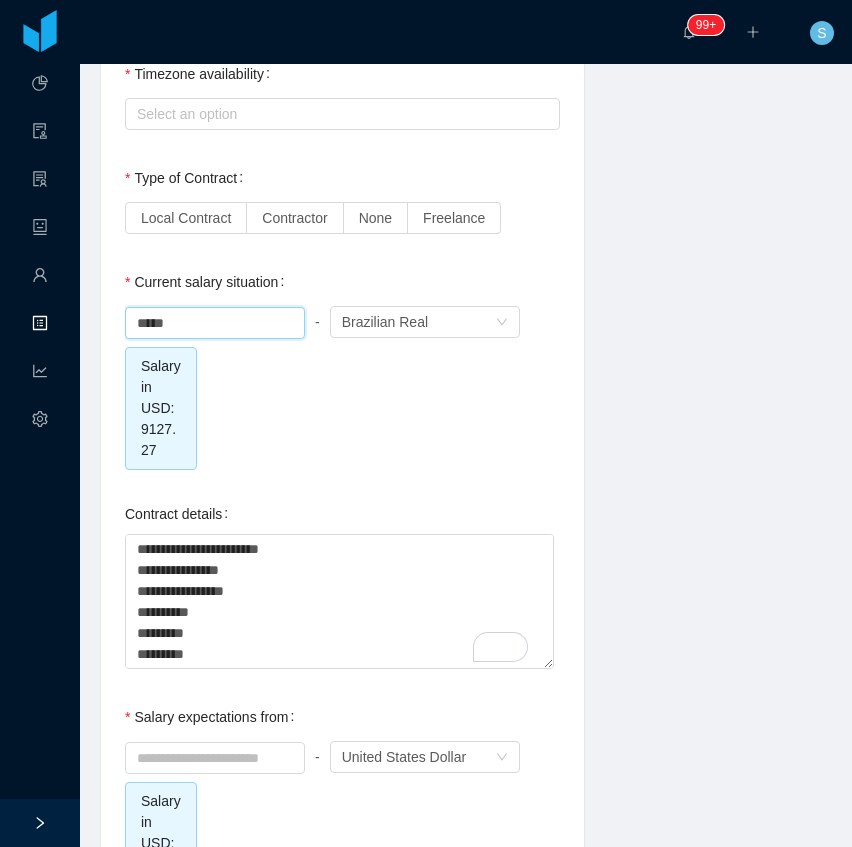 drag, startPoint x: 226, startPoint y: 322, endPoint x: 61, endPoint y: 310, distance: 165.43579 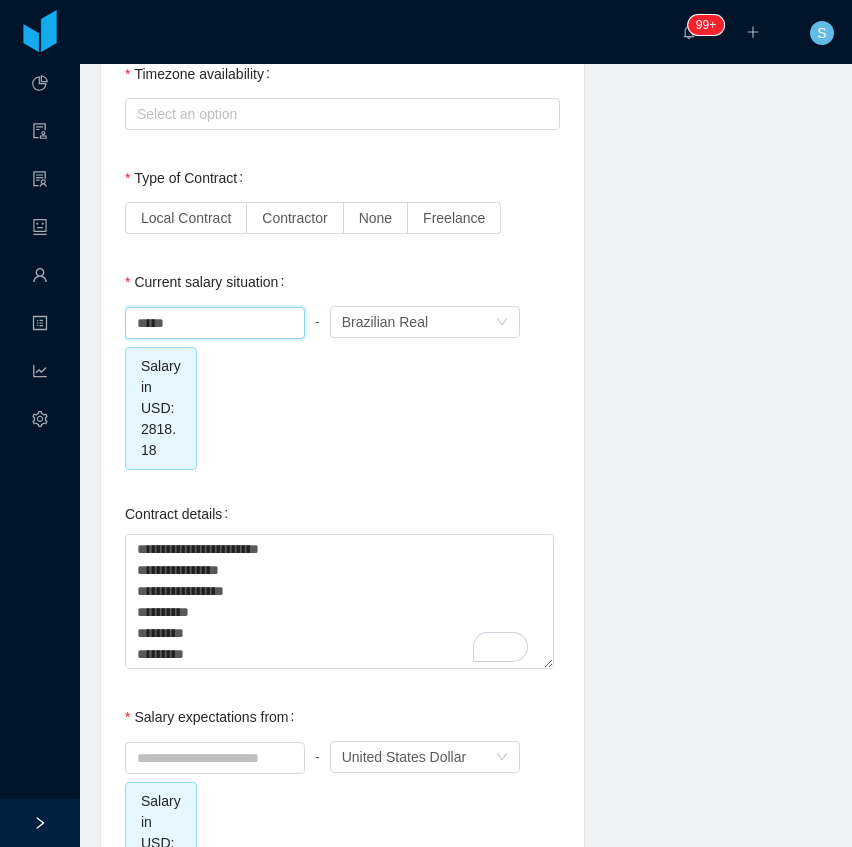 type on "********" 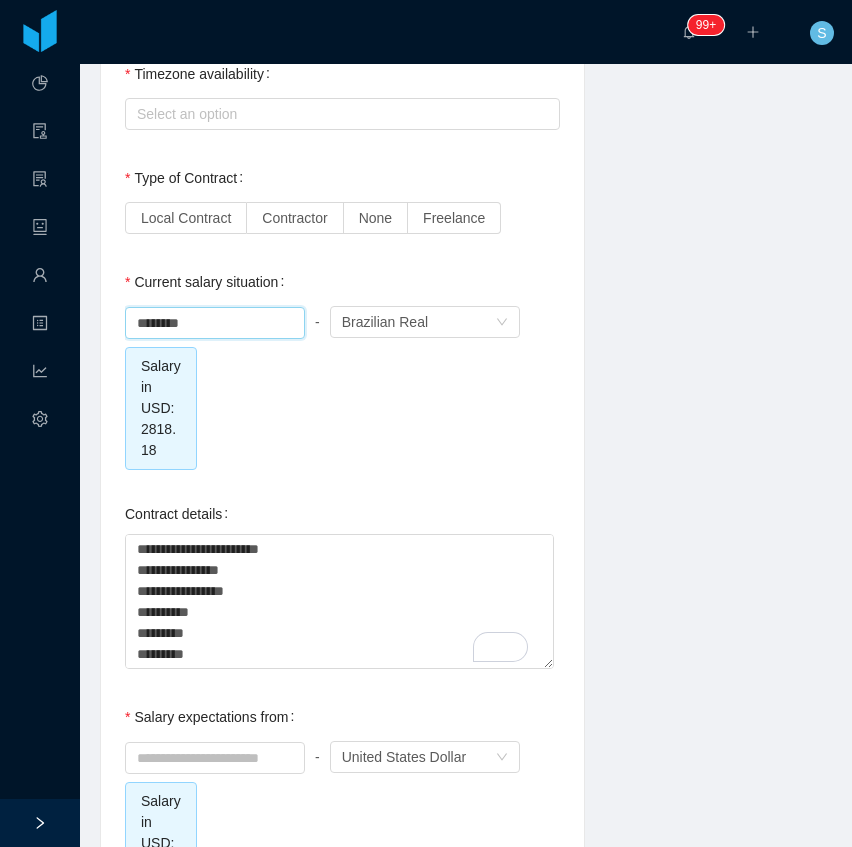 click on "******** - Currency Brazilian Real   Salary in USD: 2818.18" at bounding box center (342, 386) 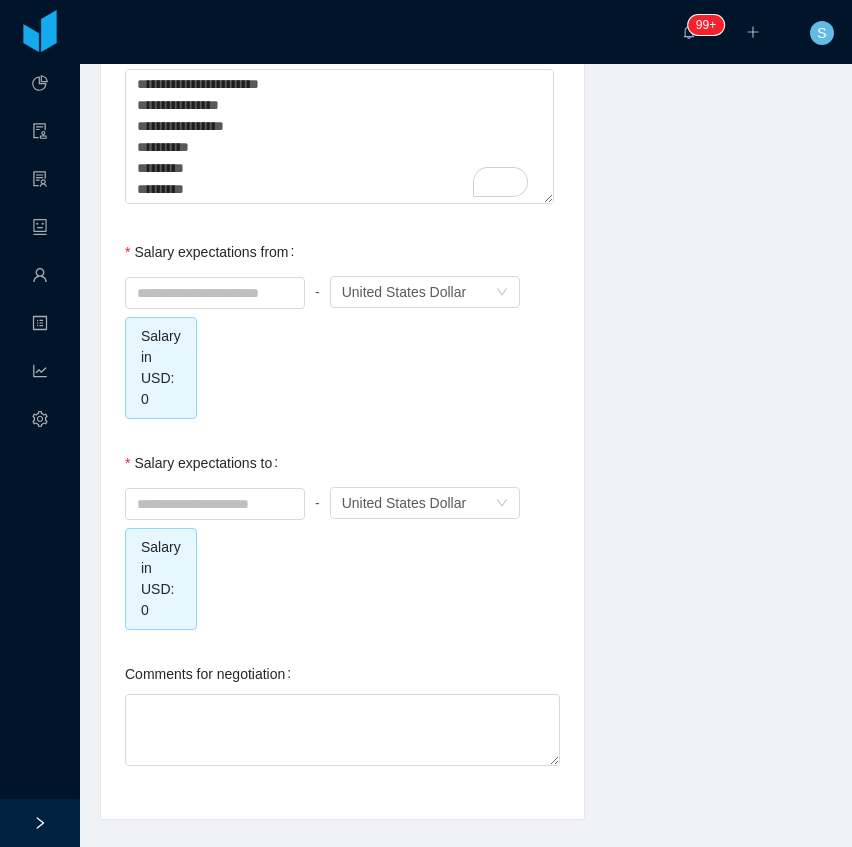 scroll, scrollTop: 2304, scrollLeft: 0, axis: vertical 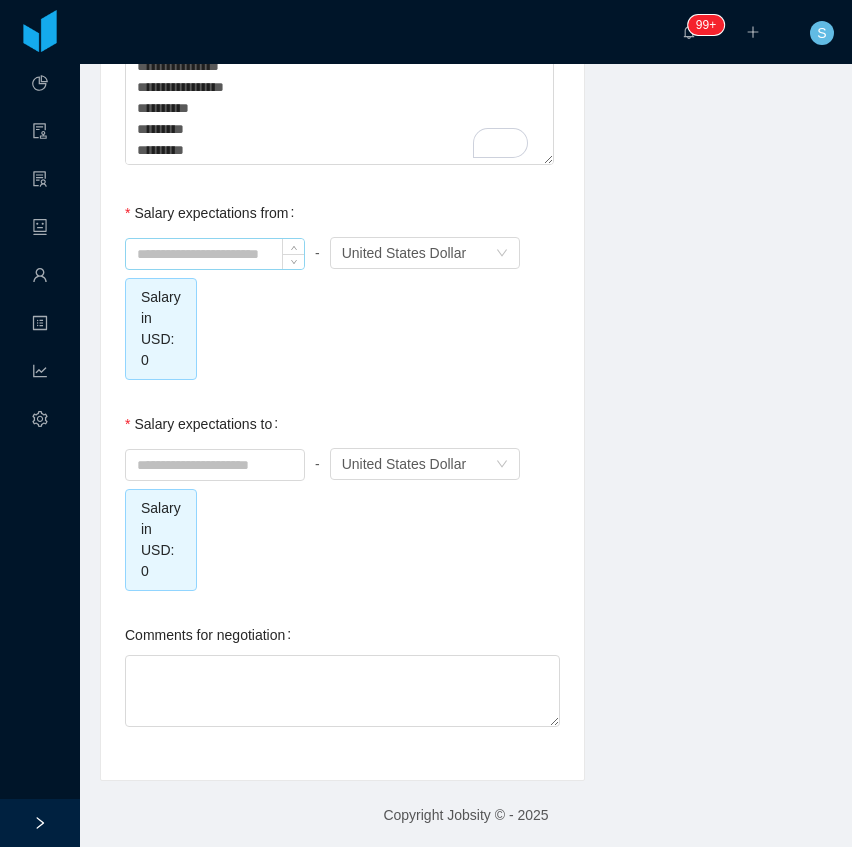 click at bounding box center (215, 254) 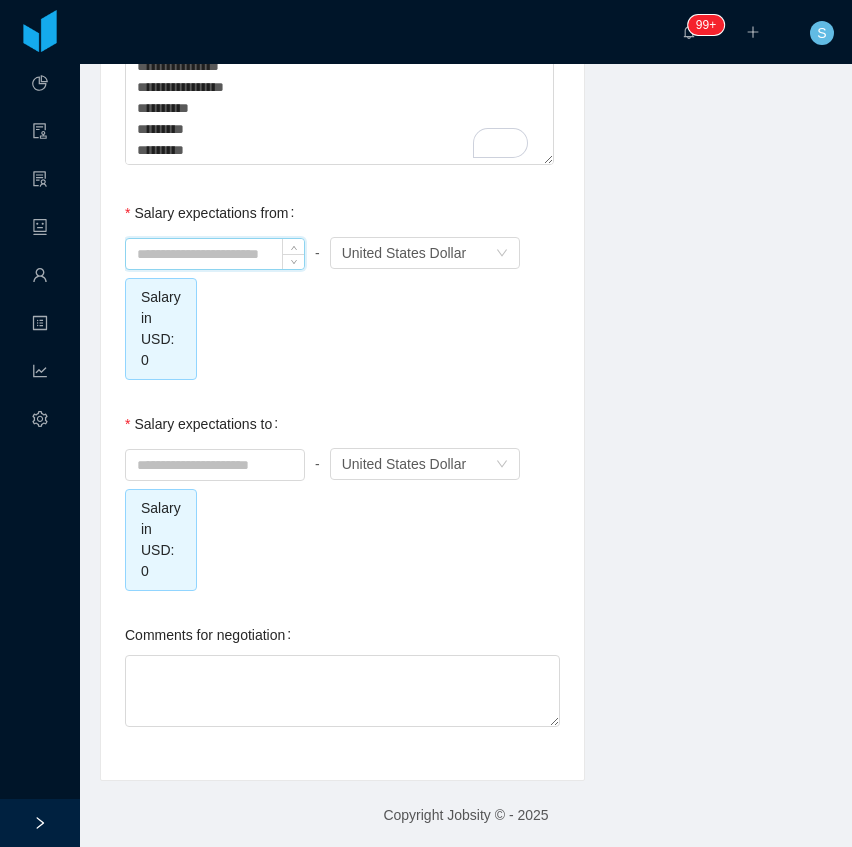 click at bounding box center (215, 254) 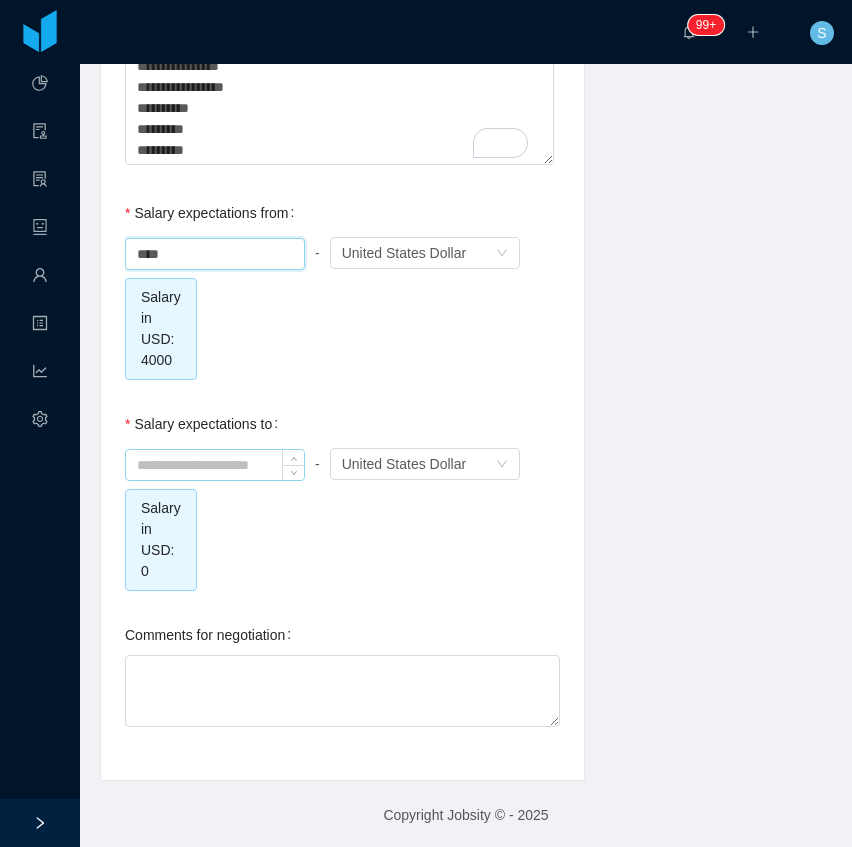 type on "*******" 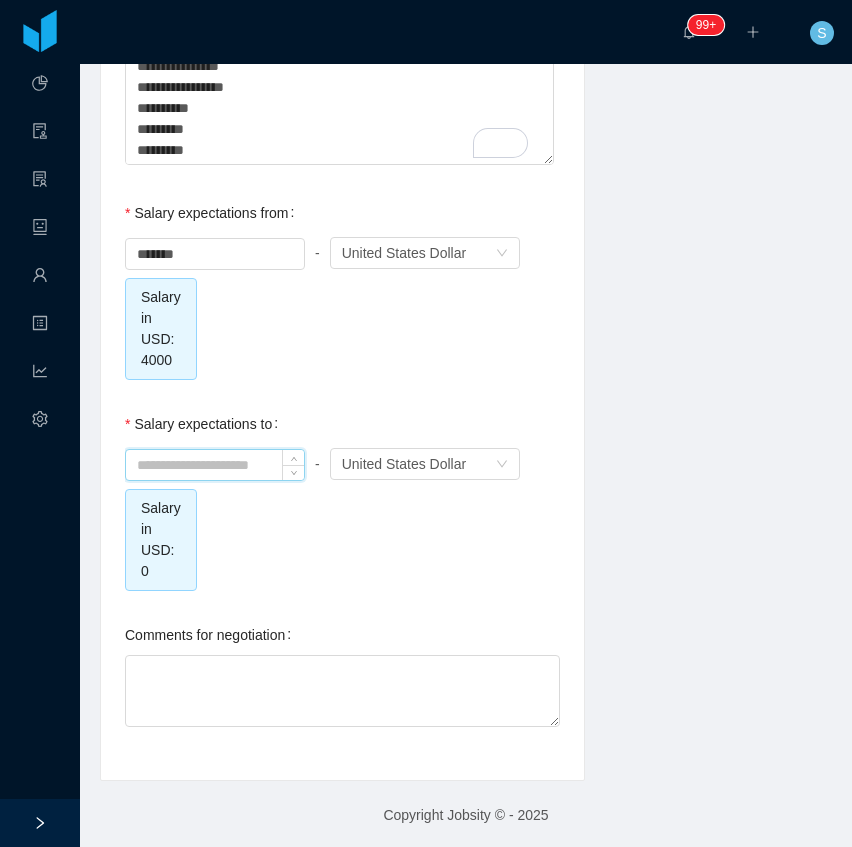 click at bounding box center [215, 465] 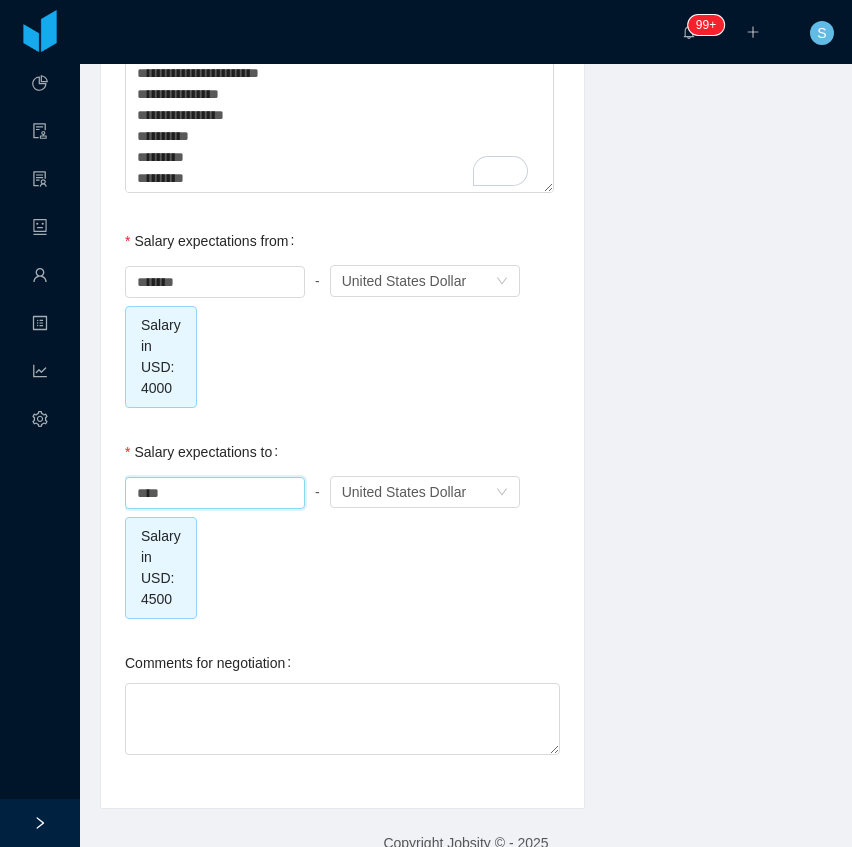 scroll, scrollTop: 2304, scrollLeft: 0, axis: vertical 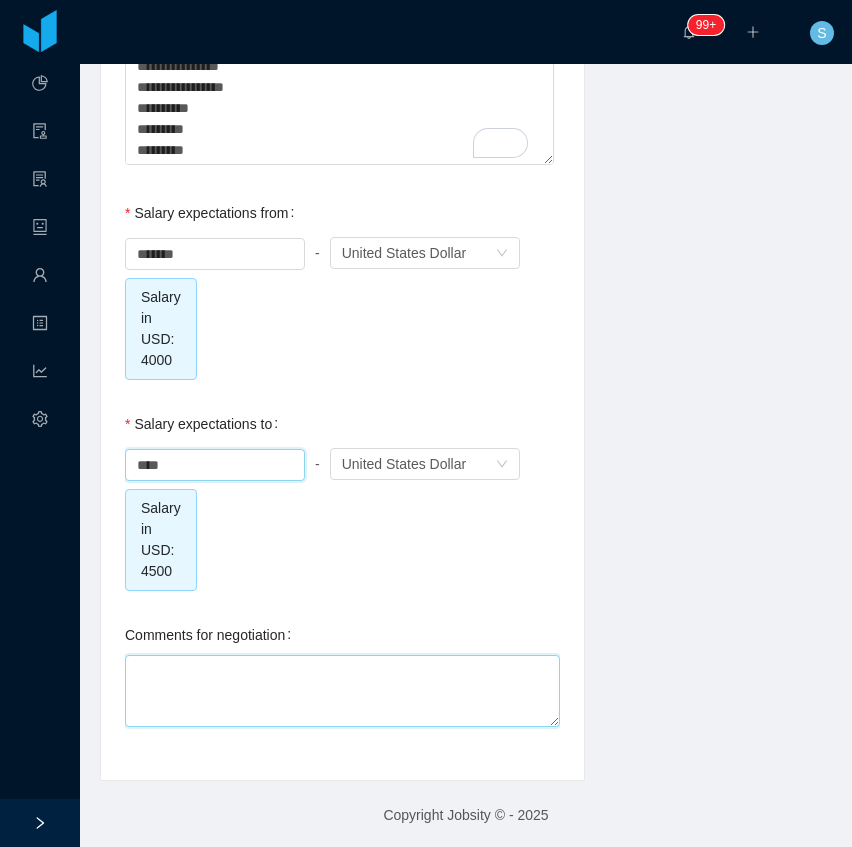 type on "*******" 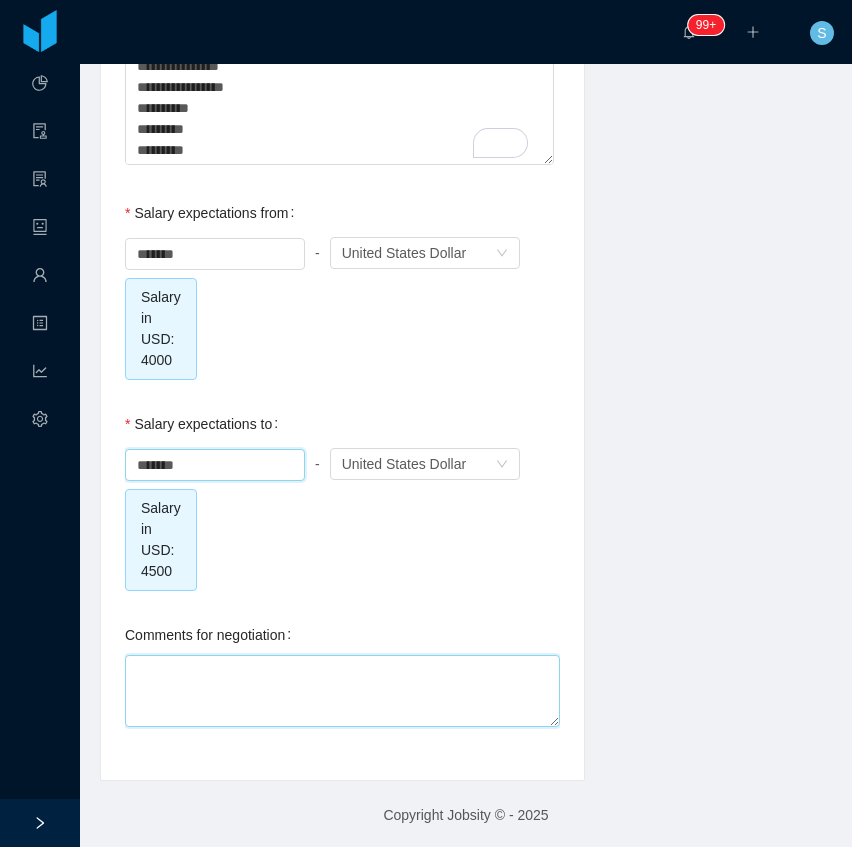 click on "Comments for negotiation" at bounding box center (342, 691) 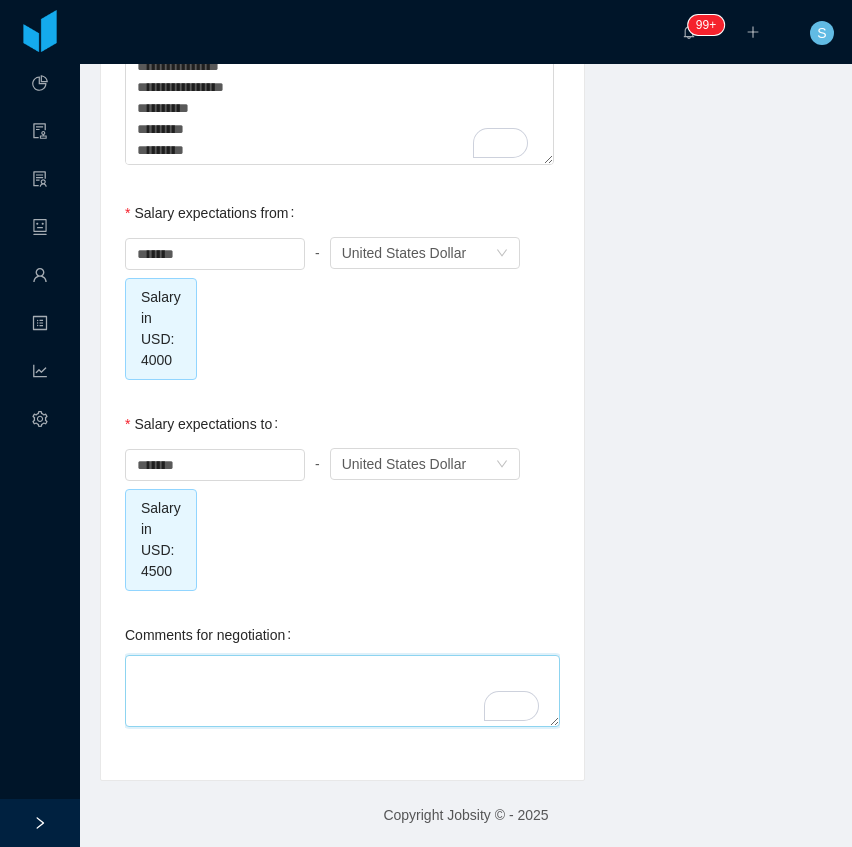 type 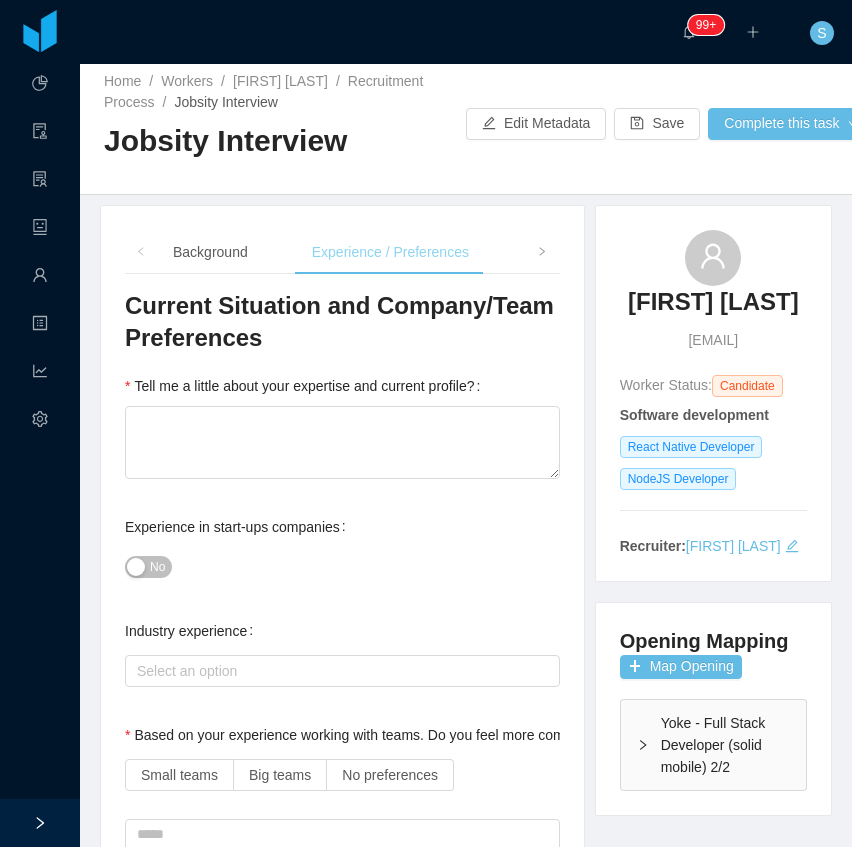 scroll, scrollTop: 0, scrollLeft: 0, axis: both 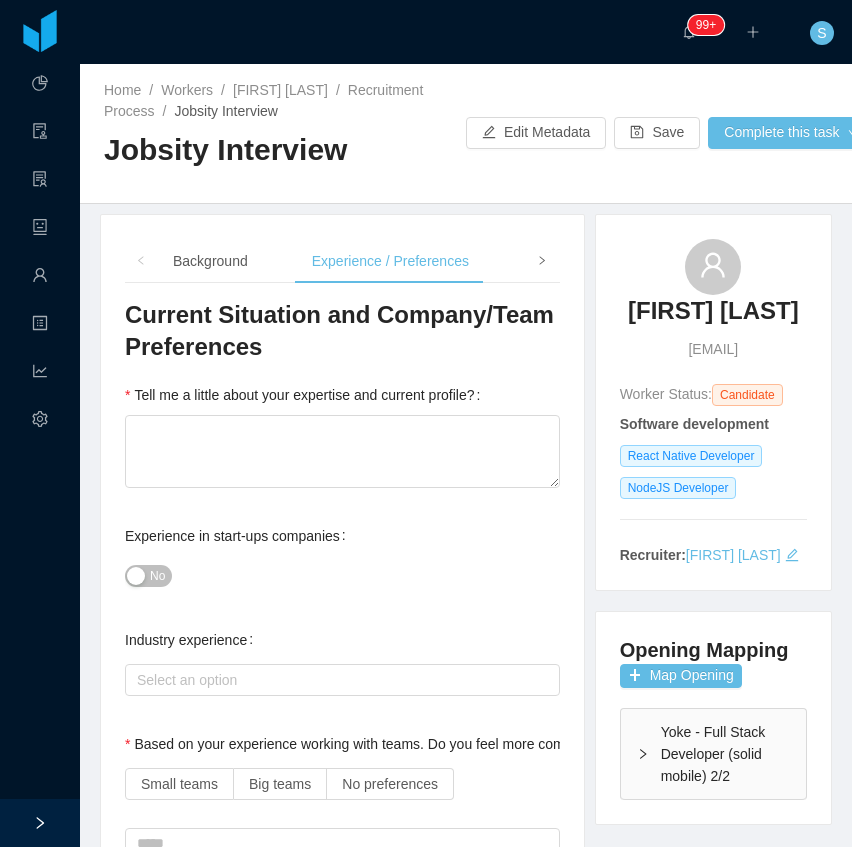 click at bounding box center (542, 261) 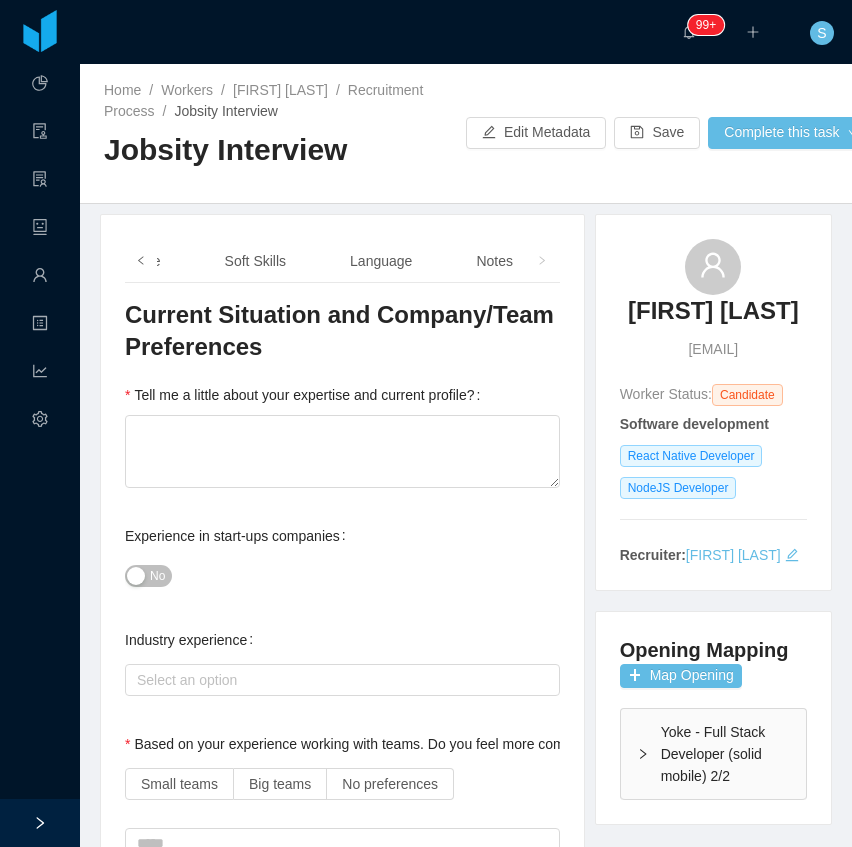 click at bounding box center (141, 261) 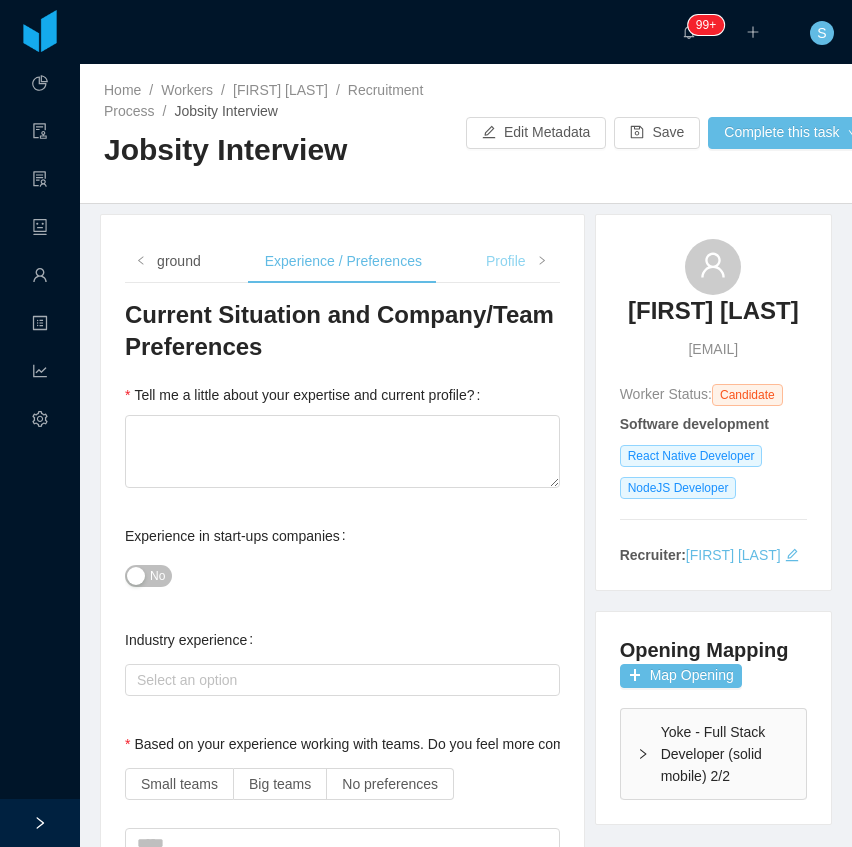 click on "Profile" at bounding box center (506, 261) 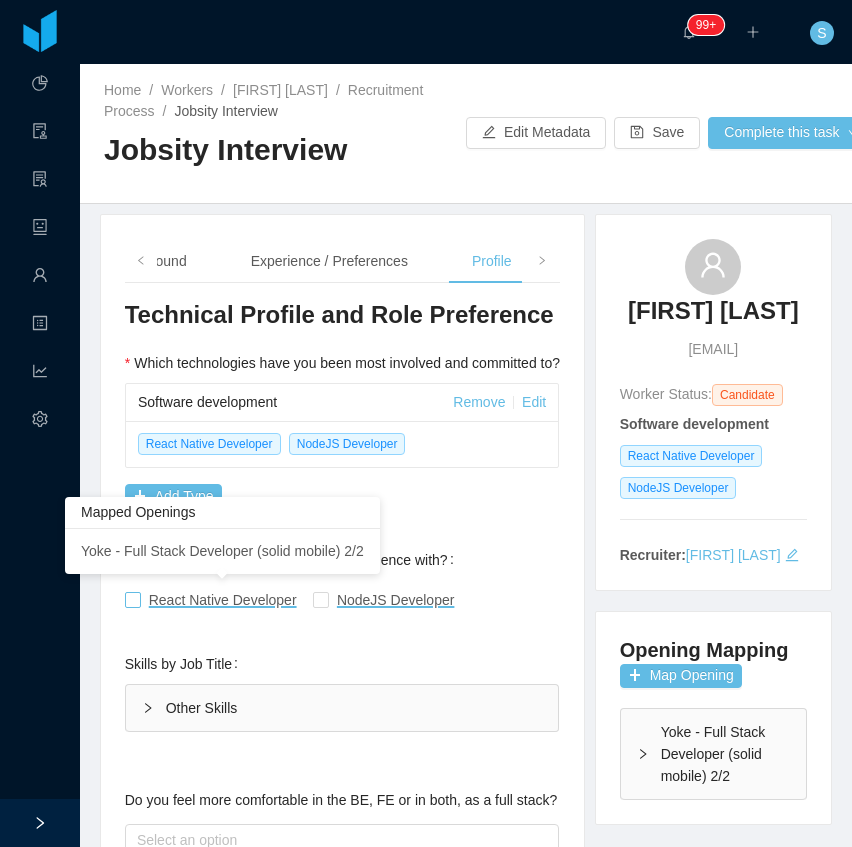 click on "React Native Developer" at bounding box center [223, 600] 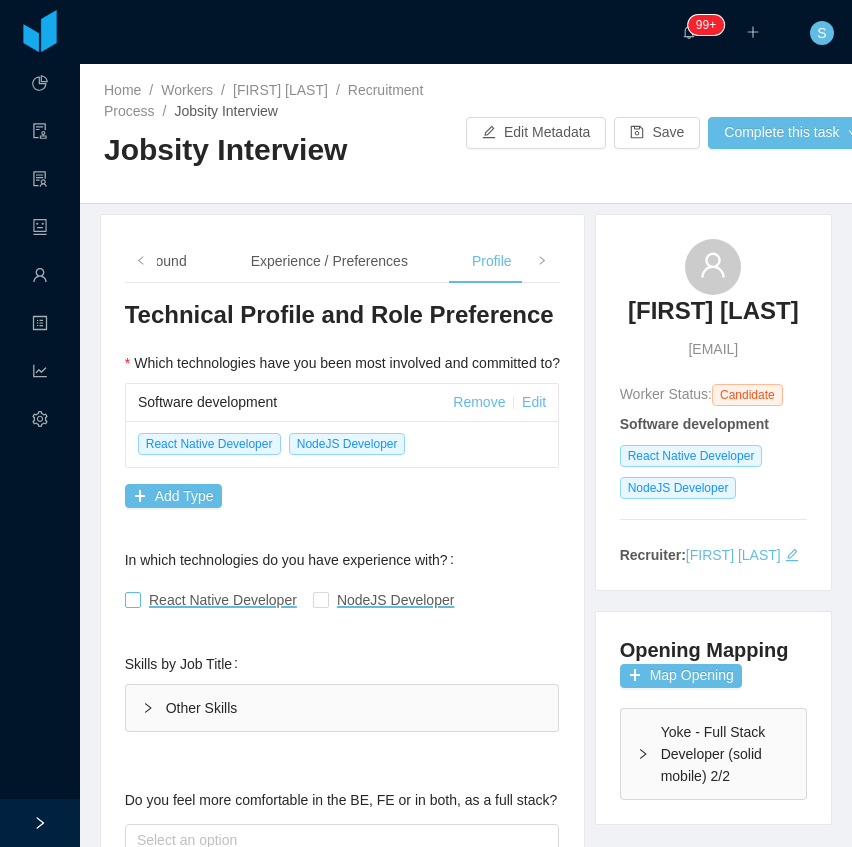 click on "React Native Developer" at bounding box center (223, 600) 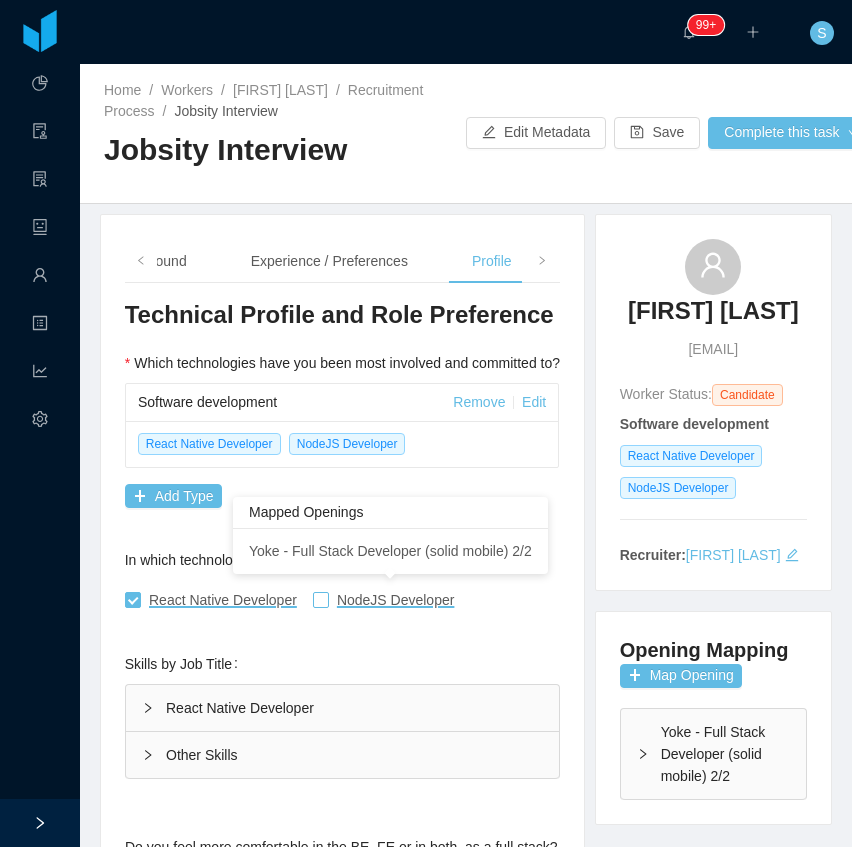 click on "NodeJS Developer" at bounding box center [396, 600] 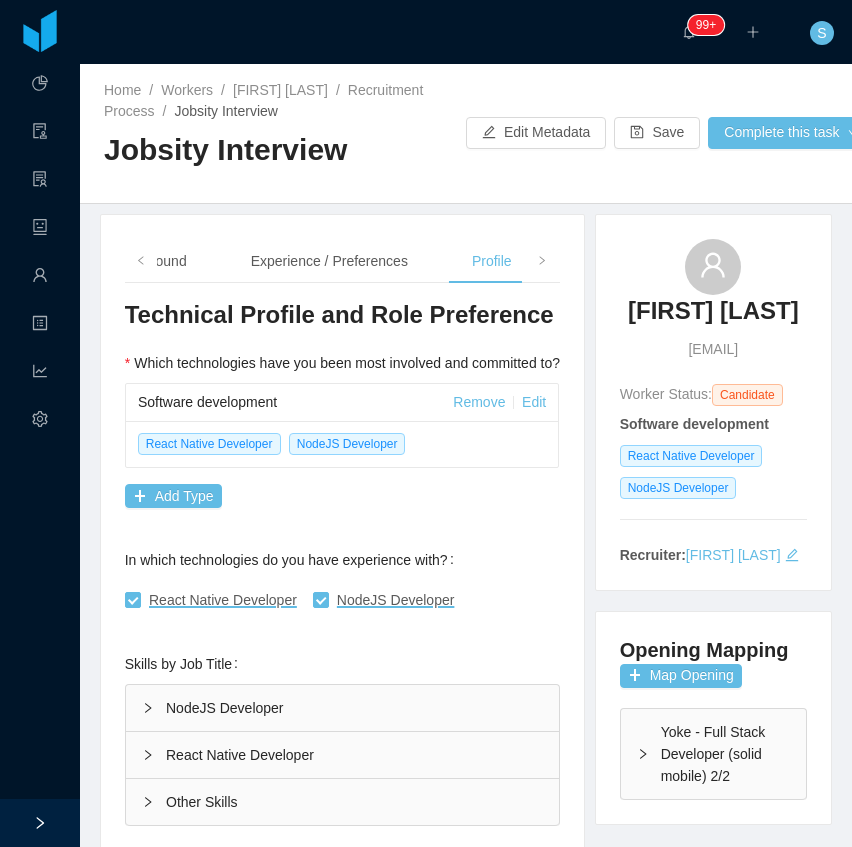 click on "NodeJS Developer" at bounding box center (342, 708) 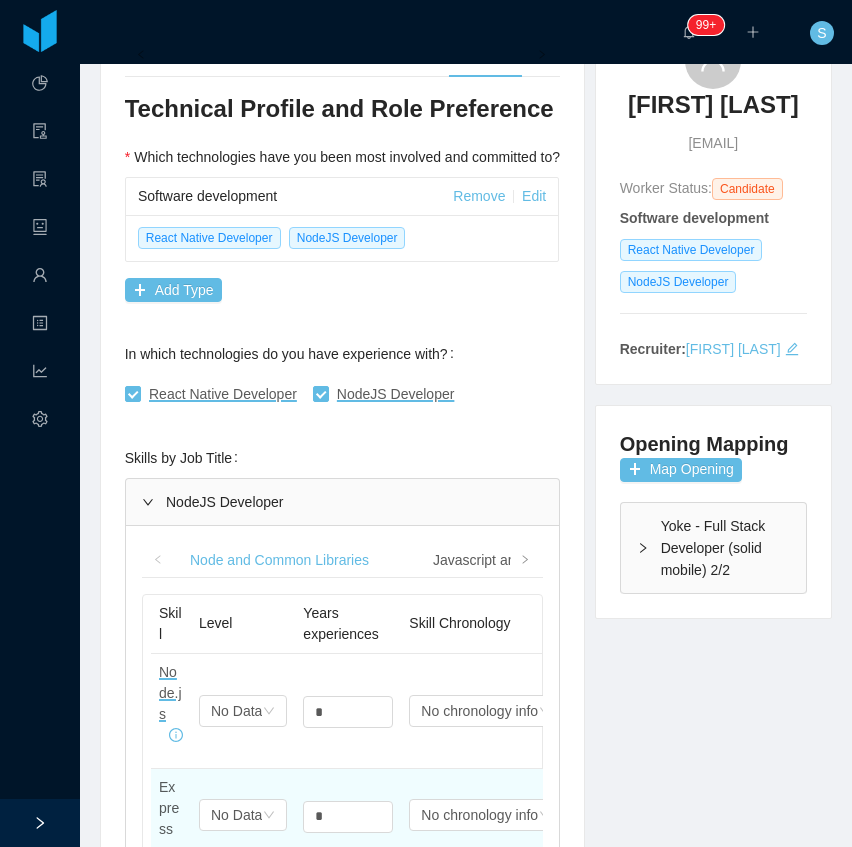 scroll, scrollTop: 400, scrollLeft: 0, axis: vertical 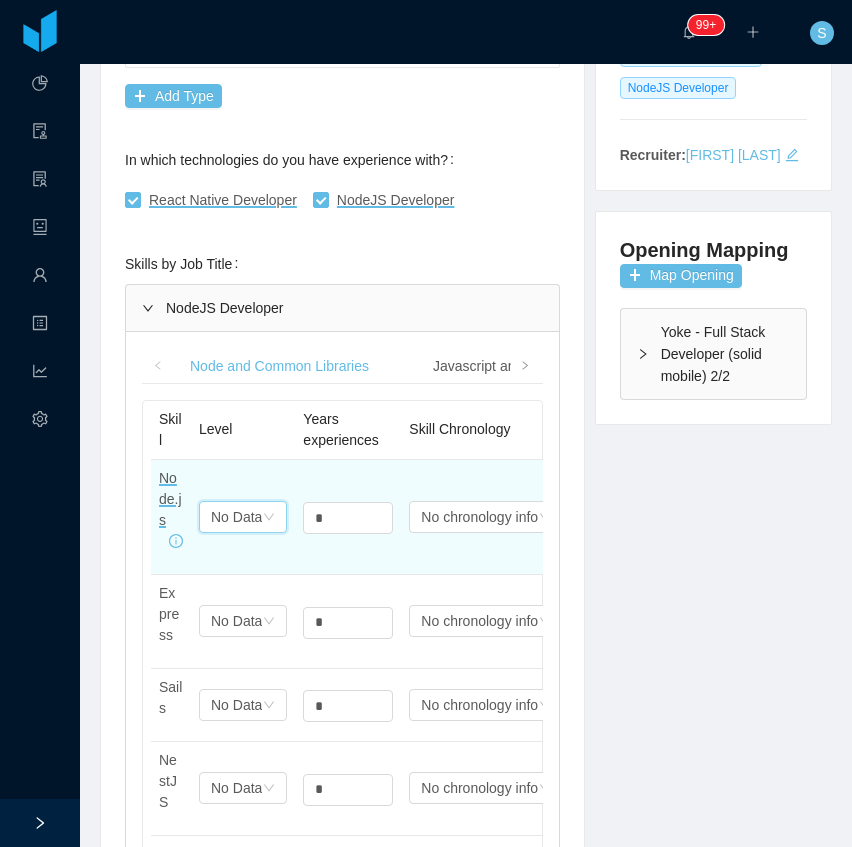 click on "No Data" at bounding box center [236, 517] 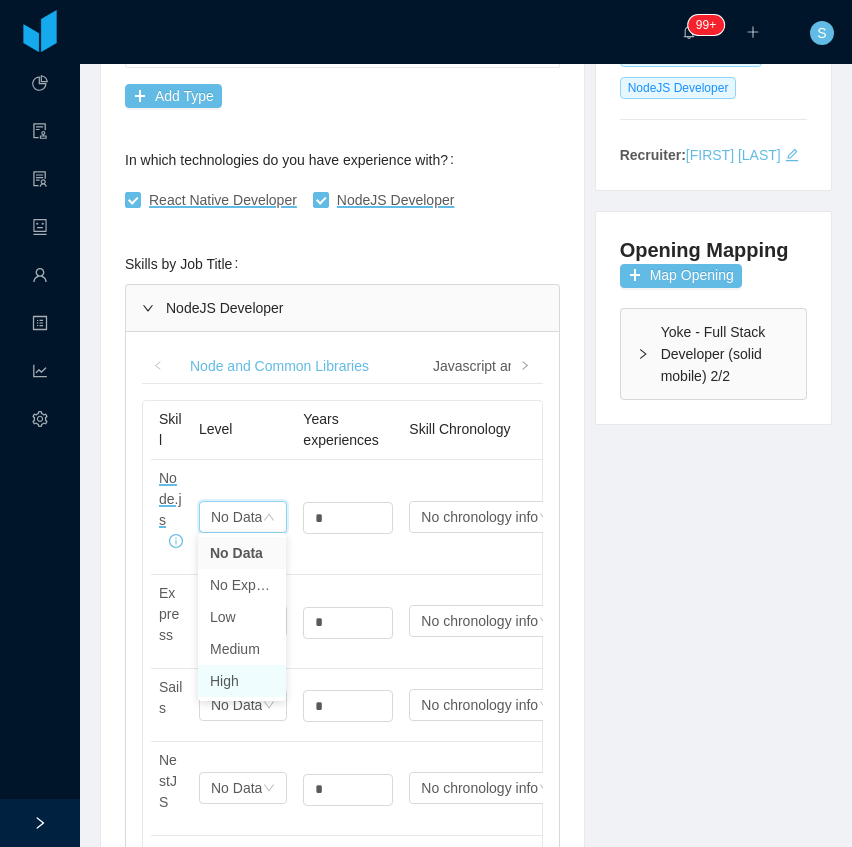 click on "High" at bounding box center (242, 681) 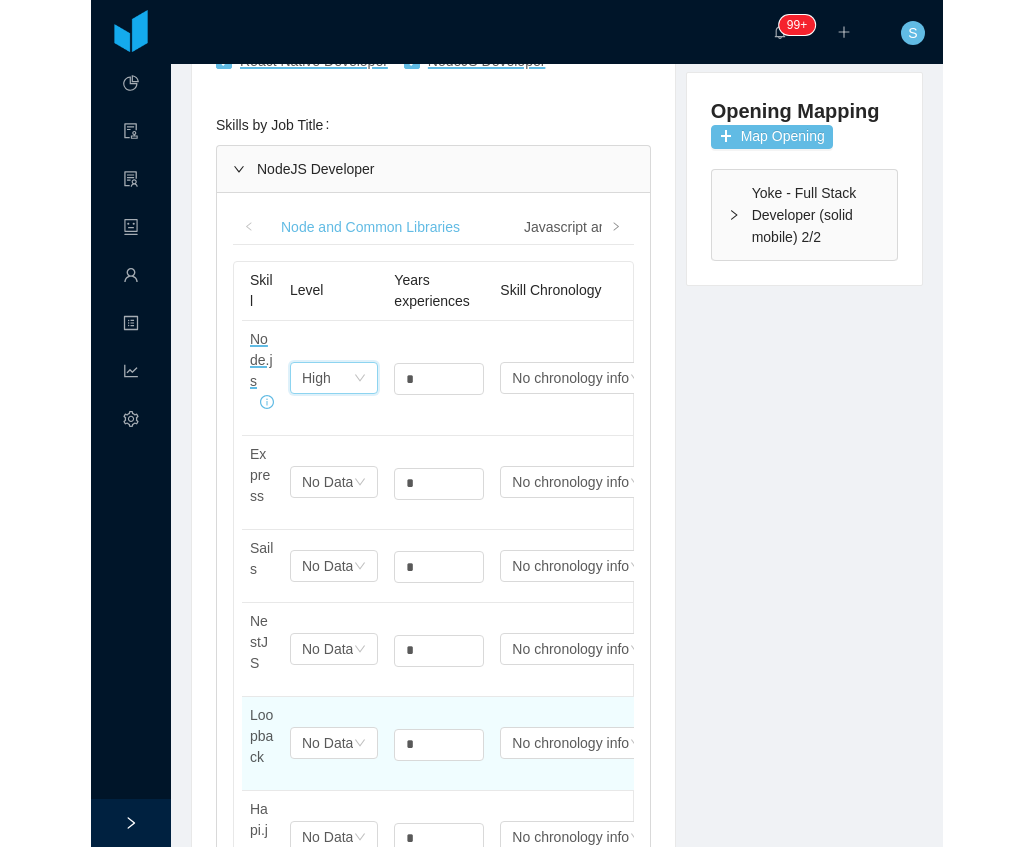 scroll, scrollTop: 666, scrollLeft: 0, axis: vertical 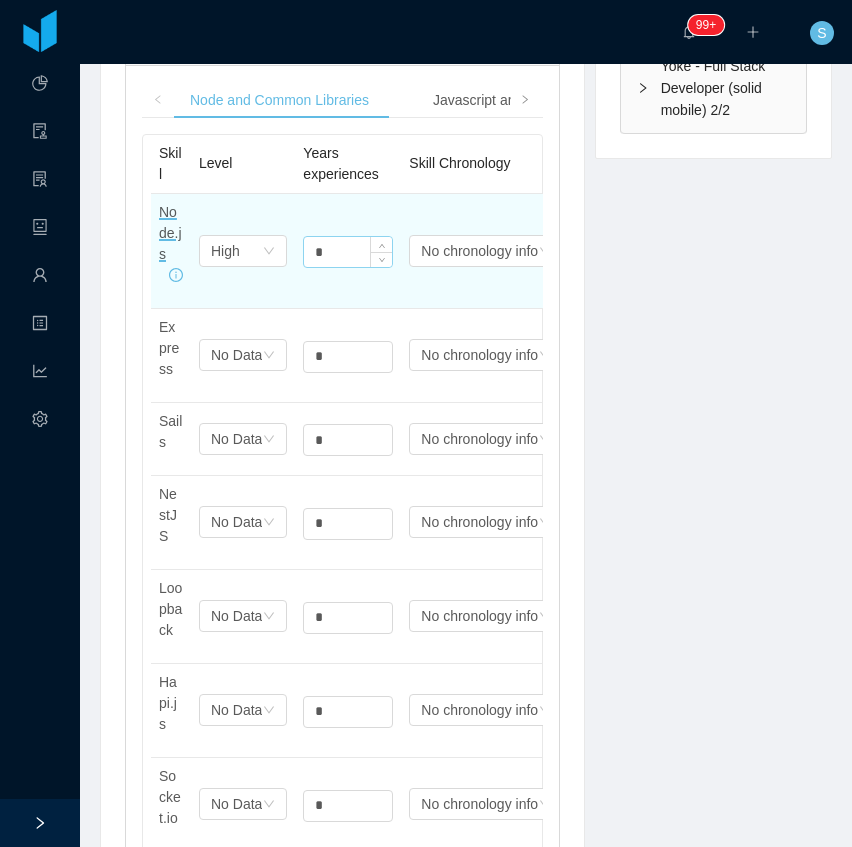 click on "*" at bounding box center (348, 252) 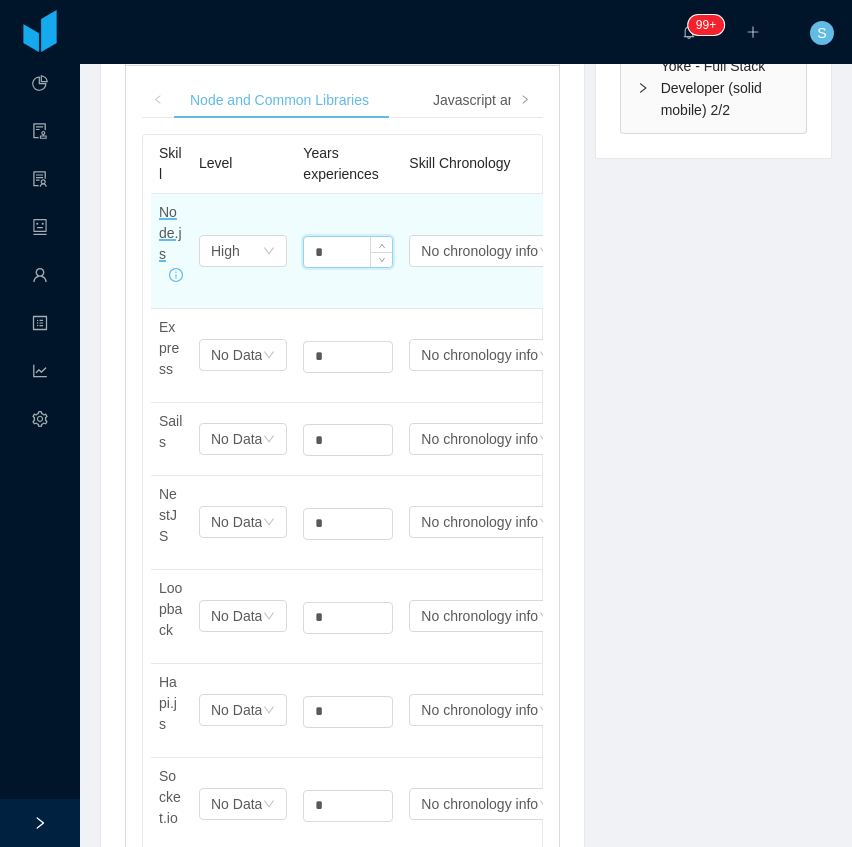 click on "*" at bounding box center (348, 252) 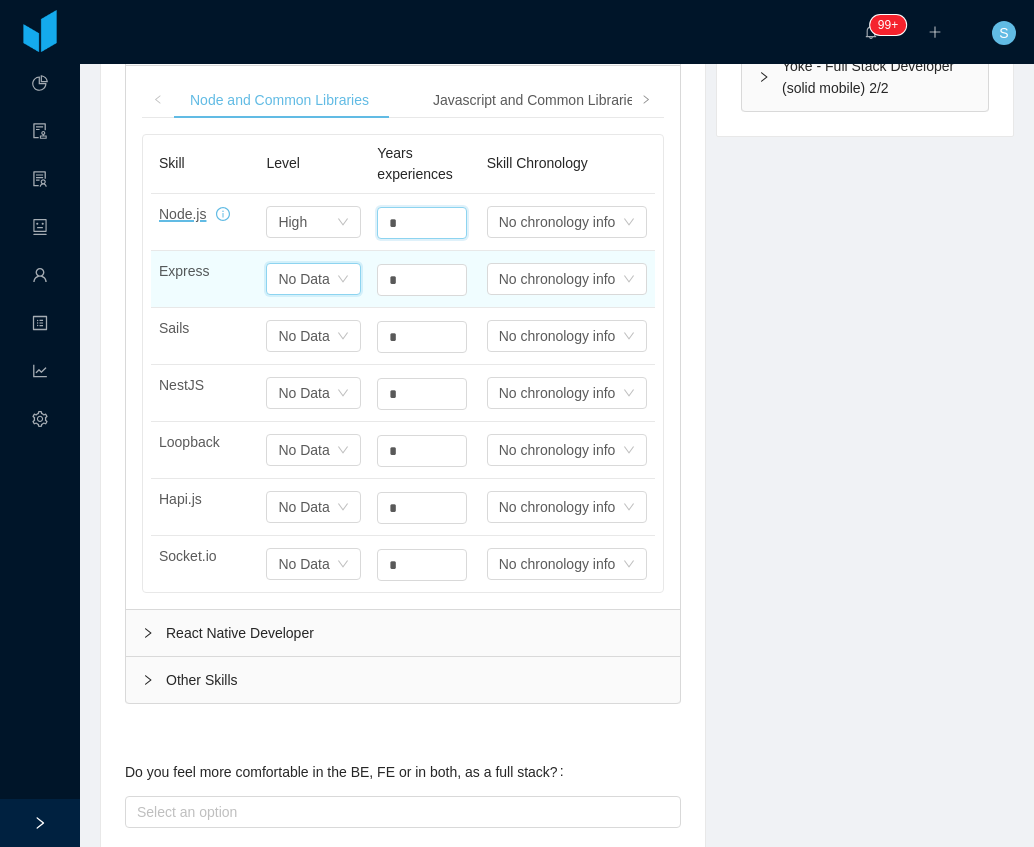 click 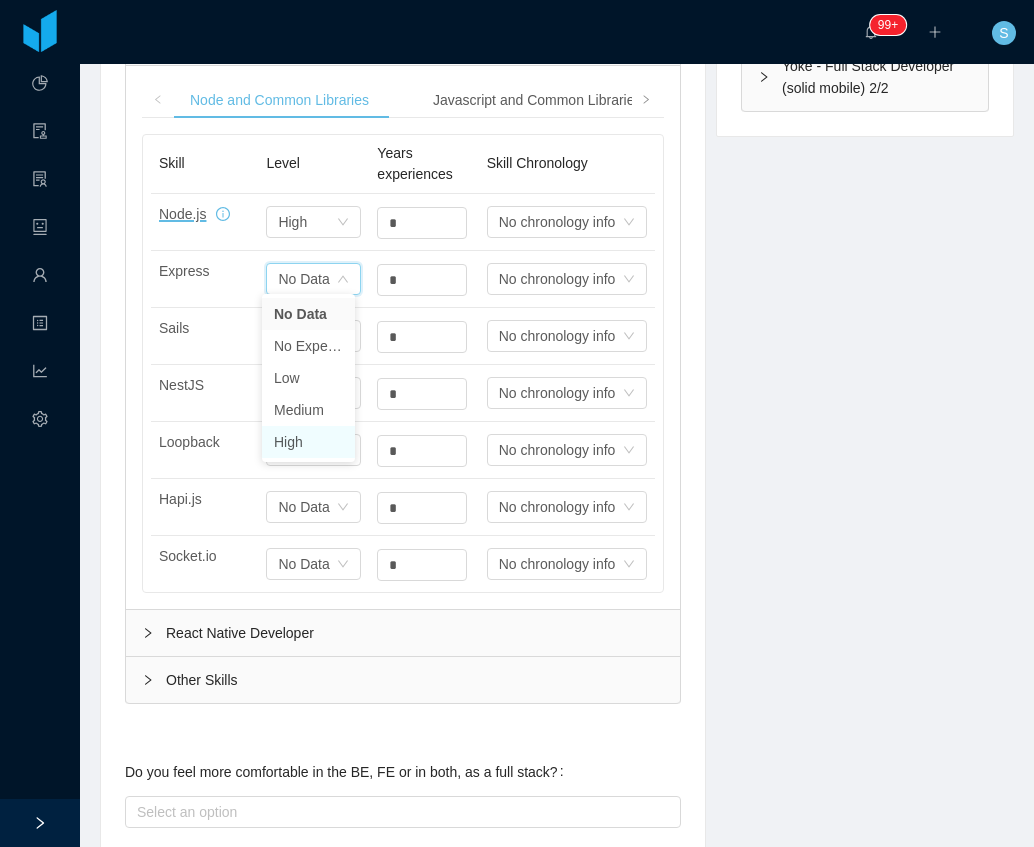 click on "High" at bounding box center (308, 442) 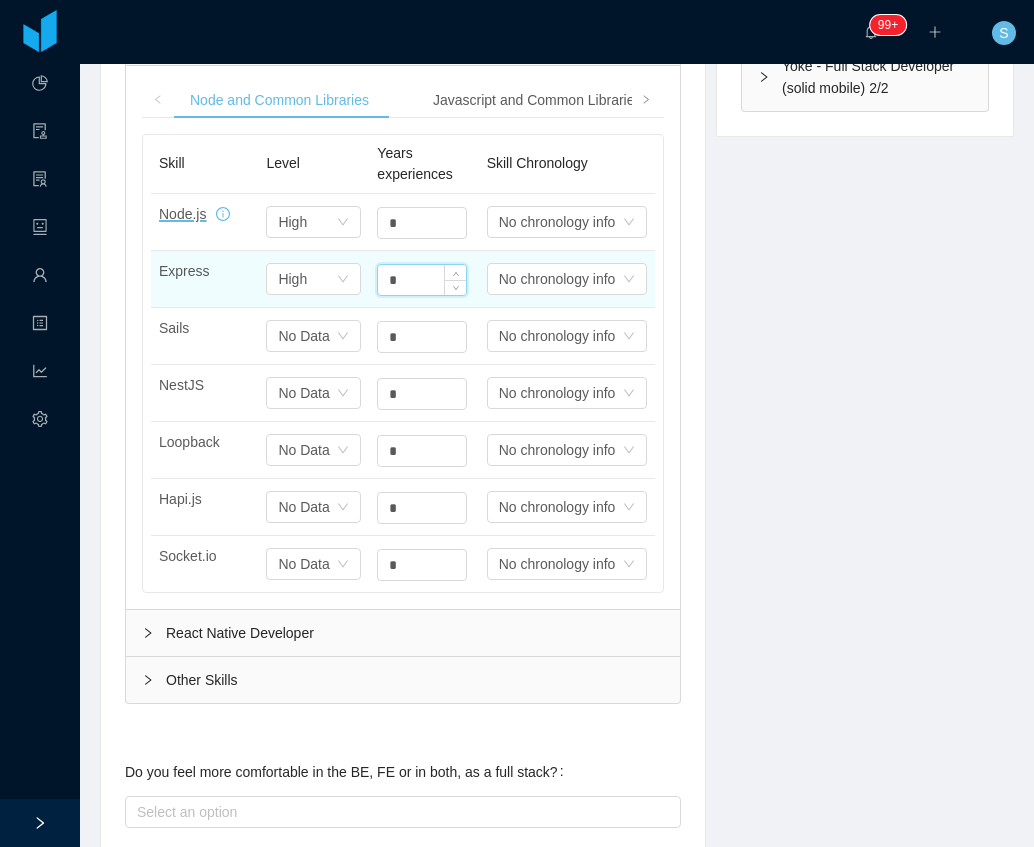 click on "*" at bounding box center [422, 280] 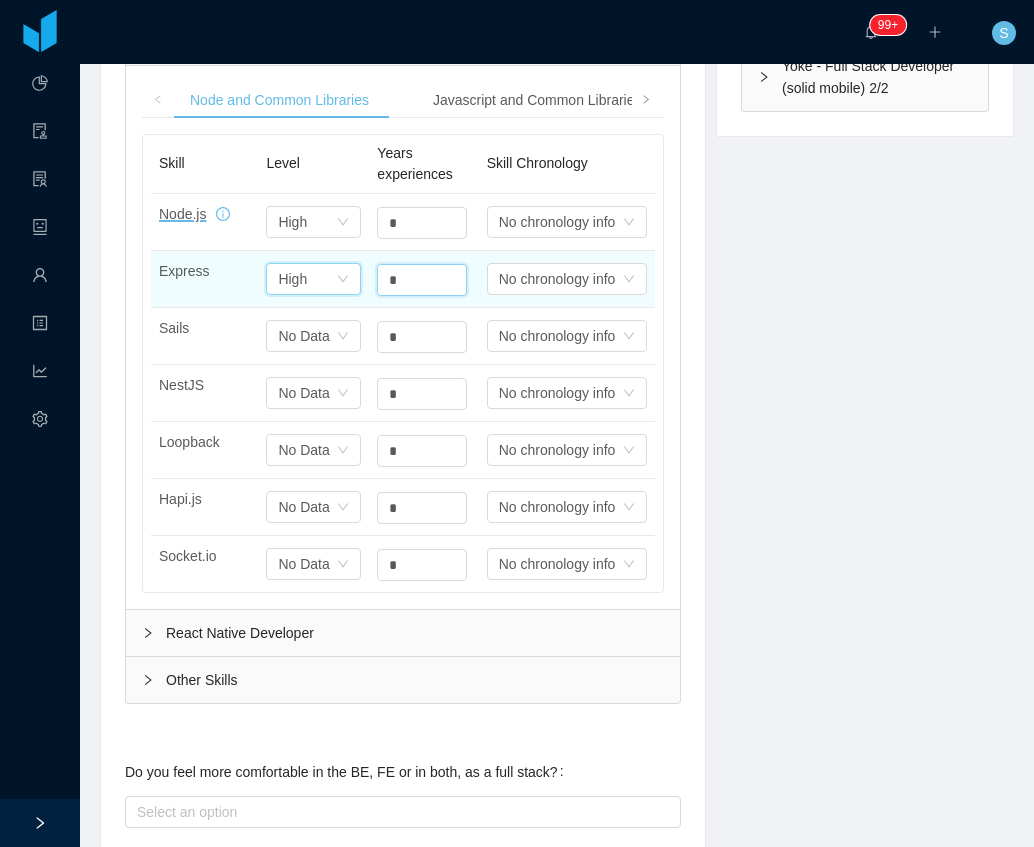 click on "Select one High" at bounding box center (307, 222) 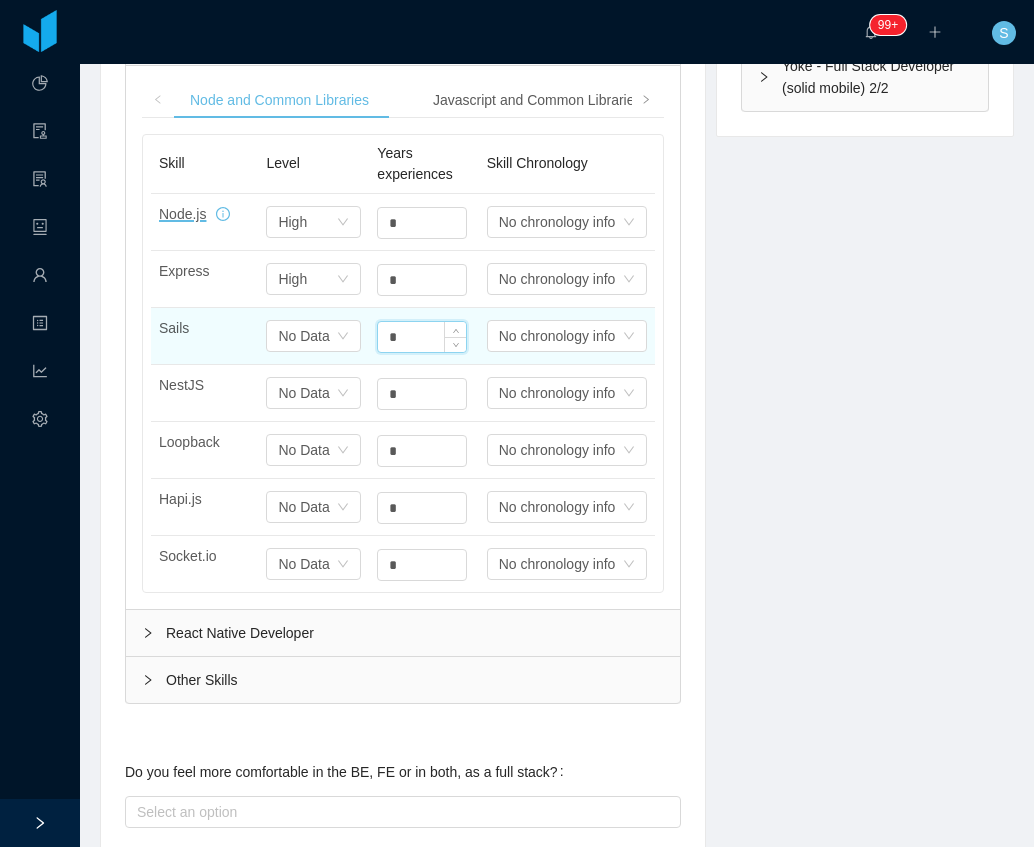 click on "*" at bounding box center (422, 337) 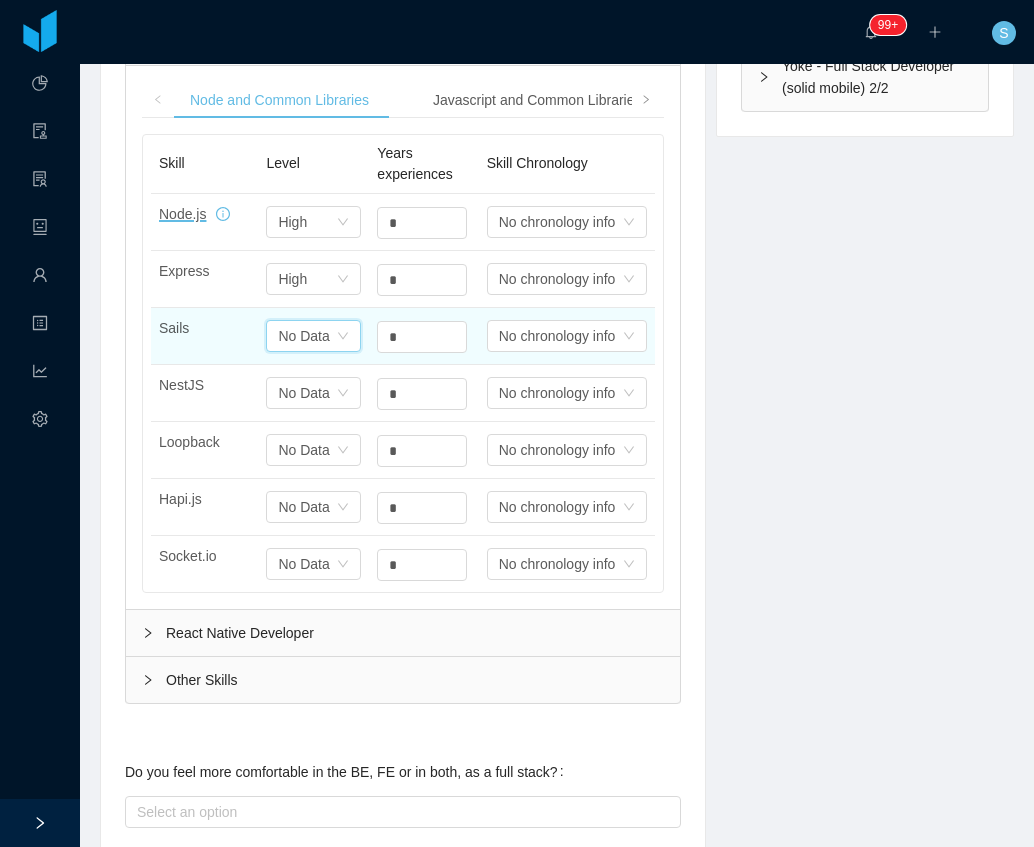 click on "No Data" at bounding box center [303, 336] 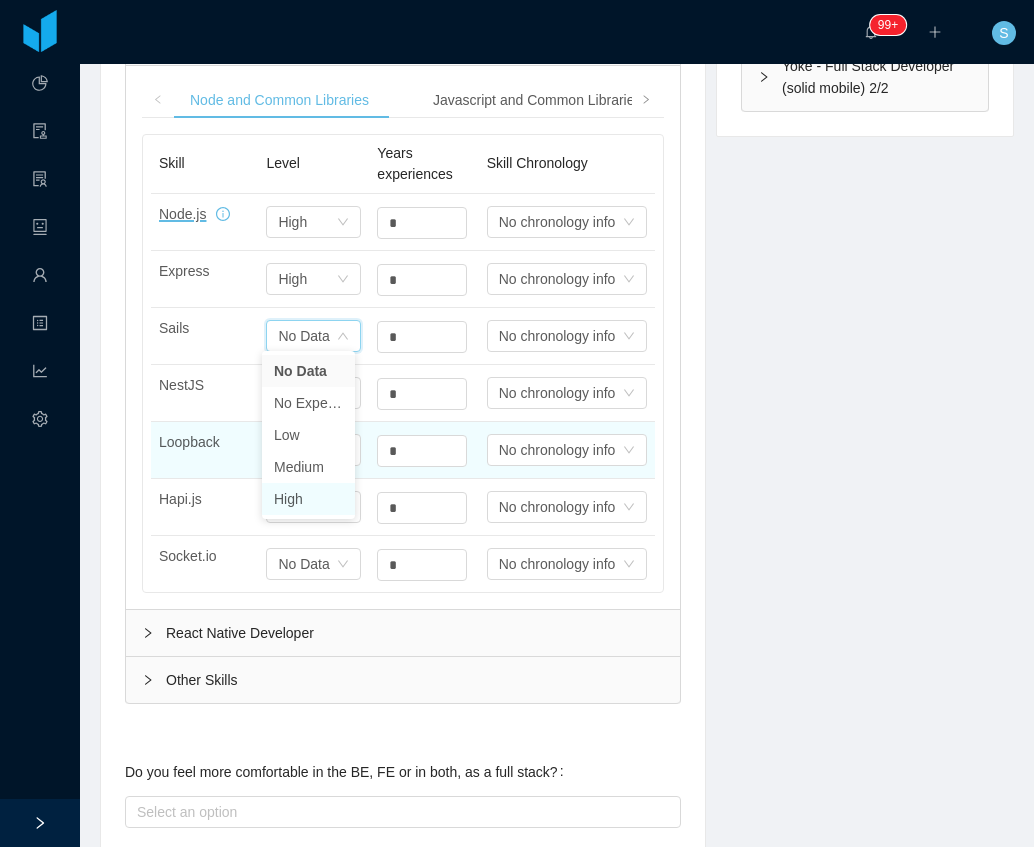 drag, startPoint x: 294, startPoint y: 505, endPoint x: 328, endPoint y: 469, distance: 49.517673 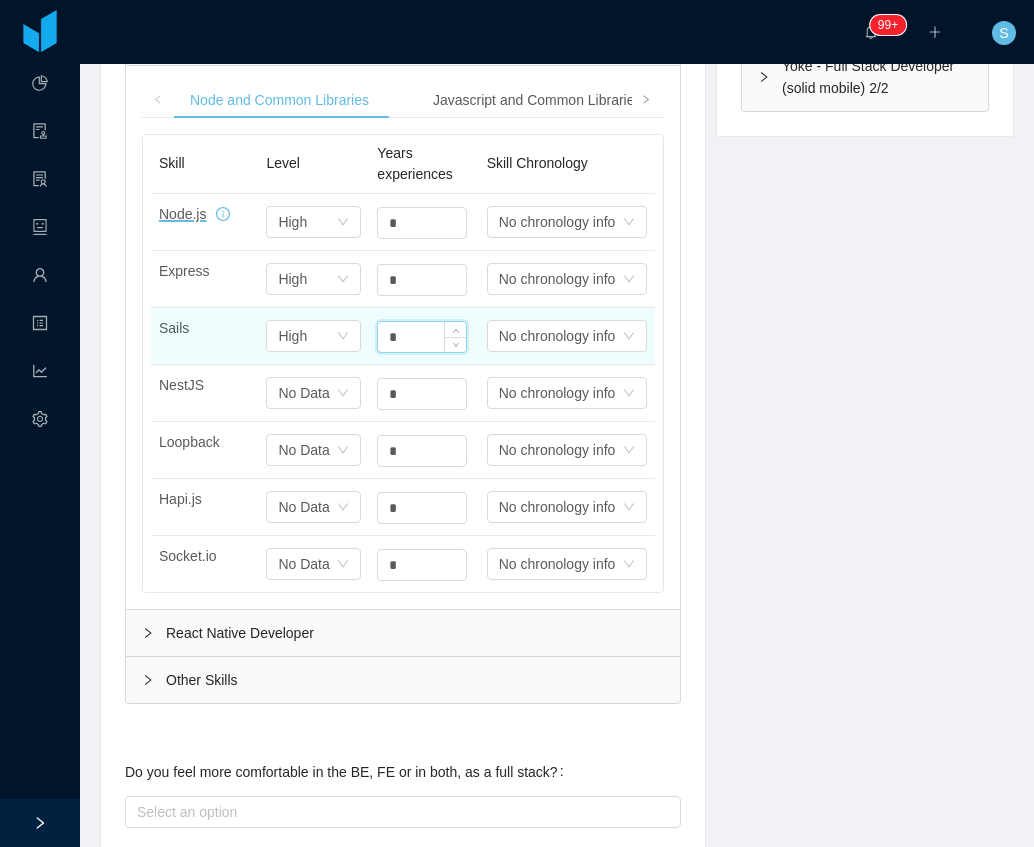 click on "*" at bounding box center (422, 337) 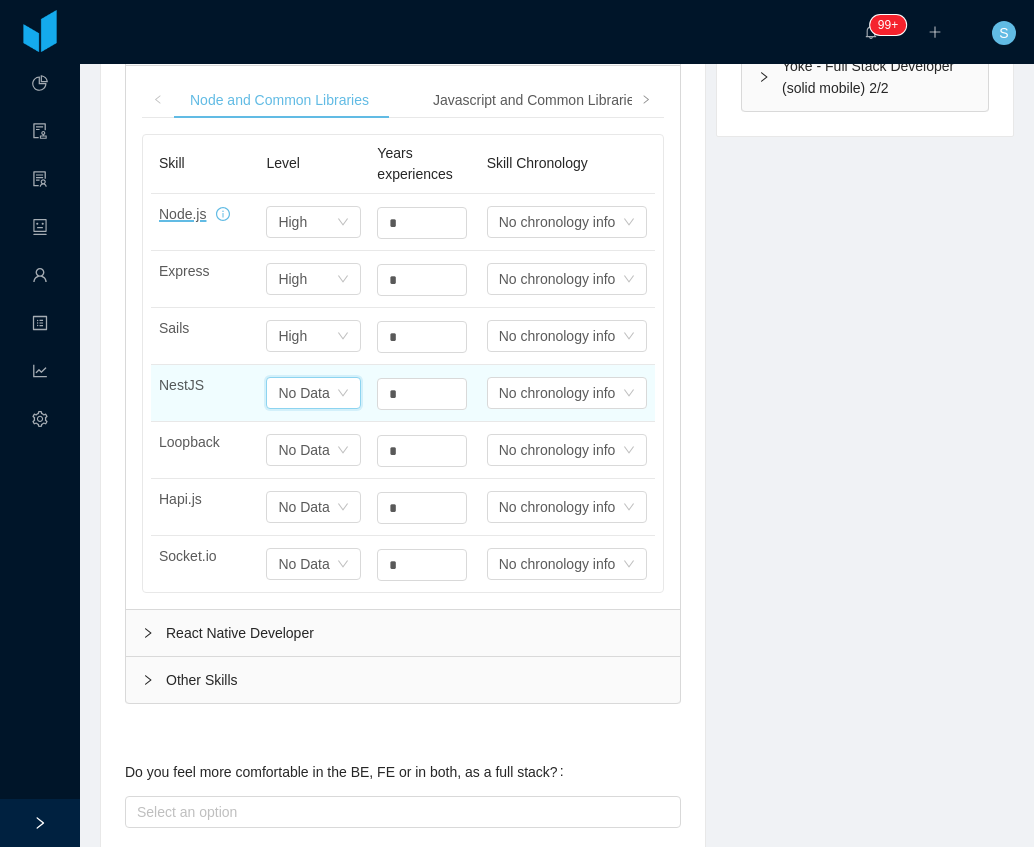 click on "No Data" at bounding box center [292, 222] 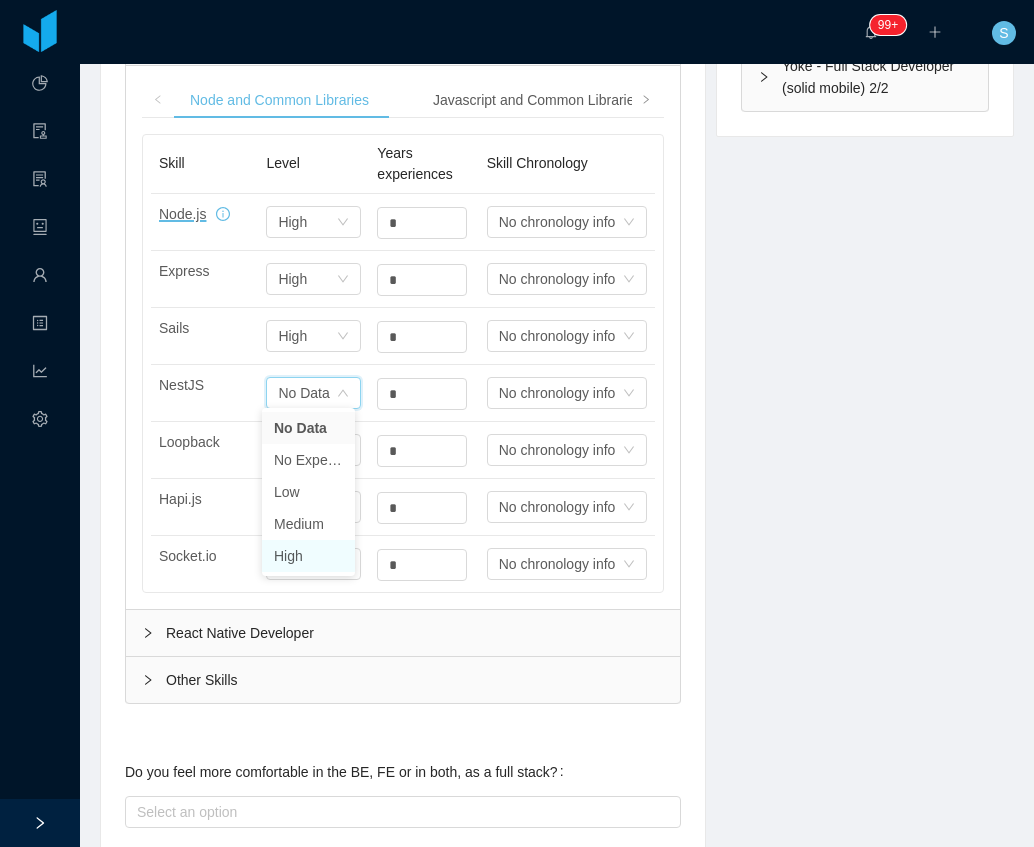 click on "High" at bounding box center (308, 556) 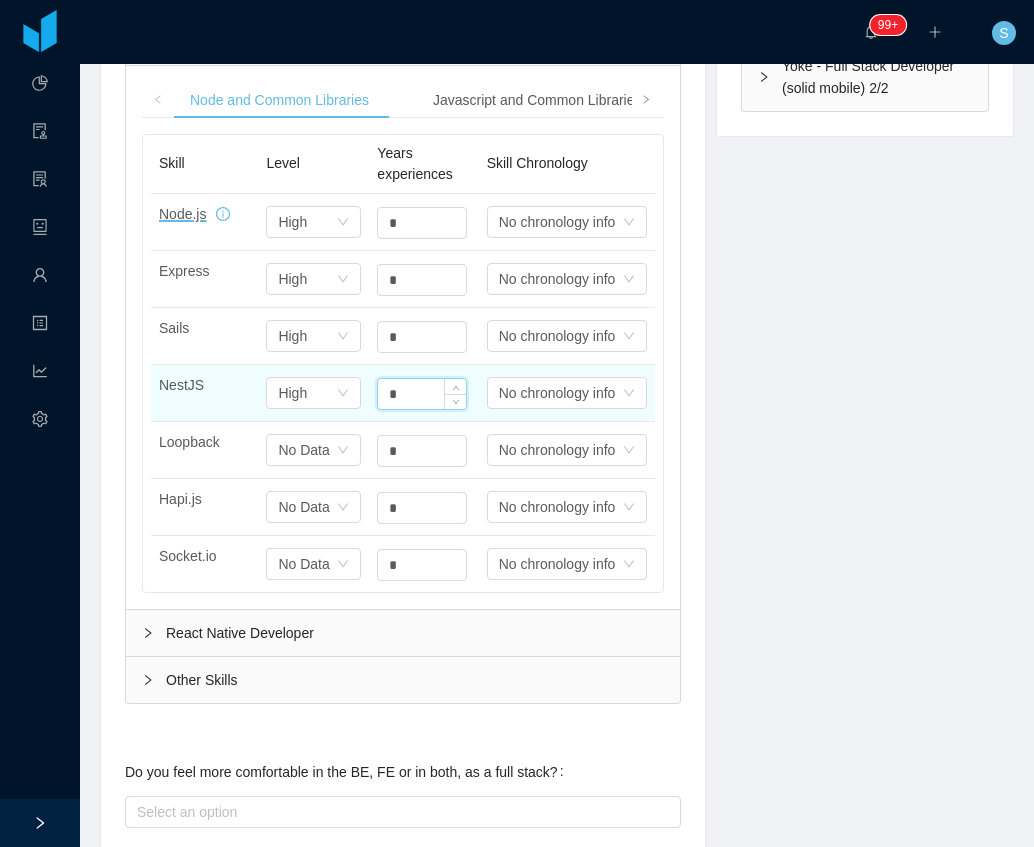 click on "*" at bounding box center (422, 394) 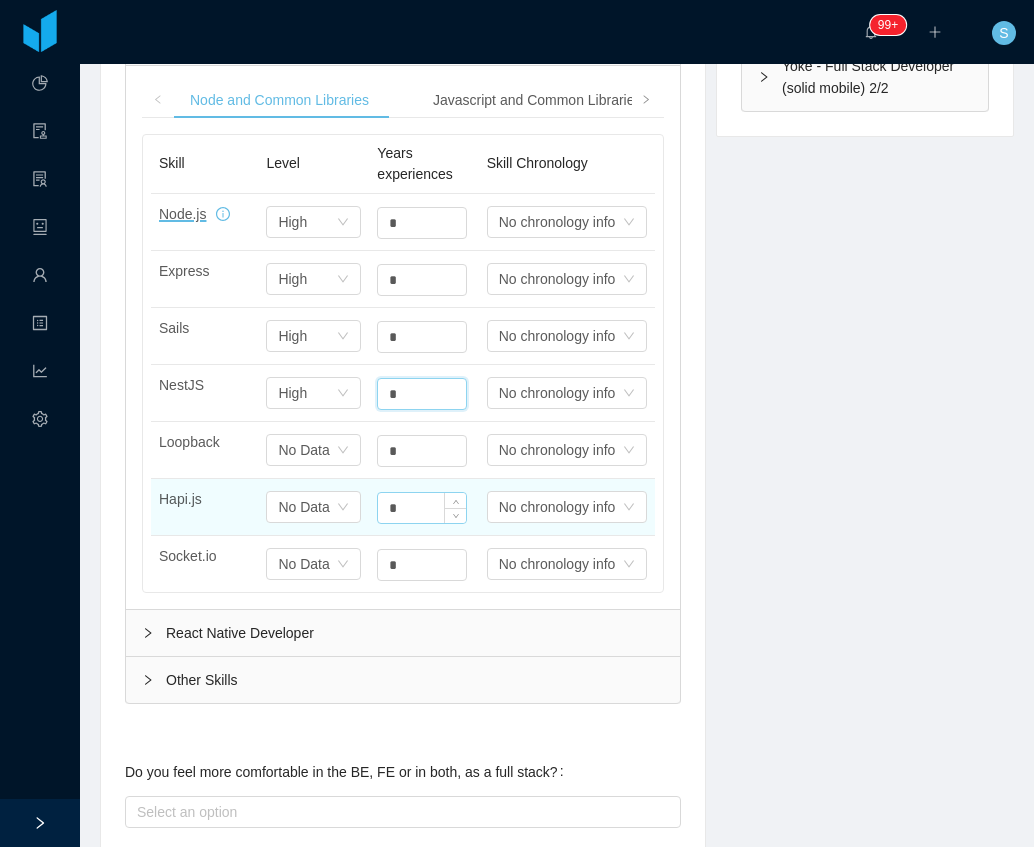click on "*" at bounding box center (422, 223) 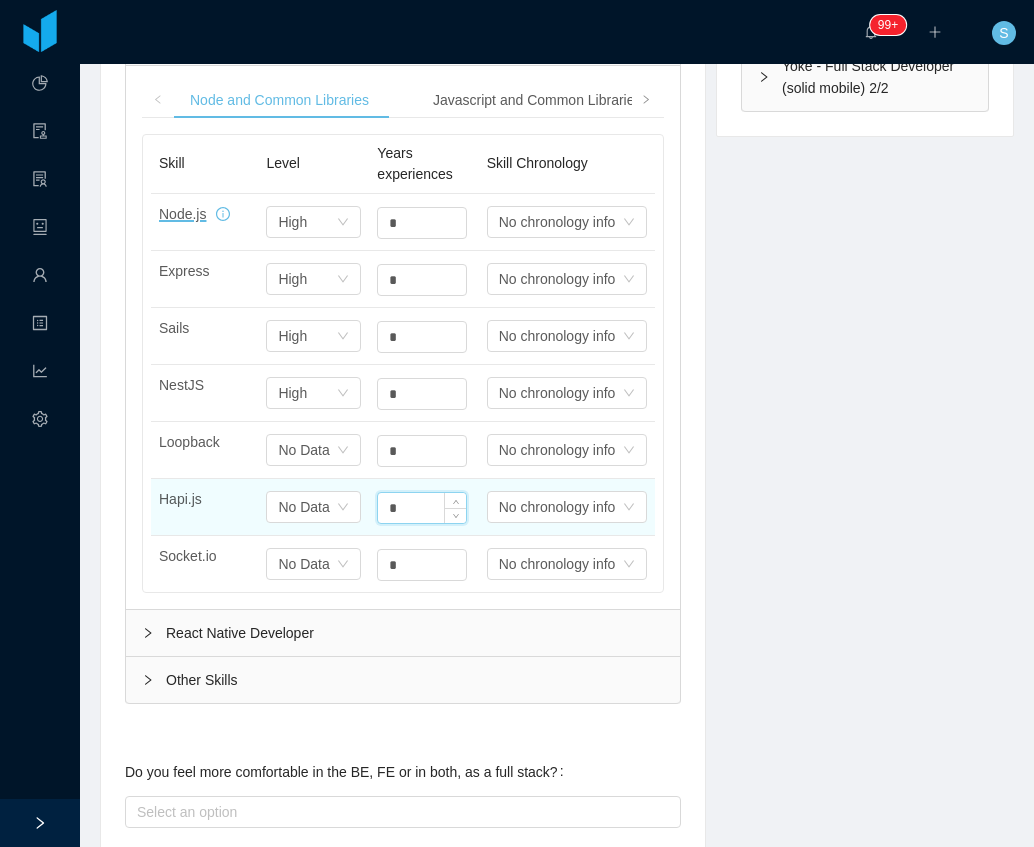 click on "*" at bounding box center [422, 508] 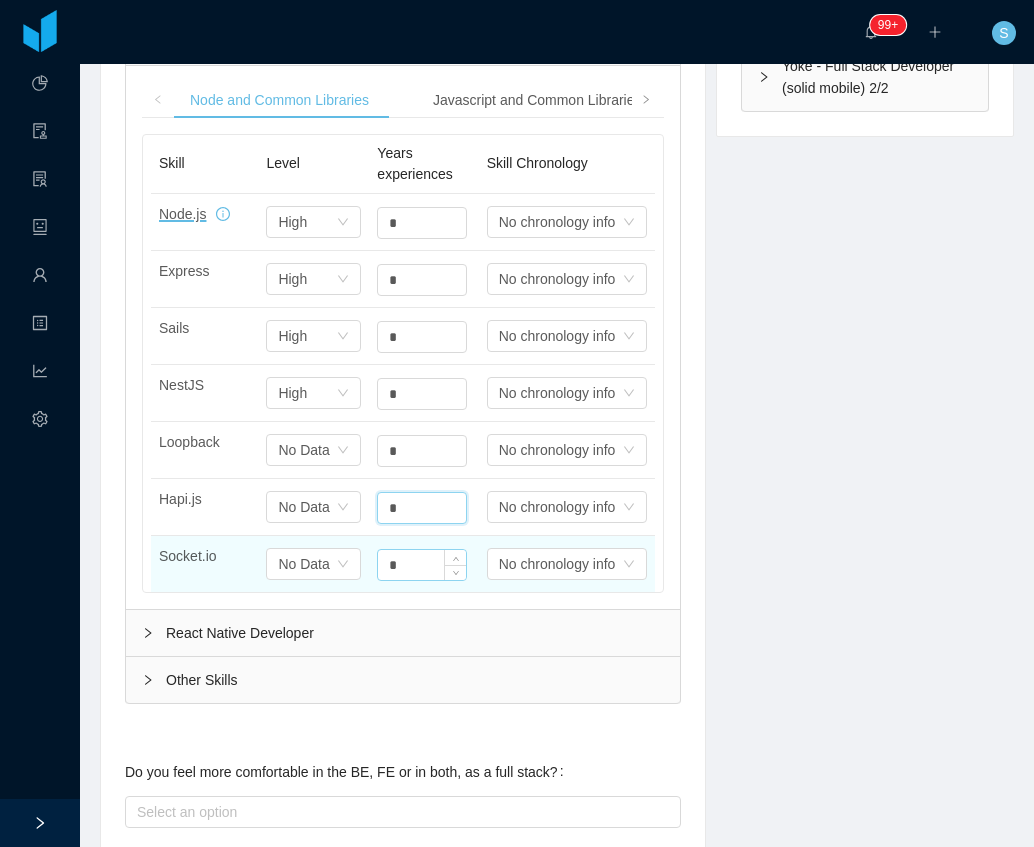 click on "*" at bounding box center [422, 223] 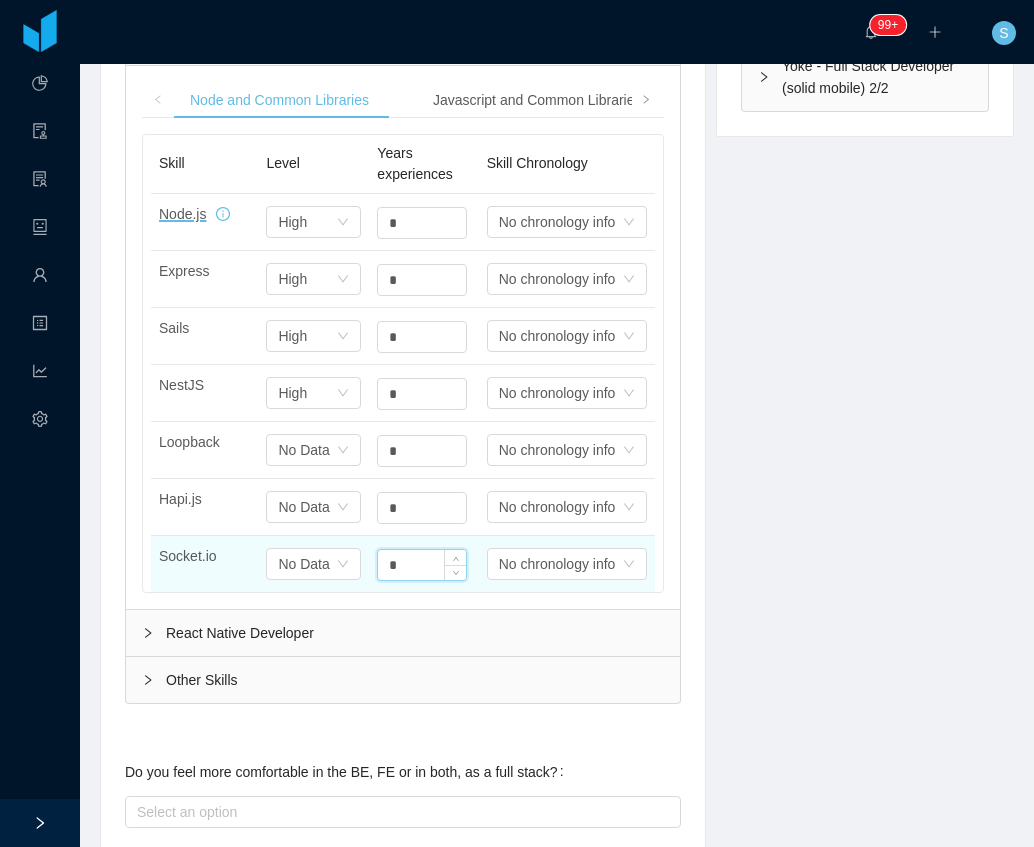 click on "*" at bounding box center [422, 565] 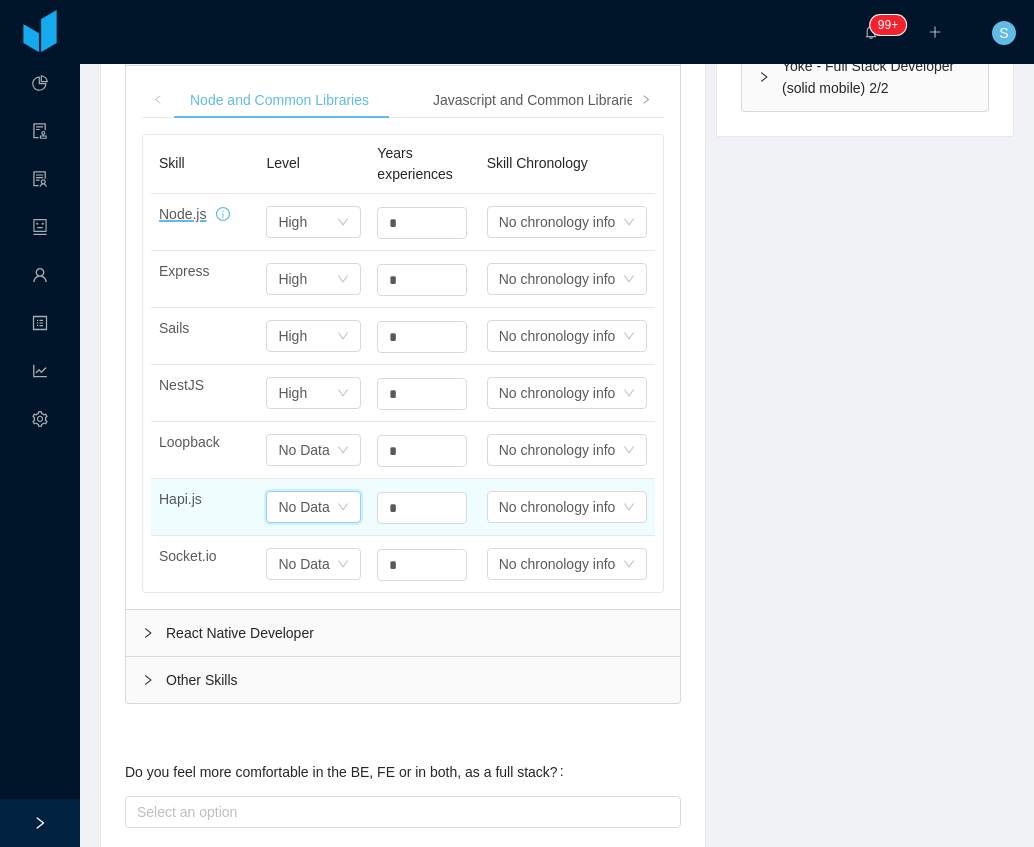 click on "No Data" at bounding box center [303, 507] 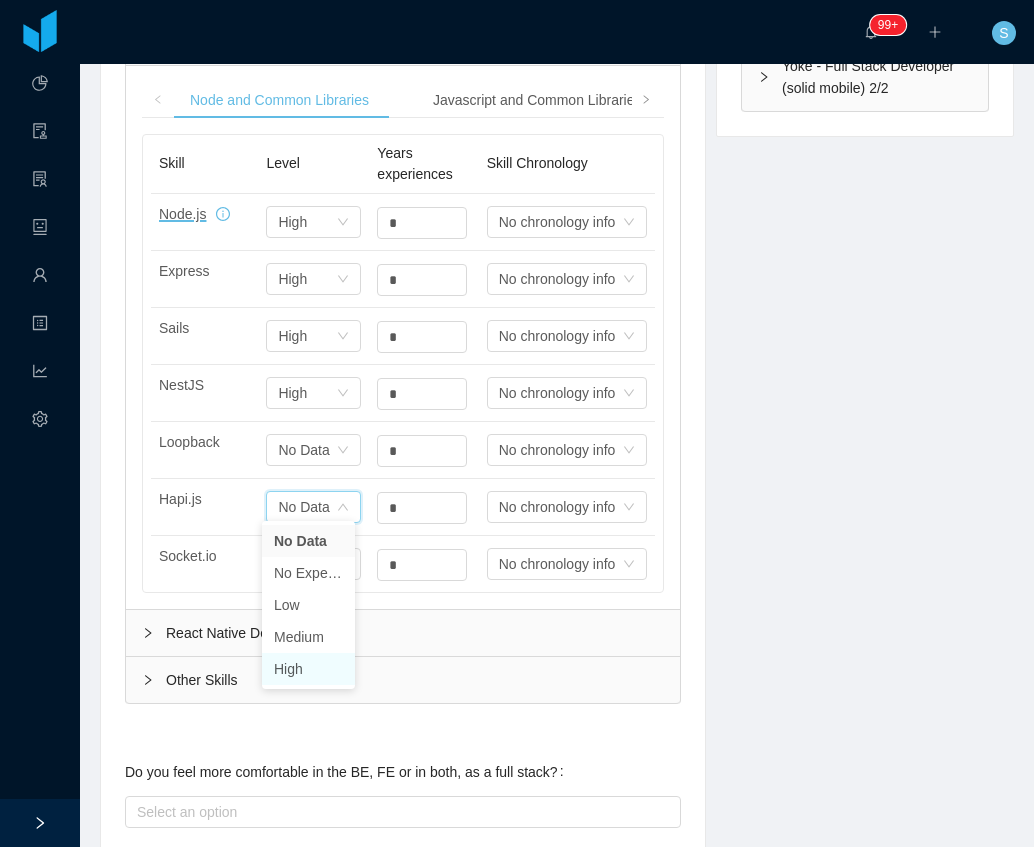 drag, startPoint x: 304, startPoint y: 667, endPoint x: 306, endPoint y: 655, distance: 12.165525 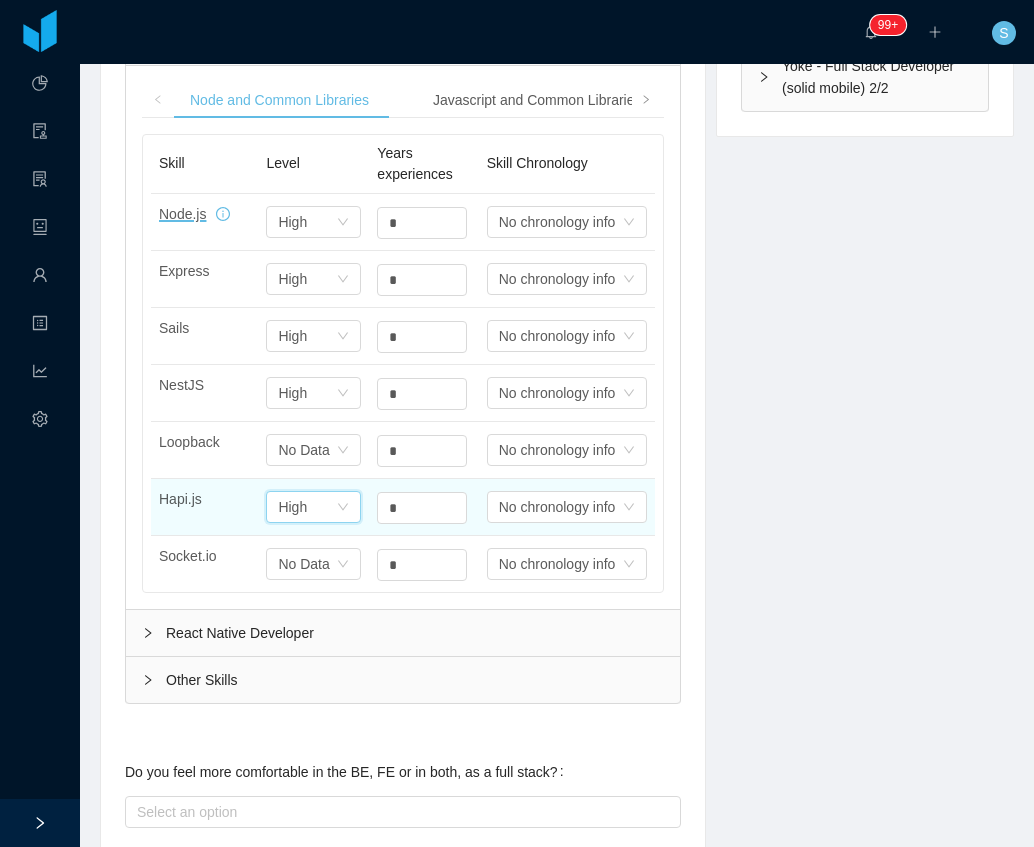 click on "Select one High" at bounding box center (307, 507) 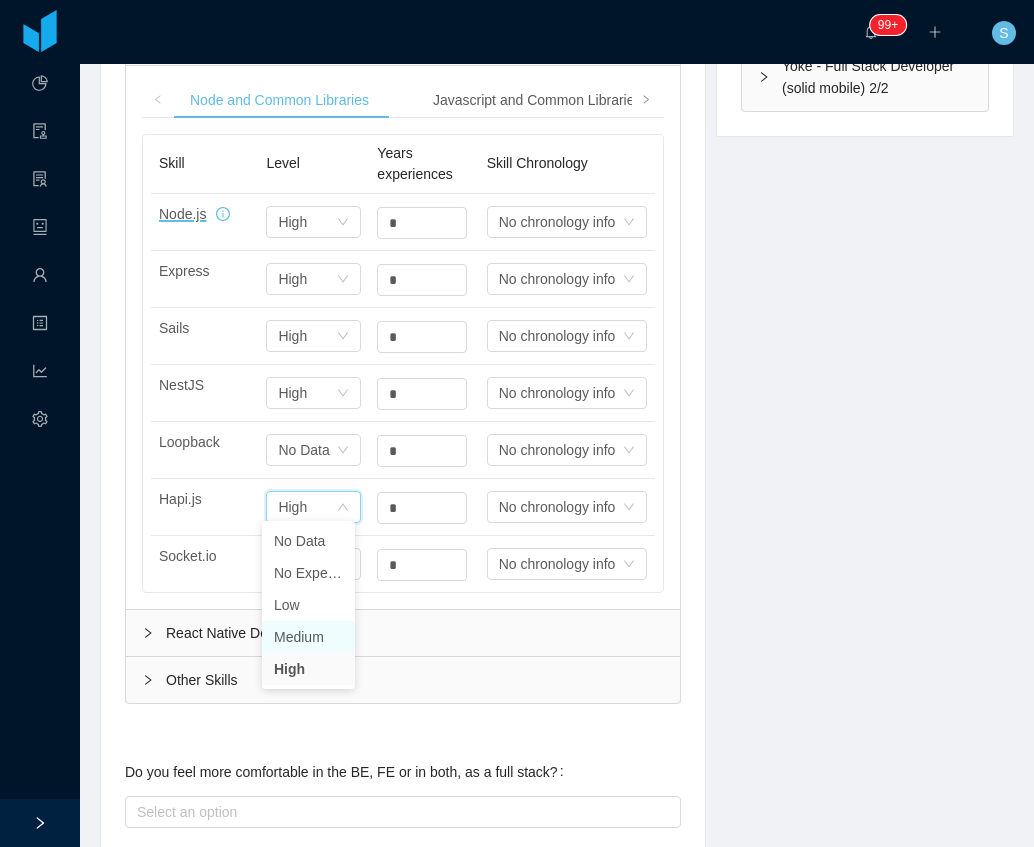 click on "Medium" at bounding box center (308, 637) 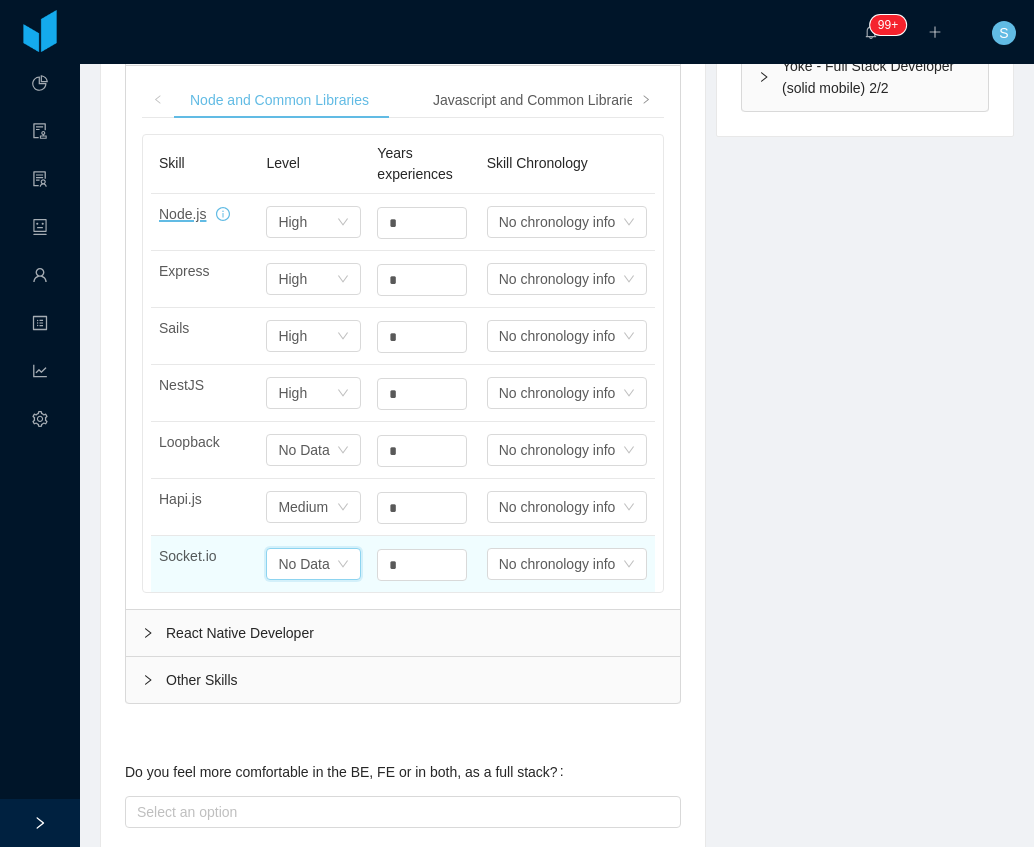 click on "No Data" at bounding box center [303, 564] 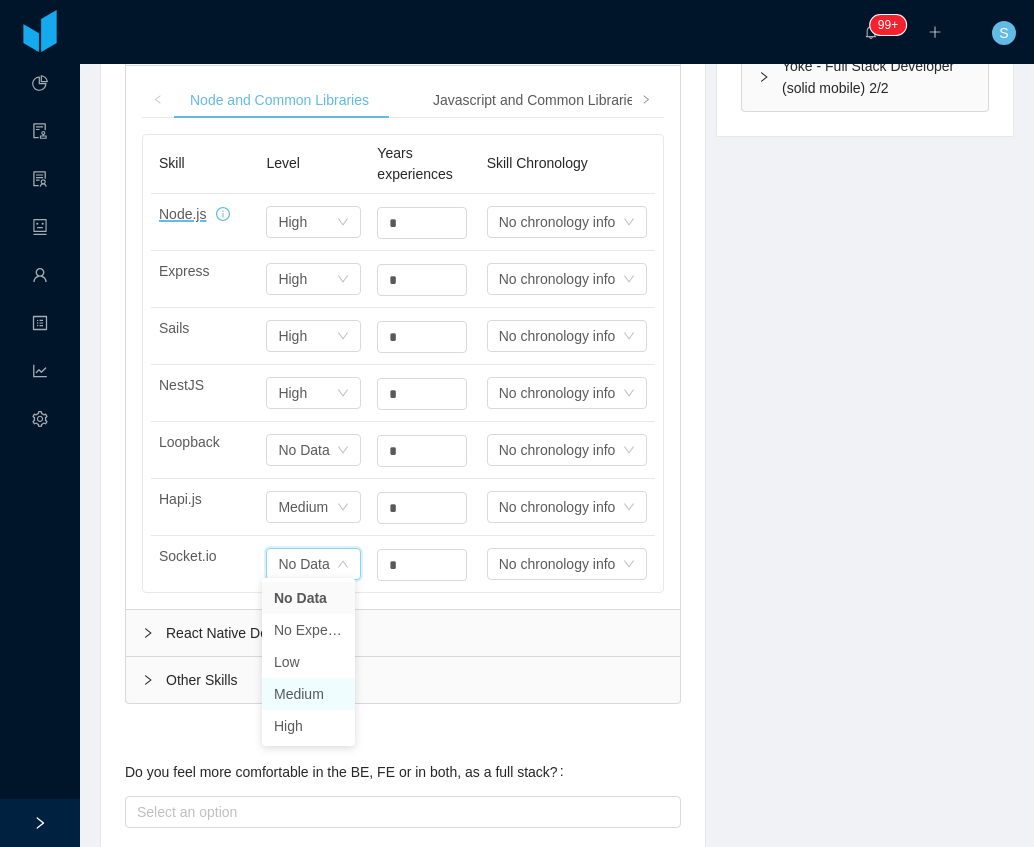 click on "Medium" at bounding box center (308, 694) 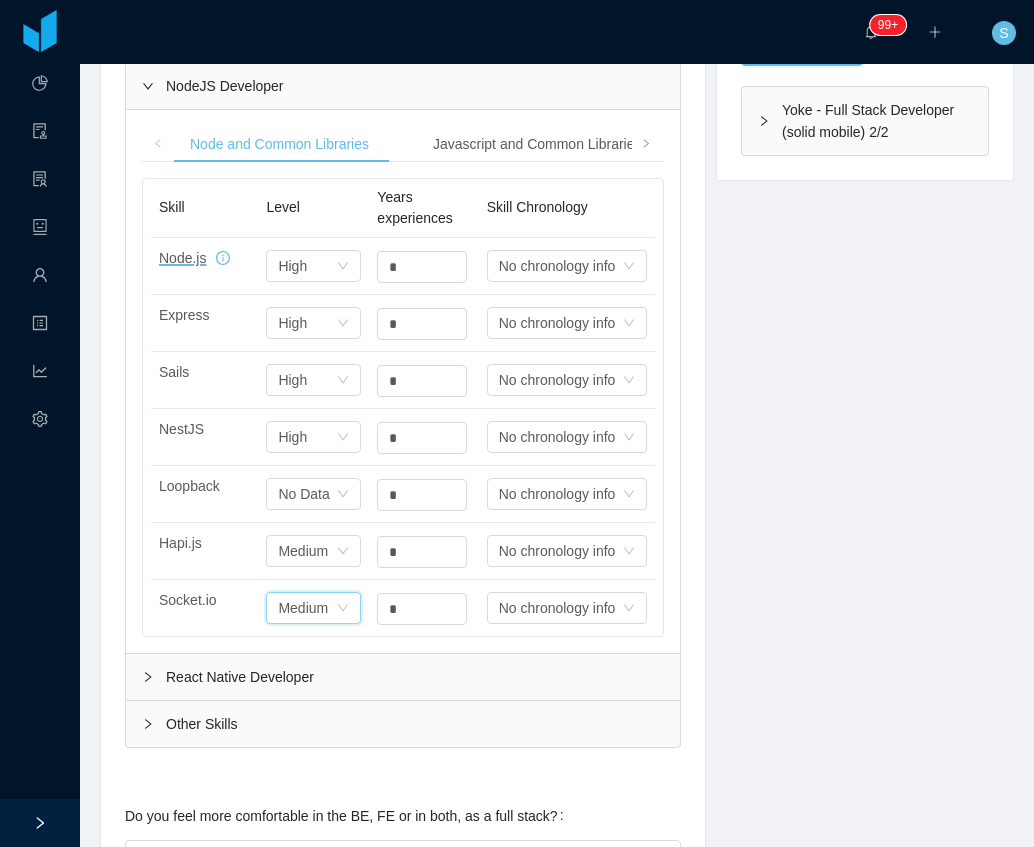 scroll, scrollTop: 333, scrollLeft: 0, axis: vertical 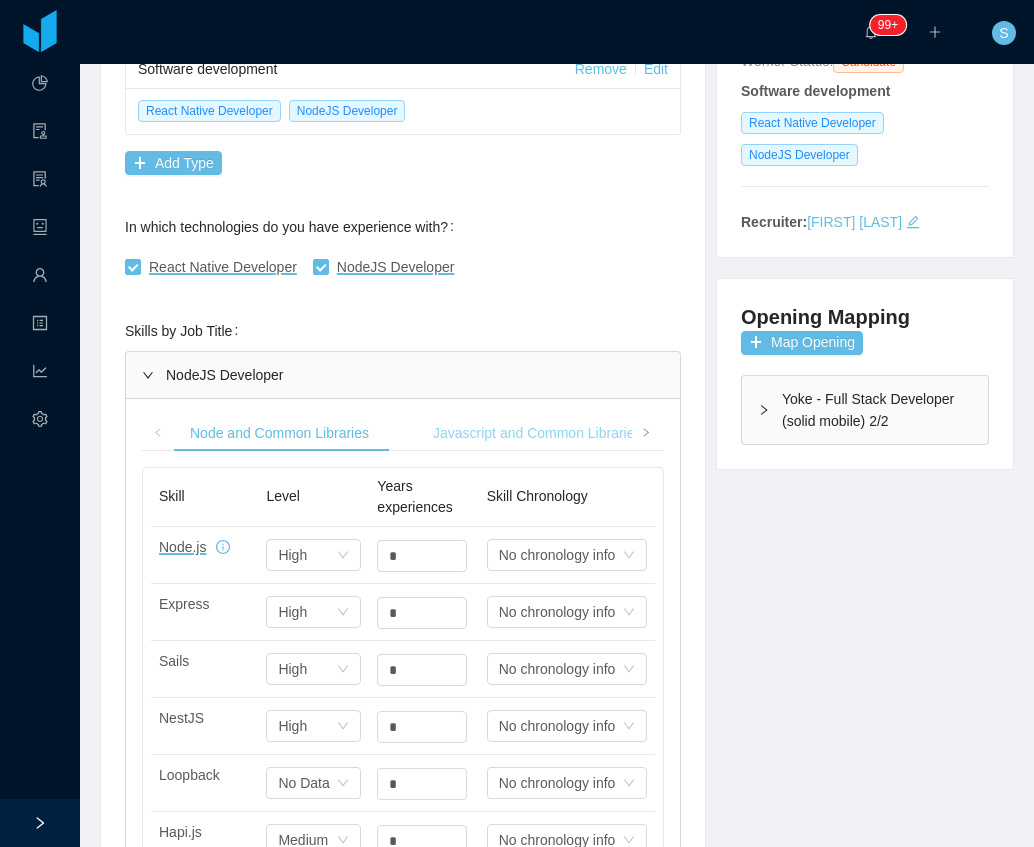 click on "Javascript and Common Libraries" at bounding box center [537, 433] 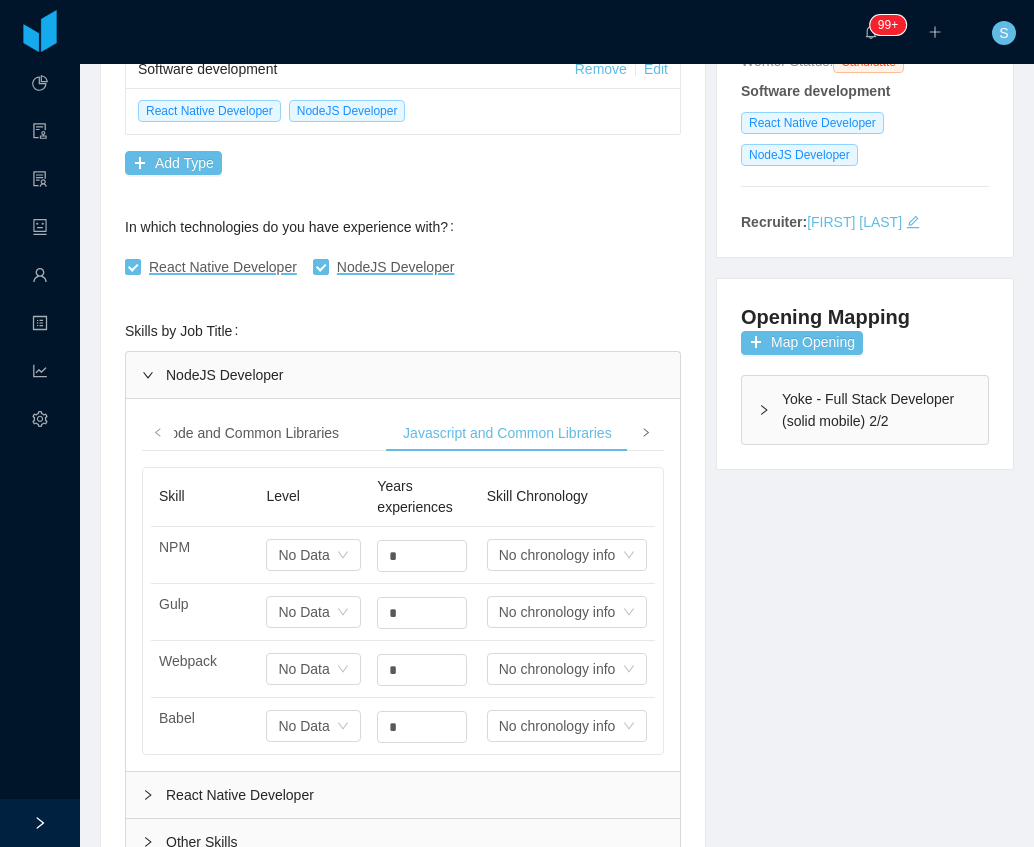 click 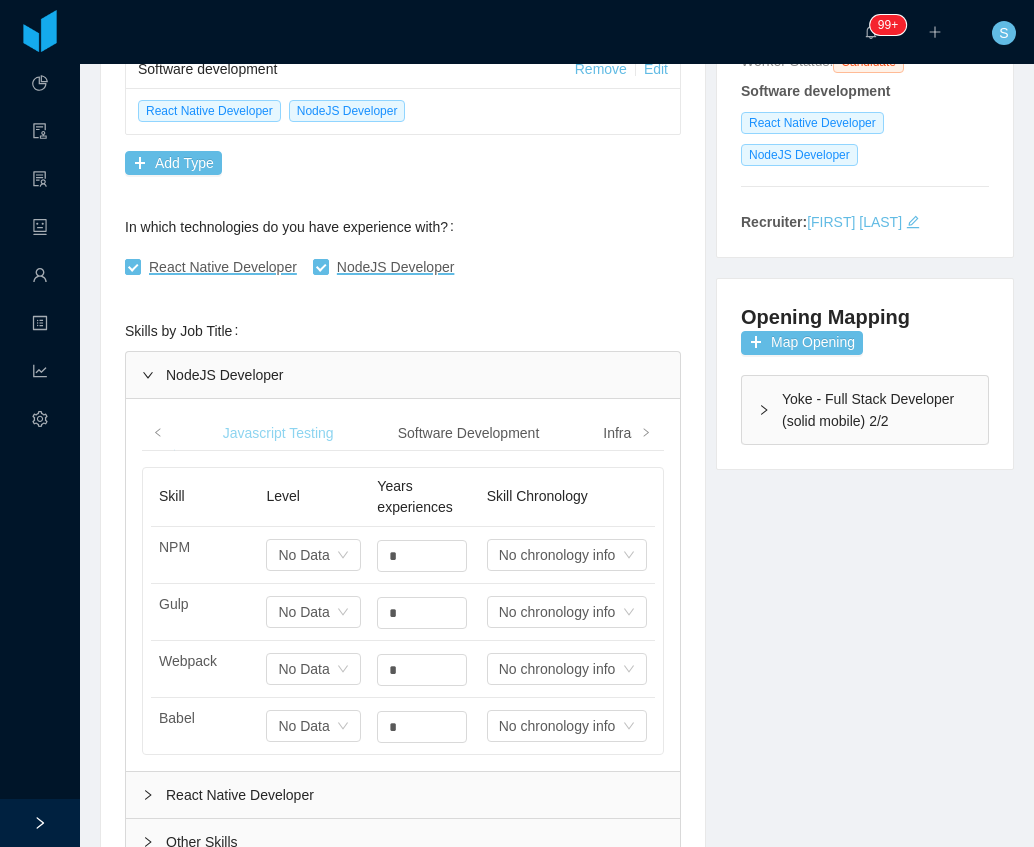 click on "Javascript Testing" at bounding box center [278, 433] 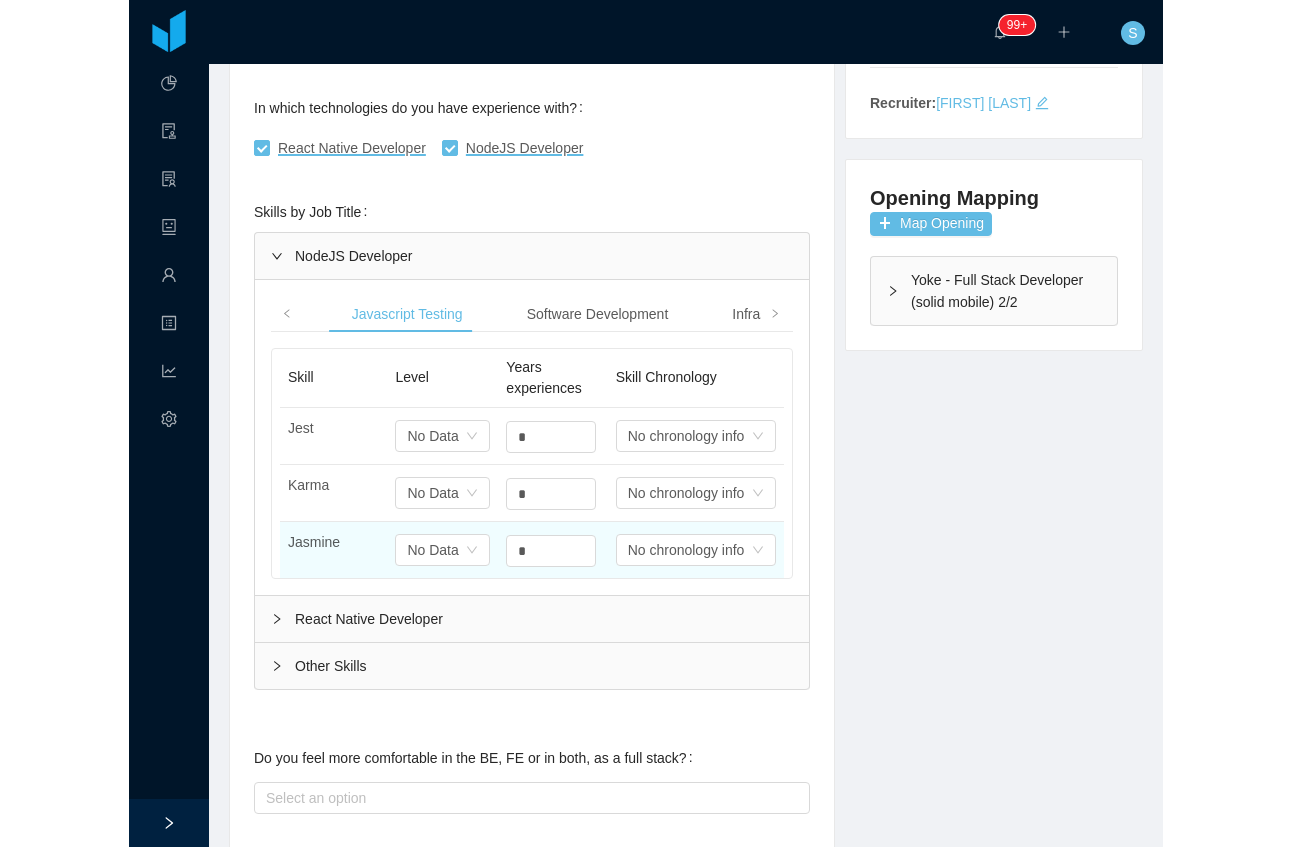 scroll, scrollTop: 533, scrollLeft: 0, axis: vertical 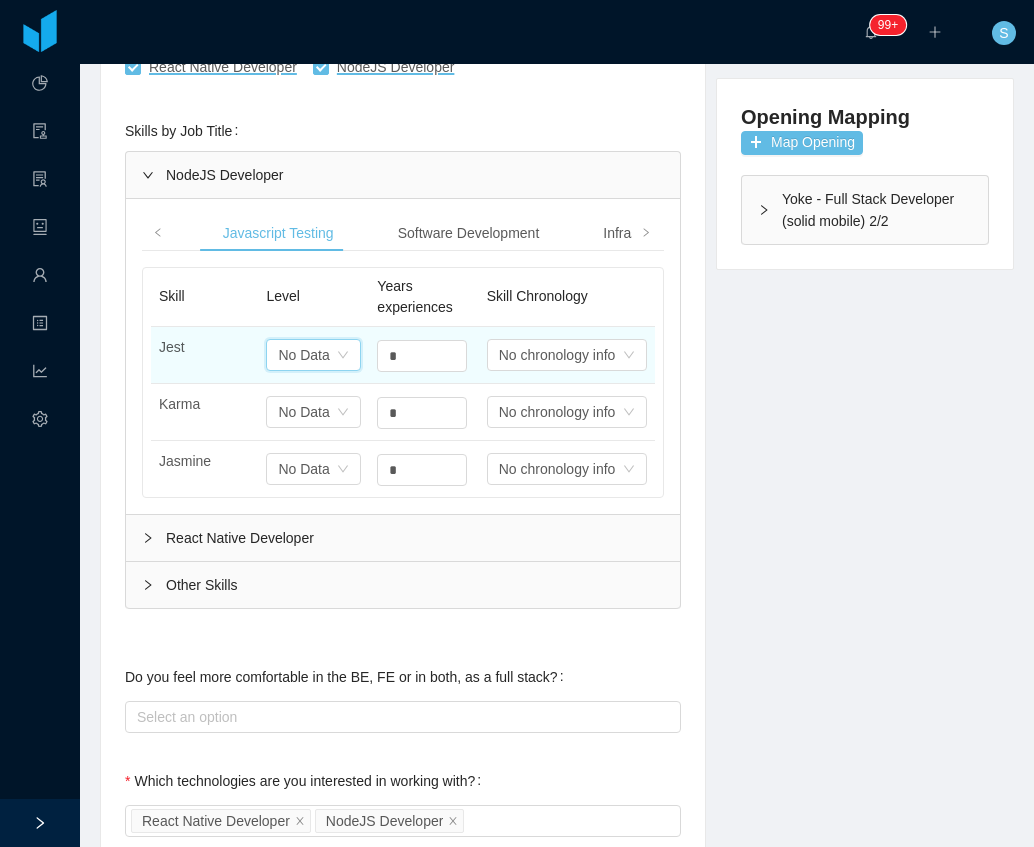 click on "No Data" at bounding box center (303, 355) 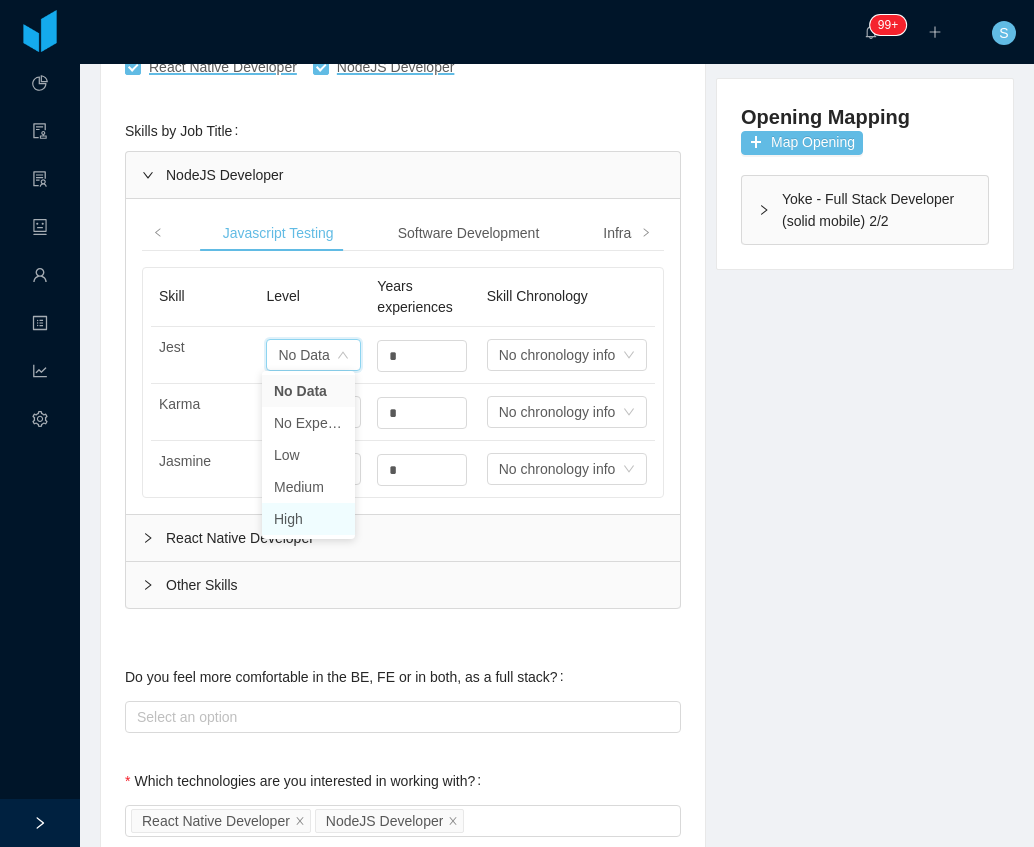 click on "High" at bounding box center (308, 519) 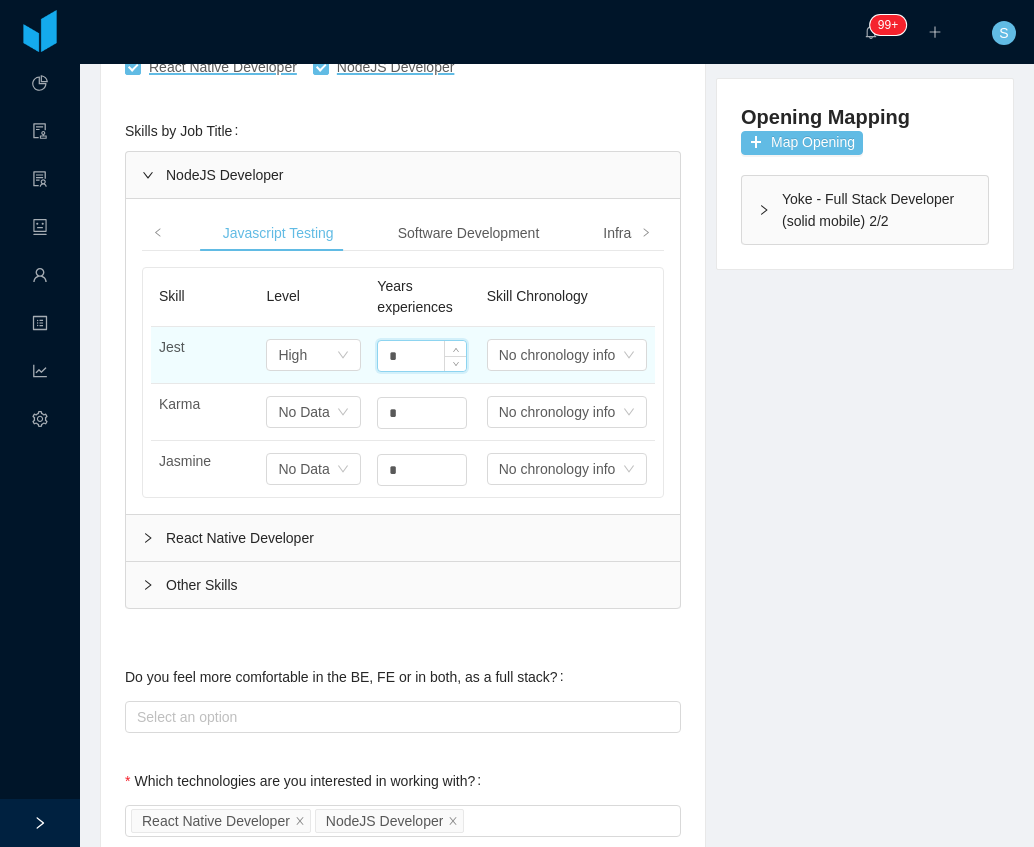 click on "*" at bounding box center [422, 356] 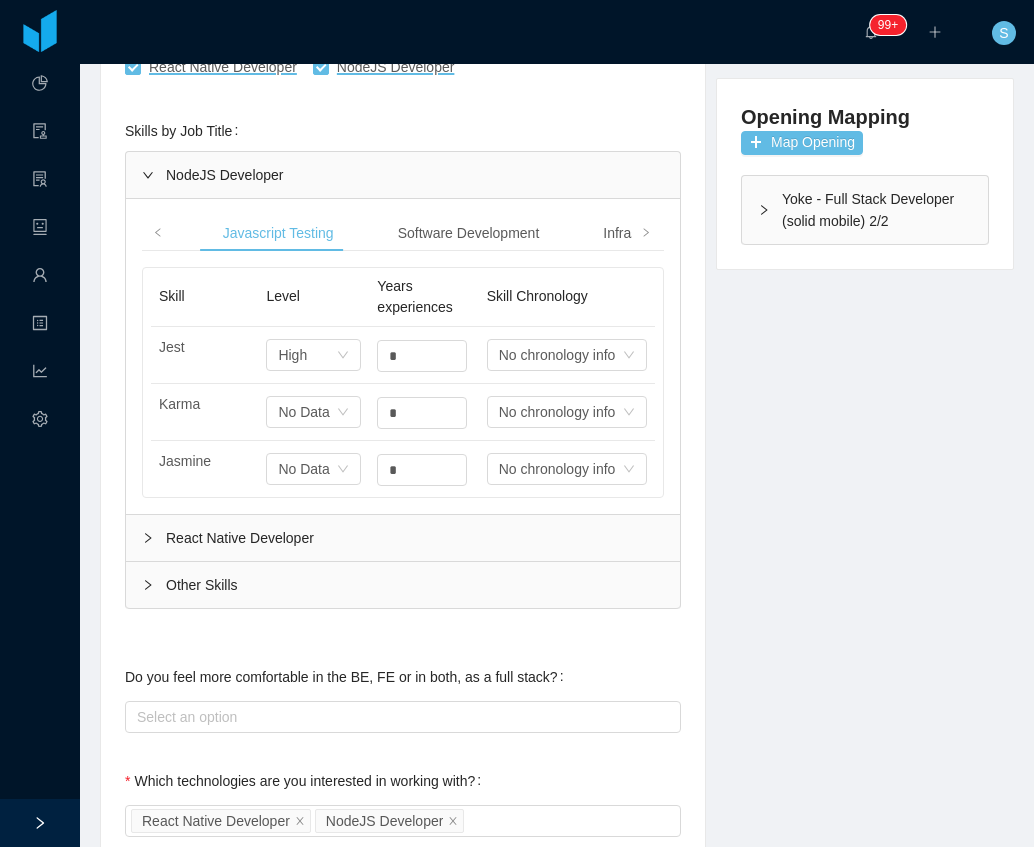 click on "Other Skills" at bounding box center (403, 585) 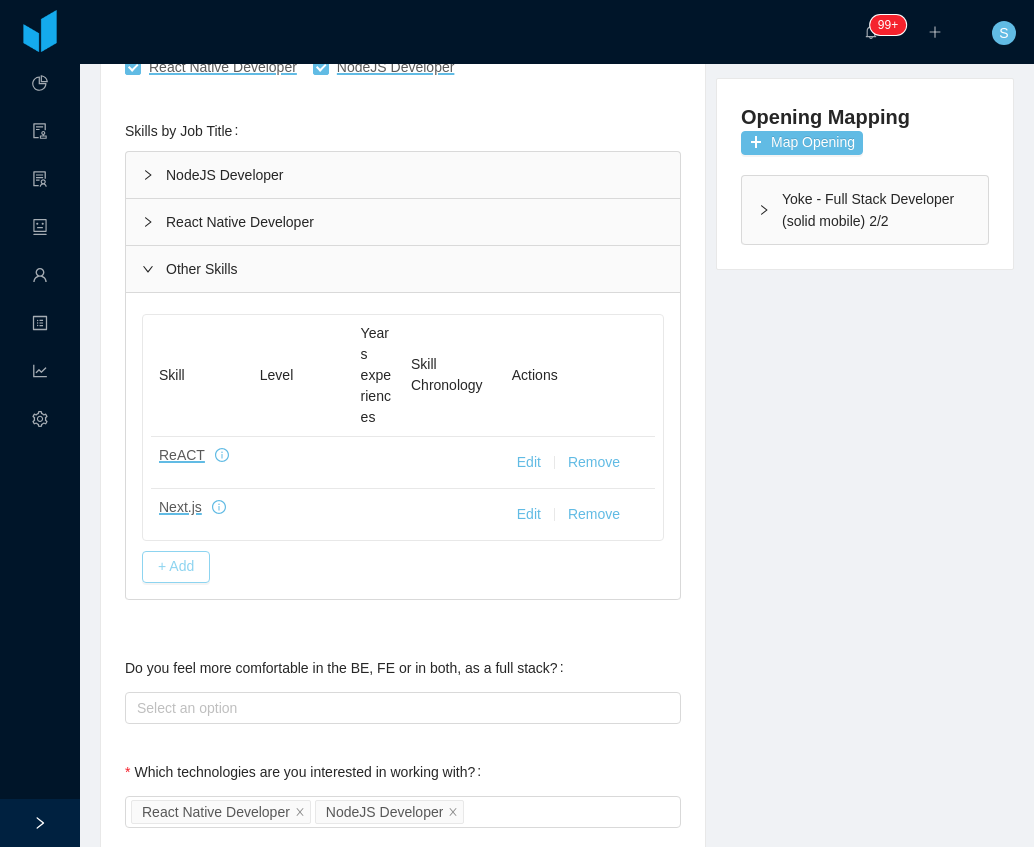 click on "+ Add" at bounding box center [176, 567] 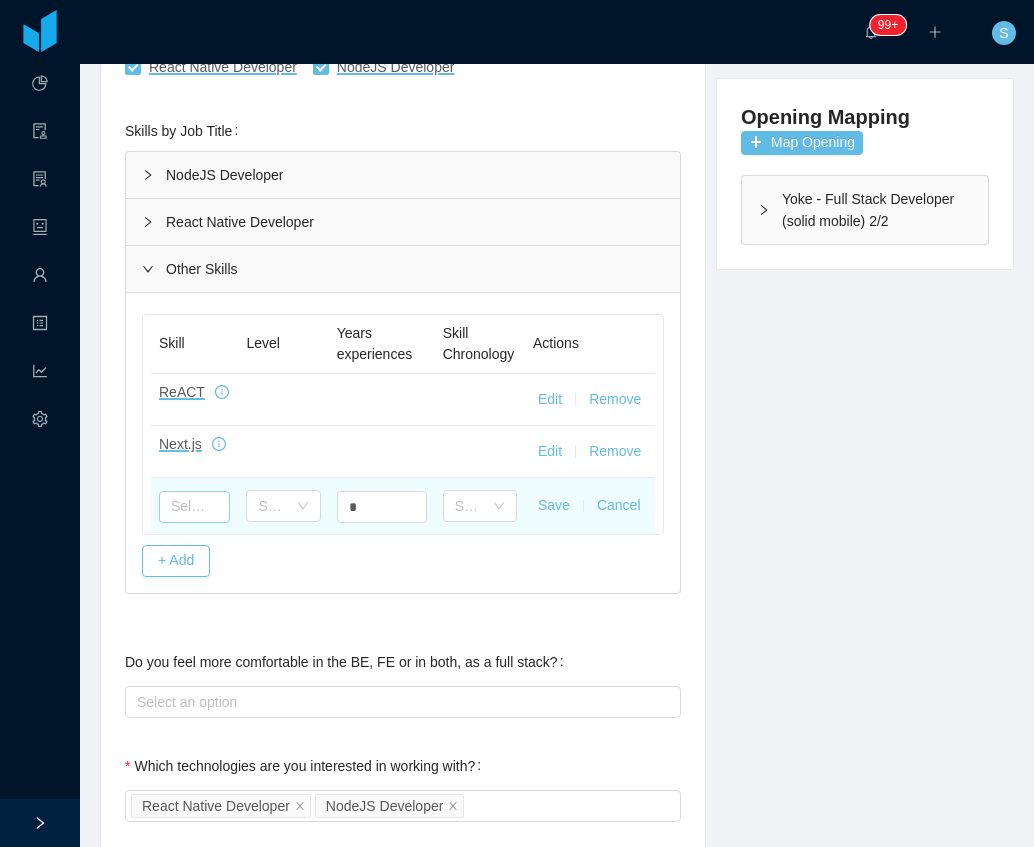 click at bounding box center (194, 507) 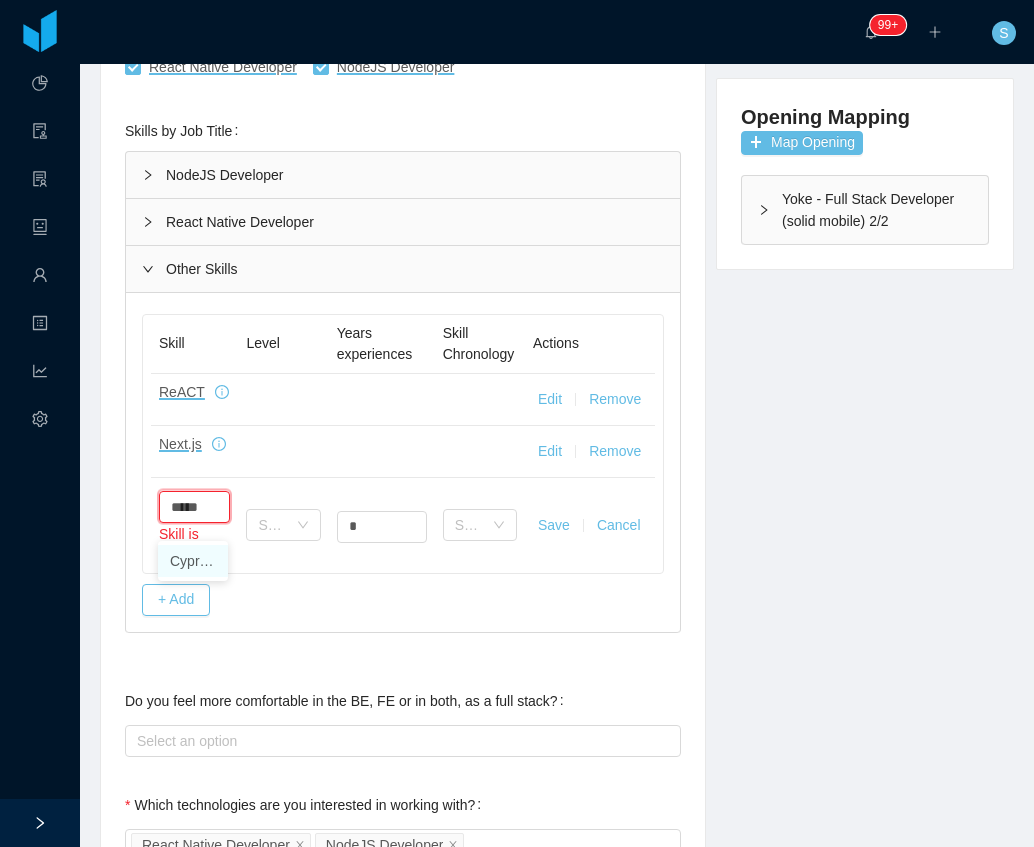 click on "Cypress" at bounding box center [193, 561] 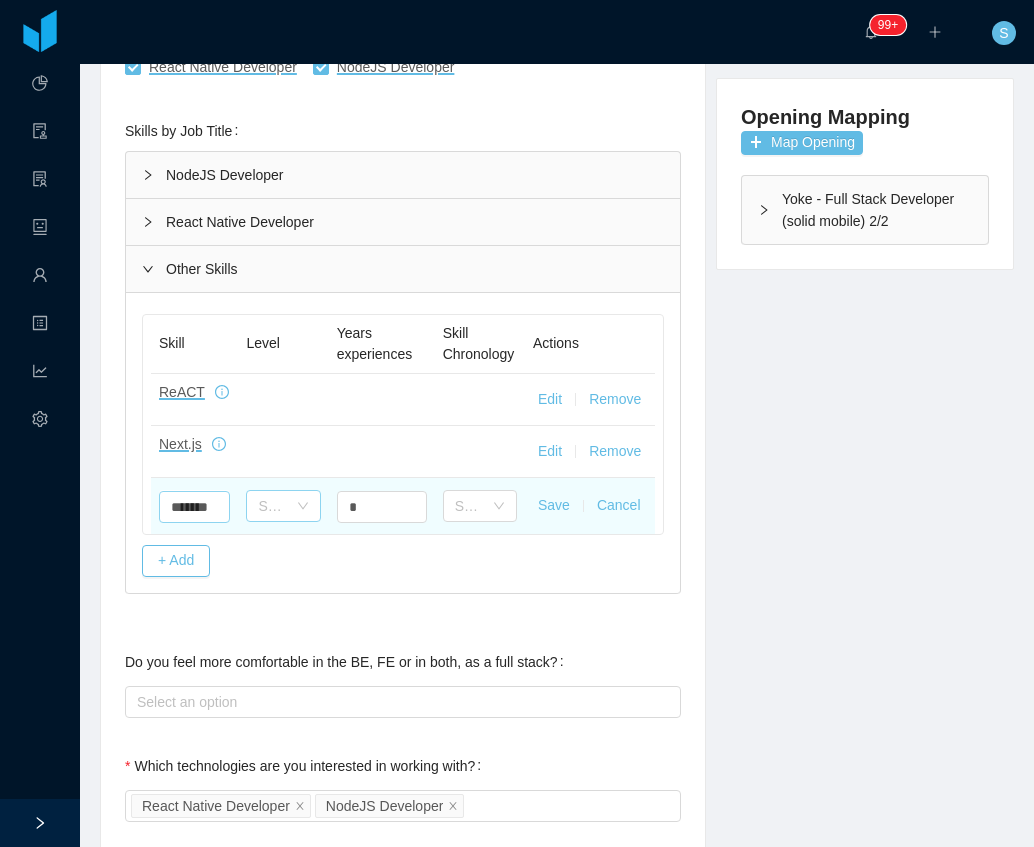 click on "Select one" at bounding box center (283, 506) 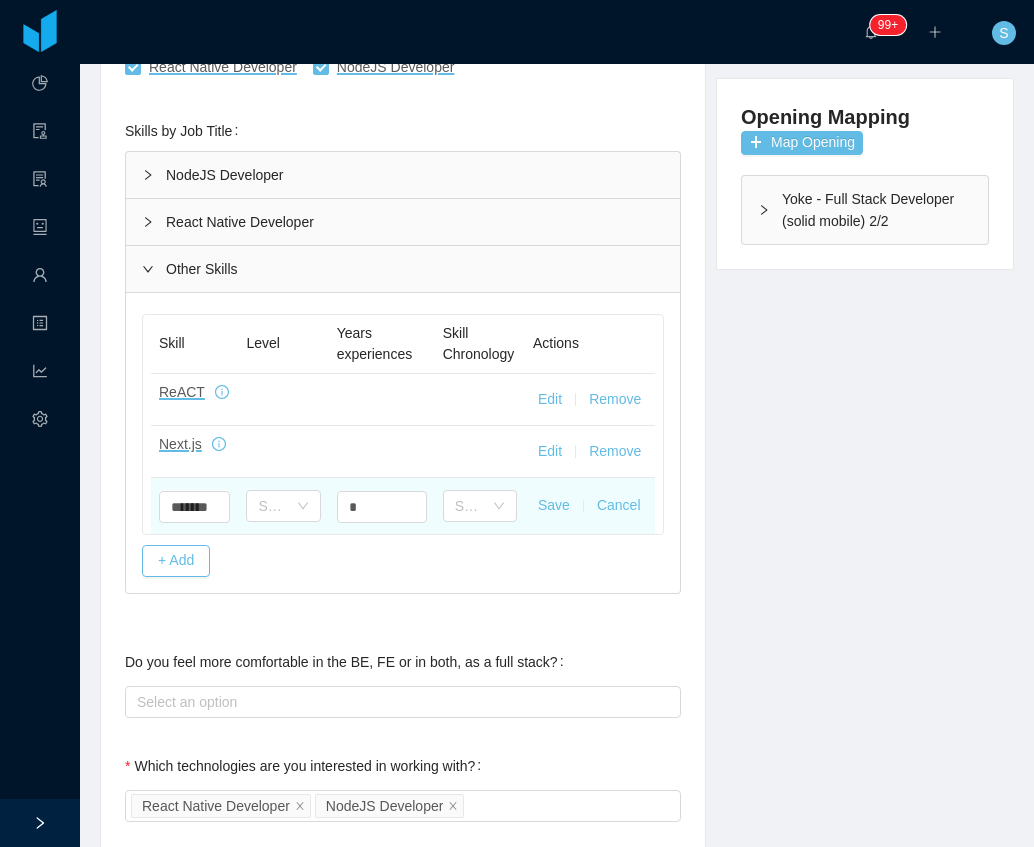 click on "Select one" at bounding box center (283, 506) 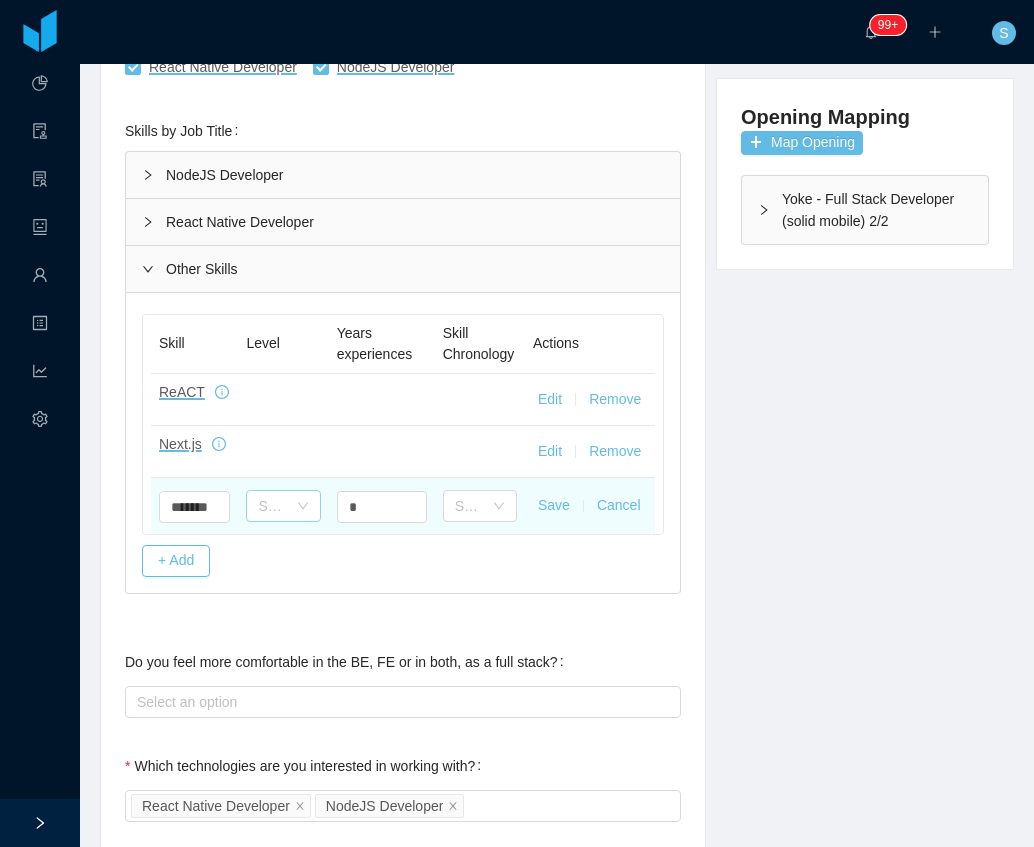 click on "Select one" at bounding box center (272, 506) 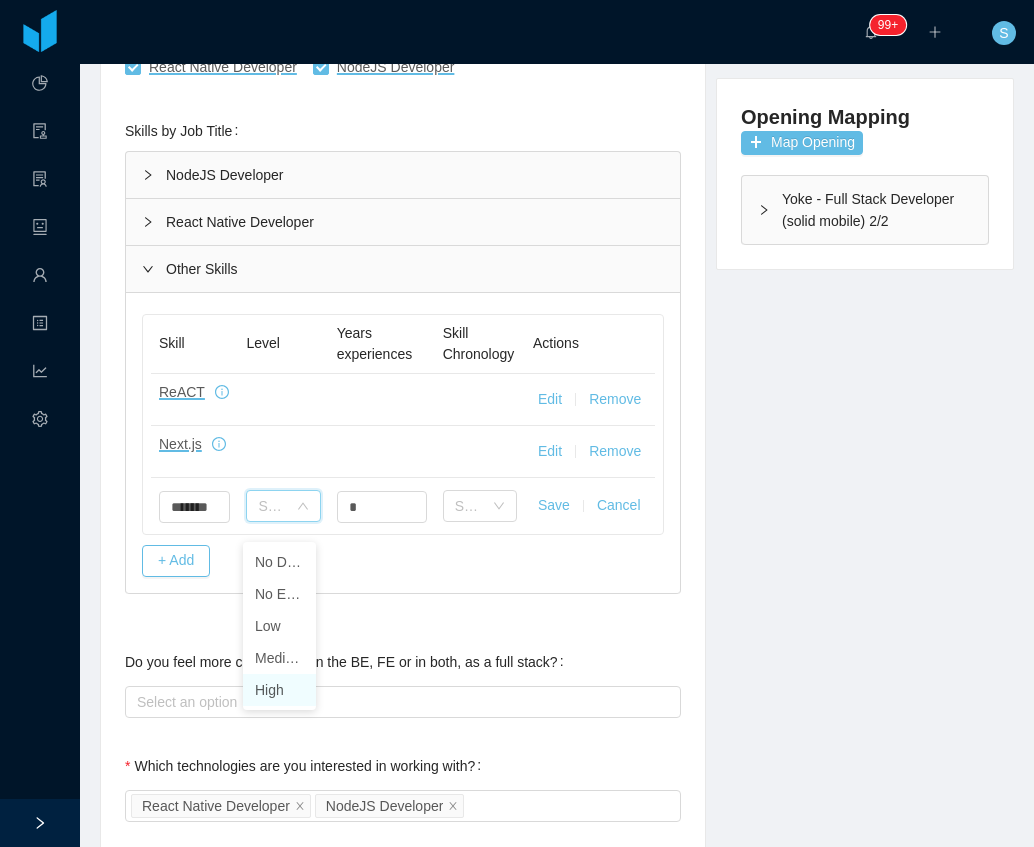 drag, startPoint x: 280, startPoint y: 687, endPoint x: 290, endPoint y: 672, distance: 18.027756 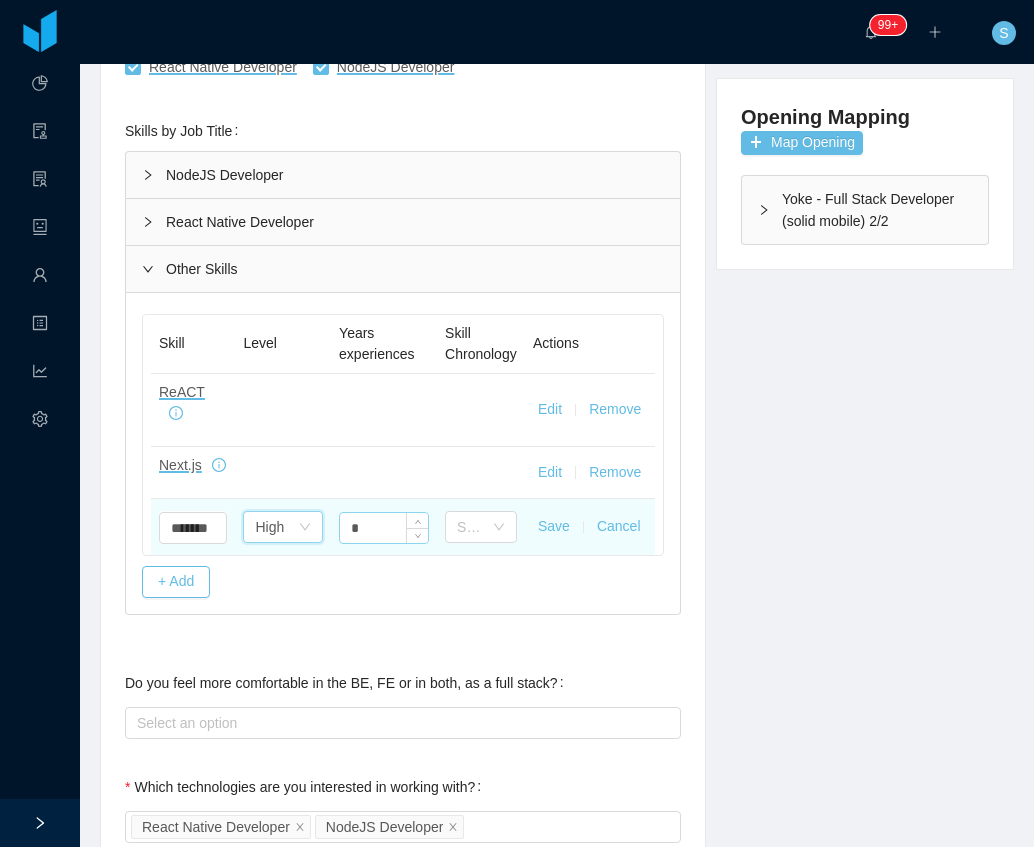 click on "*" at bounding box center [384, 528] 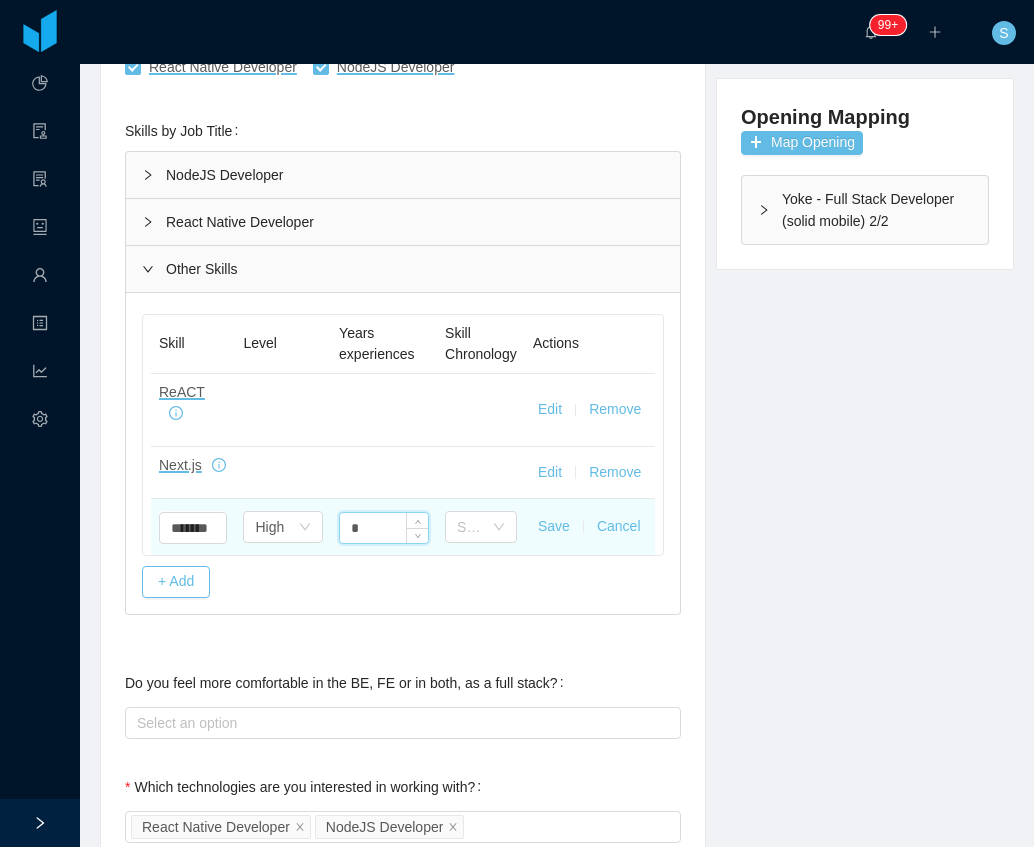 click on "*" at bounding box center [384, 528] 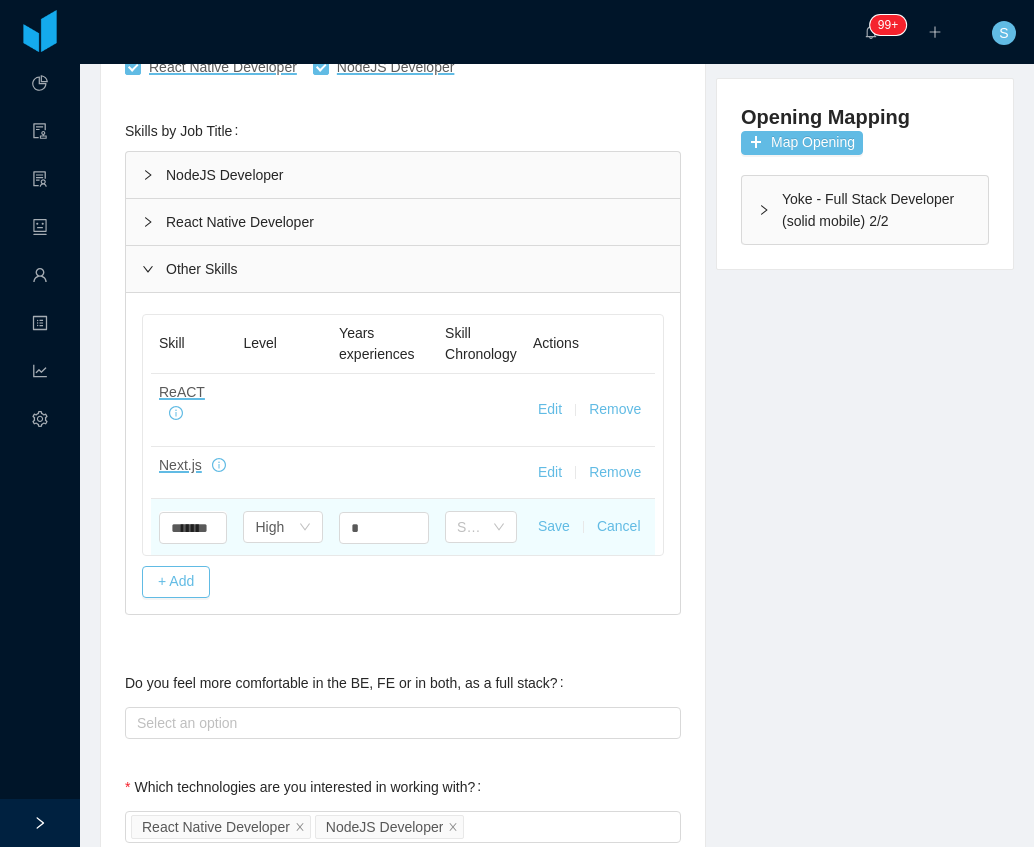 click on "Save" at bounding box center (554, 526) 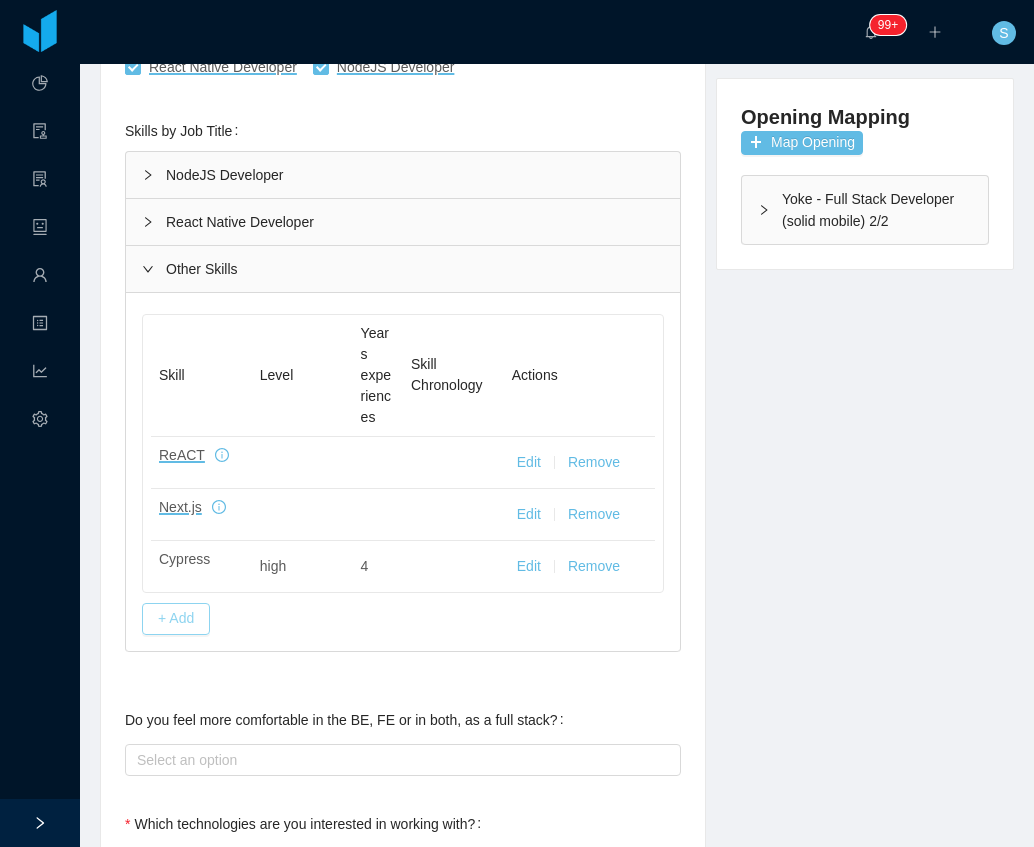 click on "+ Add" at bounding box center (176, 619) 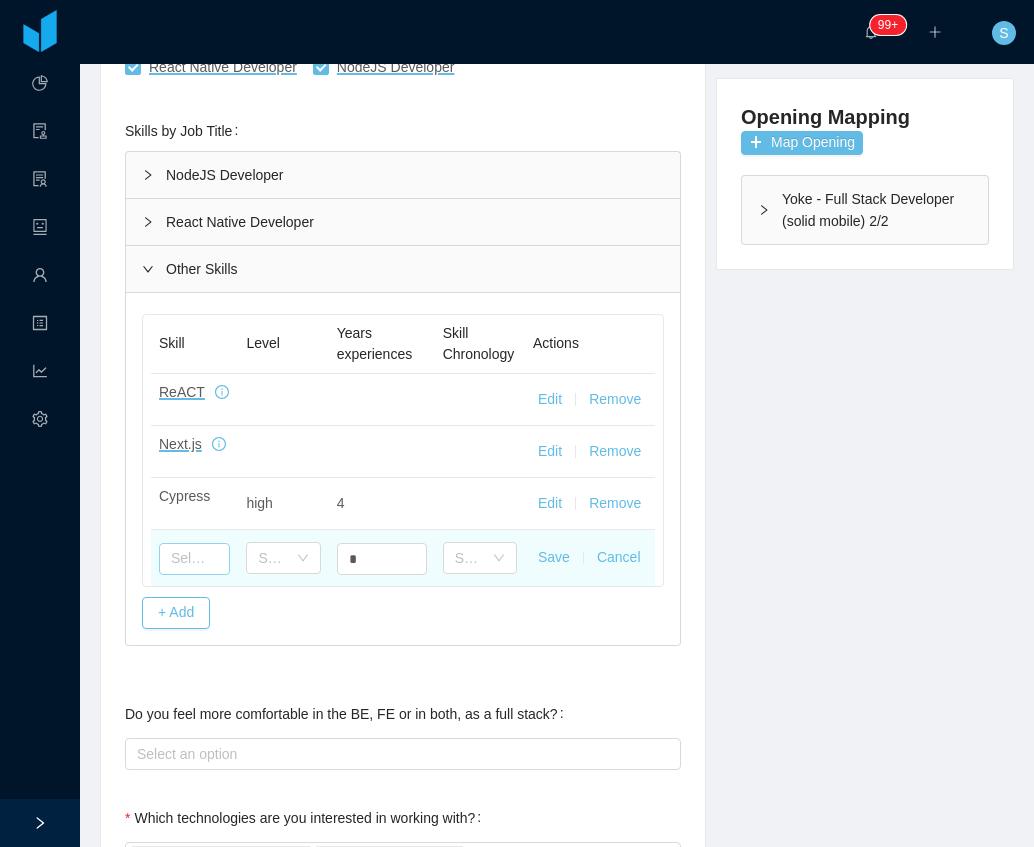 click at bounding box center [194, 559] 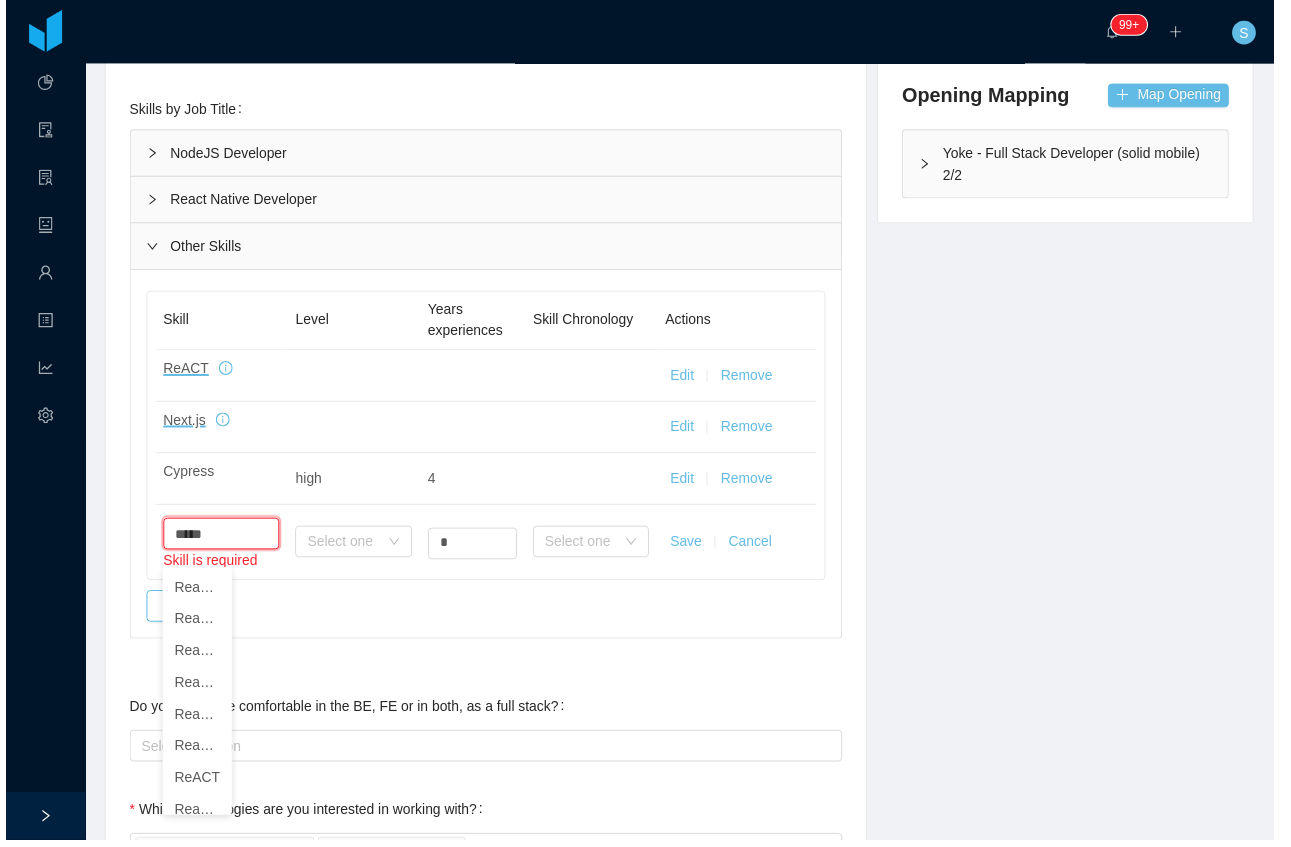 scroll, scrollTop: 512, scrollLeft: 0, axis: vertical 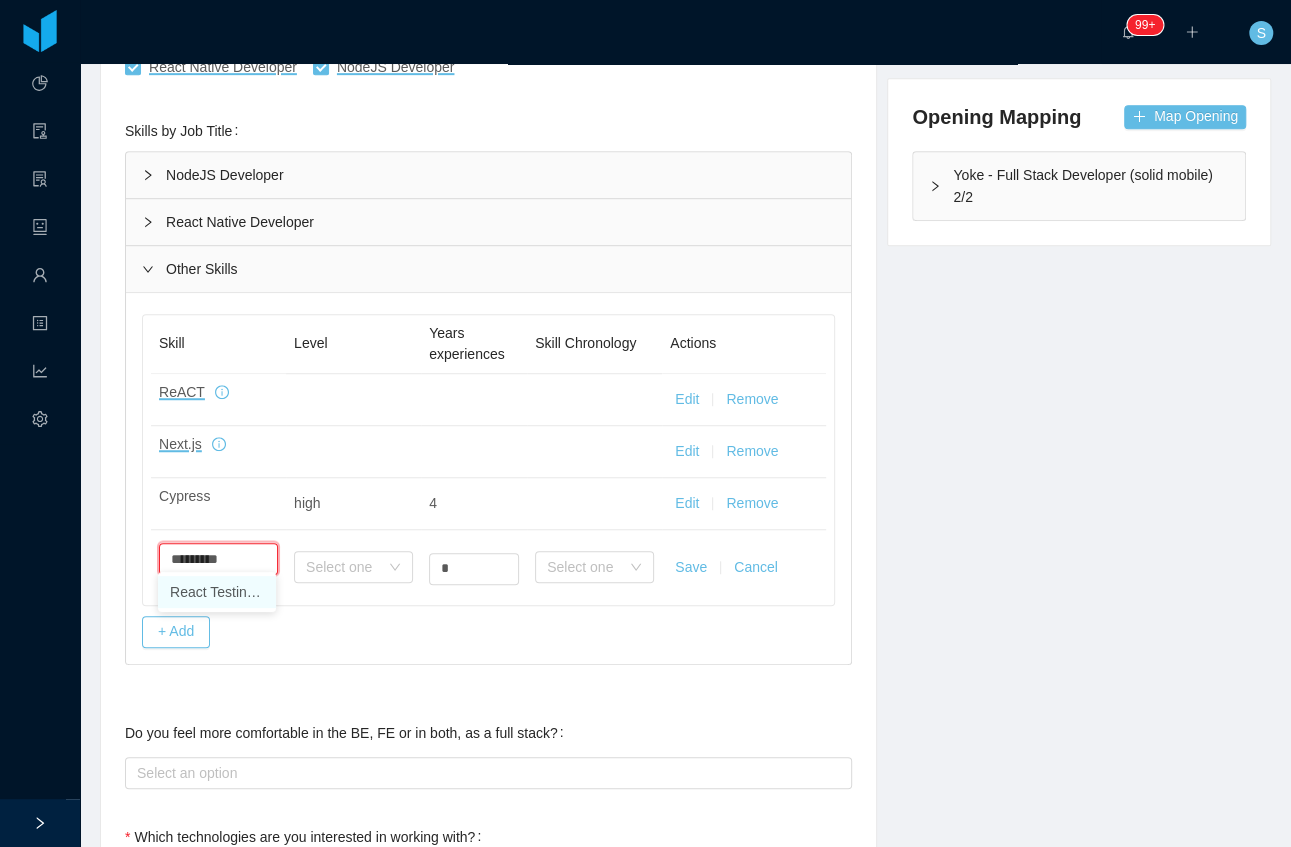 click on "React Testing Library" at bounding box center (217, 592) 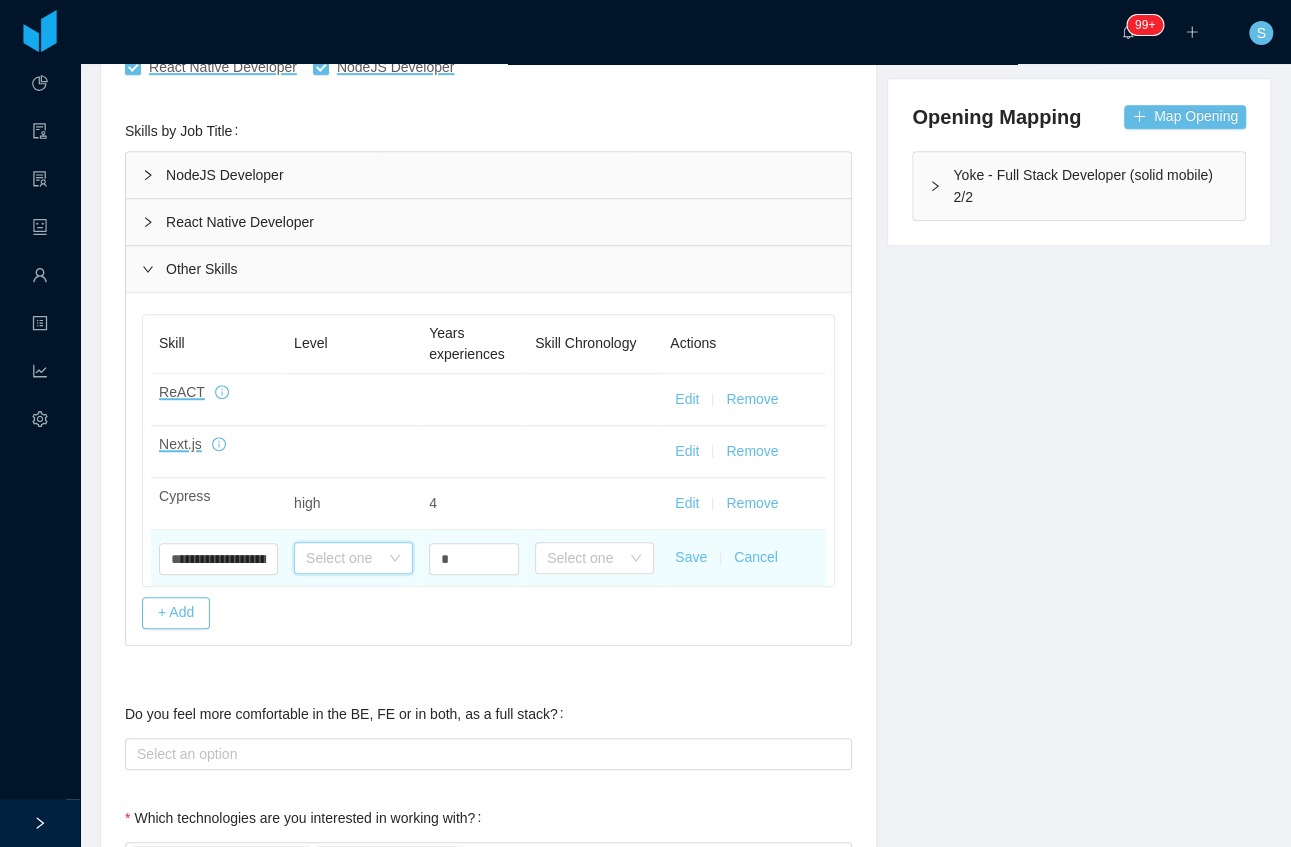 click on "Select one" at bounding box center [347, 558] 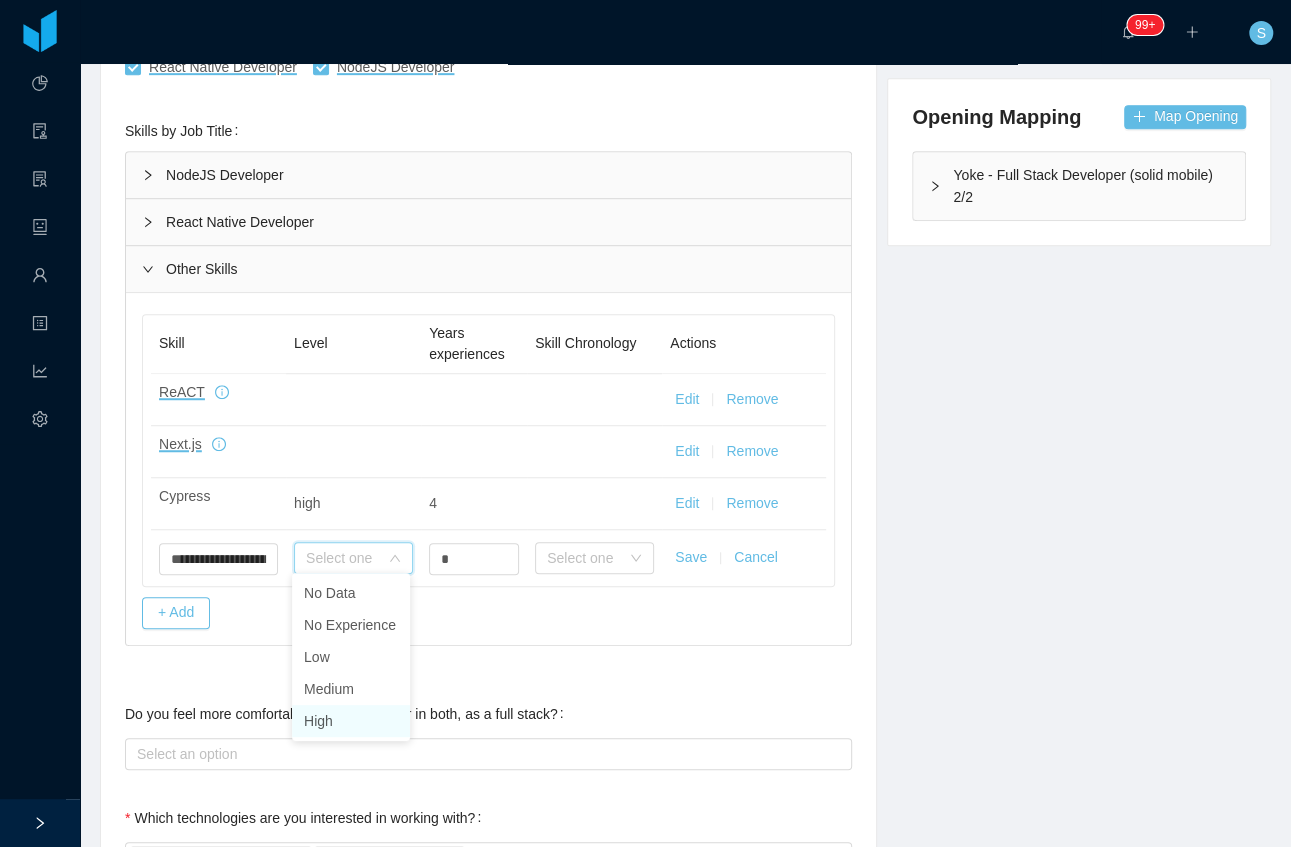 drag, startPoint x: 326, startPoint y: 724, endPoint x: 368, endPoint y: 678, distance: 62.289646 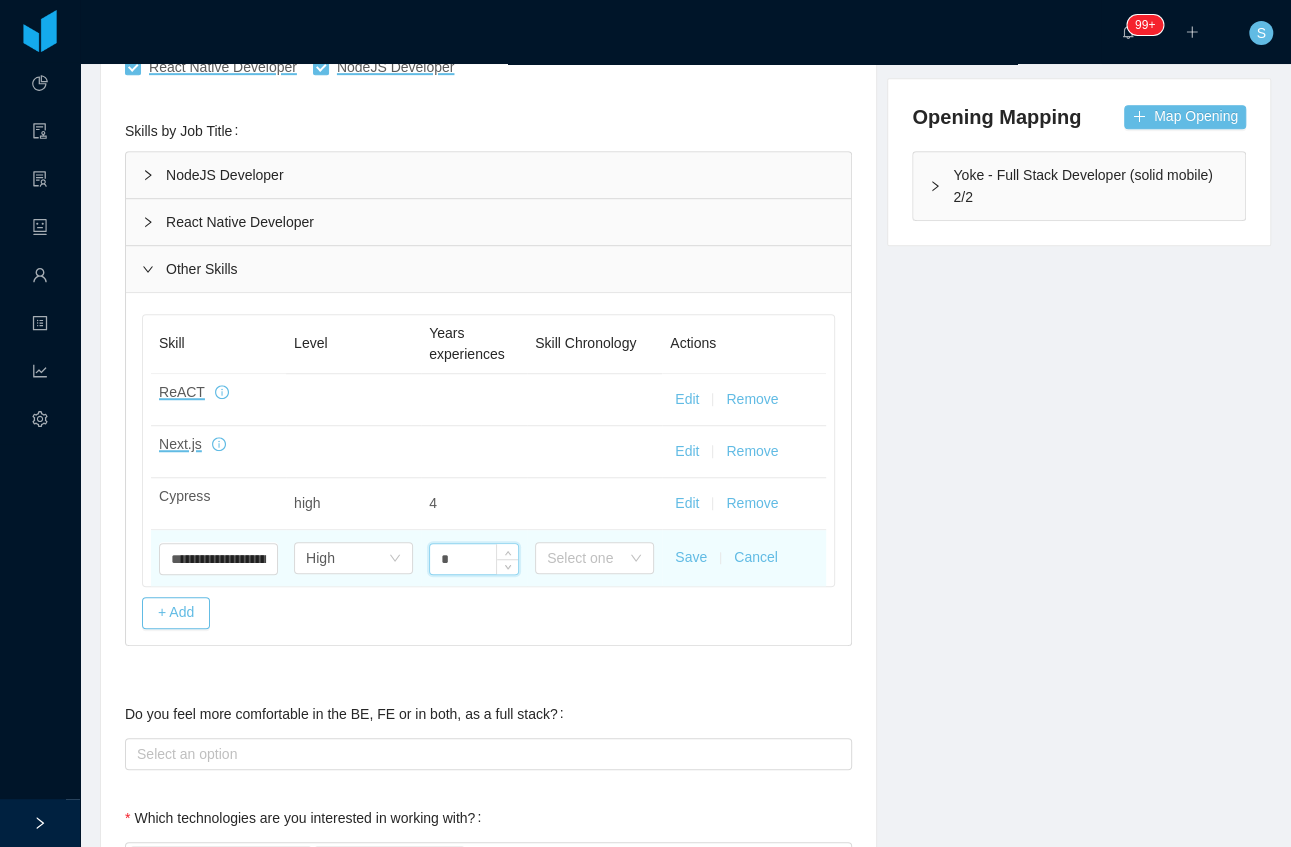 click on "*" at bounding box center [474, 559] 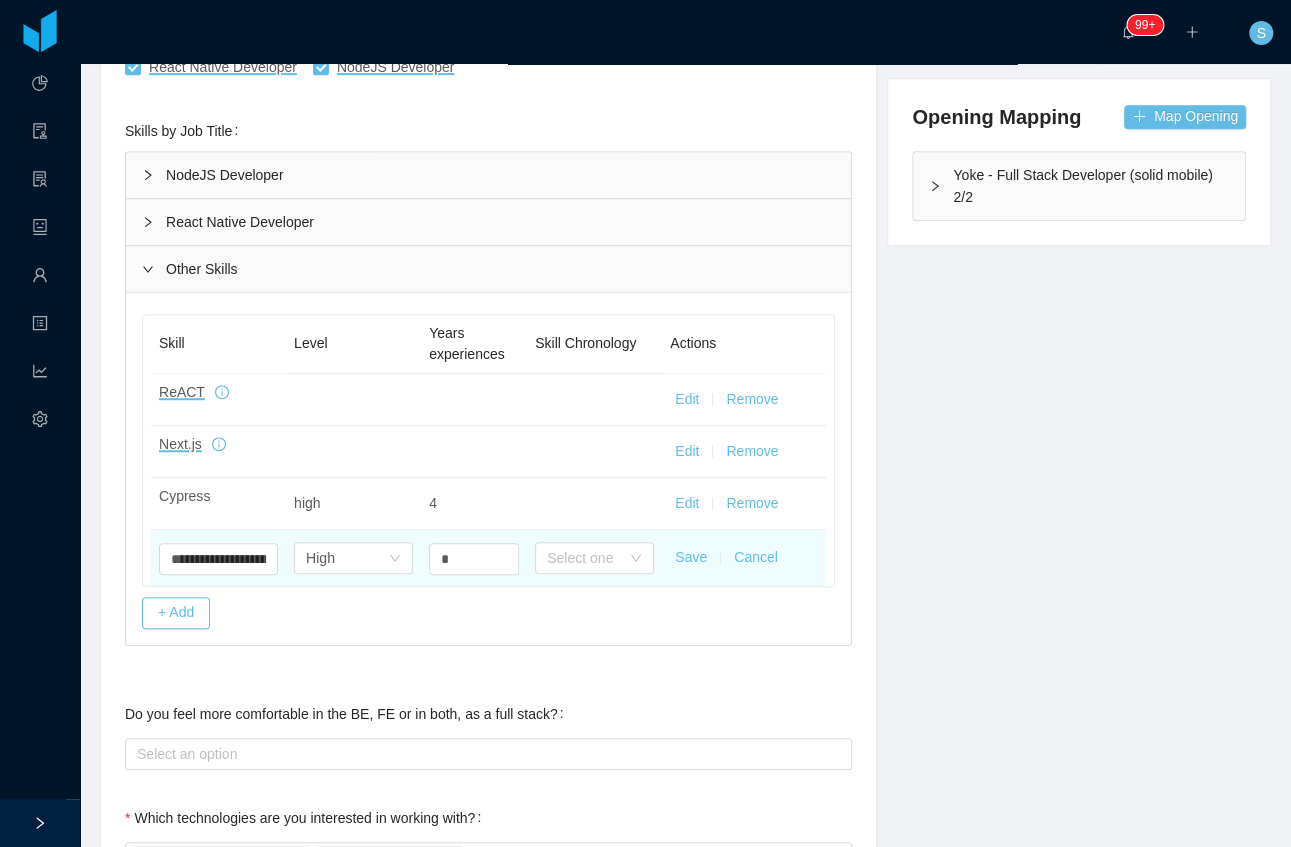 click on "Save" at bounding box center (691, 557) 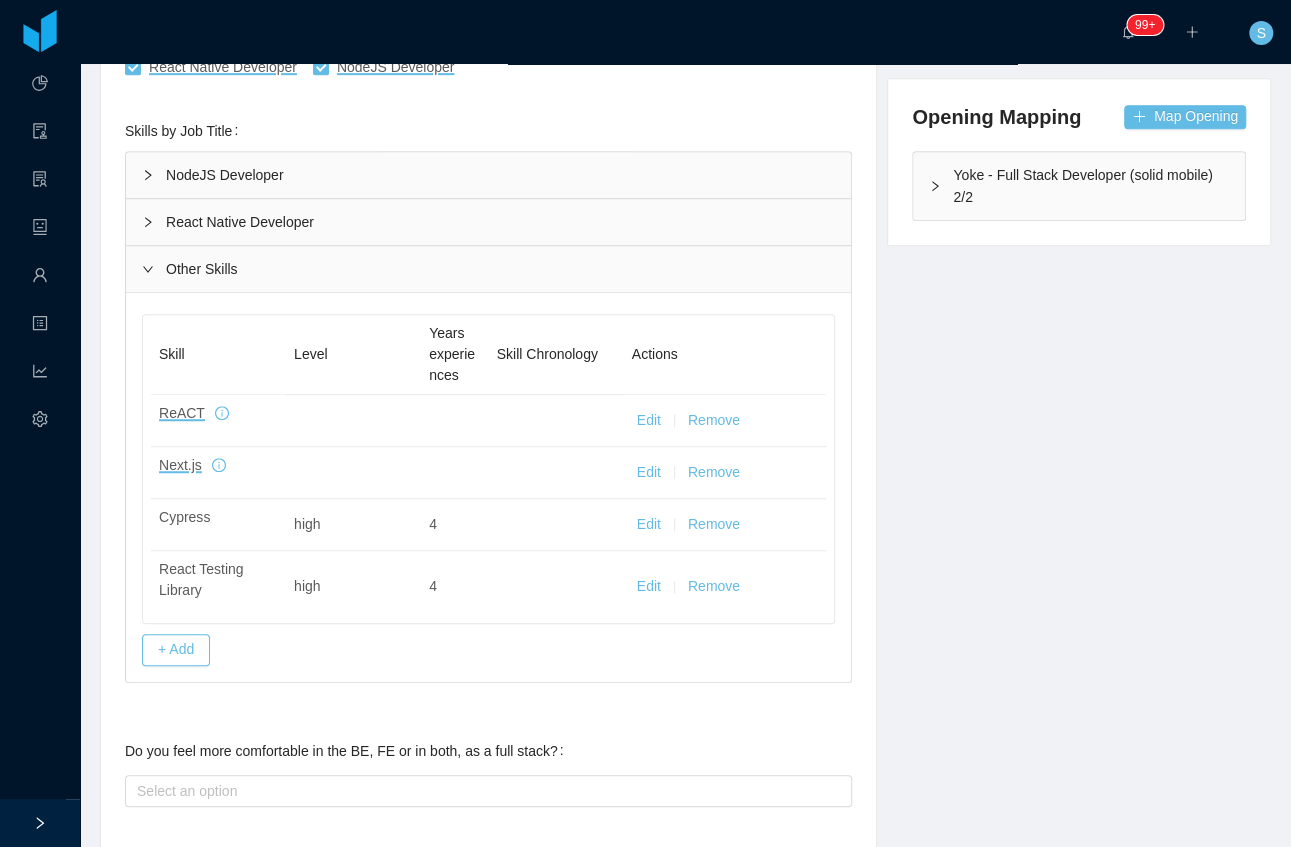 click on "NodeJS Developer" at bounding box center [488, 175] 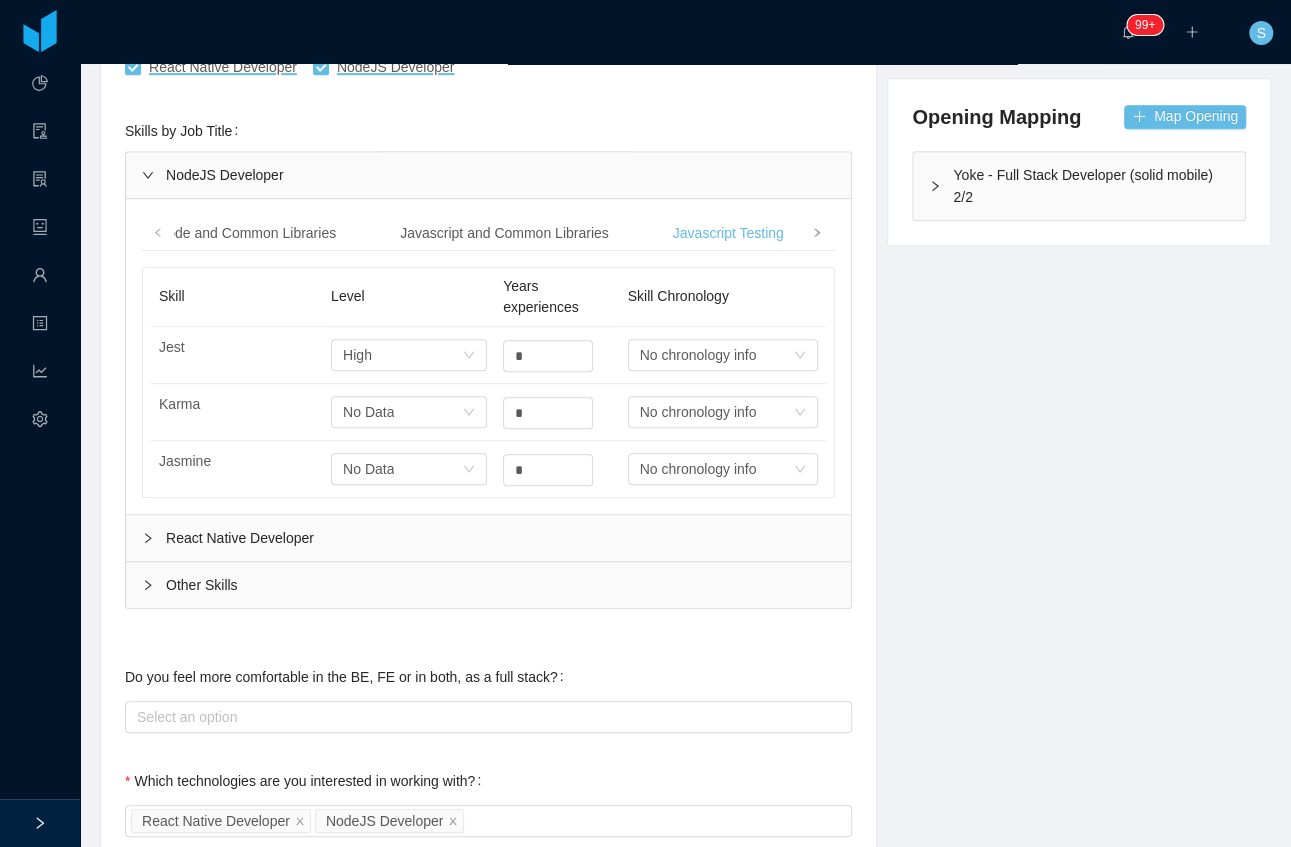 click 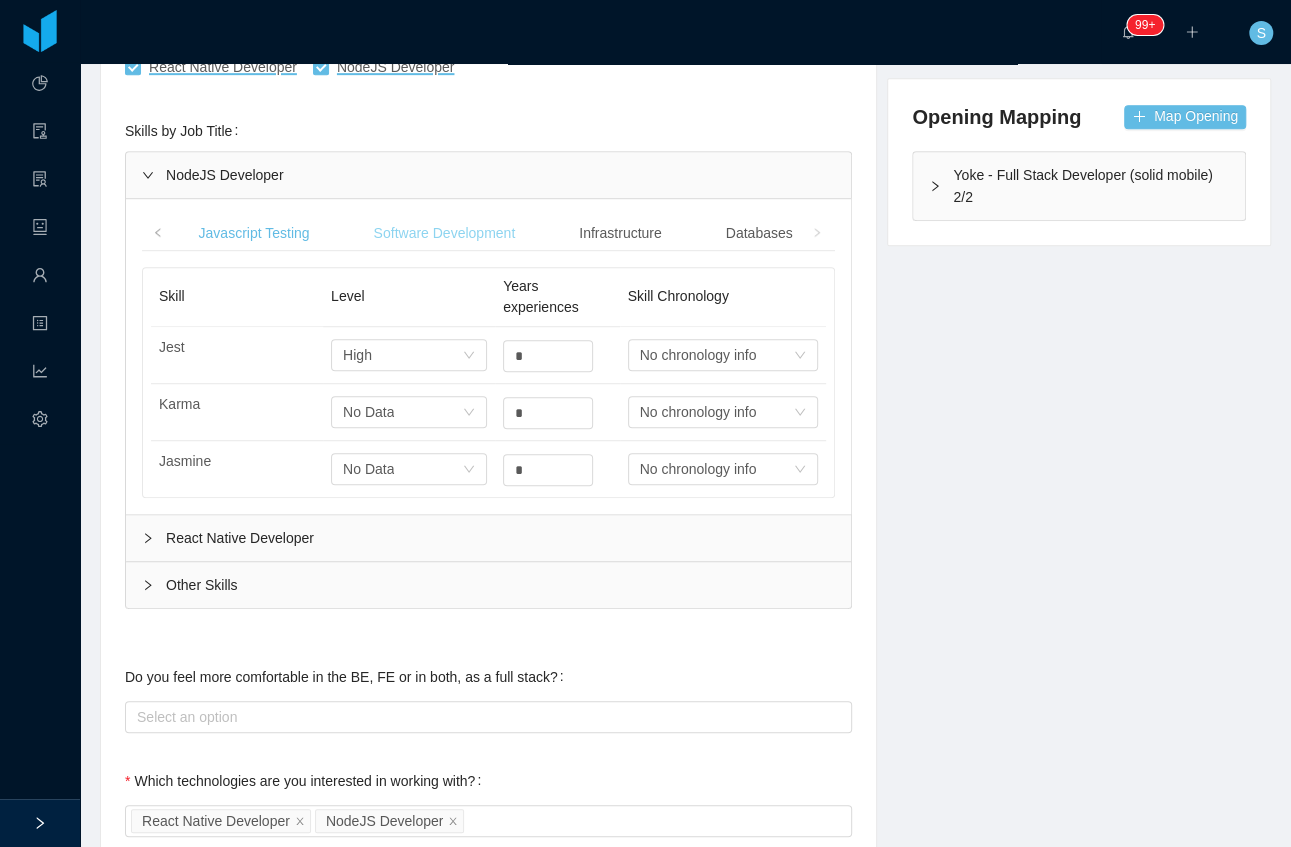 click on "Software Development" at bounding box center [445, 233] 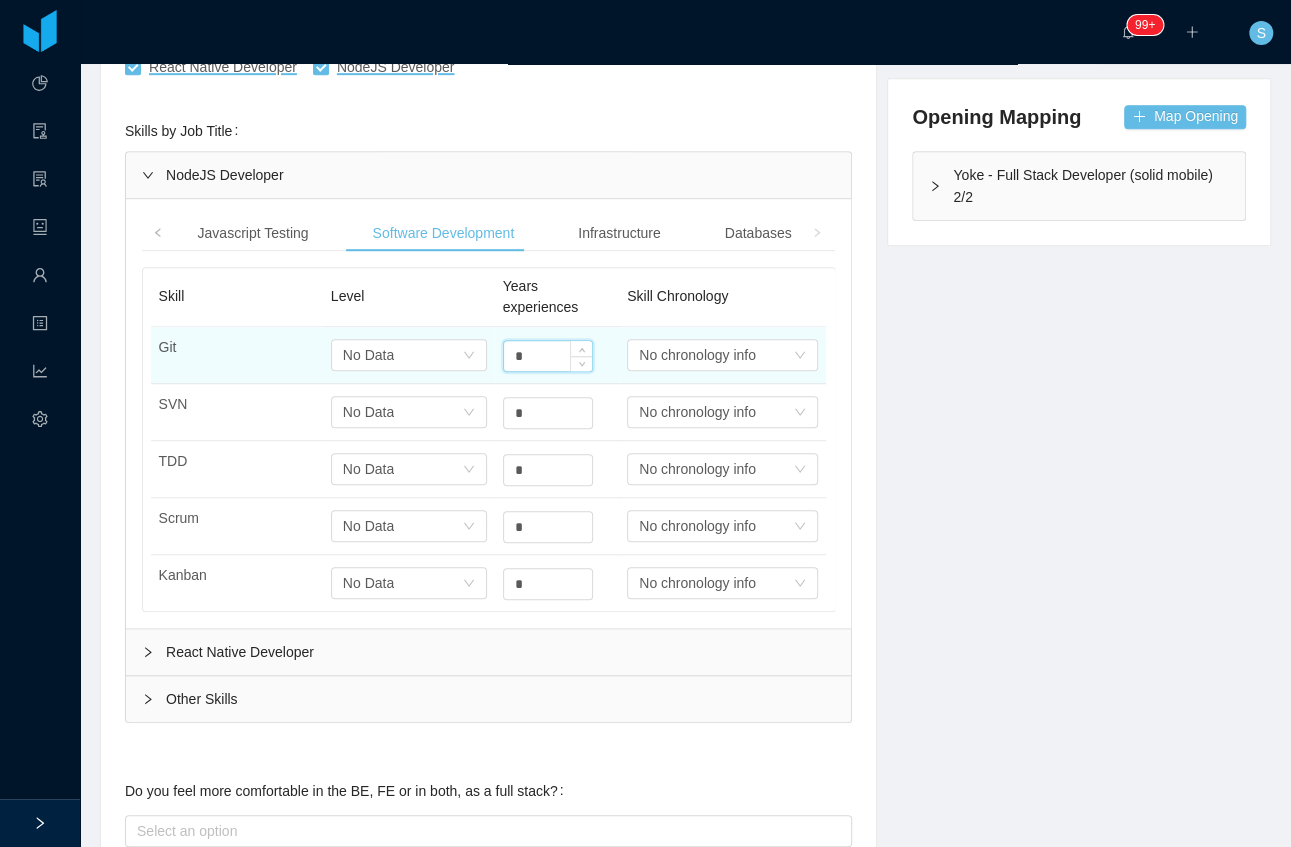 click on "*" at bounding box center (548, 356) 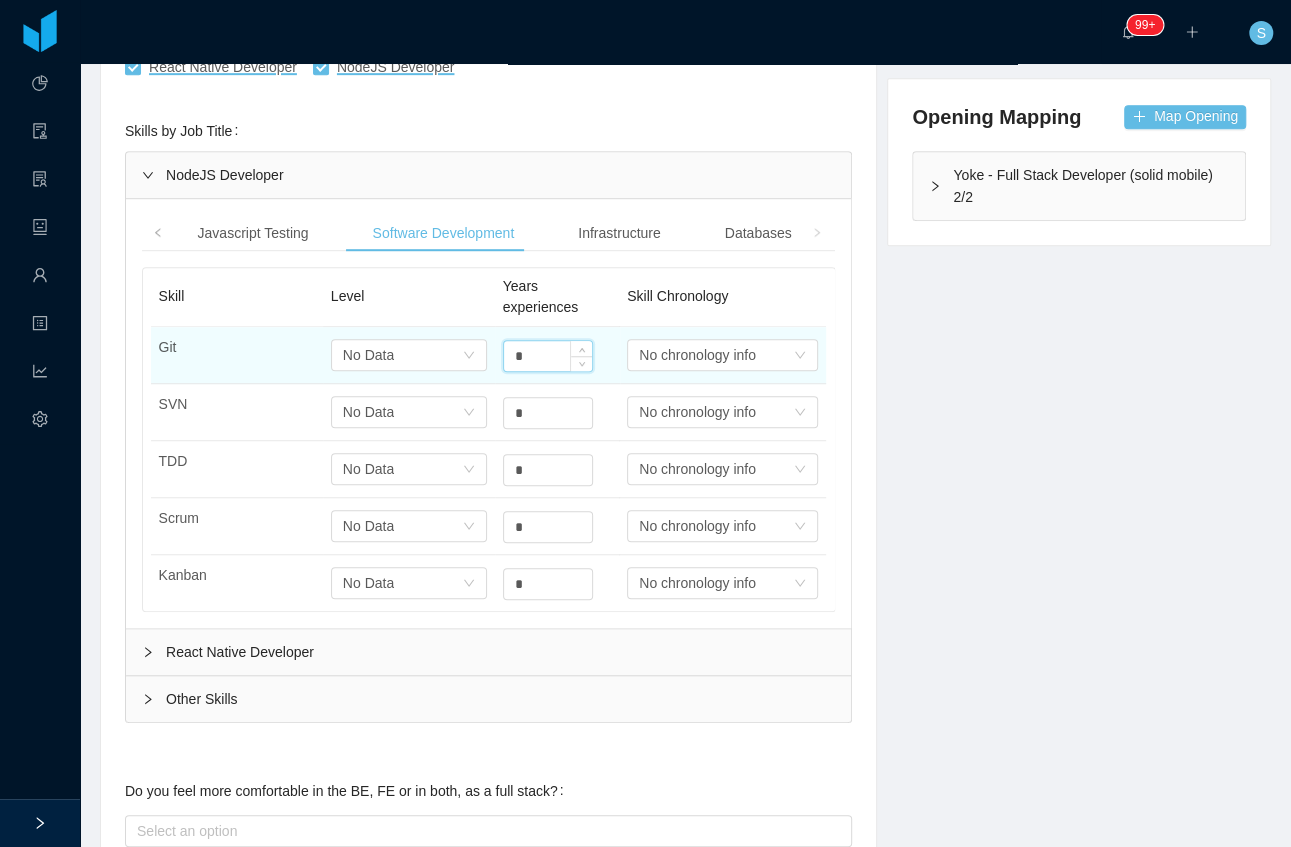 click on "*" at bounding box center [548, 356] 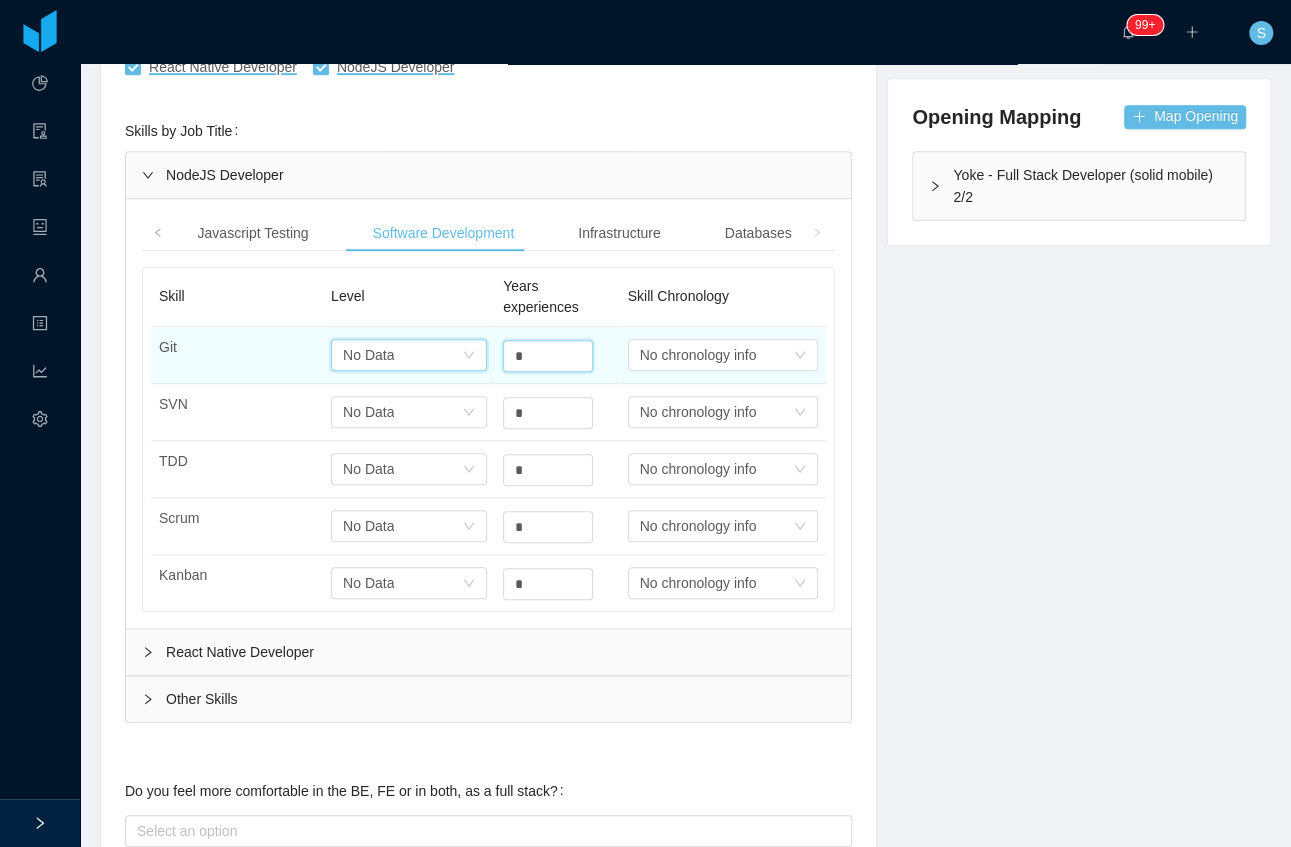 click on "Select one No Data" at bounding box center (402, 355) 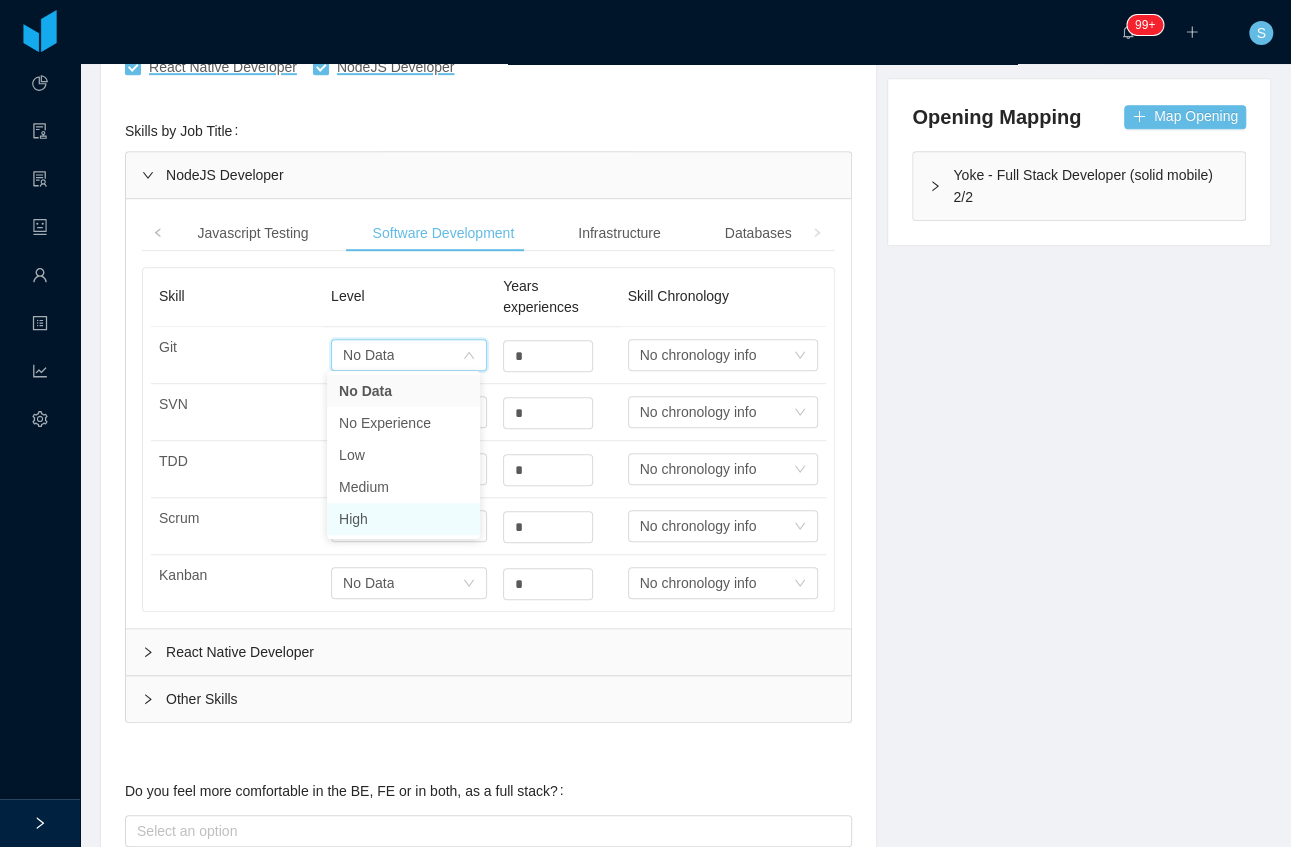 click on "High" at bounding box center (403, 519) 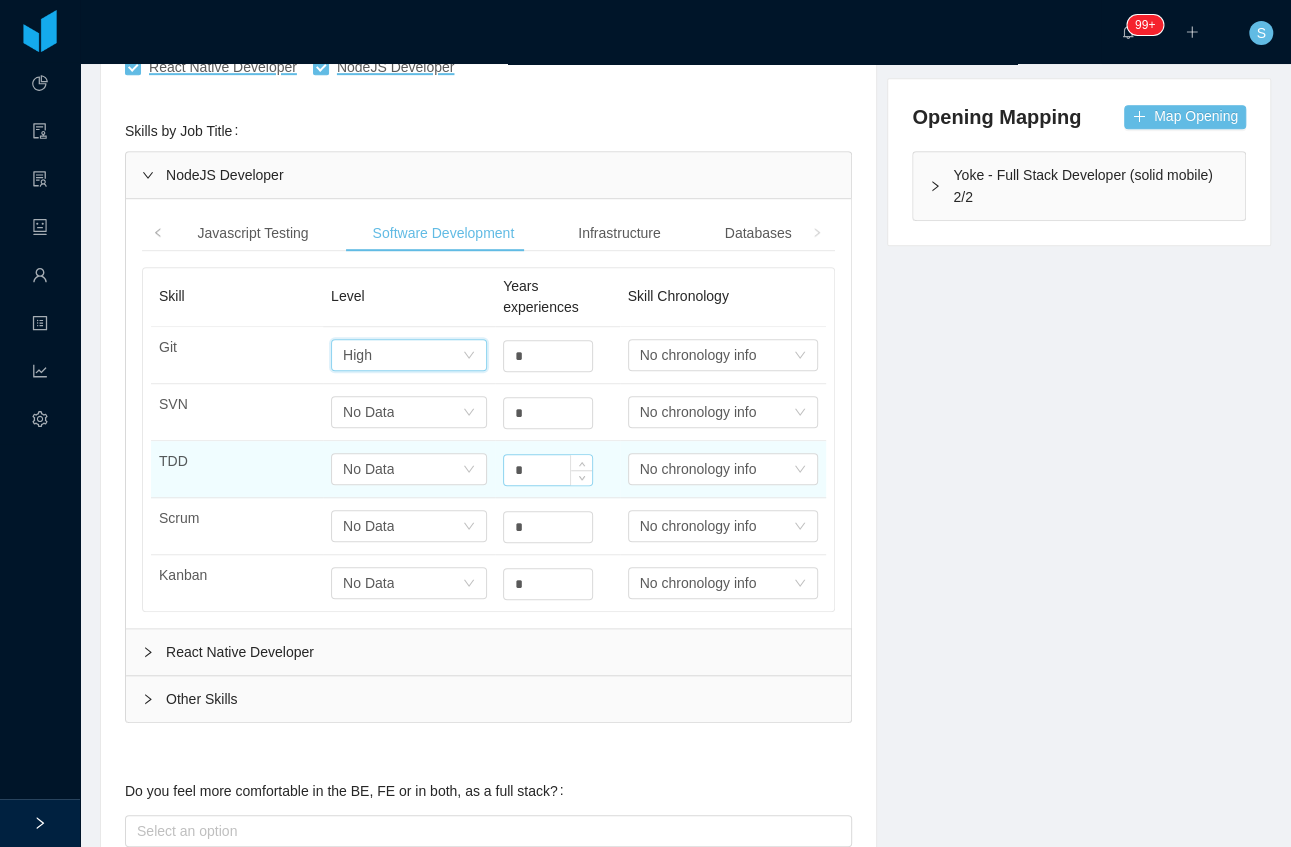 click on "*" at bounding box center (548, 356) 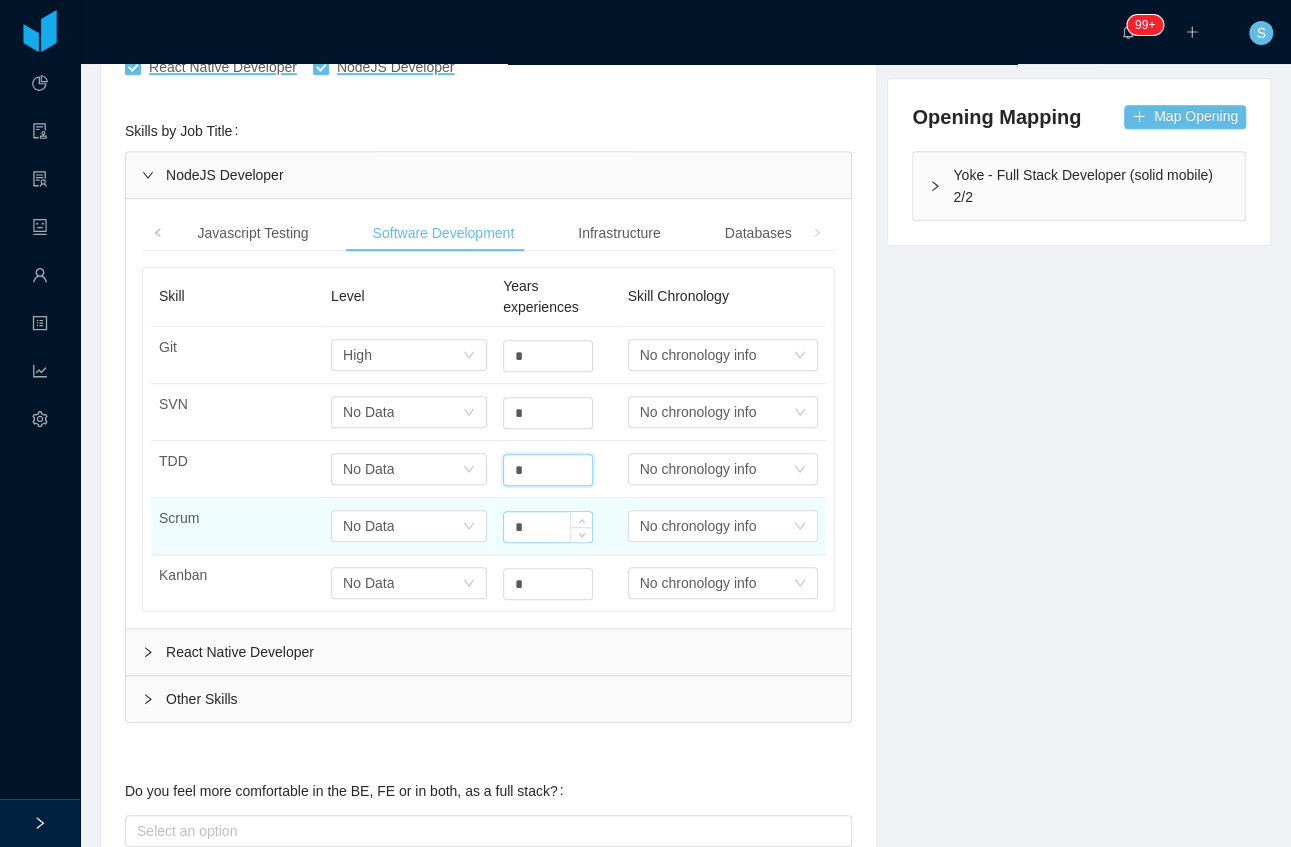 click on "*" at bounding box center (548, 356) 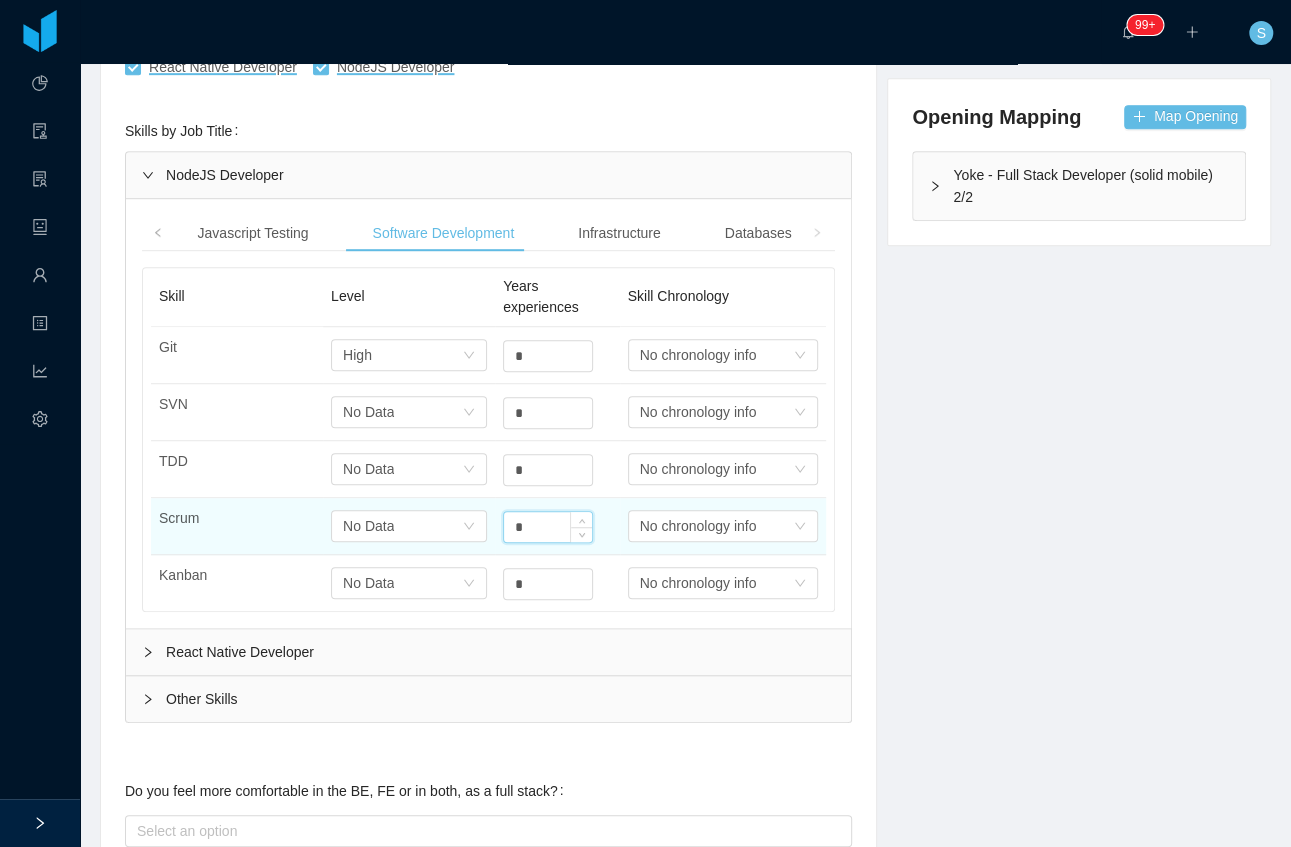 click on "*" at bounding box center (548, 527) 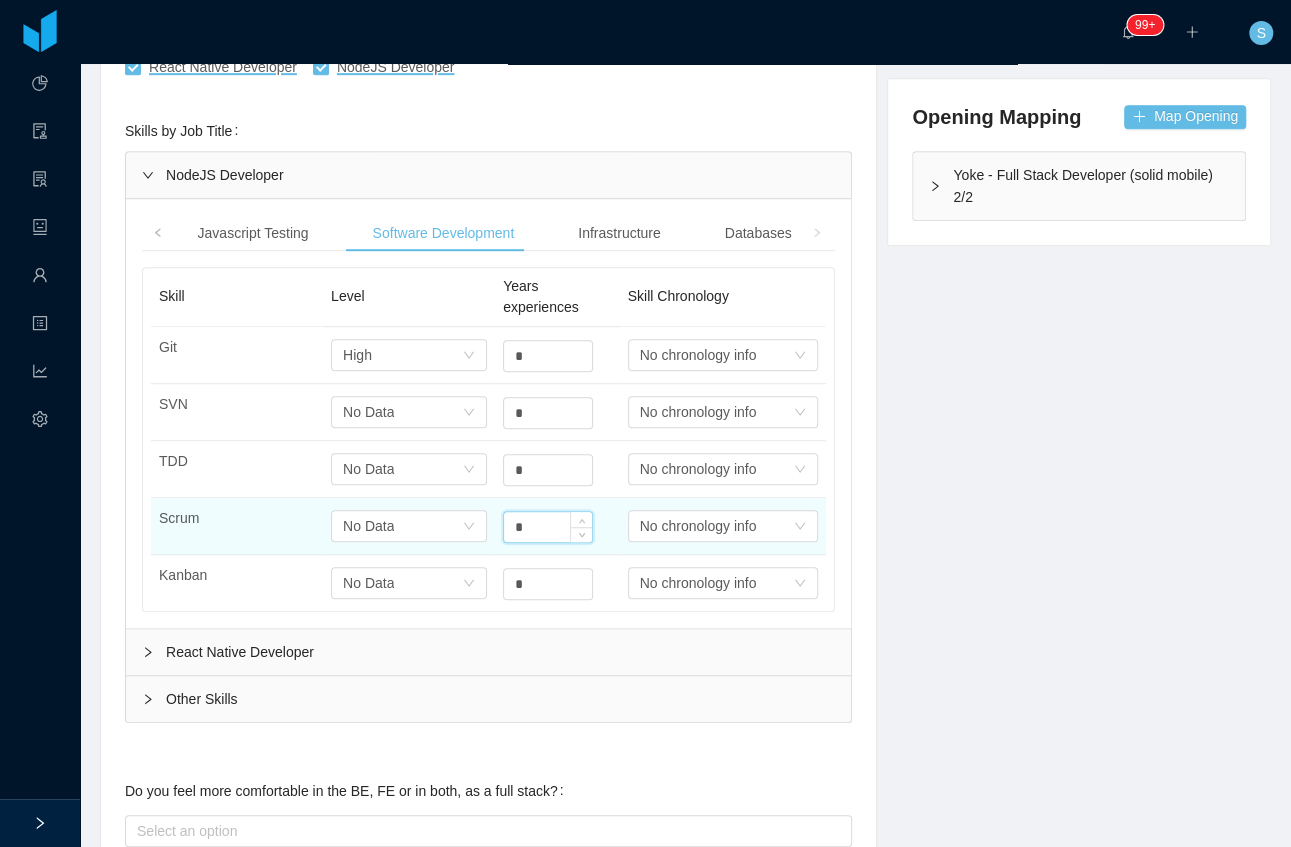 click on "*" at bounding box center [548, 527] 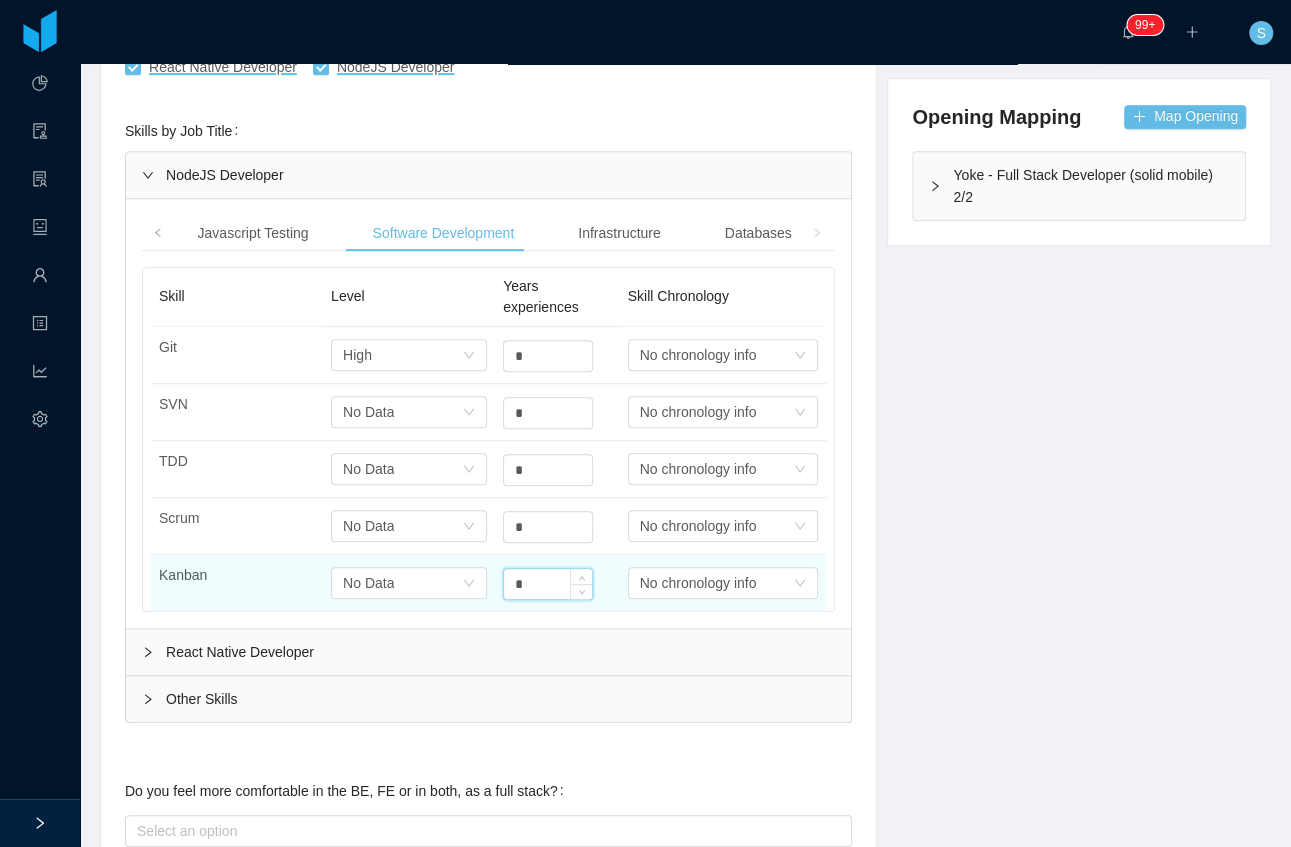 click on "*" at bounding box center [548, 584] 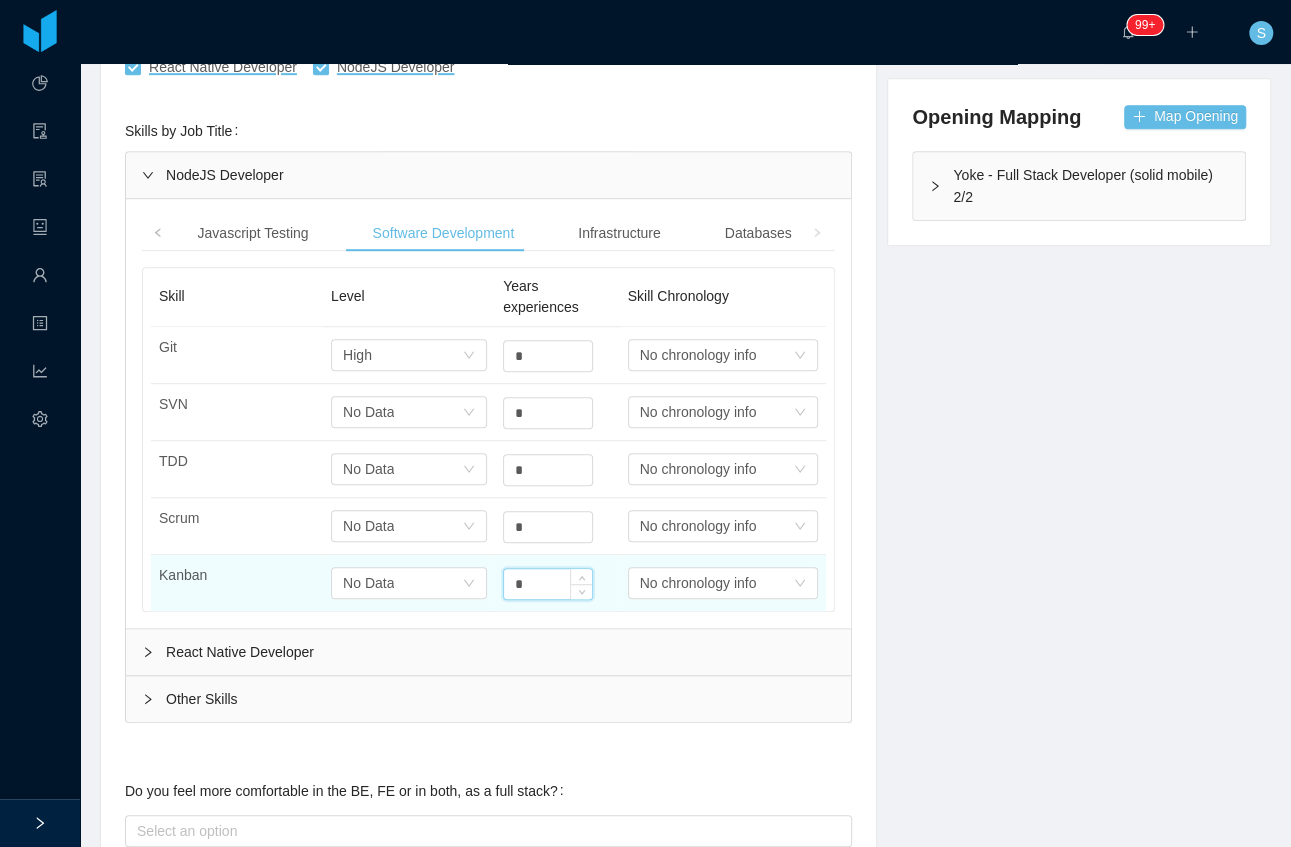 click on "*" at bounding box center [548, 584] 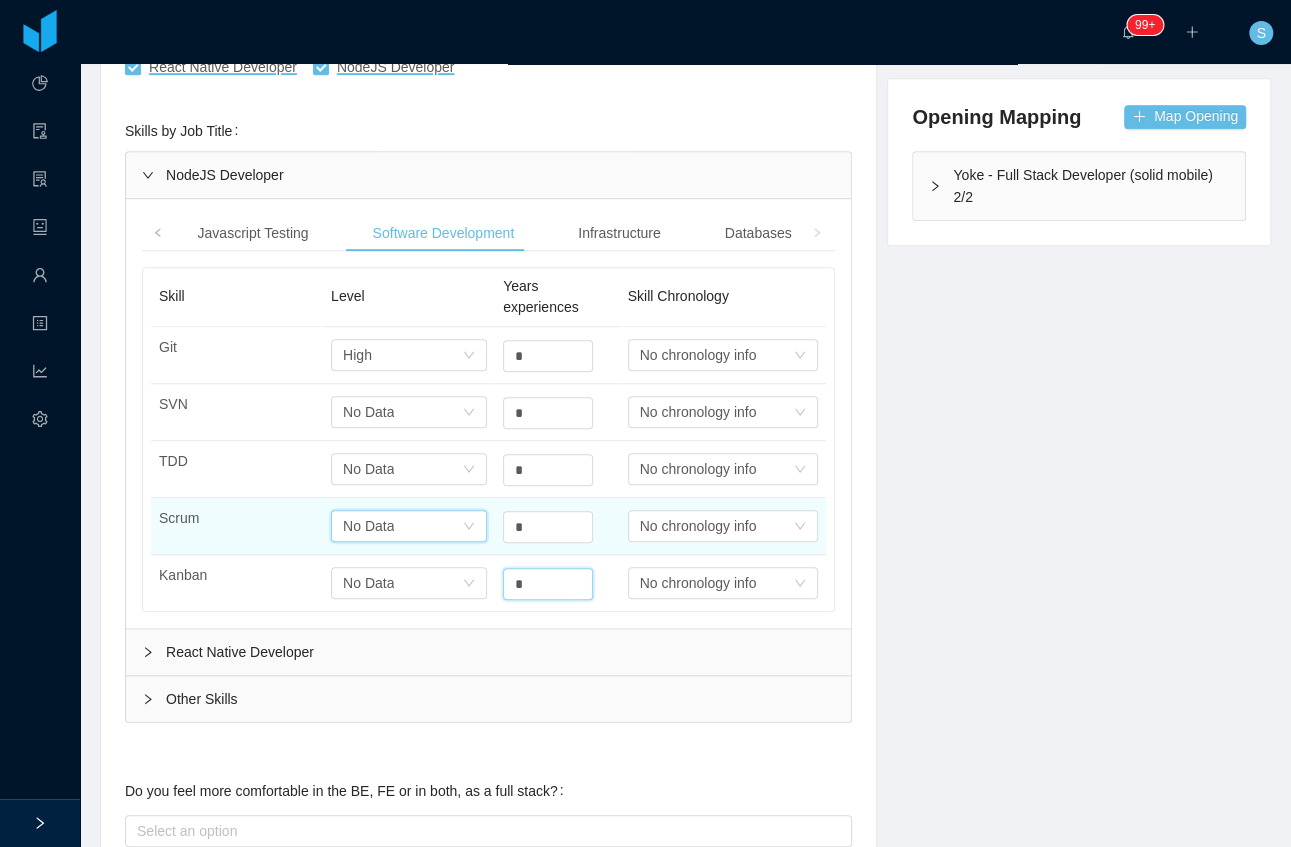 click on "Select one No Data" at bounding box center (402, 355) 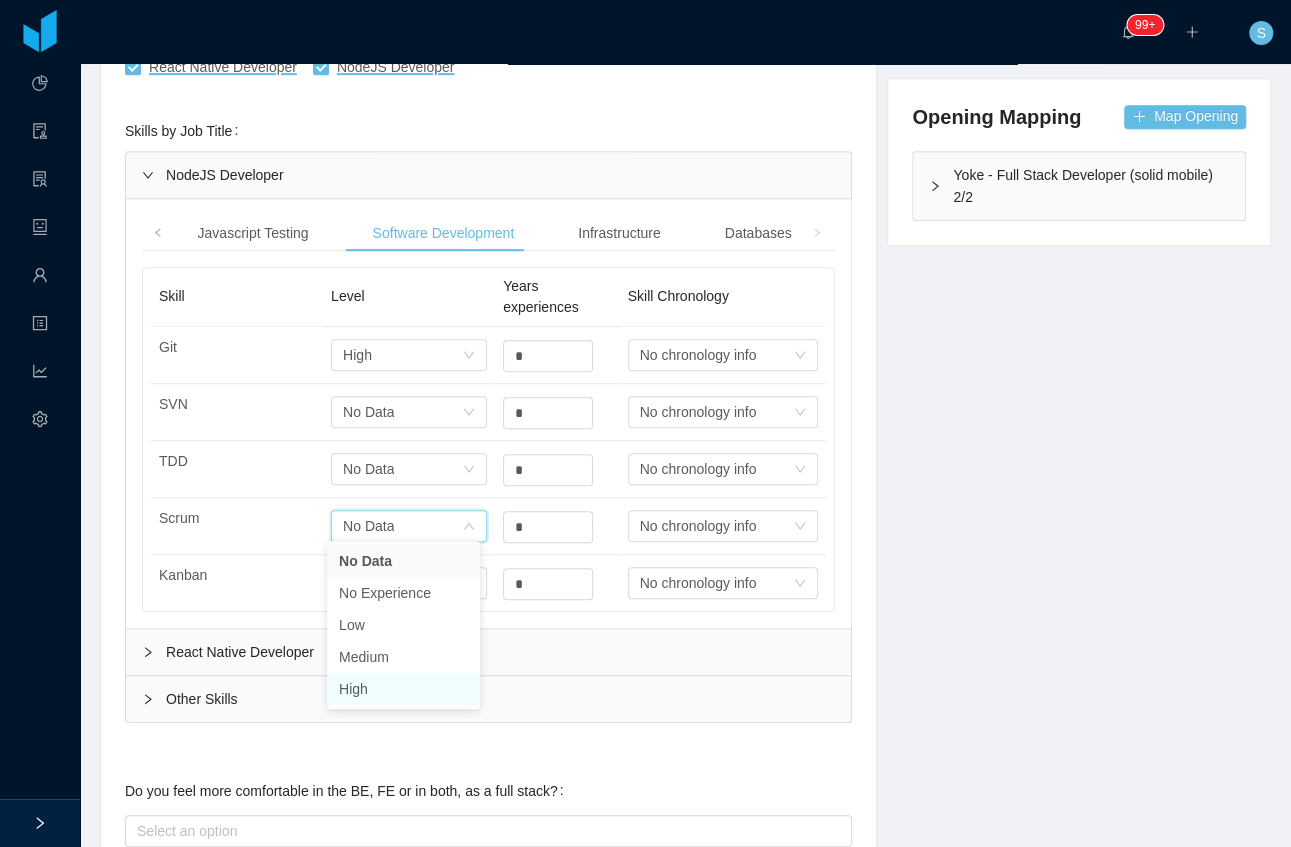 drag, startPoint x: 395, startPoint y: 693, endPoint x: 409, endPoint y: 641, distance: 53.851646 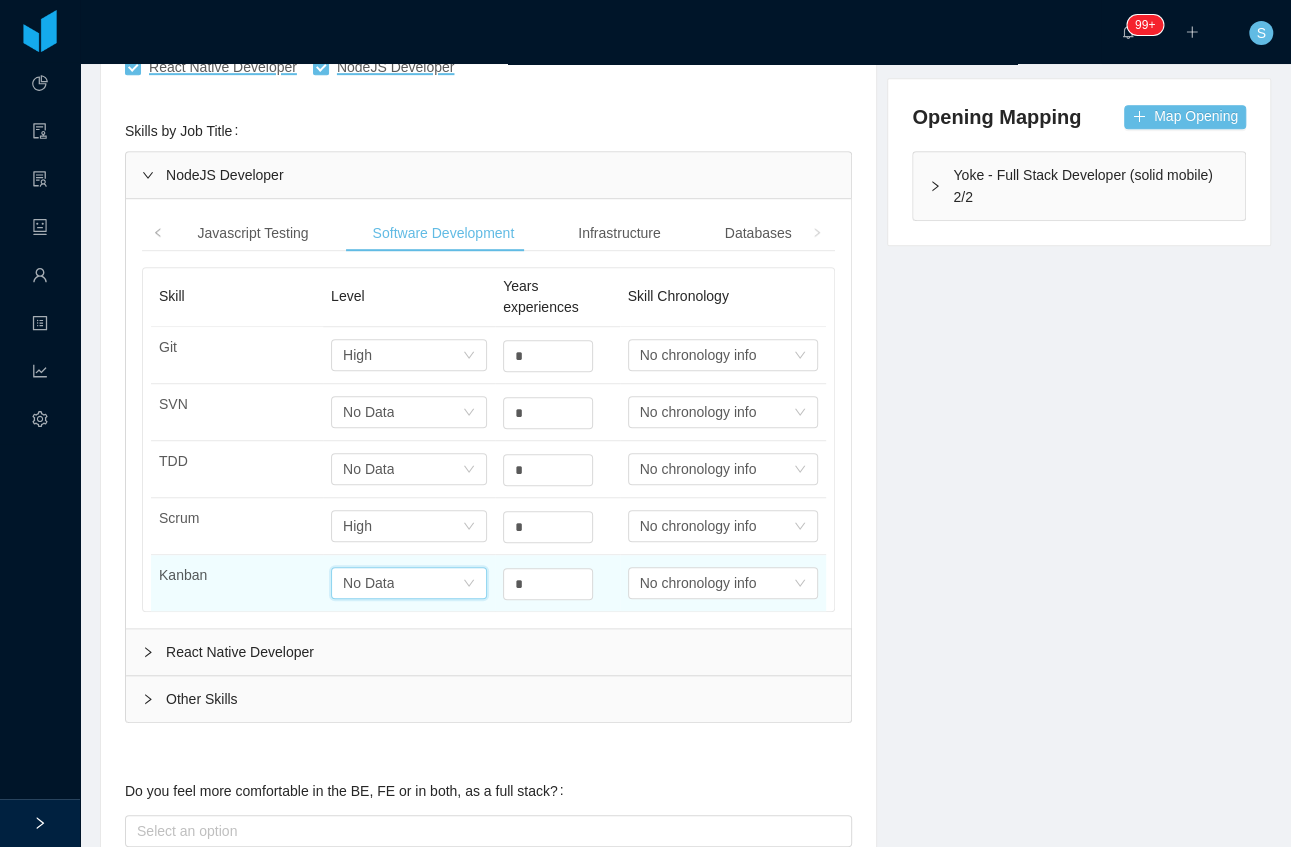 click on "Select one No Data" at bounding box center [402, 583] 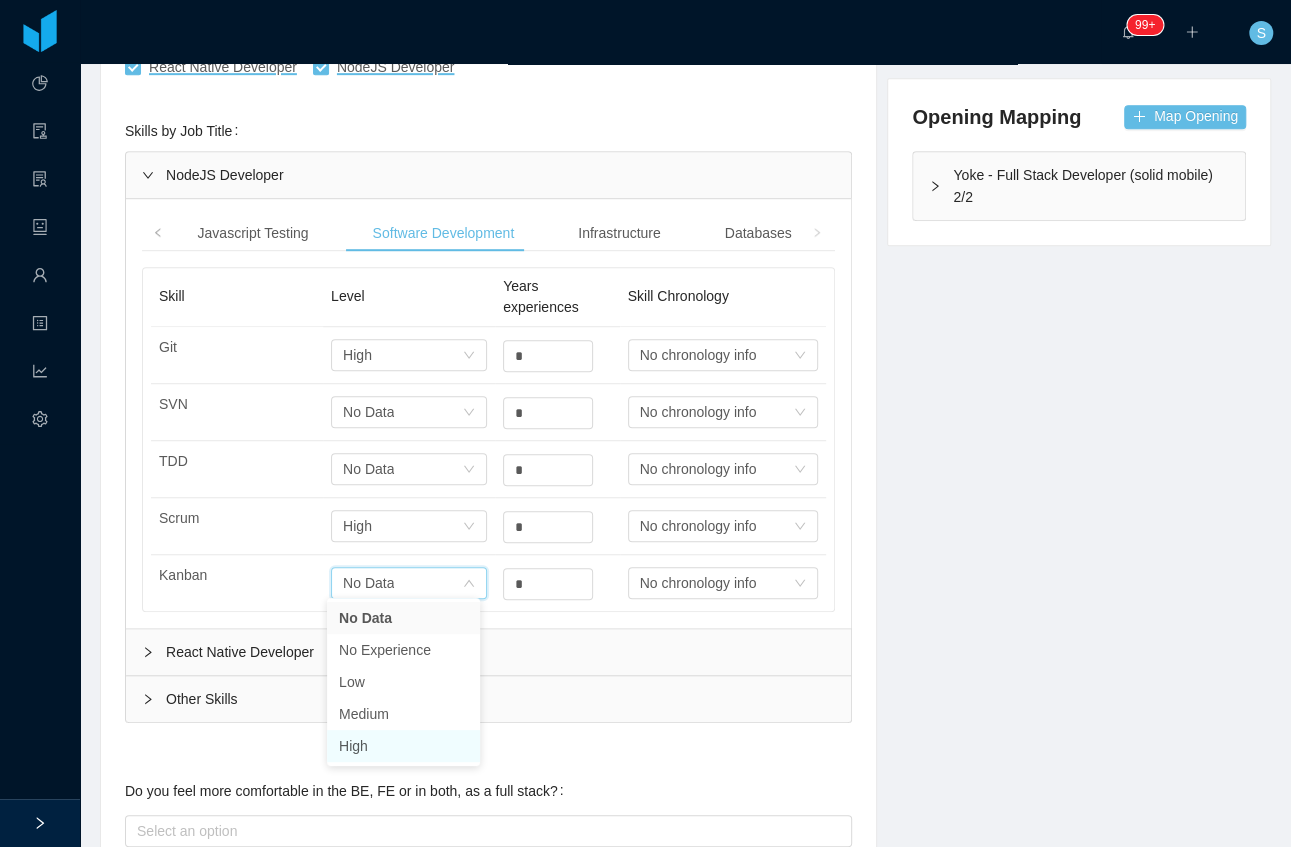 click on "High" at bounding box center [403, 746] 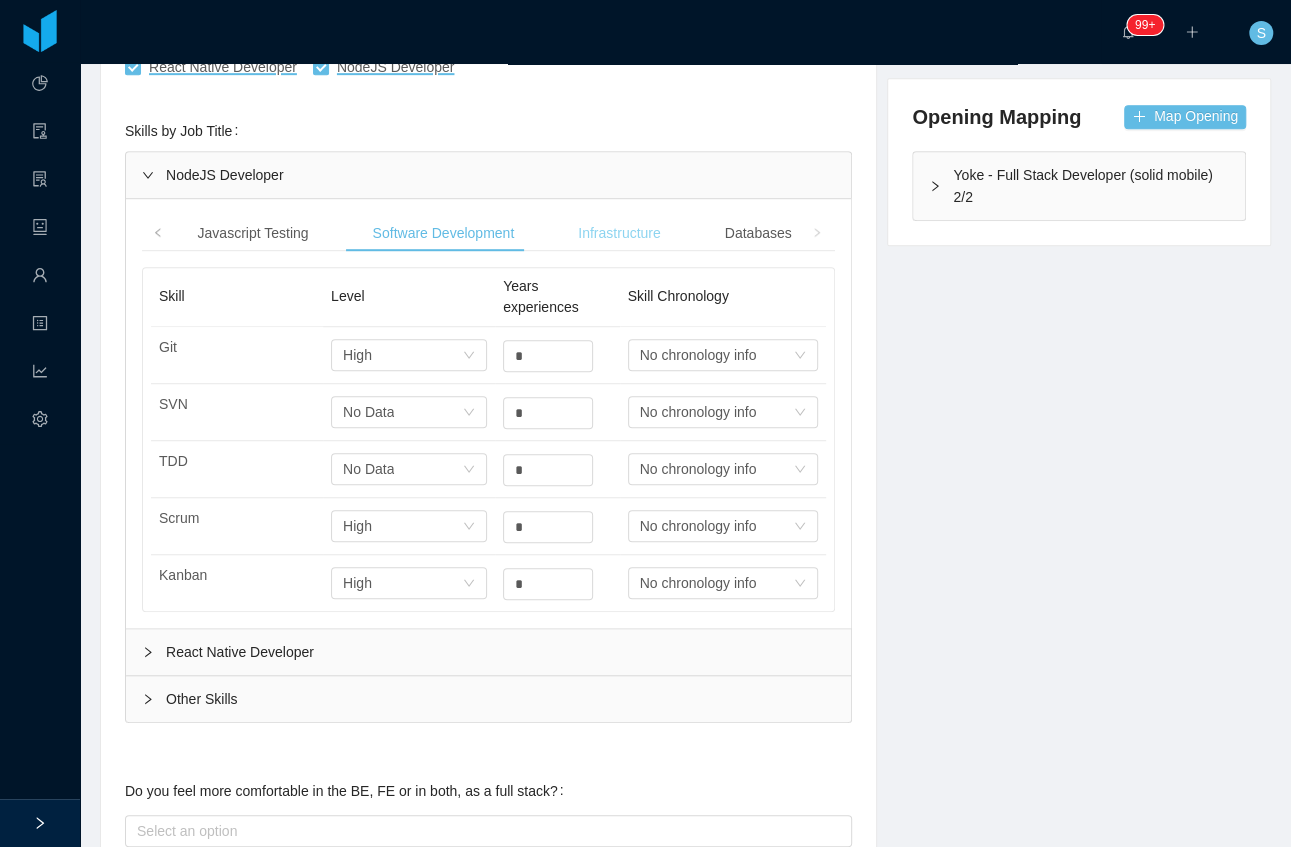 click on "Infrastructure" at bounding box center [619, 233] 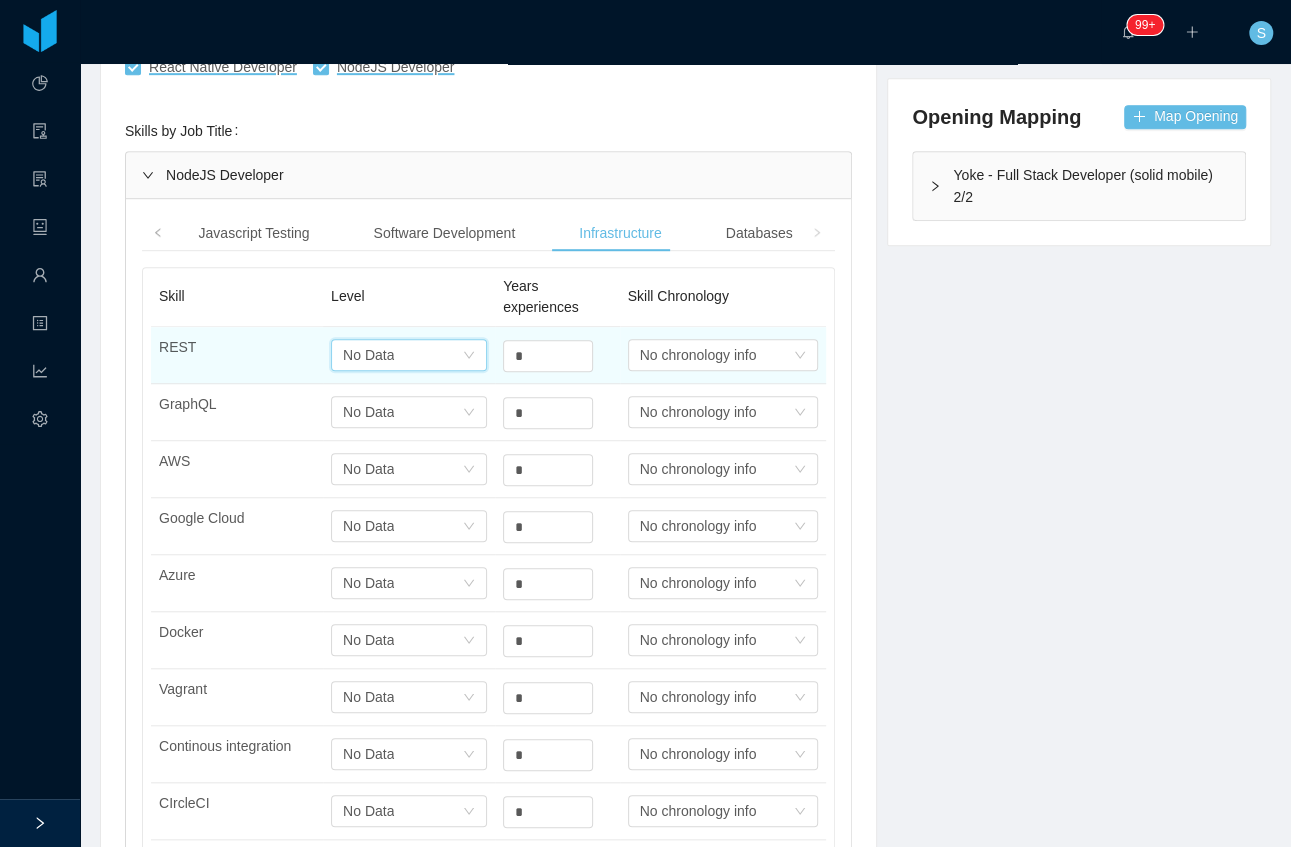 click on "No Data" at bounding box center [368, 355] 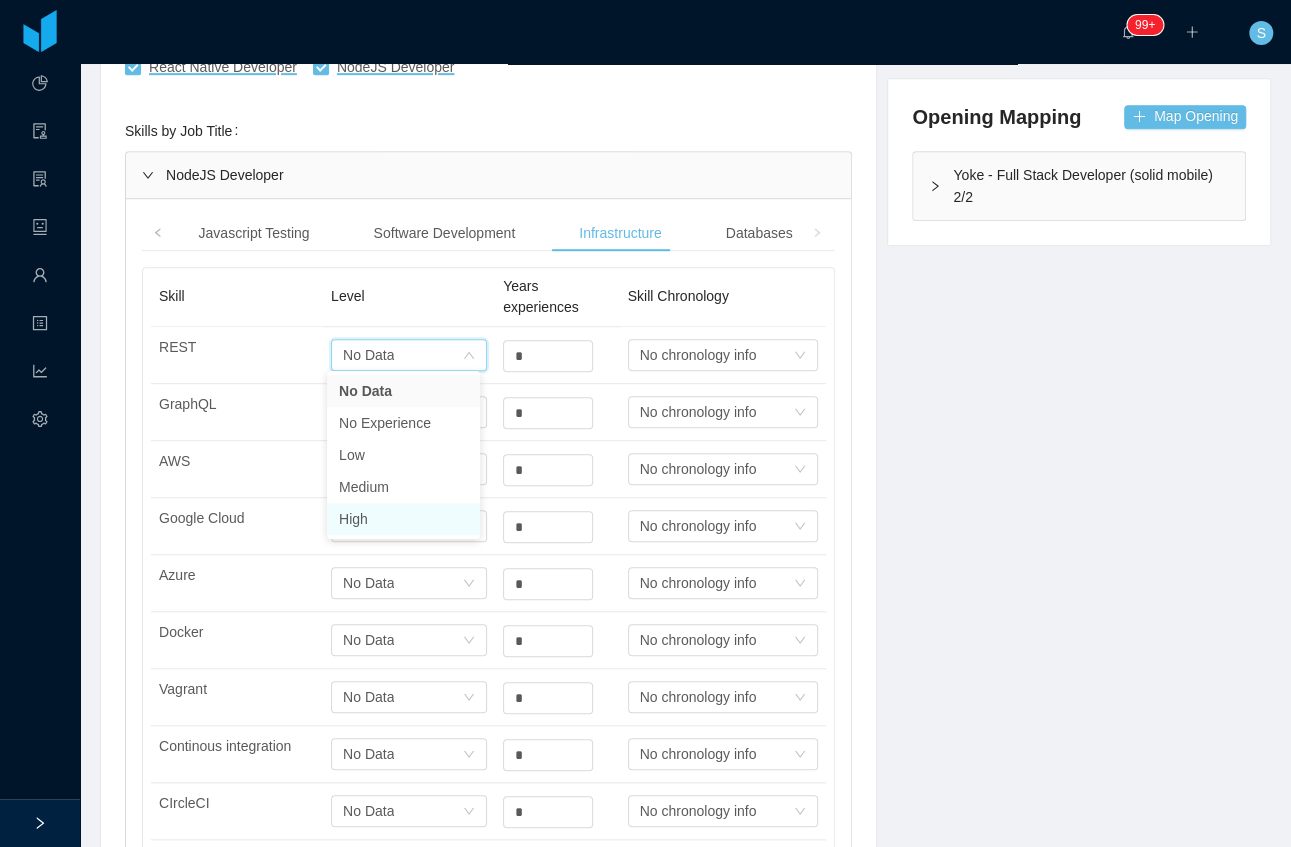 click on "High" at bounding box center [403, 519] 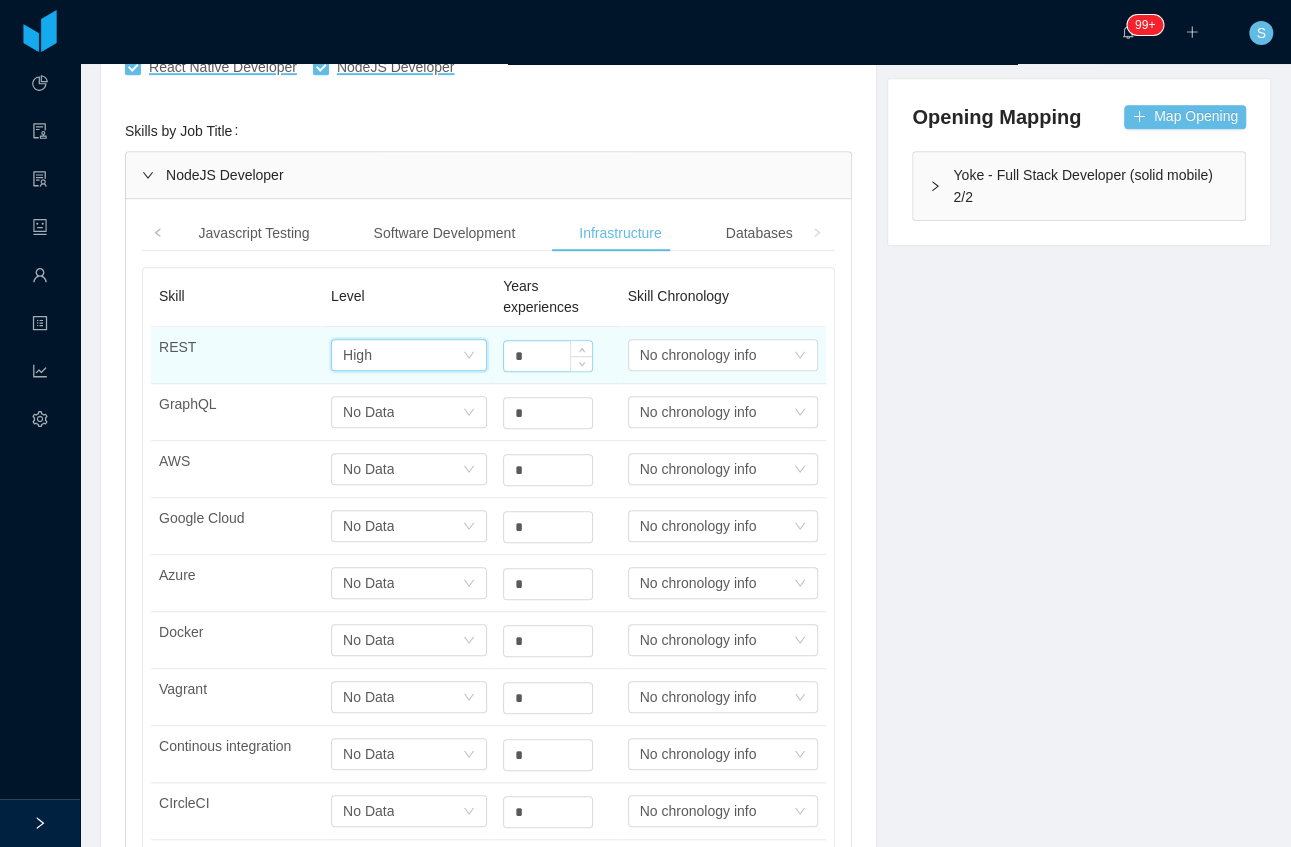 click on "*" at bounding box center (548, 356) 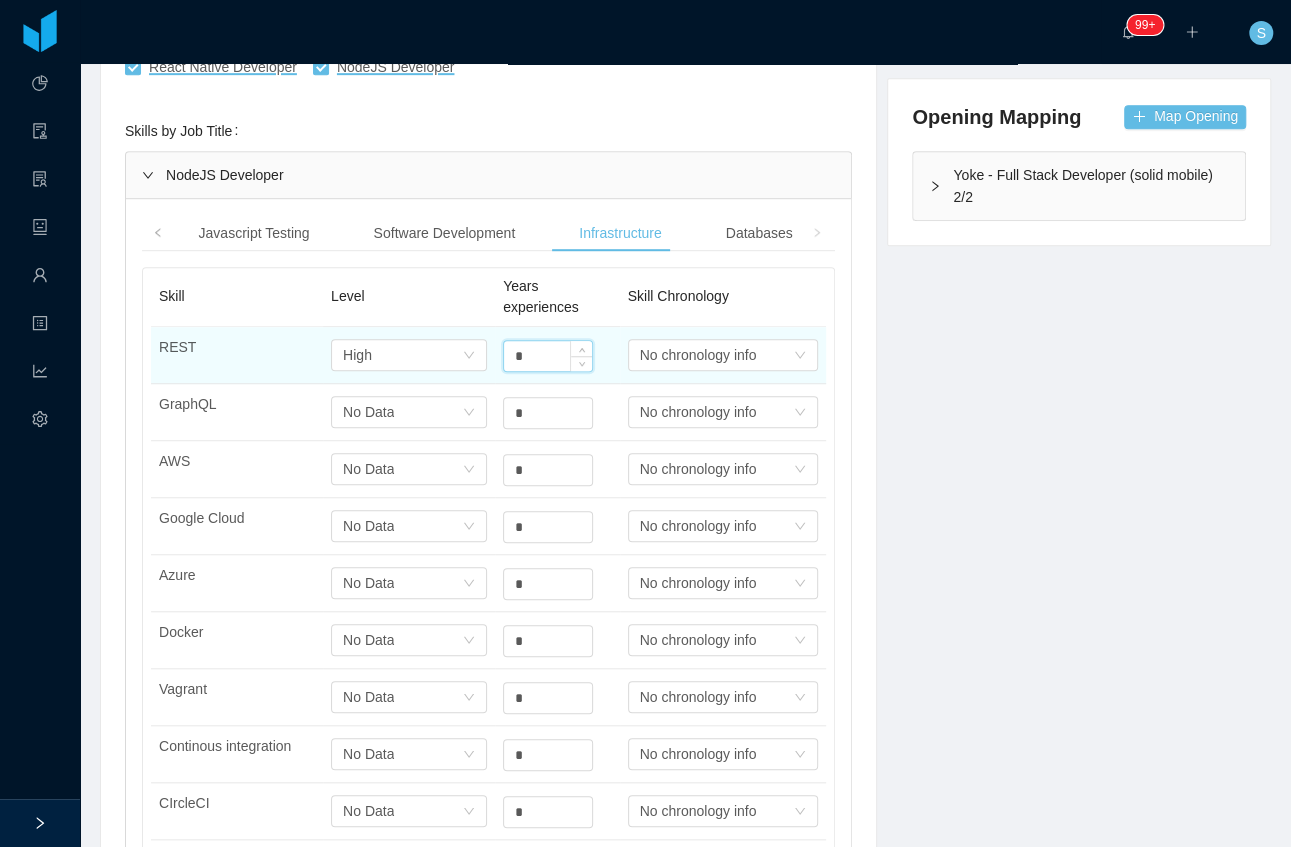 click on "*" at bounding box center [548, 356] 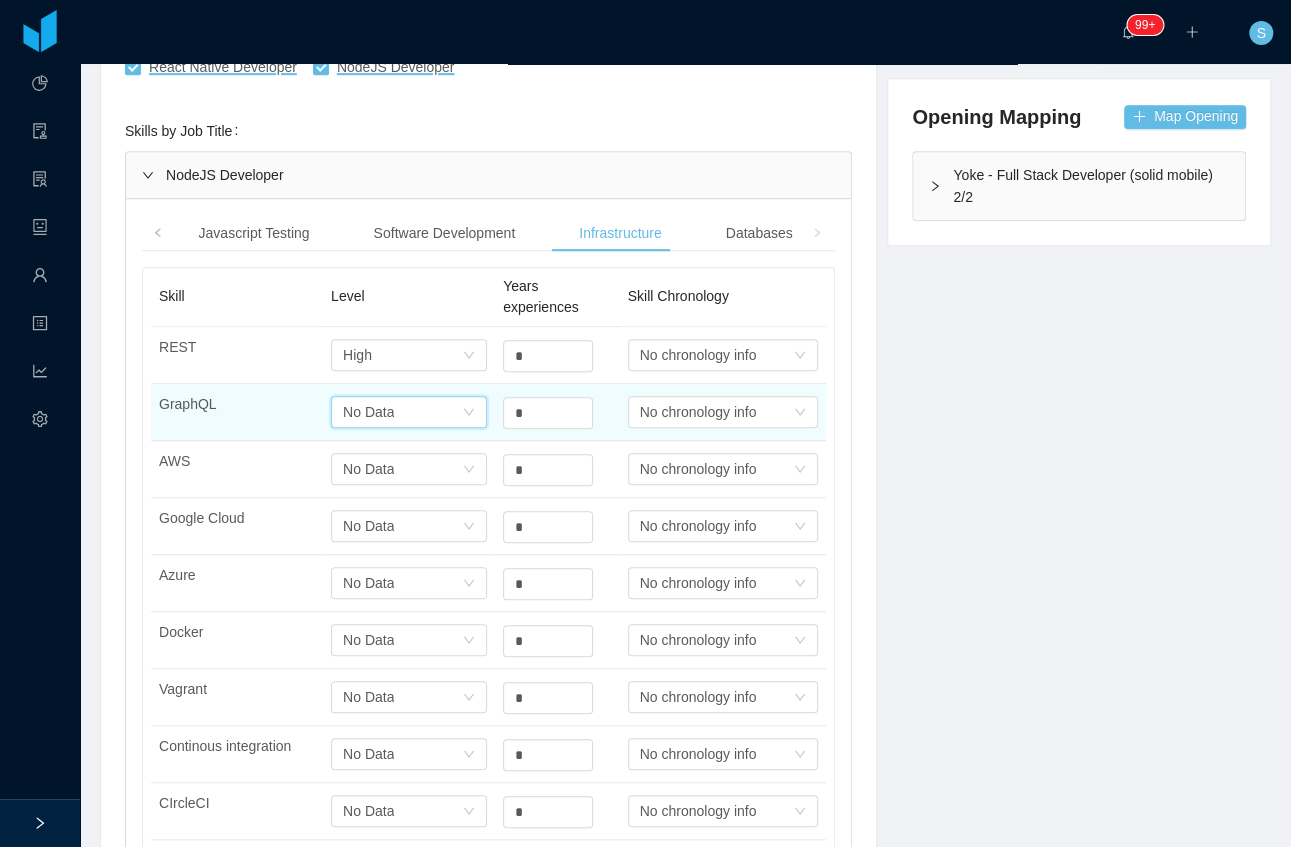 click on "No Data" at bounding box center (368, 412) 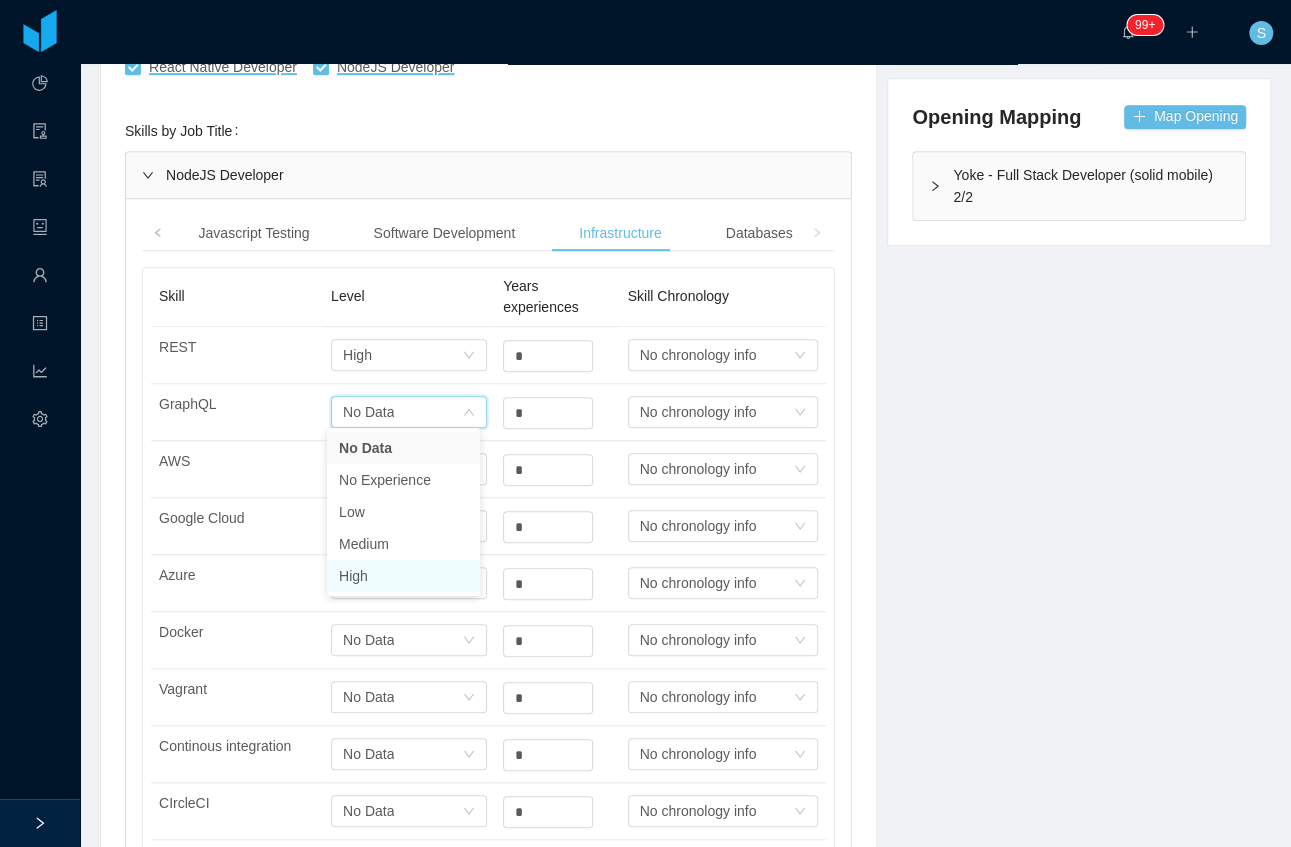 click on "High" at bounding box center (403, 576) 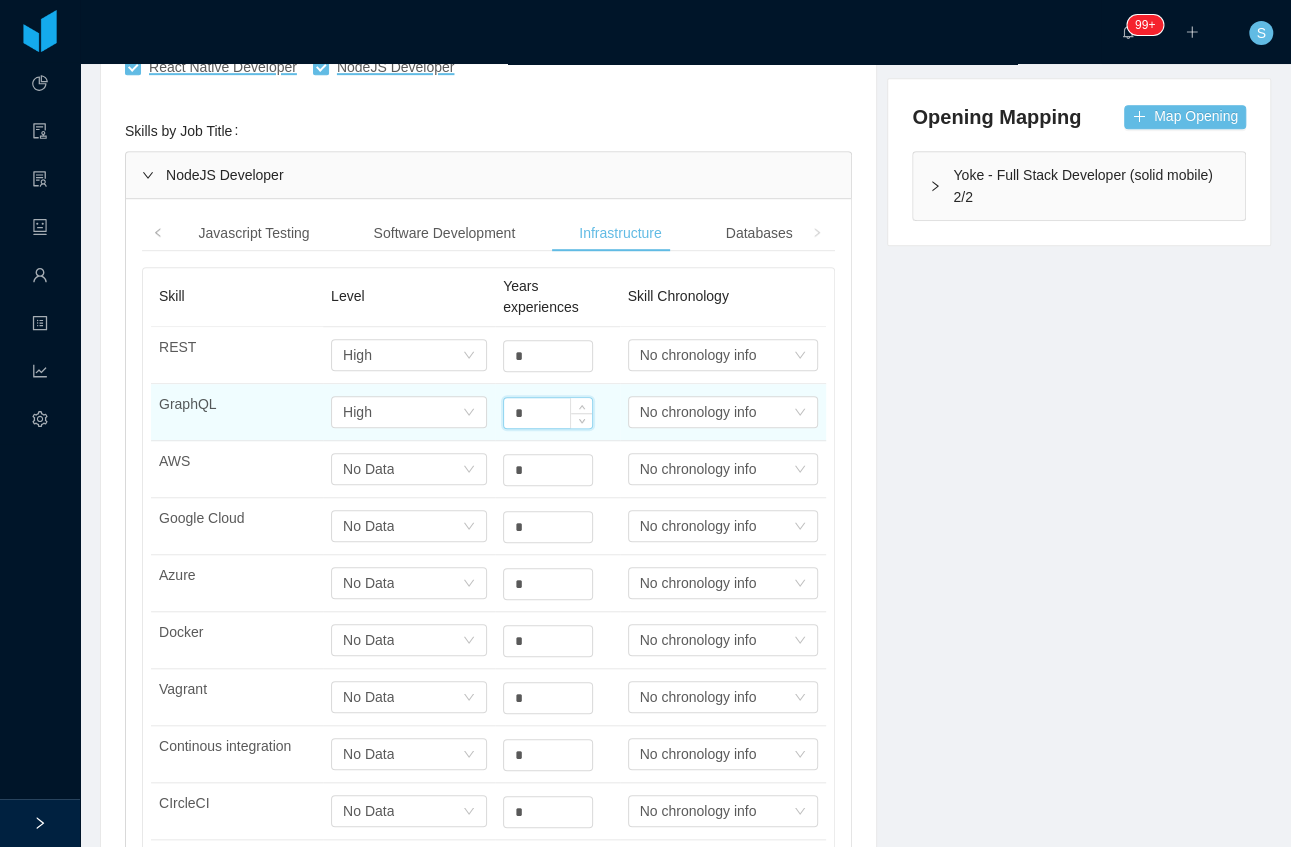 click on "*" at bounding box center (548, 413) 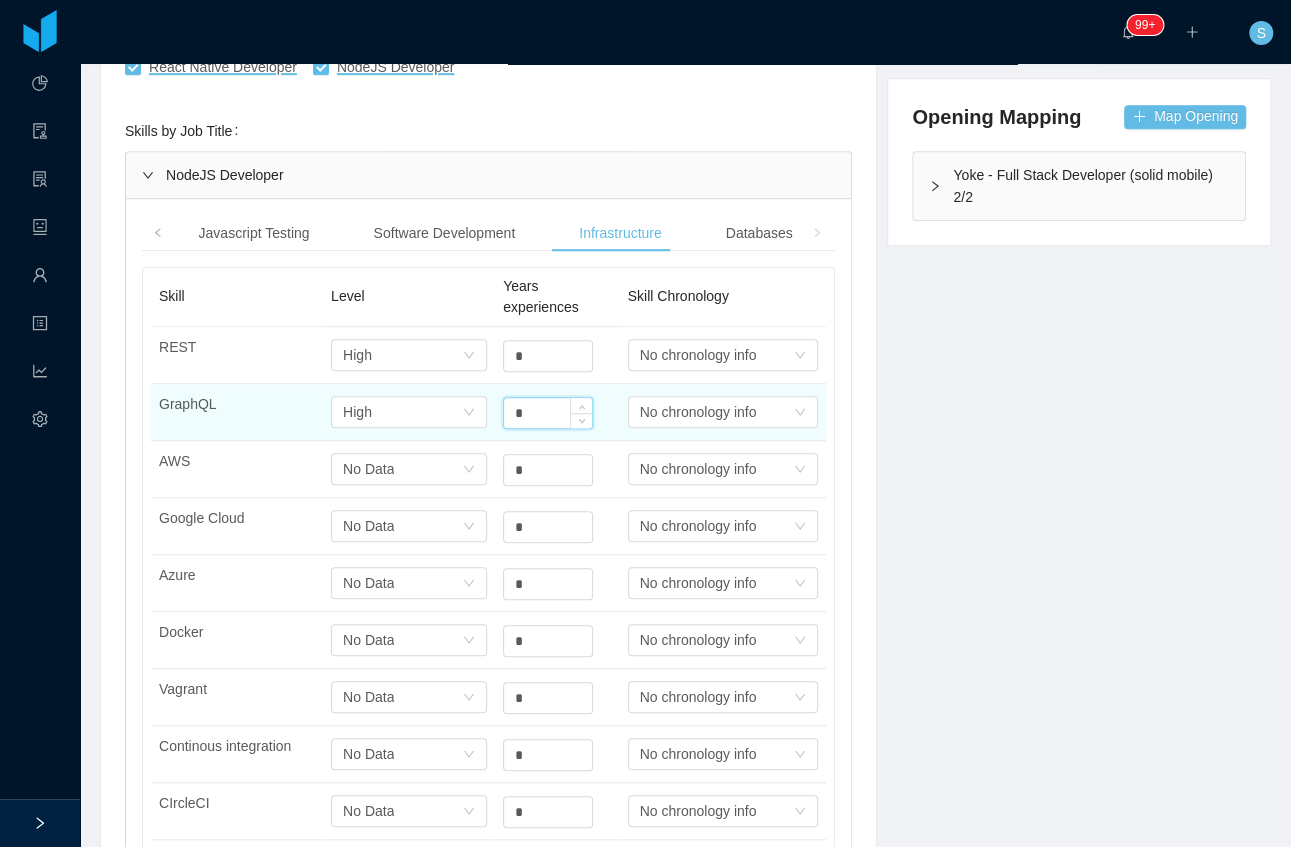 click on "*" at bounding box center (548, 413) 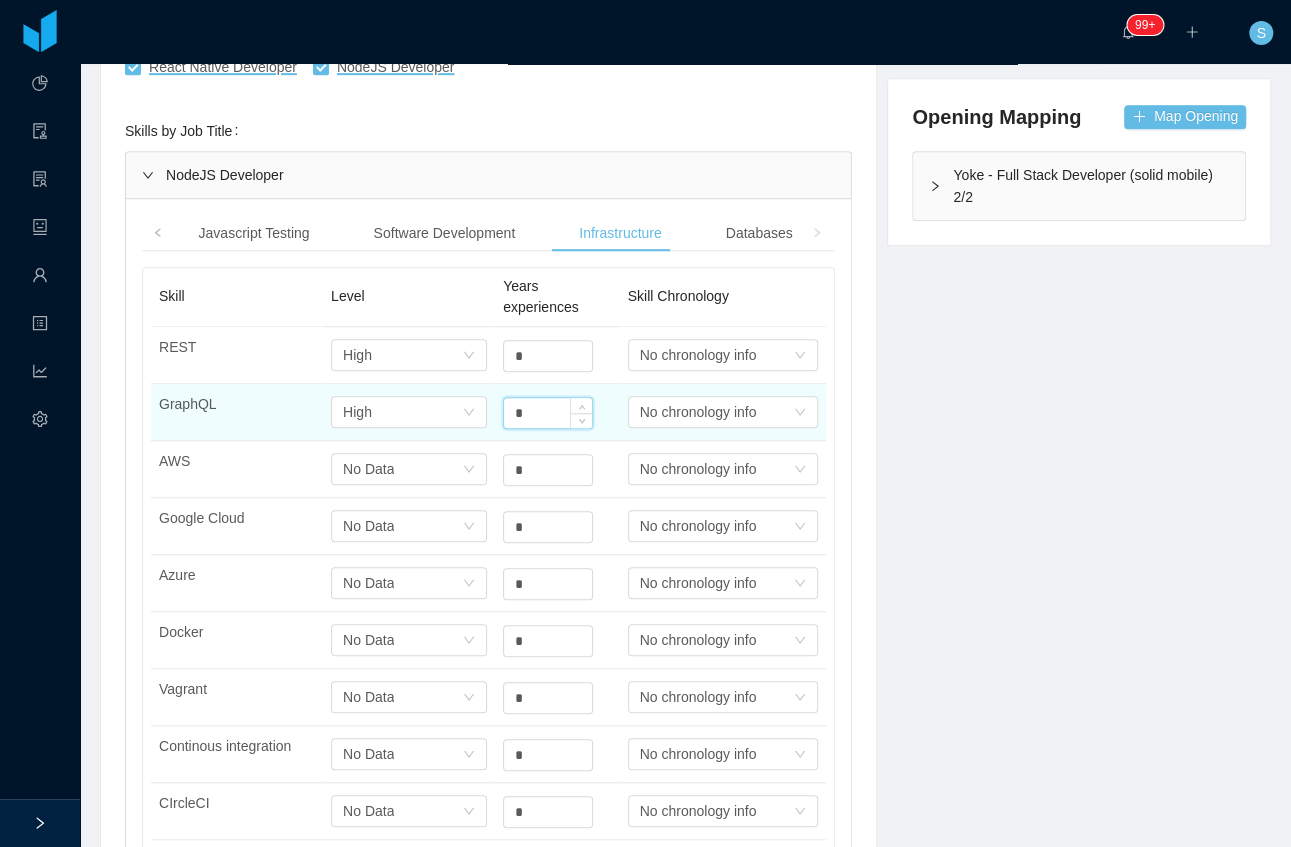 click on "*" at bounding box center (548, 413) 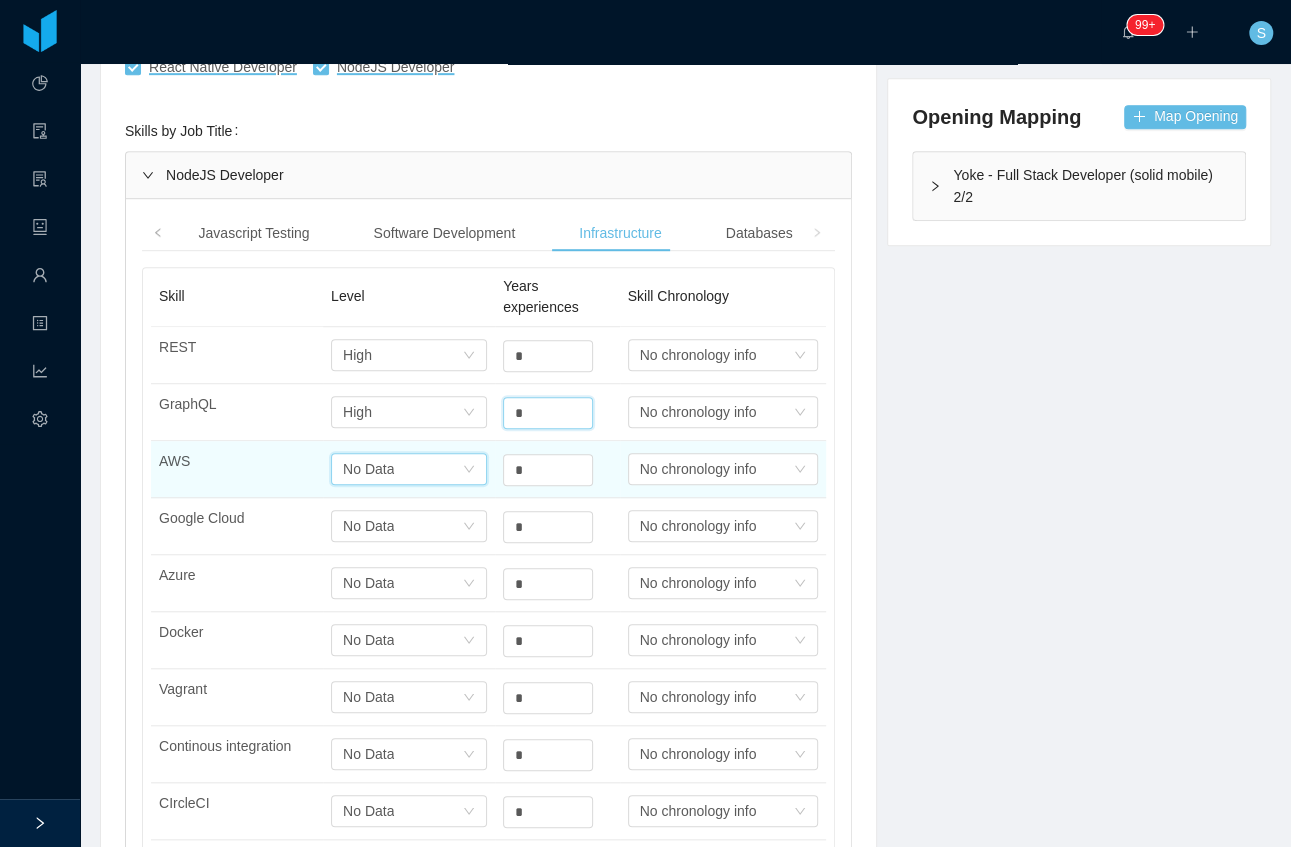 click on "Select one No Data" at bounding box center (402, 355) 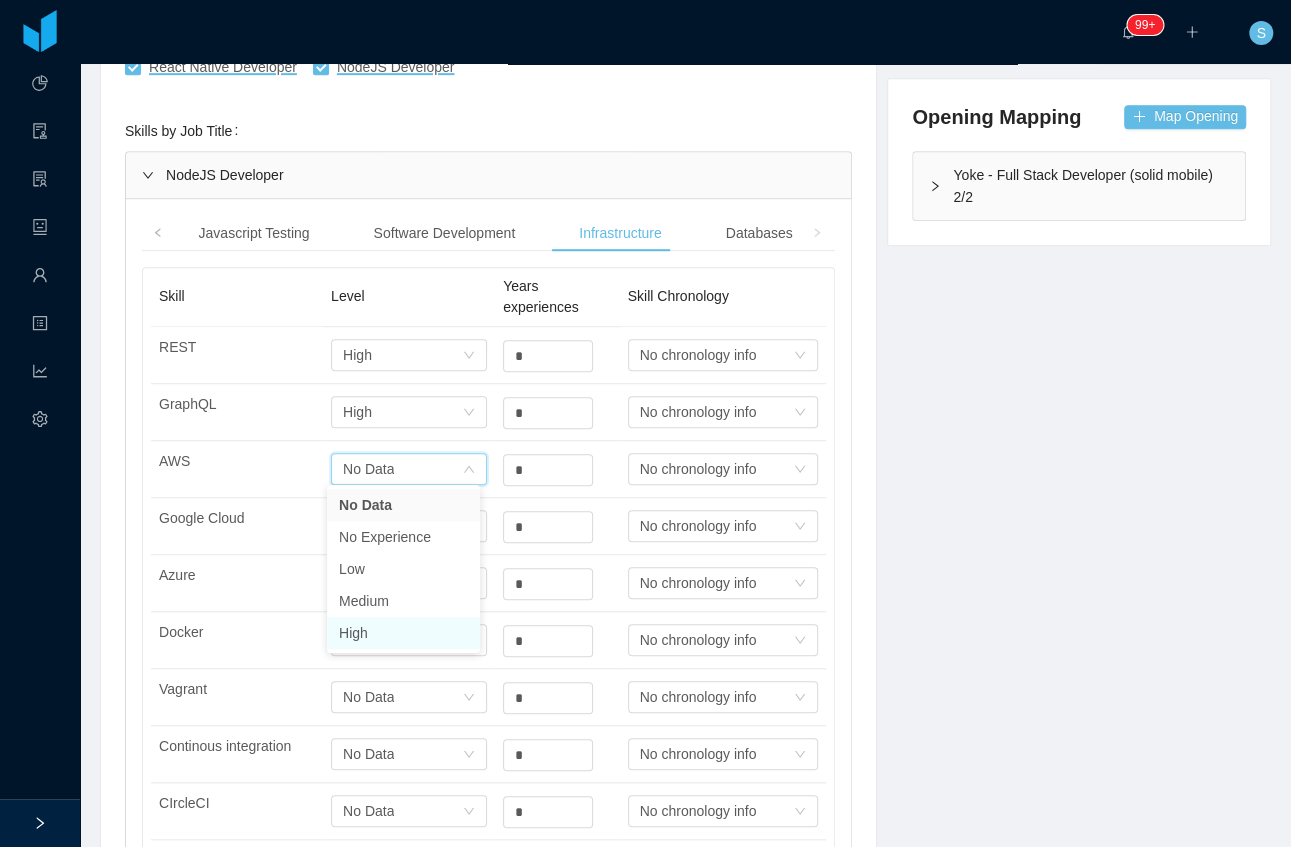 click on "High" at bounding box center (403, 633) 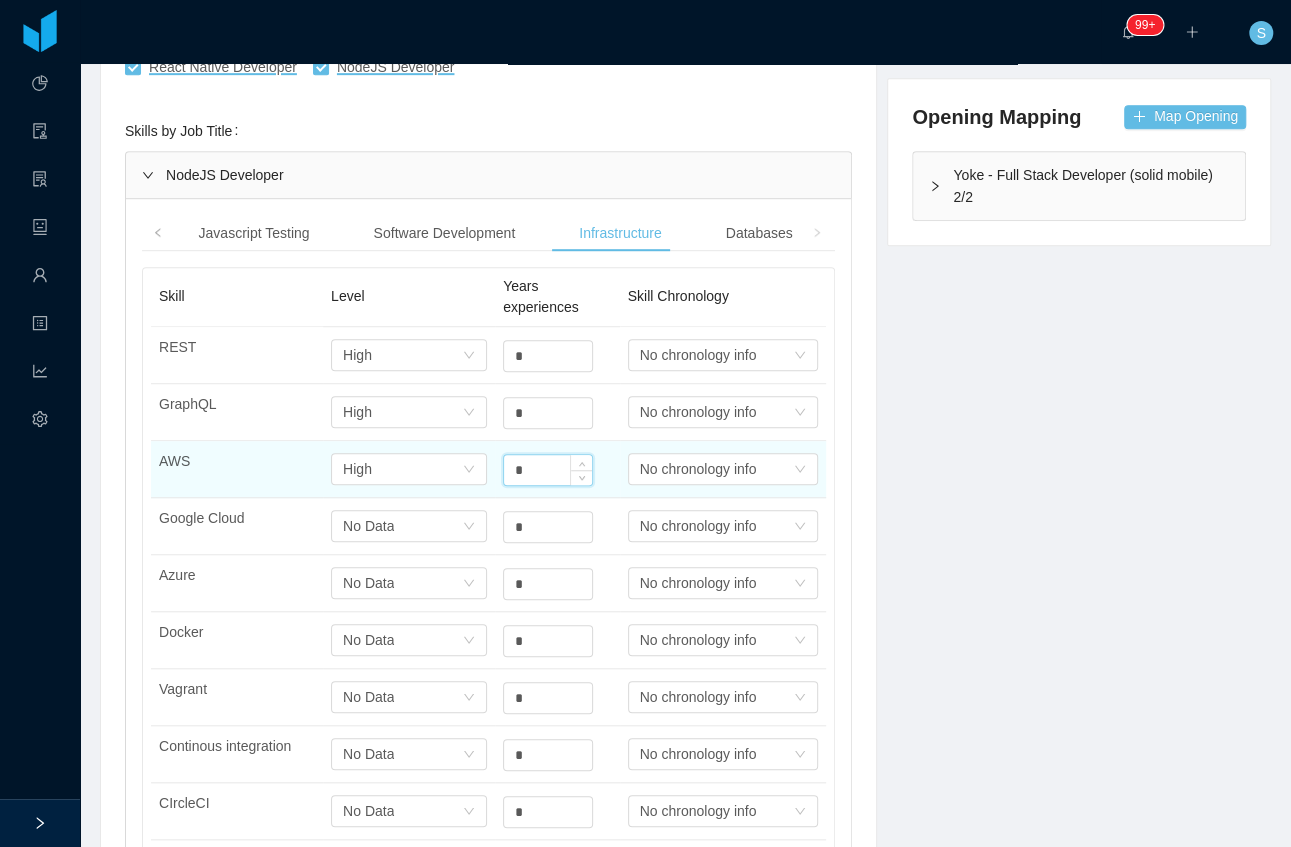 click on "*" at bounding box center [548, 470] 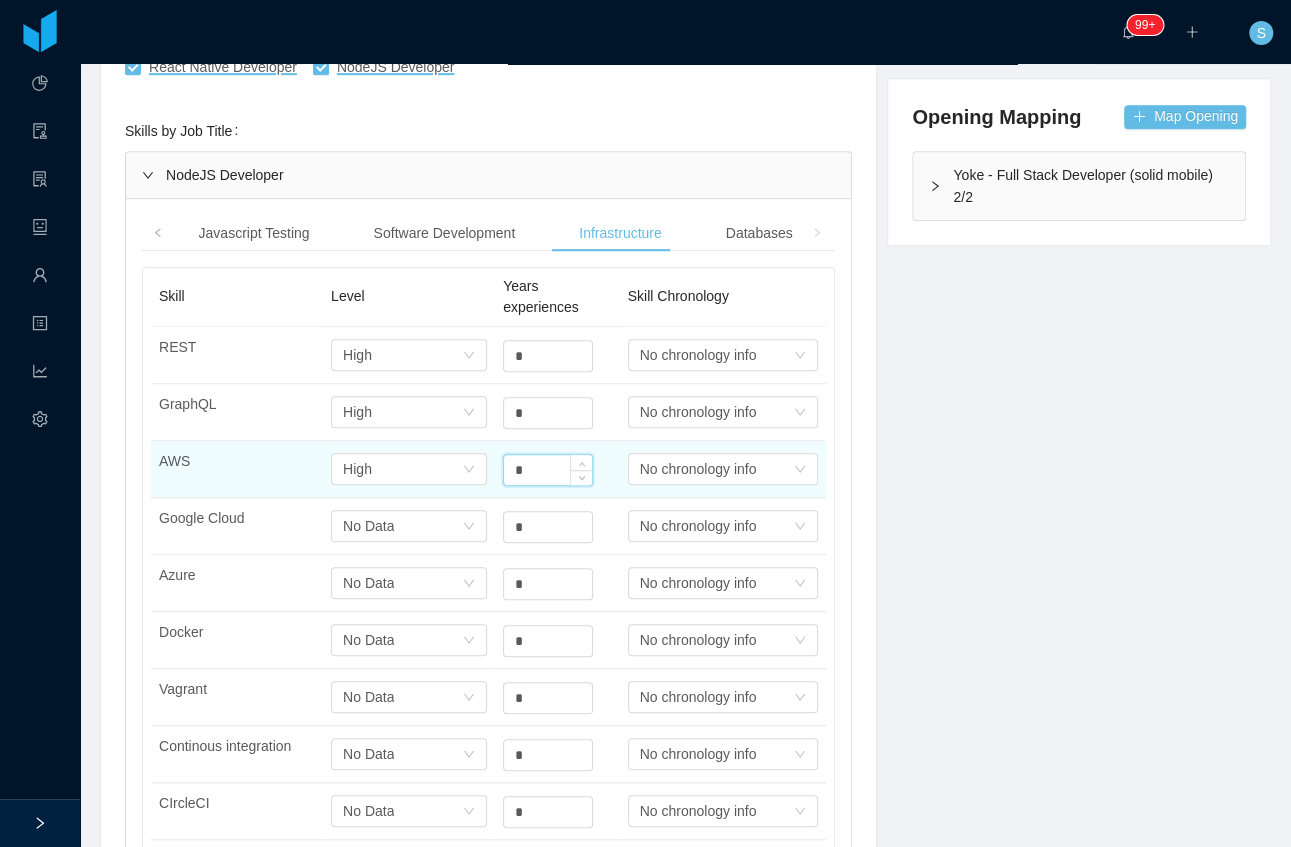 click on "*" at bounding box center [548, 470] 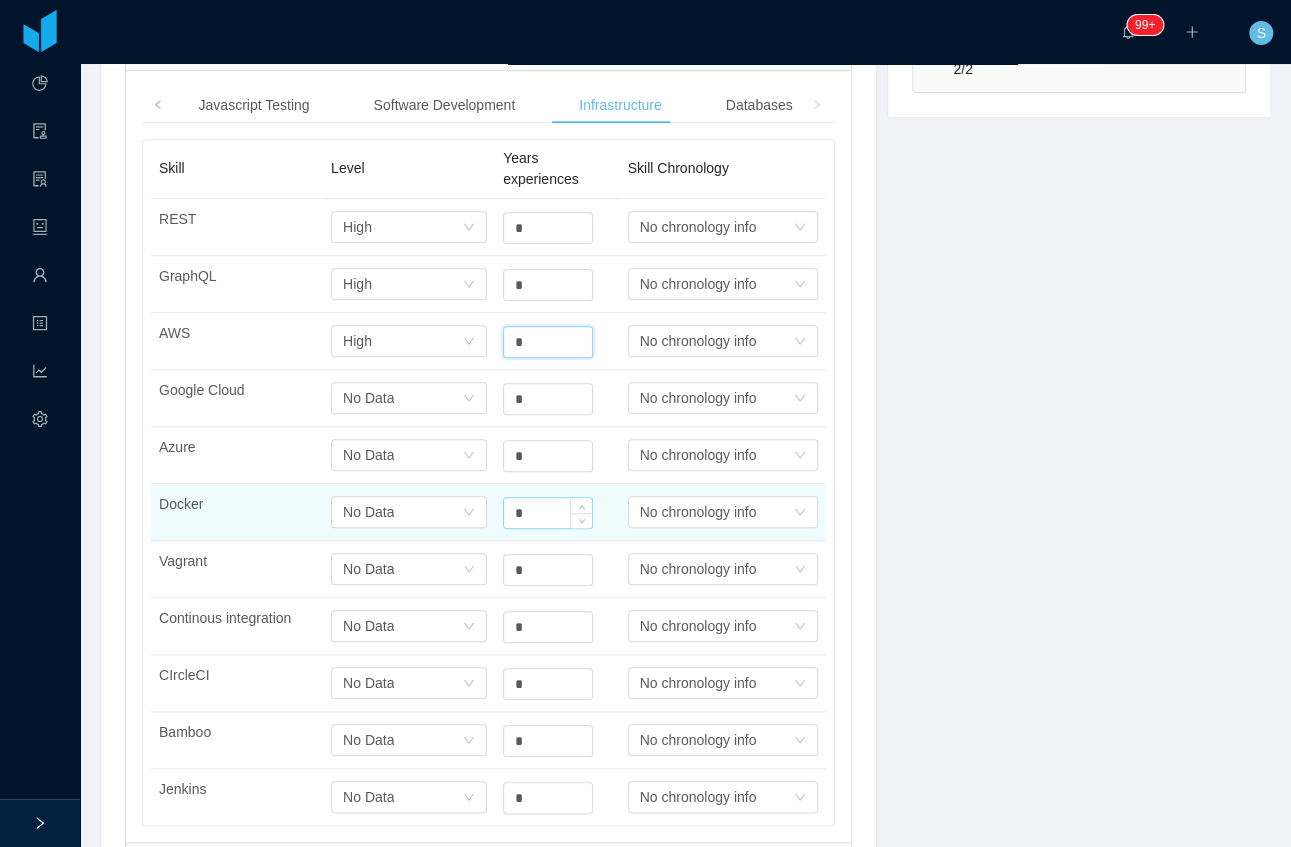 scroll, scrollTop: 645, scrollLeft: 0, axis: vertical 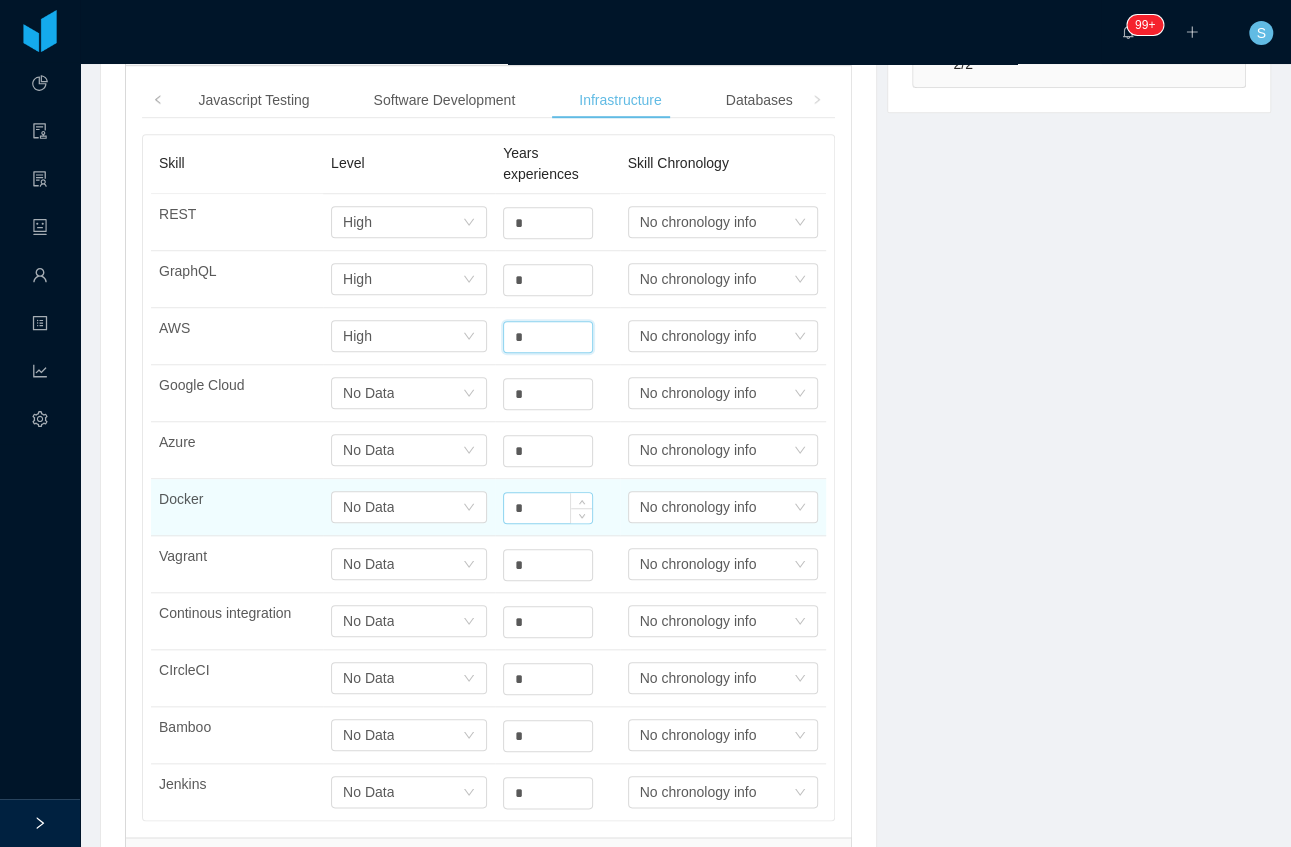 click on "*" at bounding box center [548, 223] 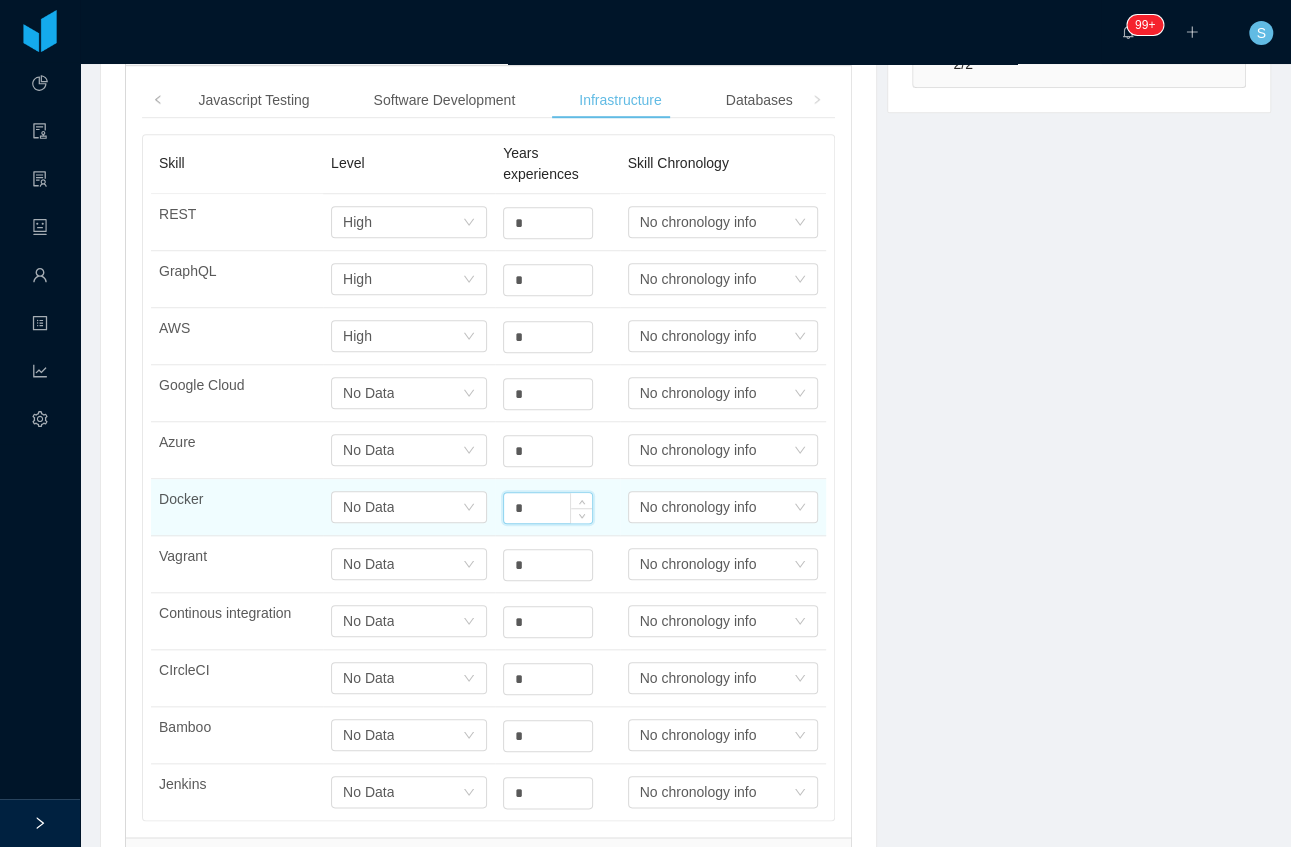 click on "*" at bounding box center [548, 508] 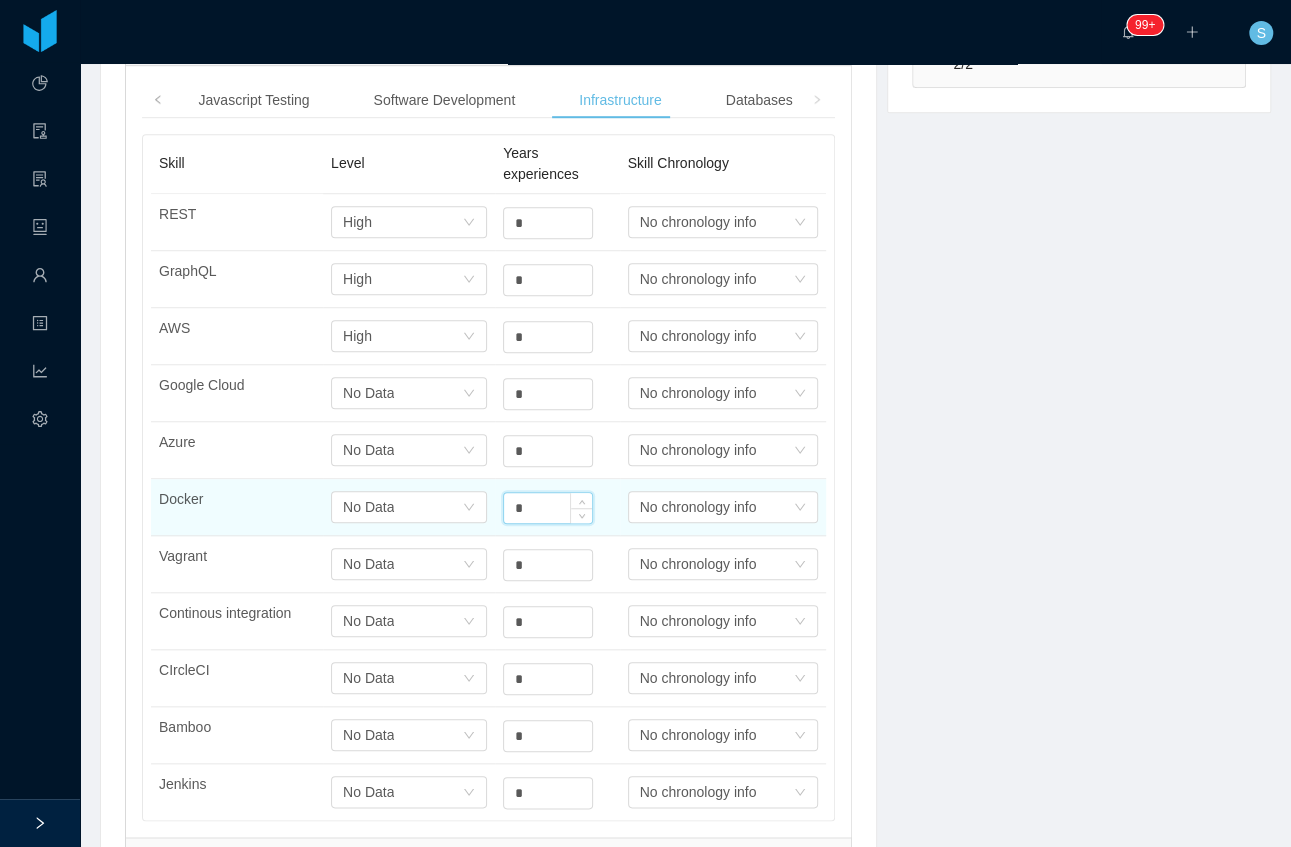 click on "*" at bounding box center (548, 508) 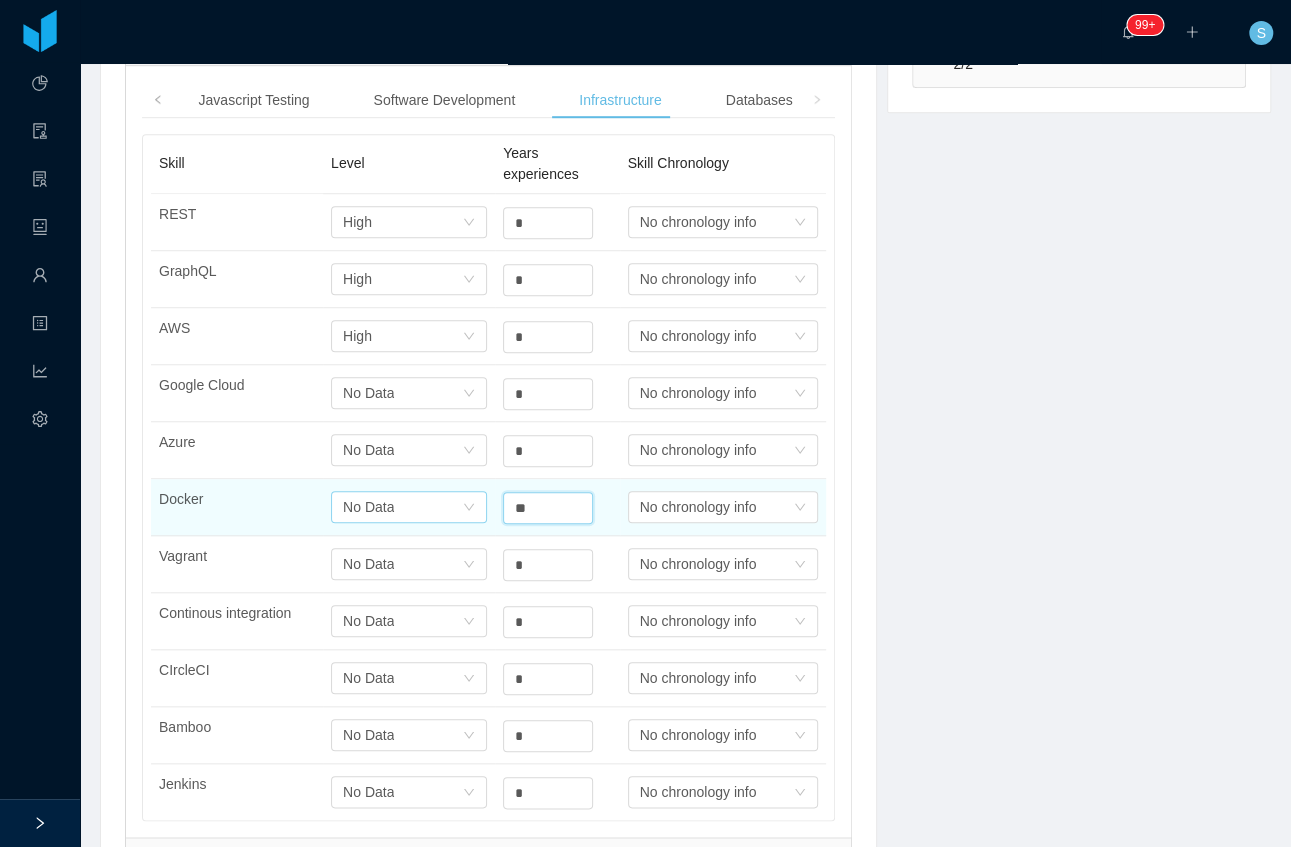 drag, startPoint x: 526, startPoint y: 504, endPoint x: 409, endPoint y: 496, distance: 117.273186 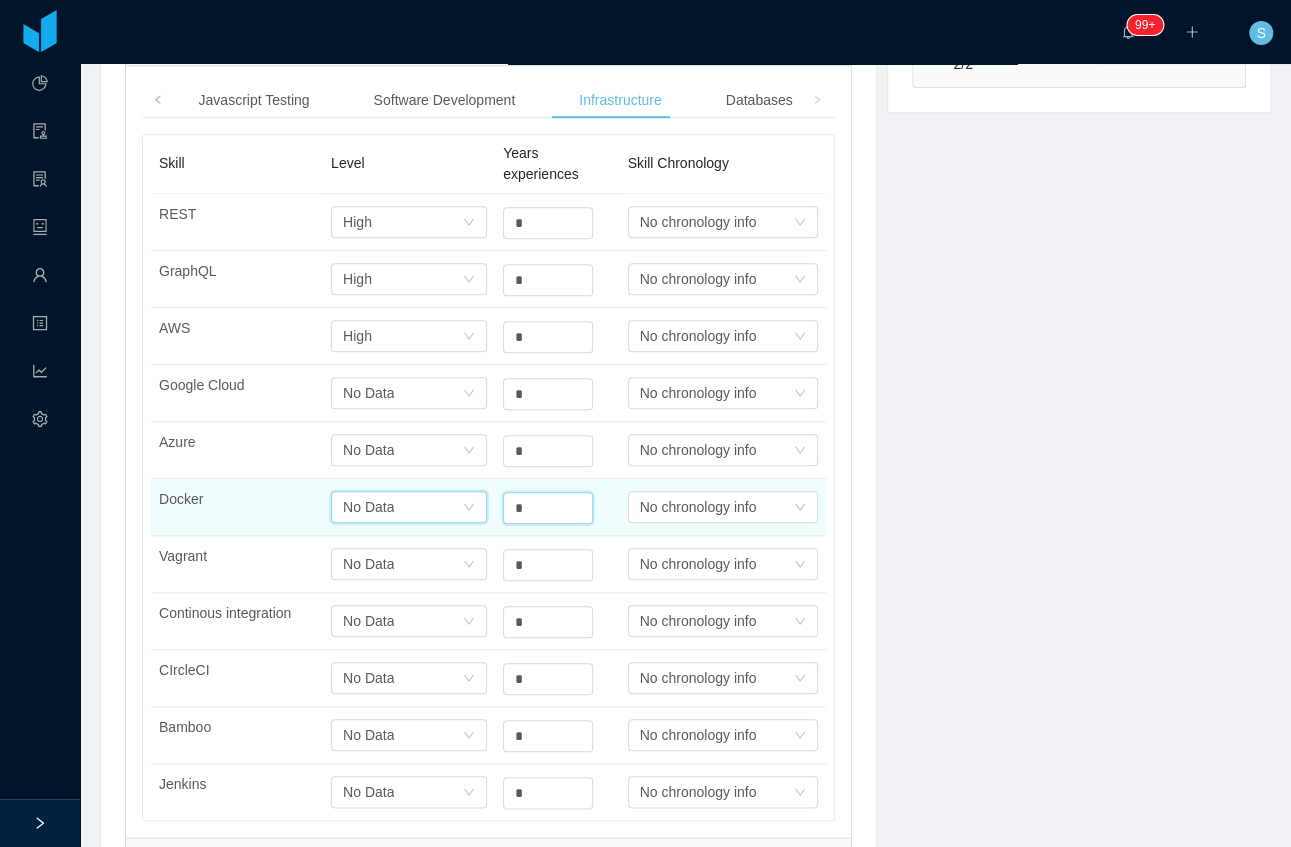 click on "No Data" at bounding box center (357, 222) 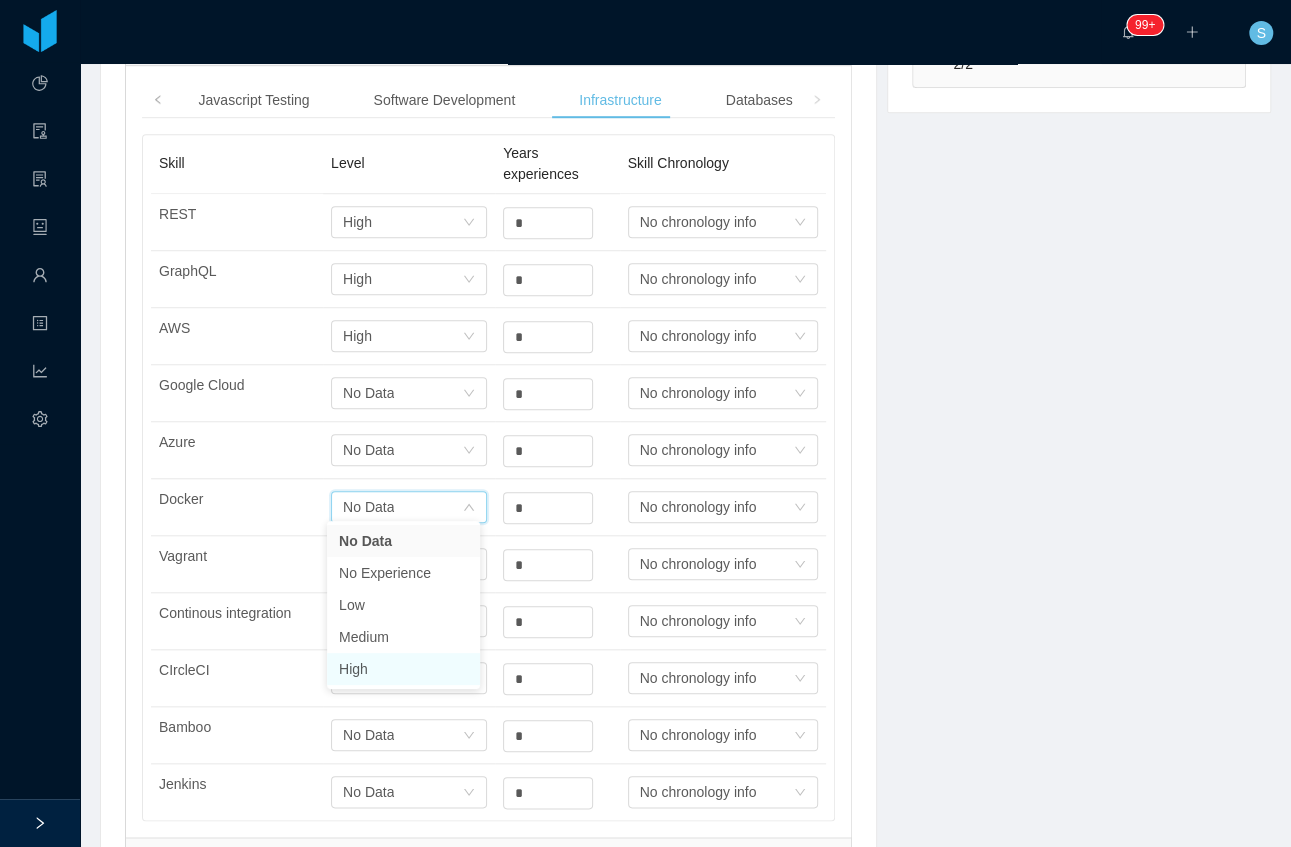 click on "High" at bounding box center [403, 669] 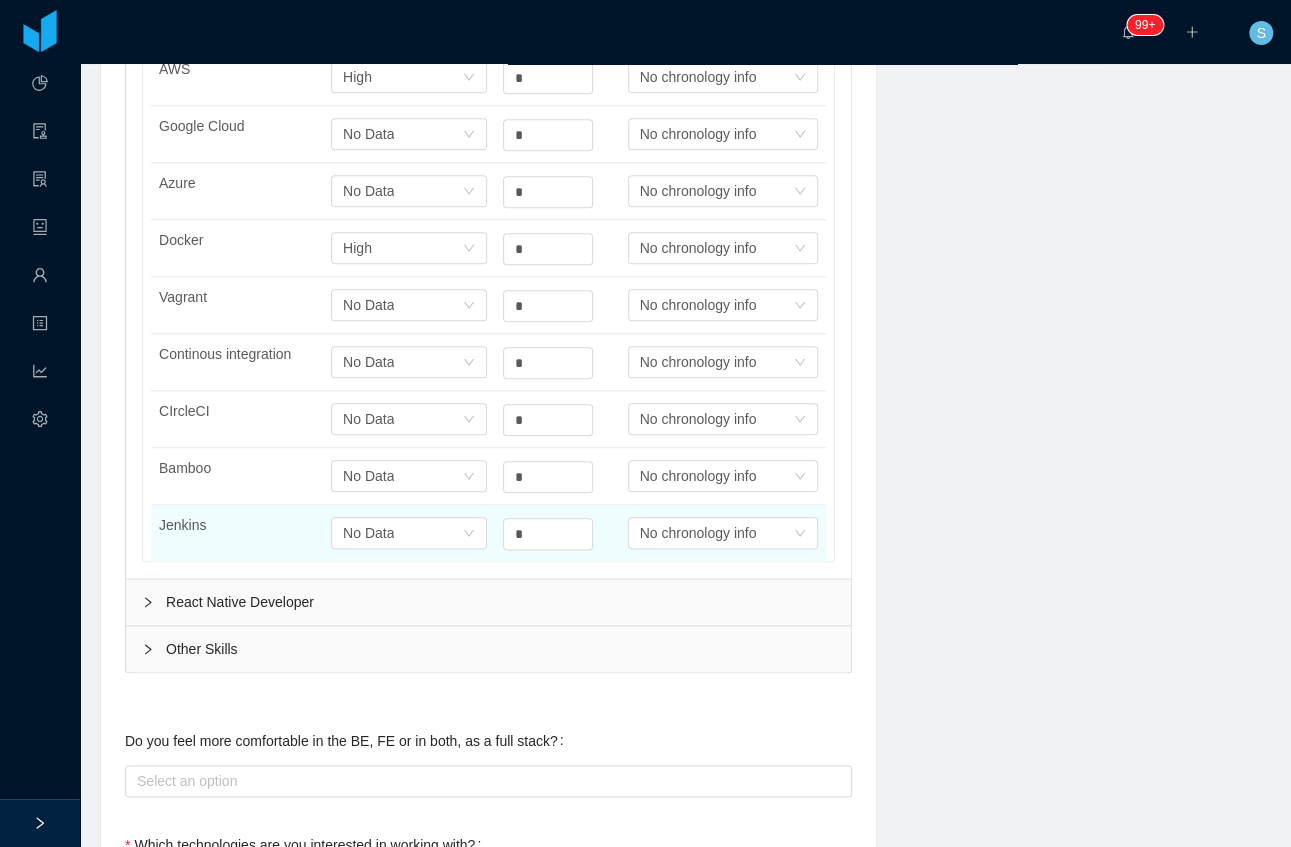 scroll, scrollTop: 845, scrollLeft: 0, axis: vertical 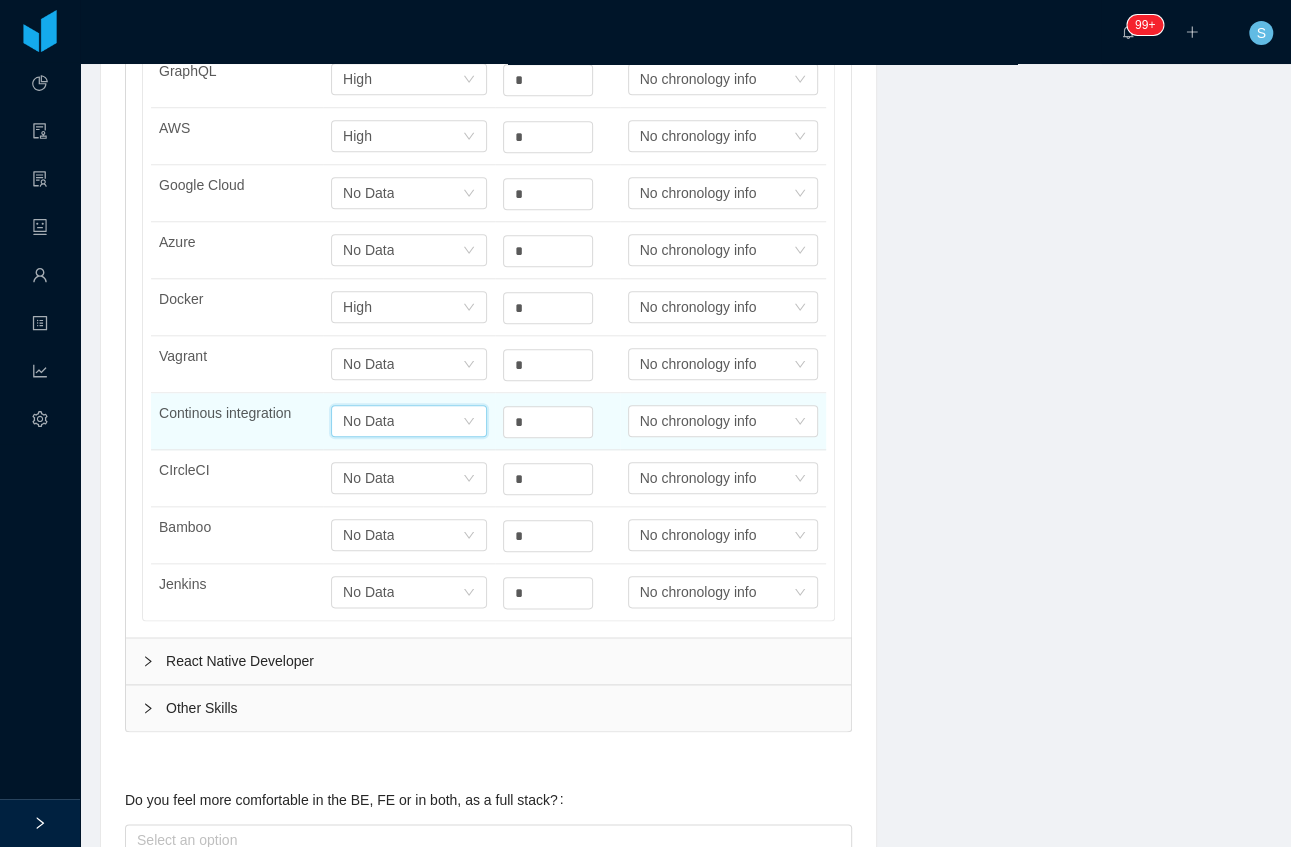 click on "Select one No Data" at bounding box center (402, 22) 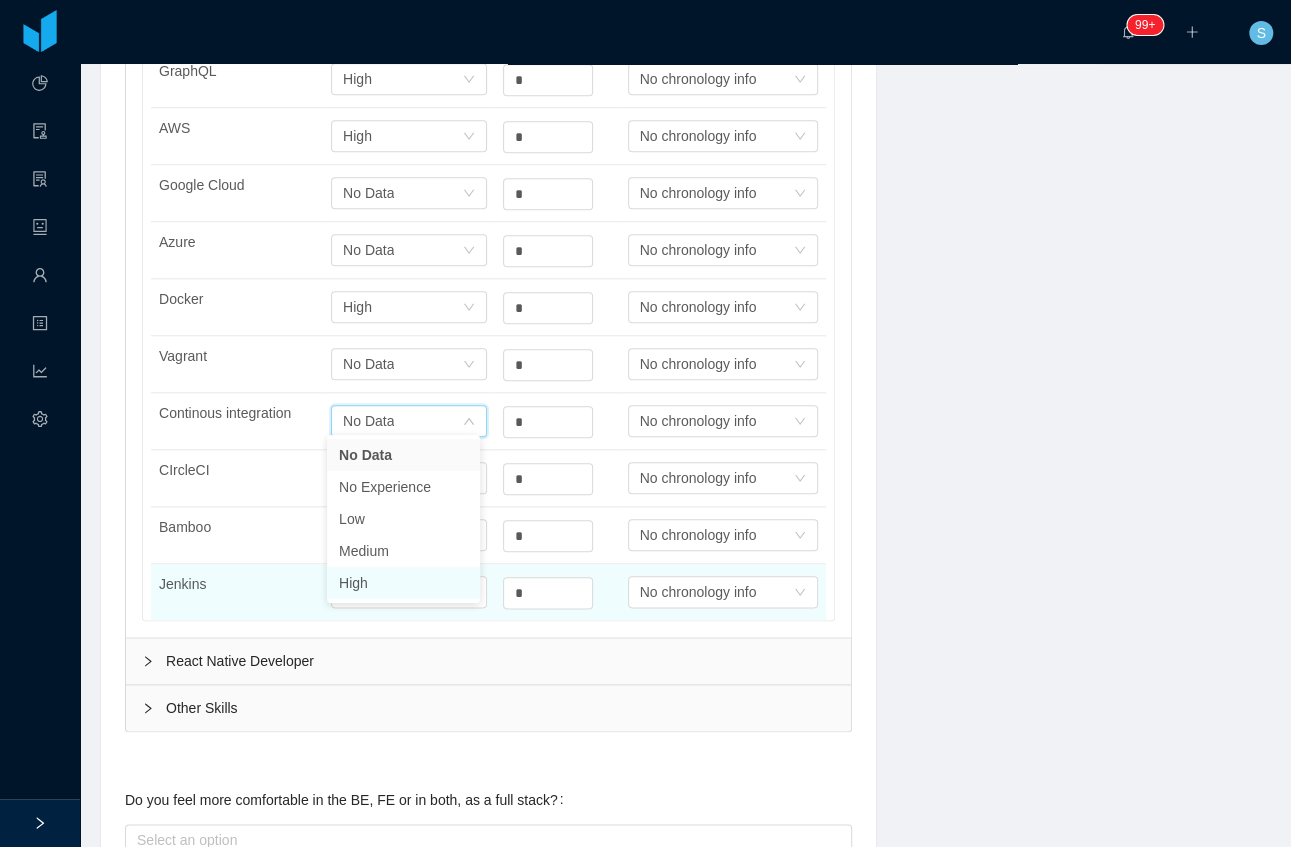 drag, startPoint x: 366, startPoint y: 590, endPoint x: 367, endPoint y: 606, distance: 16.03122 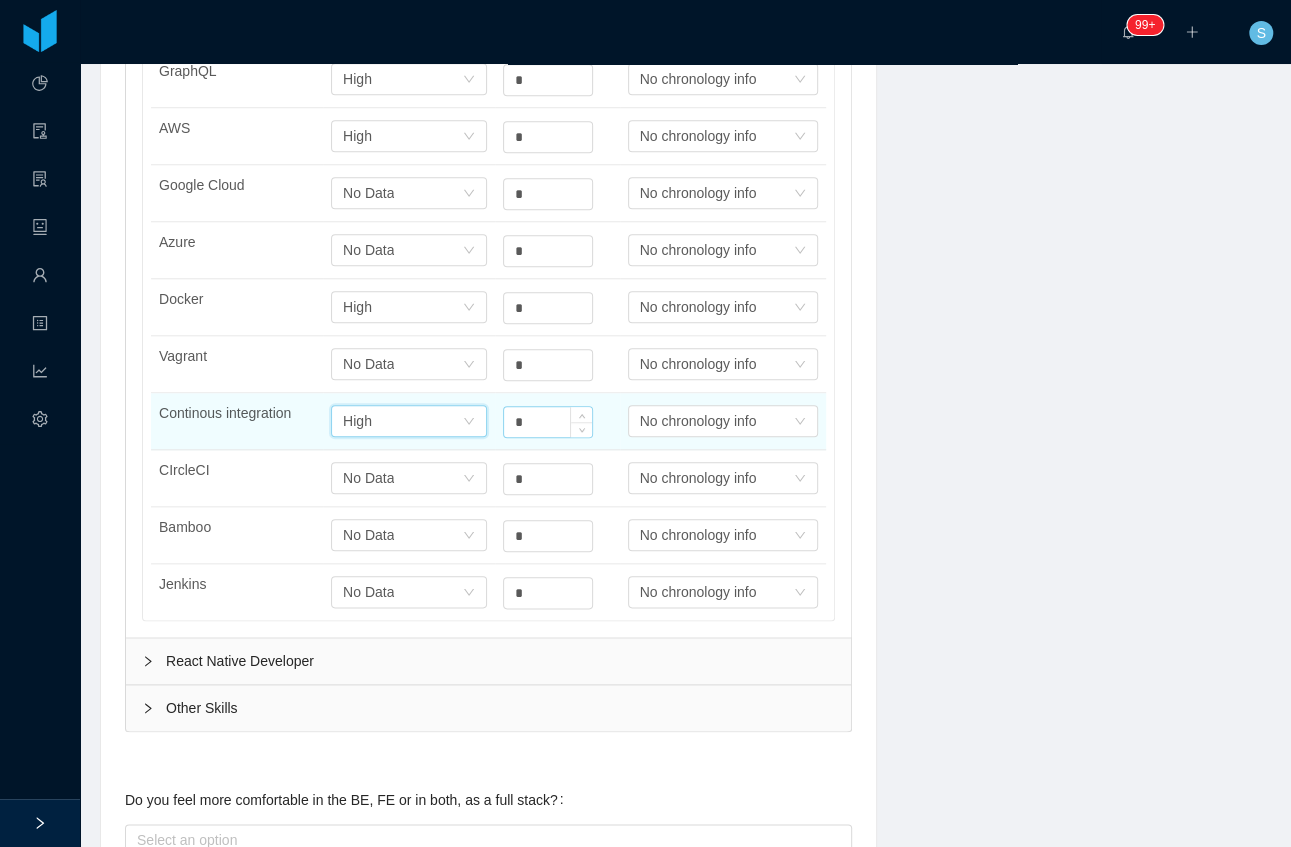 click on "*" at bounding box center [548, 23] 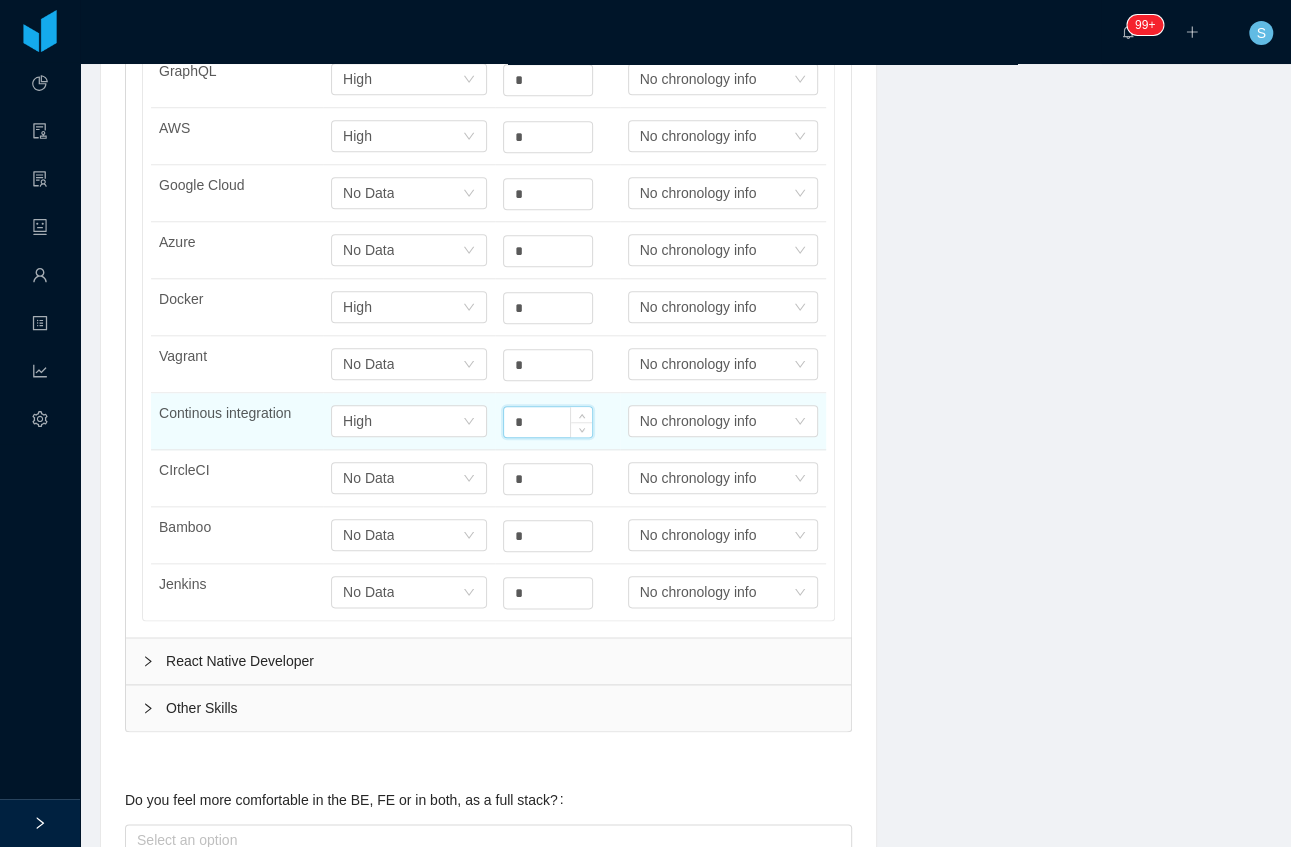click on "*" at bounding box center (548, 422) 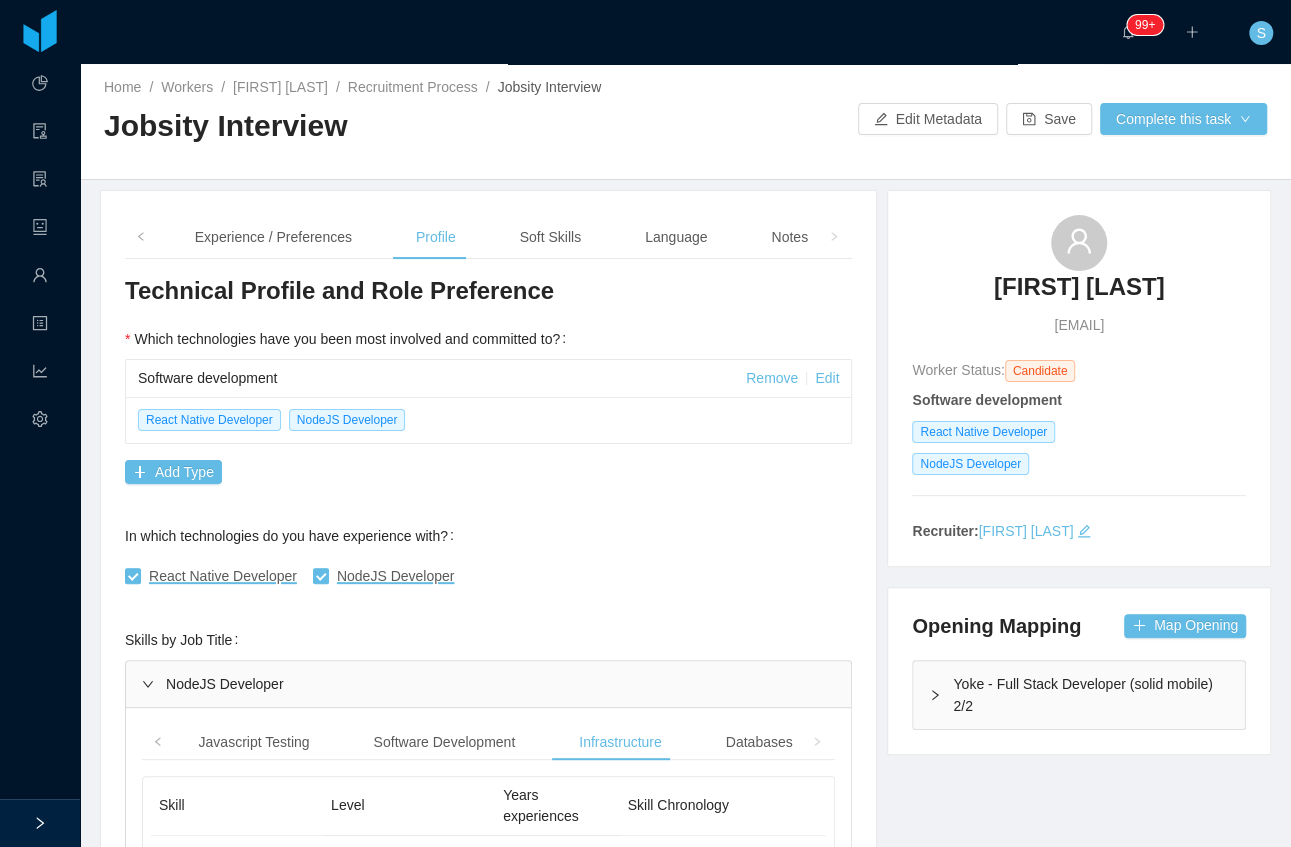 scroll, scrollTop: 0, scrollLeft: 0, axis: both 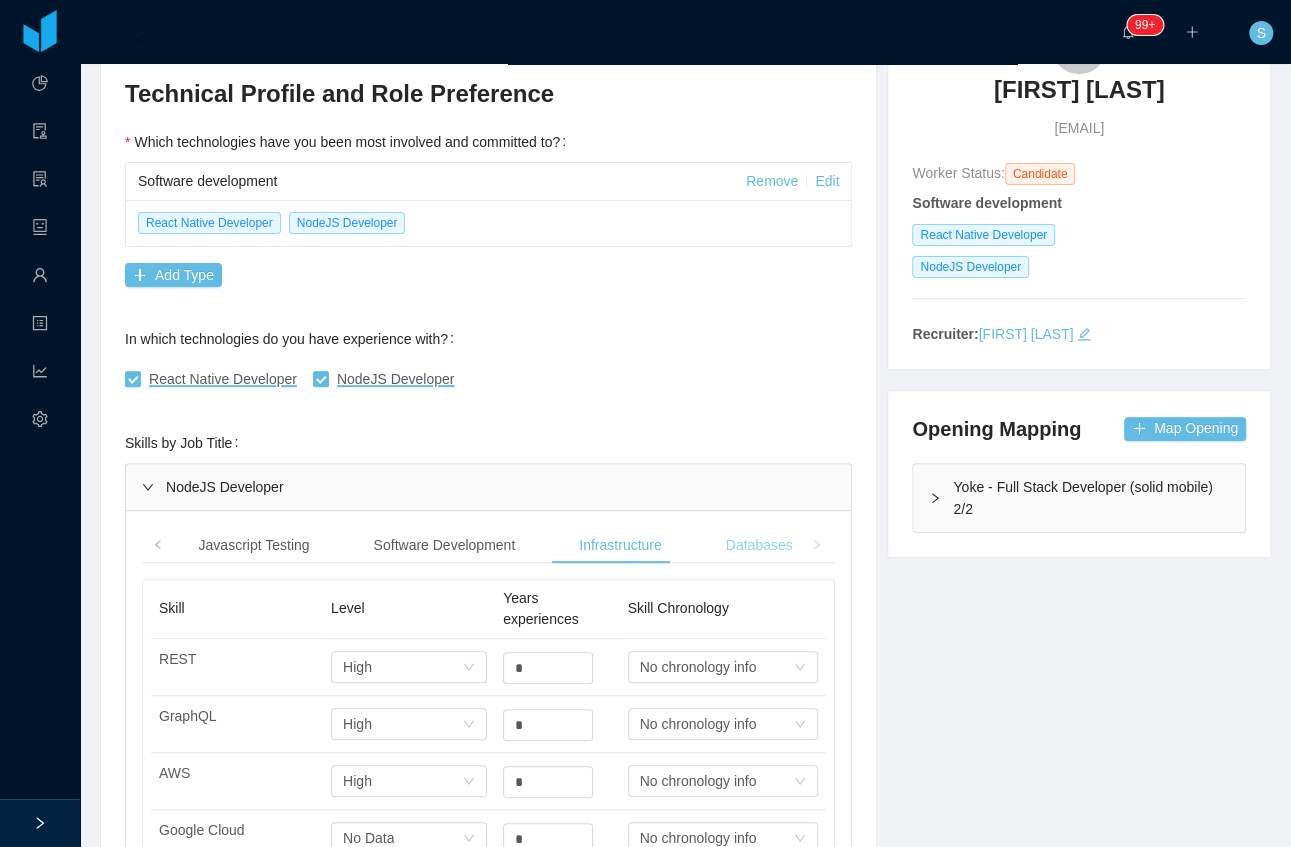 click on "Databases" at bounding box center (759, 545) 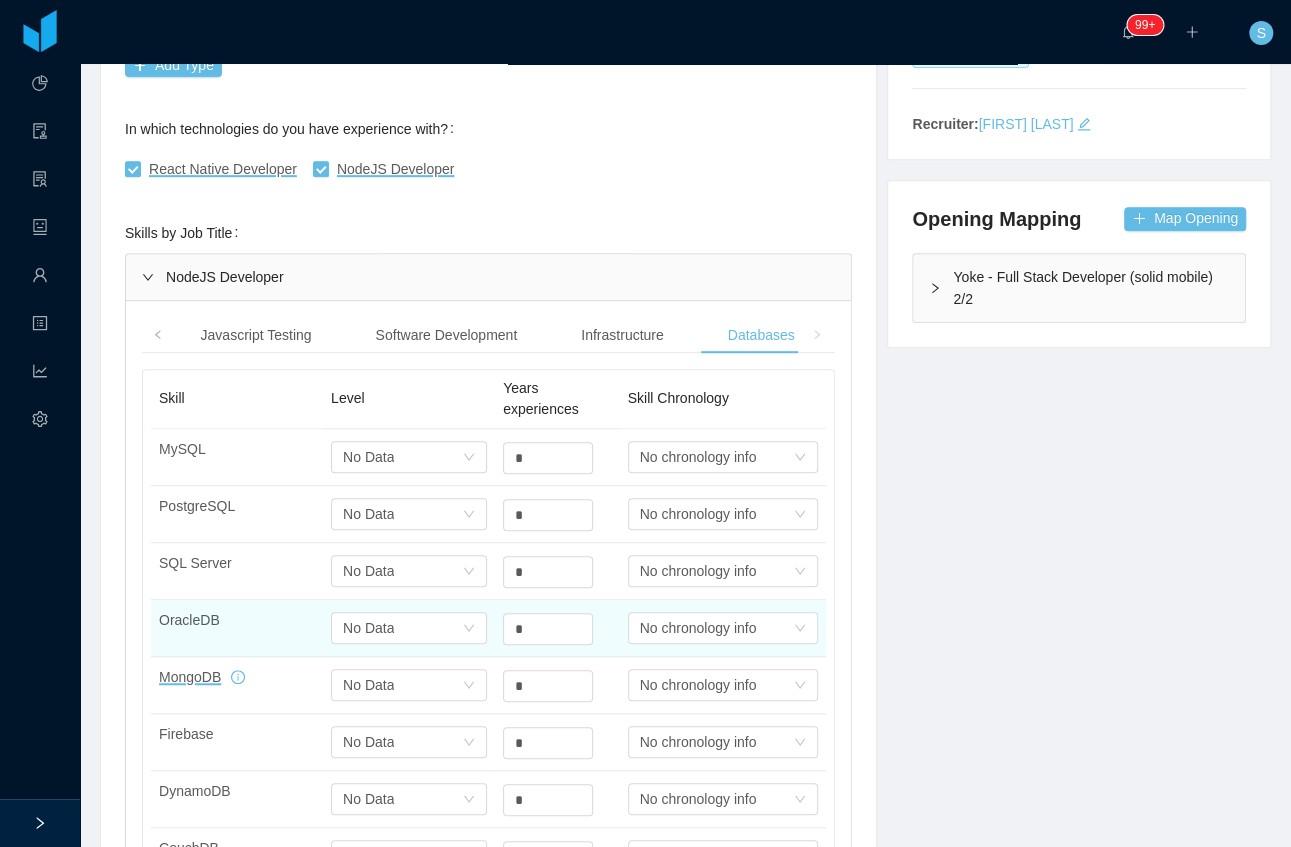 scroll, scrollTop: 466, scrollLeft: 0, axis: vertical 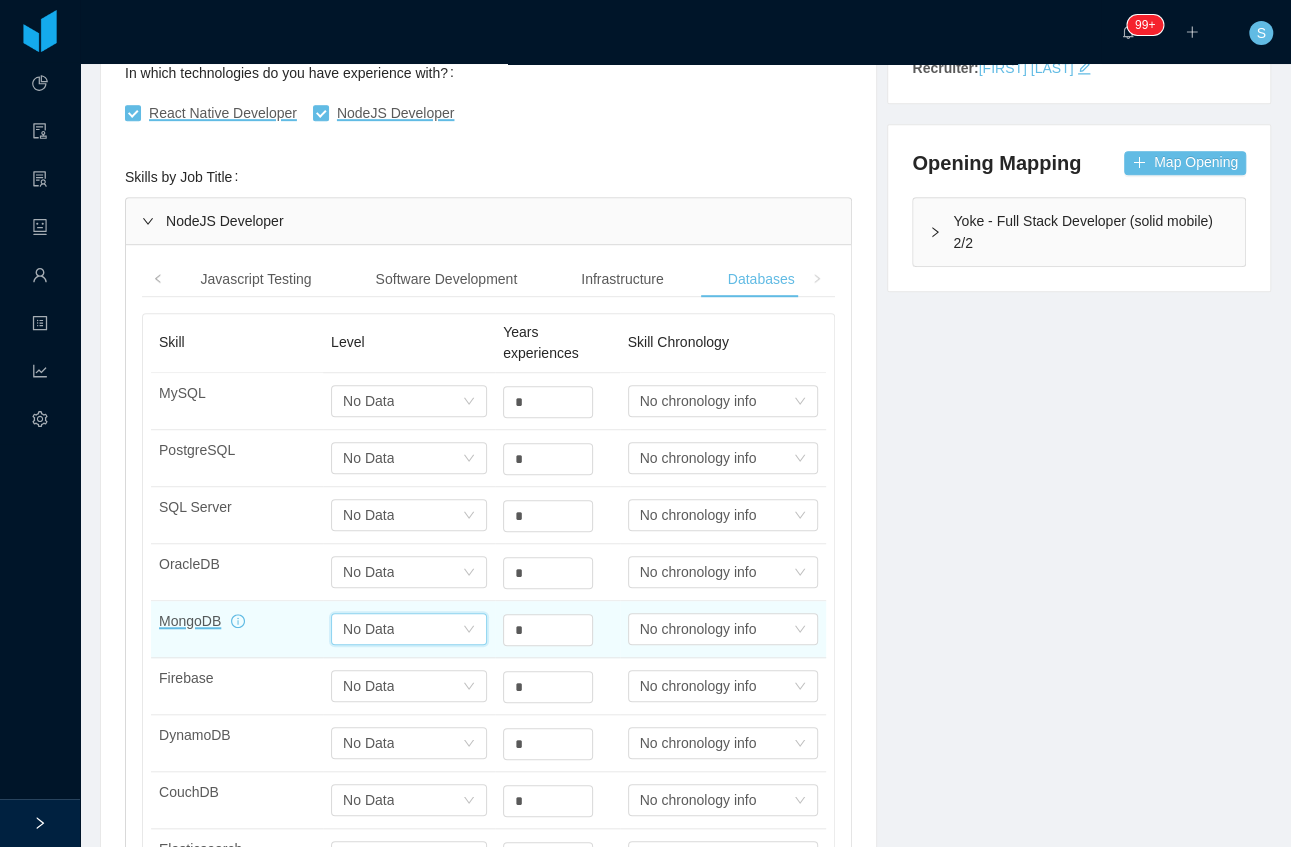 click on "Select one No Data" at bounding box center [402, 401] 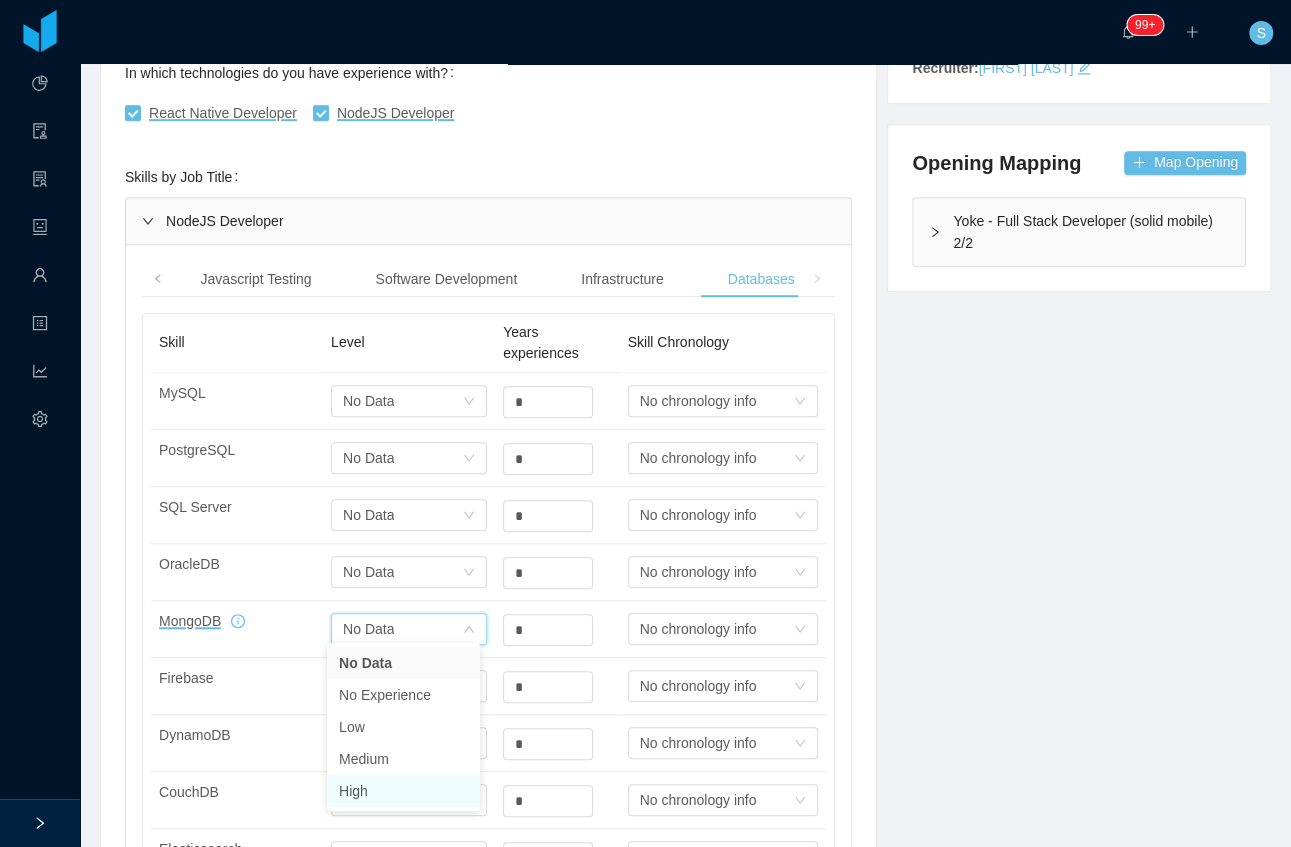 click on "High" at bounding box center (403, 791) 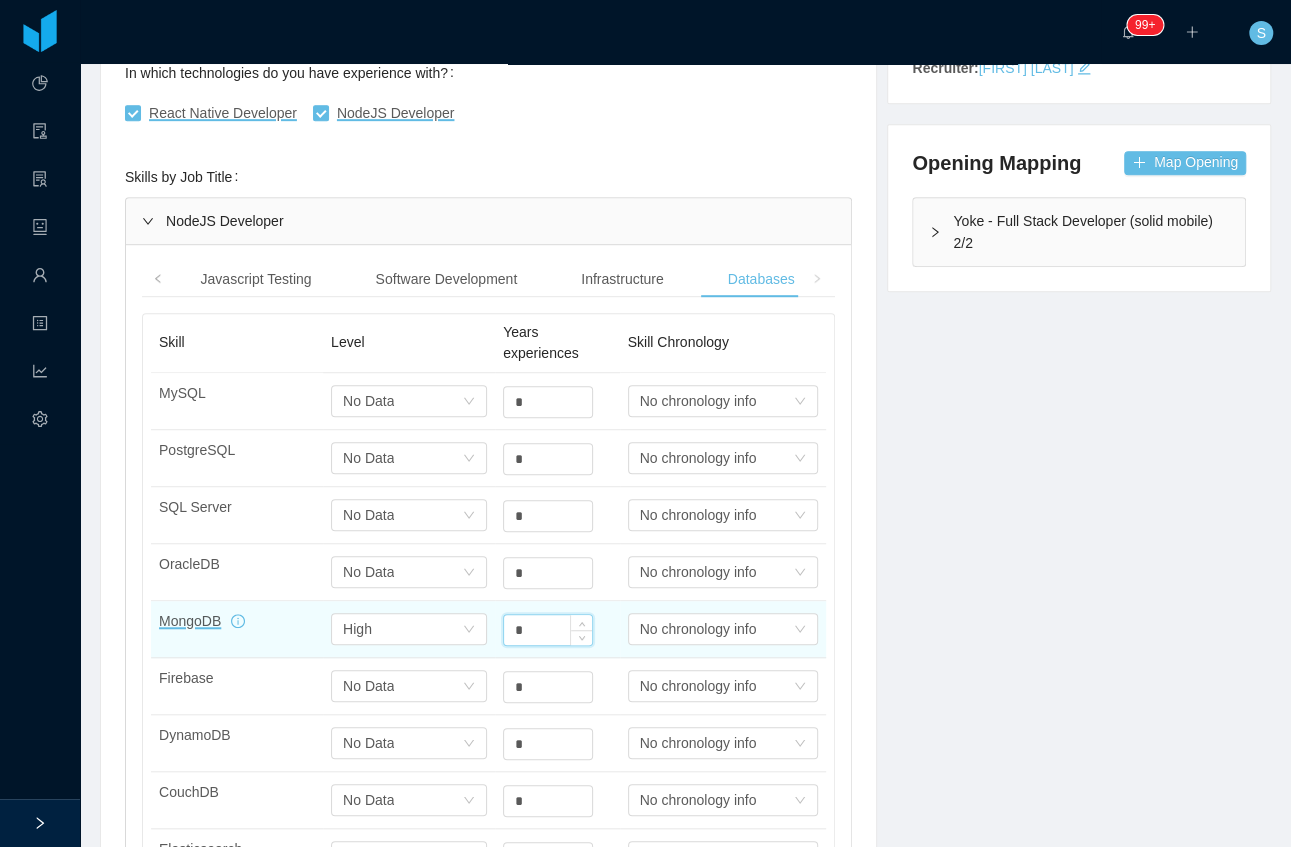click on "*" at bounding box center (548, 630) 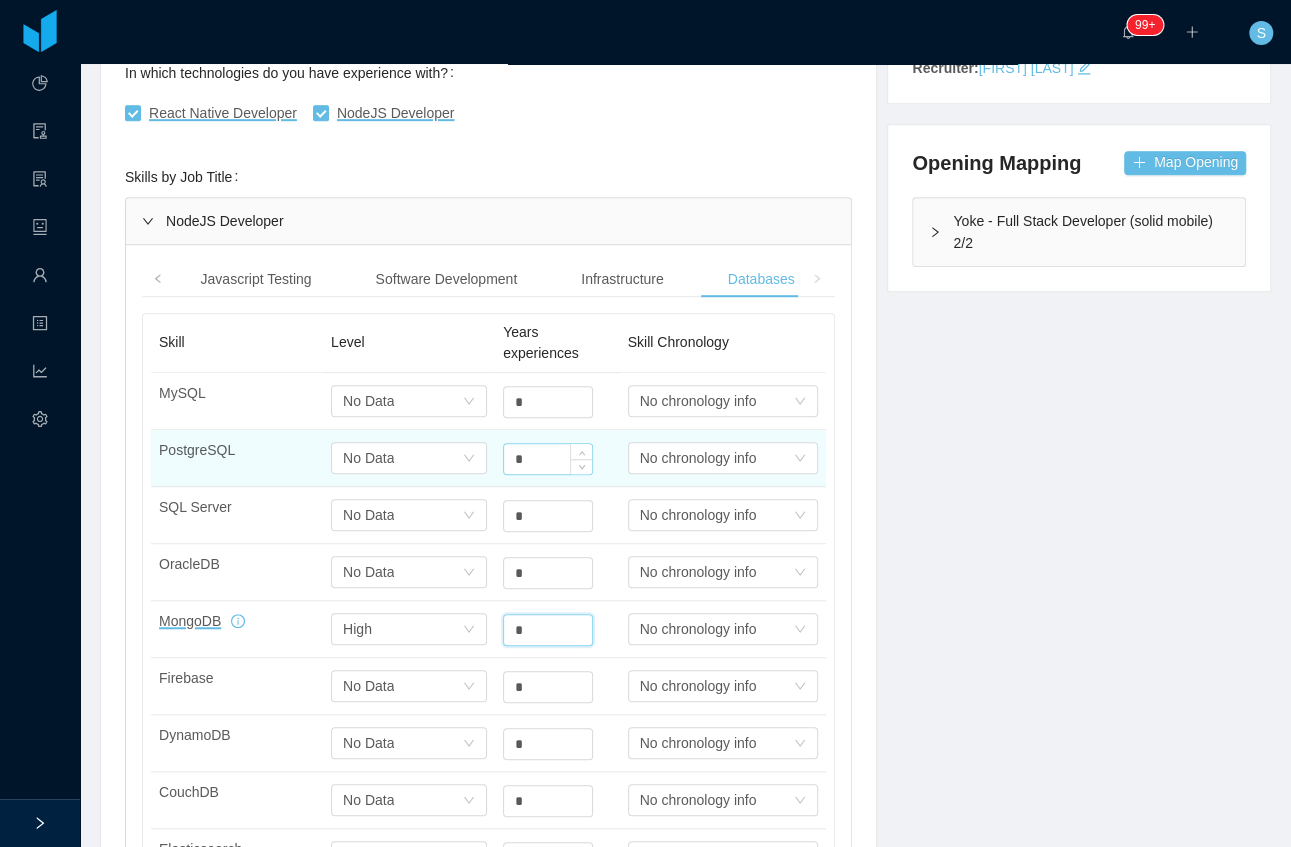 click on "*" at bounding box center [548, 402] 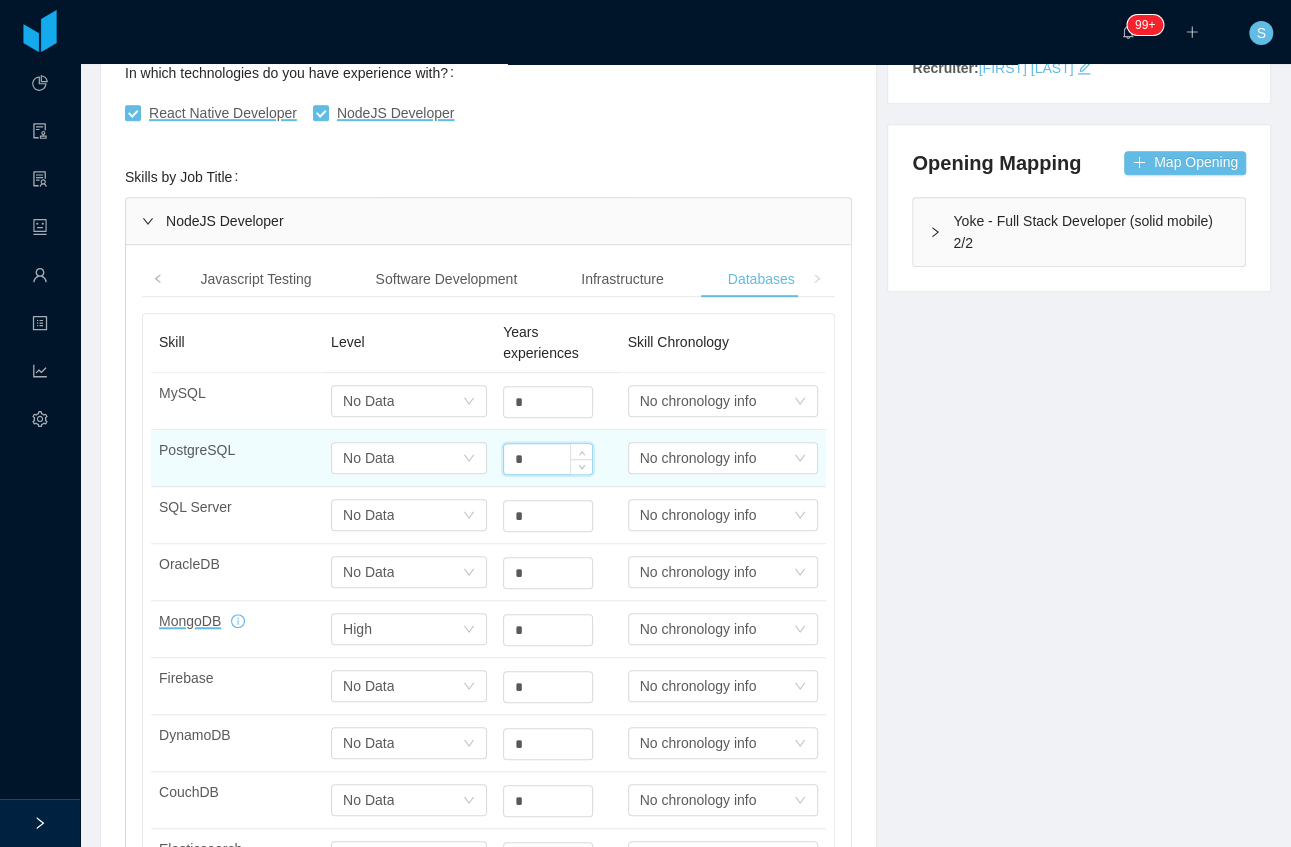 click on "*" at bounding box center (548, 459) 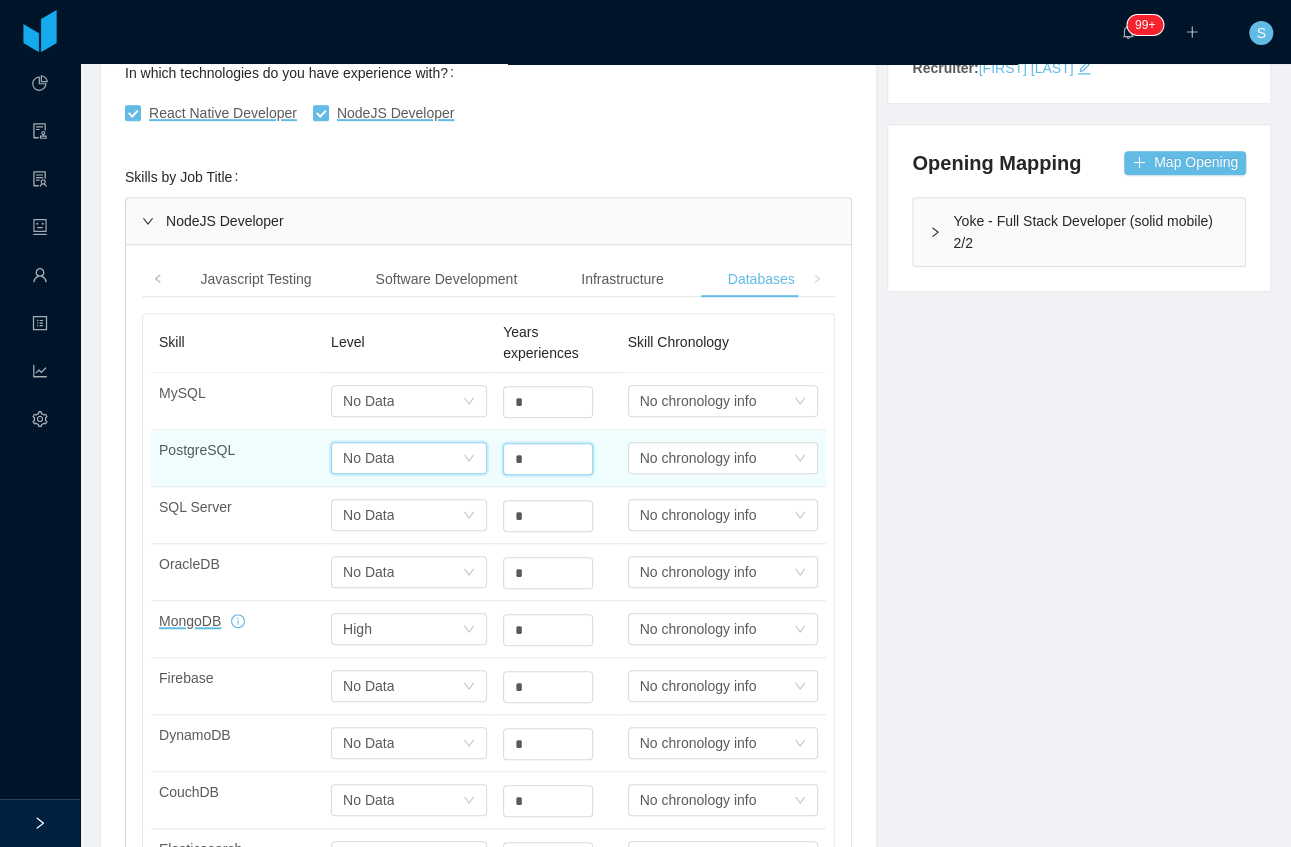 click on "Select one No Data" at bounding box center [402, 401] 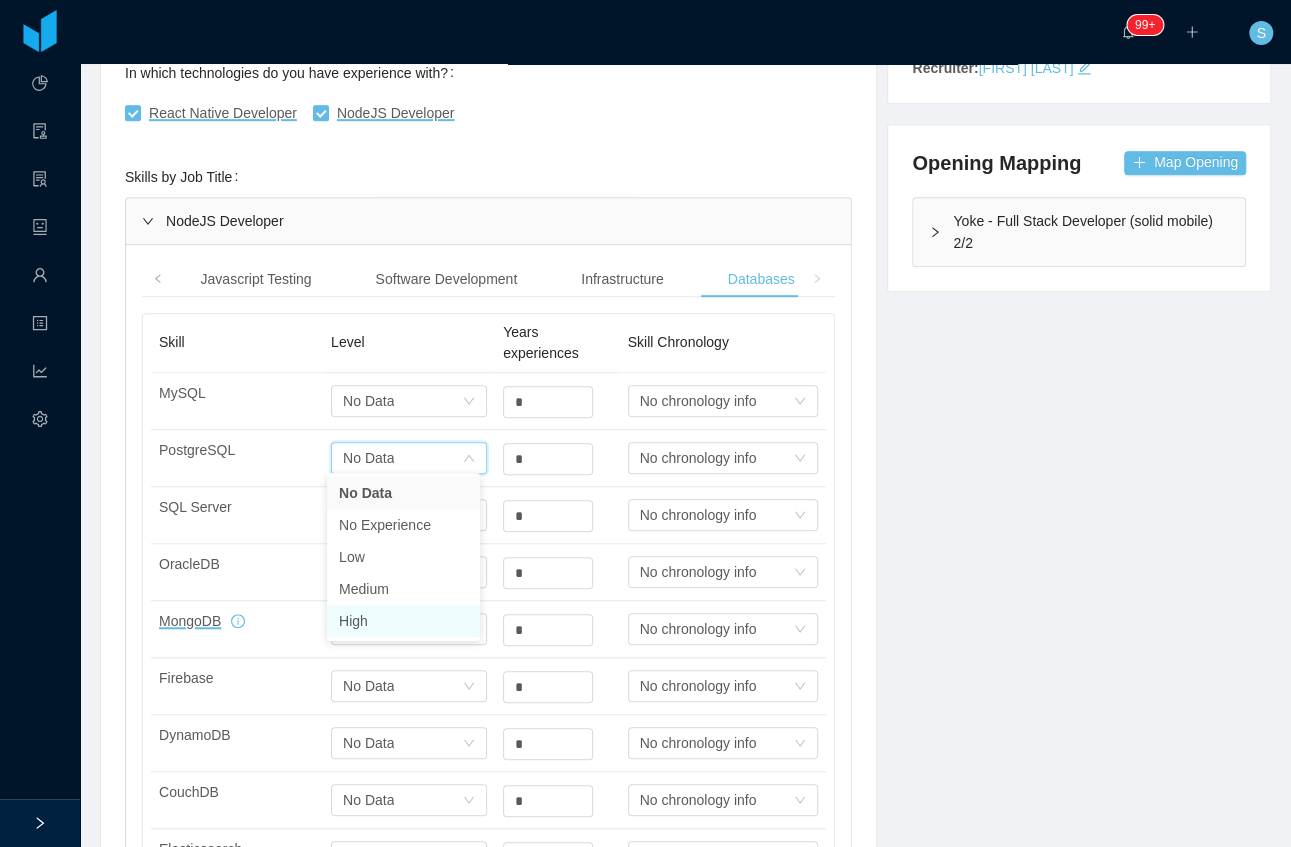 click on "High" at bounding box center (403, 621) 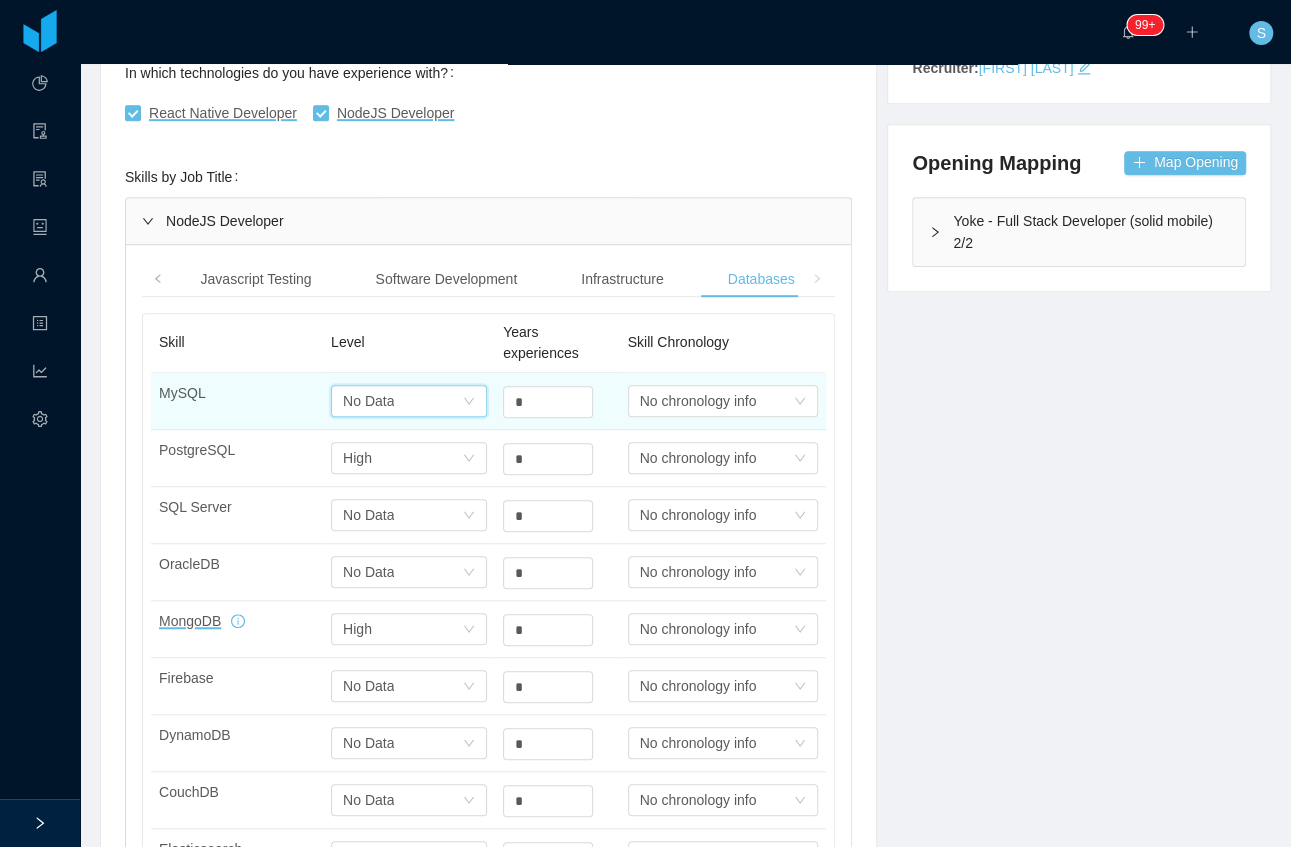 click on "Select one No Data" at bounding box center (402, 401) 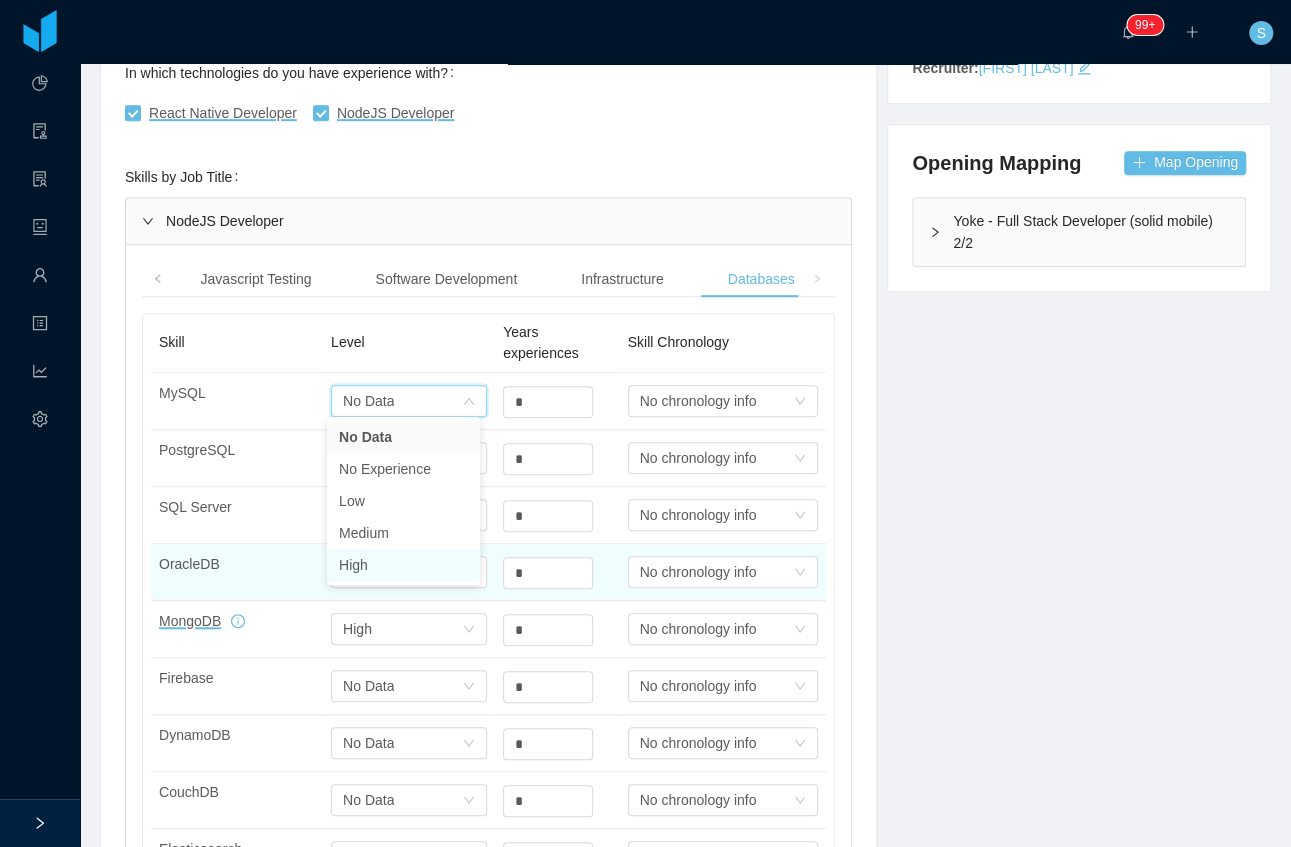 drag, startPoint x: 386, startPoint y: 564, endPoint x: 400, endPoint y: 549, distance: 20.518284 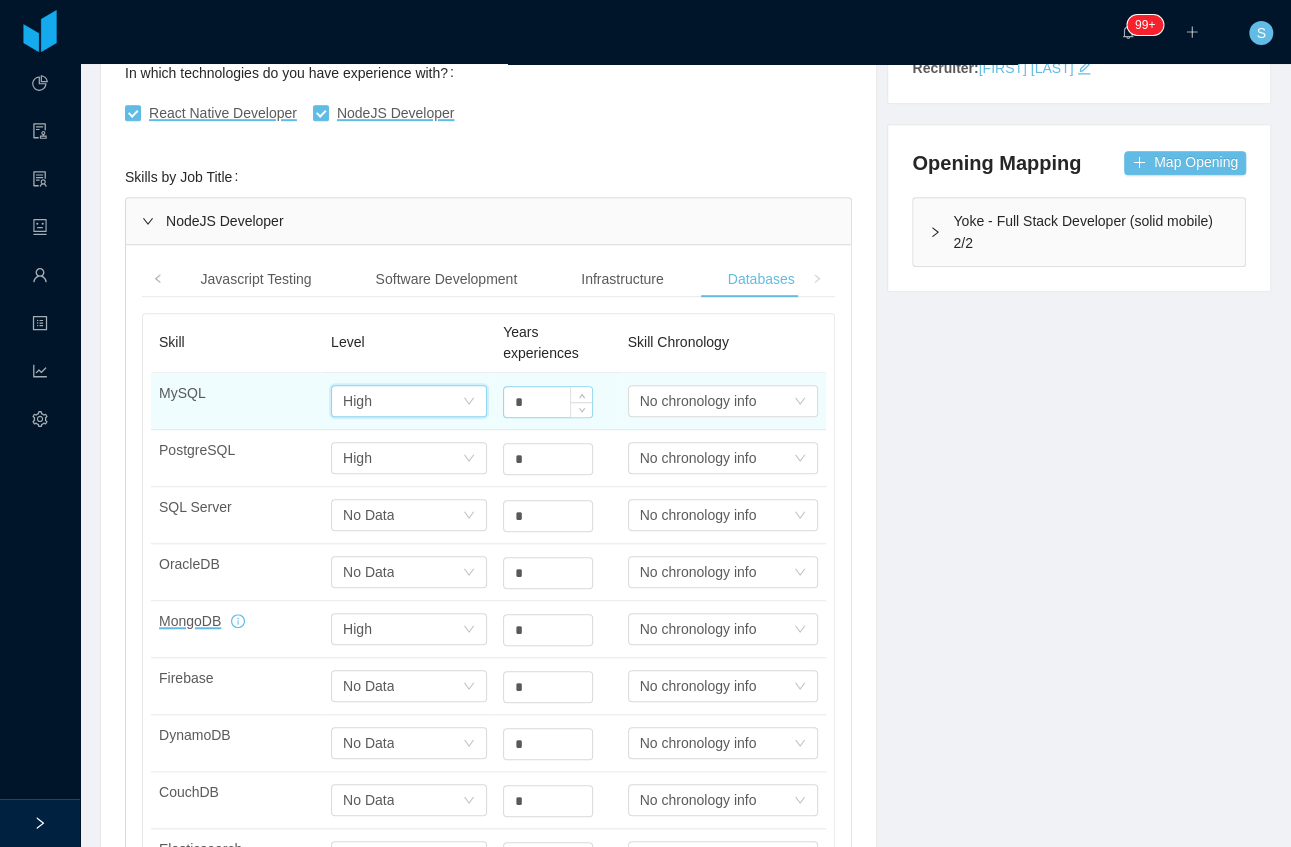 click on "*" at bounding box center (548, 402) 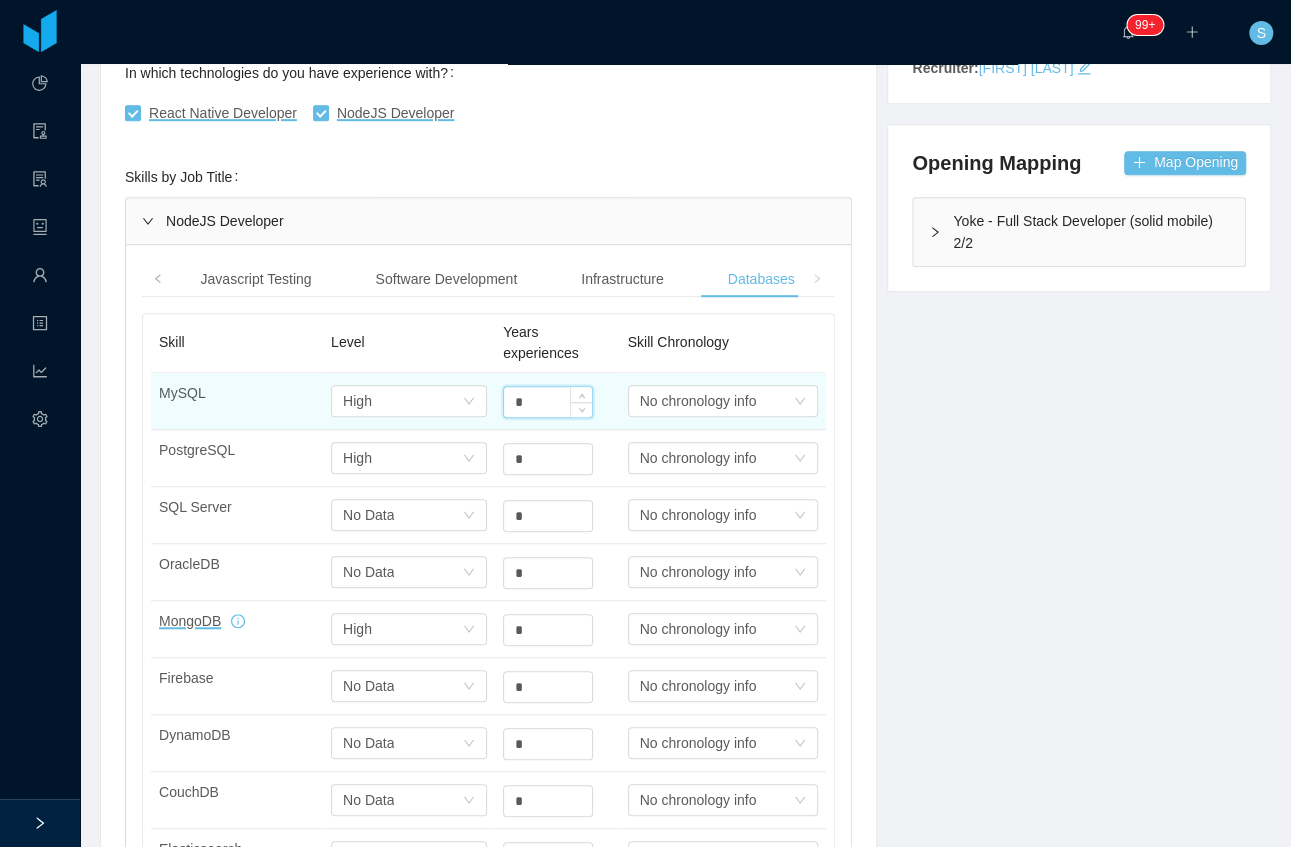 click on "*" at bounding box center (548, 402) 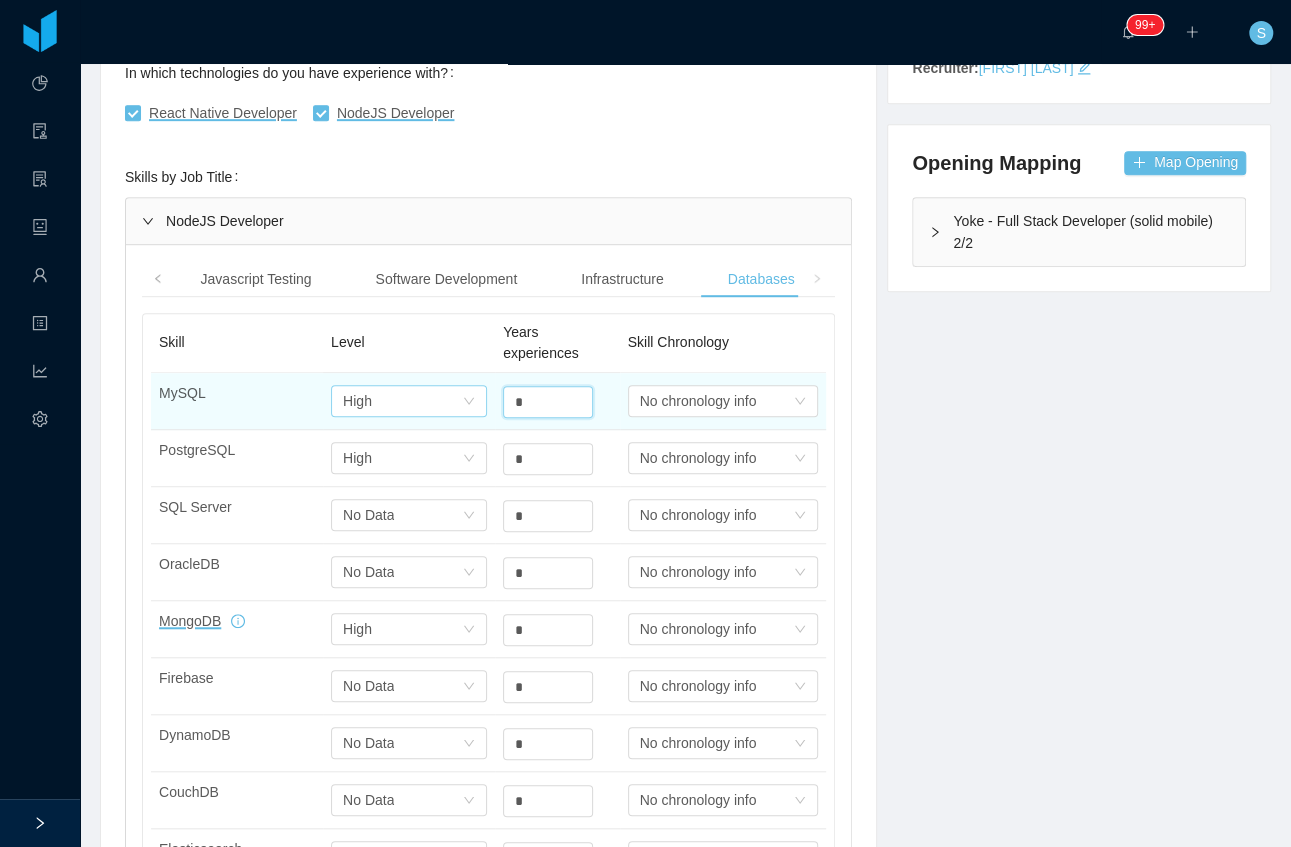 drag, startPoint x: 546, startPoint y: 402, endPoint x: 477, endPoint y: 400, distance: 69.02898 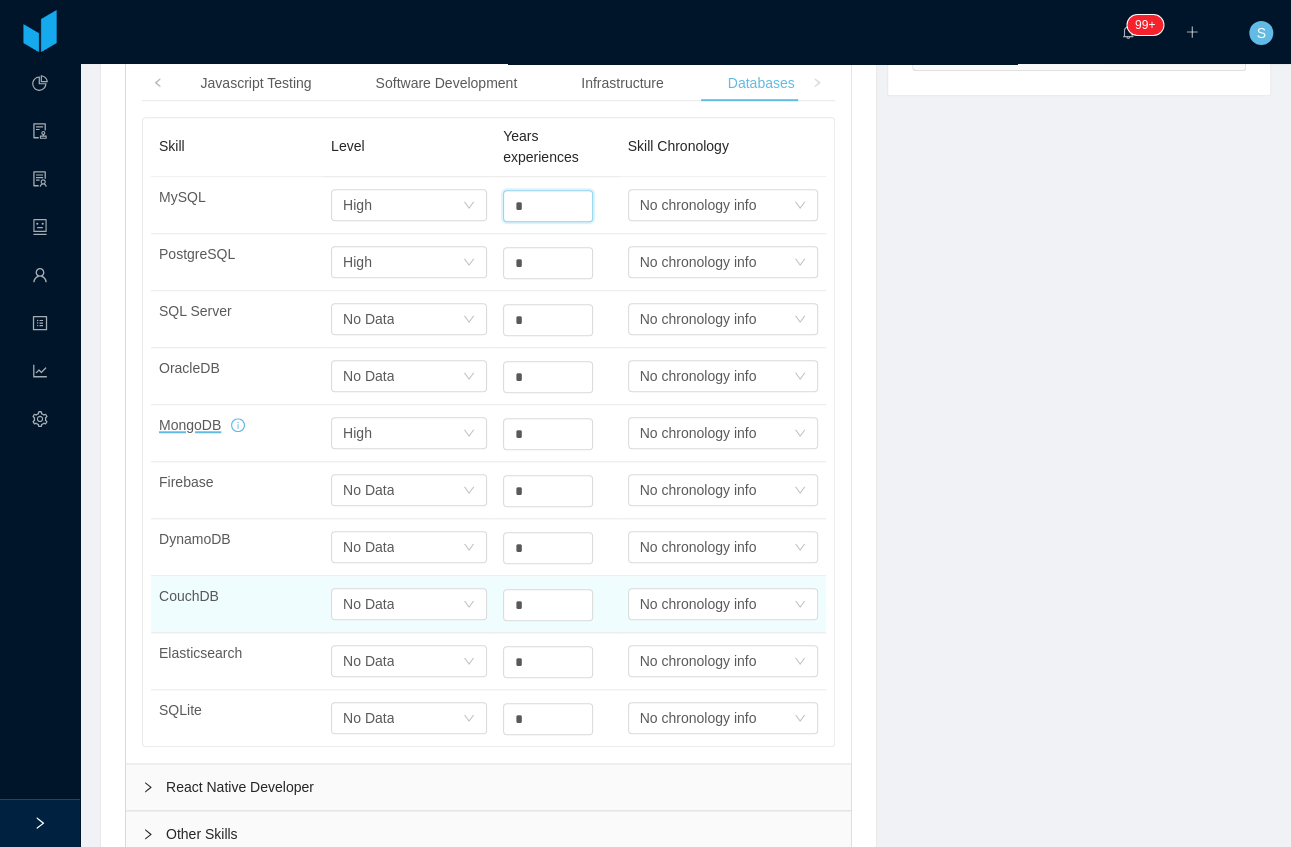 scroll, scrollTop: 666, scrollLeft: 0, axis: vertical 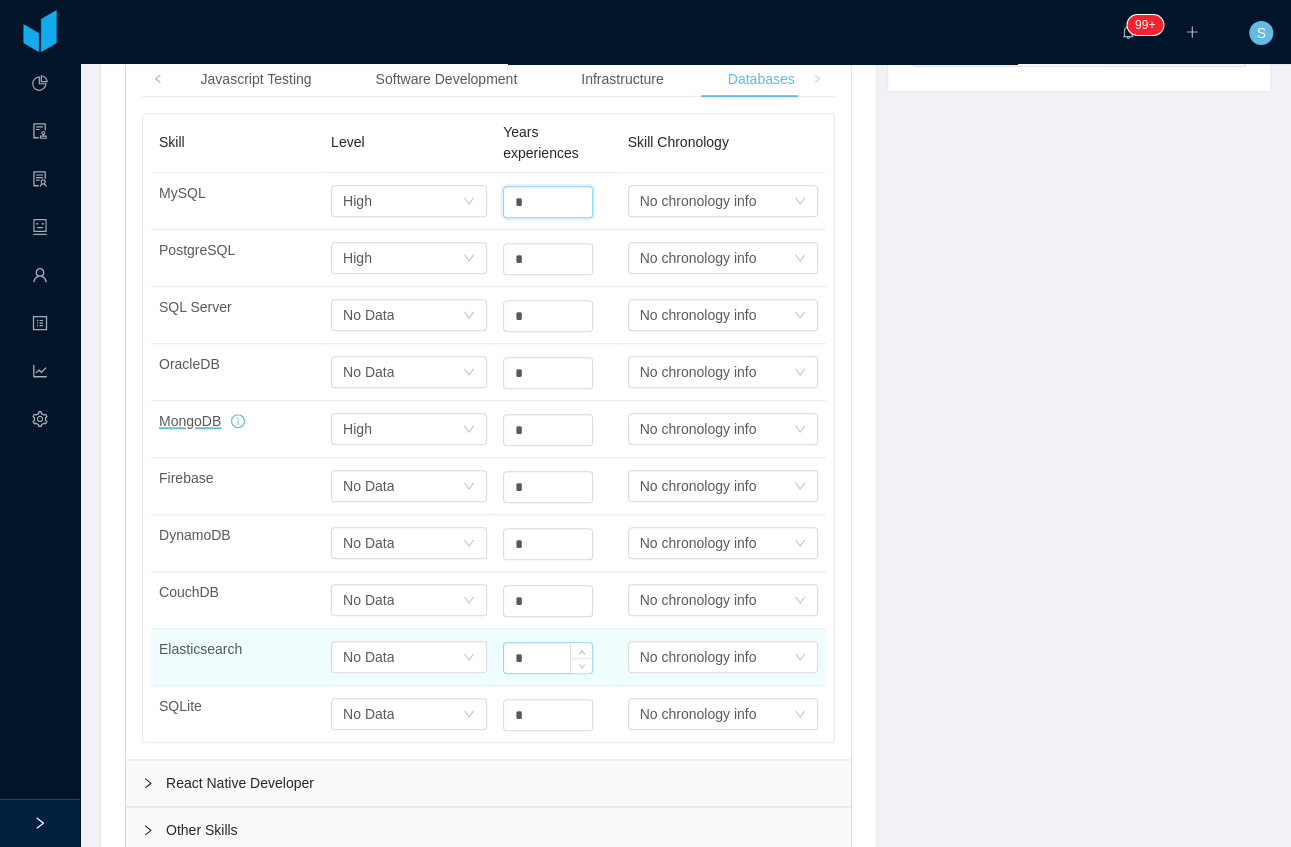 click on "*" at bounding box center (548, 202) 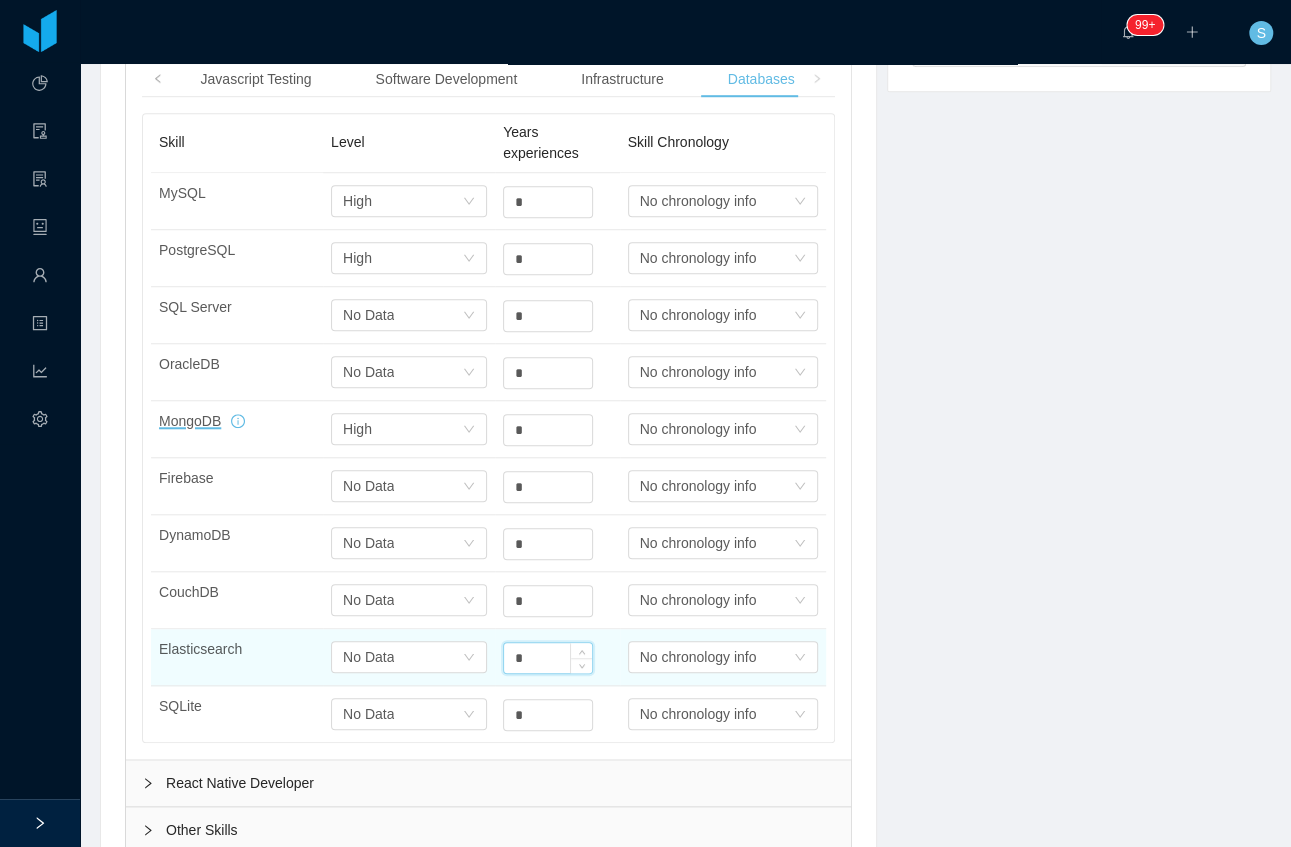 click on "*" at bounding box center [548, 658] 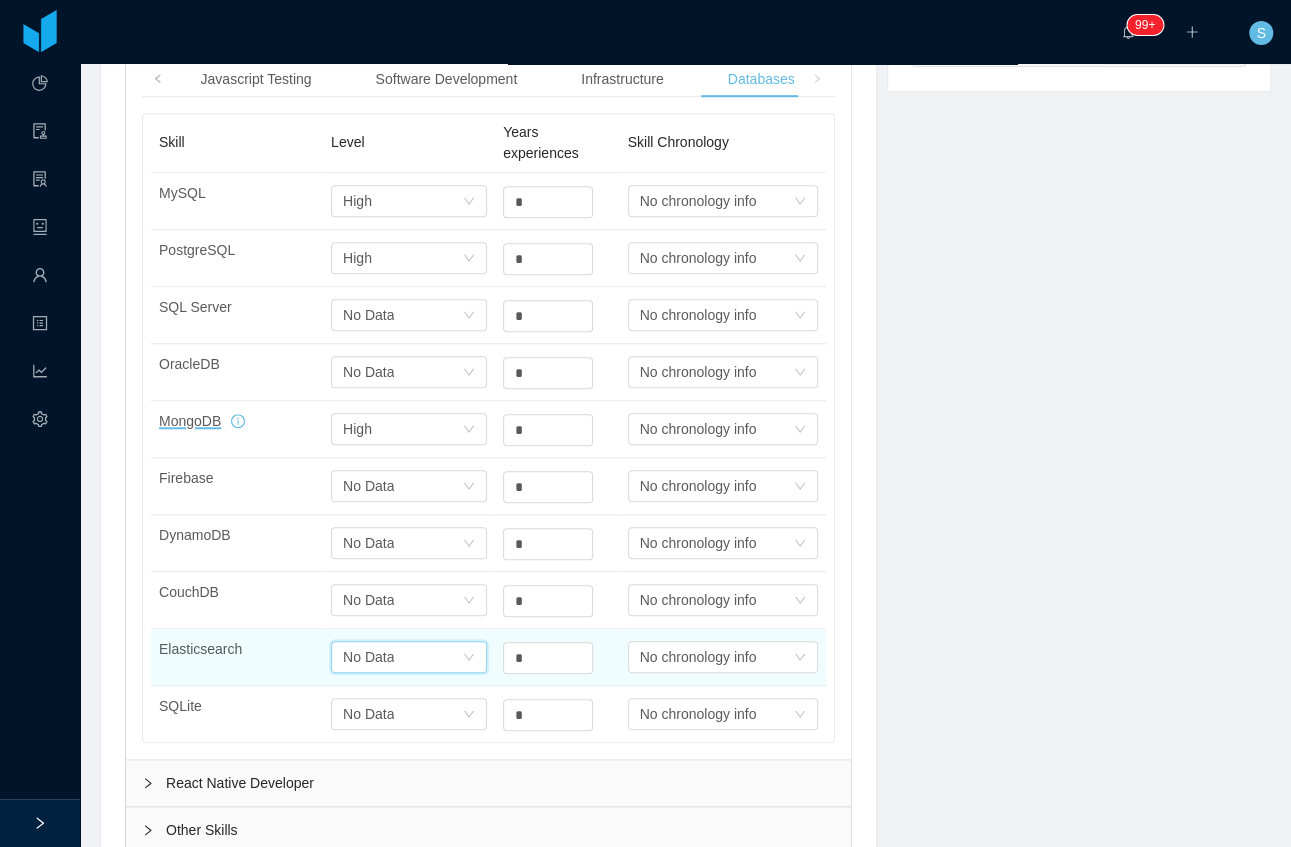 click on "Select one No Data" at bounding box center [402, 657] 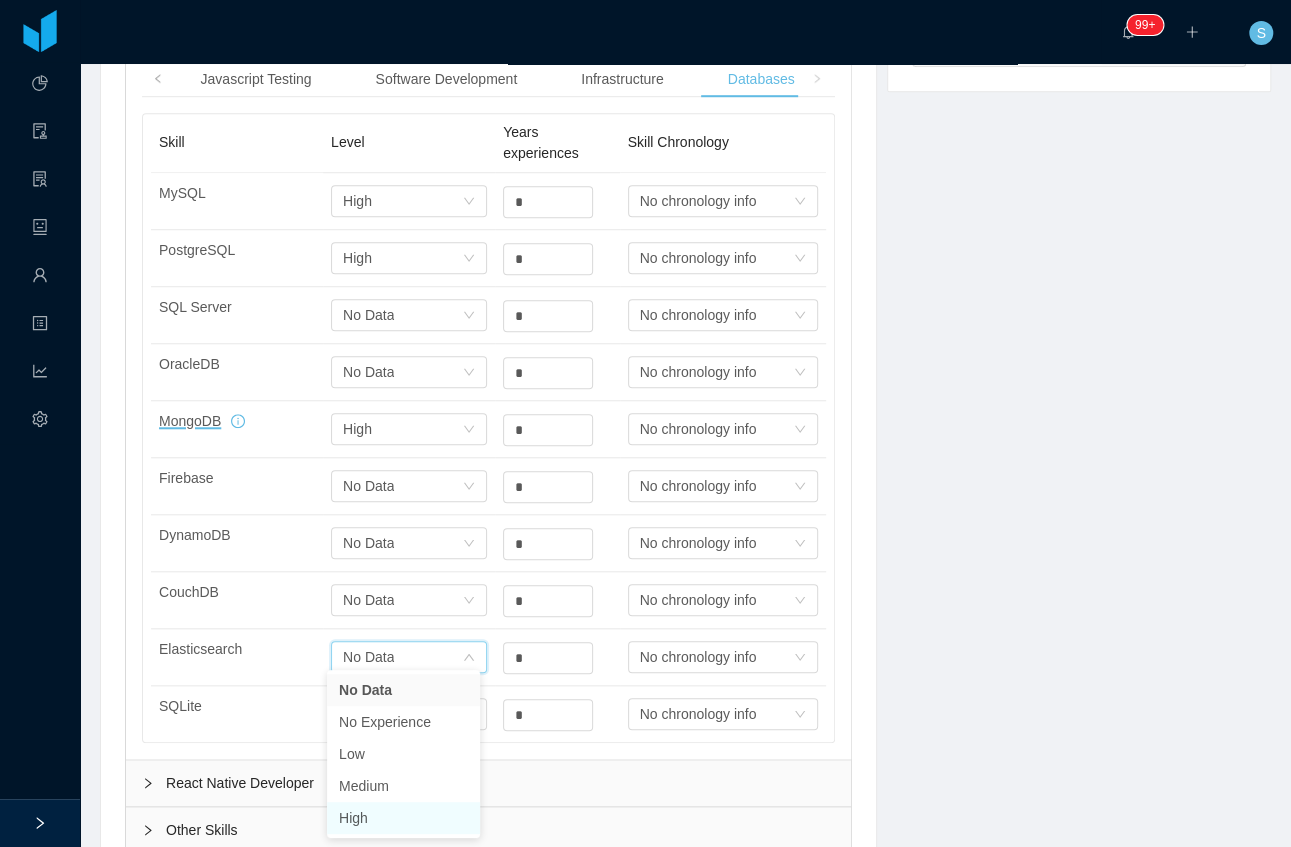 click on "High" at bounding box center [403, 818] 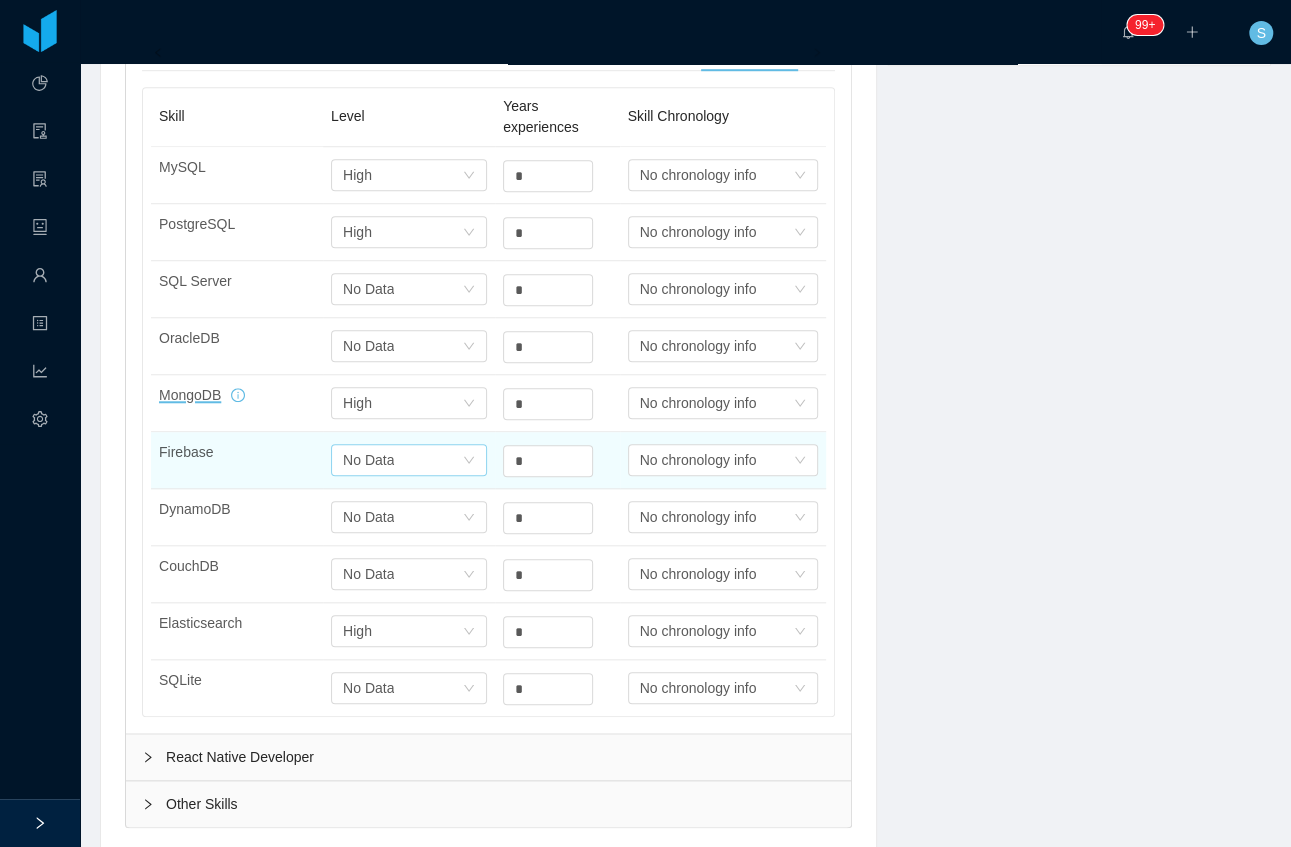 scroll, scrollTop: 666, scrollLeft: 0, axis: vertical 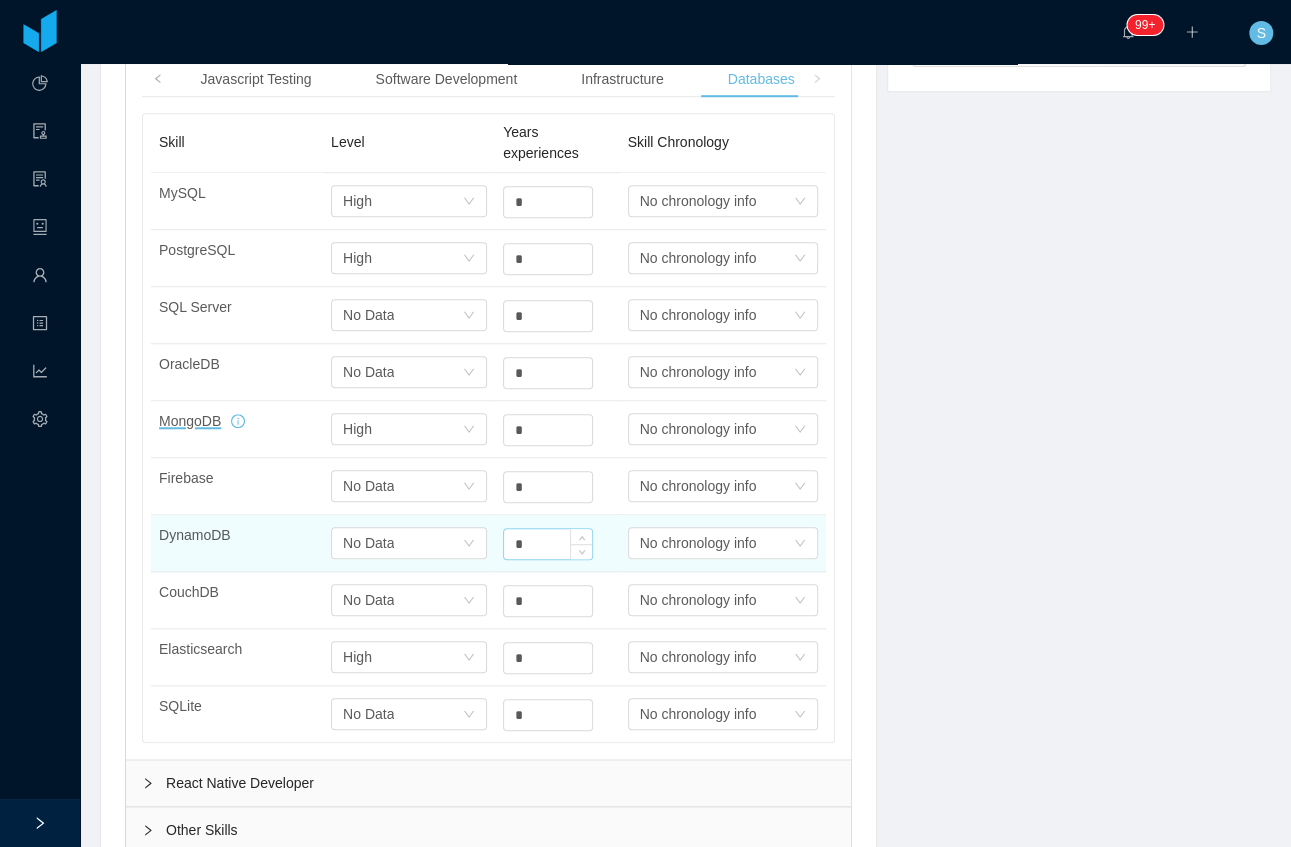click on "*" at bounding box center (548, 202) 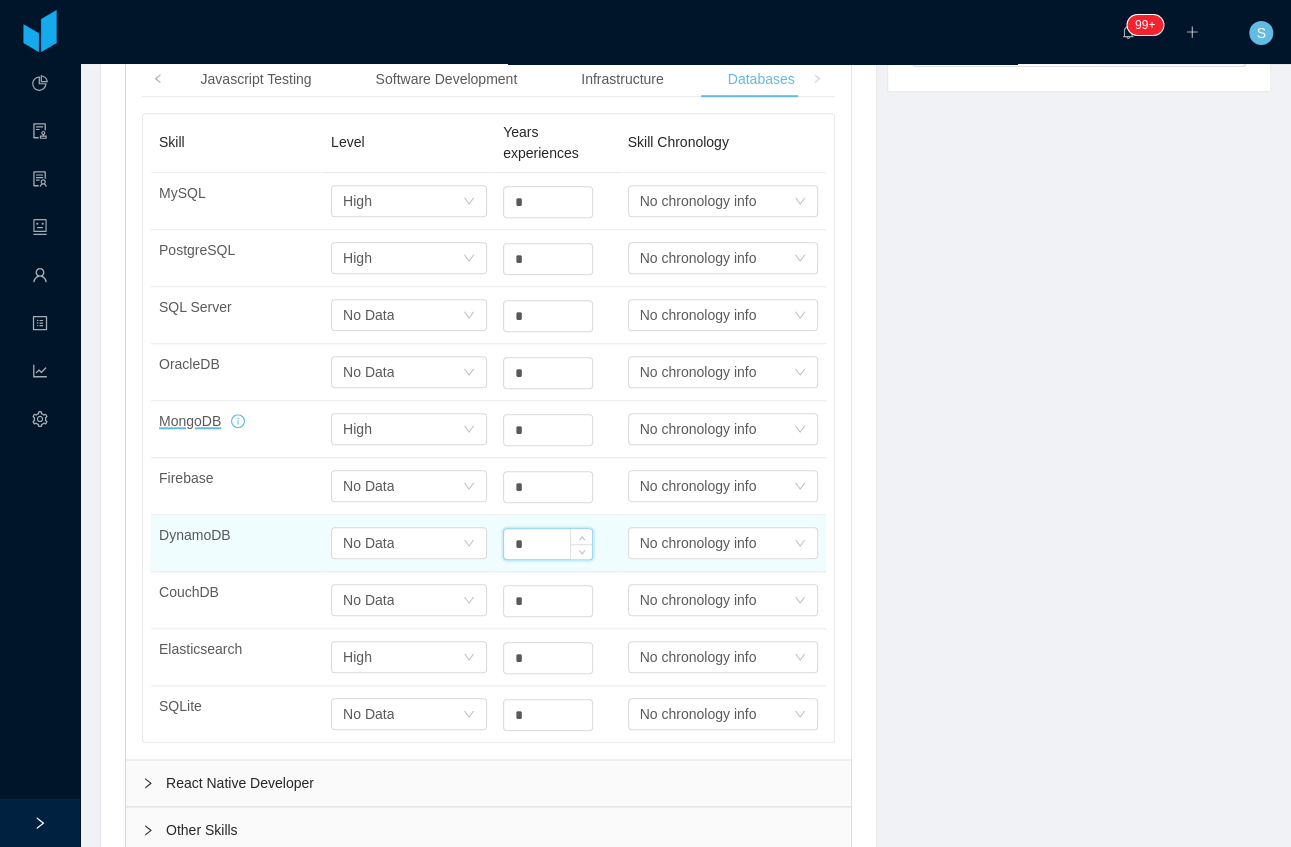 click on "*" at bounding box center (548, 544) 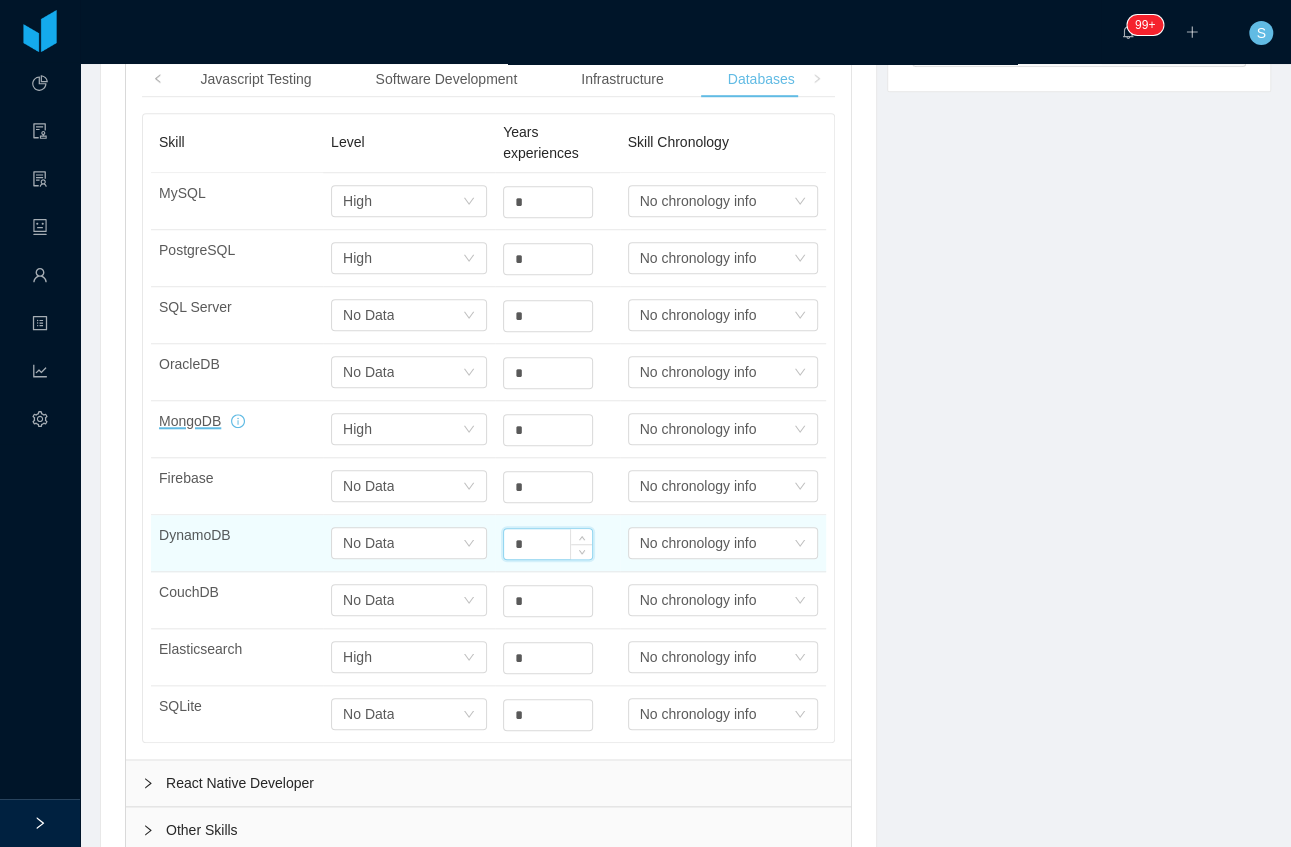 click on "*" at bounding box center (548, 544) 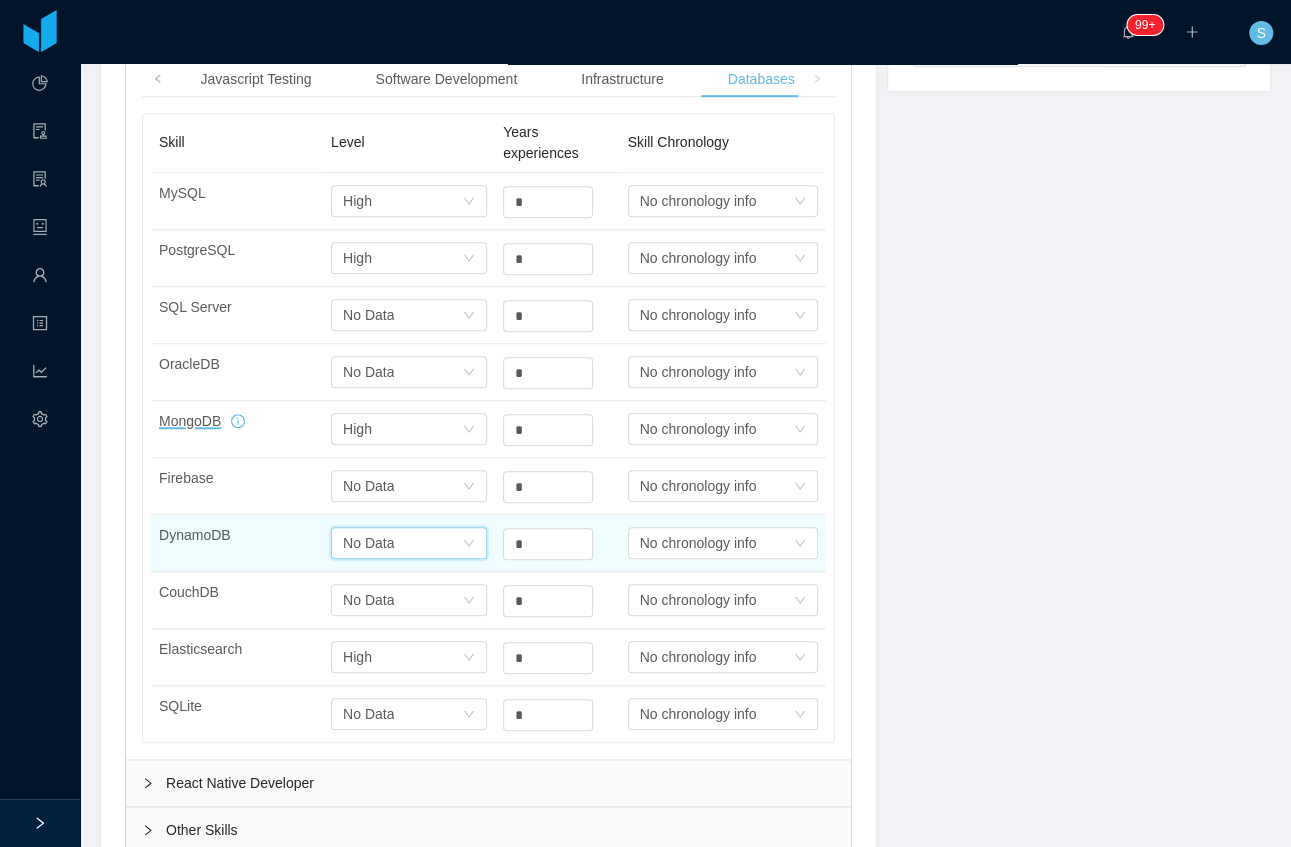 click on "Select one No Data" at bounding box center (402, 543) 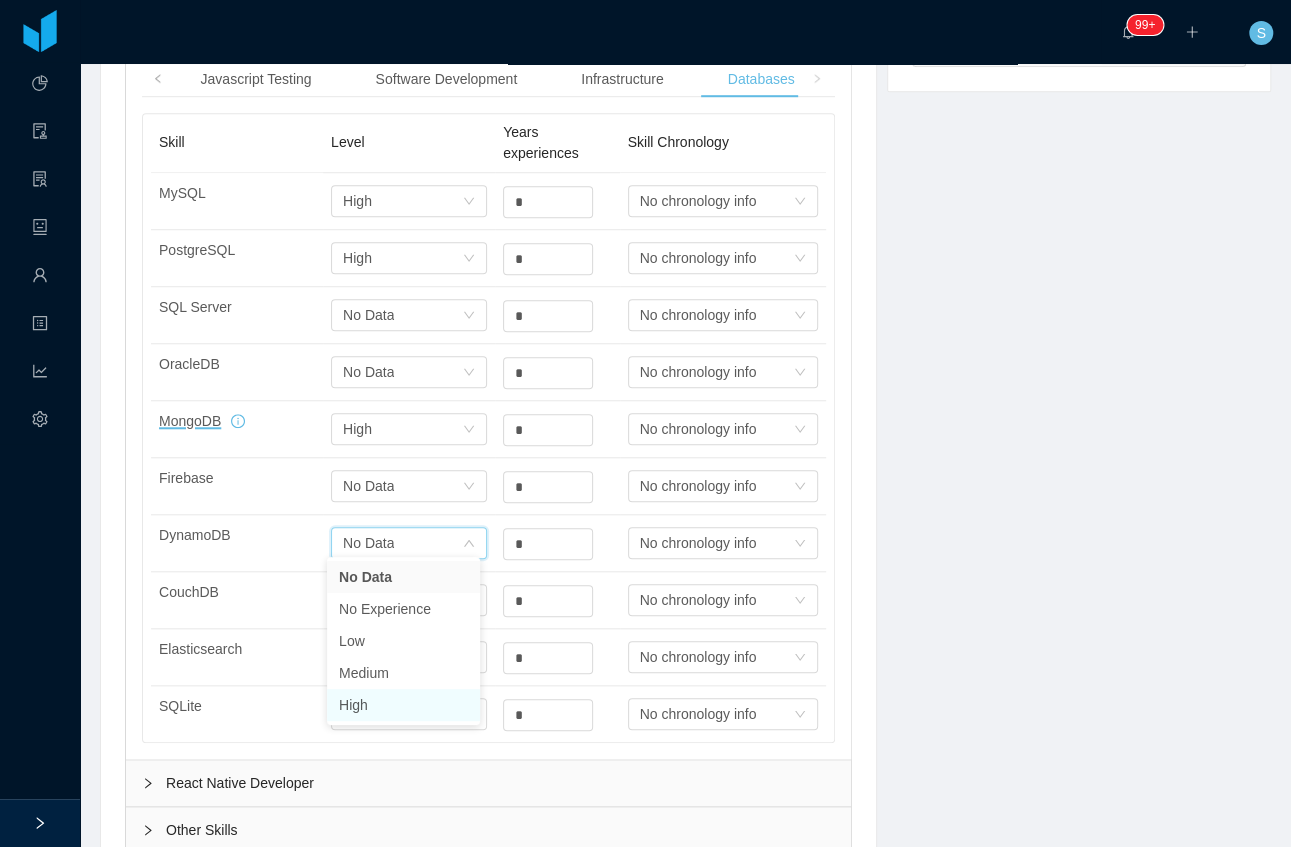 click on "High" at bounding box center (403, 705) 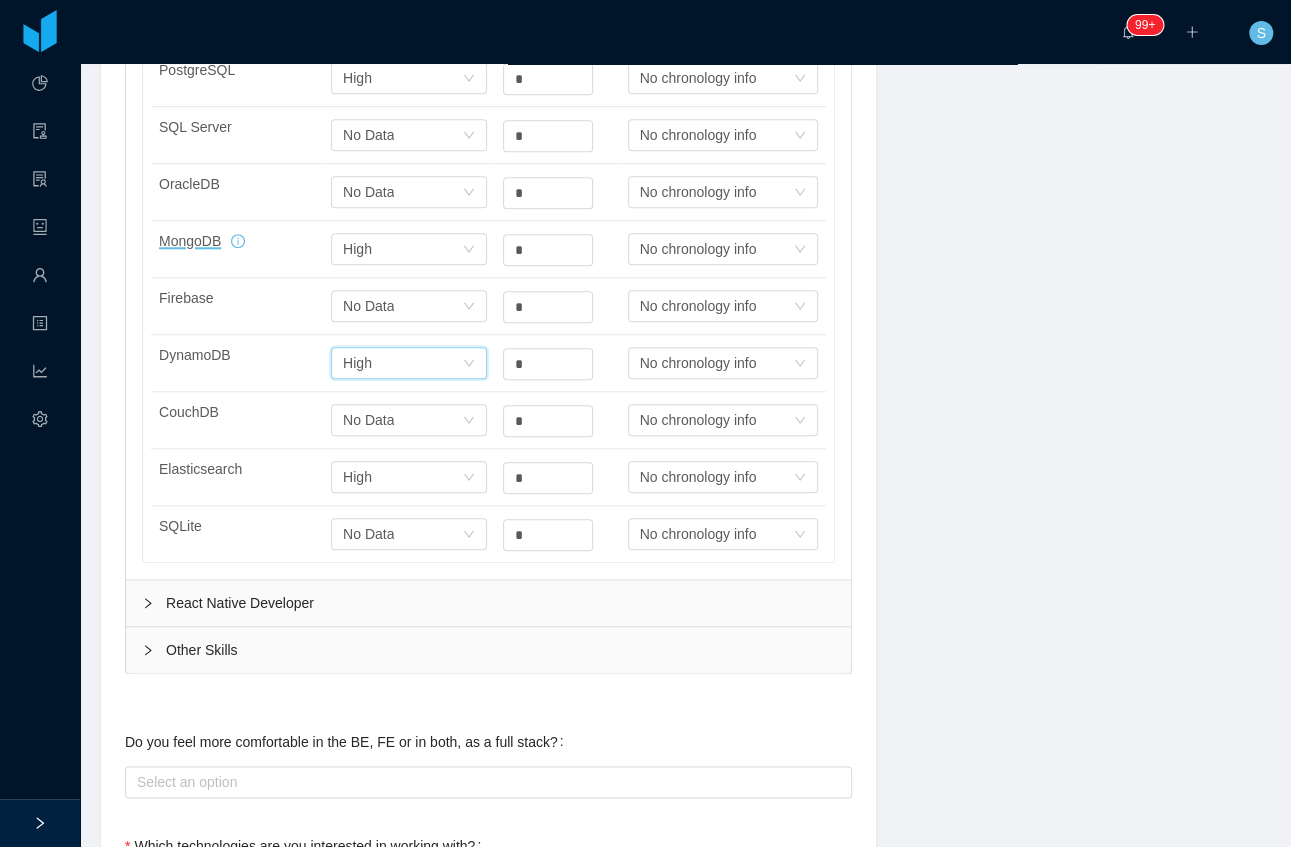scroll, scrollTop: 866, scrollLeft: 0, axis: vertical 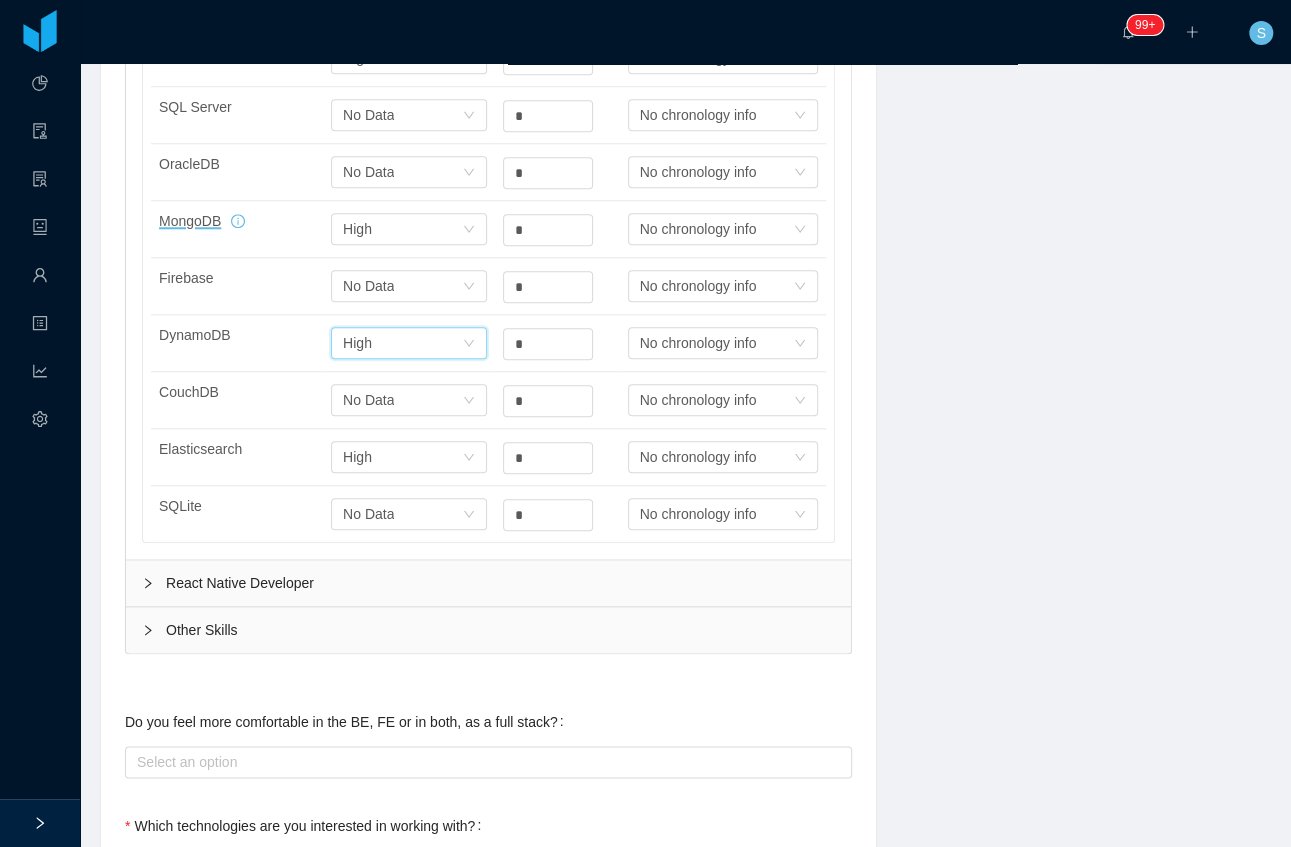 click 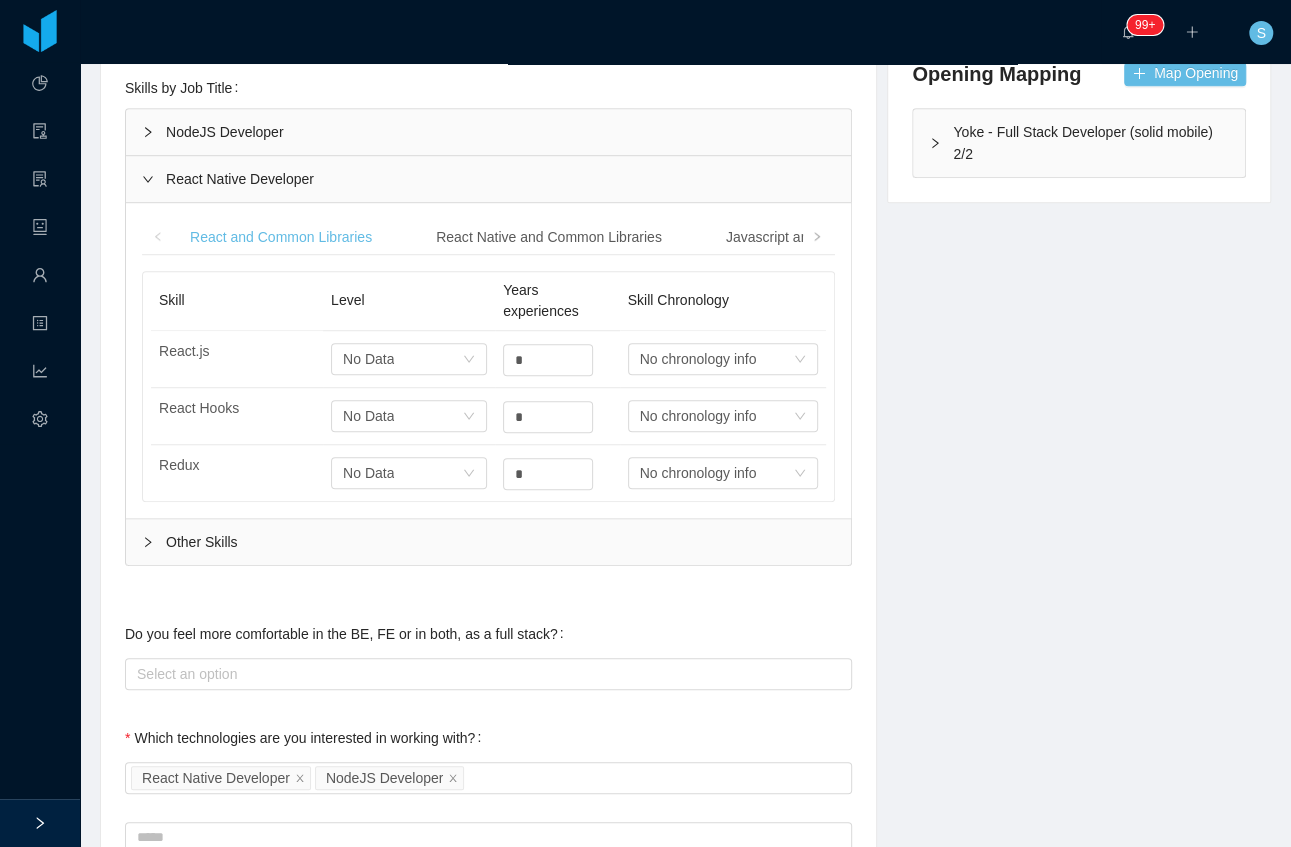 scroll, scrollTop: 533, scrollLeft: 0, axis: vertical 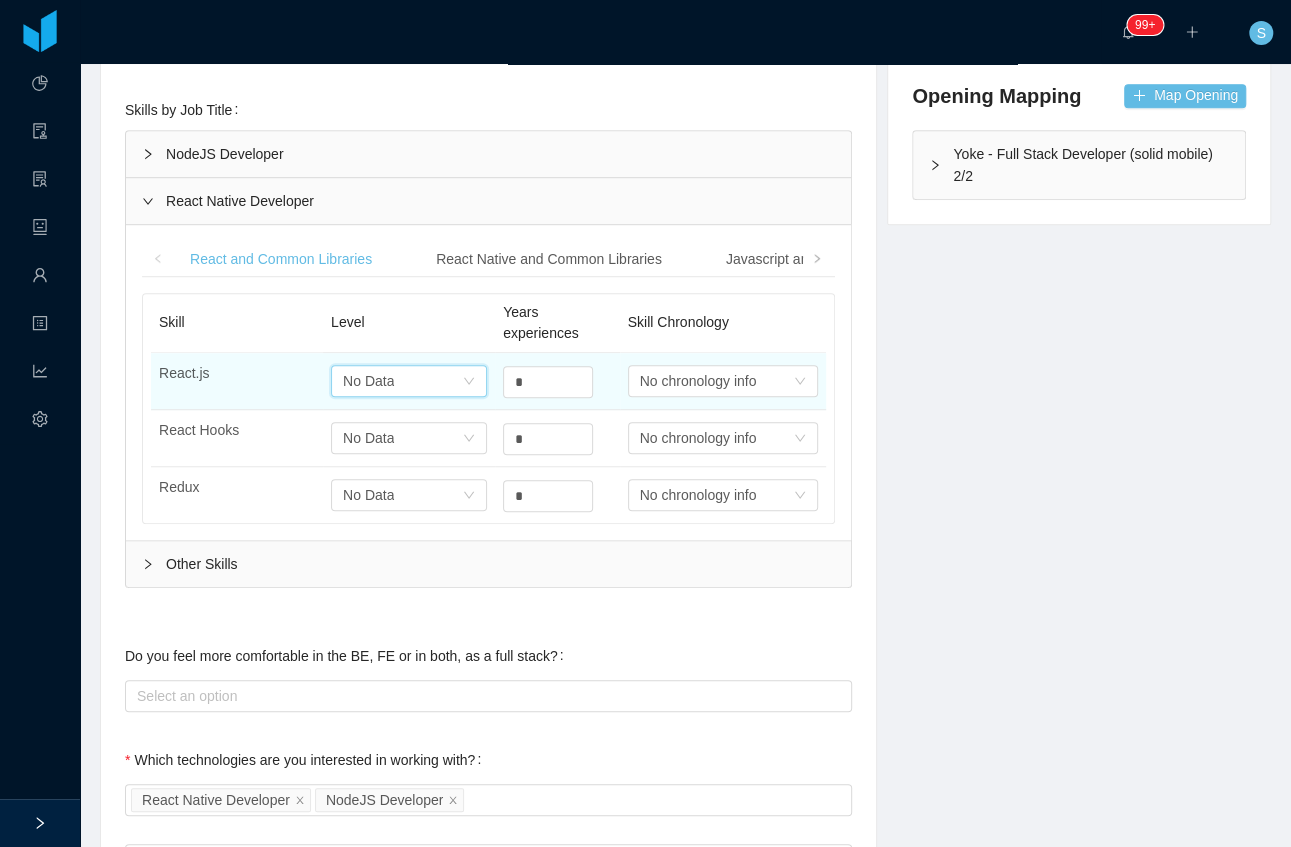 click on "Select one No Data" at bounding box center (402, 381) 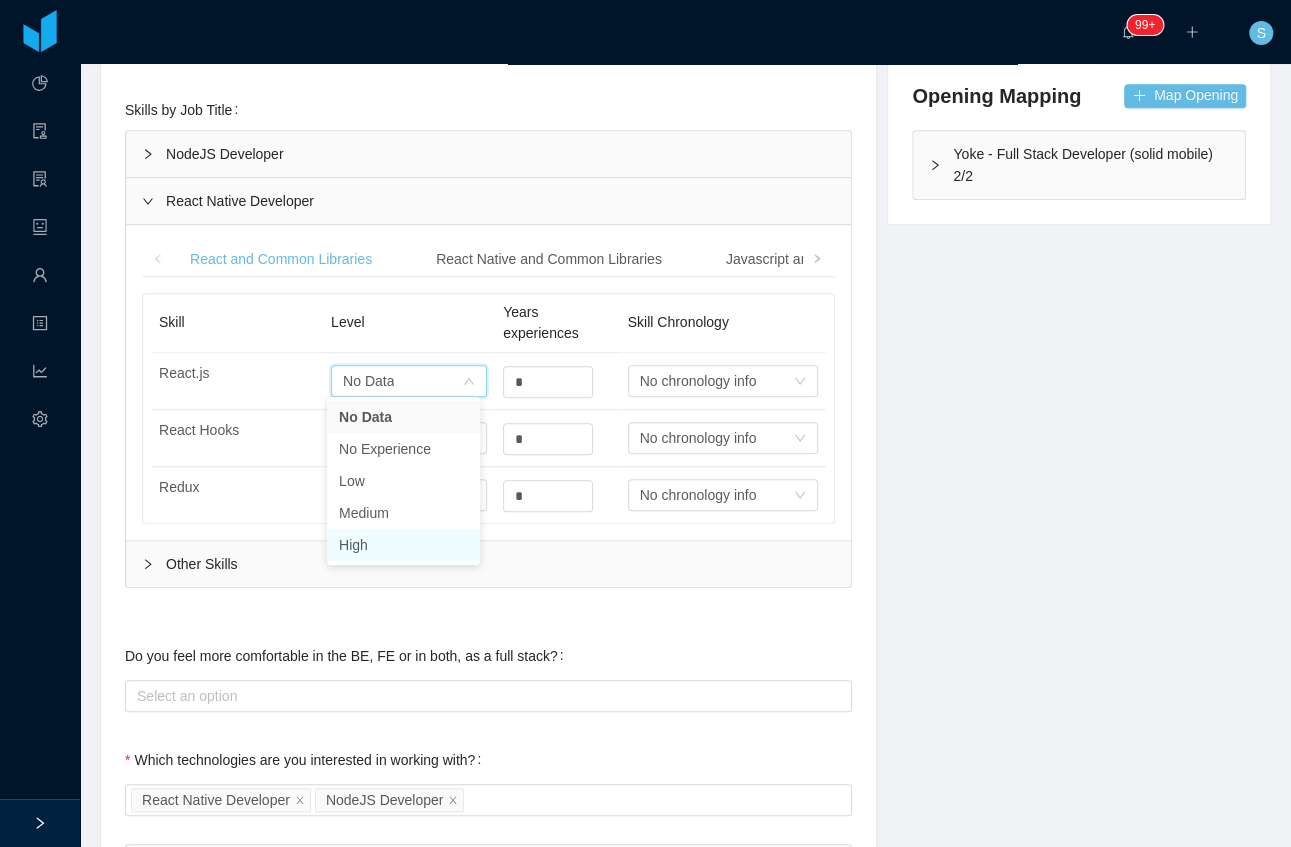 click on "High" at bounding box center (403, 545) 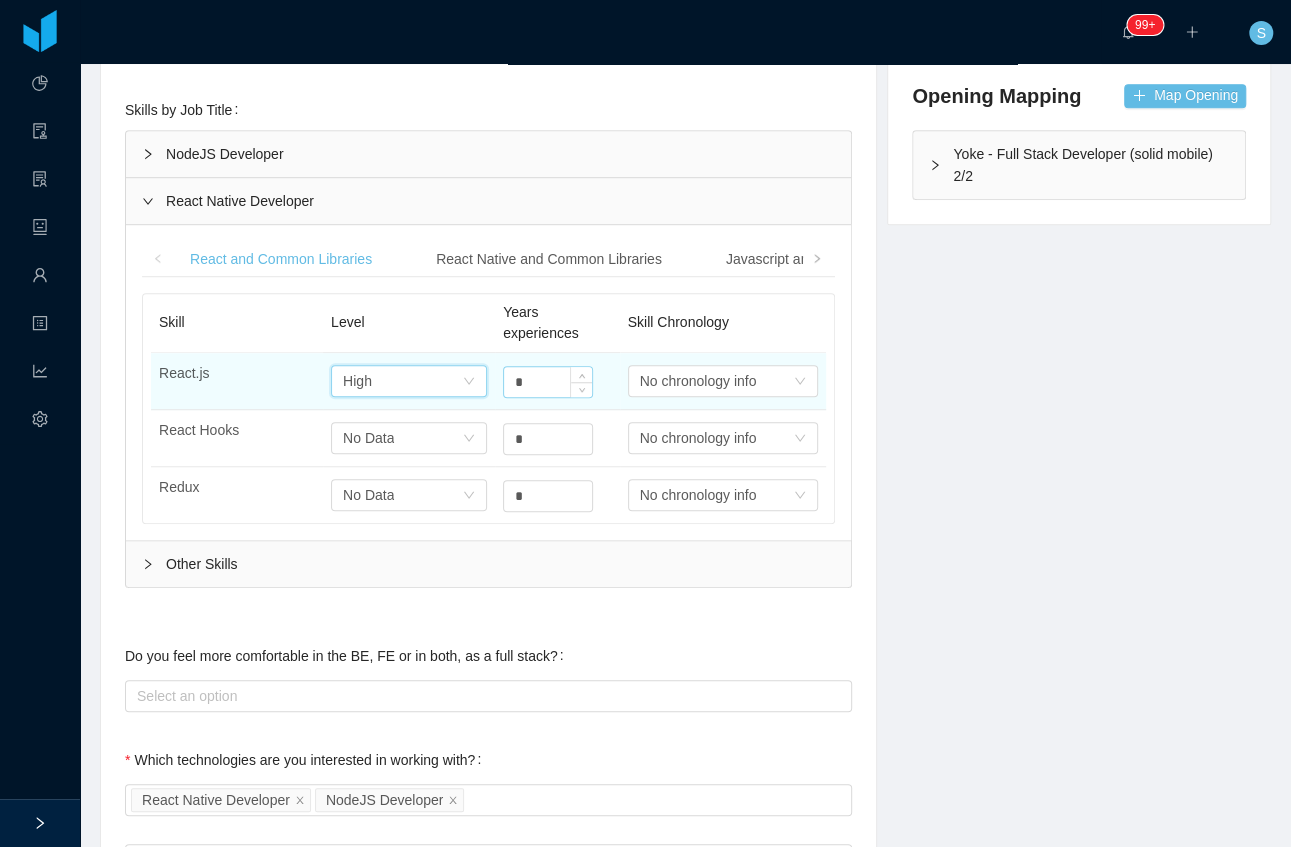 click on "*" at bounding box center [548, 382] 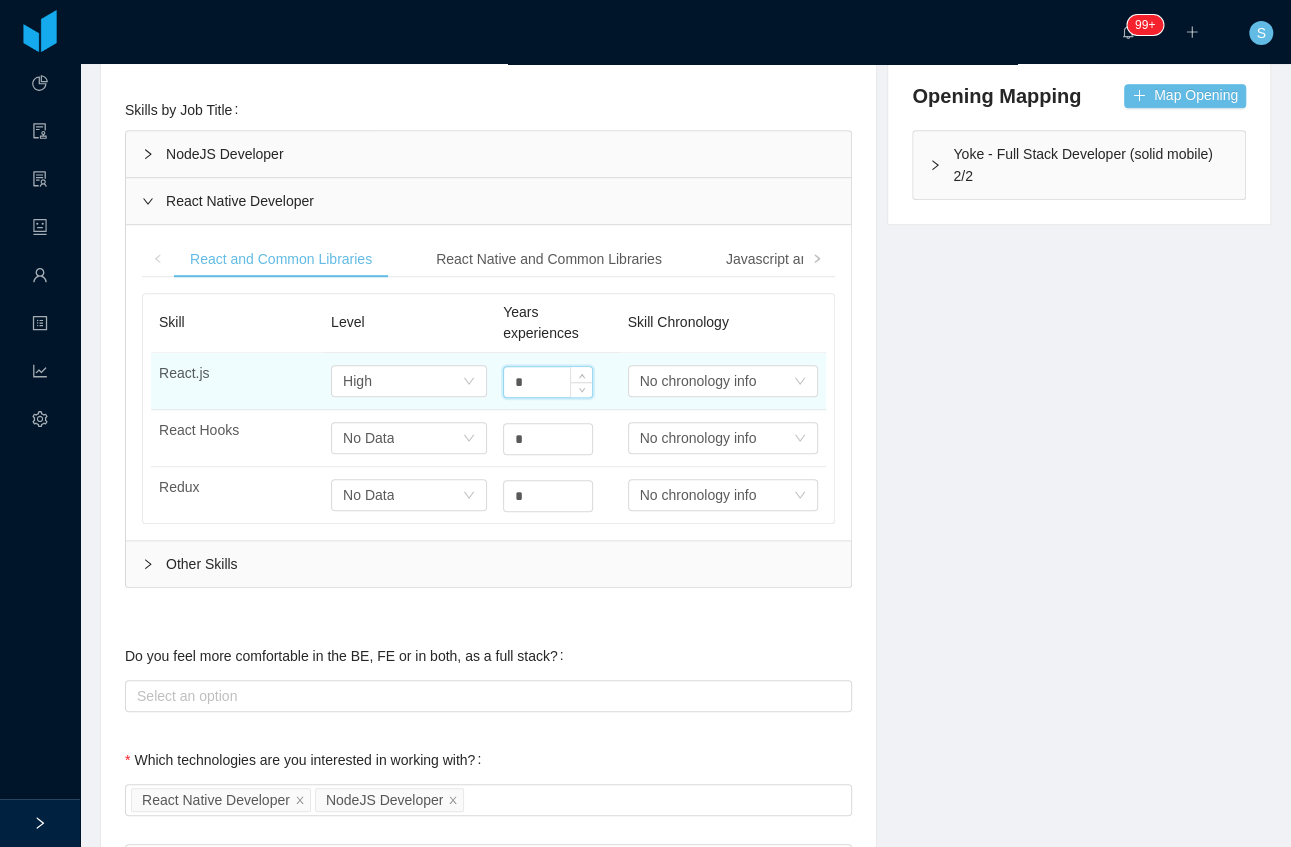 click on "*" at bounding box center (548, 382) 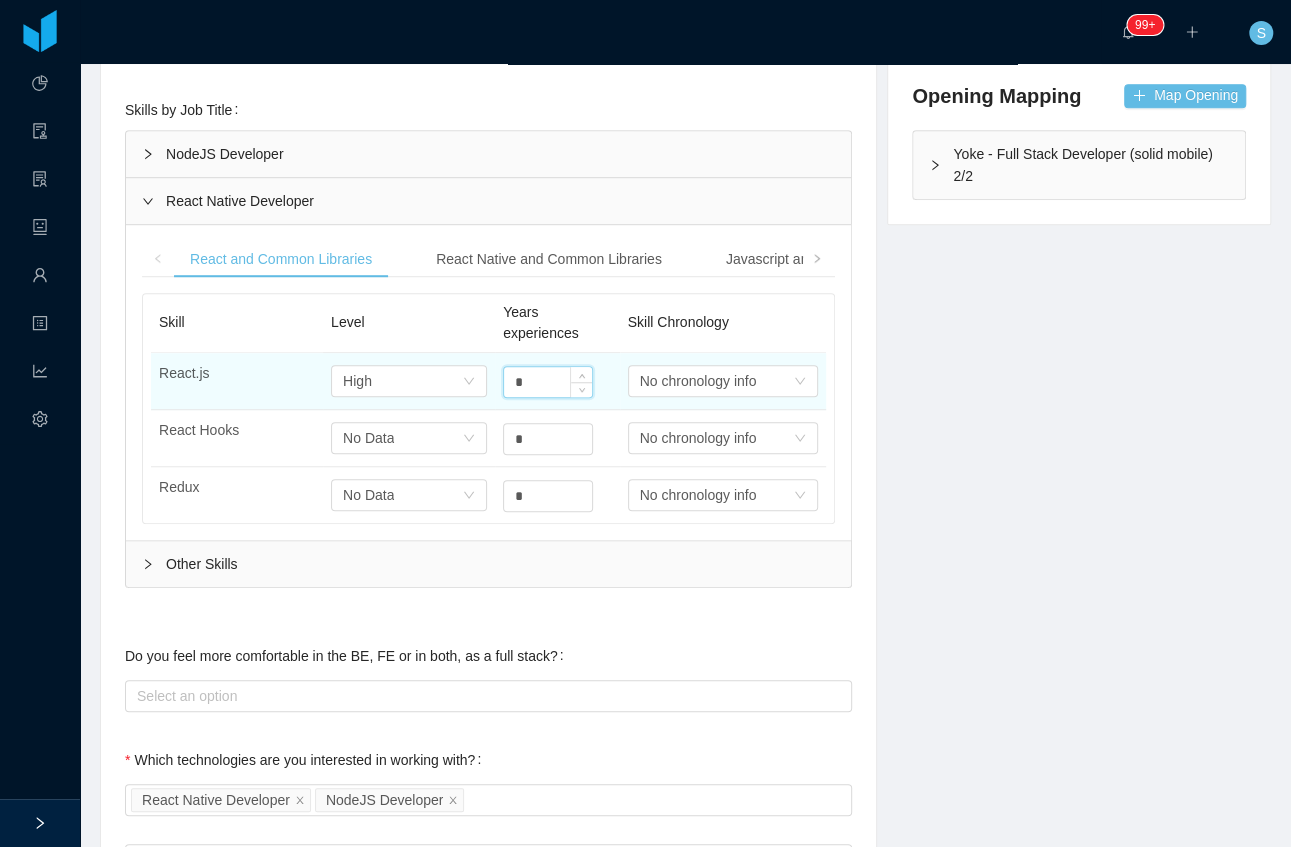 click on "*" at bounding box center (548, 382) 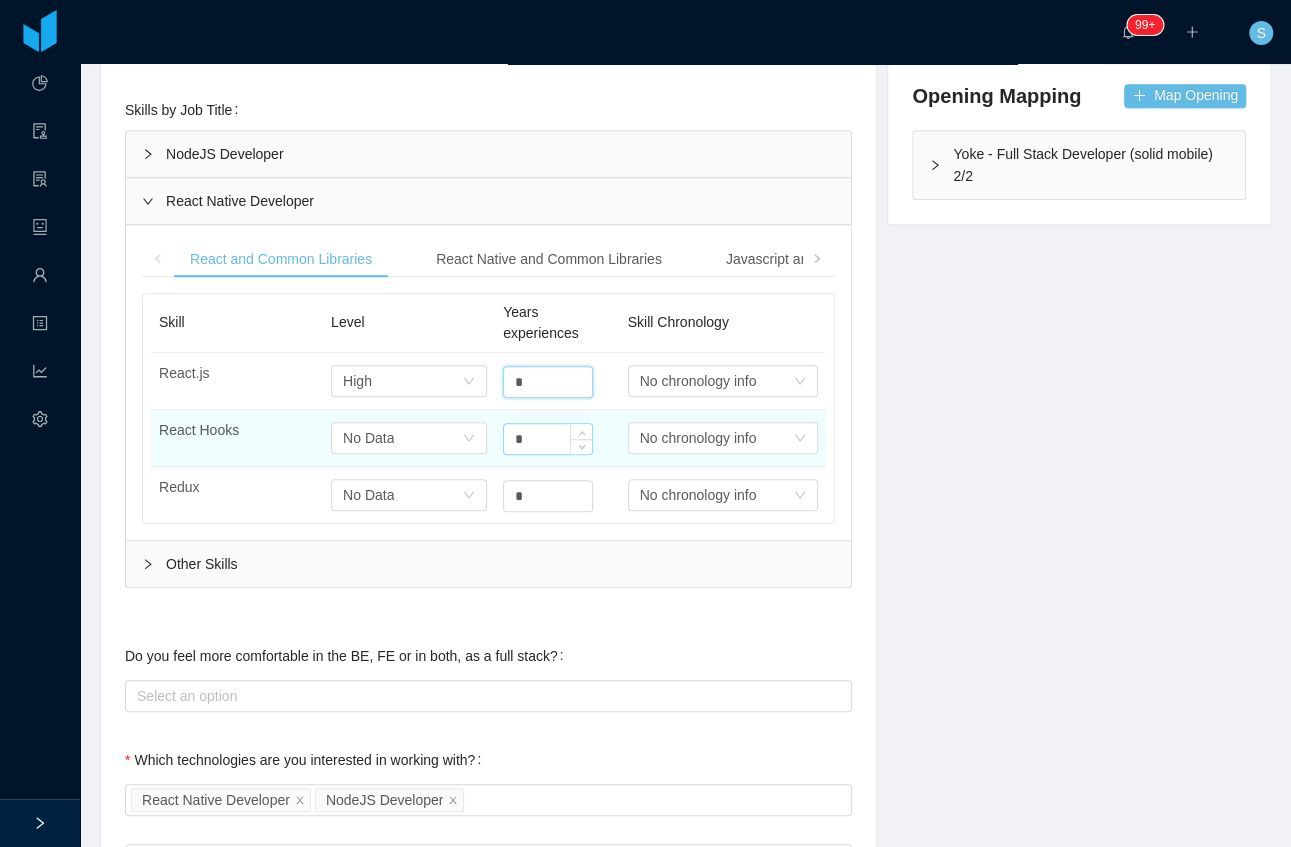 click on "*" at bounding box center [548, 382] 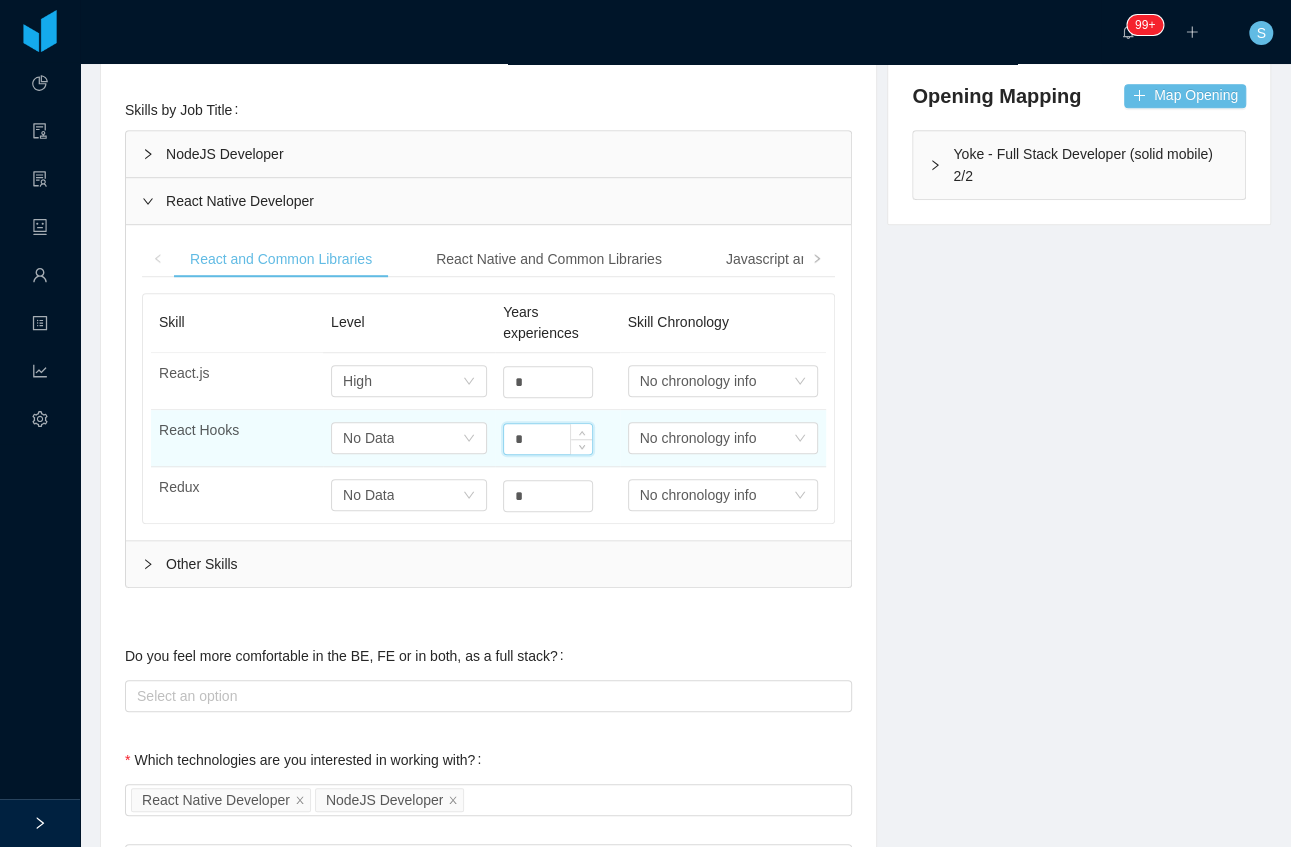 click on "*" at bounding box center [548, 439] 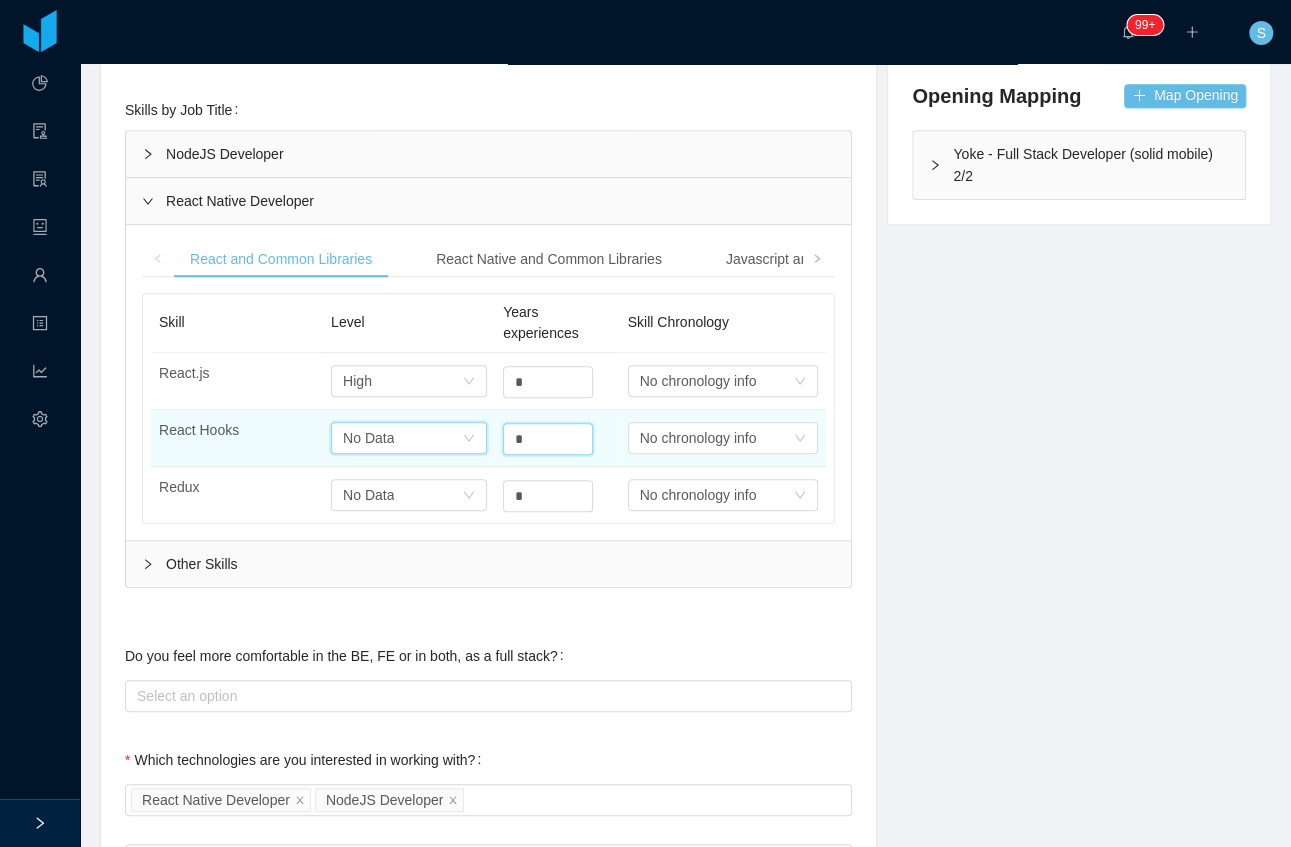 click on "Select one No Data" at bounding box center (402, 381) 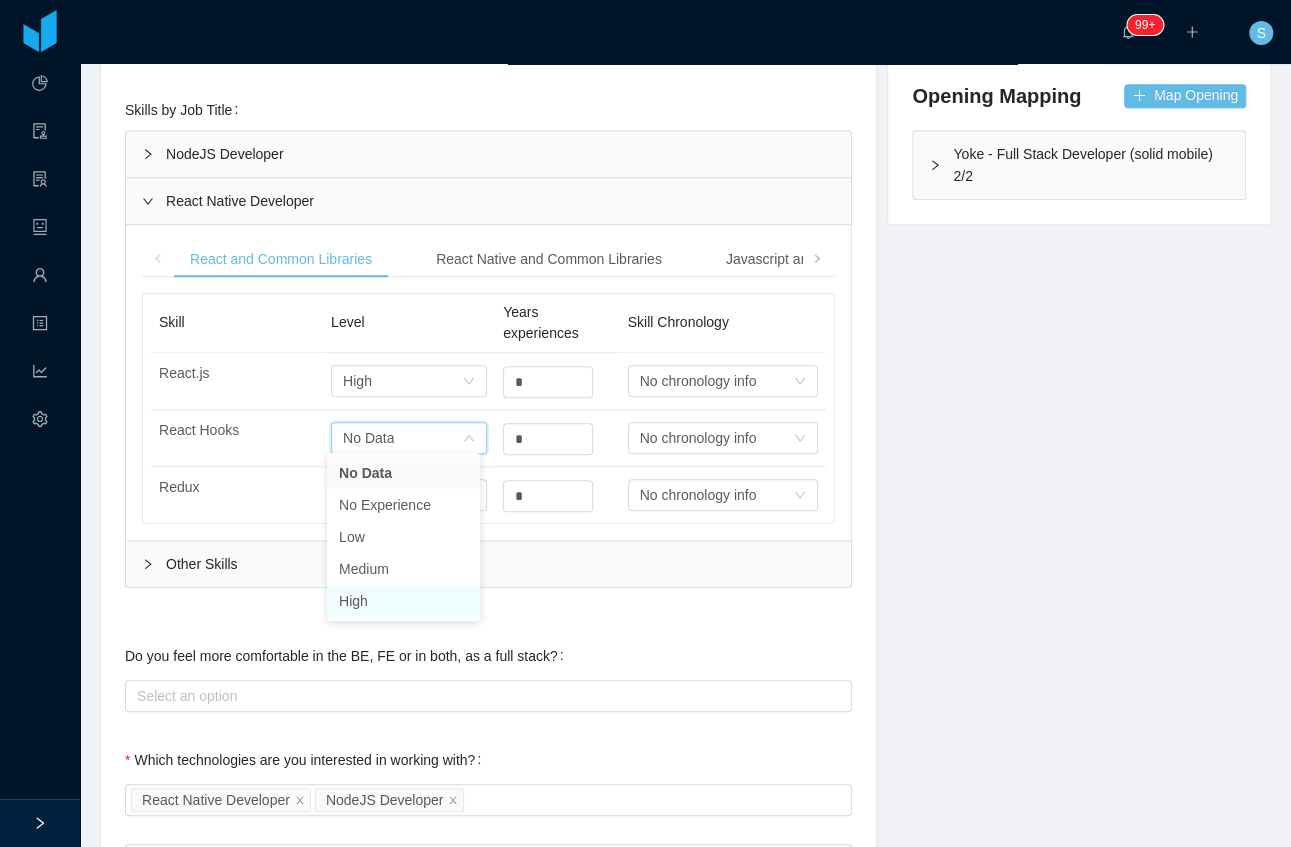 click on "High" at bounding box center [403, 601] 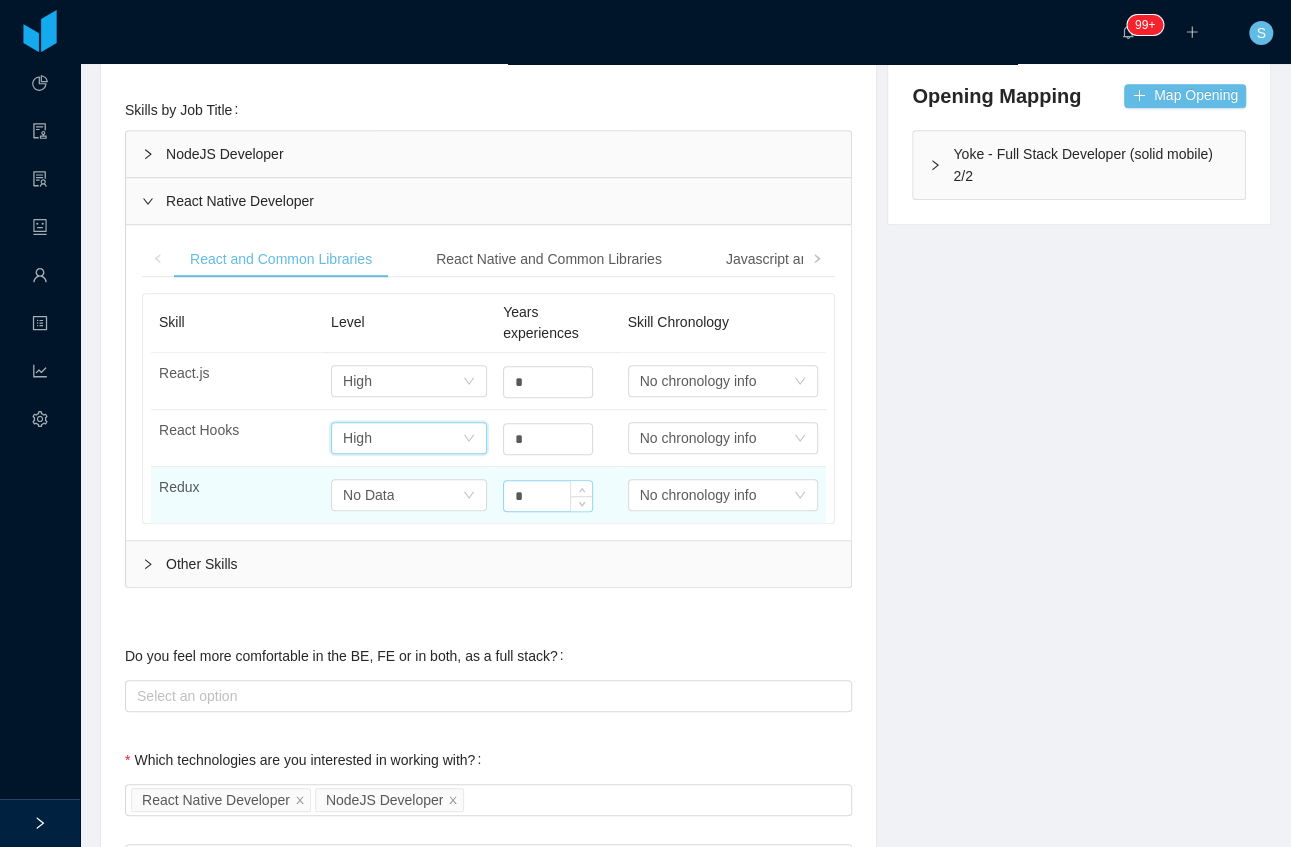 click on "*" at bounding box center [548, 382] 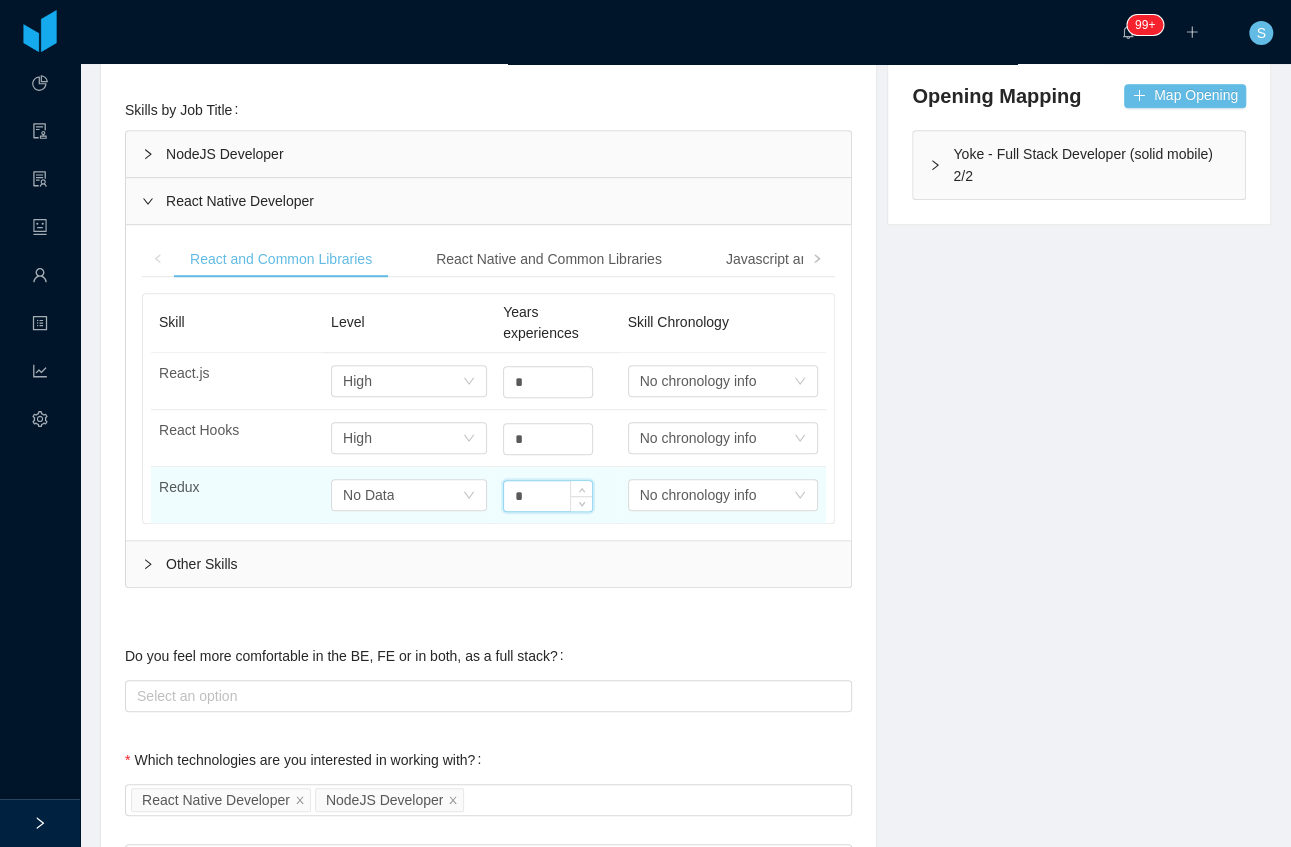 click on "*" at bounding box center [548, 496] 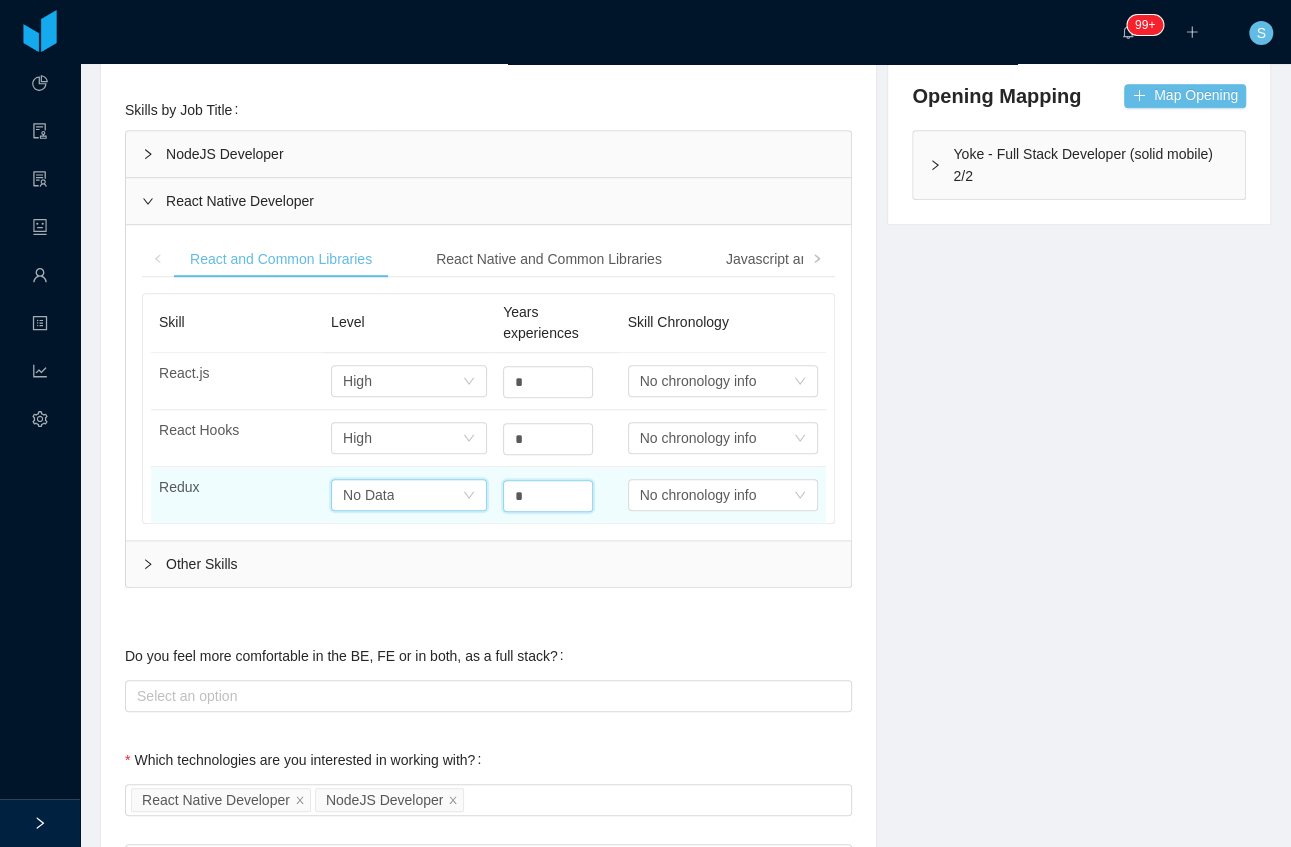 click on "Select one No Data" at bounding box center [402, 381] 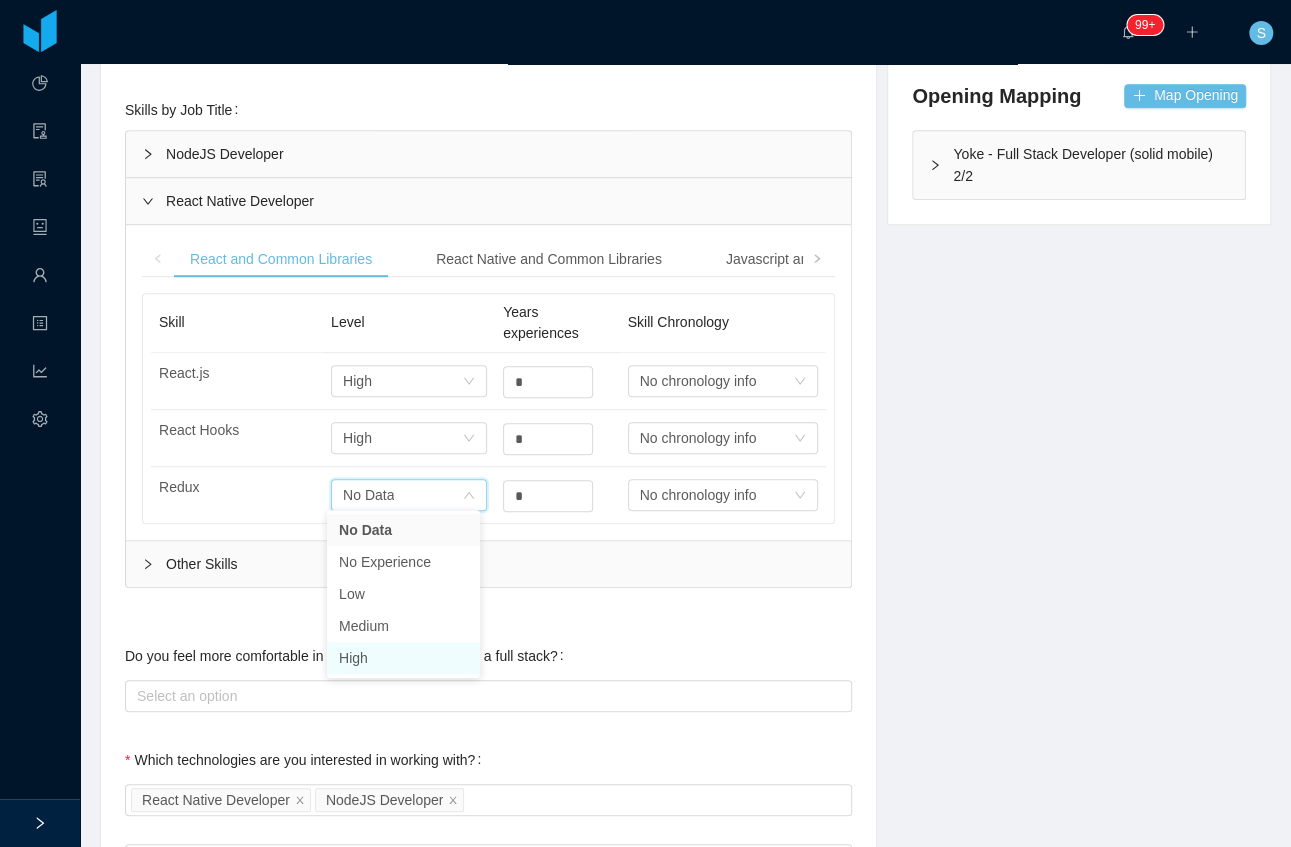 drag, startPoint x: 390, startPoint y: 652, endPoint x: 470, endPoint y: 526, distance: 149.25146 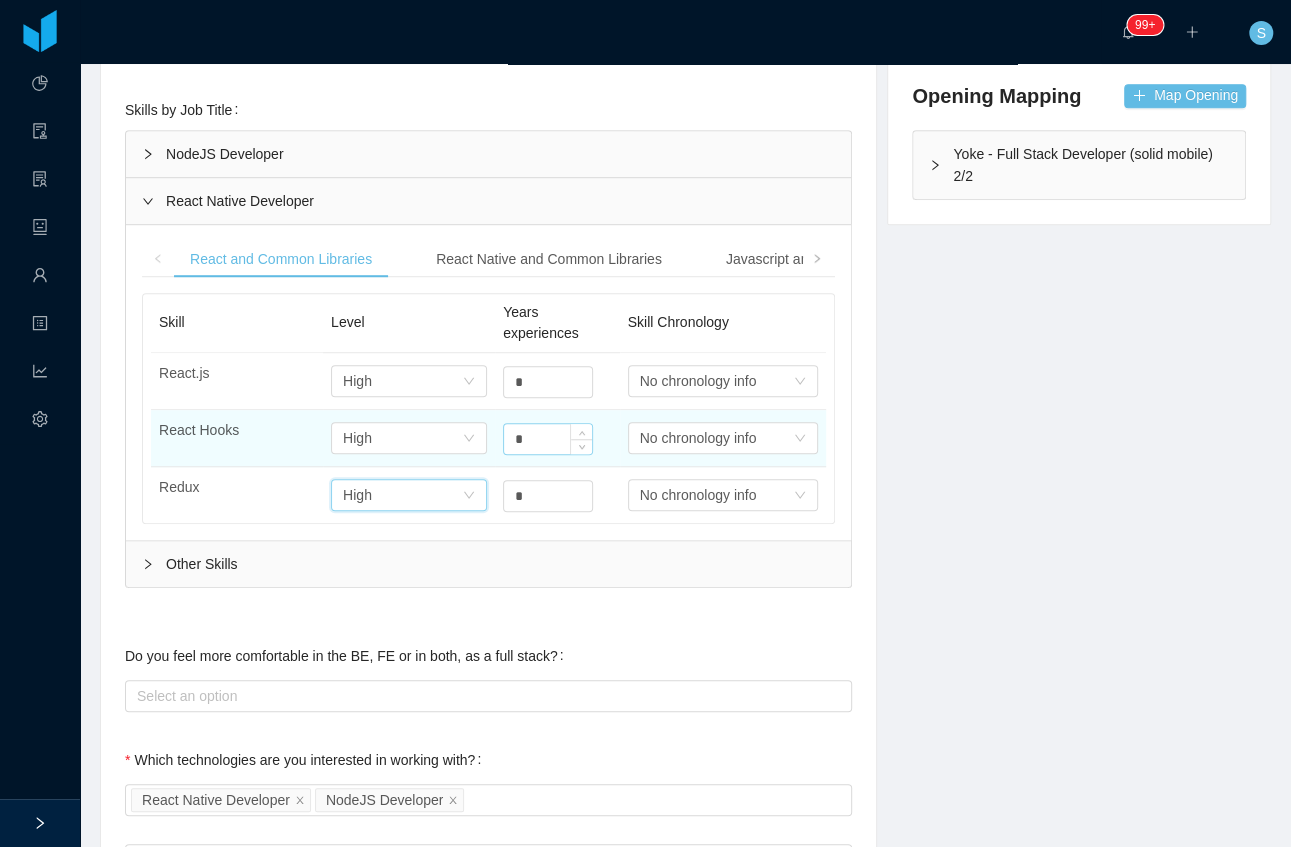 click on "*" at bounding box center [548, 382] 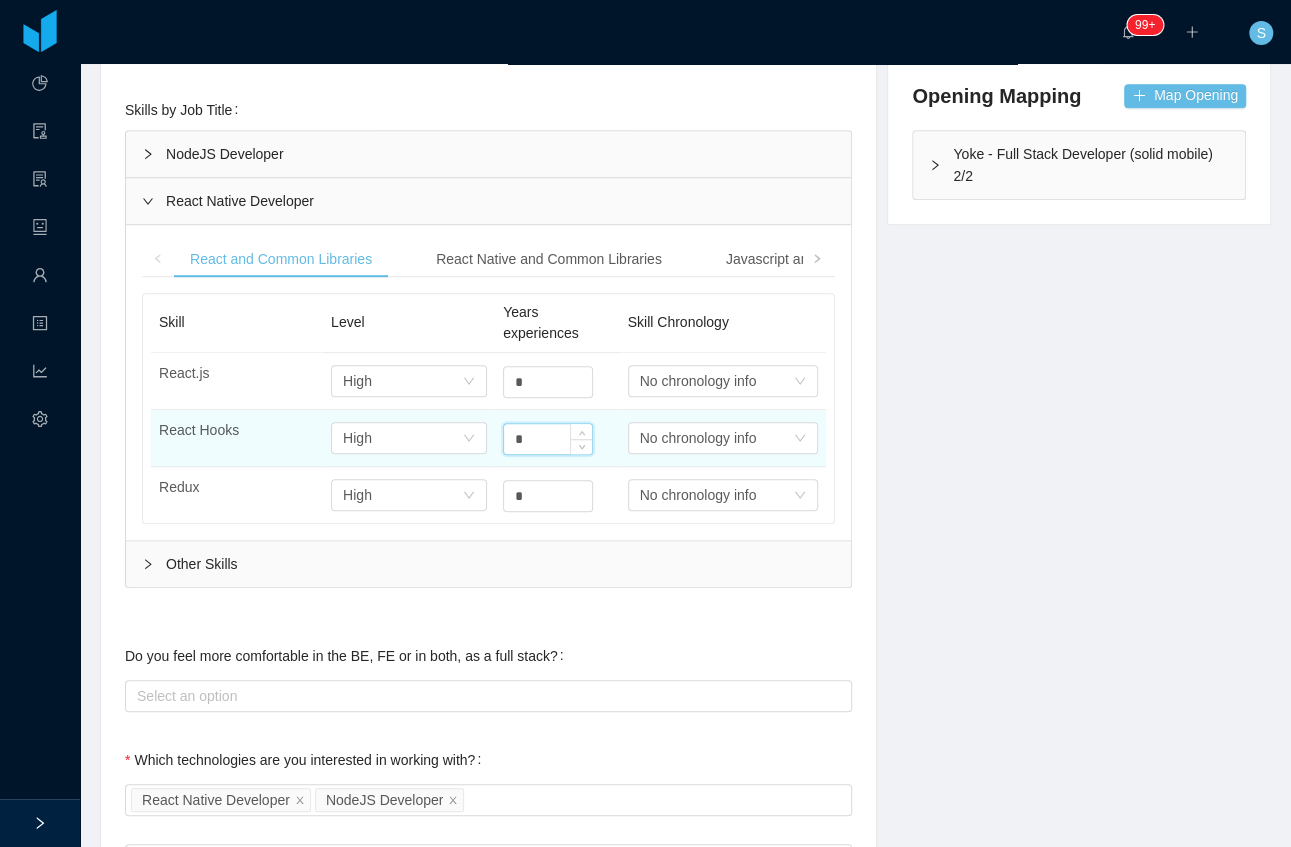 click on "*" at bounding box center (548, 439) 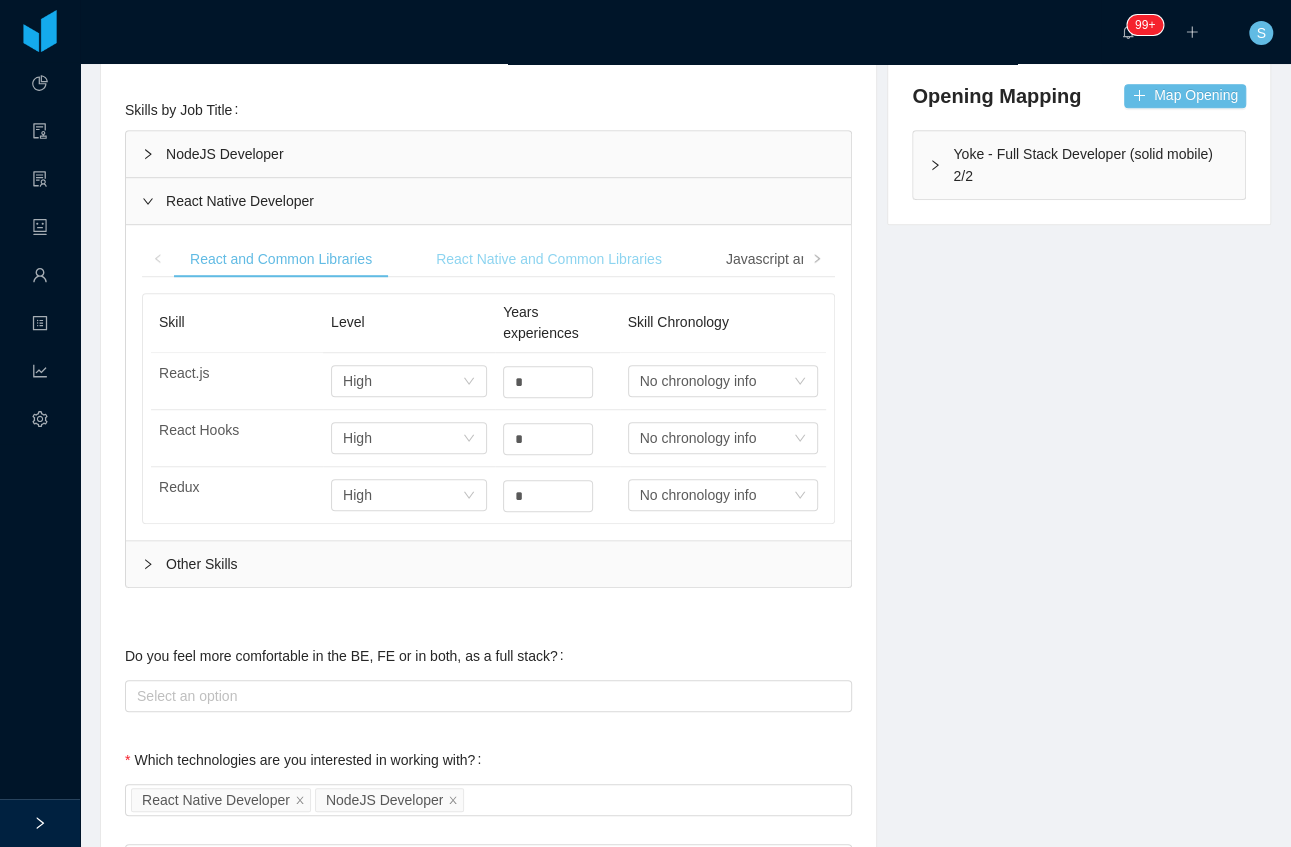 click on "React Native and Common Libraries" at bounding box center (549, 259) 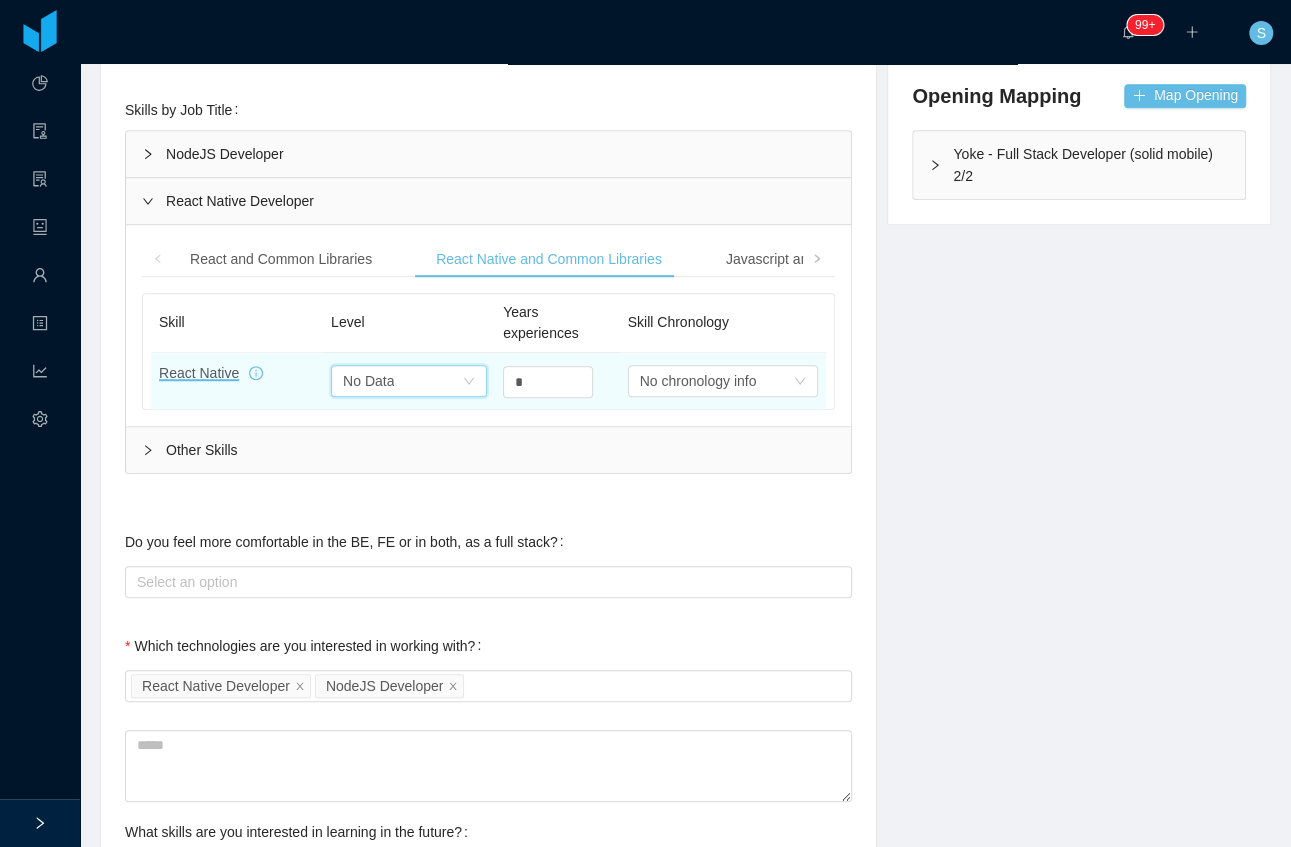 click on "Select one No Data" at bounding box center [402, 381] 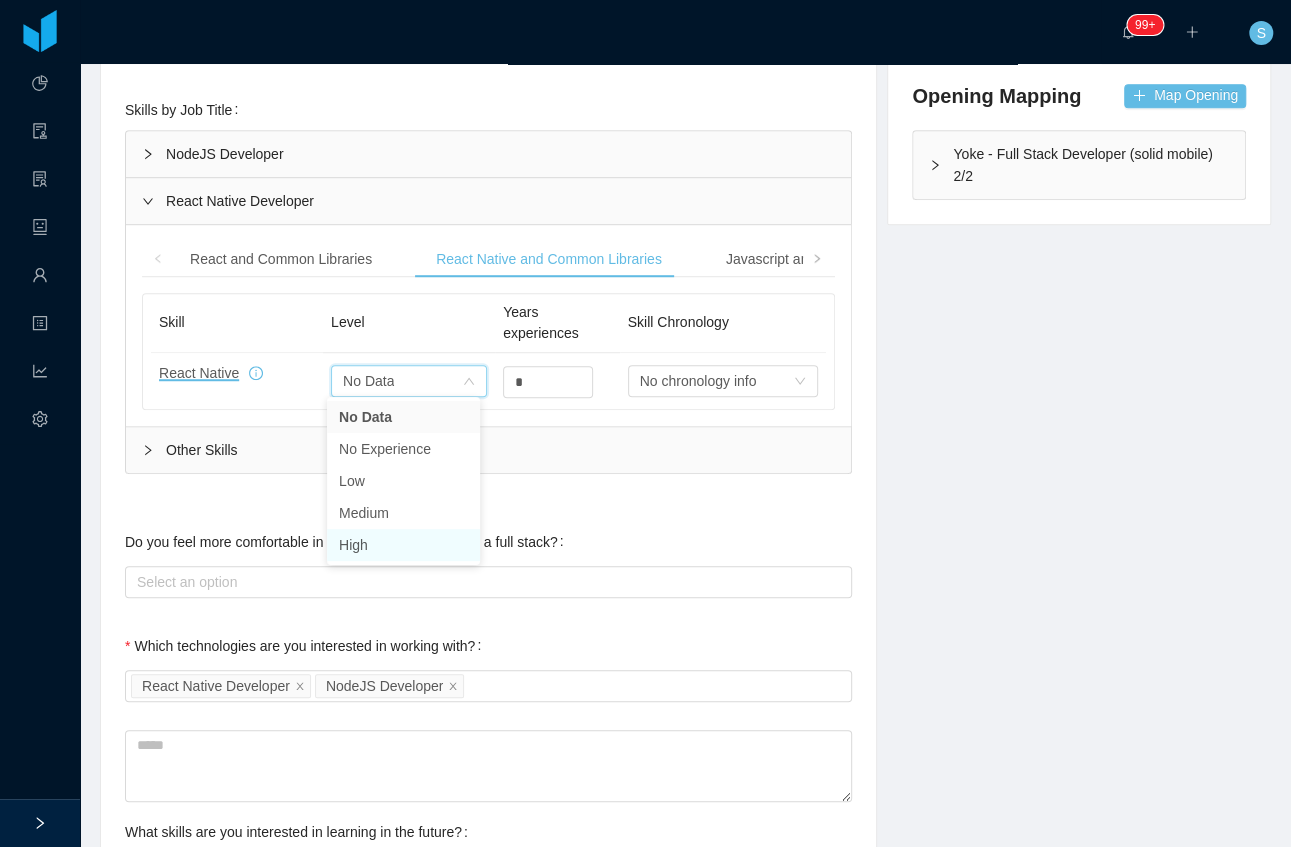 drag, startPoint x: 398, startPoint y: 536, endPoint x: 506, endPoint y: 422, distance: 157.03503 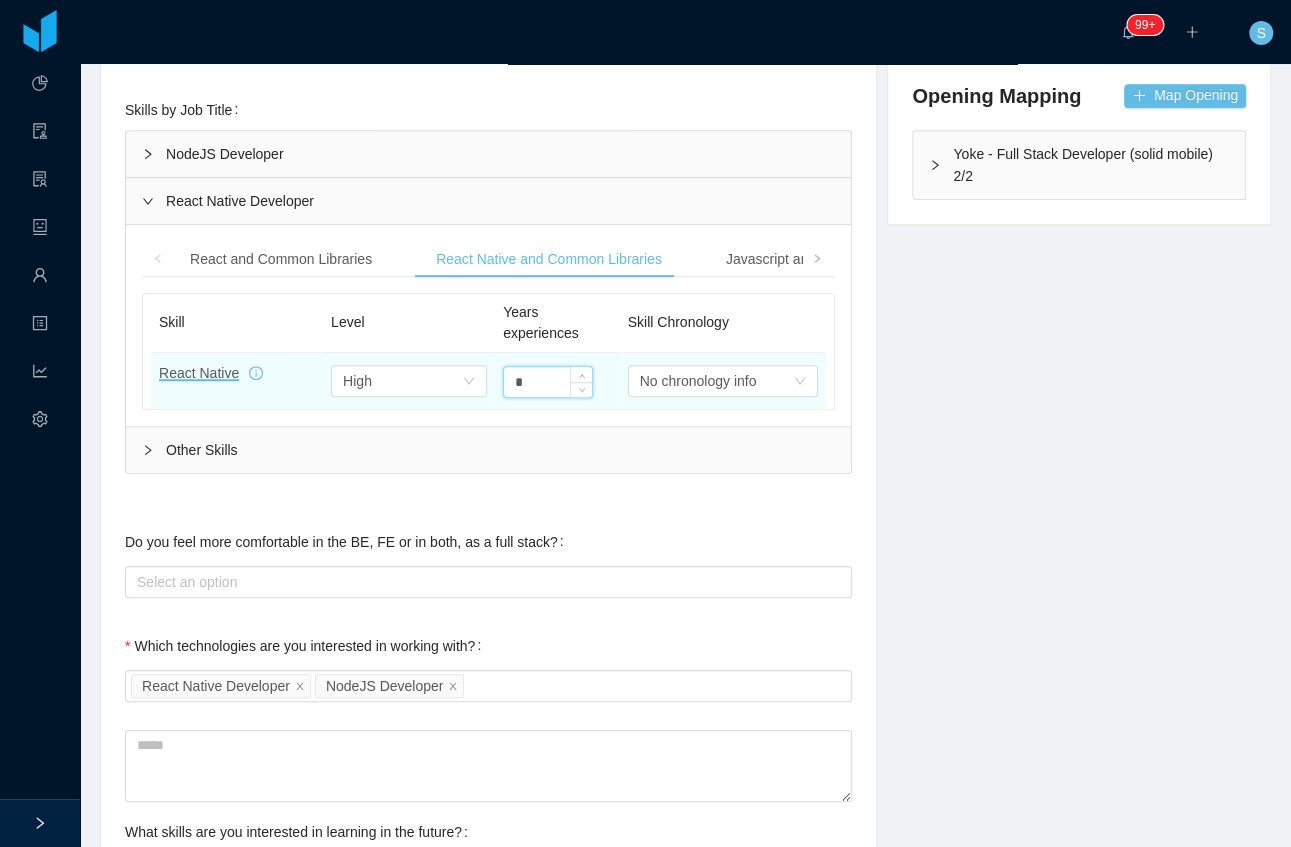 click on "*" at bounding box center (548, 382) 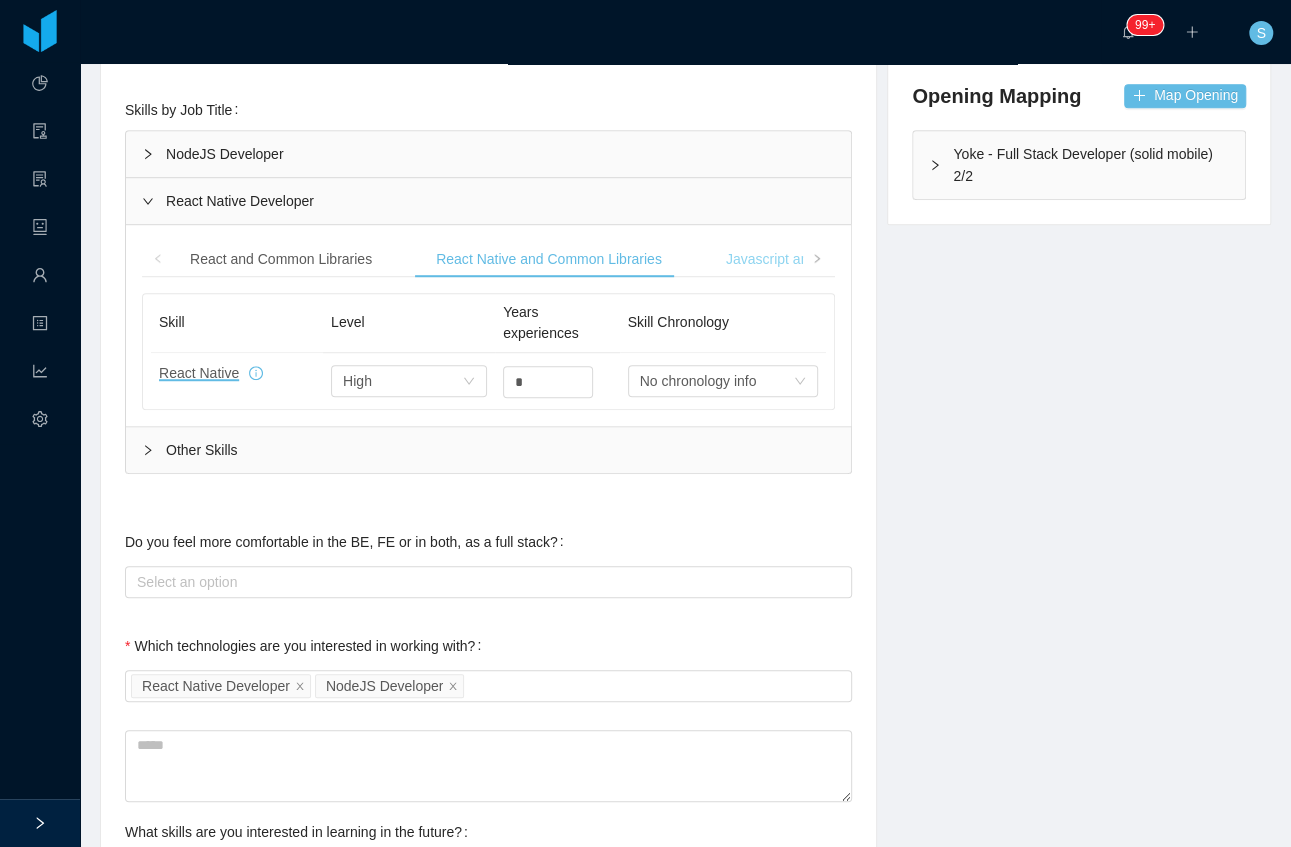 click on "Javascript and Common Libraries" at bounding box center [830, 259] 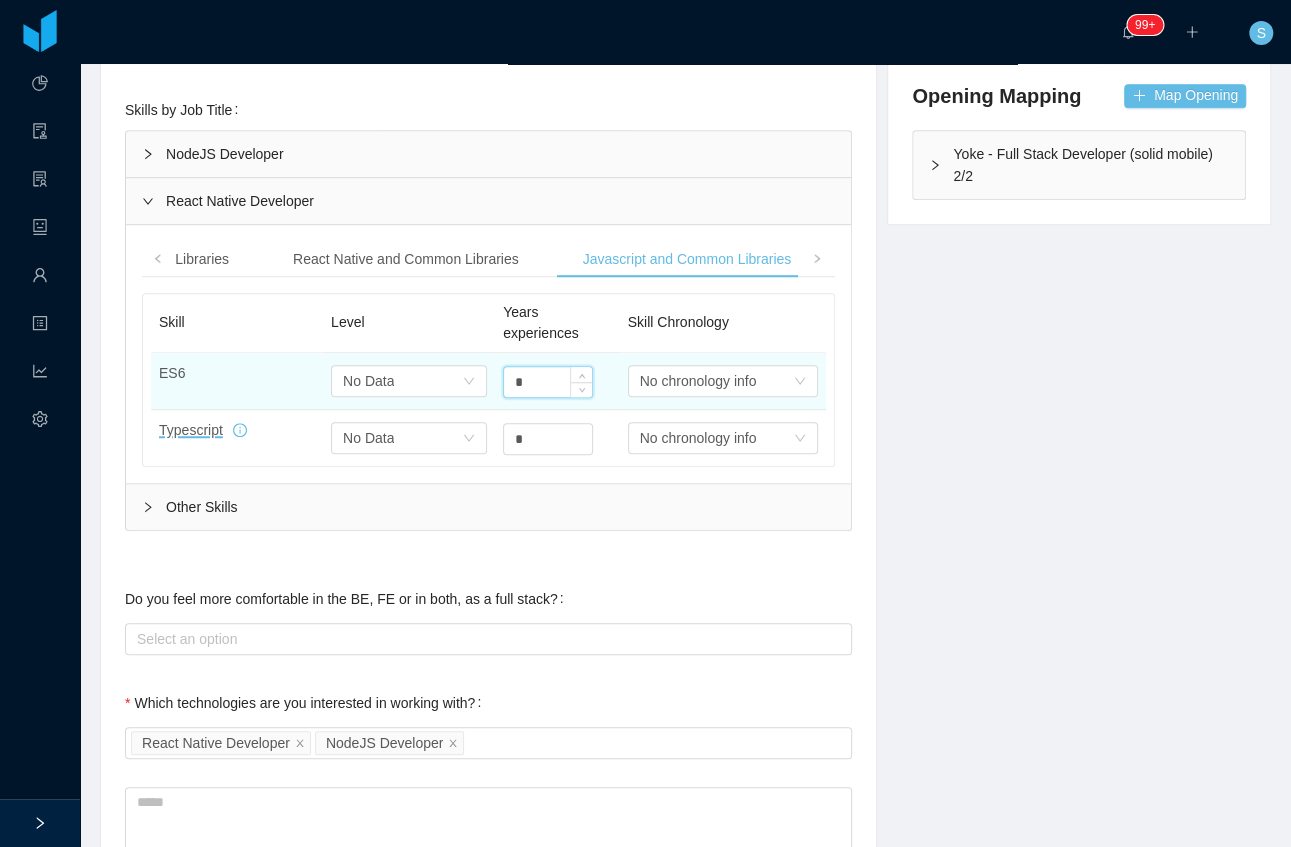 click on "*" at bounding box center [548, 382] 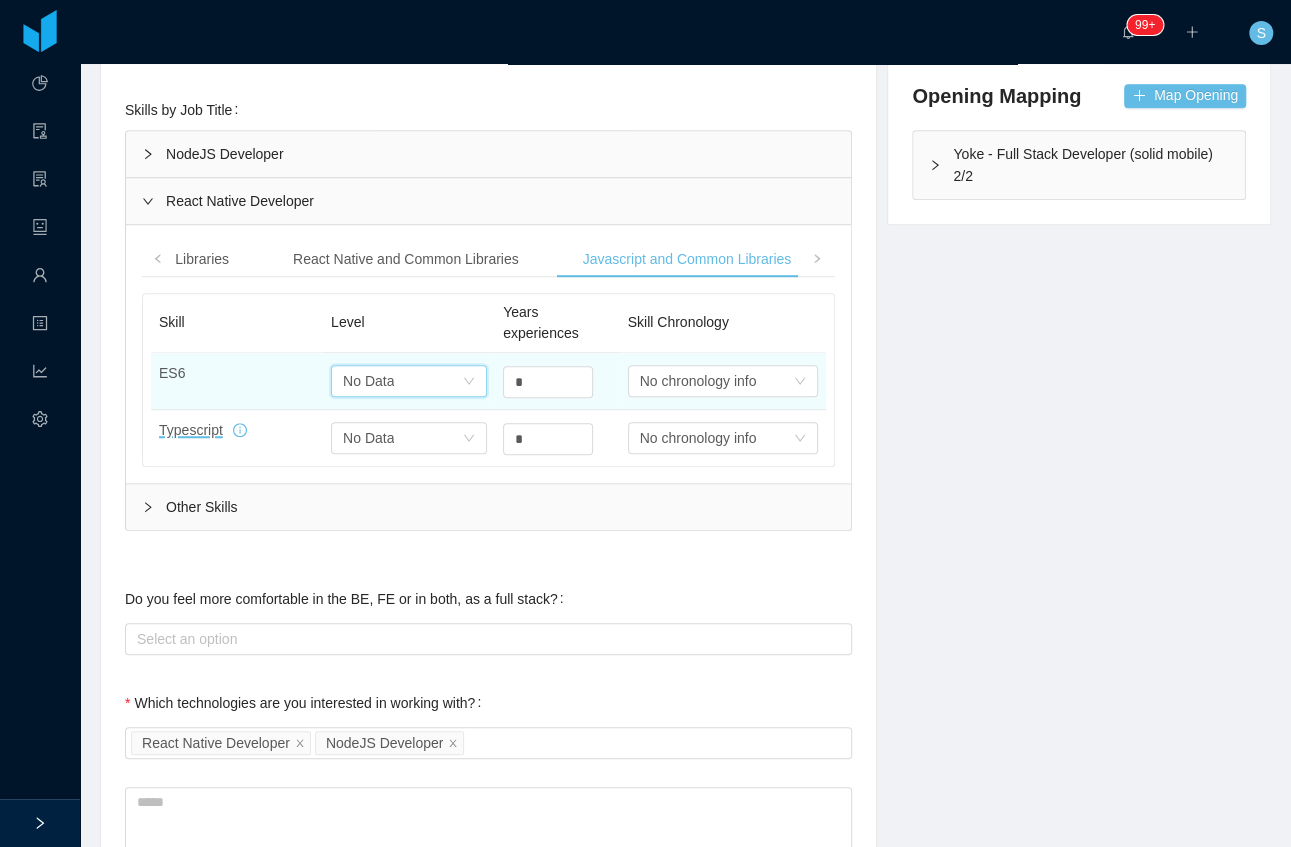 click on "Select one No Data" at bounding box center (402, 381) 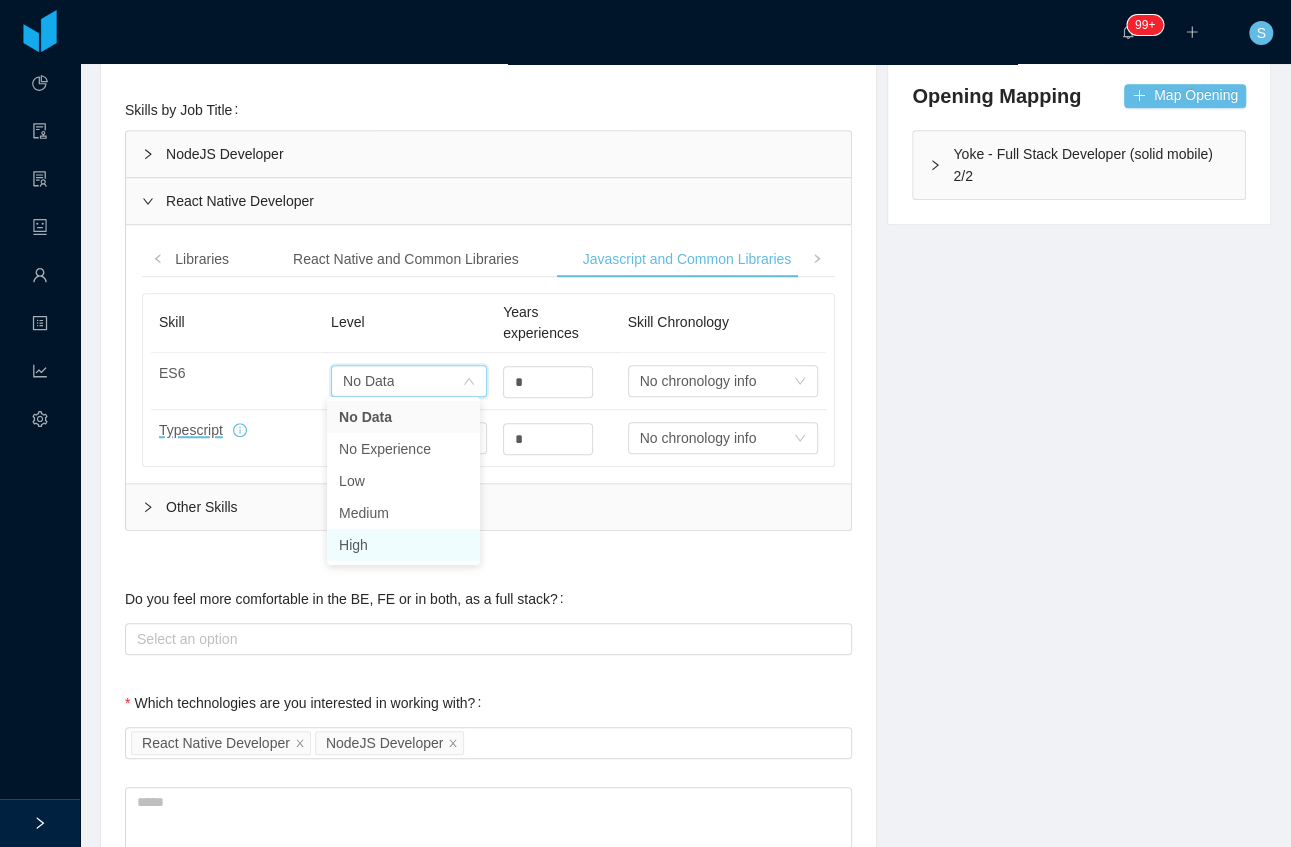 click on "High" at bounding box center [403, 545] 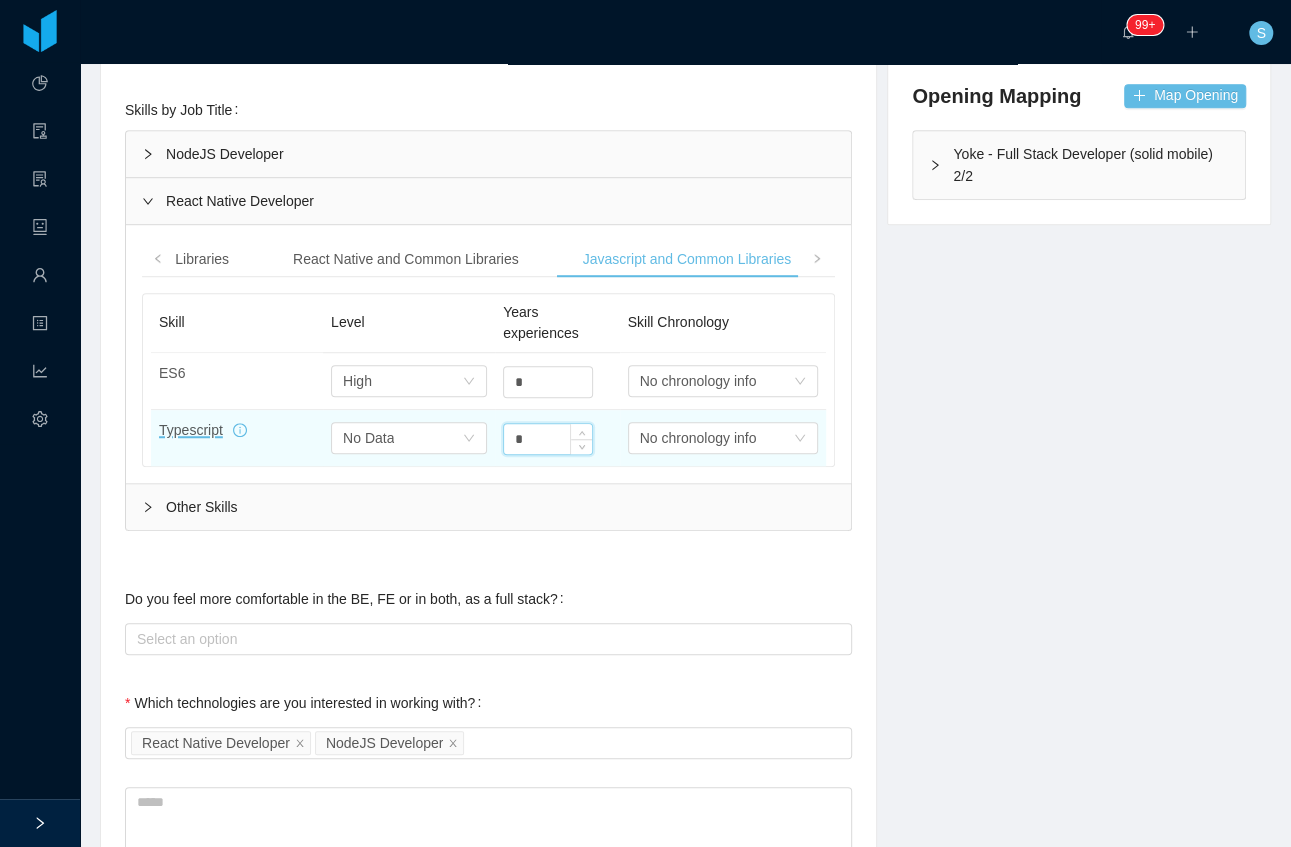 click on "*" at bounding box center [548, 439] 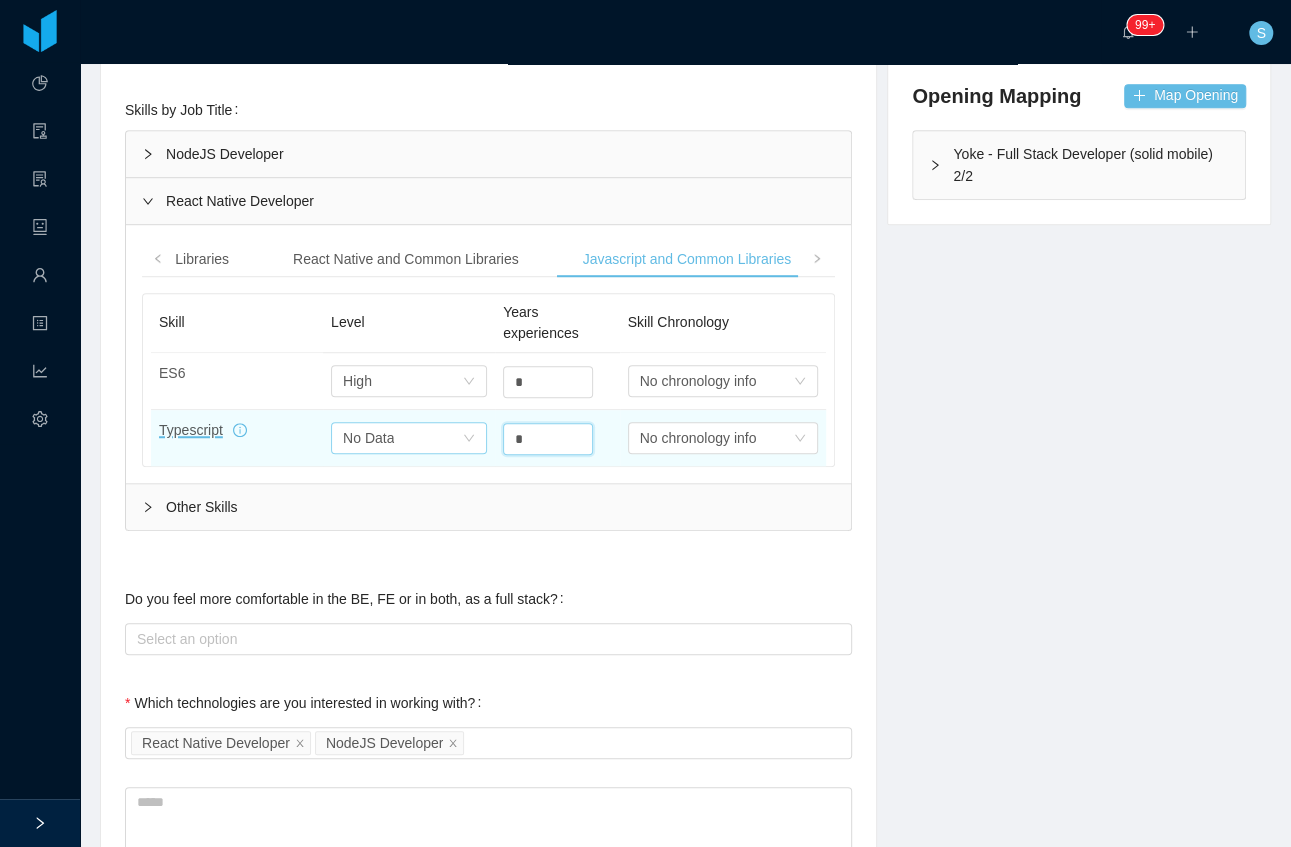 drag, startPoint x: 516, startPoint y: 438, endPoint x: 413, endPoint y: 424, distance: 103.947105 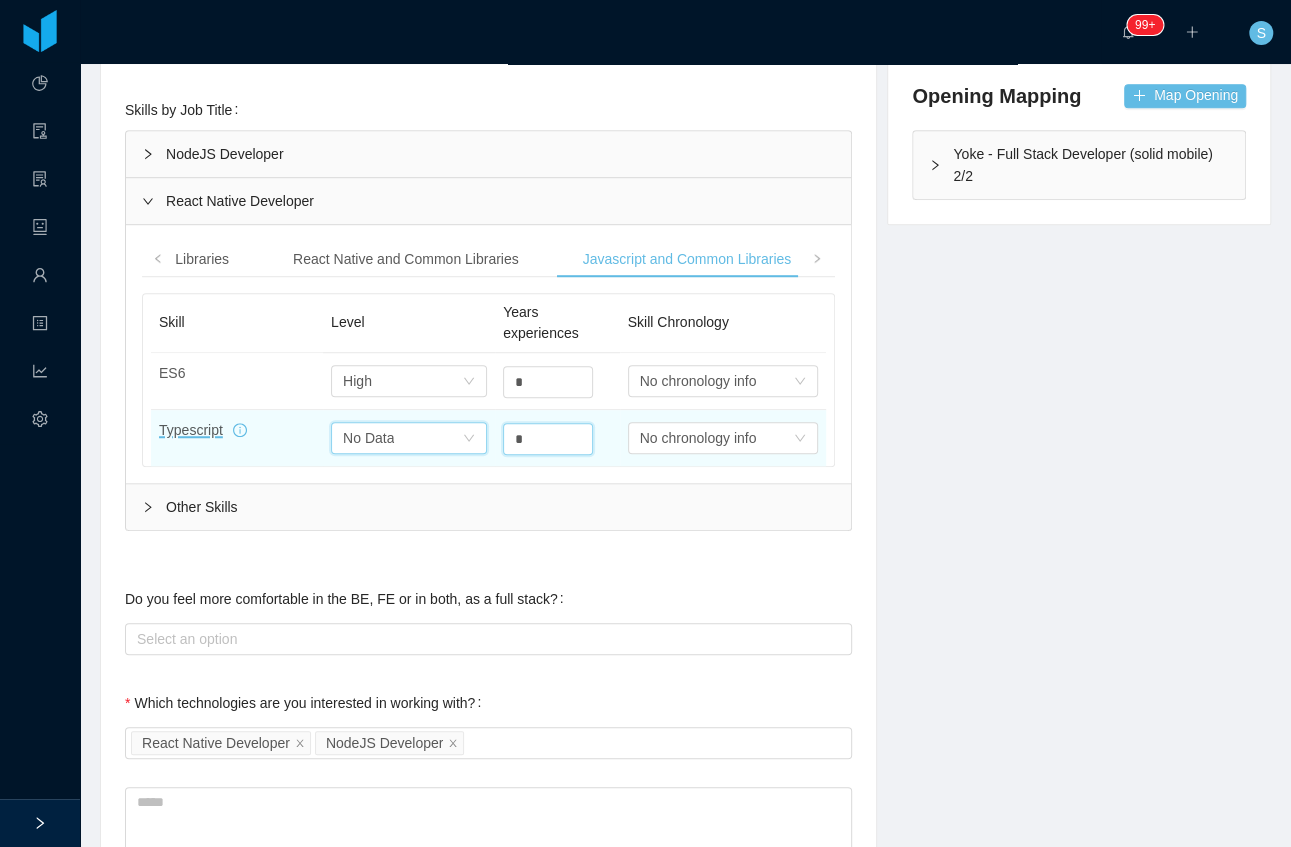 drag, startPoint x: 405, startPoint y: 429, endPoint x: 416, endPoint y: 450, distance: 23.70654 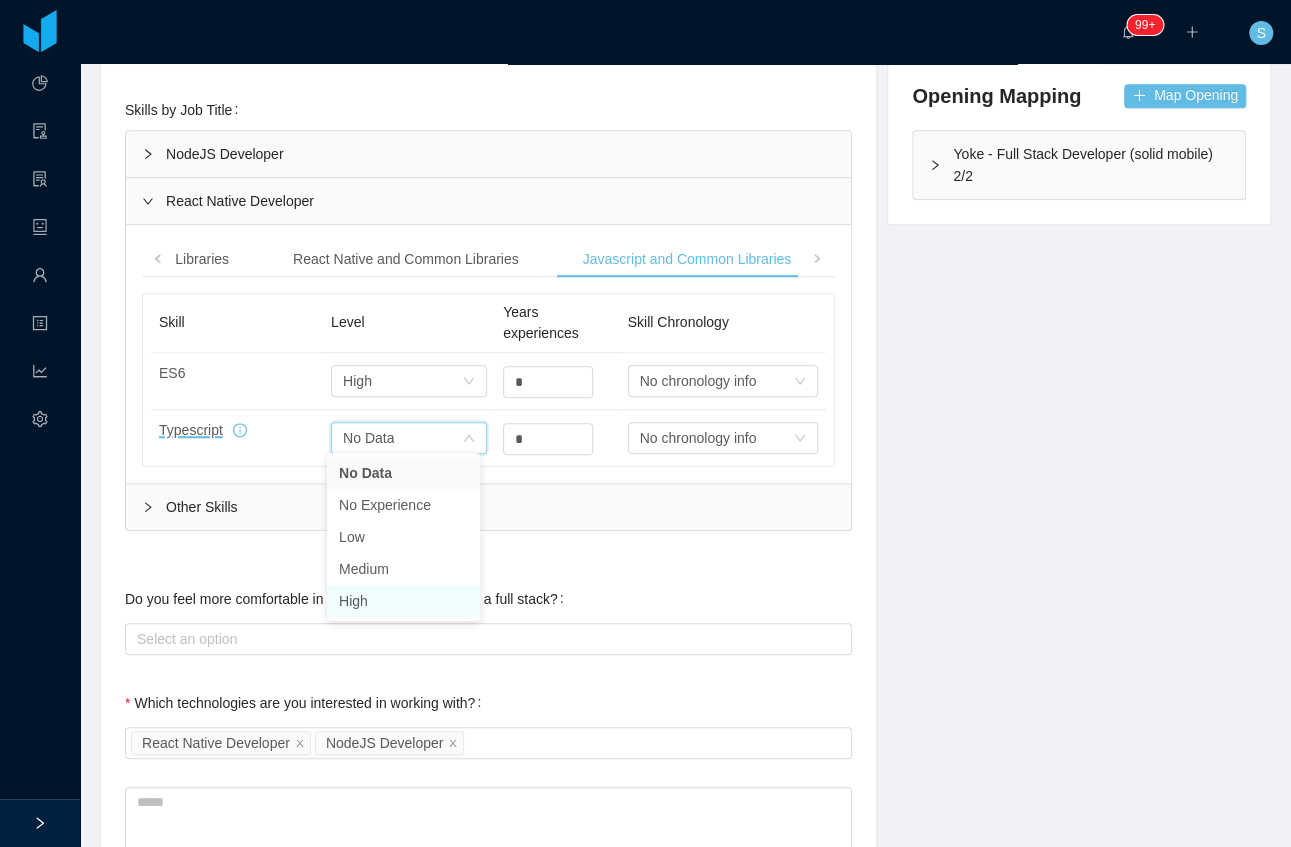 click on "High" at bounding box center (403, 601) 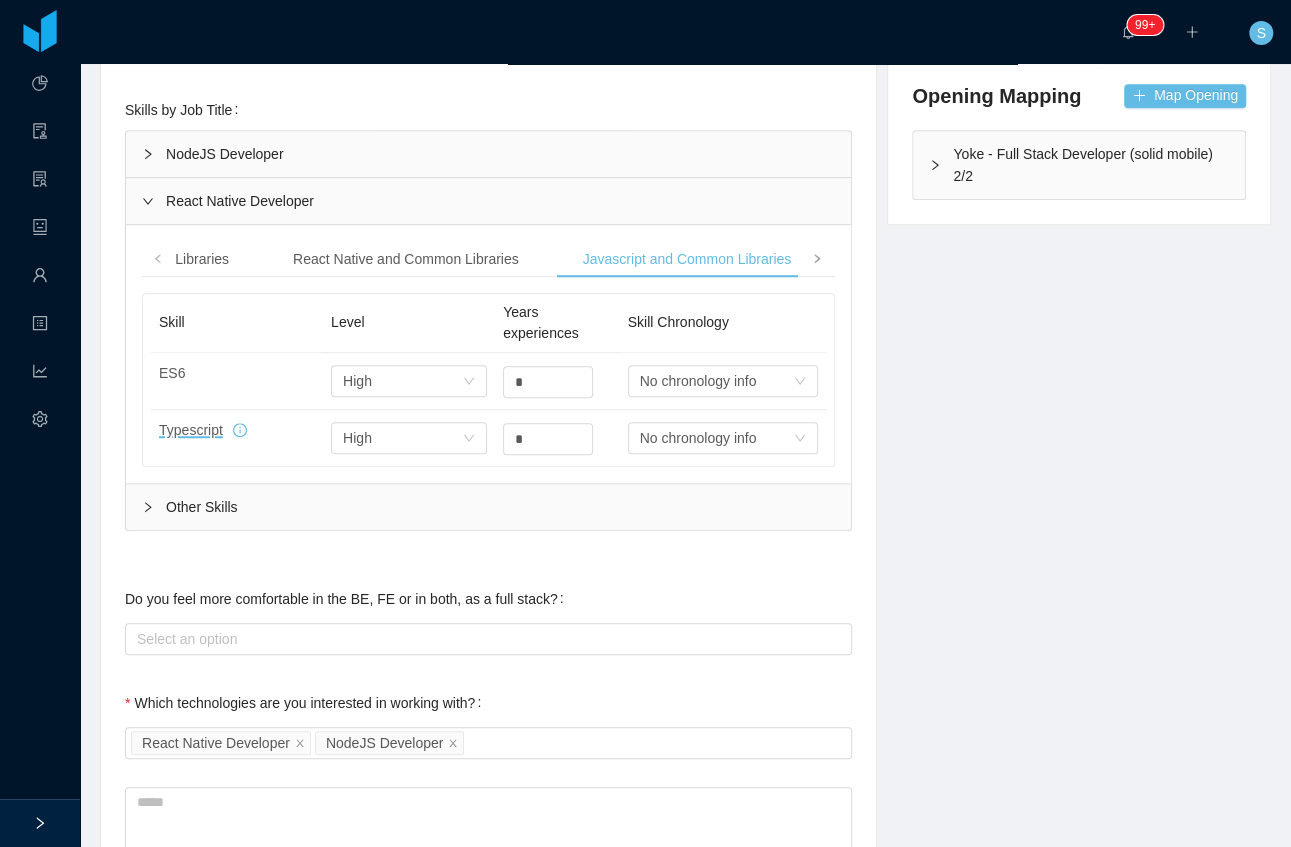 click at bounding box center (817, 259) 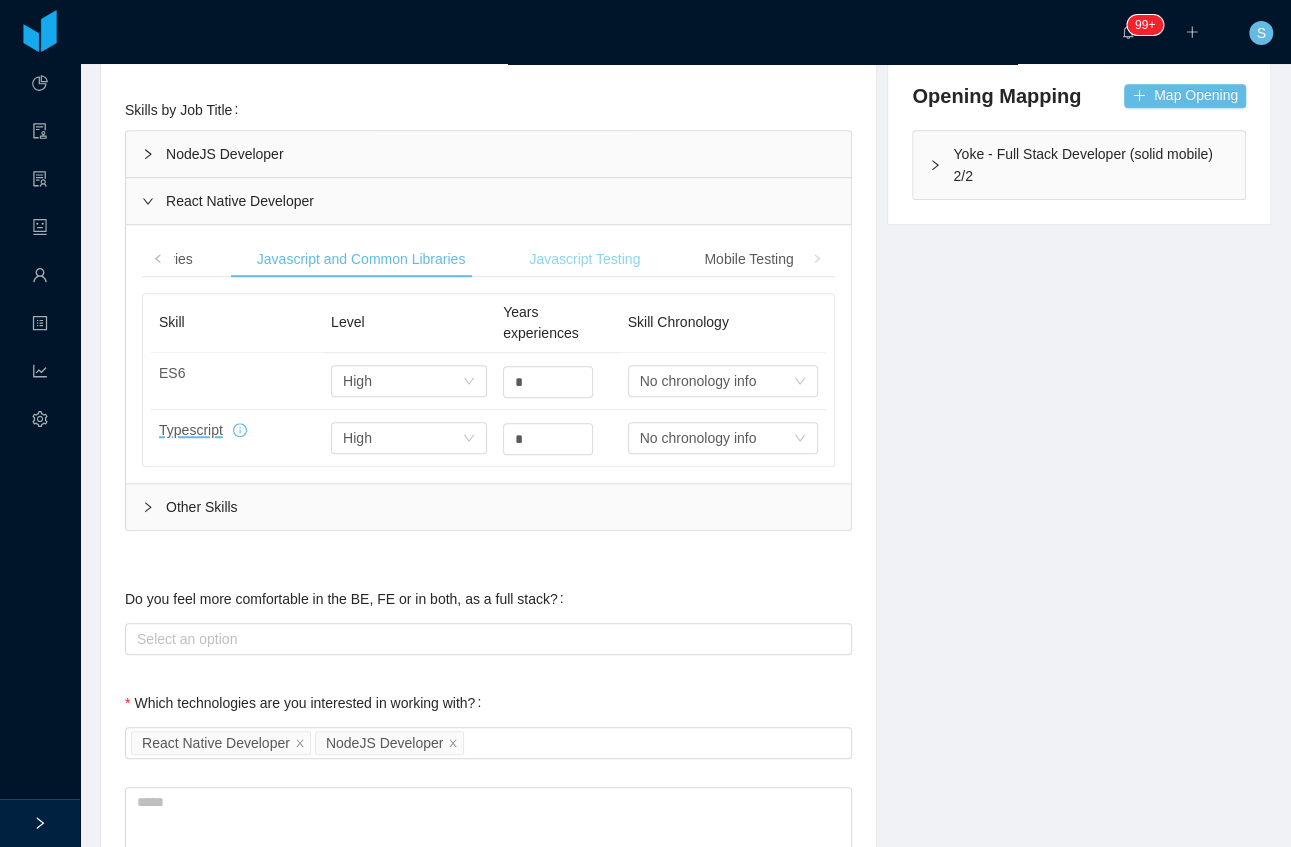 click on "Javascript Testing" at bounding box center (584, 259) 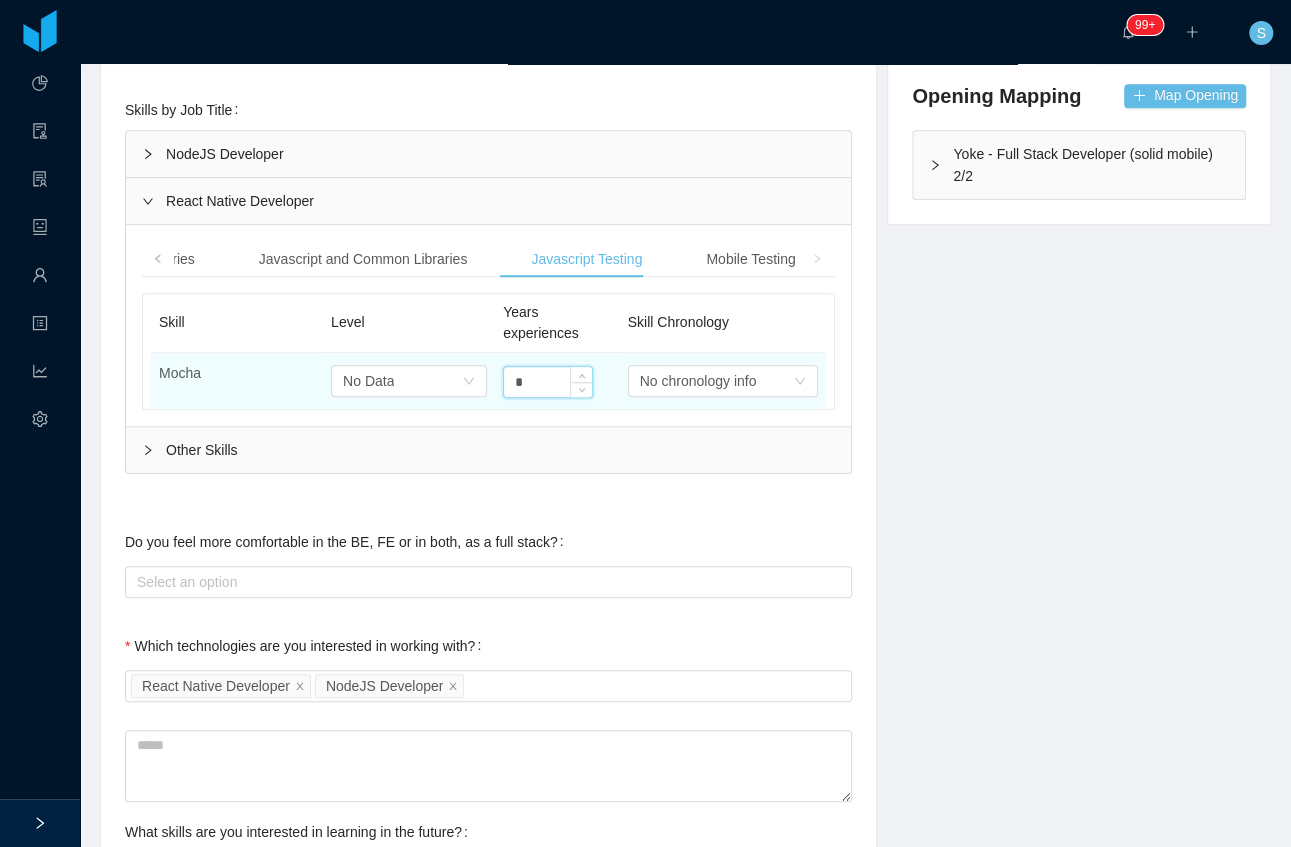 click on "*" at bounding box center (548, 382) 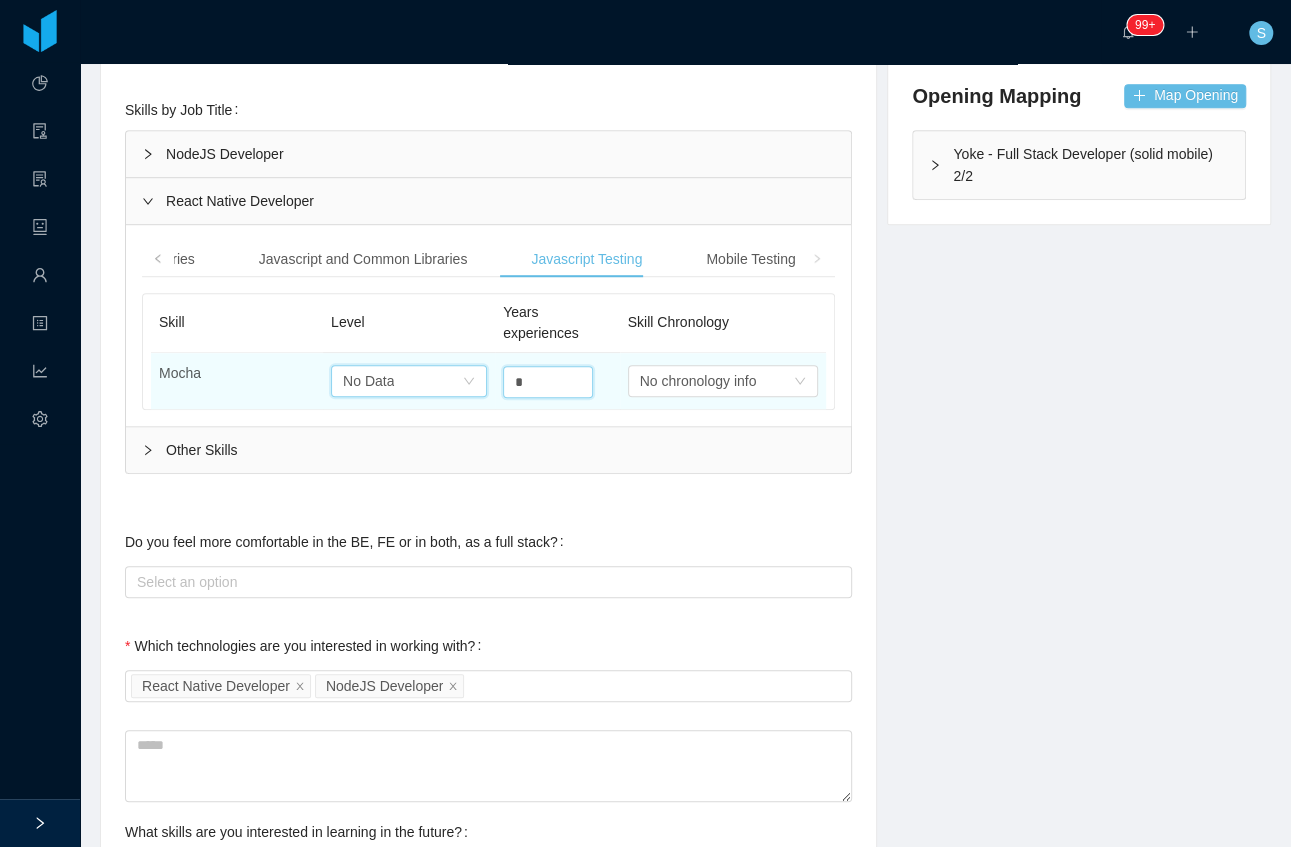 click on "Select one No Data" at bounding box center (402, 381) 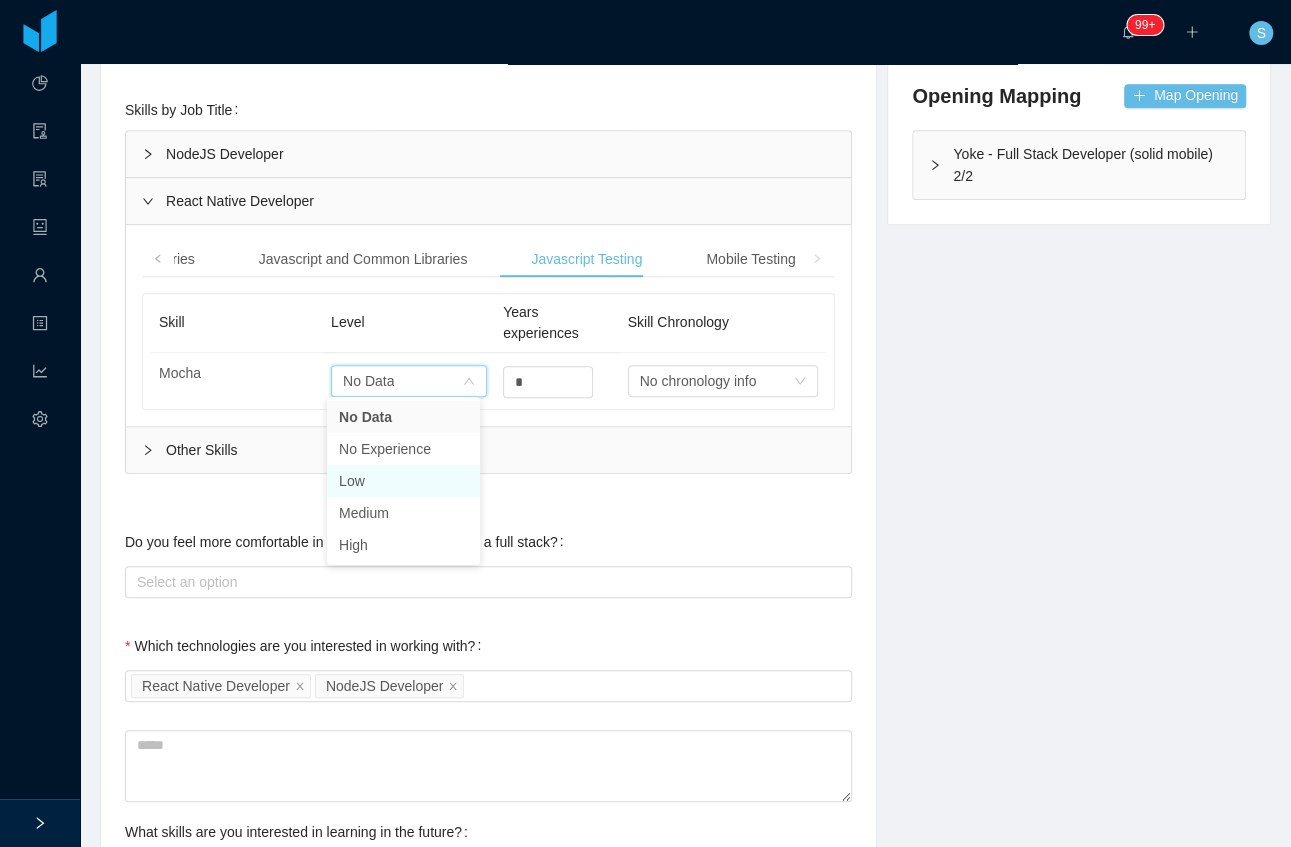 click on "Low" at bounding box center (403, 481) 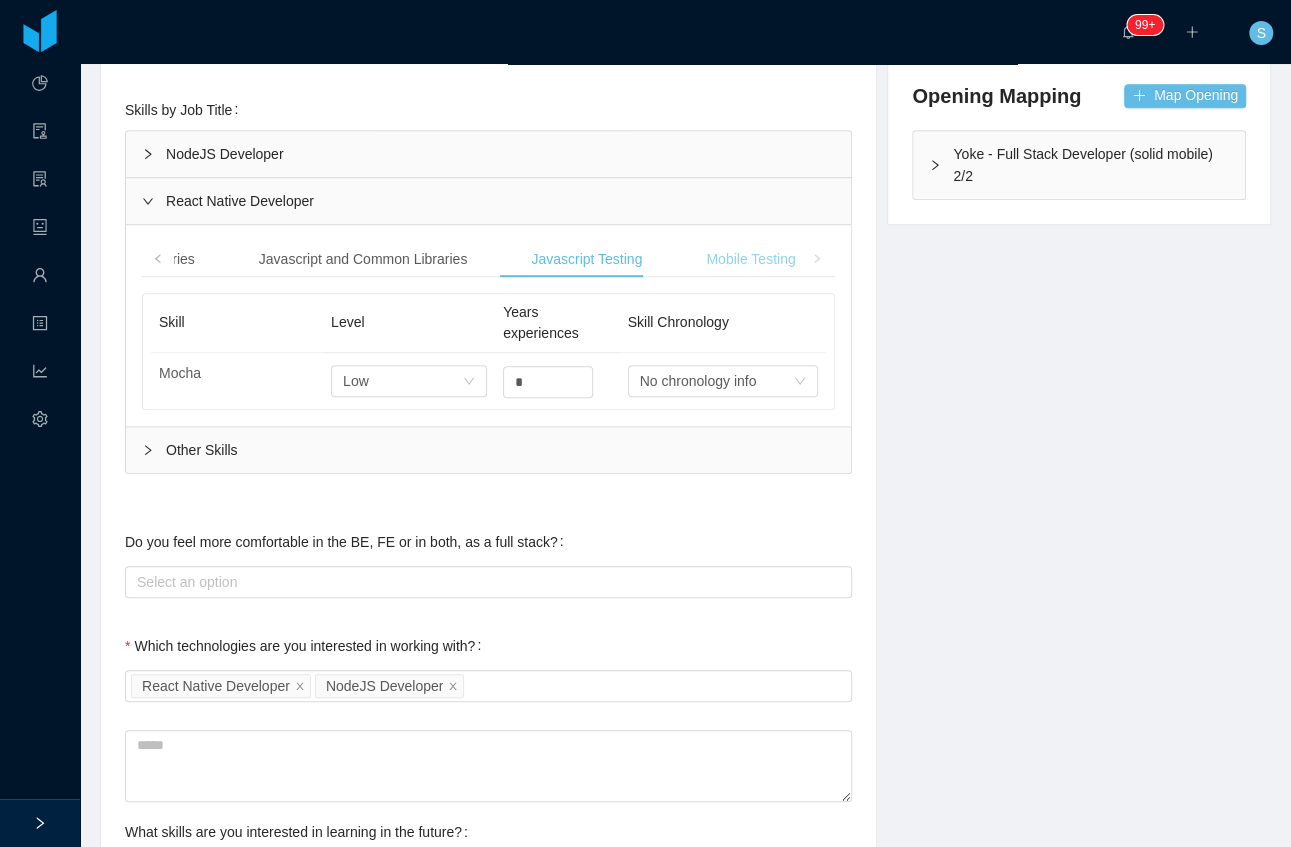 click on "Mobile Testing" at bounding box center [750, 259] 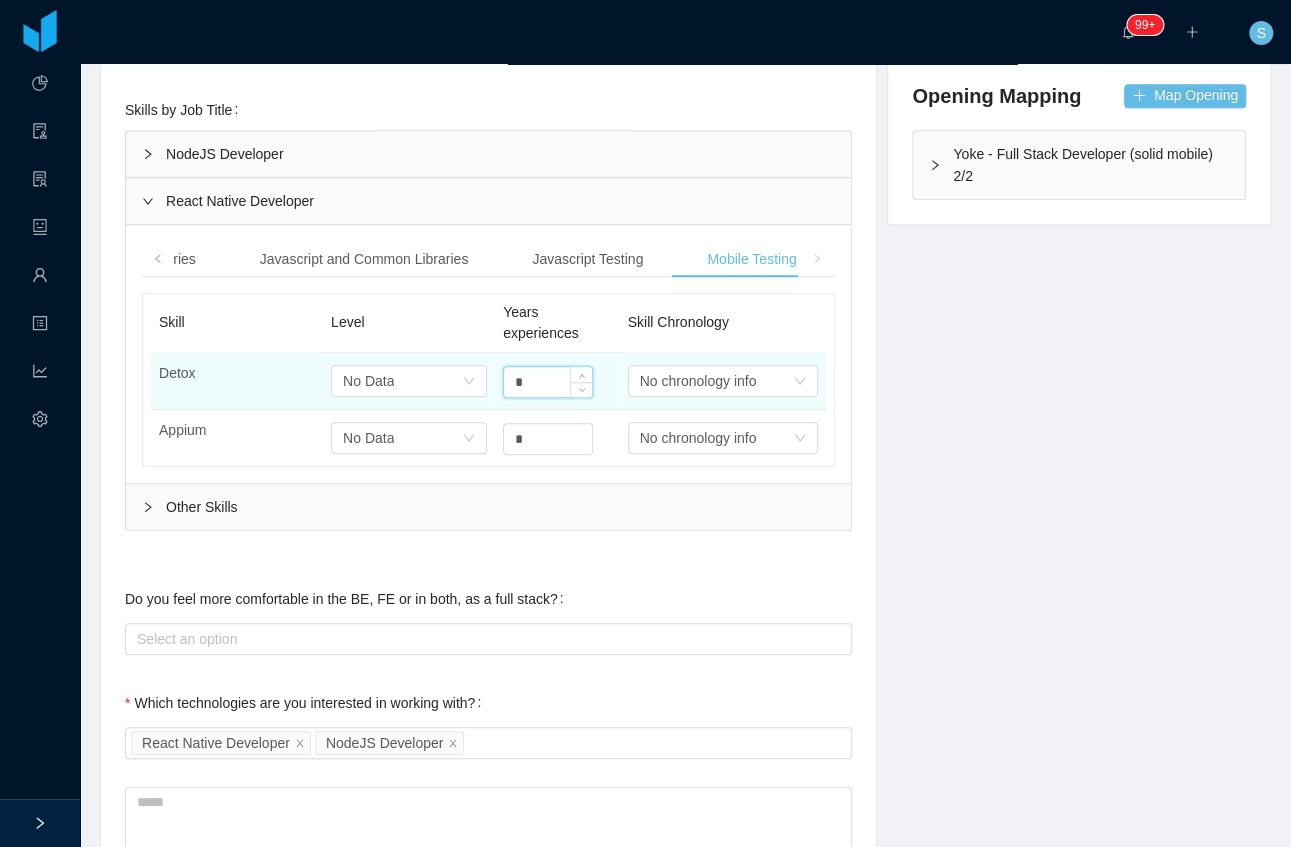 click on "*" at bounding box center [548, 382] 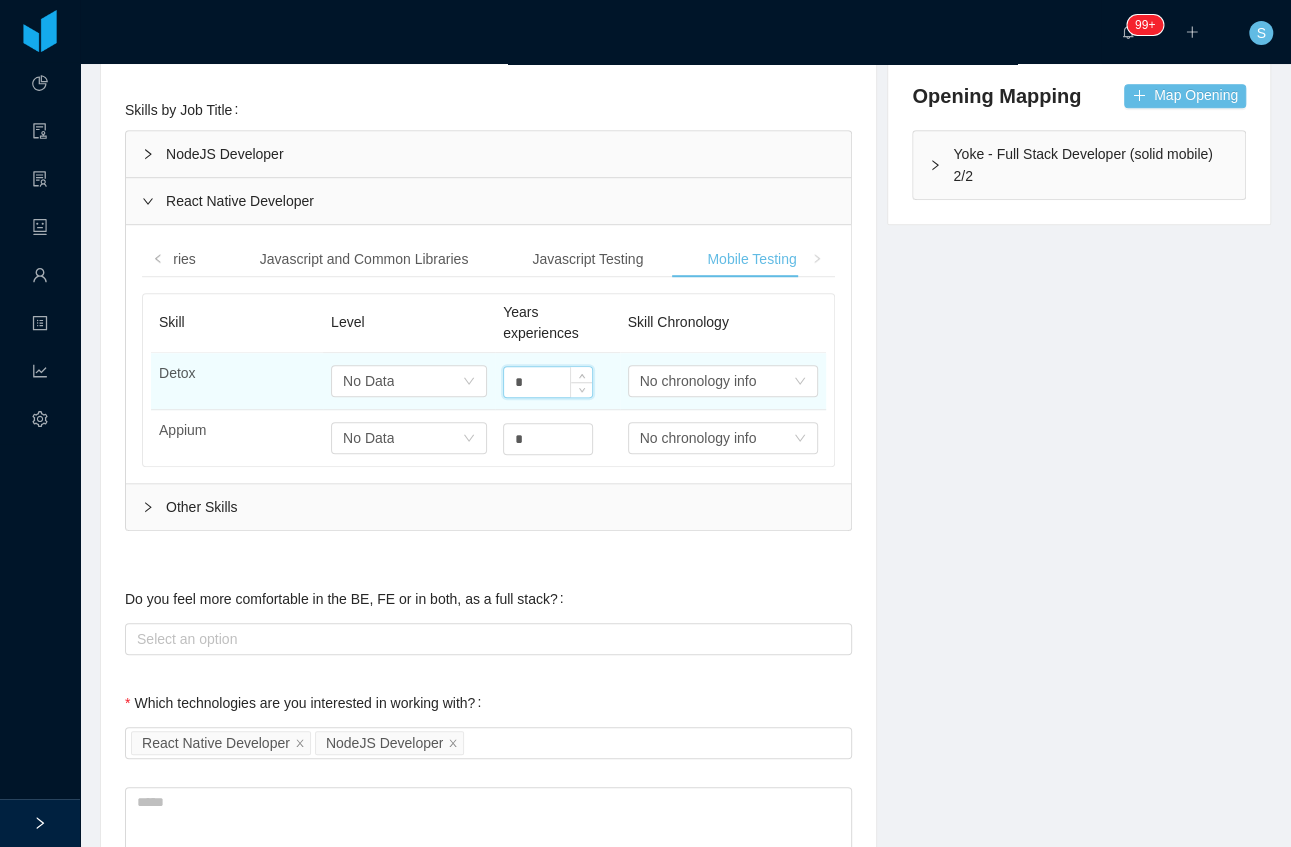 click on "*" at bounding box center (548, 382) 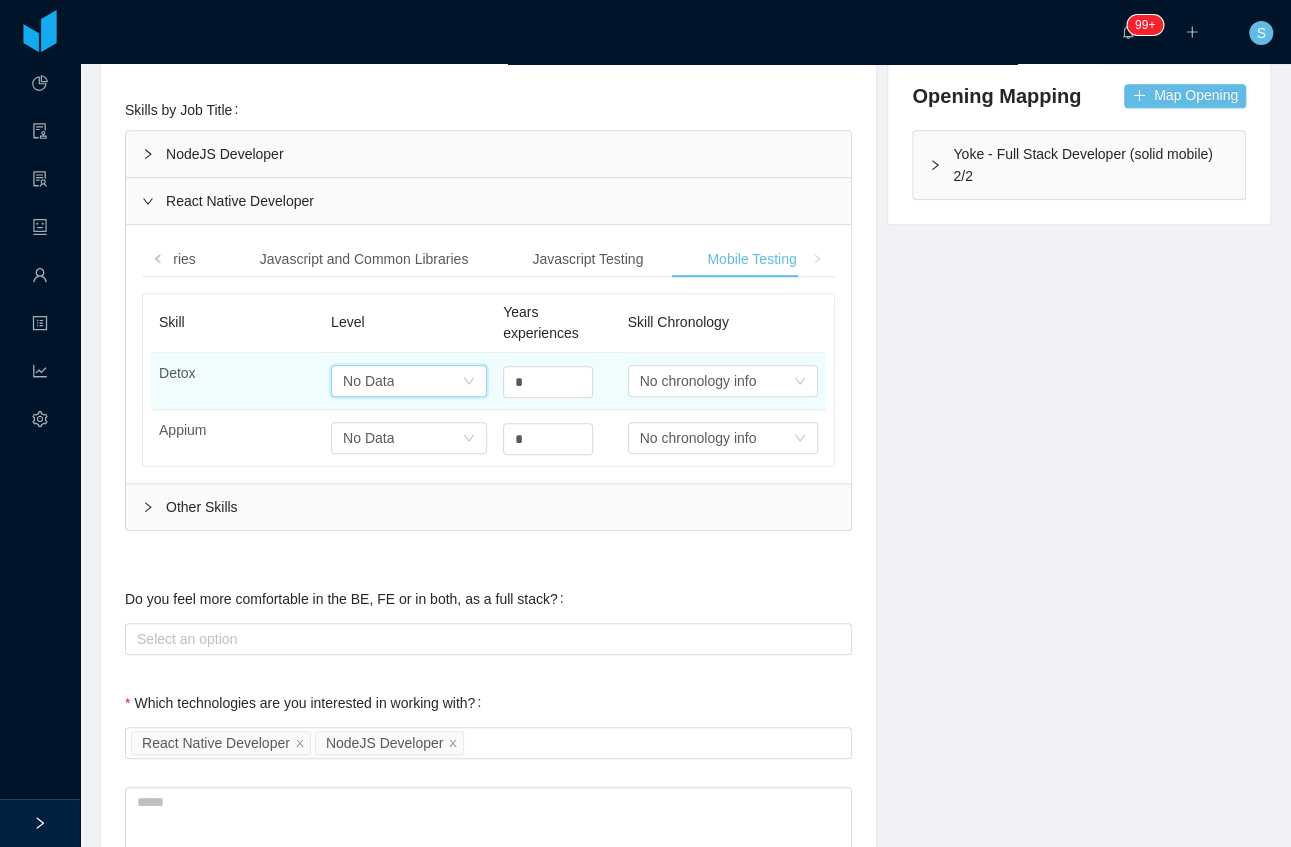 click on "Select one No Data" at bounding box center (402, 381) 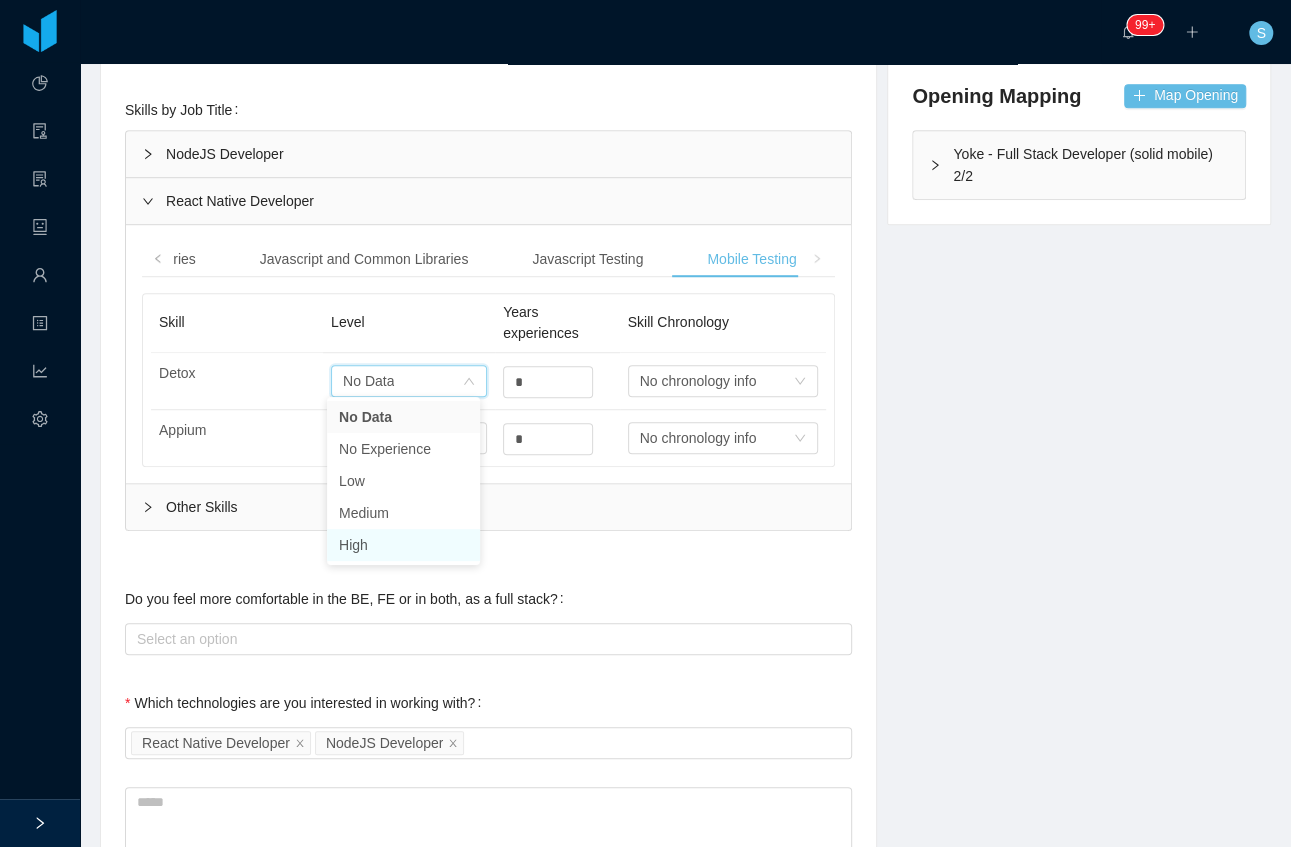drag, startPoint x: 386, startPoint y: 551, endPoint x: 782, endPoint y: 359, distance: 440.0909 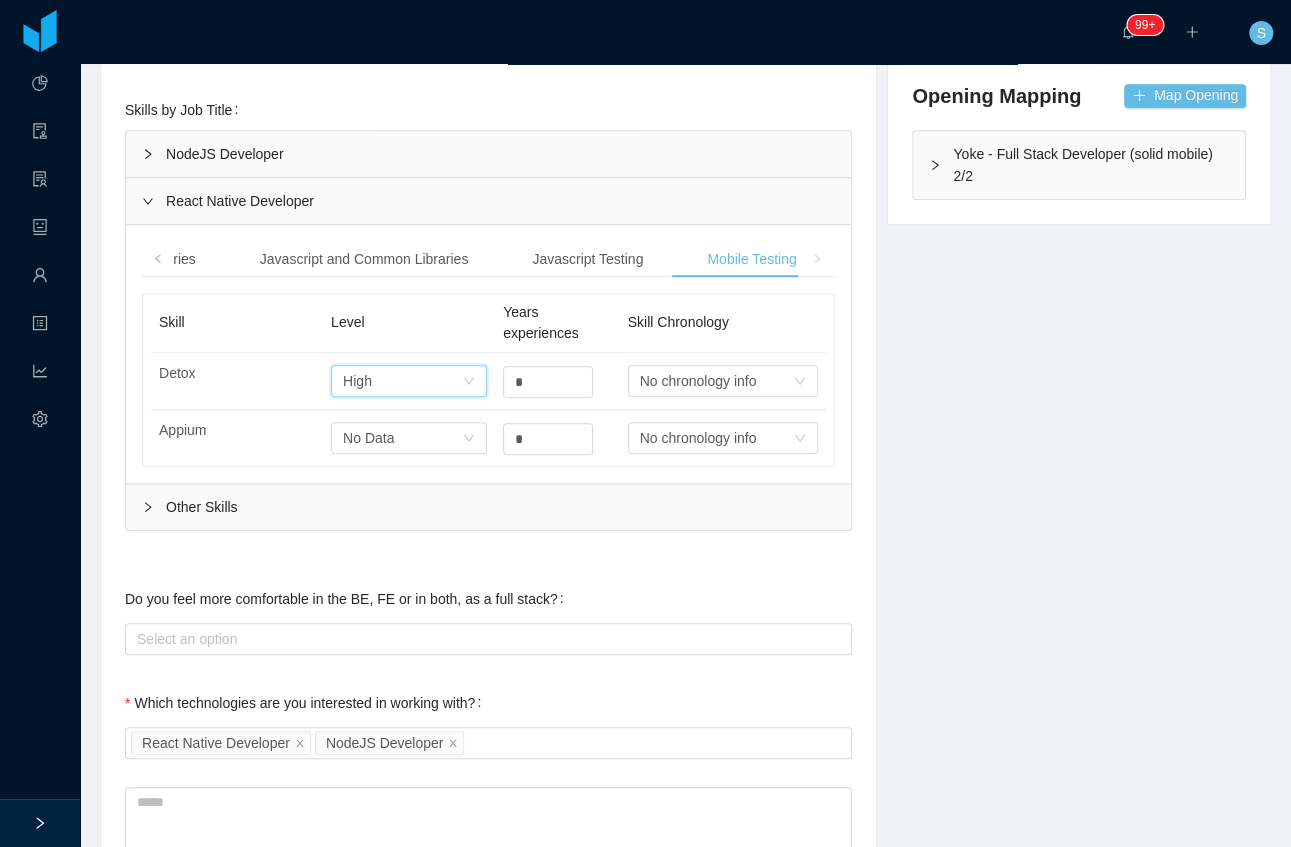 click 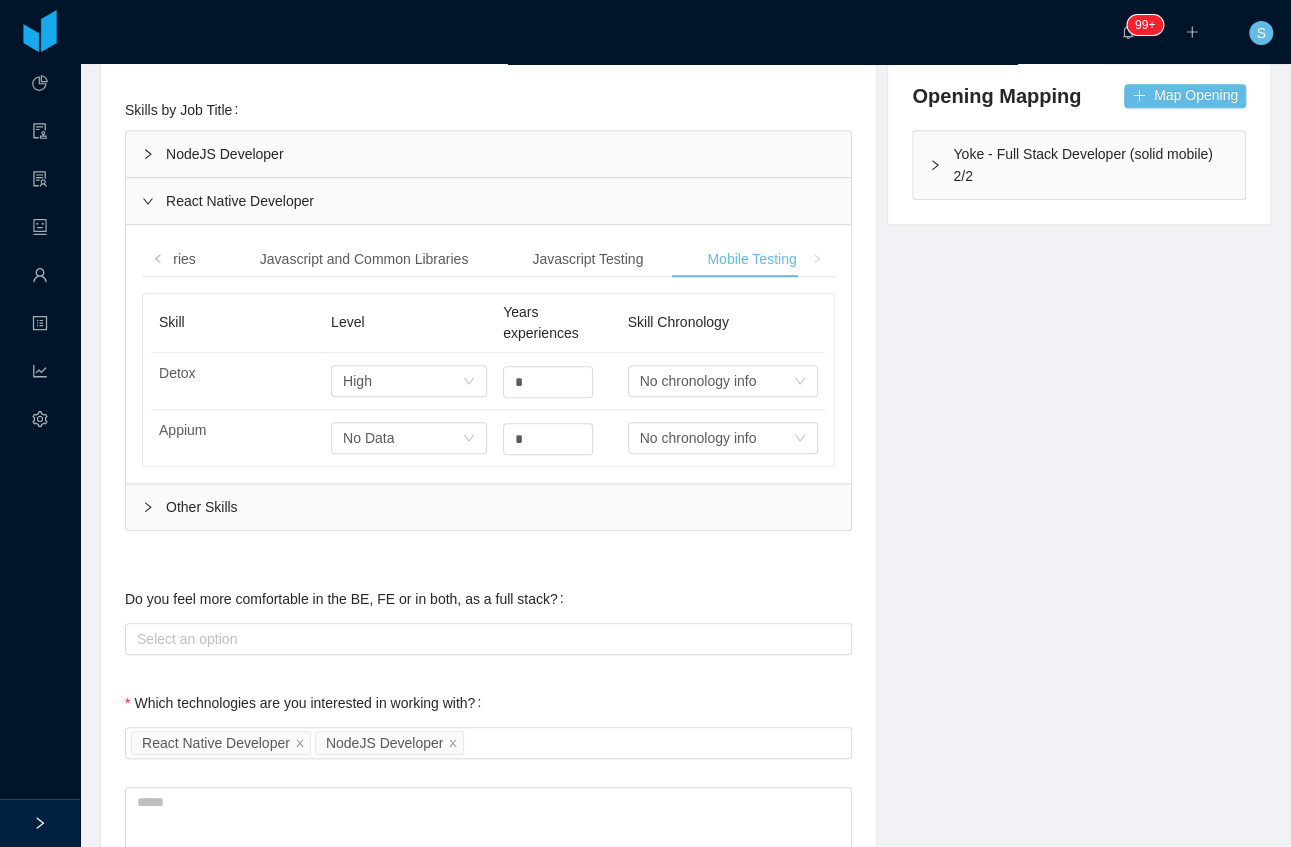 click on "React Native Developer" at bounding box center [488, 201] 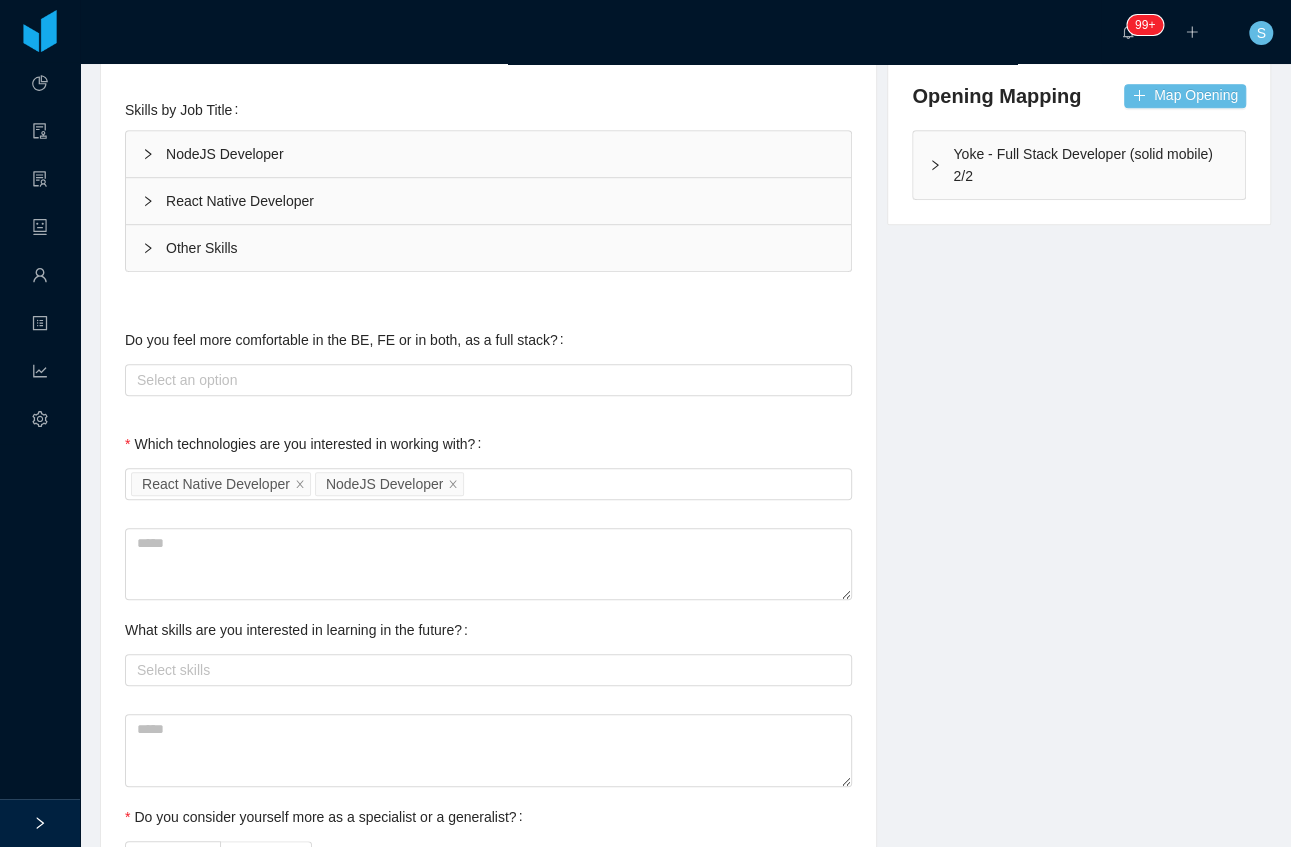 click on "Other Skills" at bounding box center [488, 248] 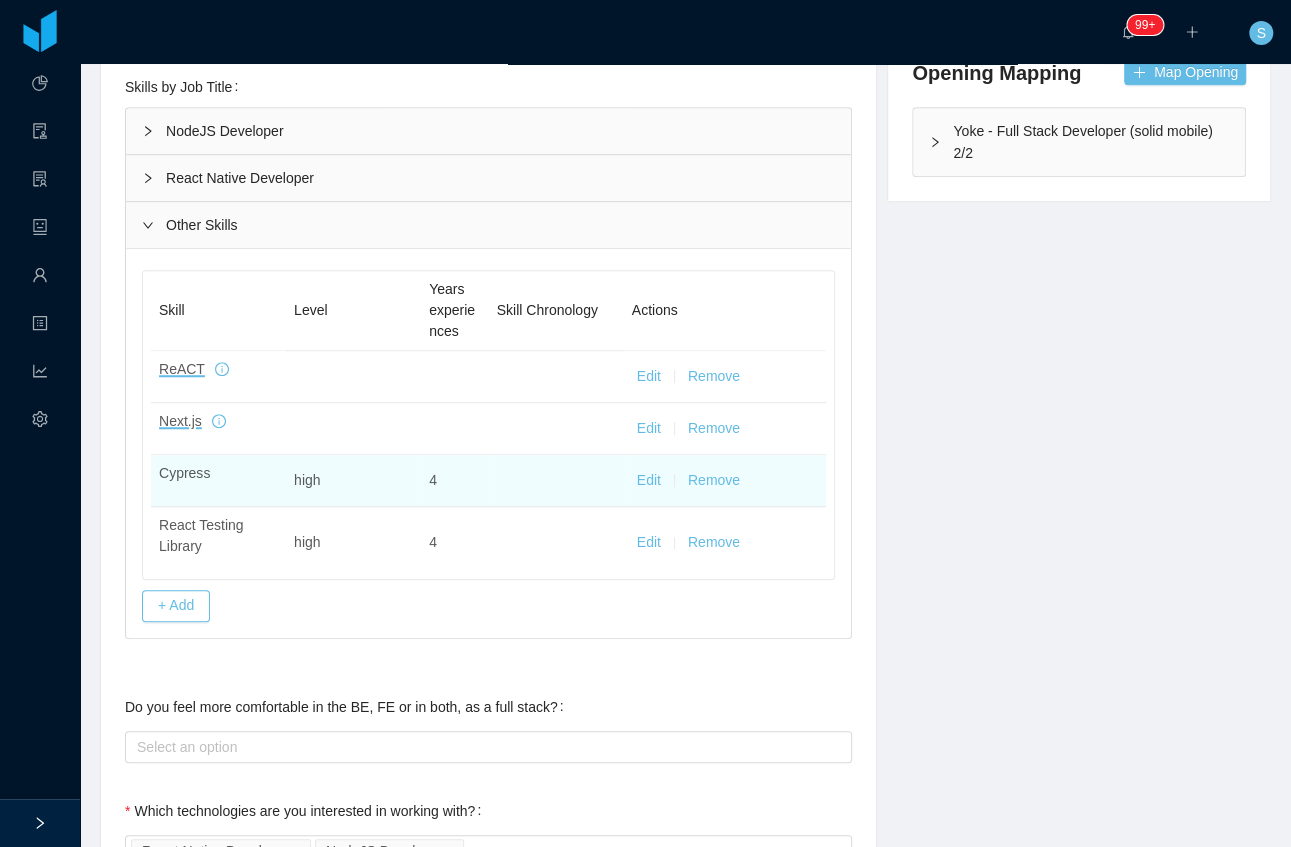 scroll, scrollTop: 600, scrollLeft: 0, axis: vertical 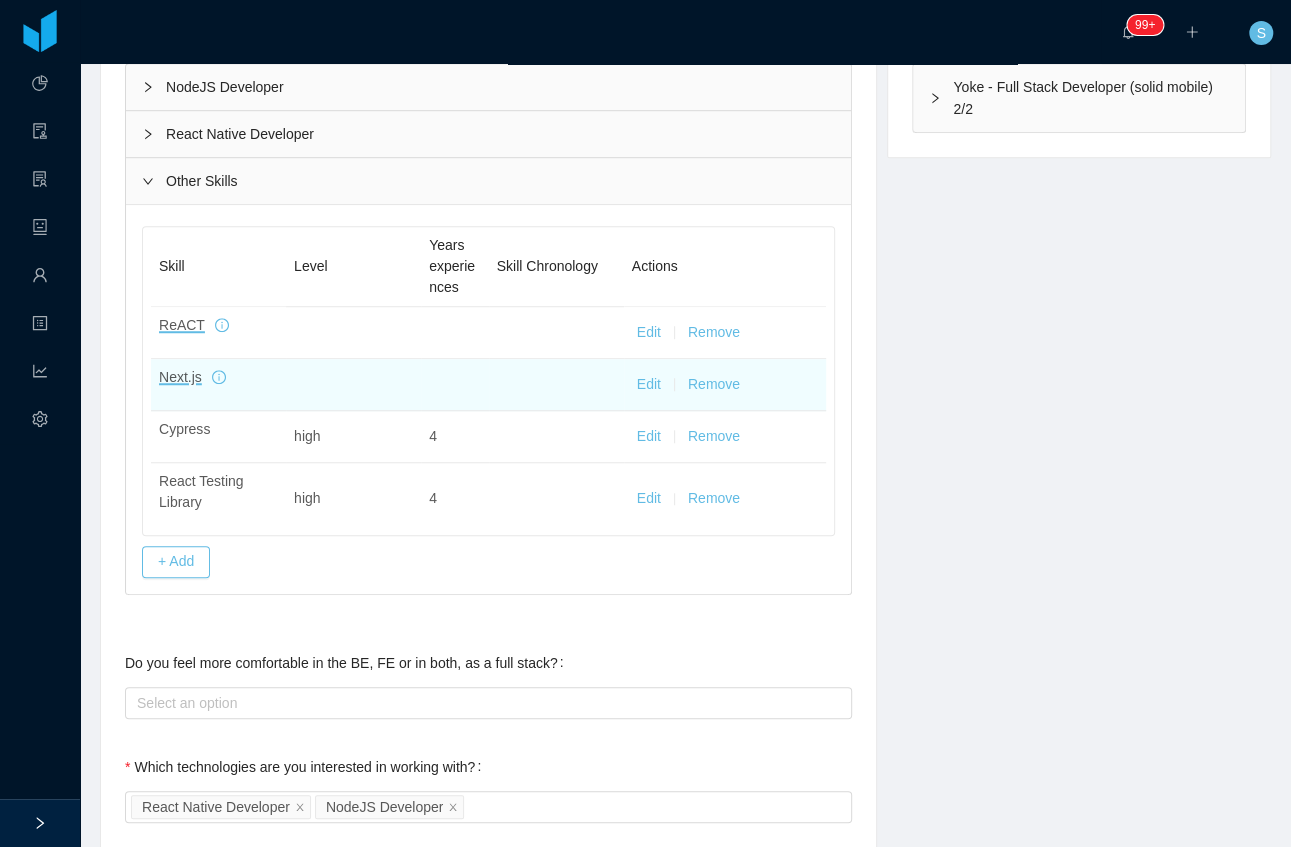 click on "Edit" at bounding box center (649, 384) 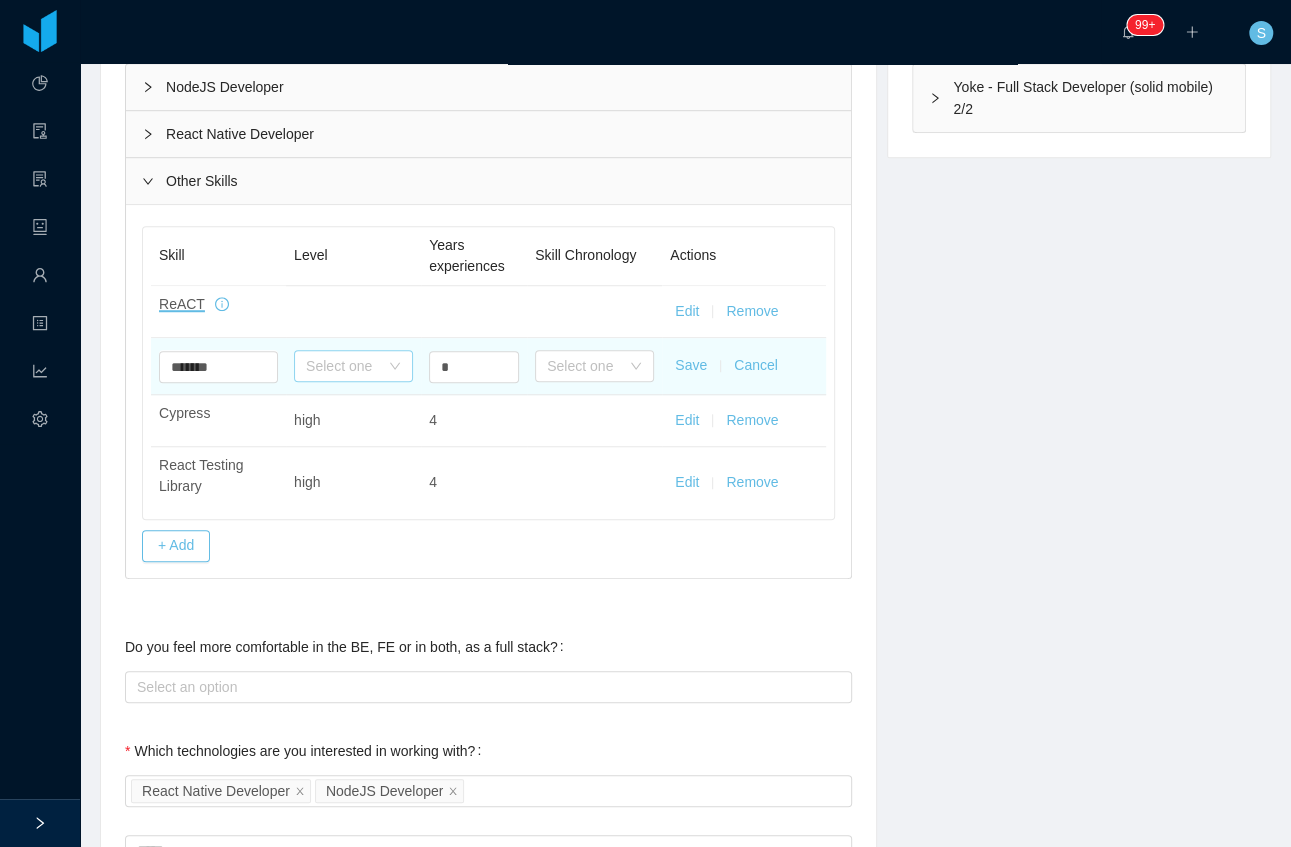click on "Select one" at bounding box center (342, 366) 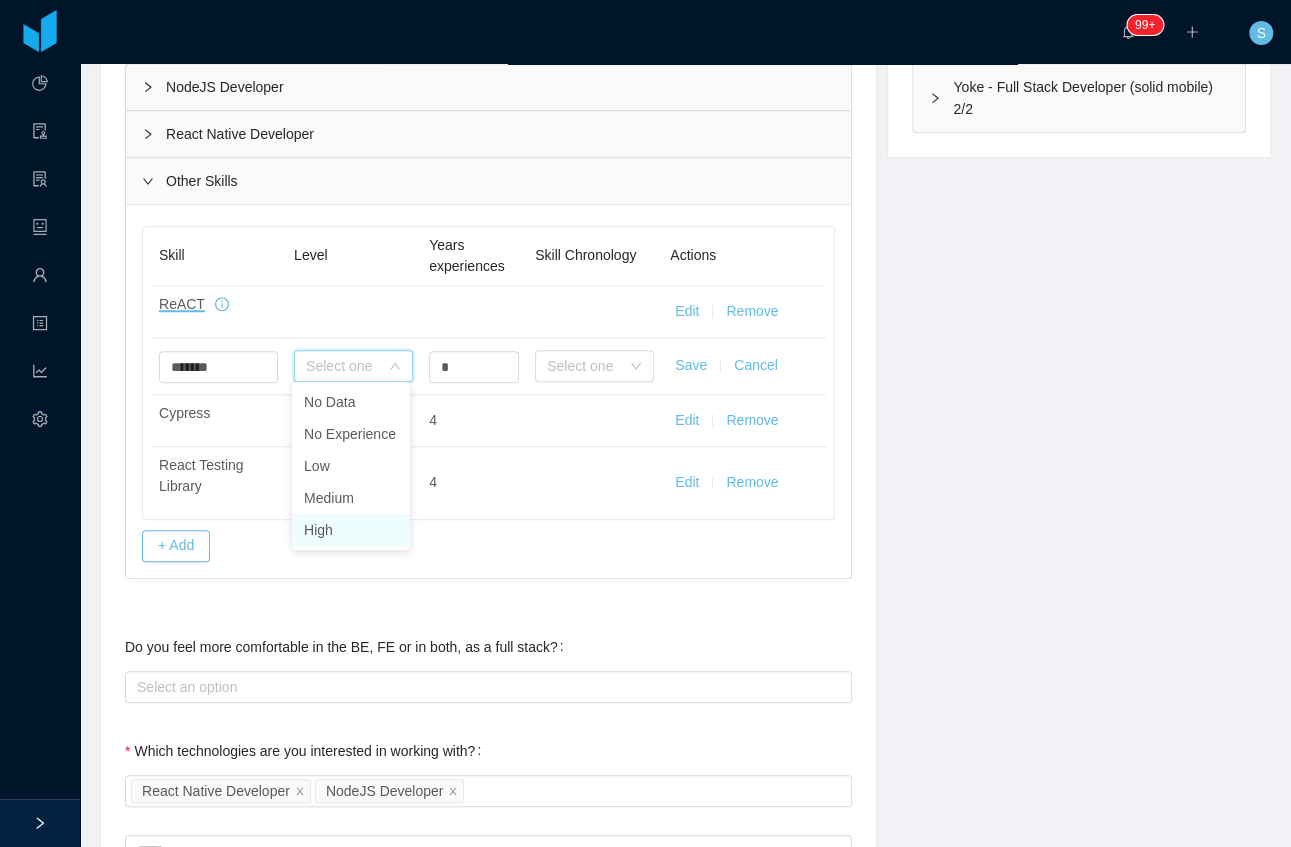 click on "High" at bounding box center [351, 530] 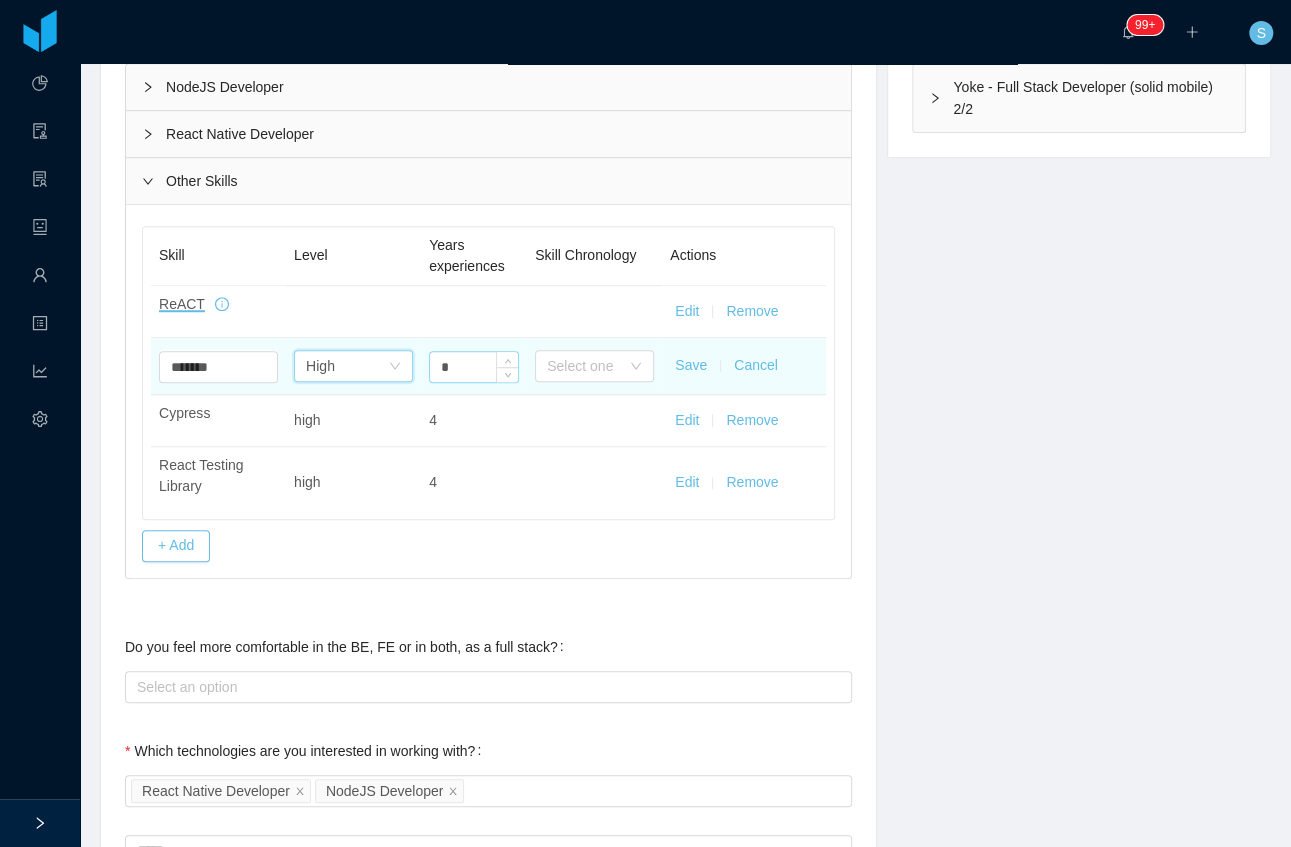 click on "*" at bounding box center [474, 367] 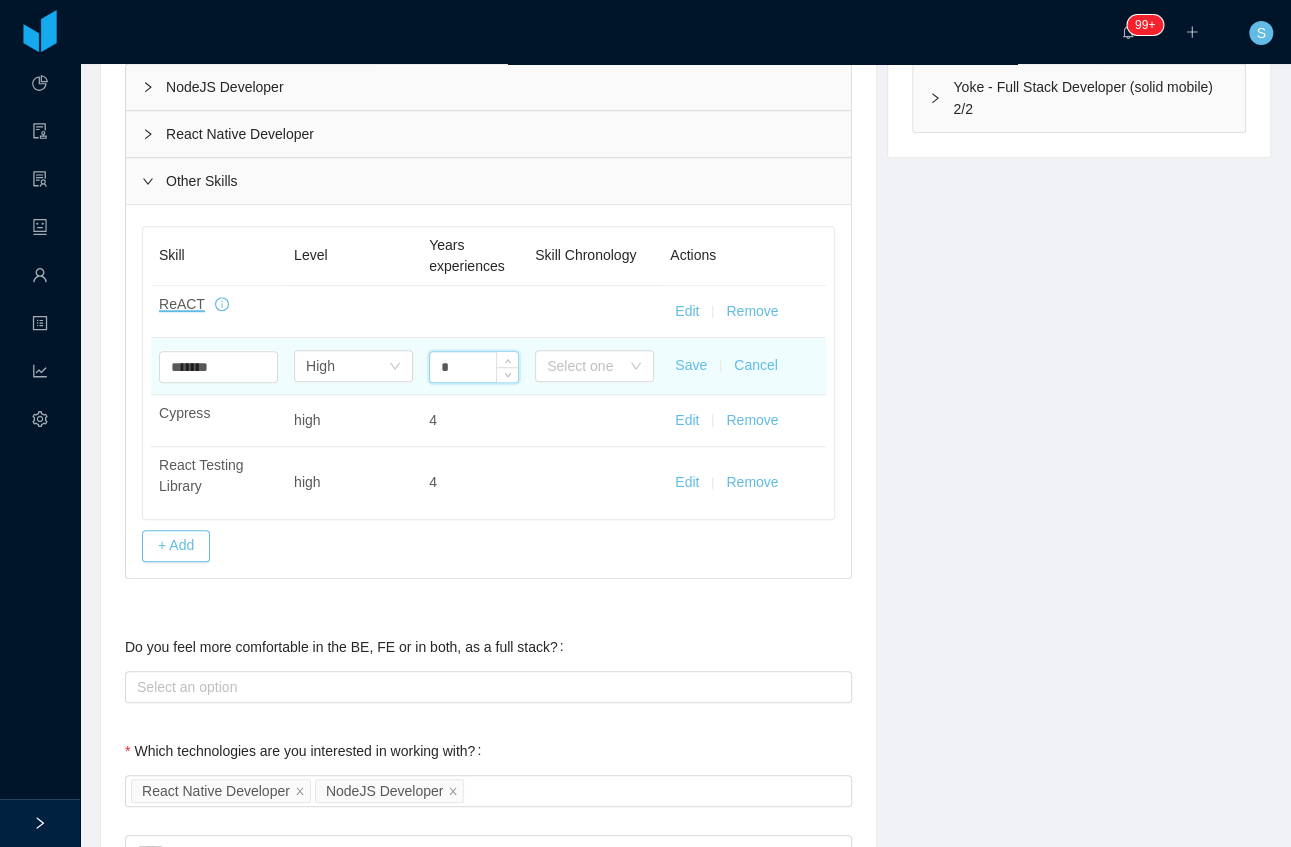 click on "*" at bounding box center (474, 367) 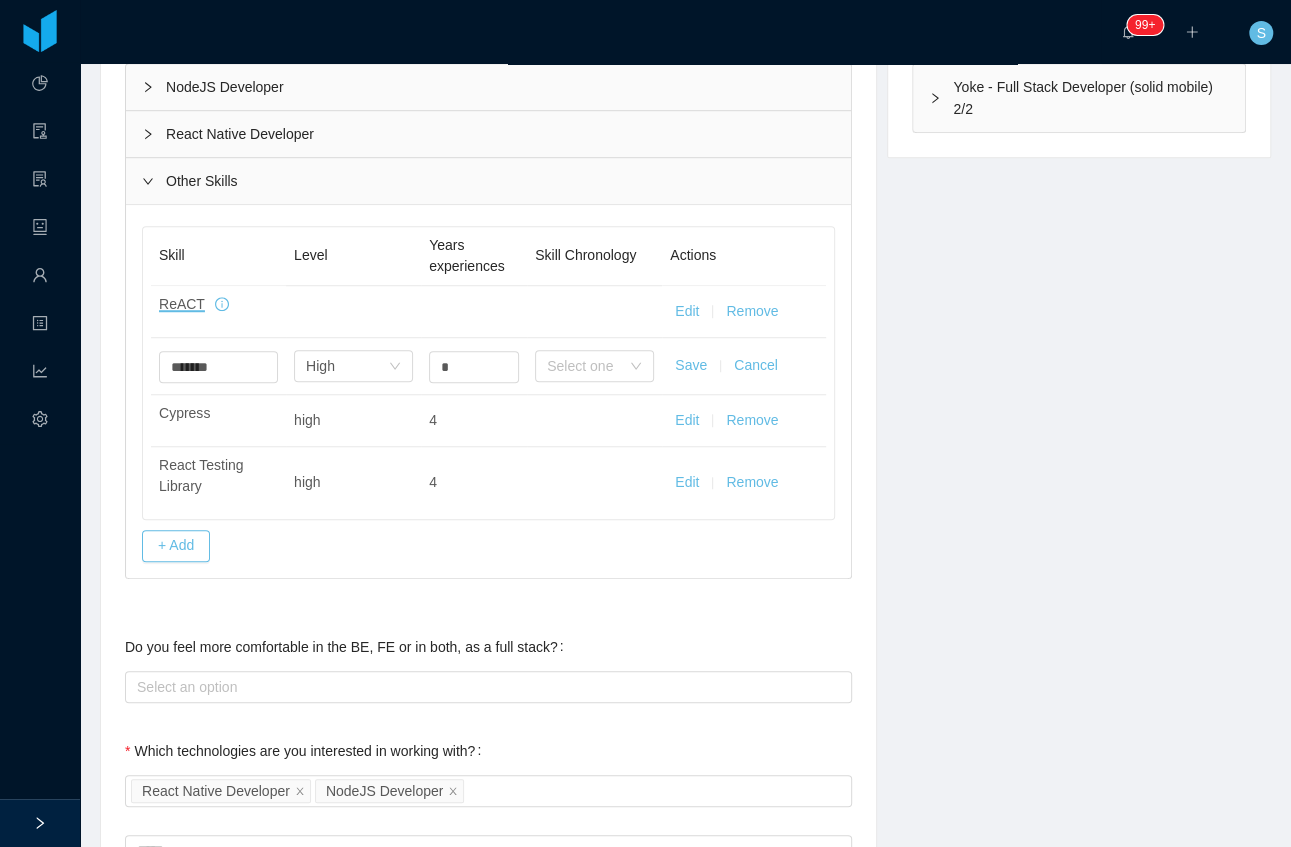 click on "Save" at bounding box center (691, 365) 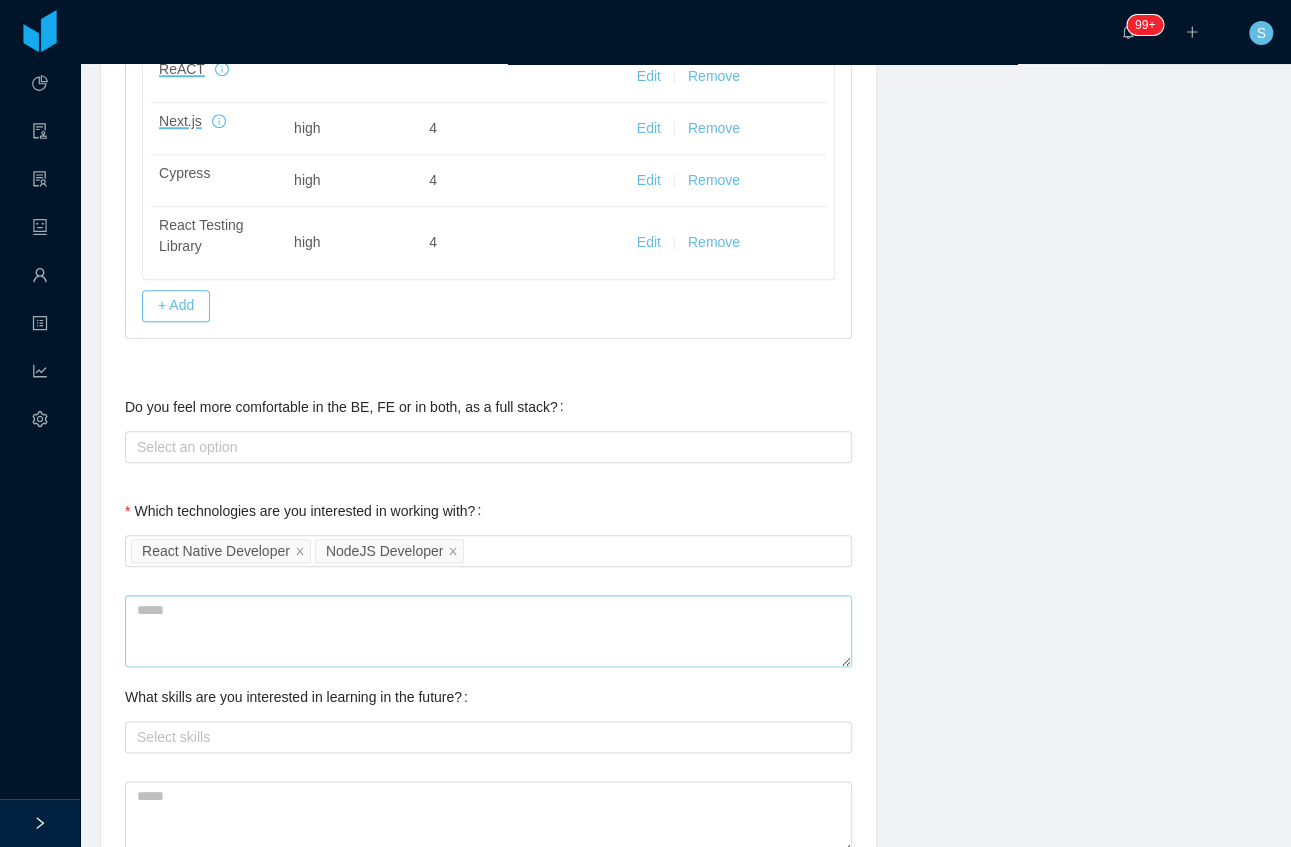 scroll, scrollTop: 866, scrollLeft: 0, axis: vertical 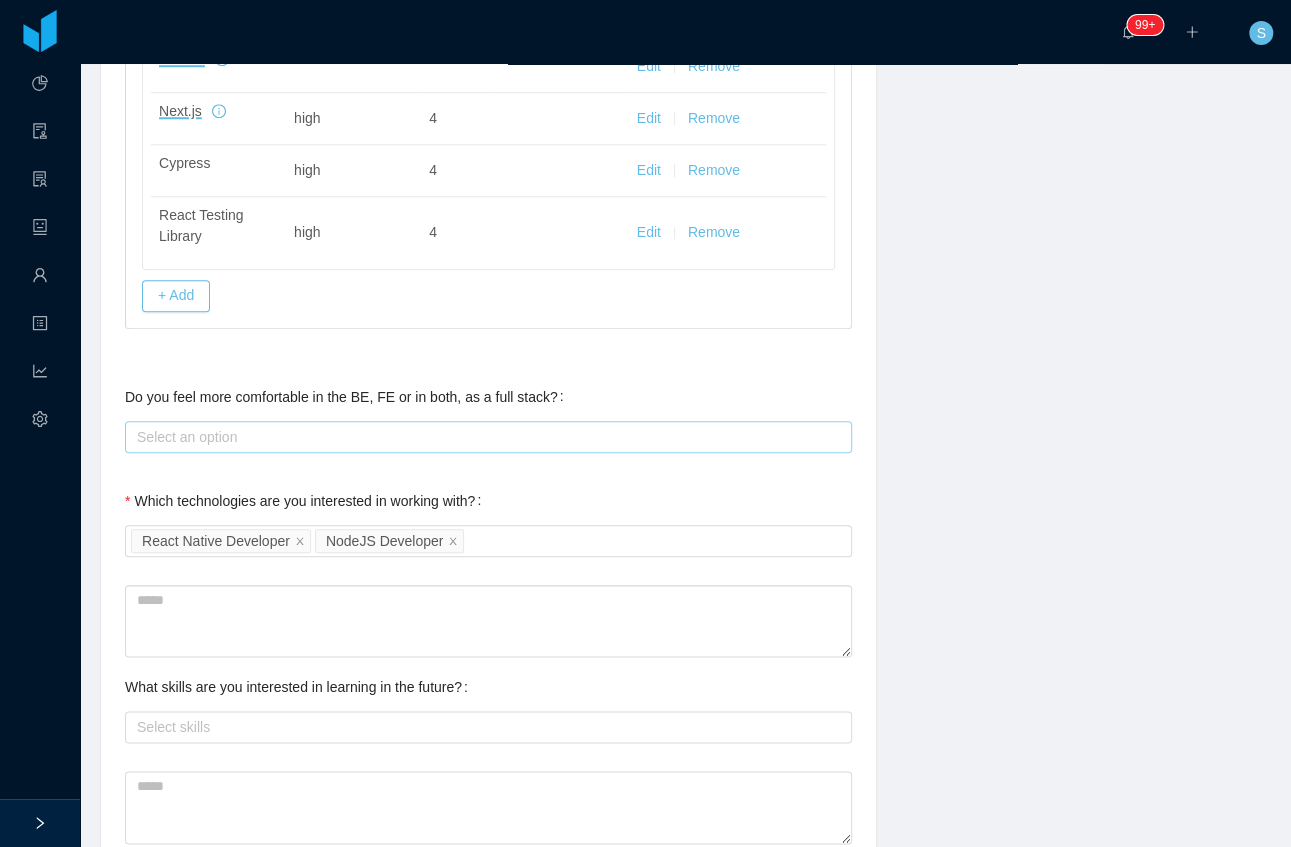 click on "Select an option" at bounding box center [484, 437] 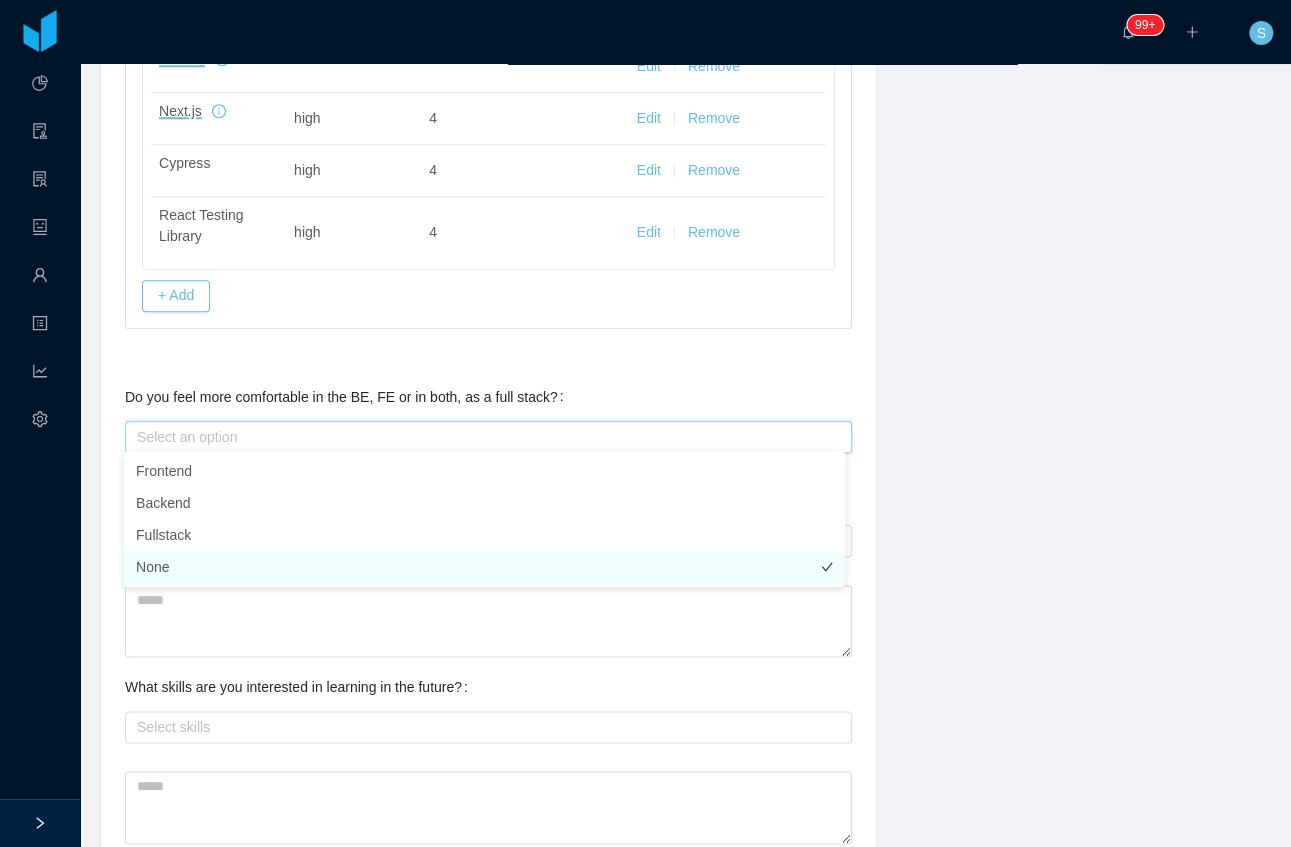 click on "None" at bounding box center [484, 567] 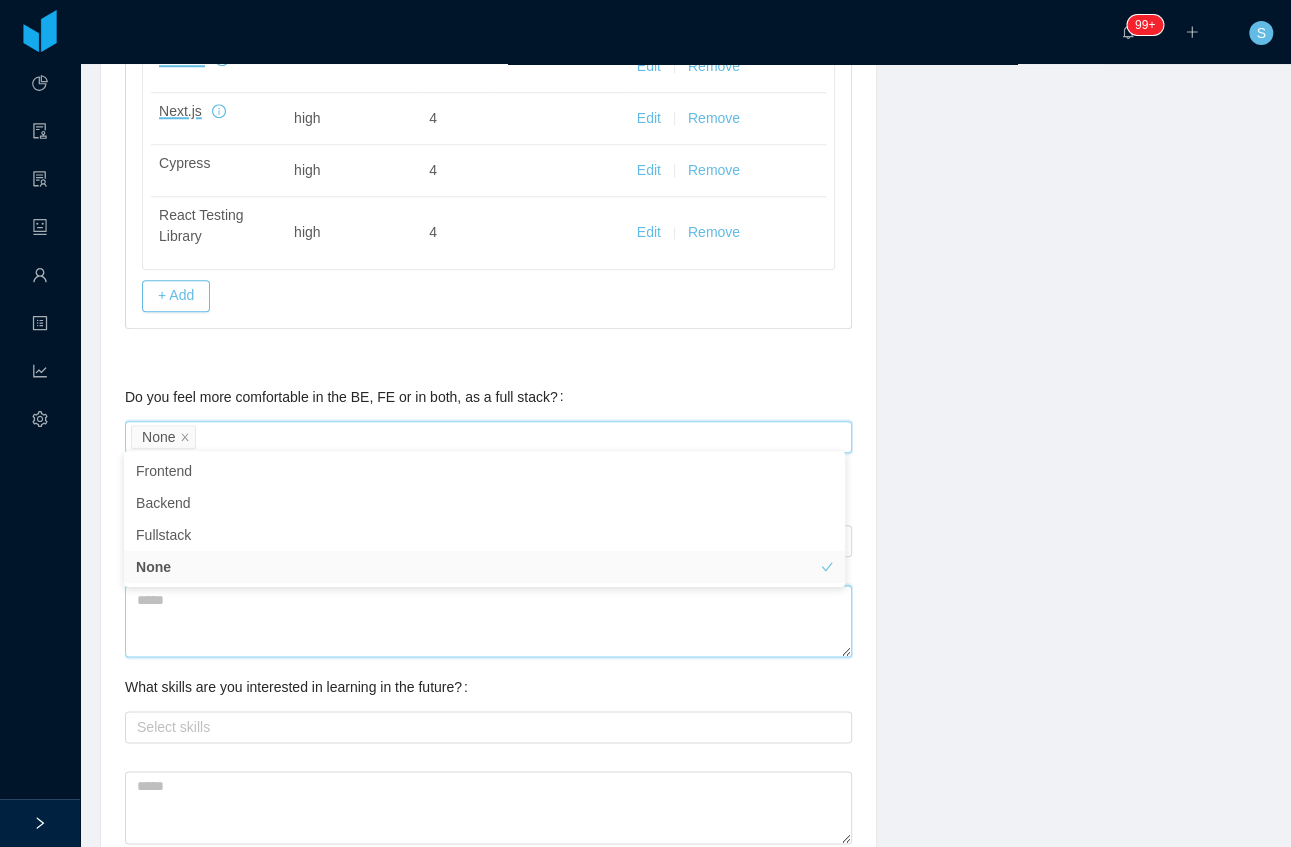 click at bounding box center (488, 621) 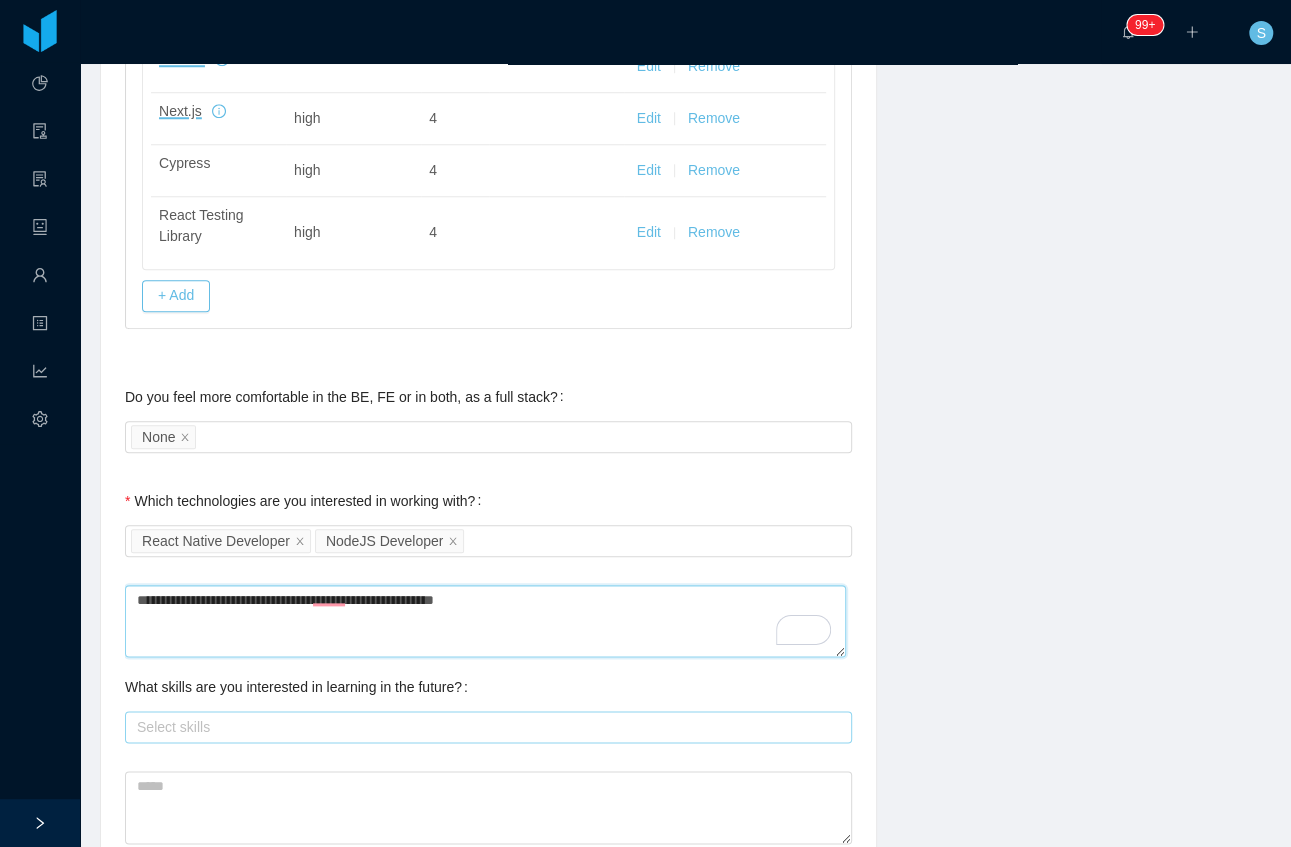 click on "Select skills" at bounding box center (484, 727) 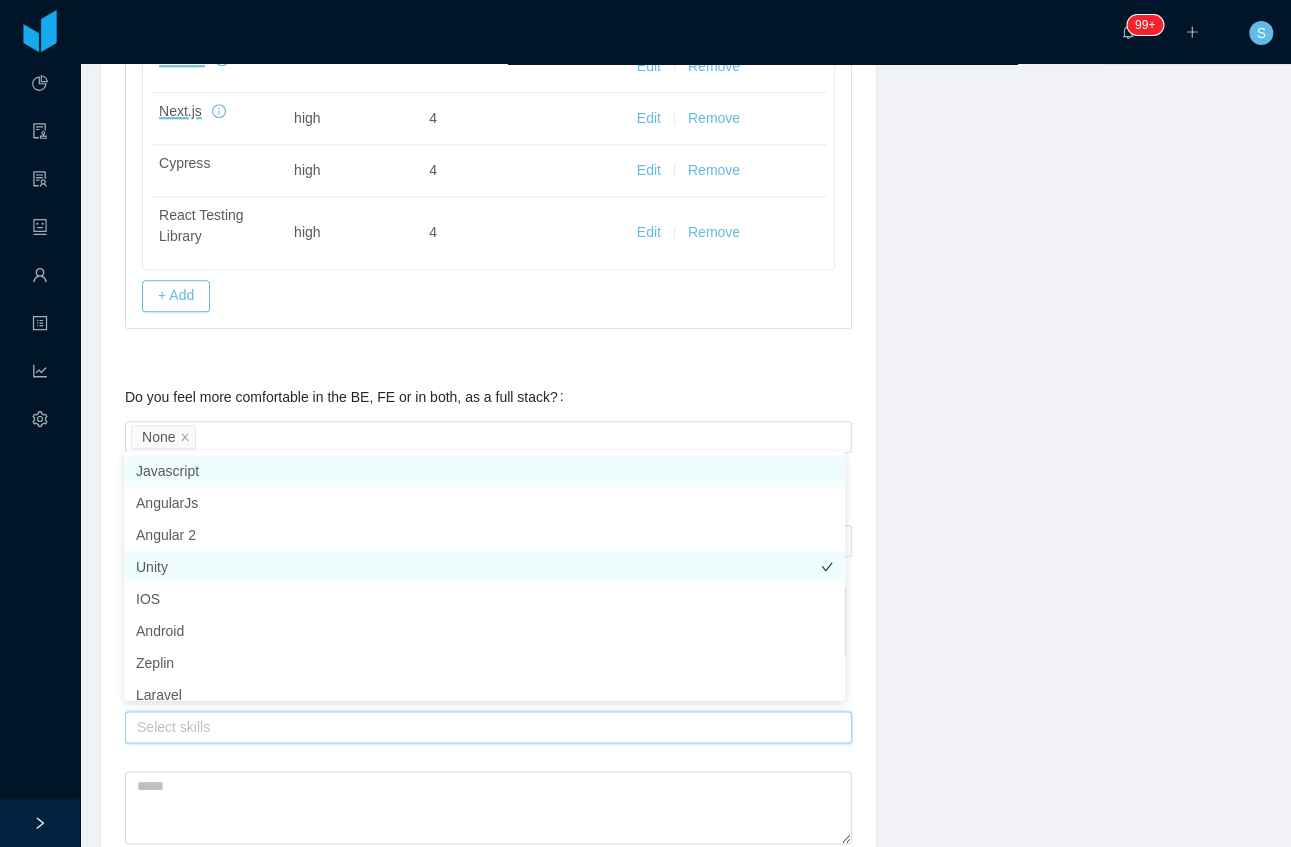 scroll, scrollTop: 10, scrollLeft: 0, axis: vertical 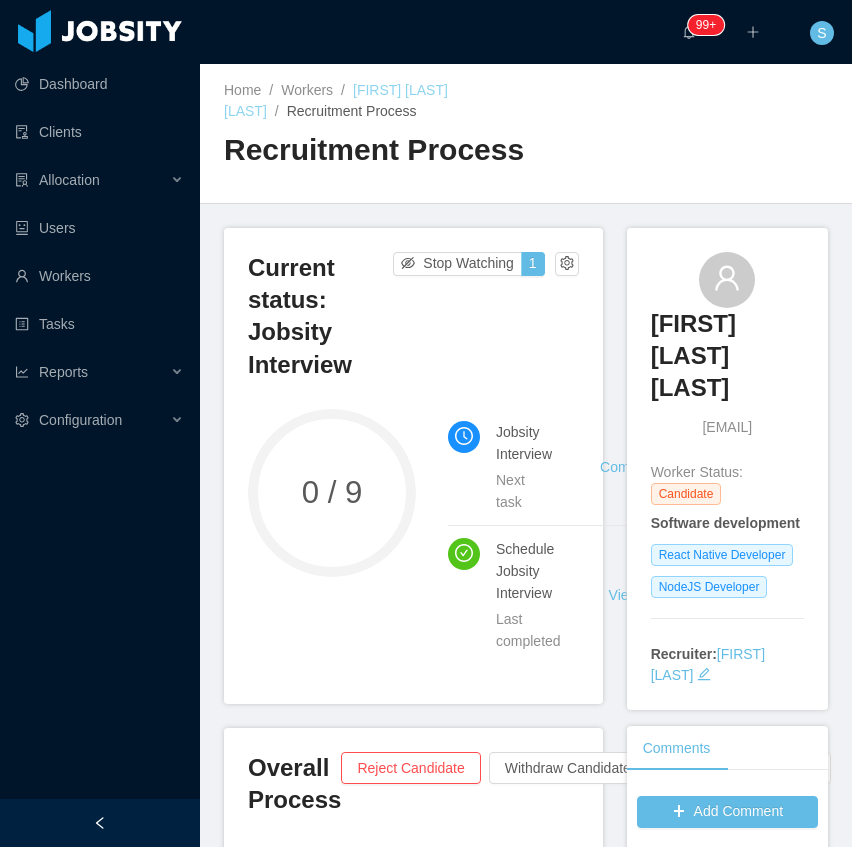click on "Nicolas Hübner Santos" at bounding box center [336, 100] 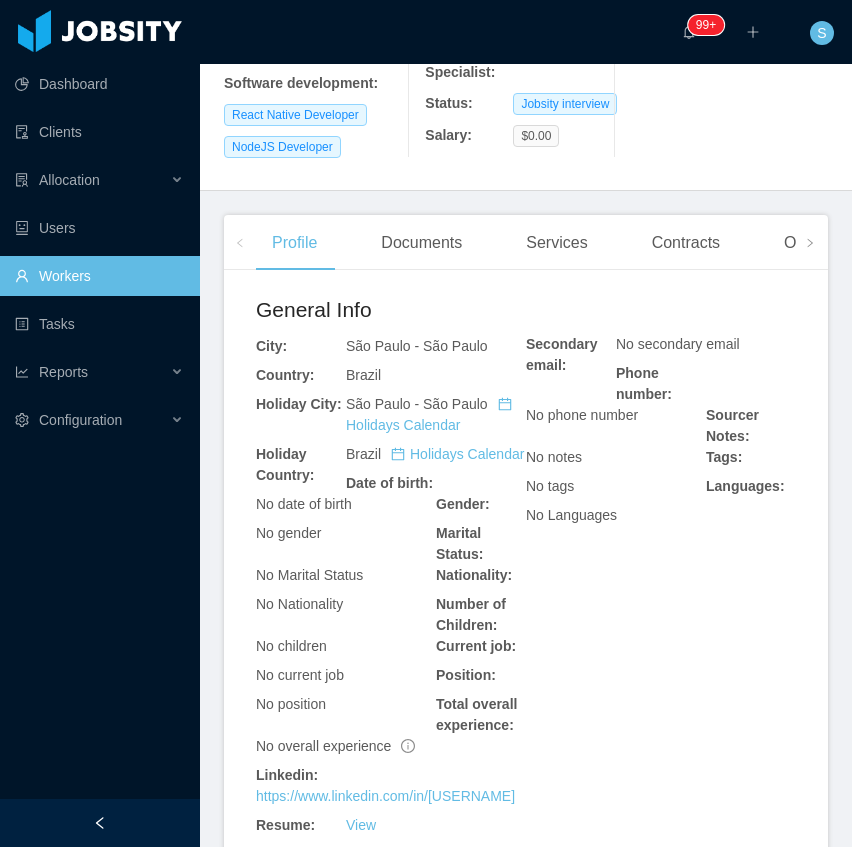 scroll, scrollTop: 600, scrollLeft: 0, axis: vertical 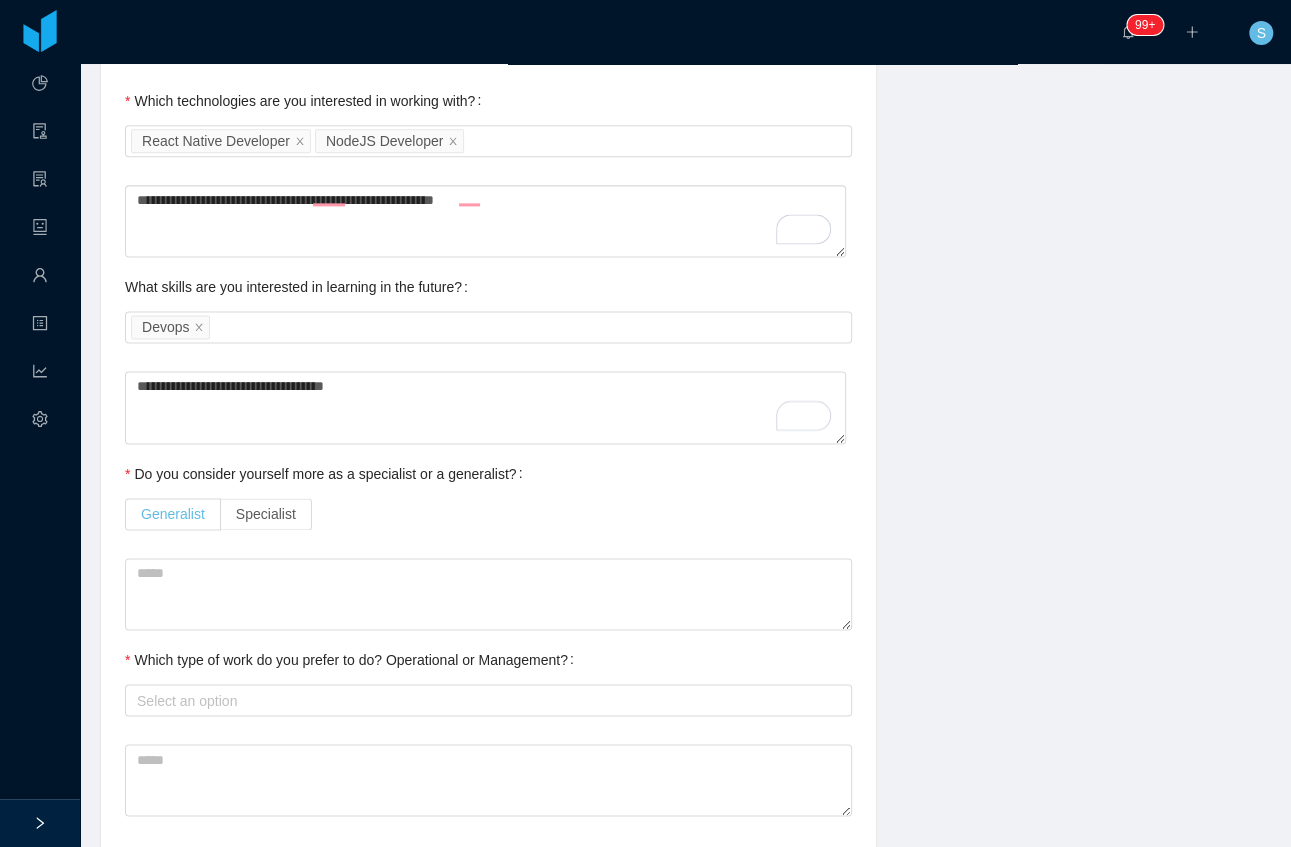 type on "**********" 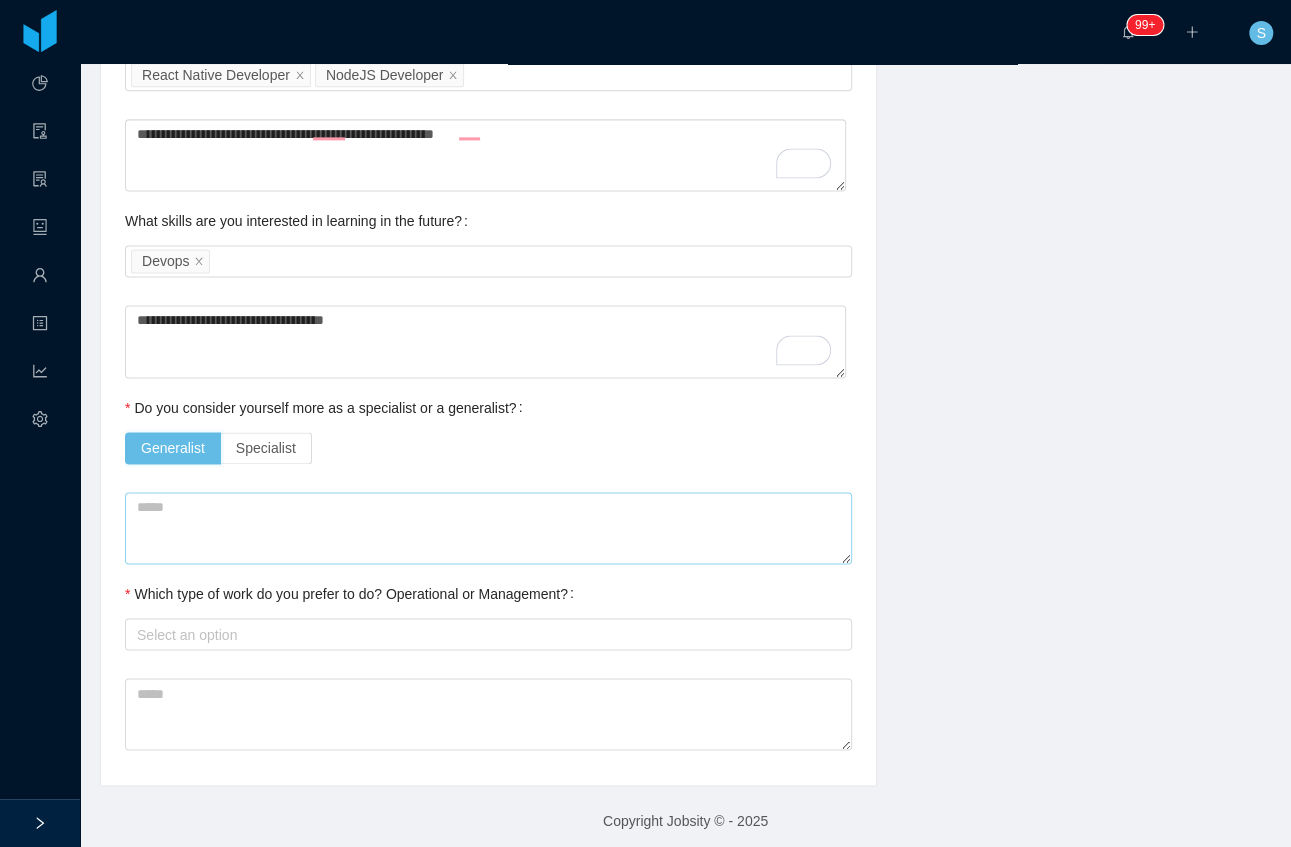 scroll, scrollTop: 1334, scrollLeft: 0, axis: vertical 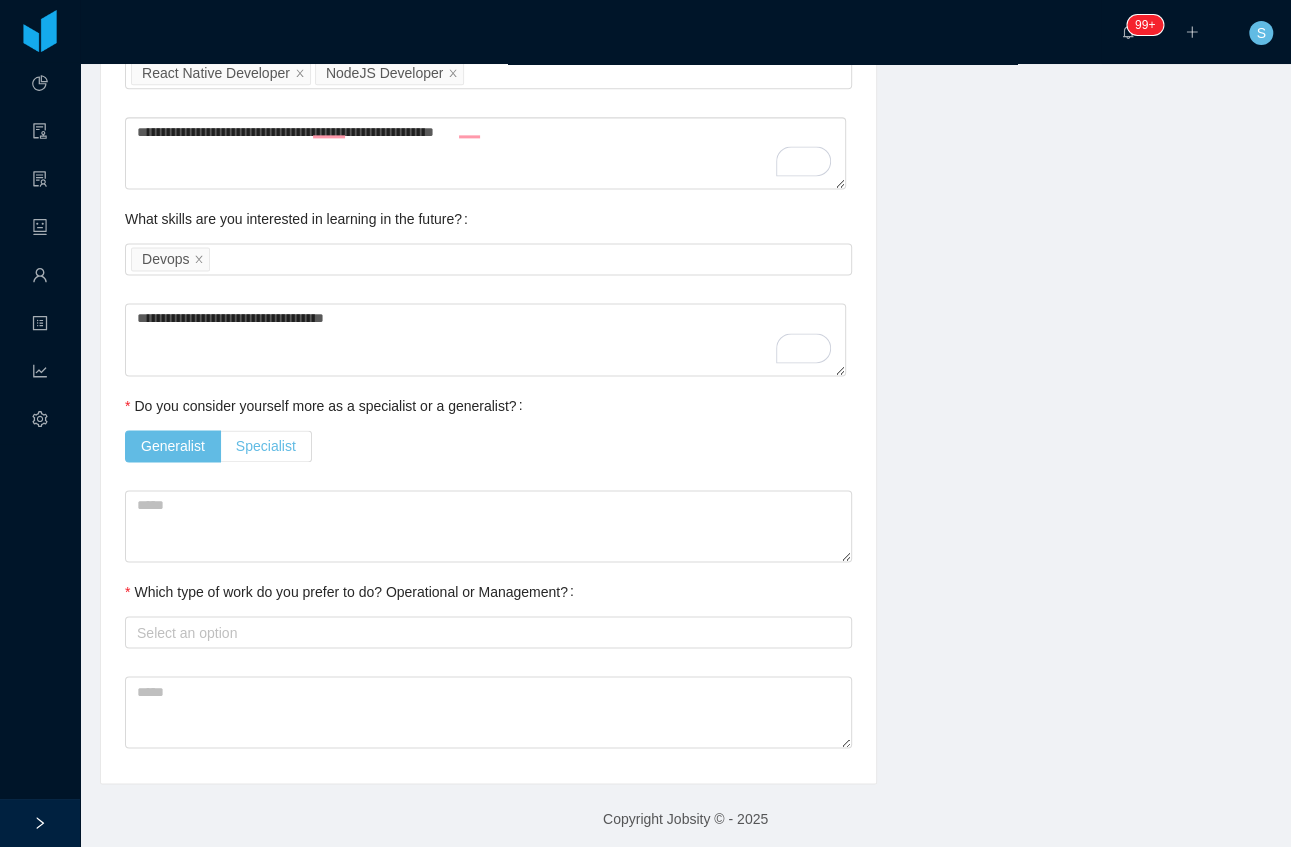 click on "Specialist" at bounding box center [266, 446] 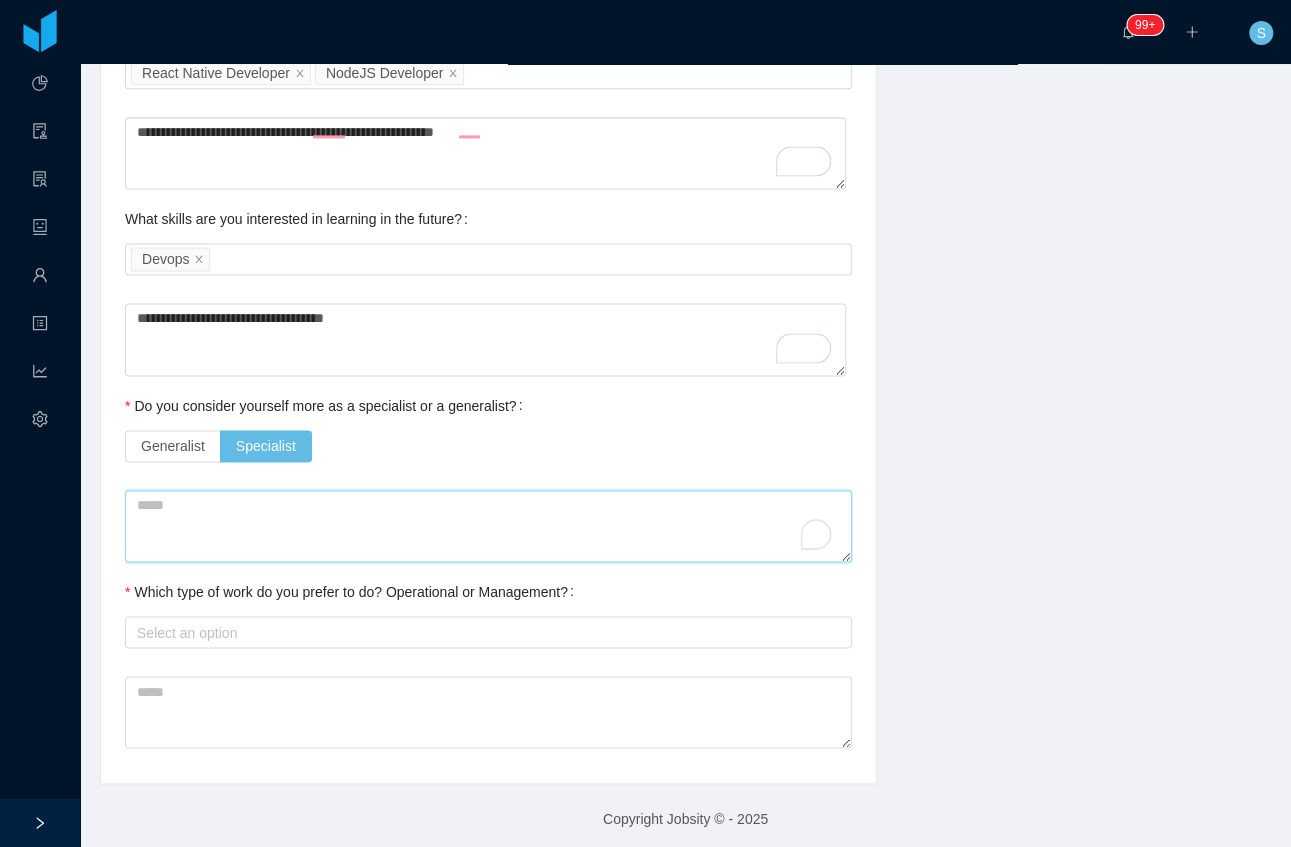 click at bounding box center [488, 526] 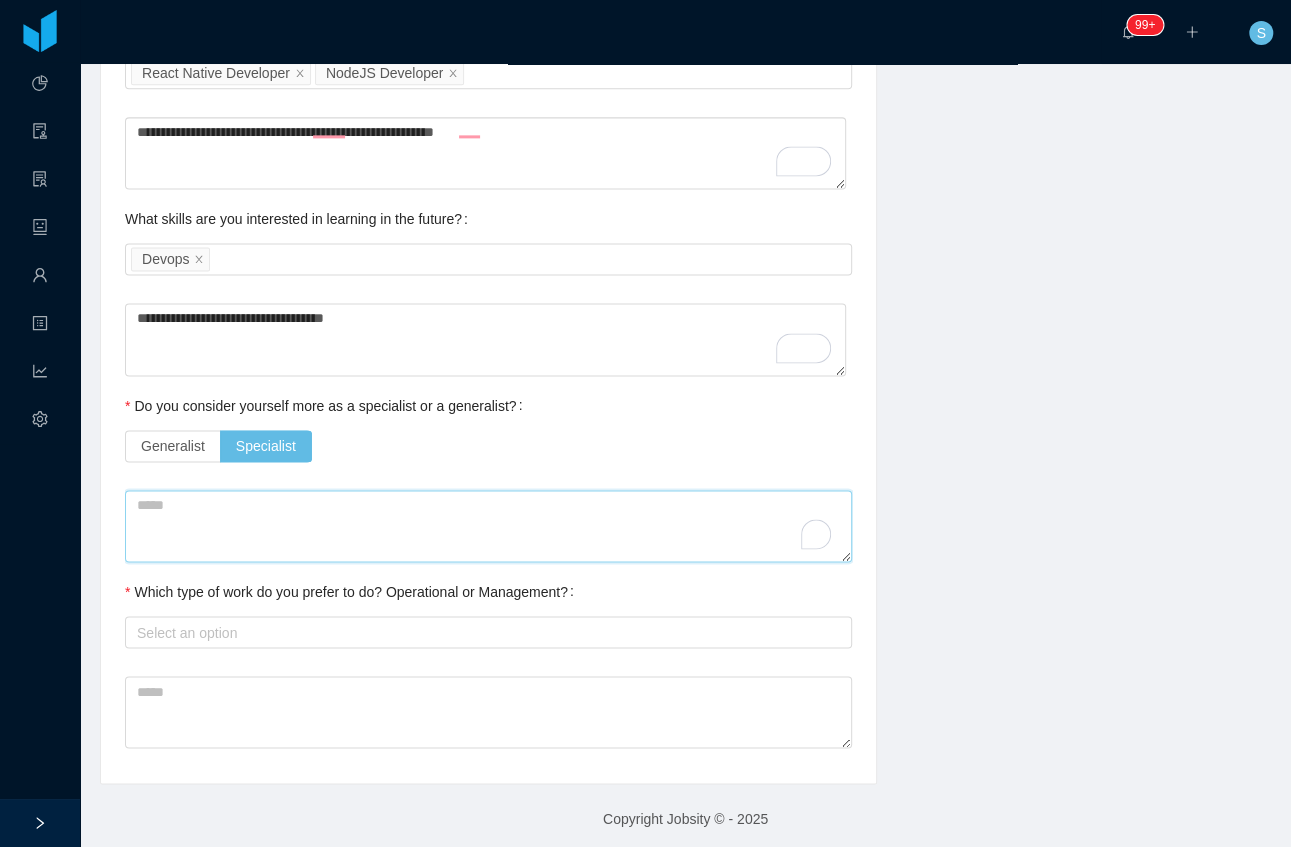 type on "*" 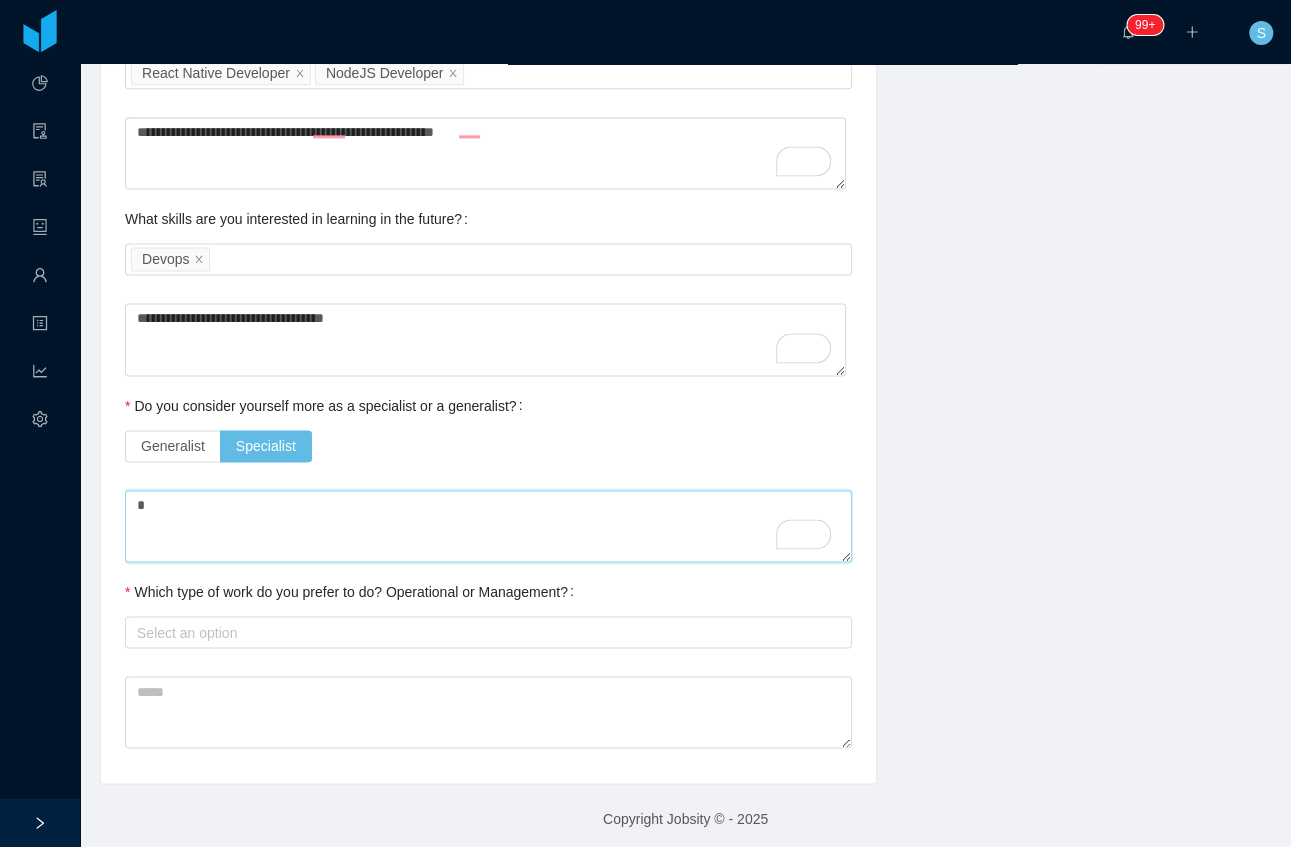type on "**" 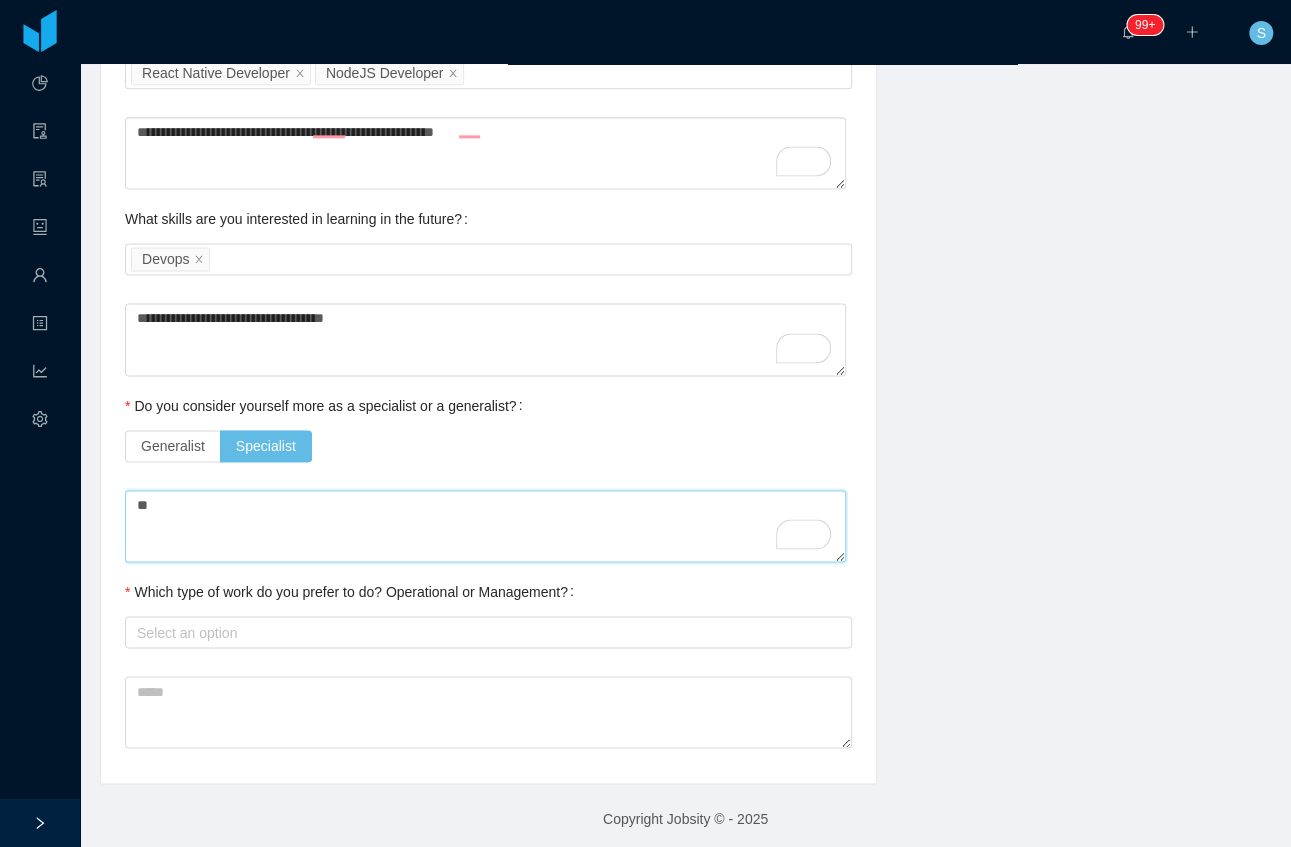 type on "***" 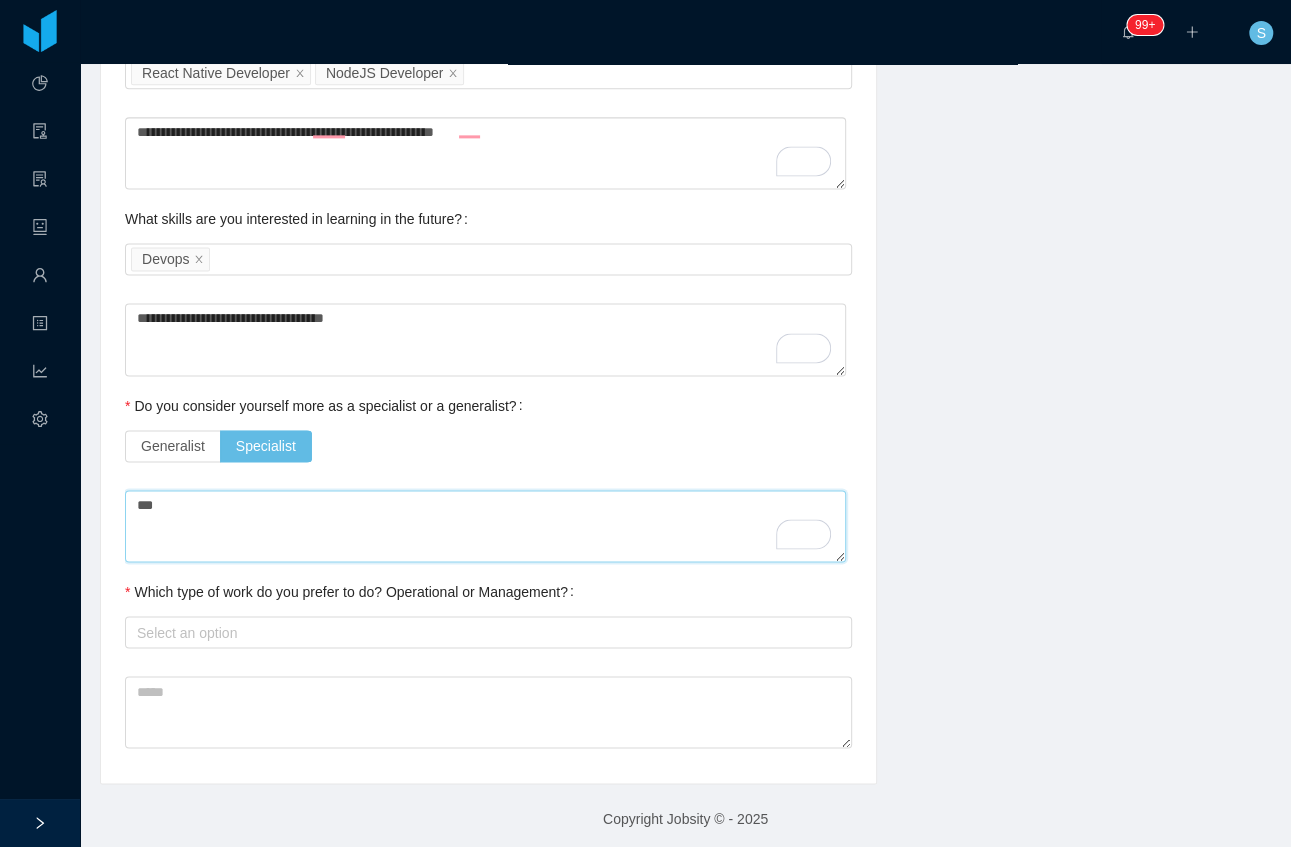 type 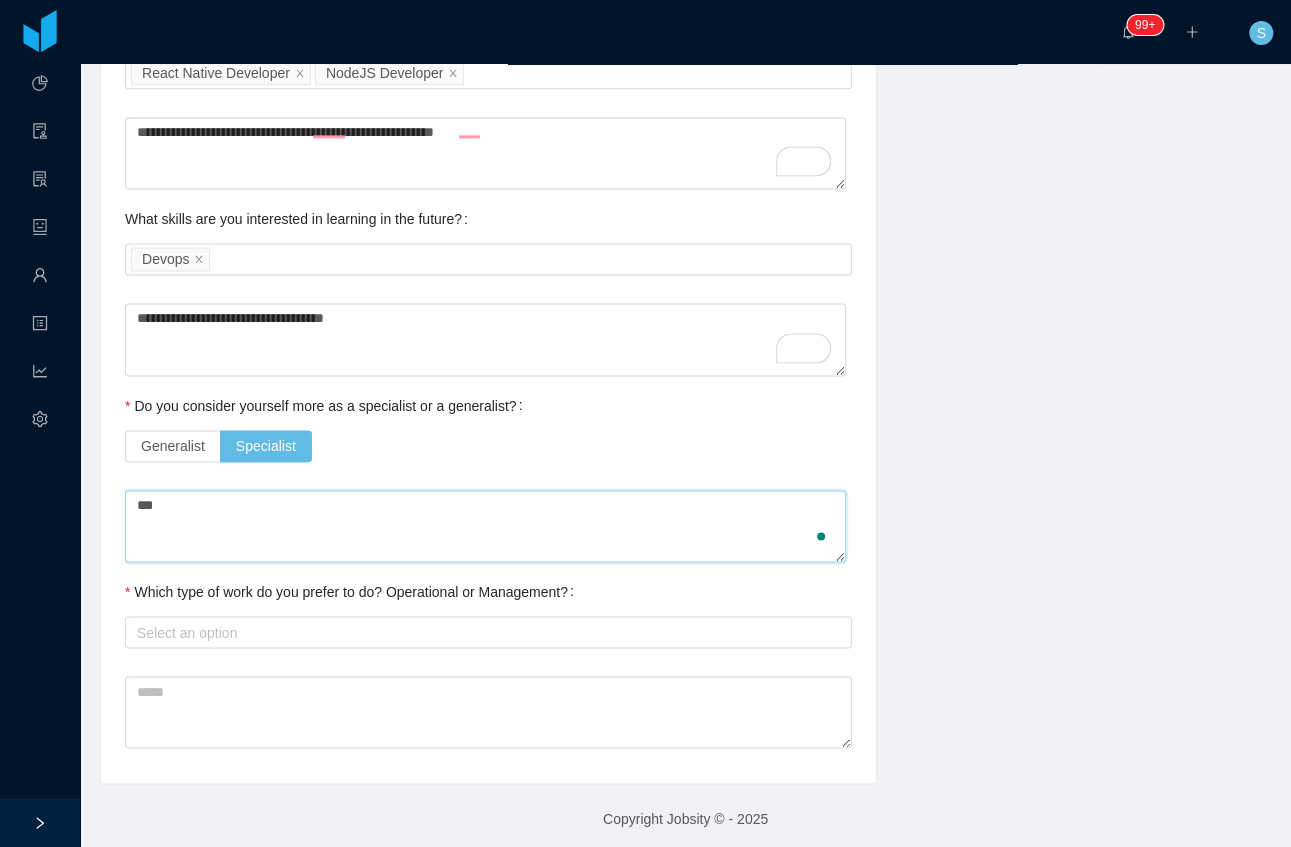 type on "****" 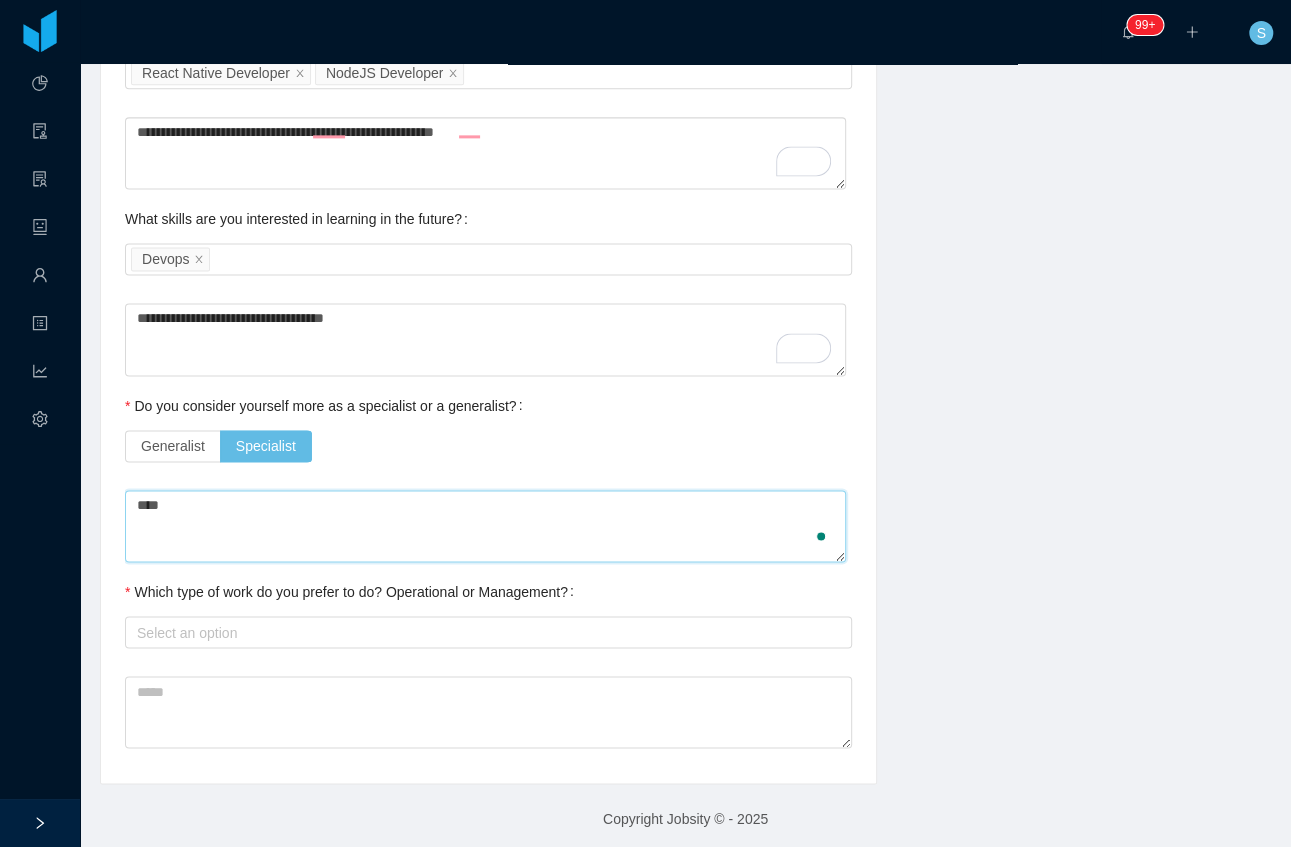 type 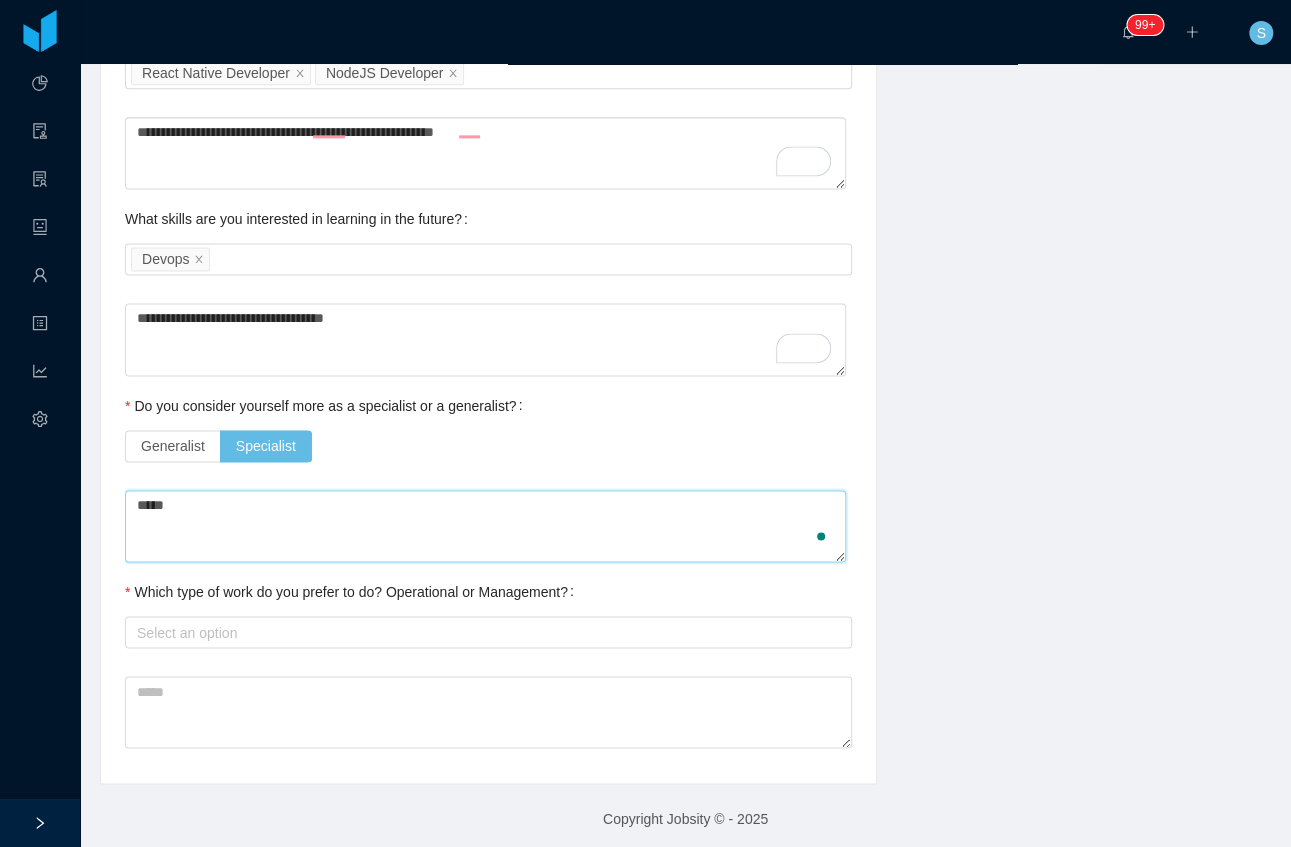 type on "******" 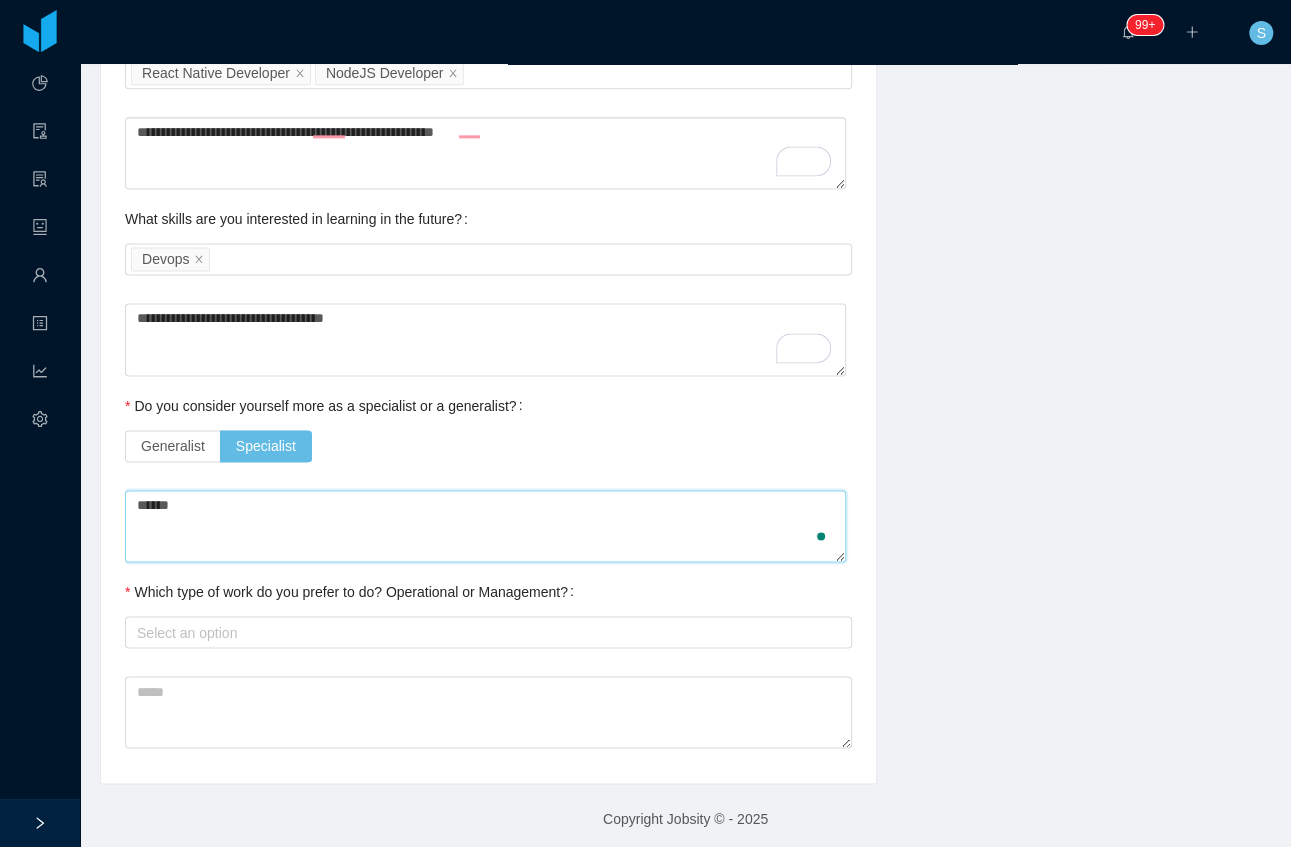 type 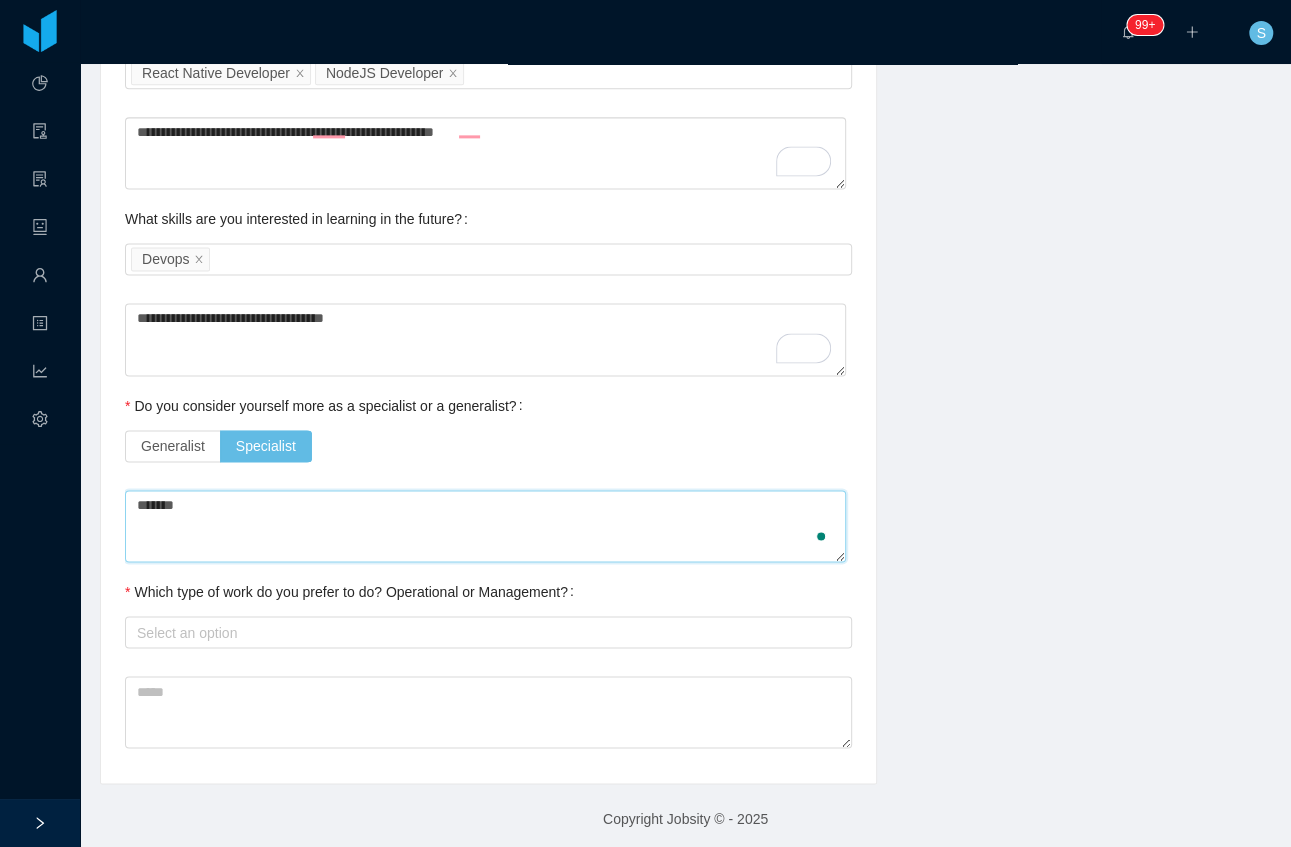 type on "********" 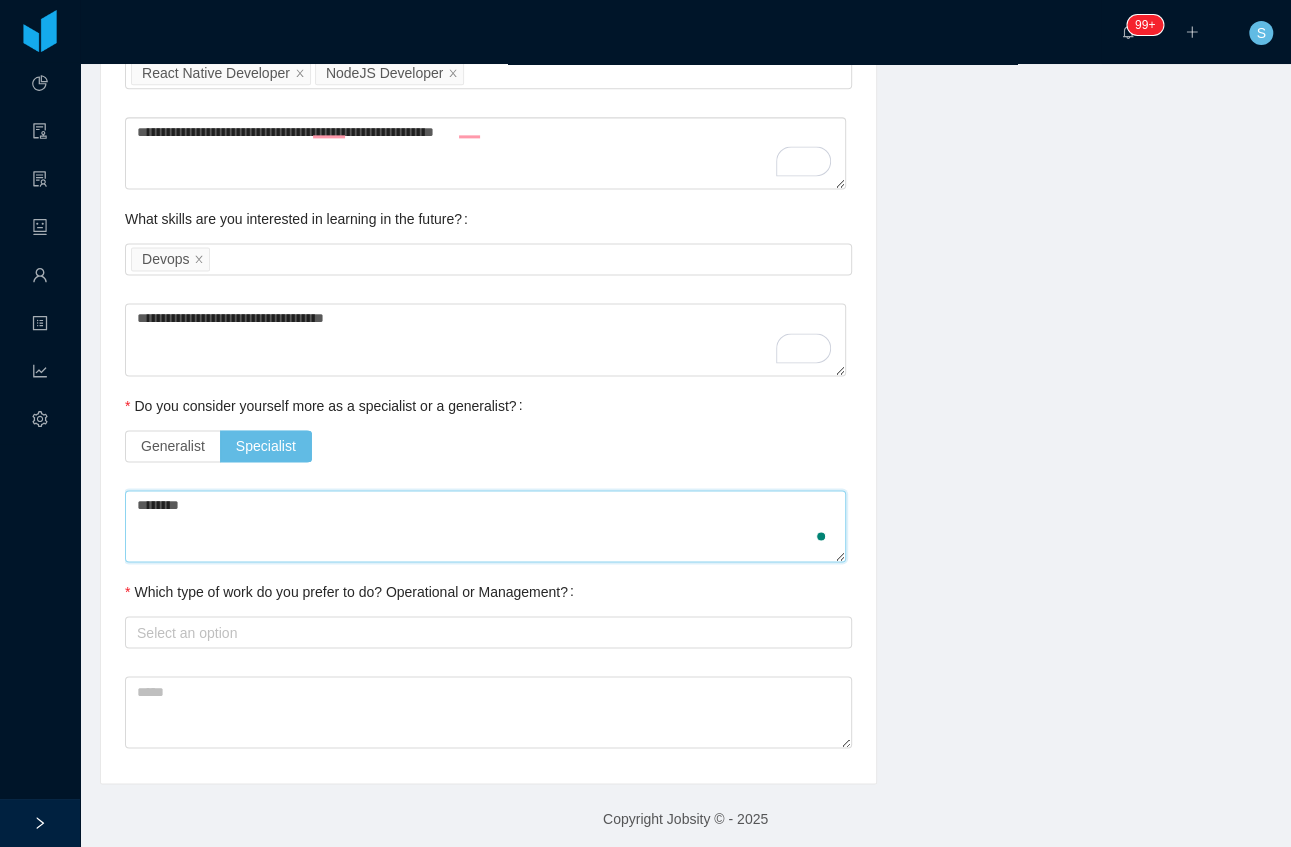 type on "*********" 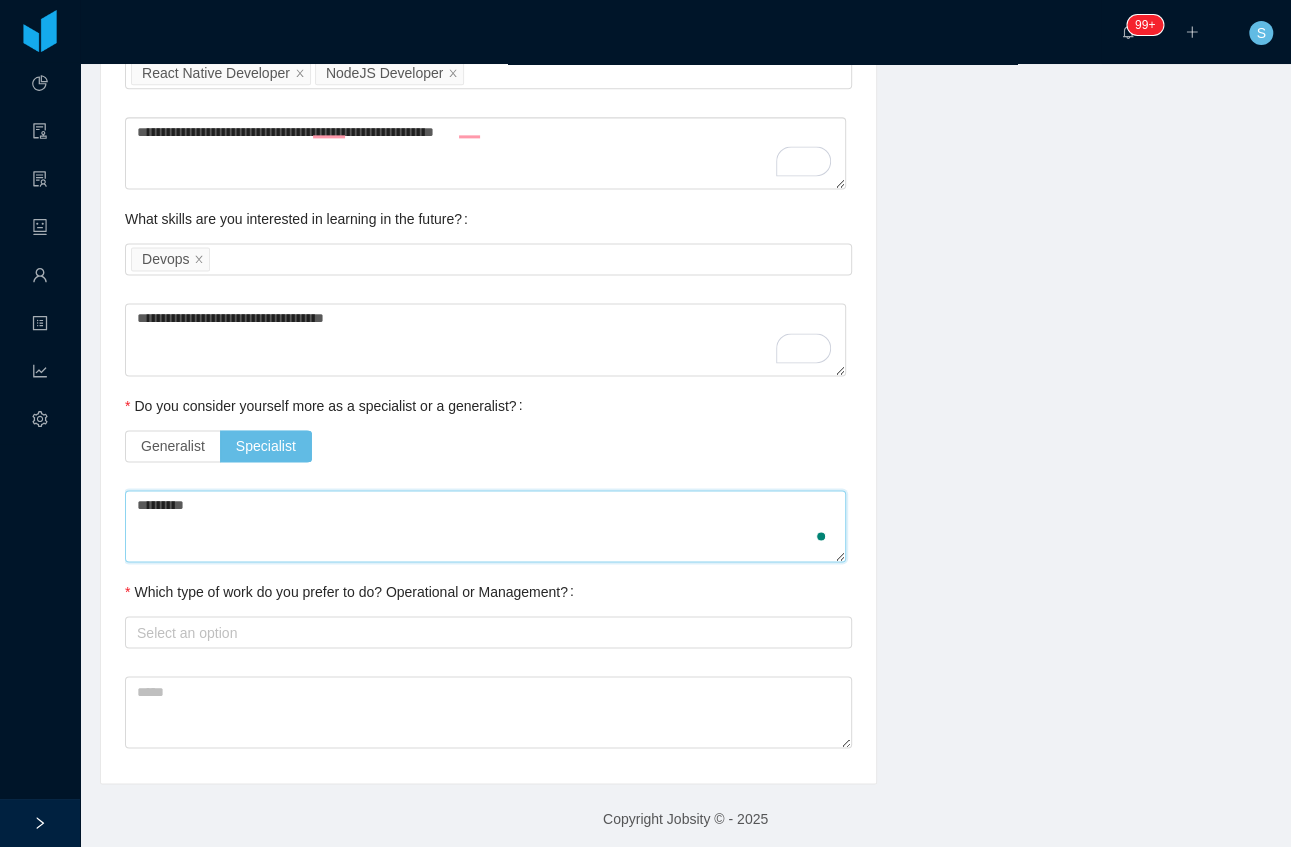 type on "**********" 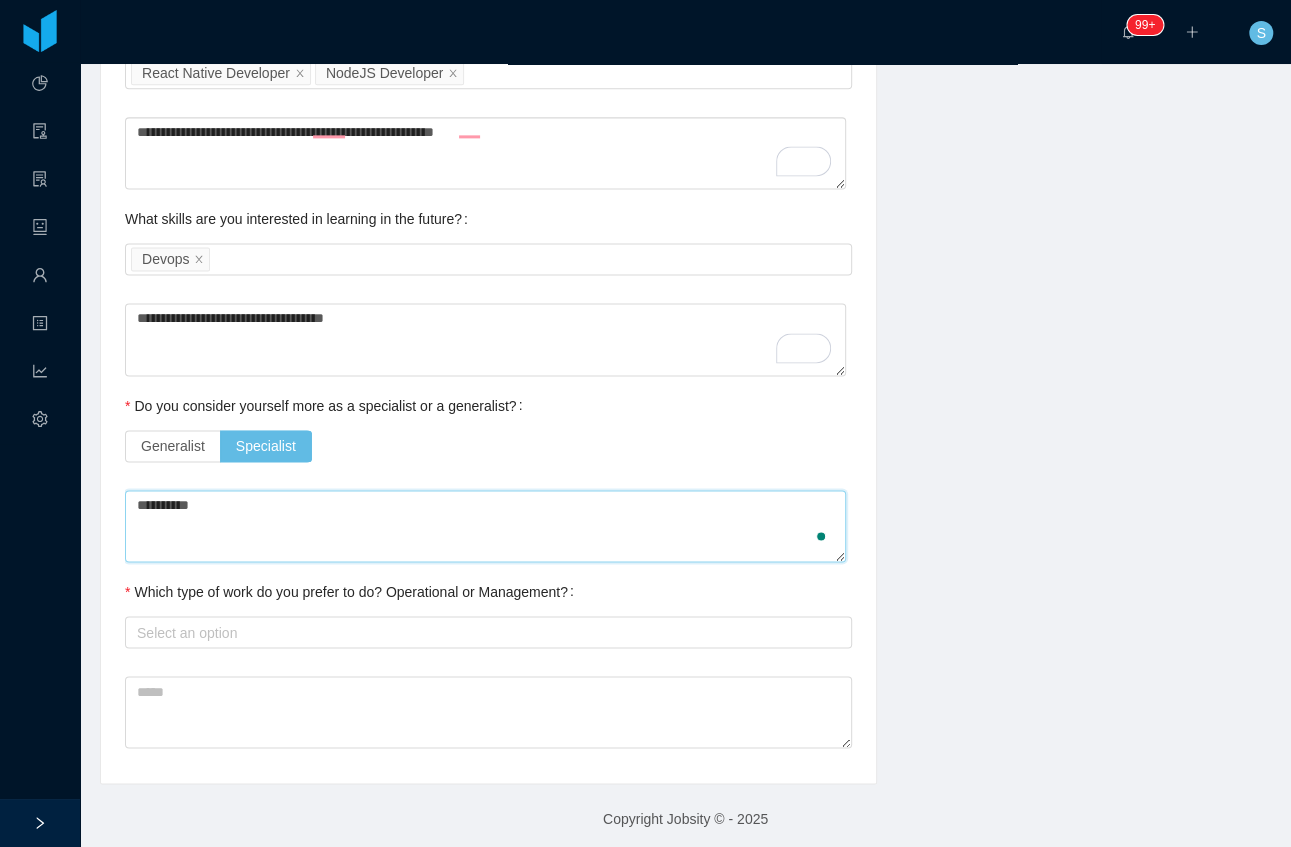 type on "**********" 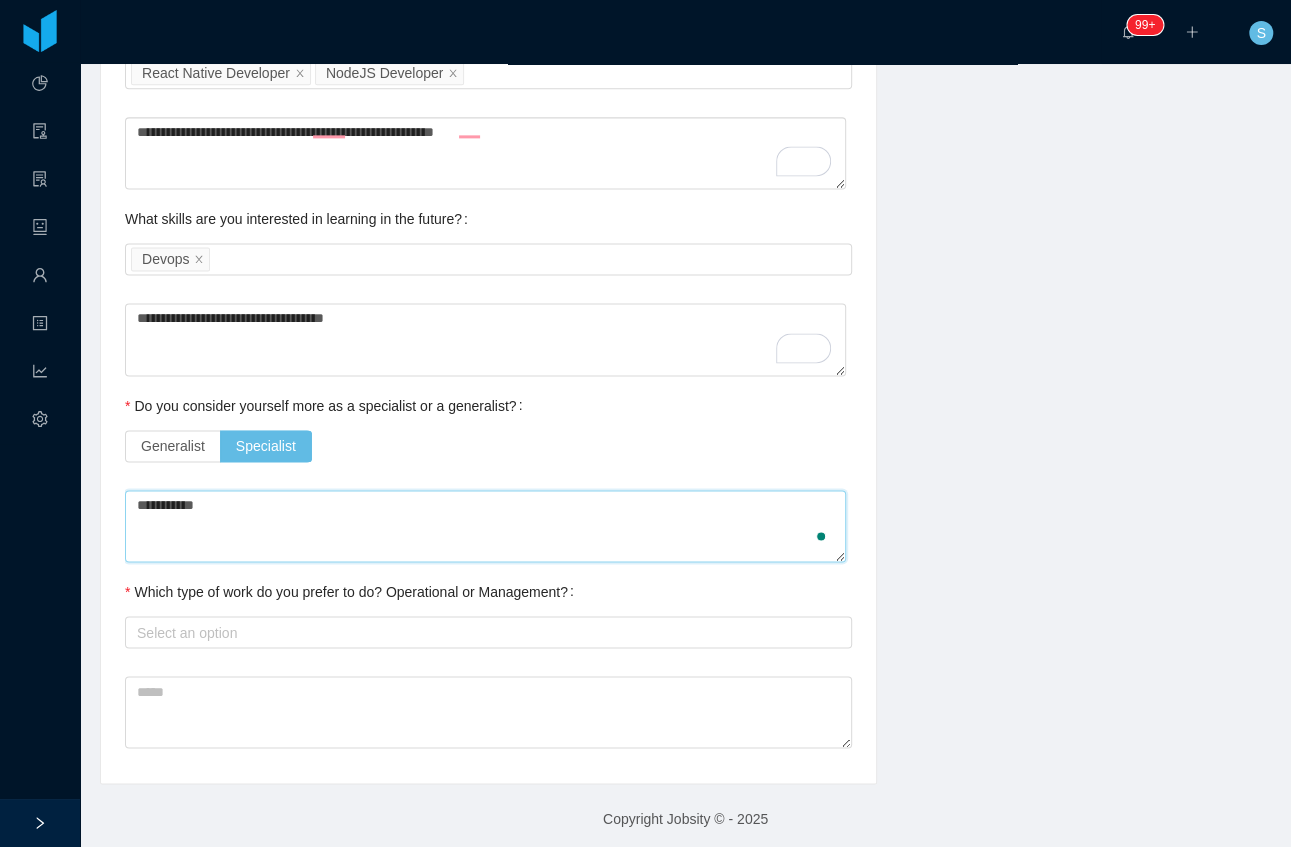type on "**********" 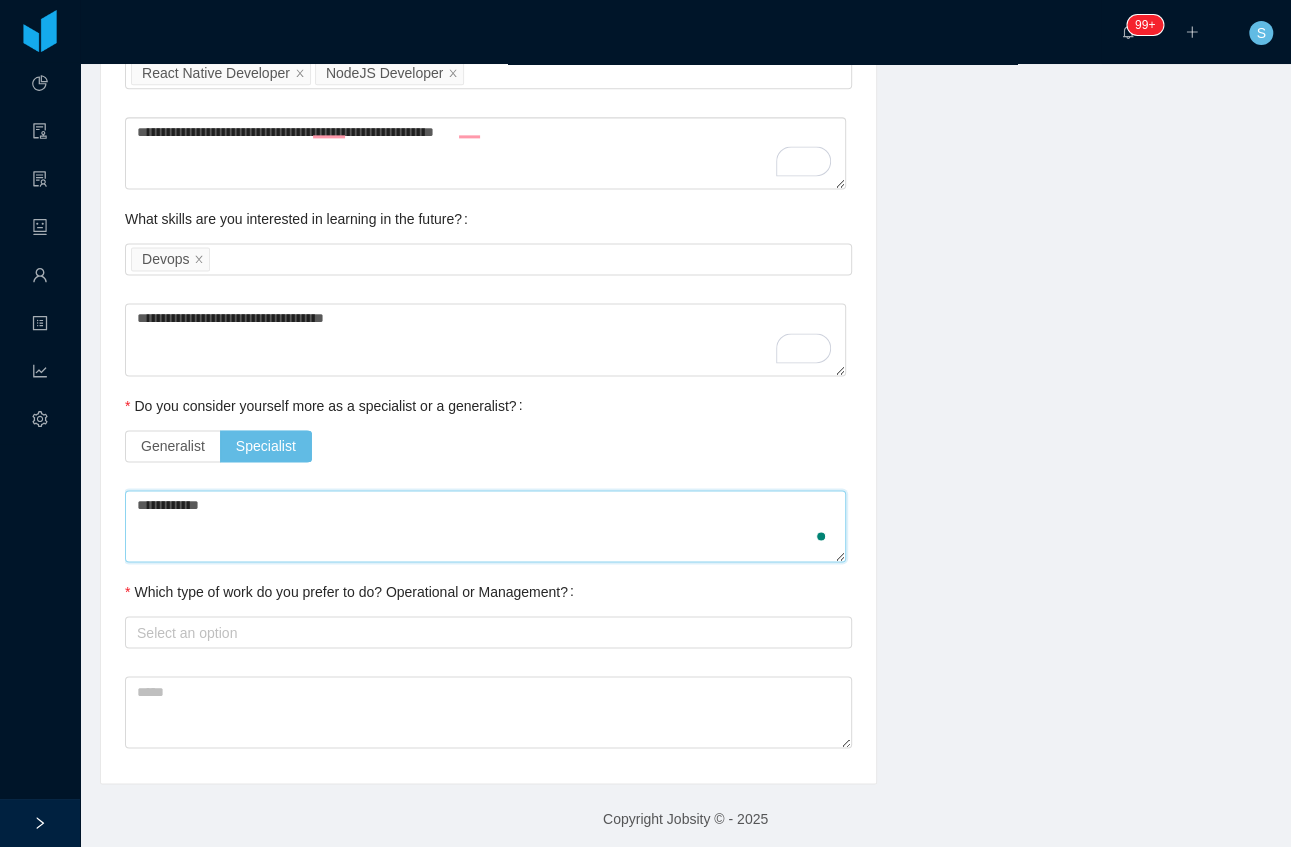 type on "**********" 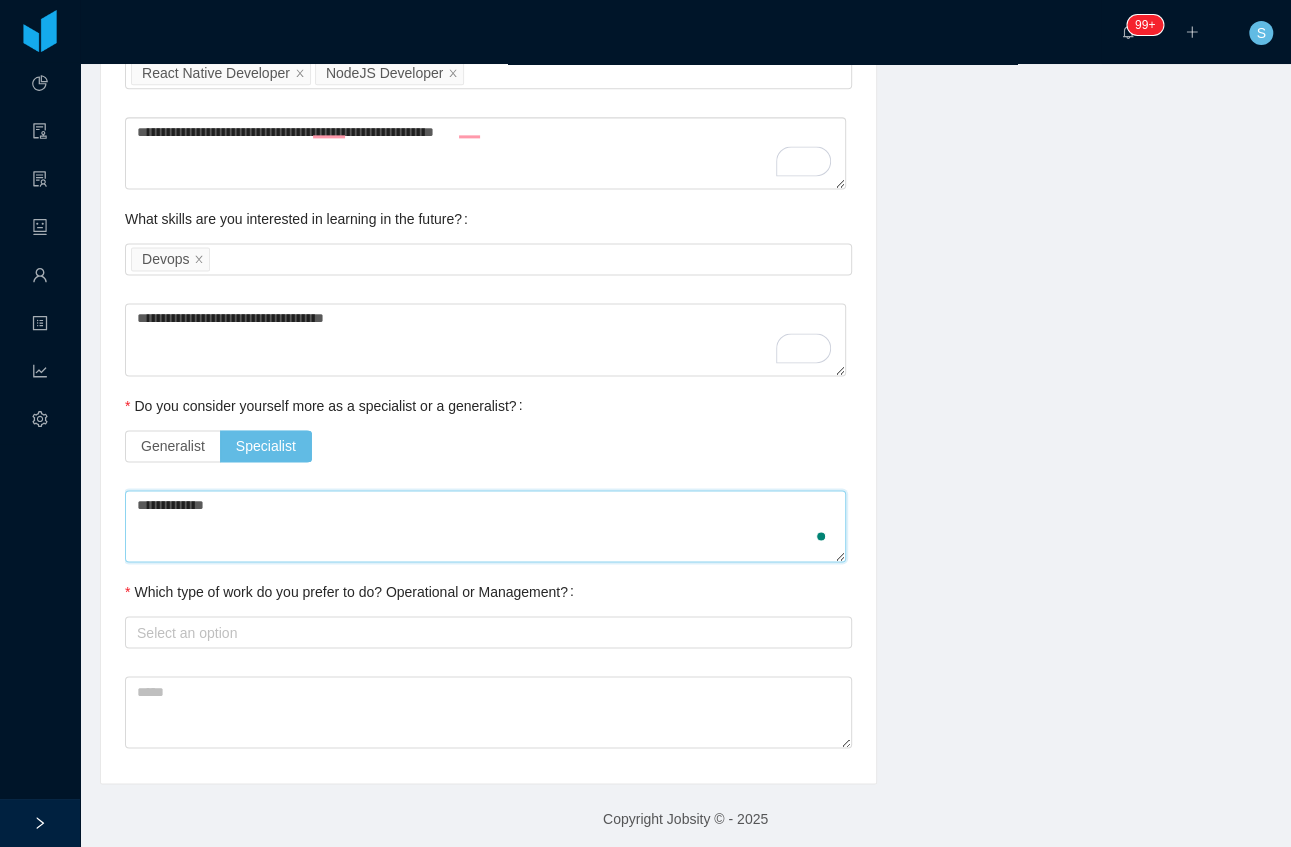 type on "**********" 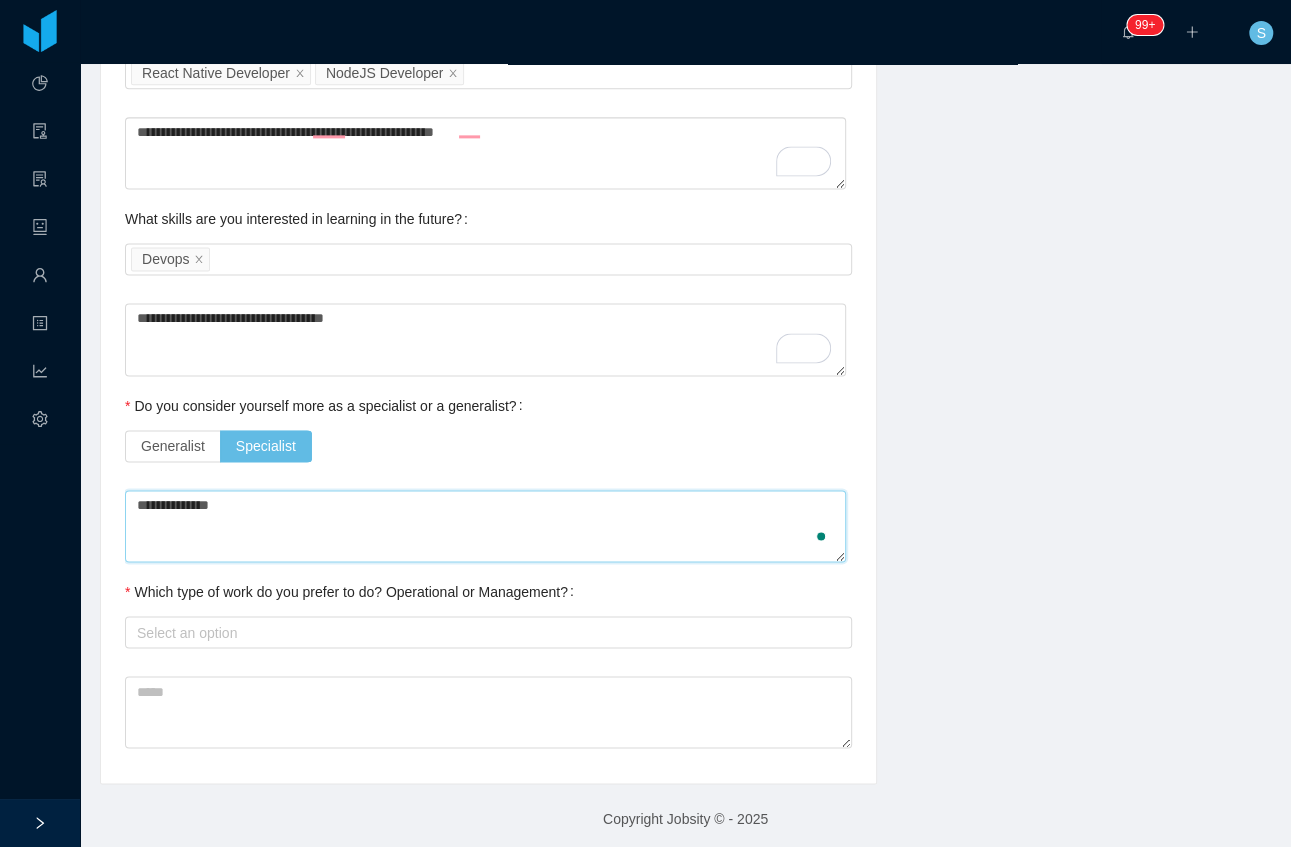 type on "**********" 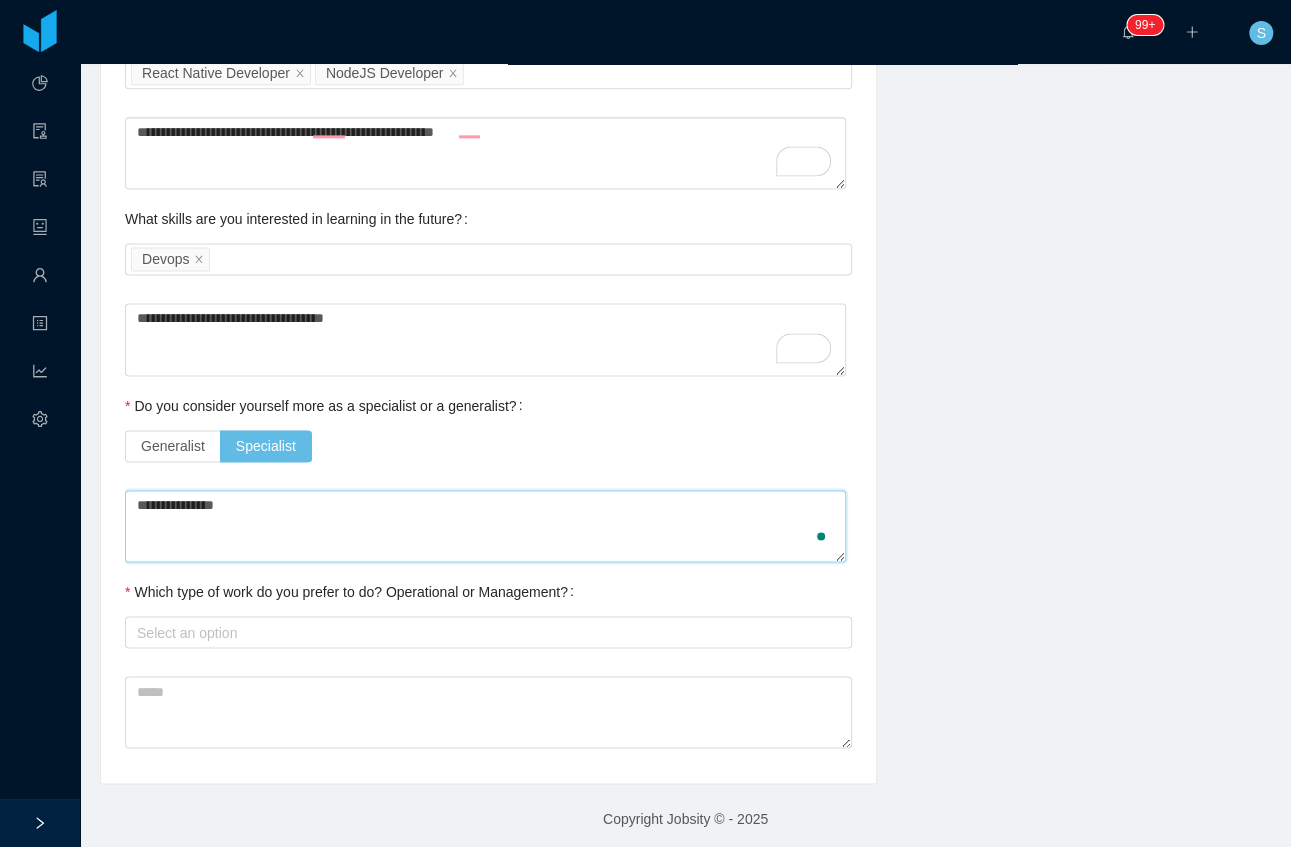 type on "**********" 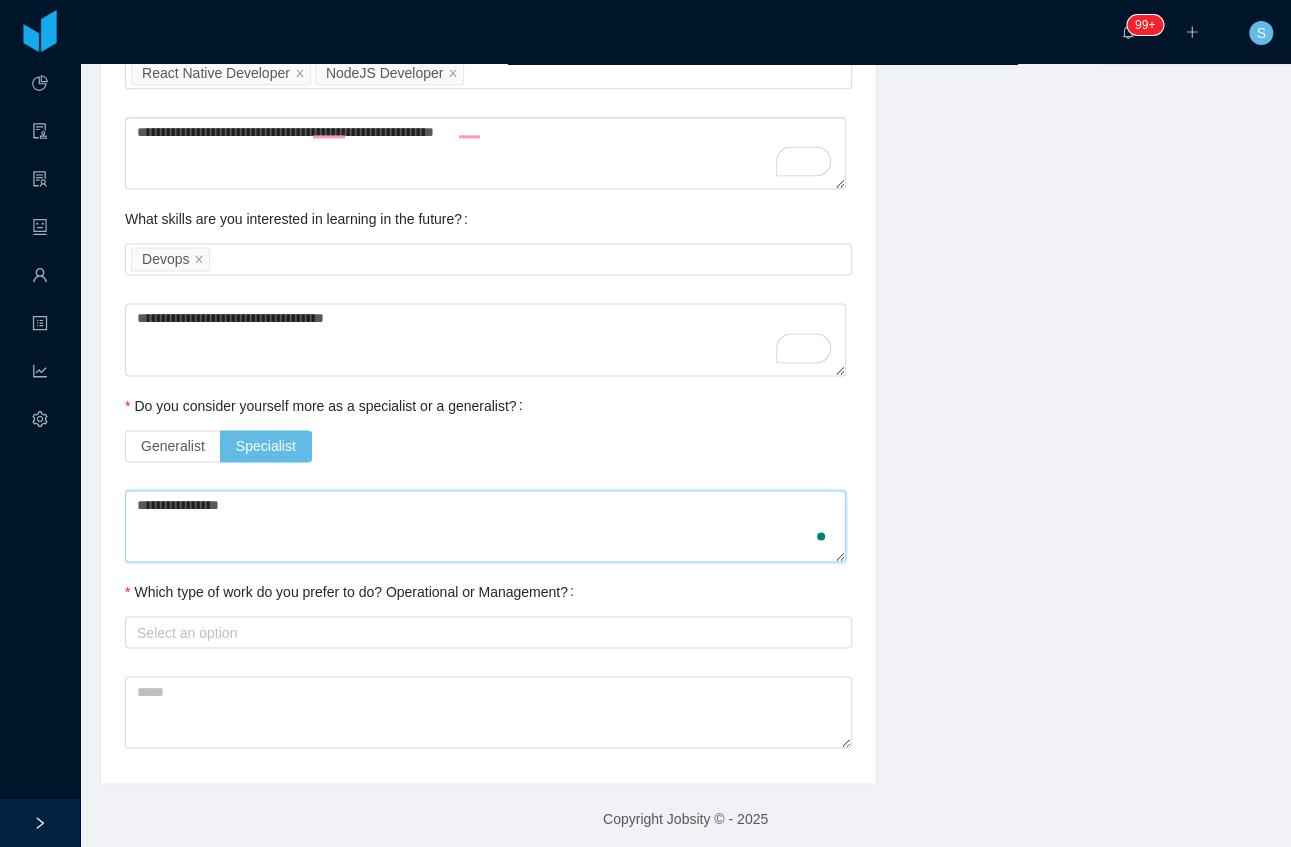 type on "**********" 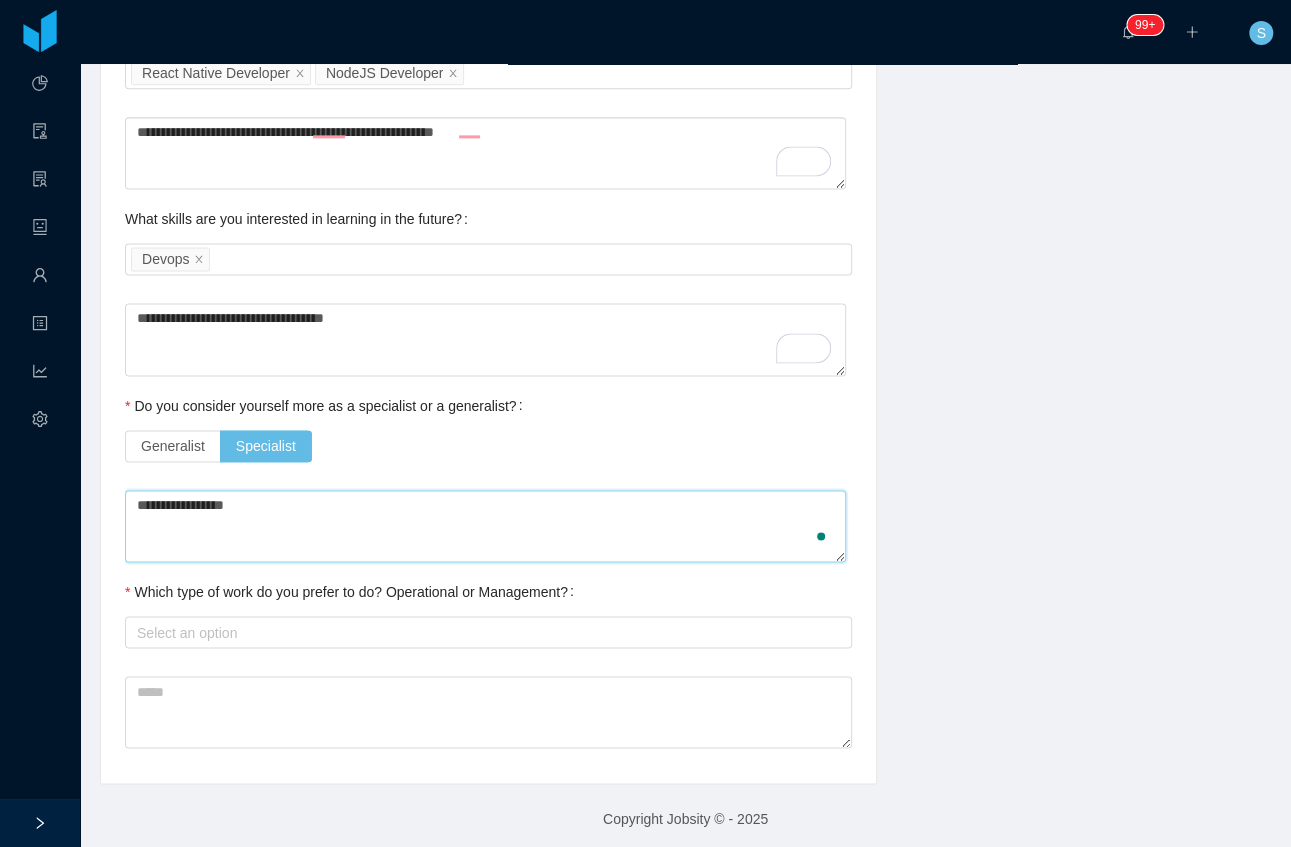 type on "**********" 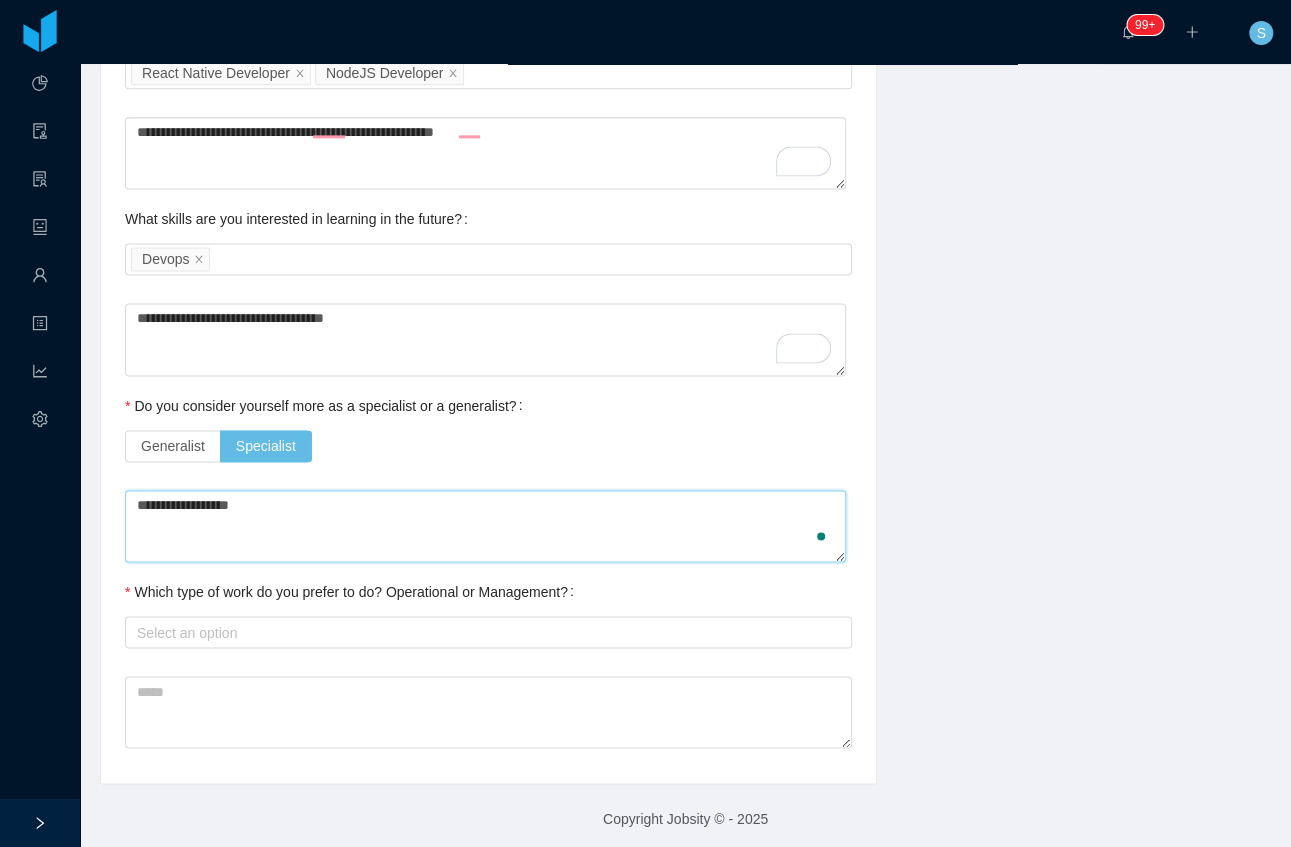 type on "**********" 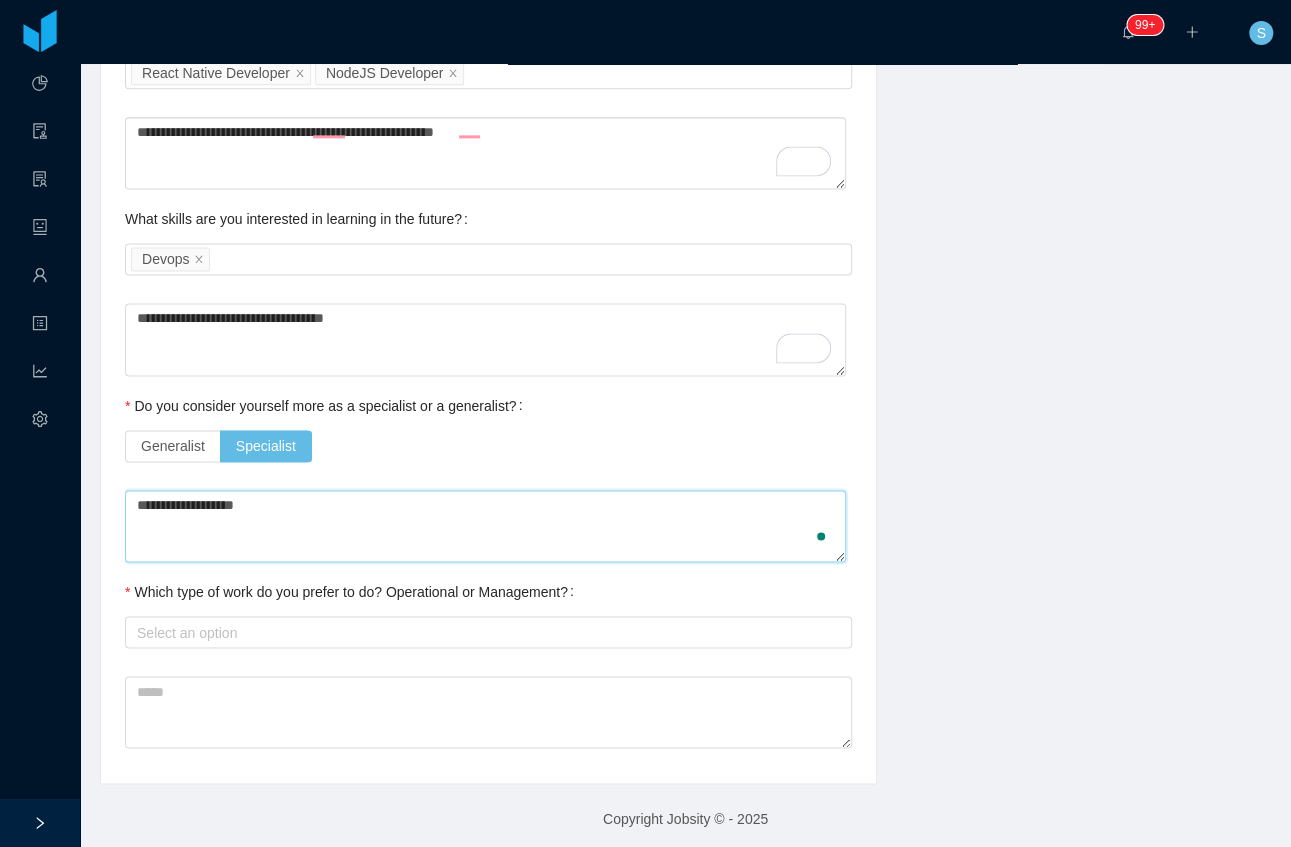 type on "**********" 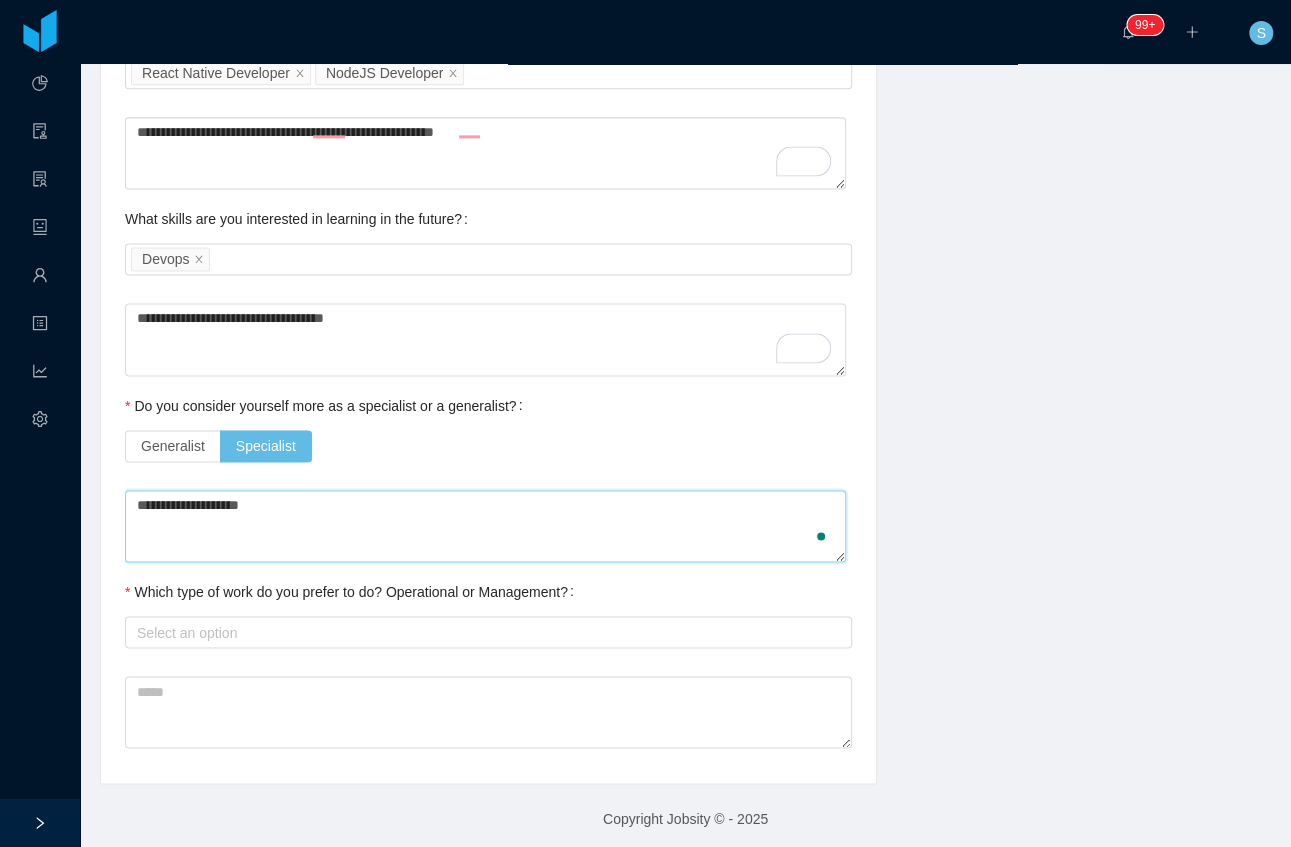 type on "**********" 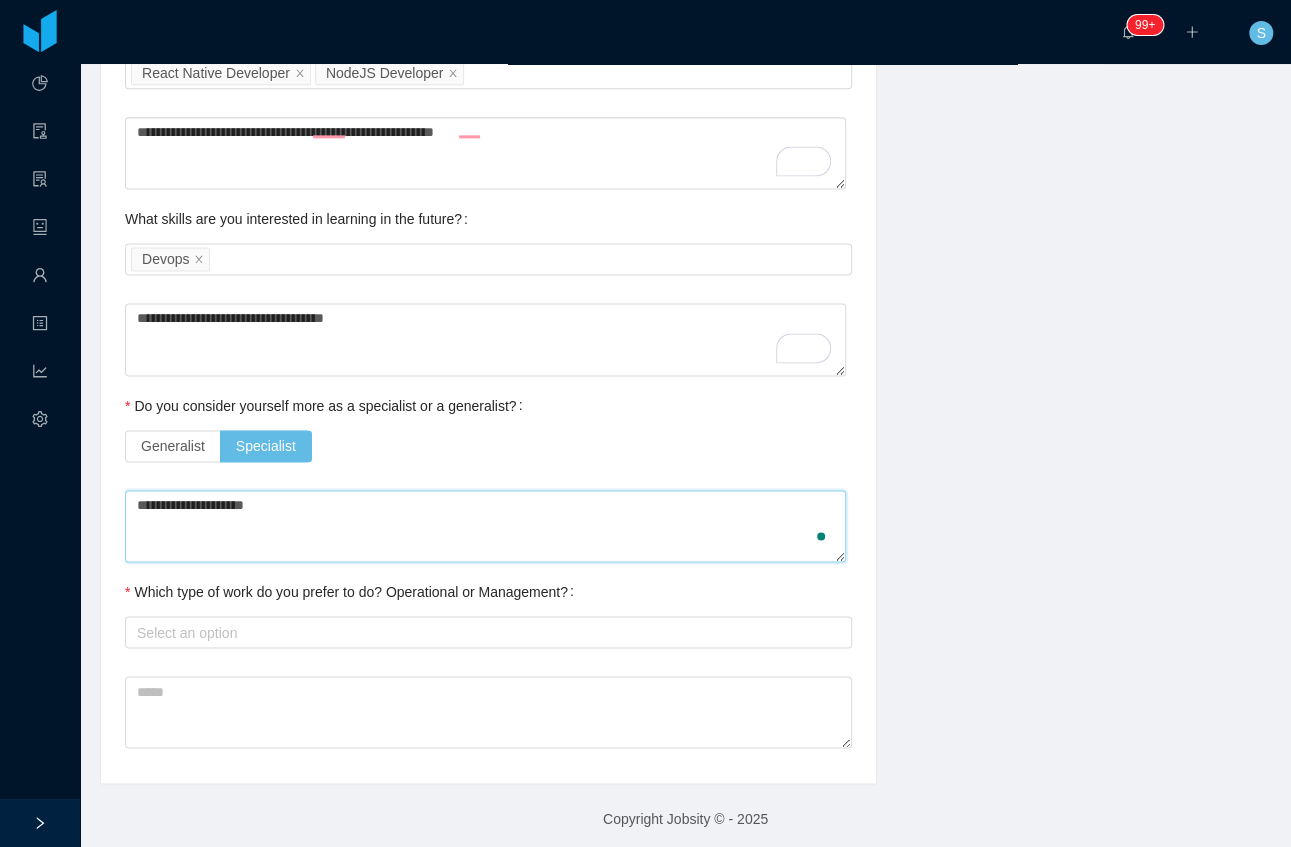 type on "**********" 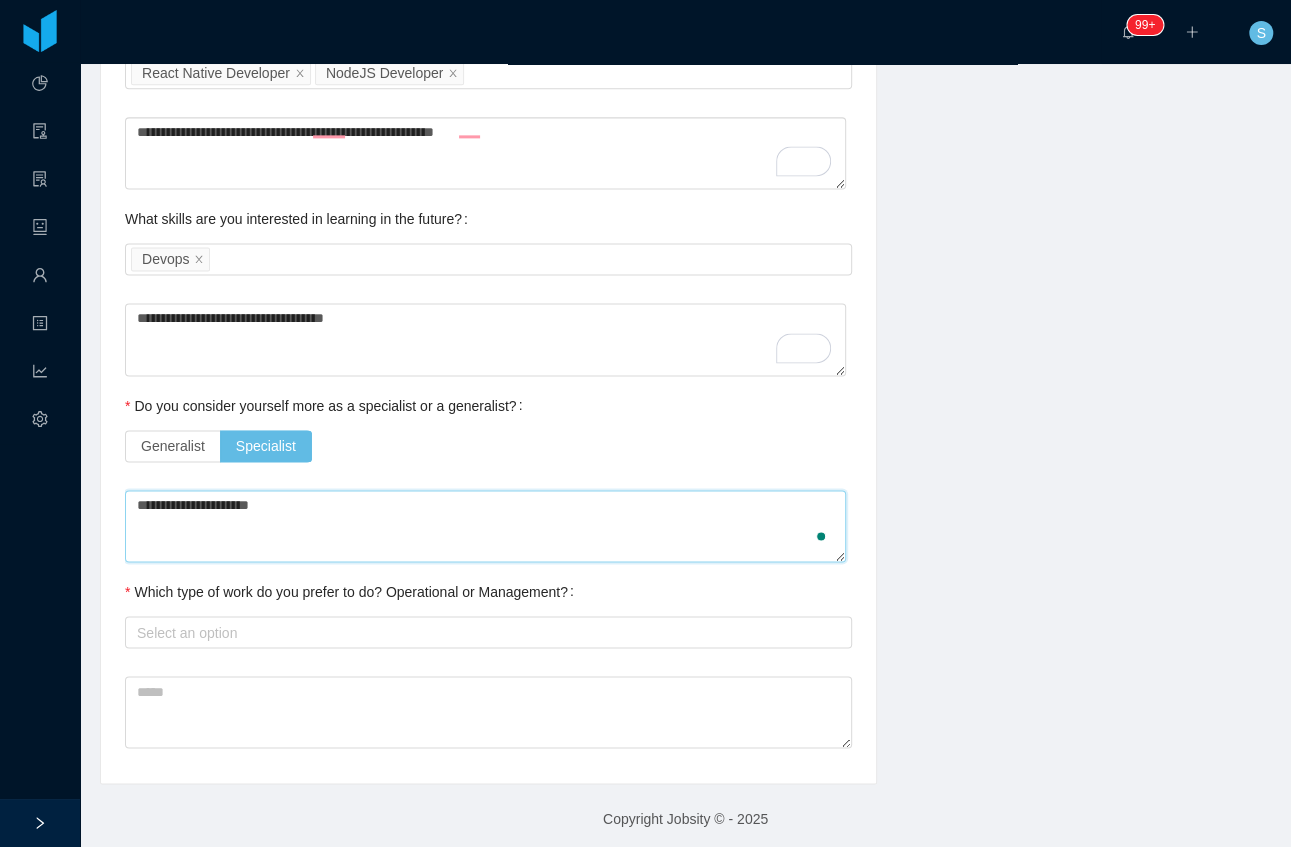 type on "**********" 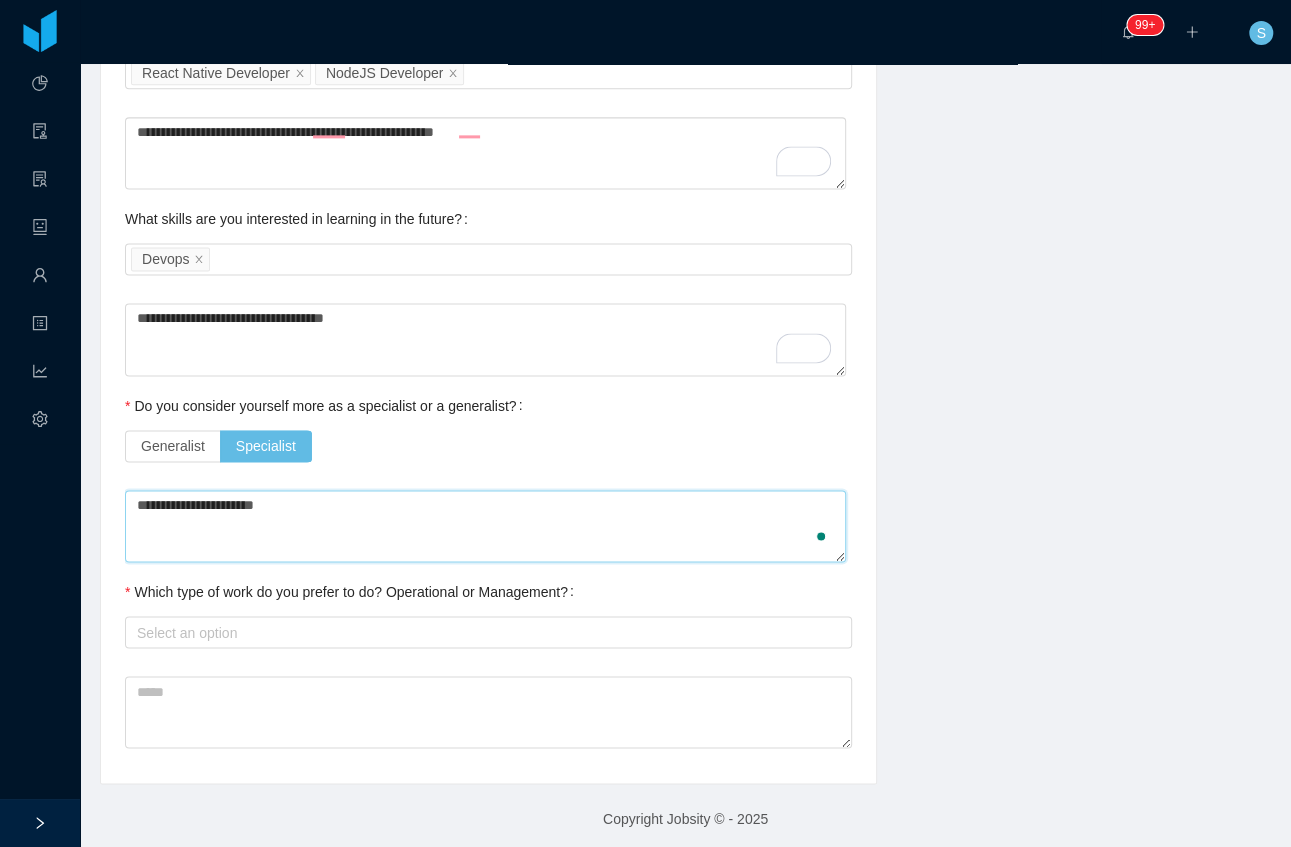 type on "**********" 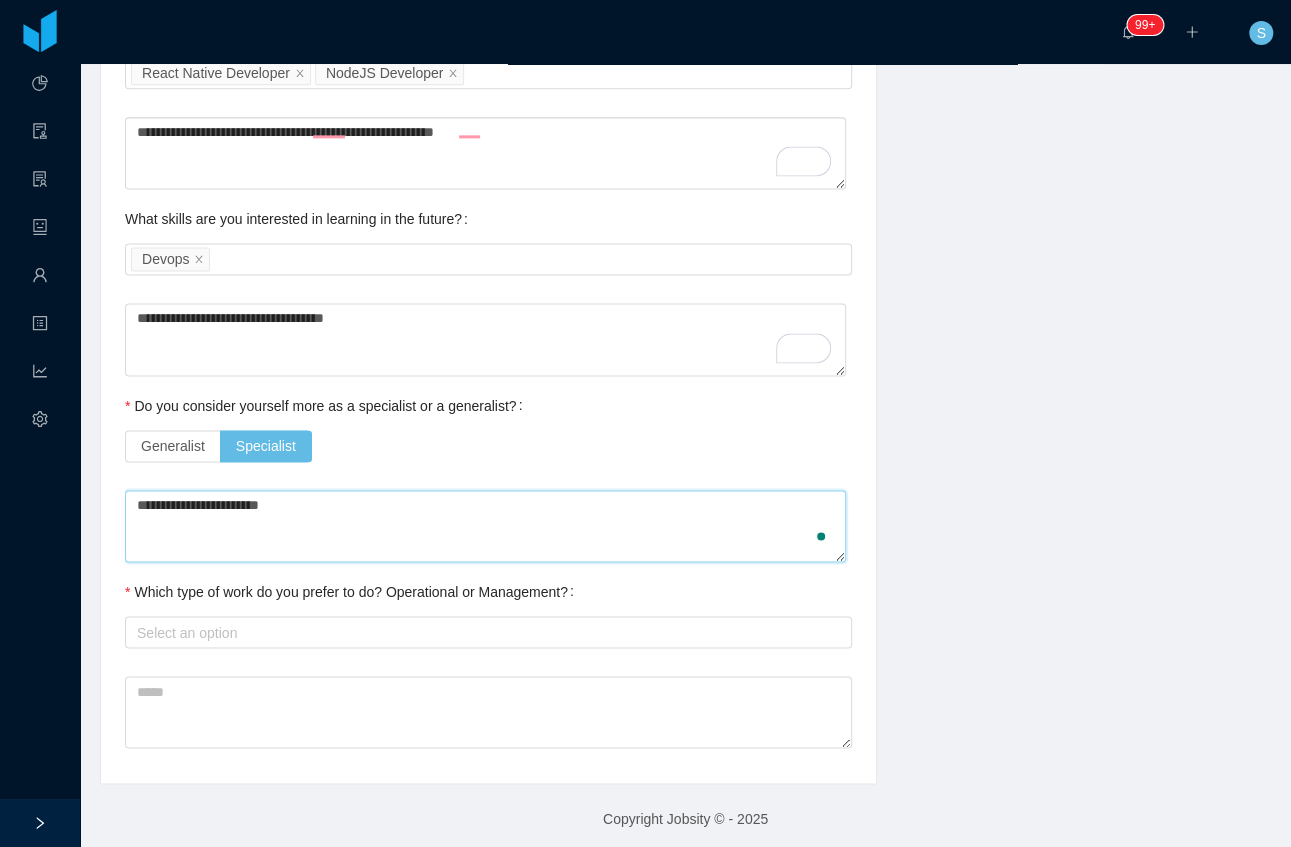 type on "**********" 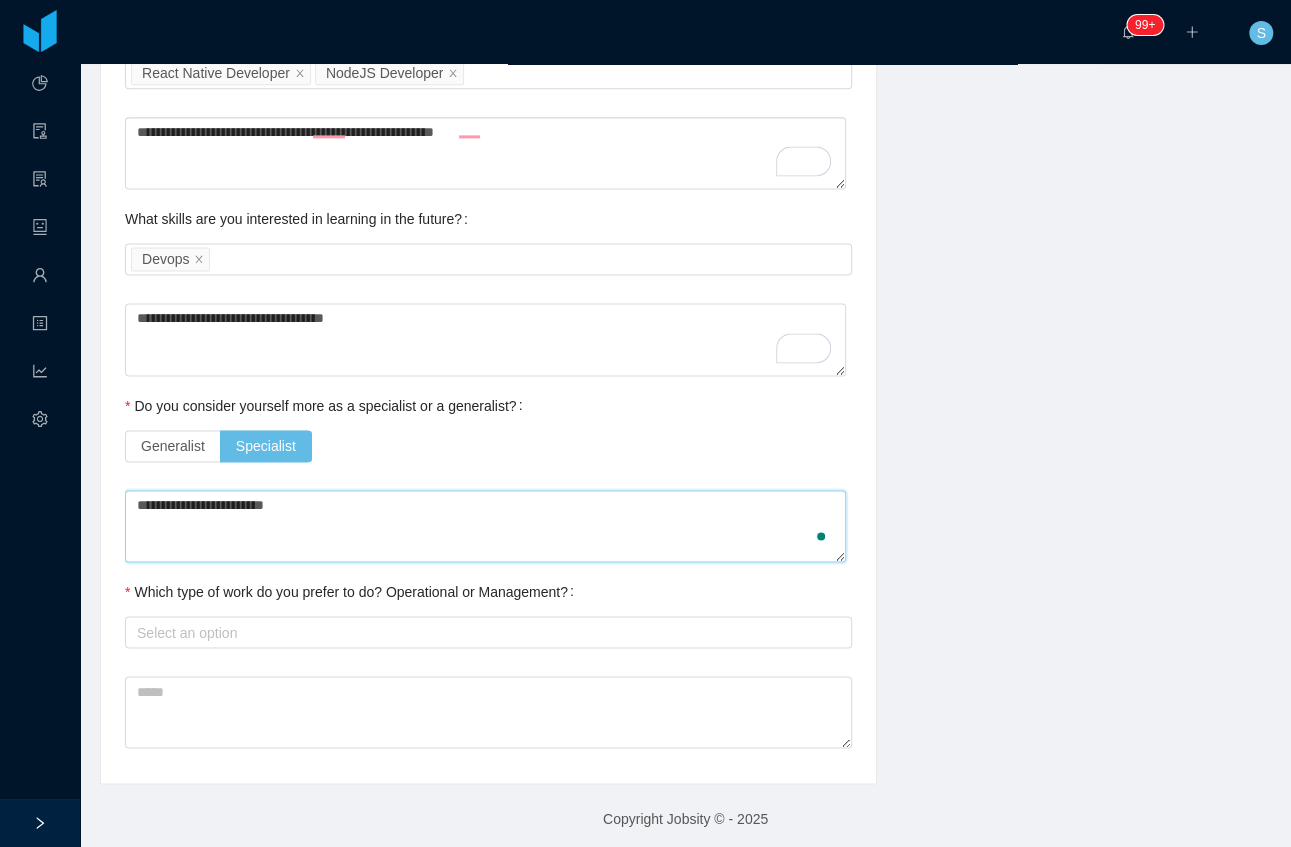 type on "**********" 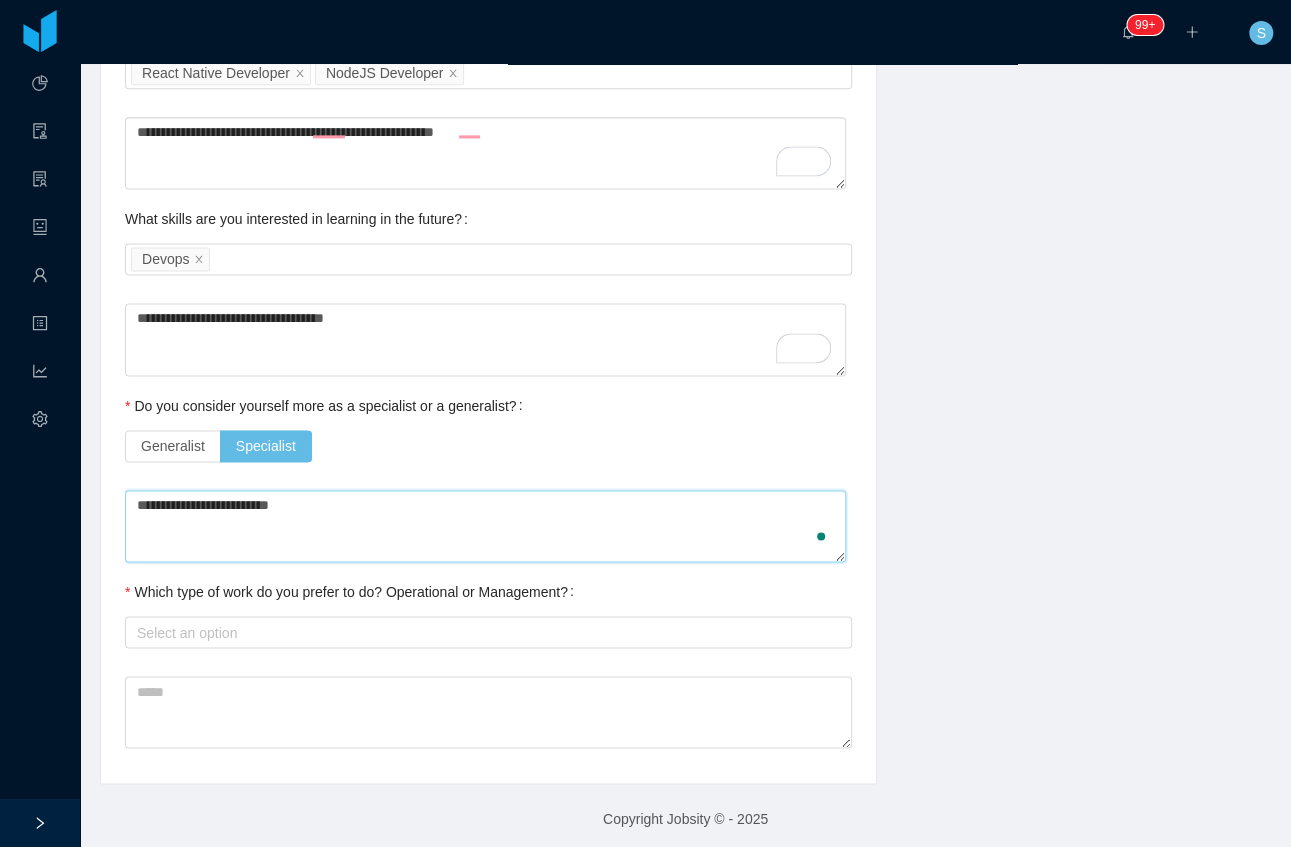 type on "**********" 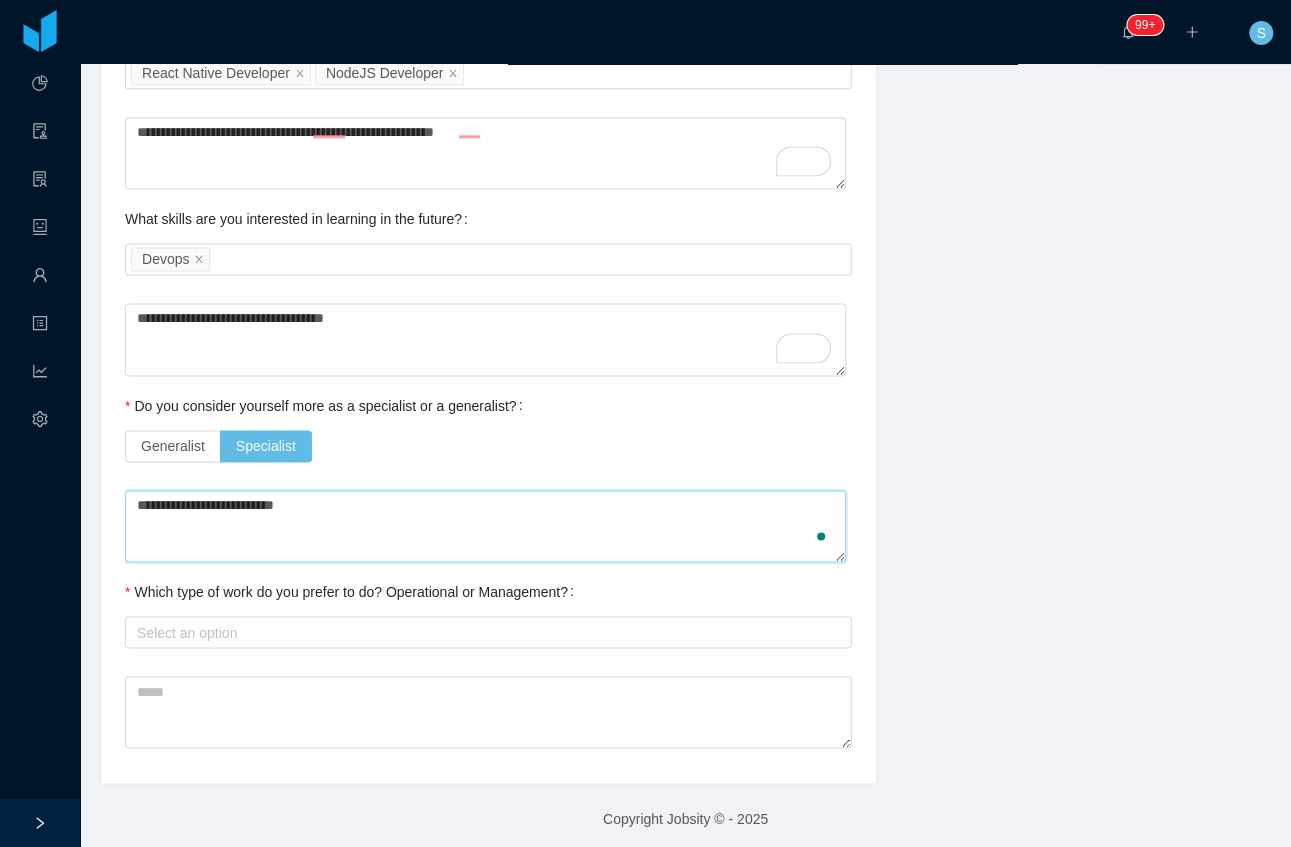 type on "**********" 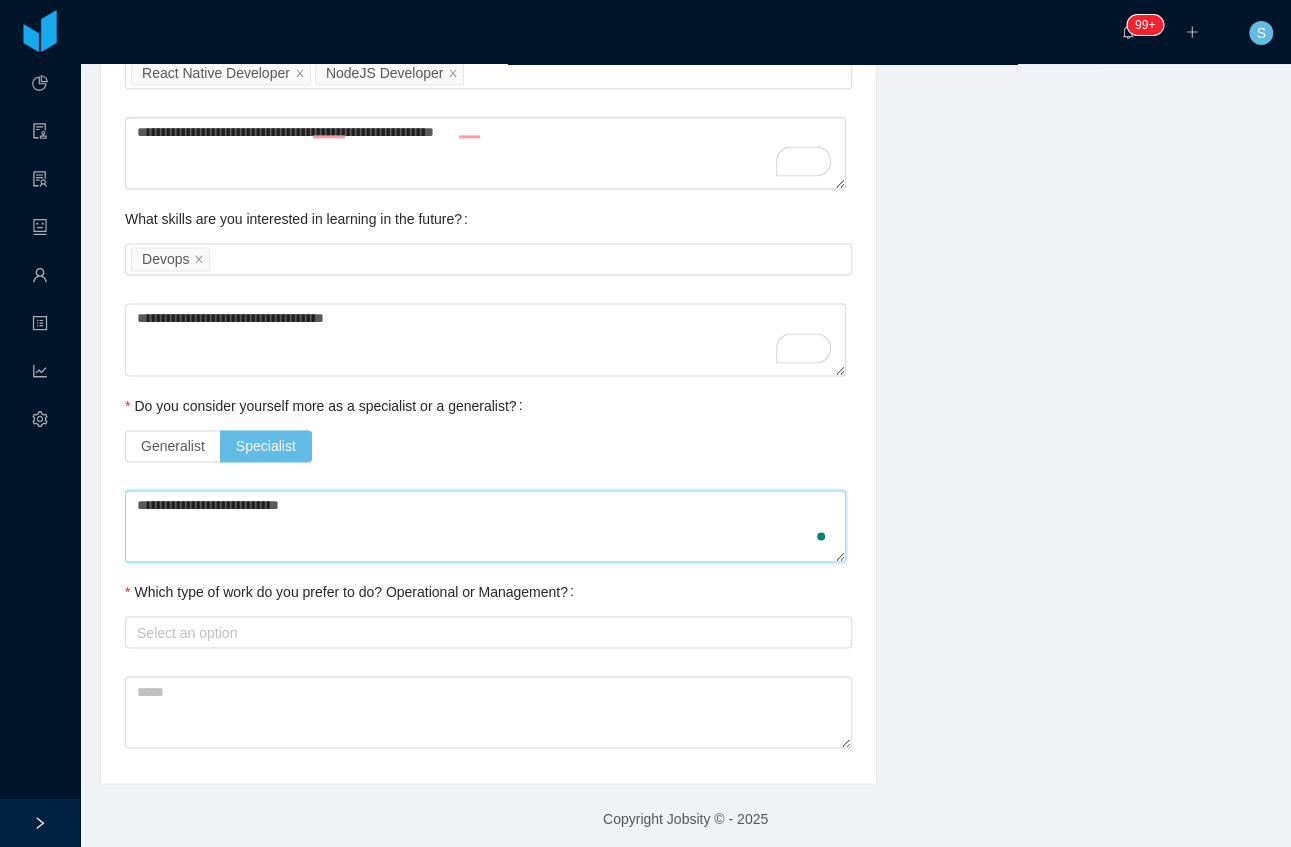 type on "**********" 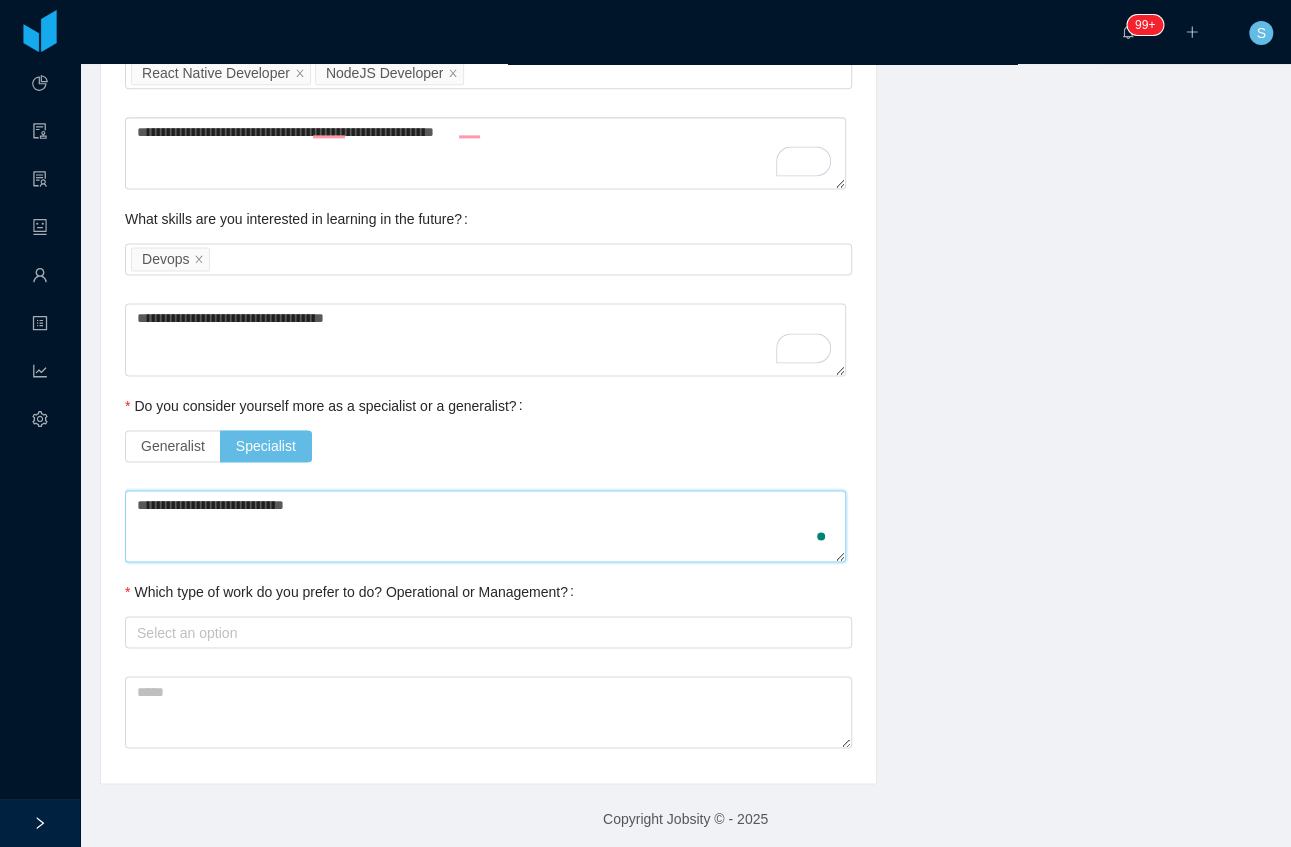 type on "**********" 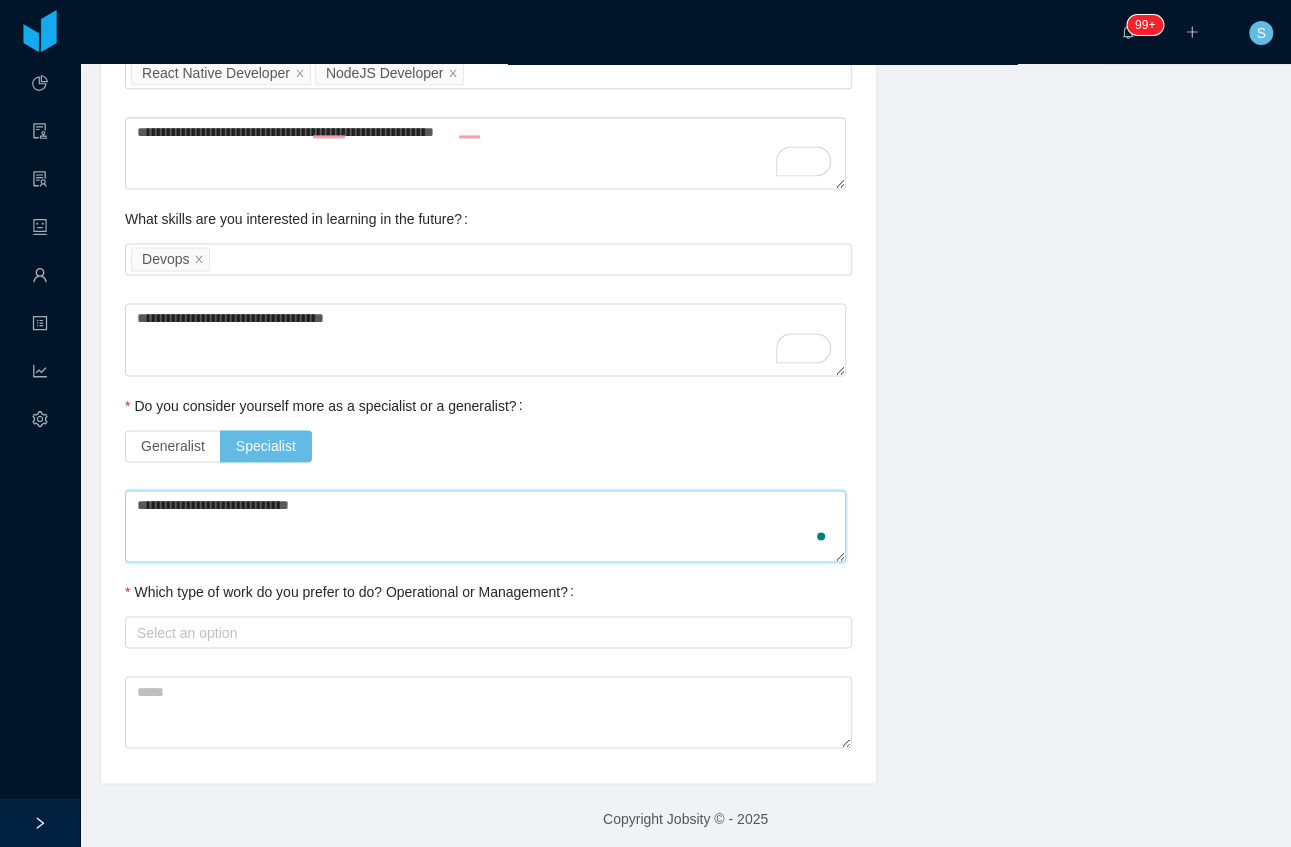 type on "**********" 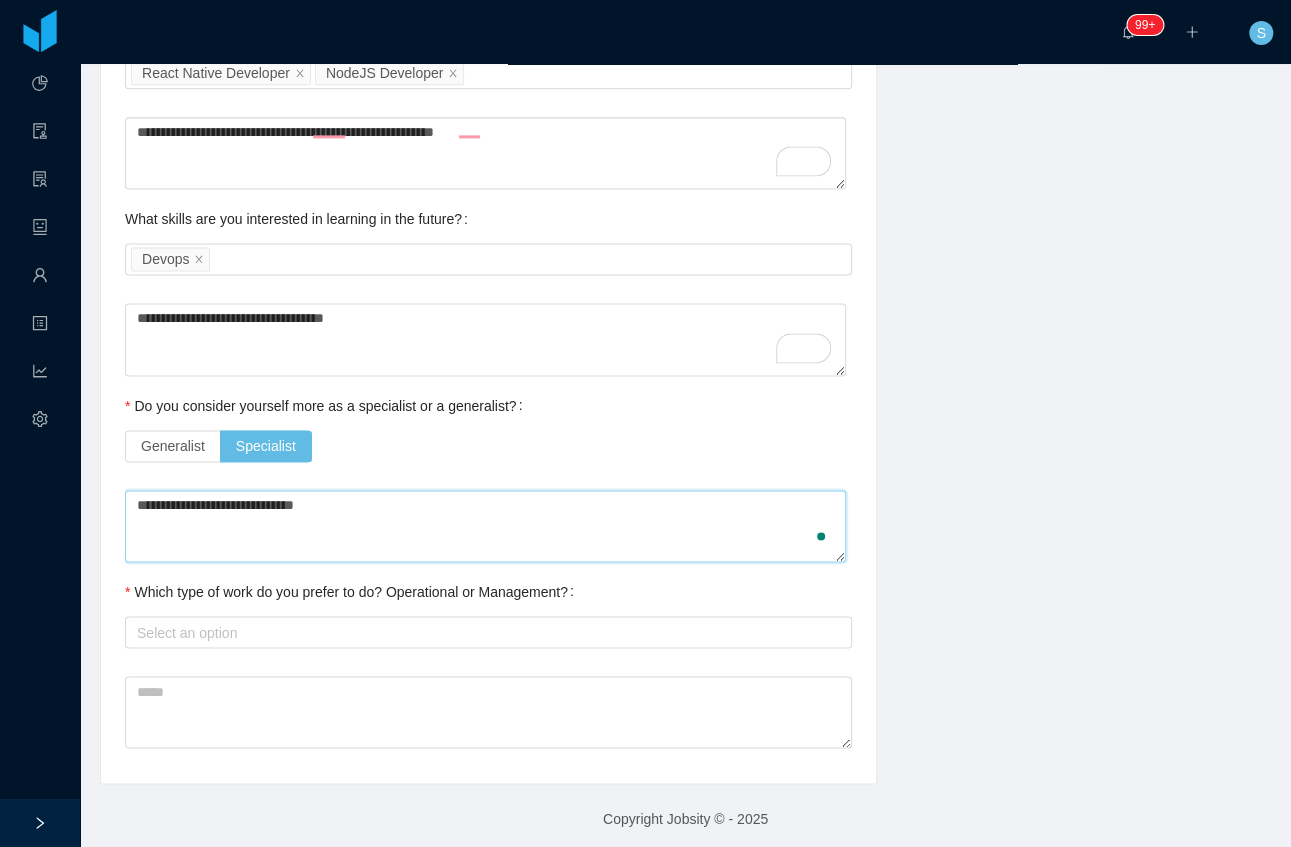 type on "**********" 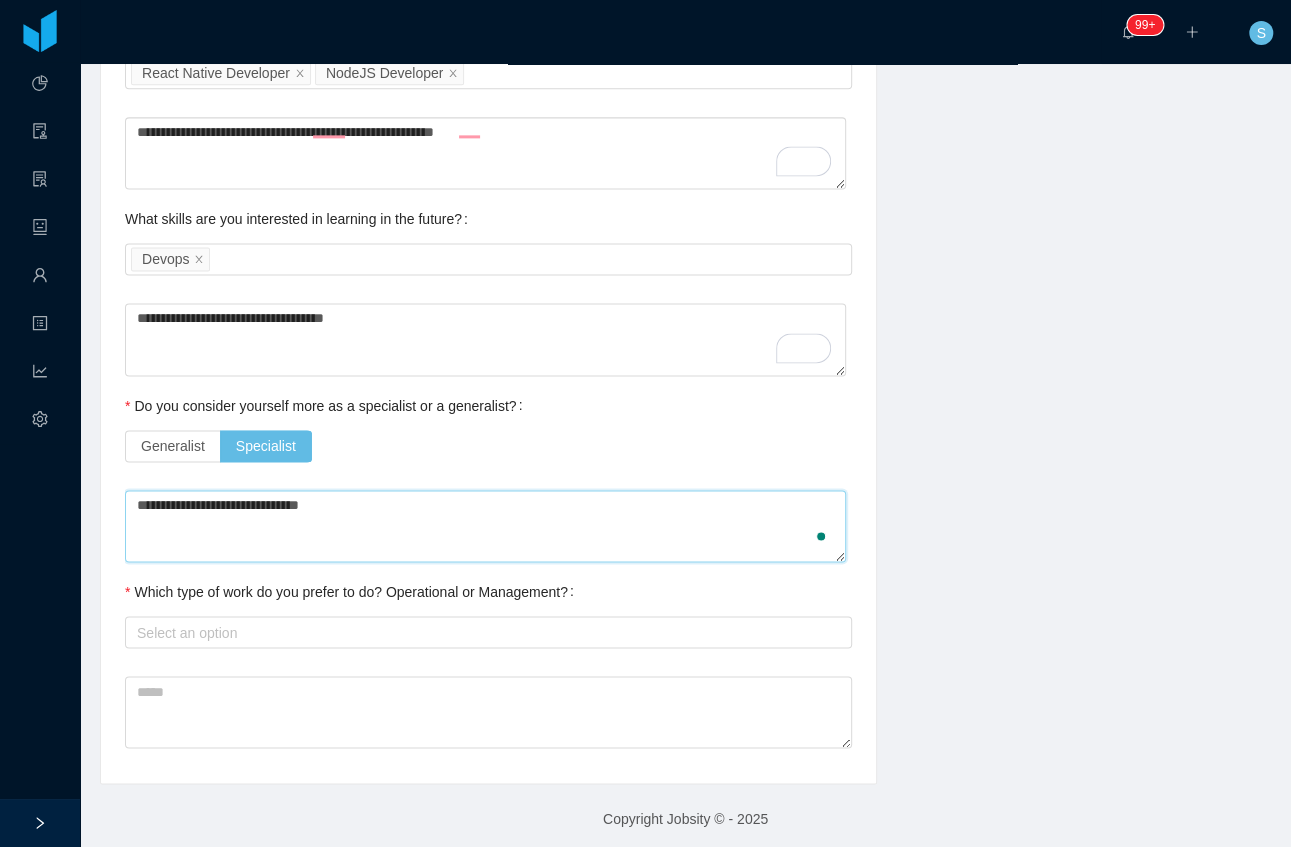 type on "**********" 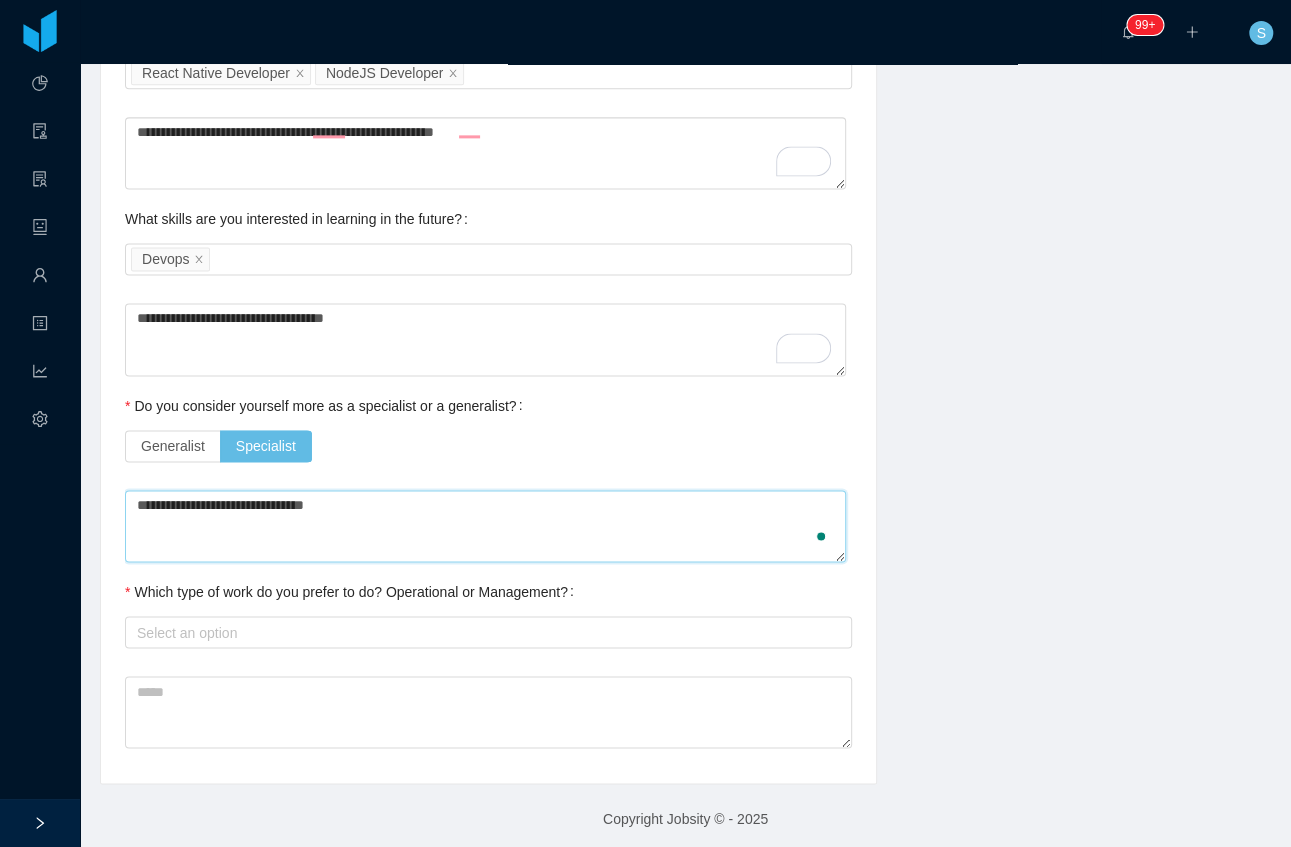 type on "**********" 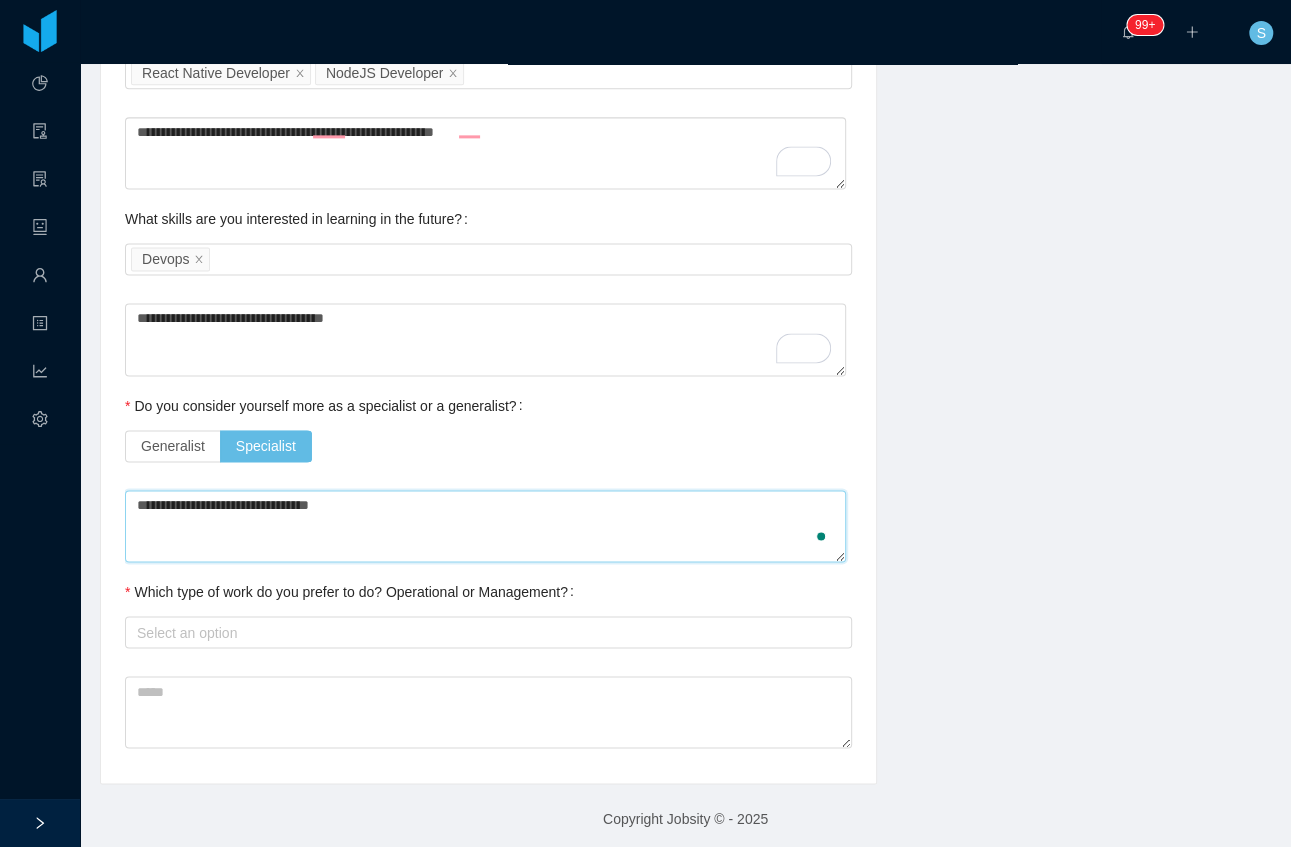 type on "**********" 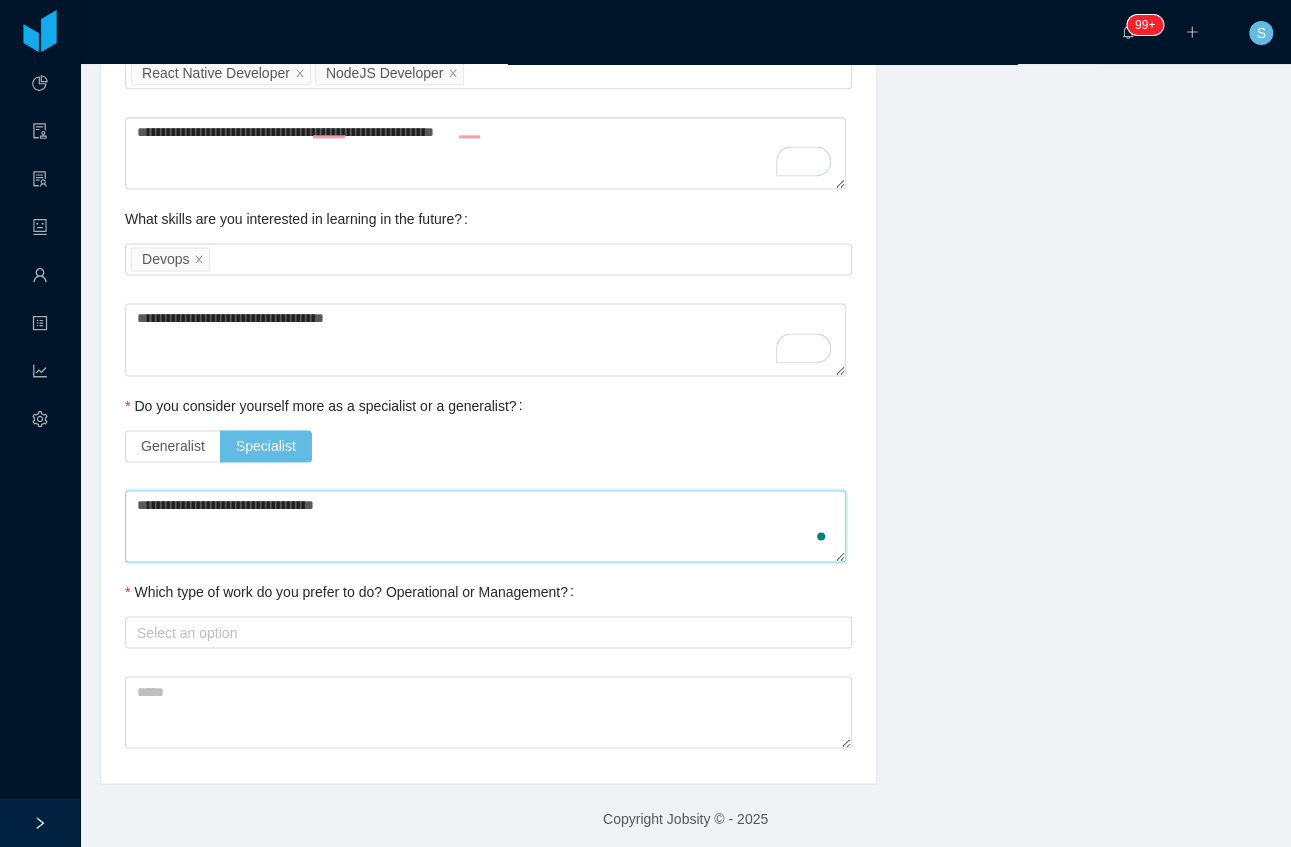 type on "**********" 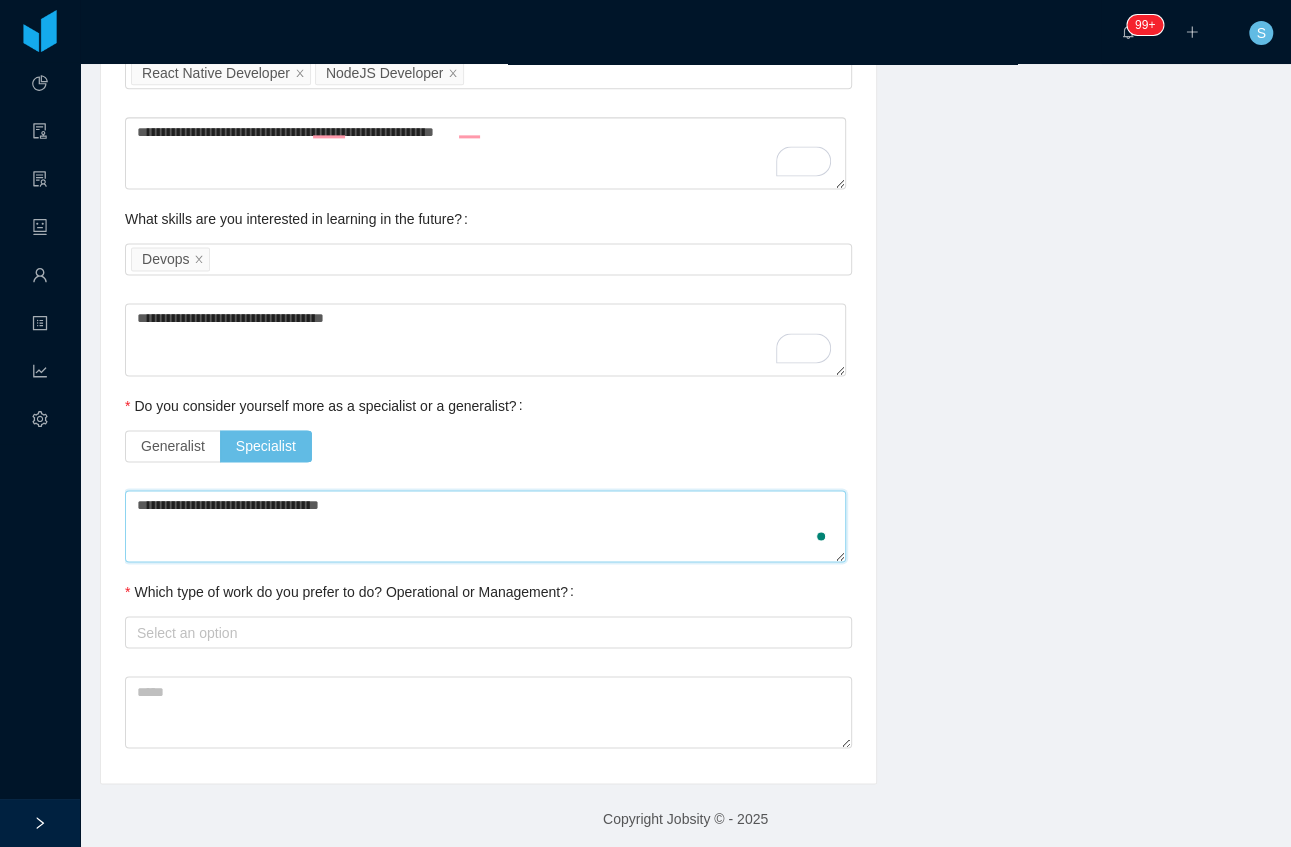 type on "**********" 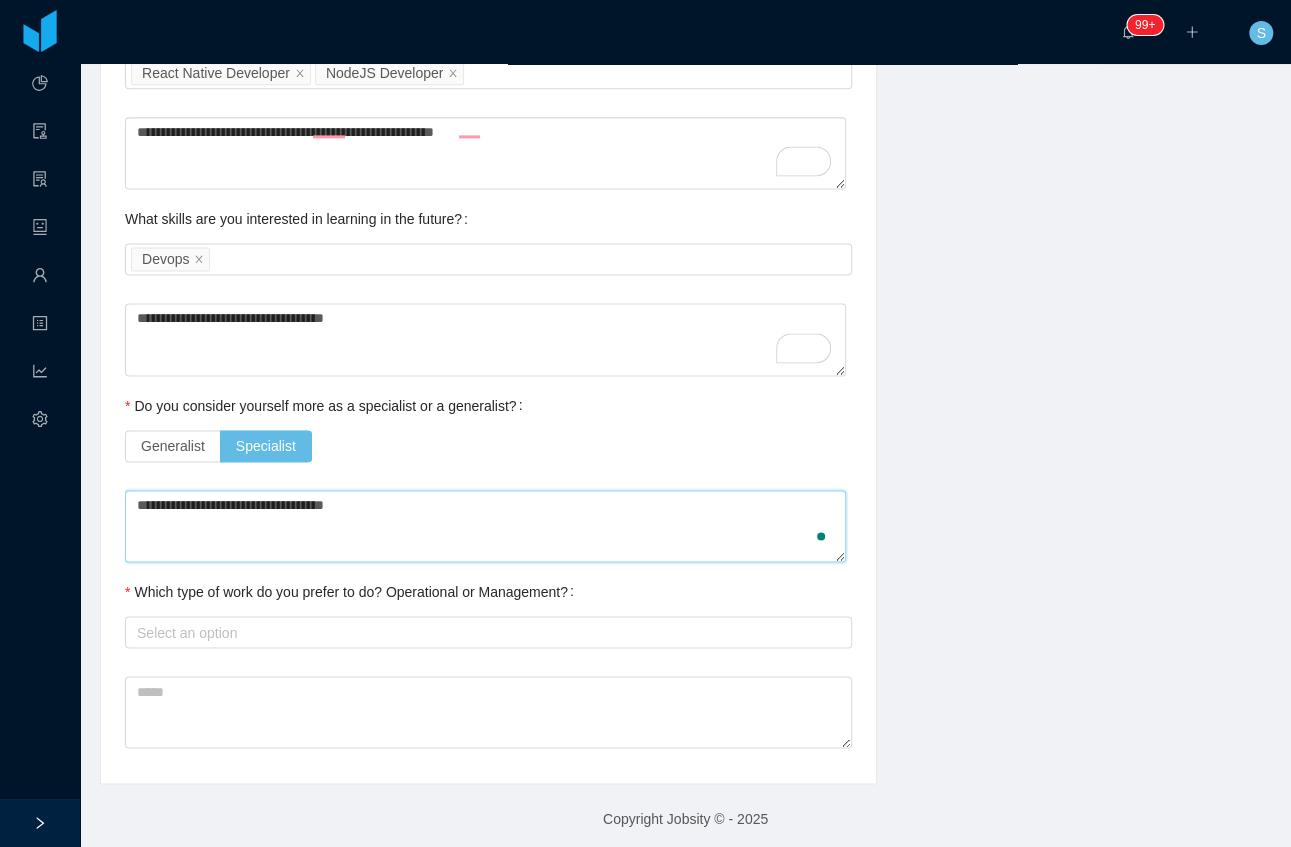type on "**********" 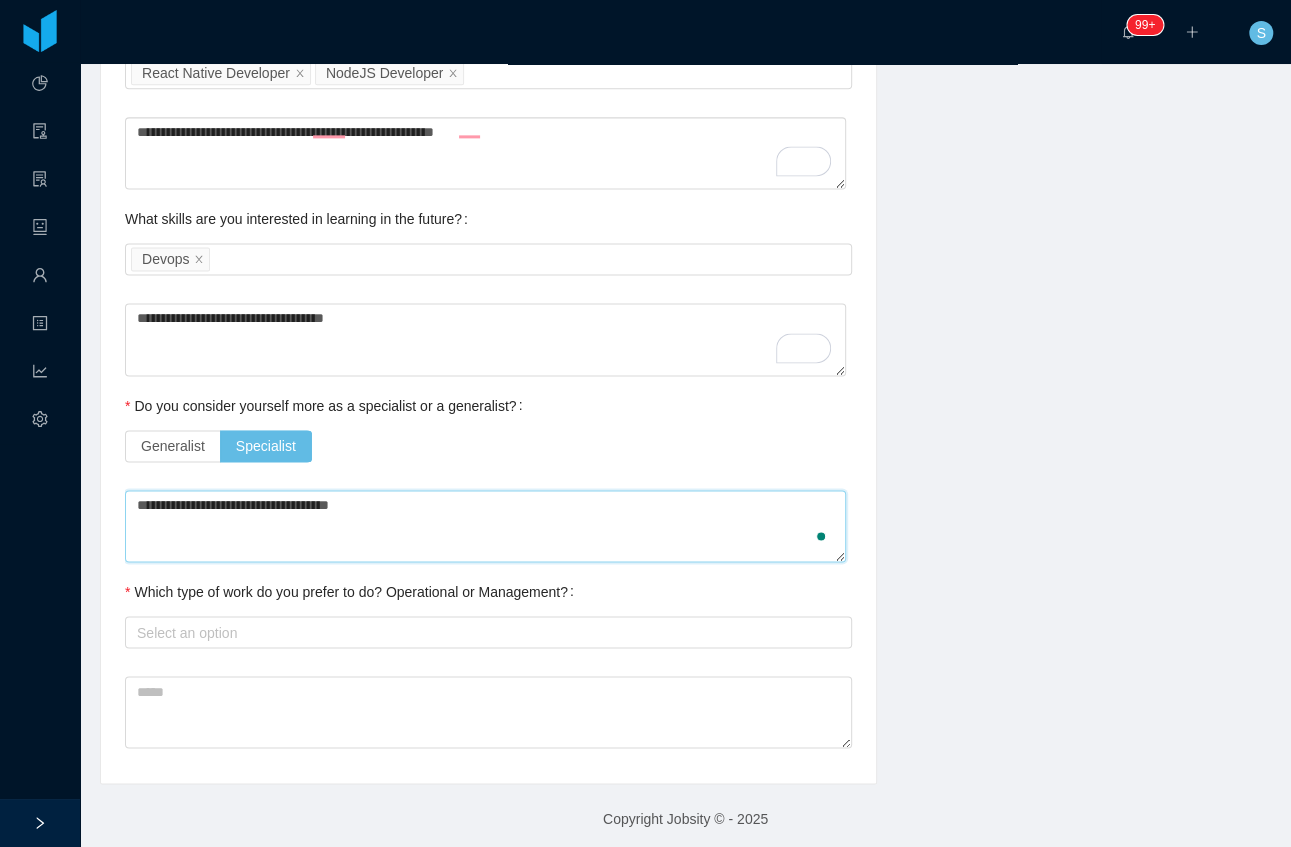 type on "**********" 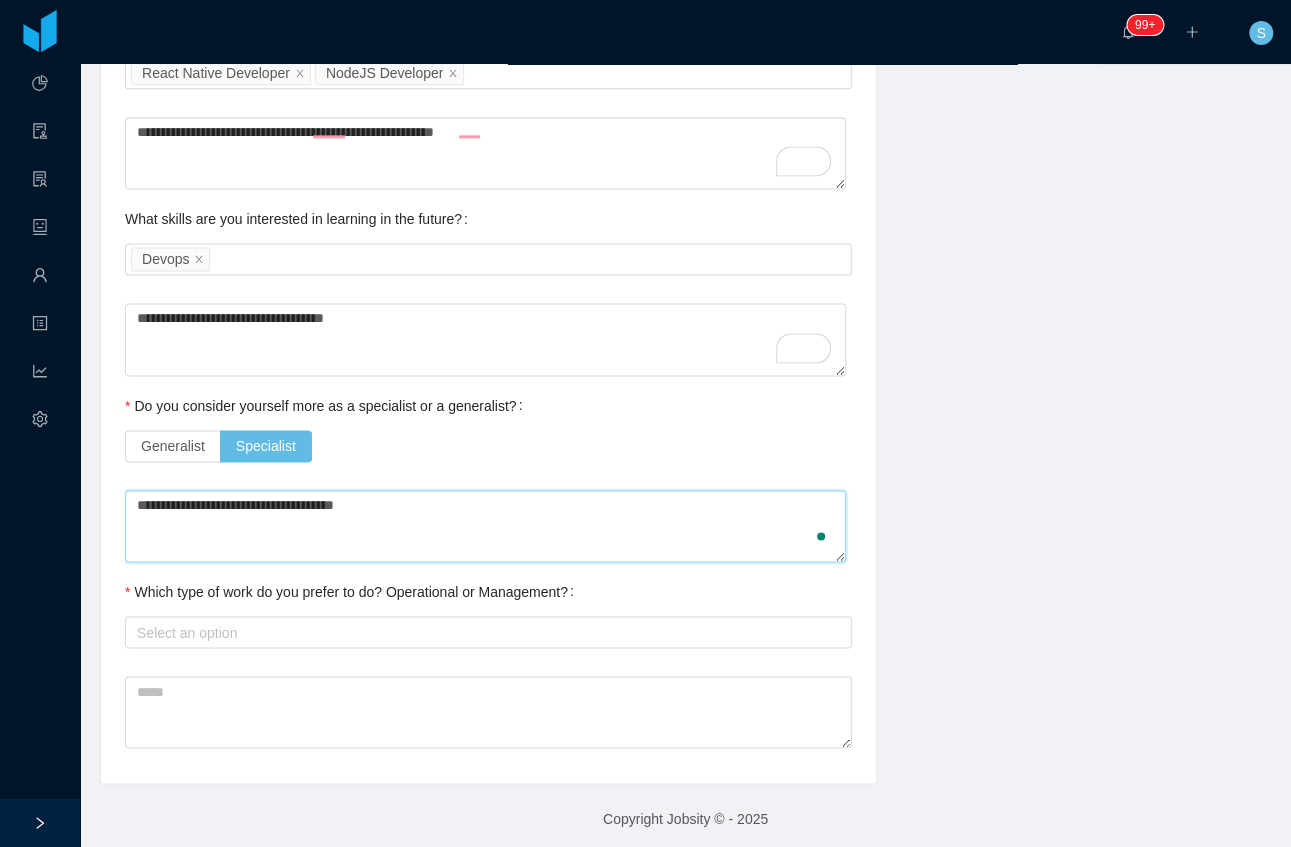 type on "**********" 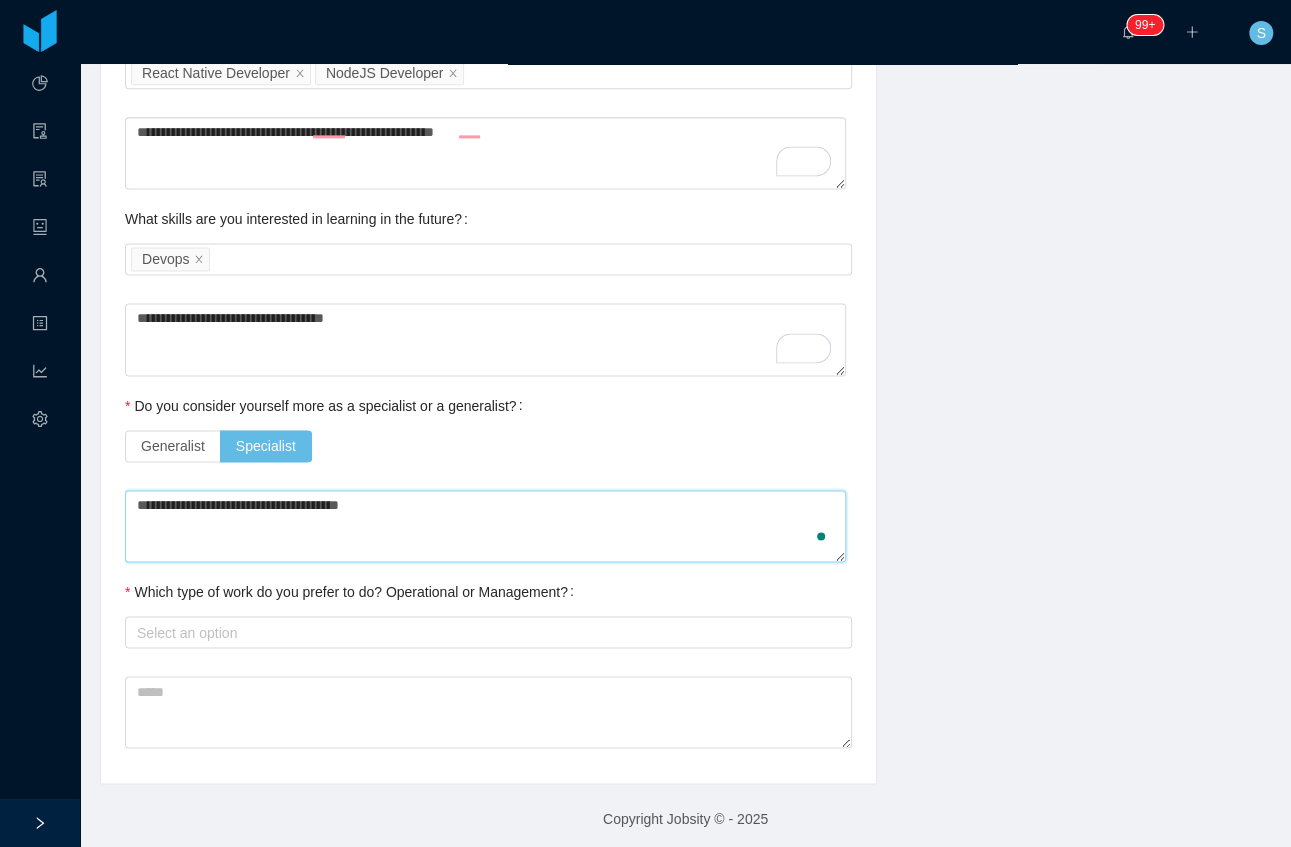 type on "**********" 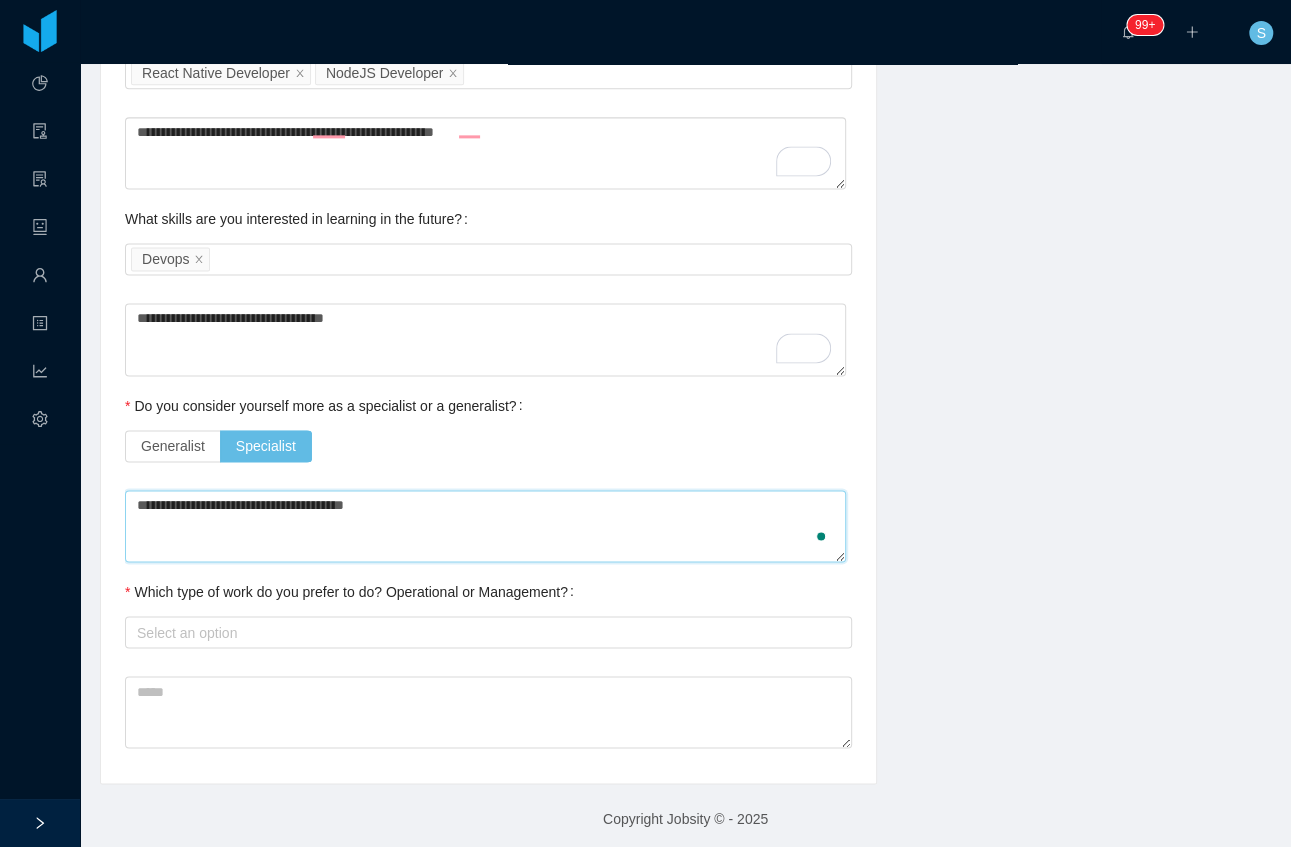 type on "**********" 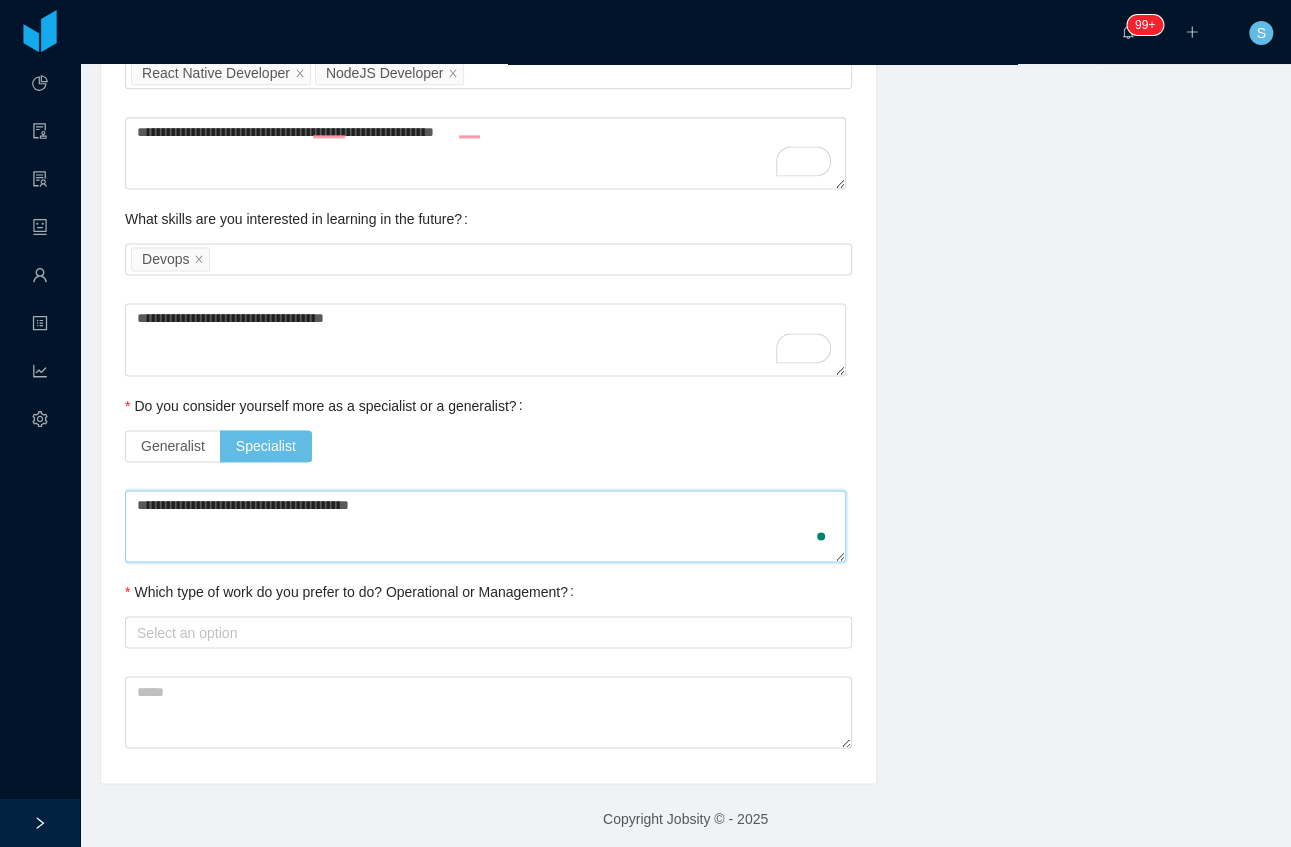 type on "**********" 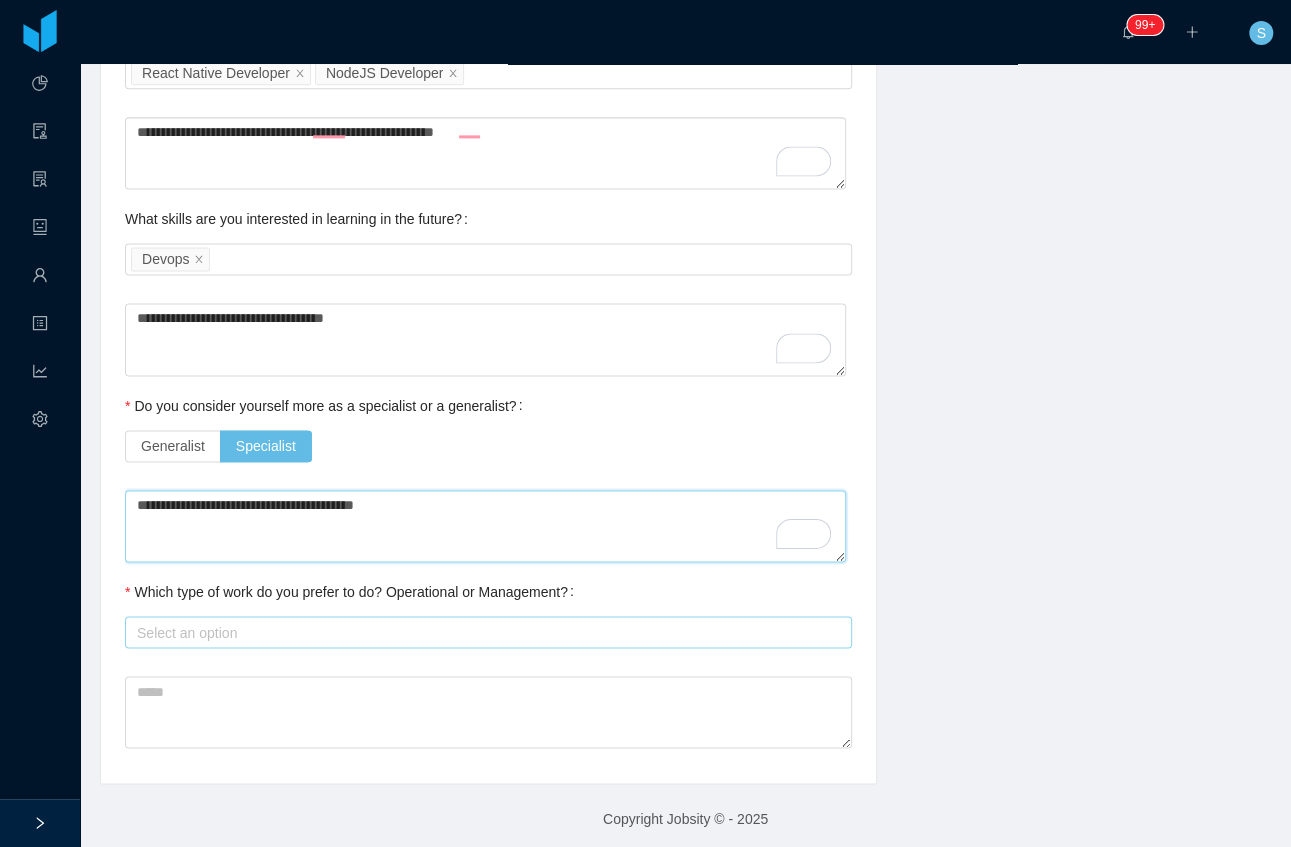 click on "Select an option" at bounding box center [484, 632] 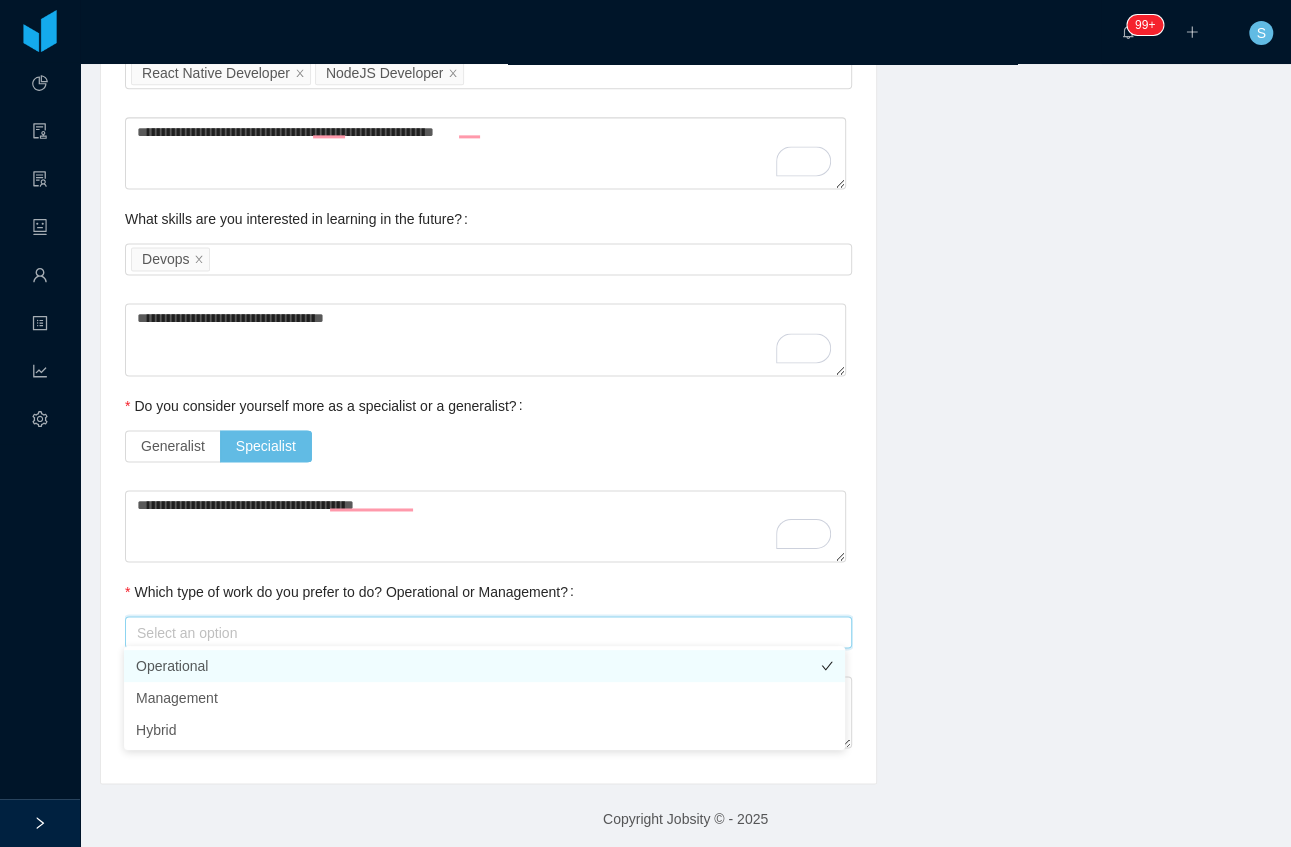 click on "Operational" at bounding box center (484, 666) 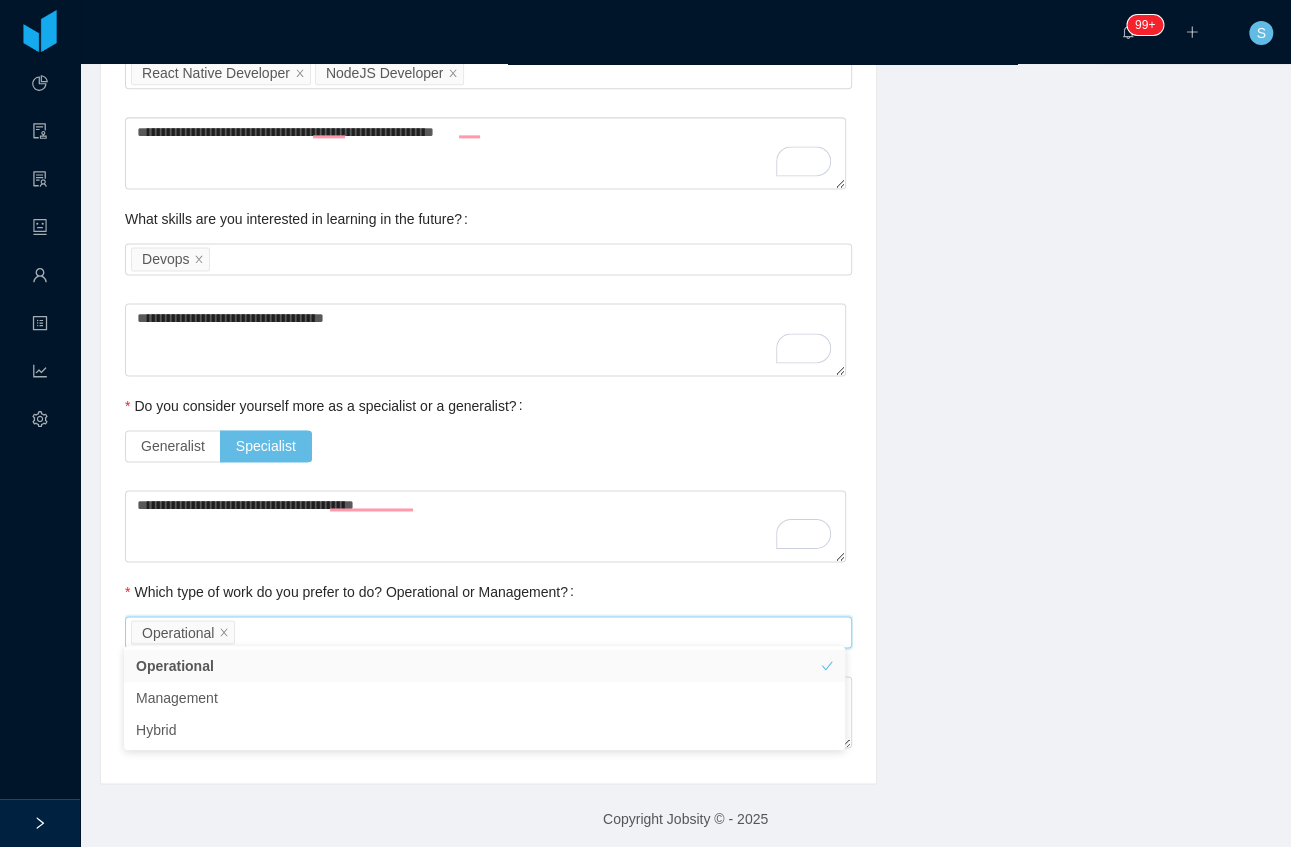 click on "Background Experience / Preferences Profile Soft Skills Language Notes General Background What have you heard about Jobsity? Billable Billable Gender Female Male Non binary Location Country ****** Brazil   City ********* São Paulo   Marital Status Marital Status Number of Children * Nationality Country   Education + Add Overall Years of Experience Date of Birth Current Situation and Company/Team Preferences Tell me a little about your expertise and current profile? Experience in start-ups companies No Industry experience Select an option   Based on your experience working with teams. Do you feel more comfortable working with larger teams or smaller teams? Small teams Big teams No preferences Based on your experience working with teams. Do you feel more comfortable working with more structured teams or less structured teams? Little structure More structure No preferences Please explain why you are looking for a change / hearing new opportunities Experience working with INTERNATIONAL companies/clients Yes" at bounding box center [685, -178] 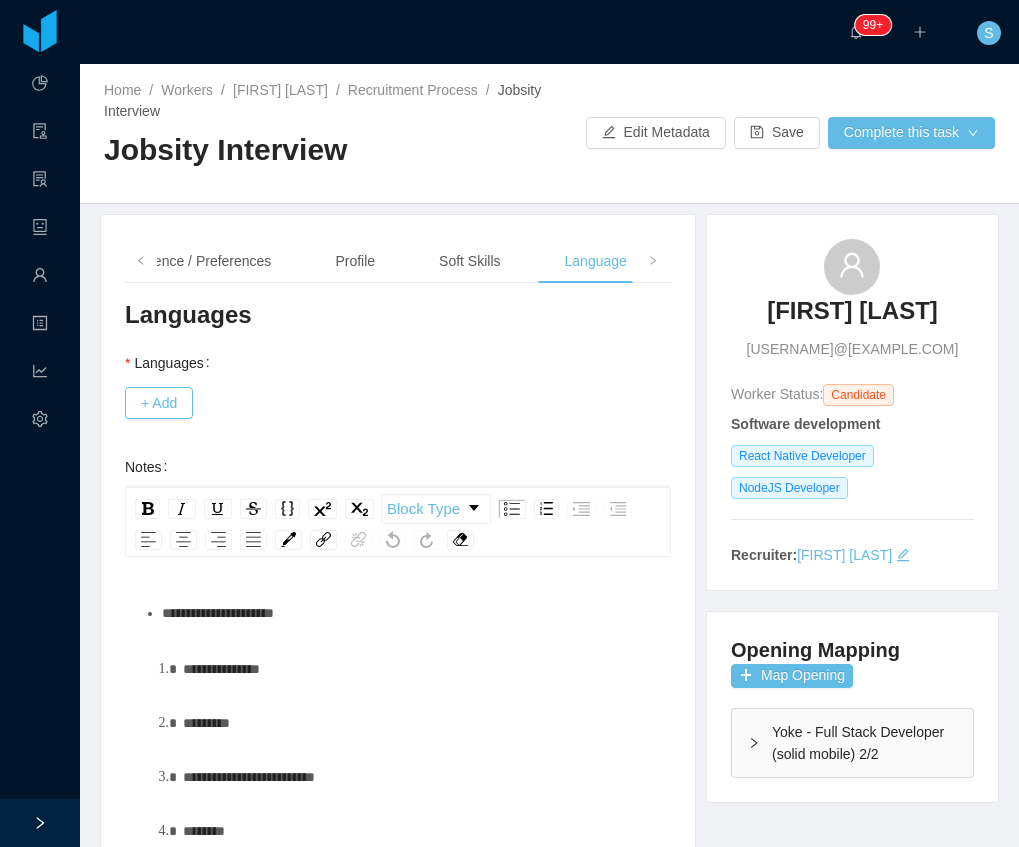 scroll, scrollTop: 0, scrollLeft: 0, axis: both 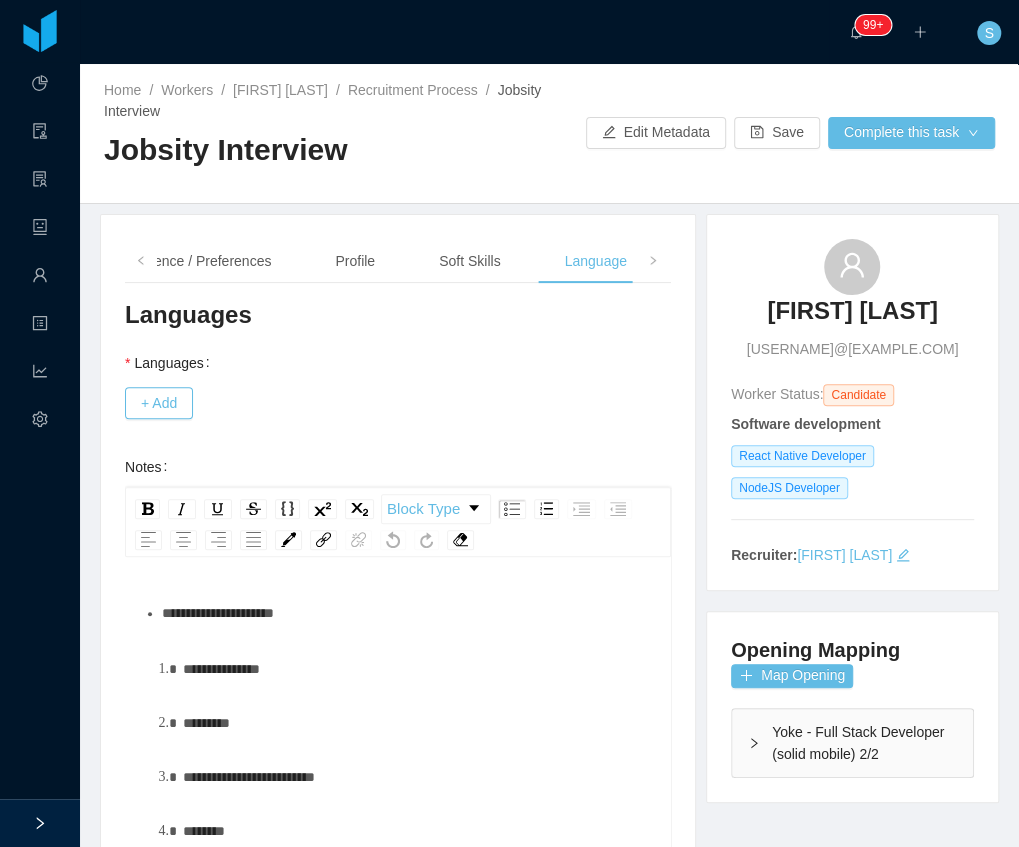 click on "[USERNAME]@[EXAMPLE.COM]" at bounding box center (853, 349) 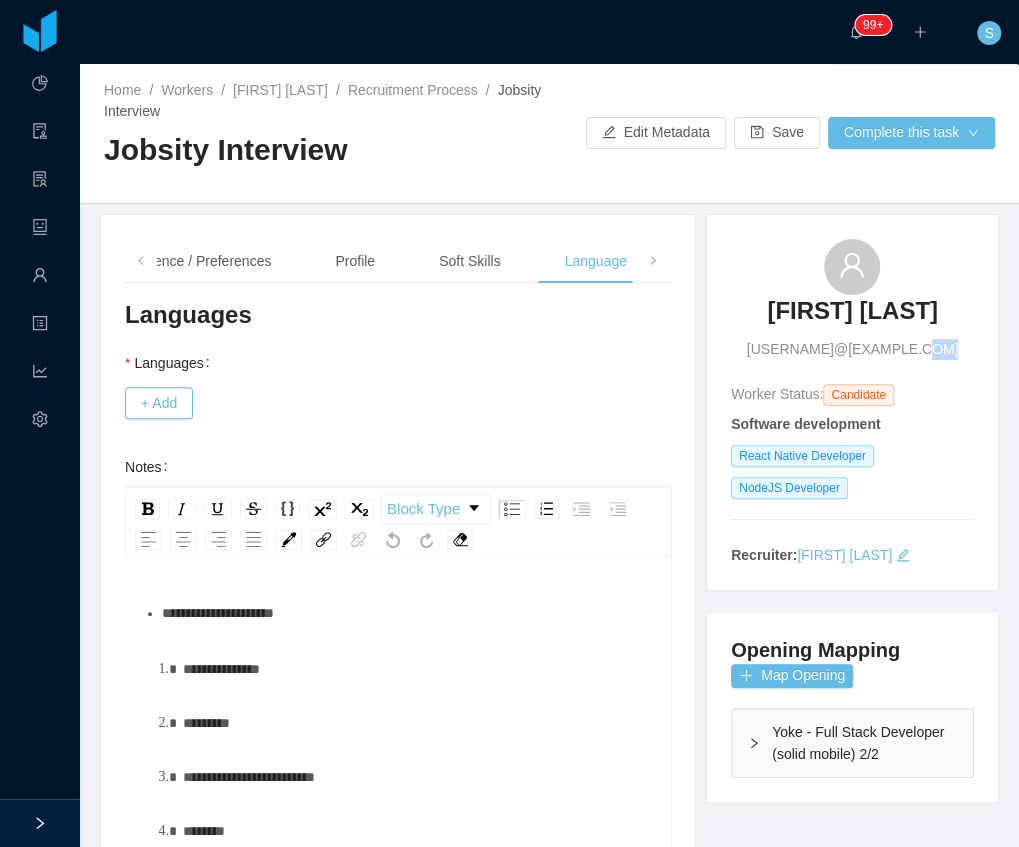 click on "[USERNAME]@[EXAMPLE.COM]" at bounding box center [853, 349] 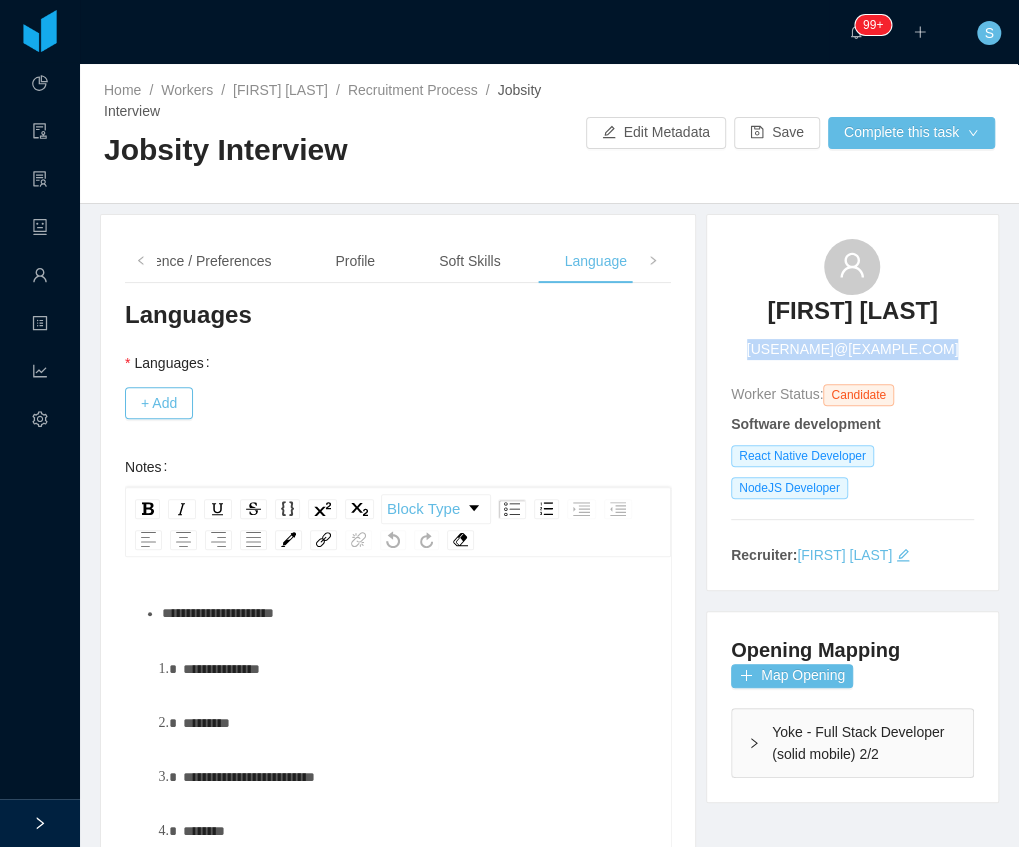 click on "[USERNAME]@[EXAMPLE.COM]" at bounding box center [853, 349] 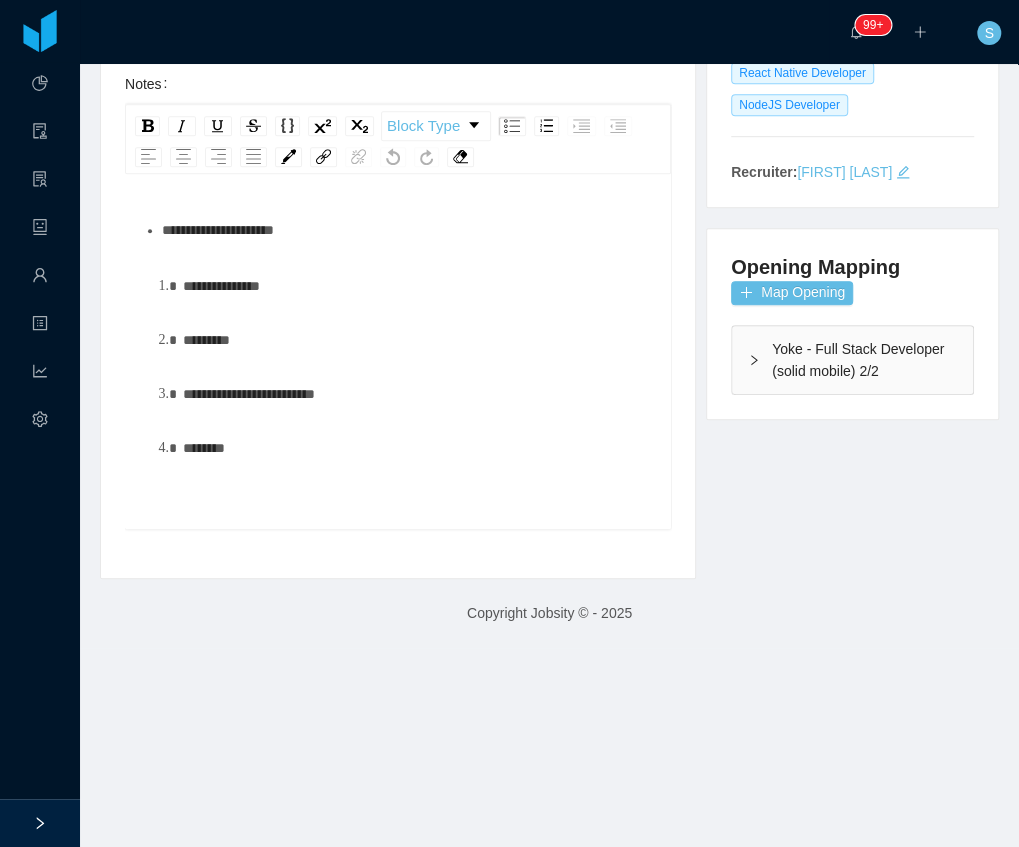 scroll, scrollTop: 400, scrollLeft: 0, axis: vertical 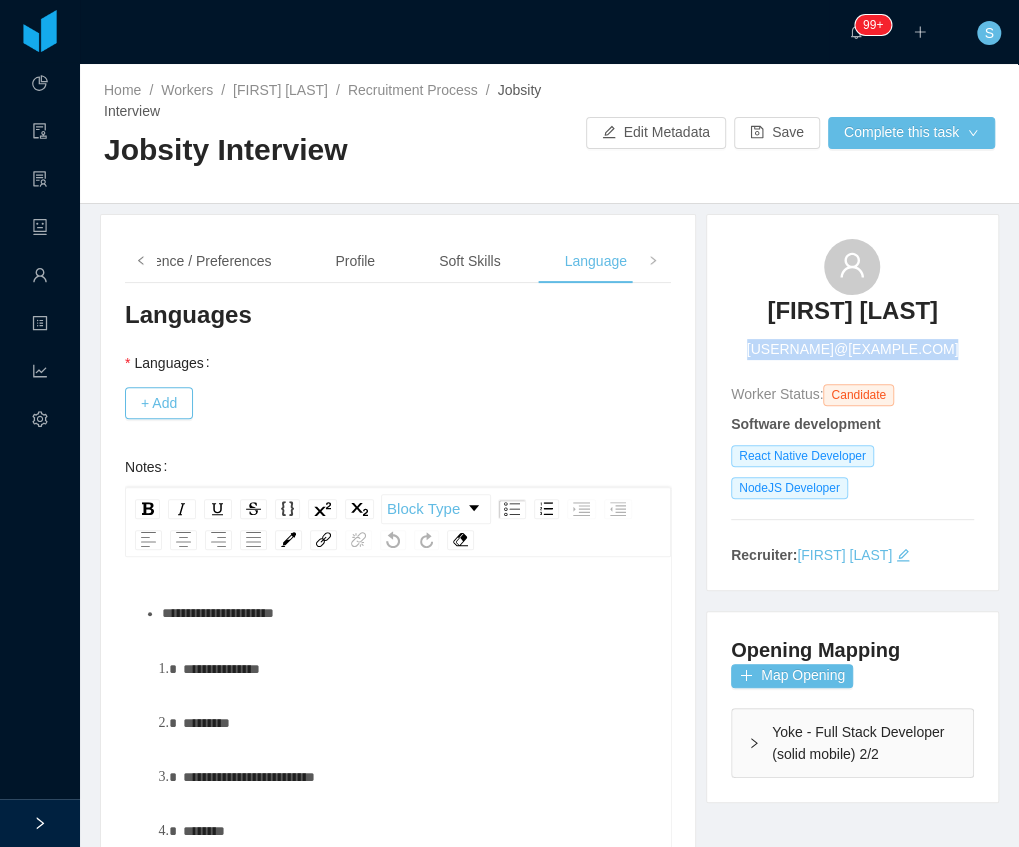 click 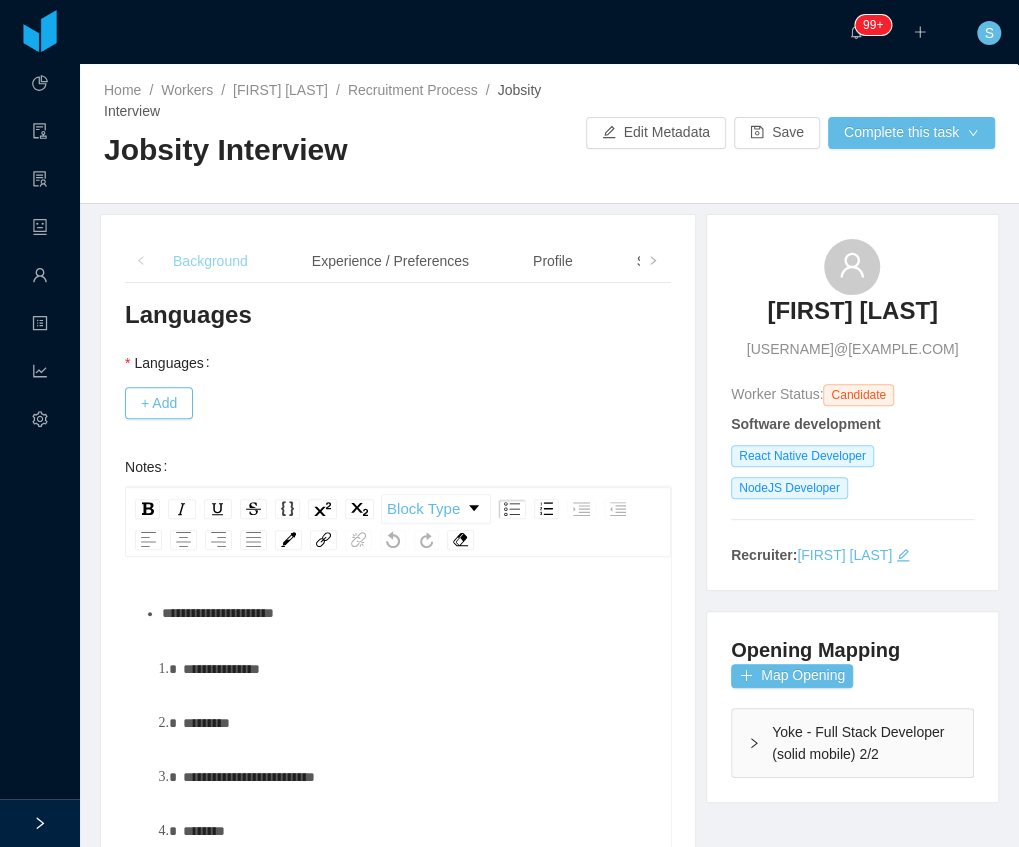 click on "Background" at bounding box center (210, 261) 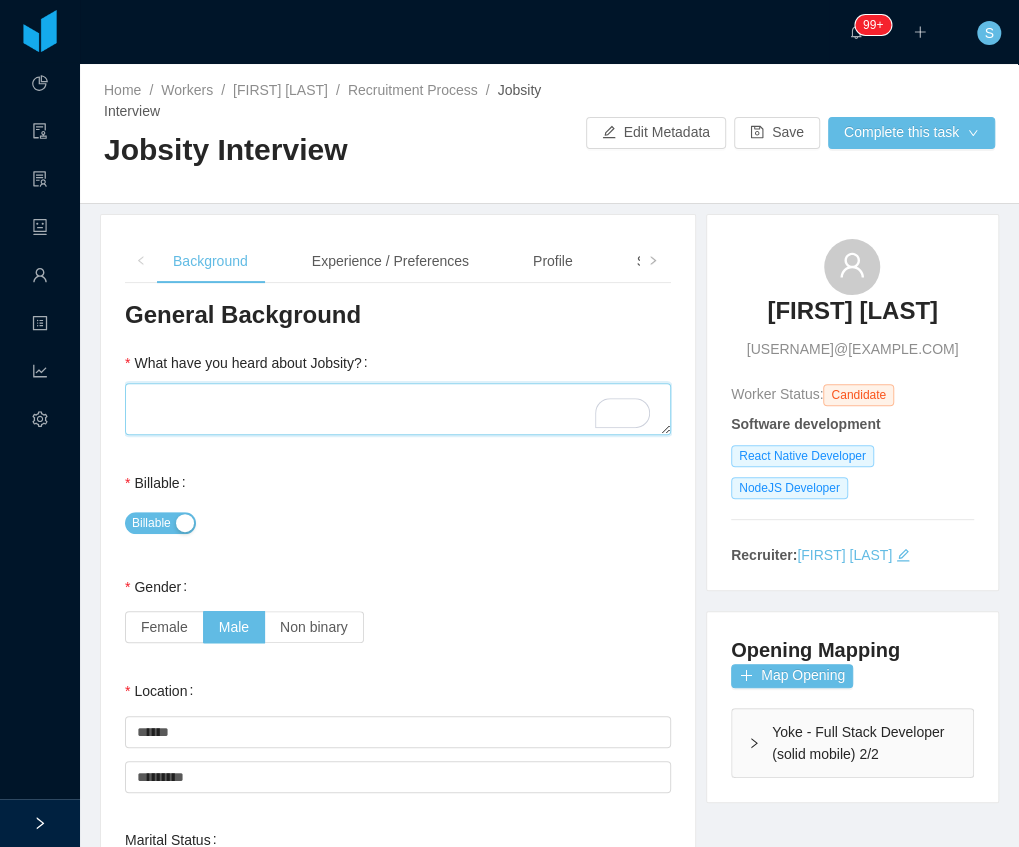click on "What have you heard about Jobsity?" at bounding box center [398, 409] 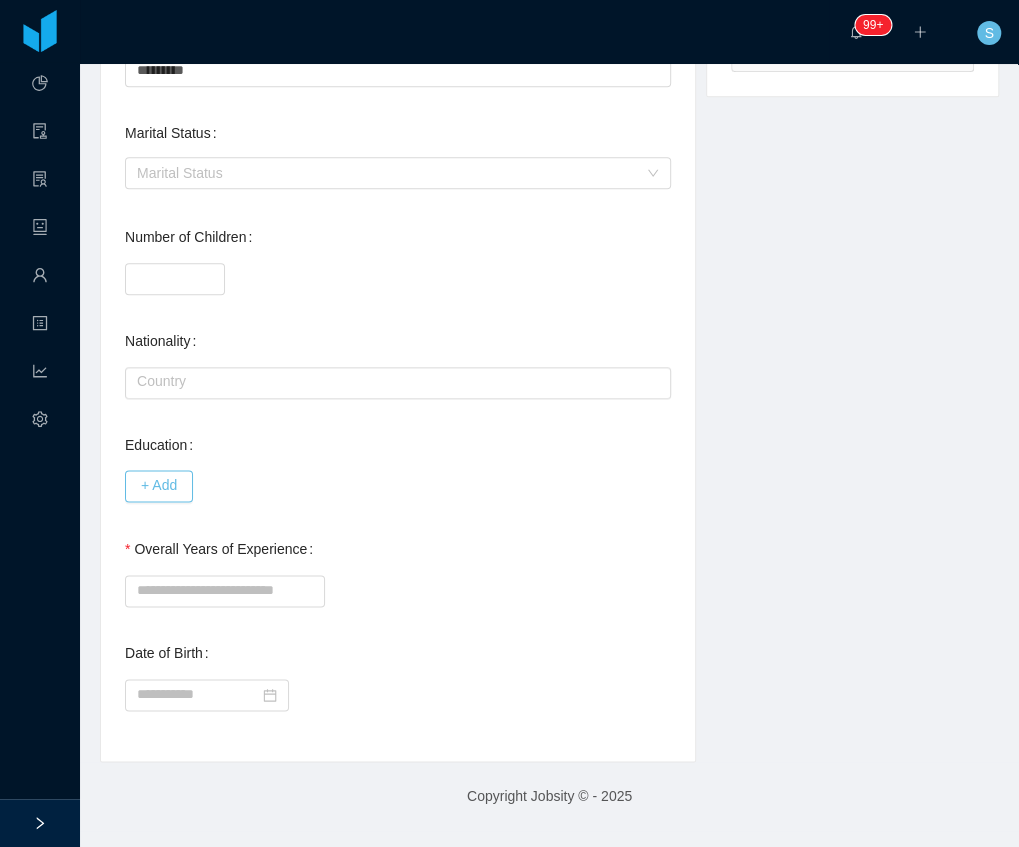 scroll, scrollTop: 866, scrollLeft: 0, axis: vertical 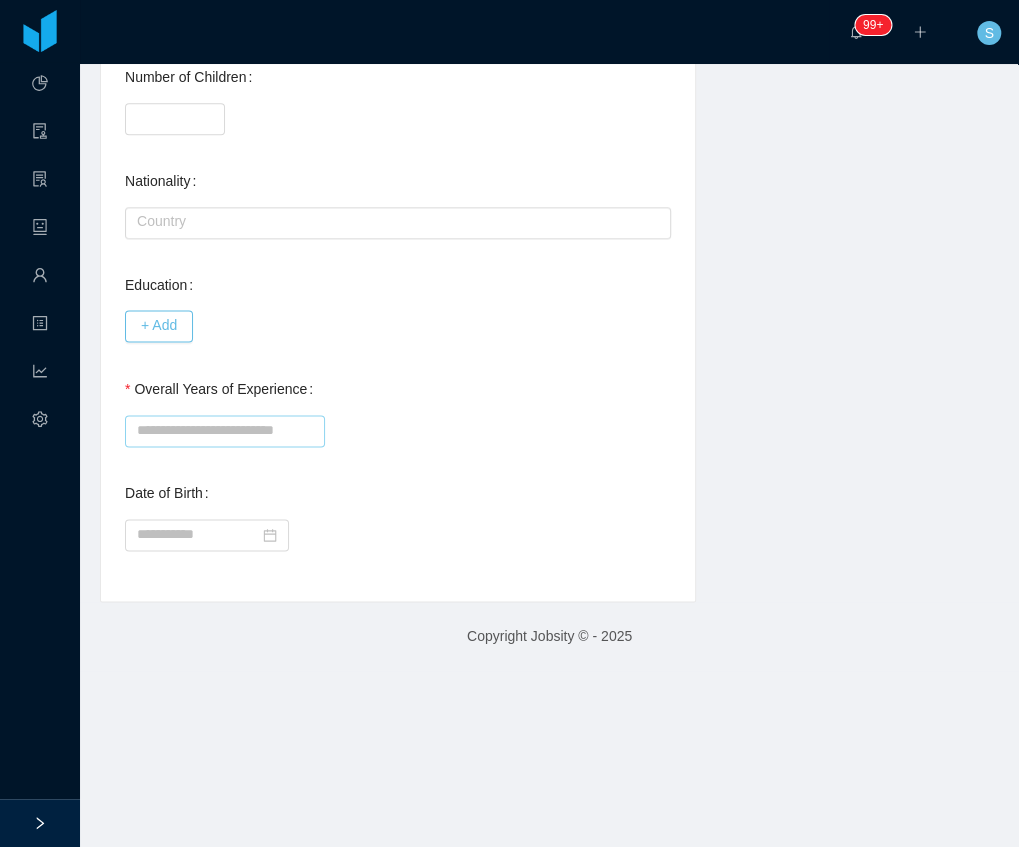 type on "*" 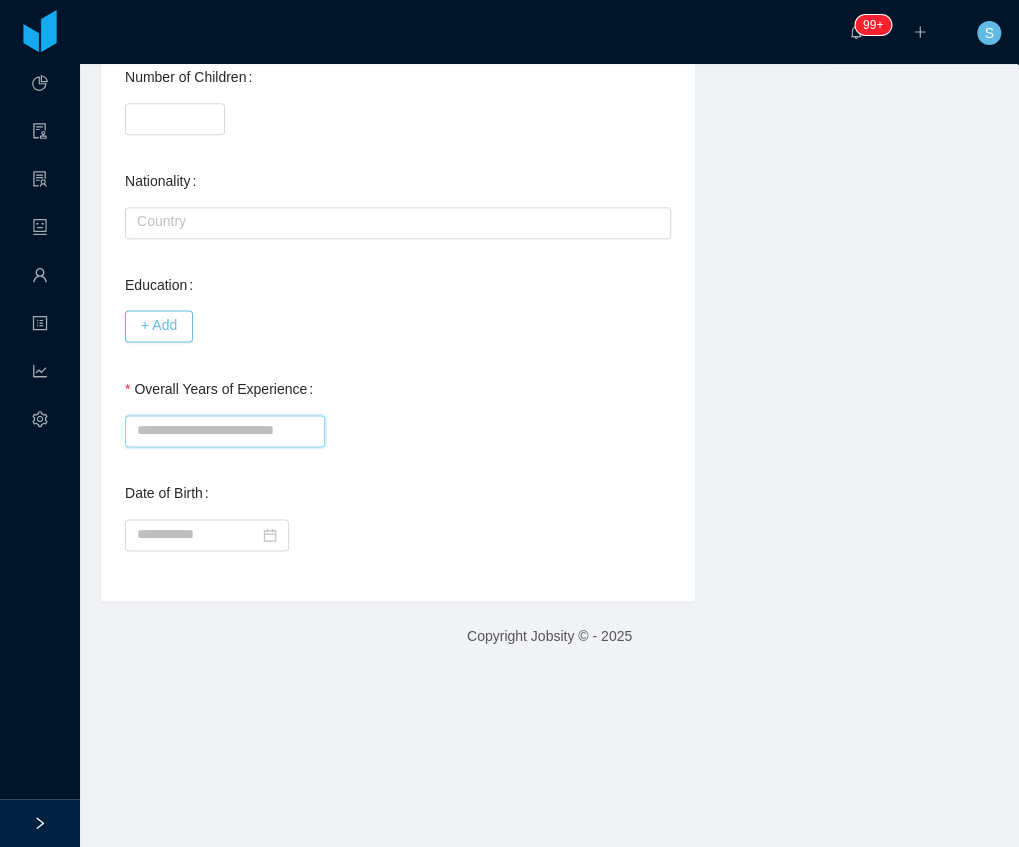 click on "Overall Years of Experience" at bounding box center [225, 431] 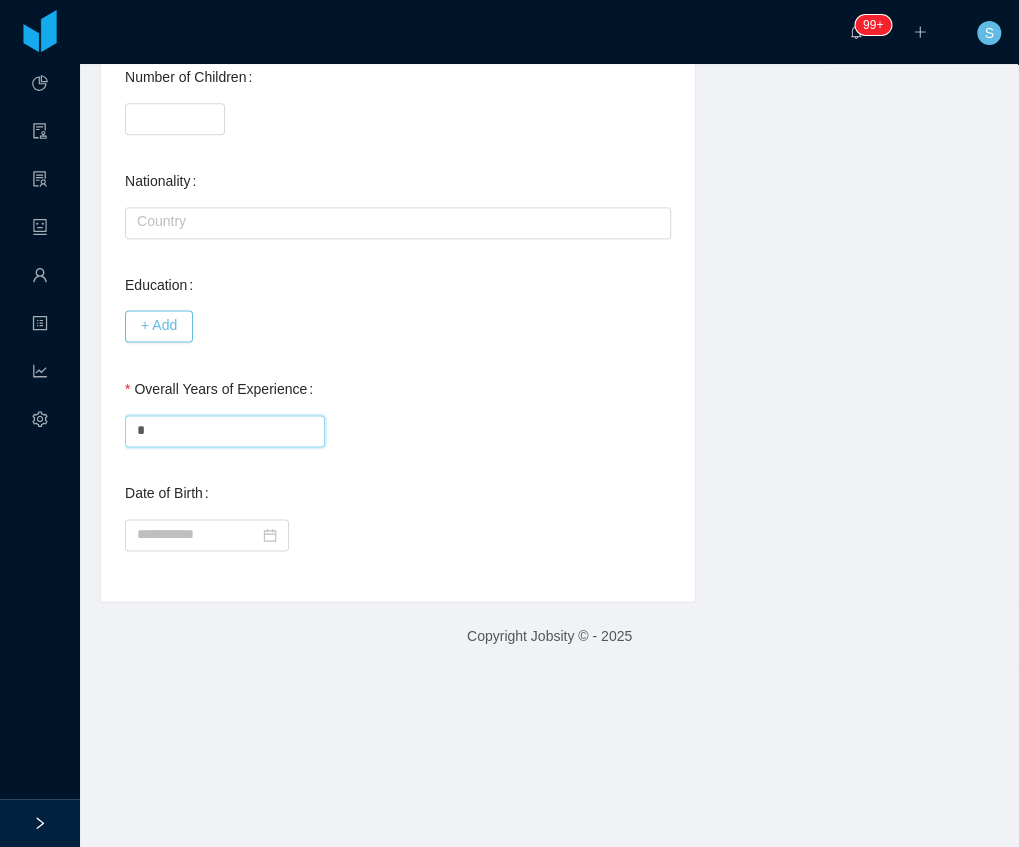 type on "*" 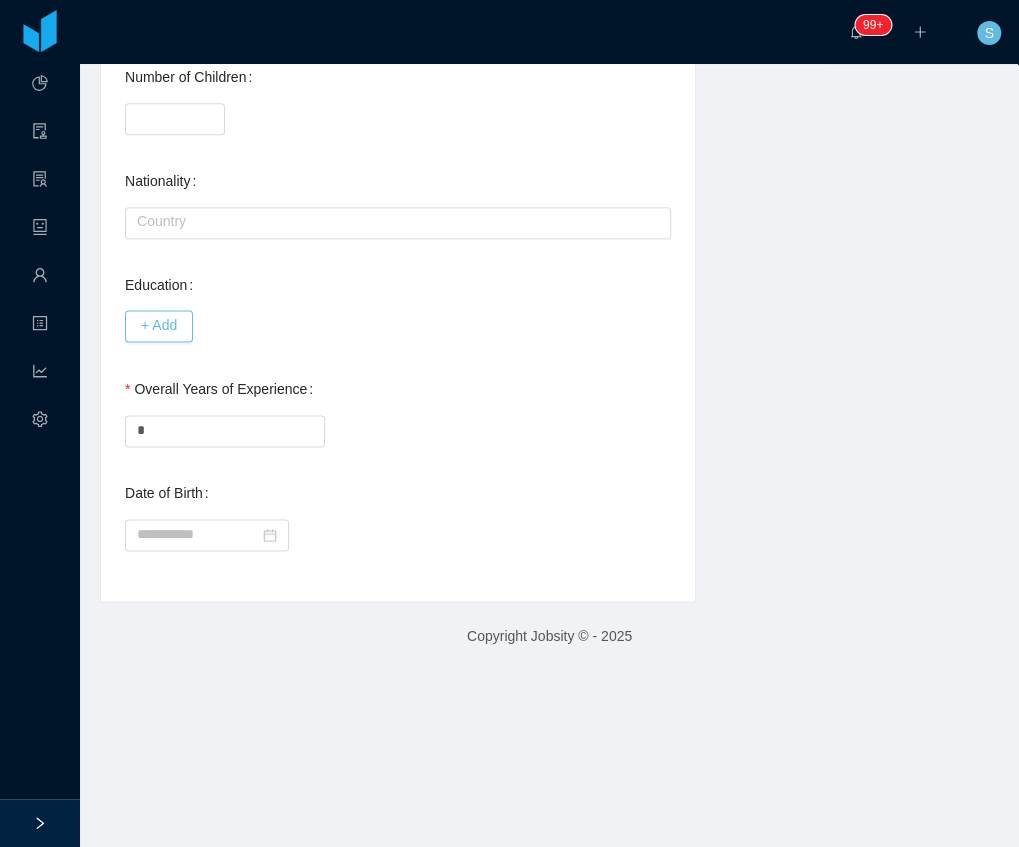 scroll, scrollTop: 866, scrollLeft: 0, axis: vertical 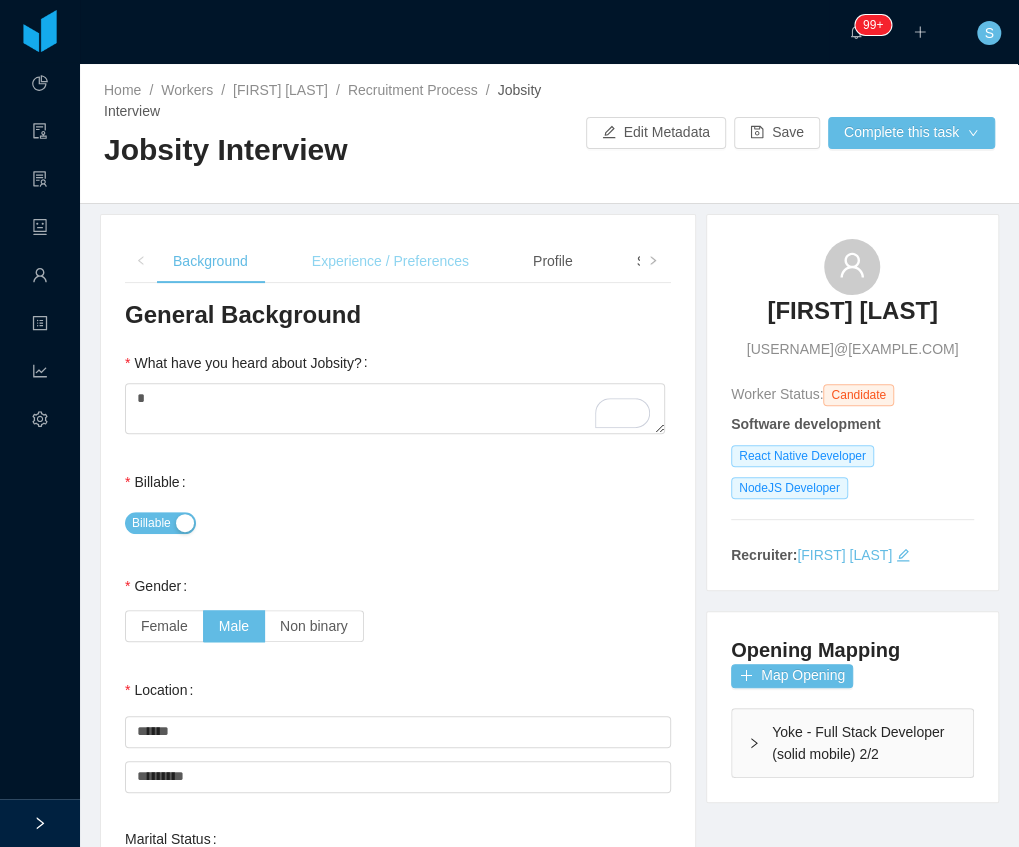 click on "Experience / Preferences" at bounding box center [390, 261] 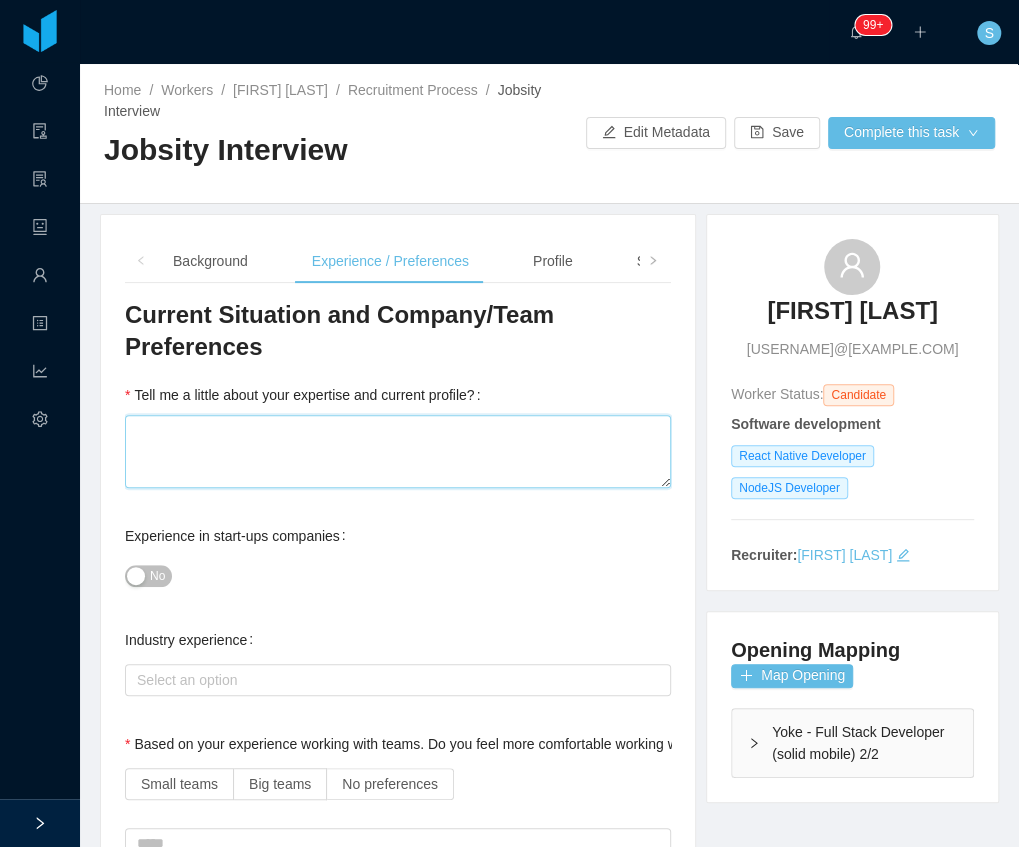 click on "Tell me a little about your expertise and current profile?" at bounding box center [398, 451] 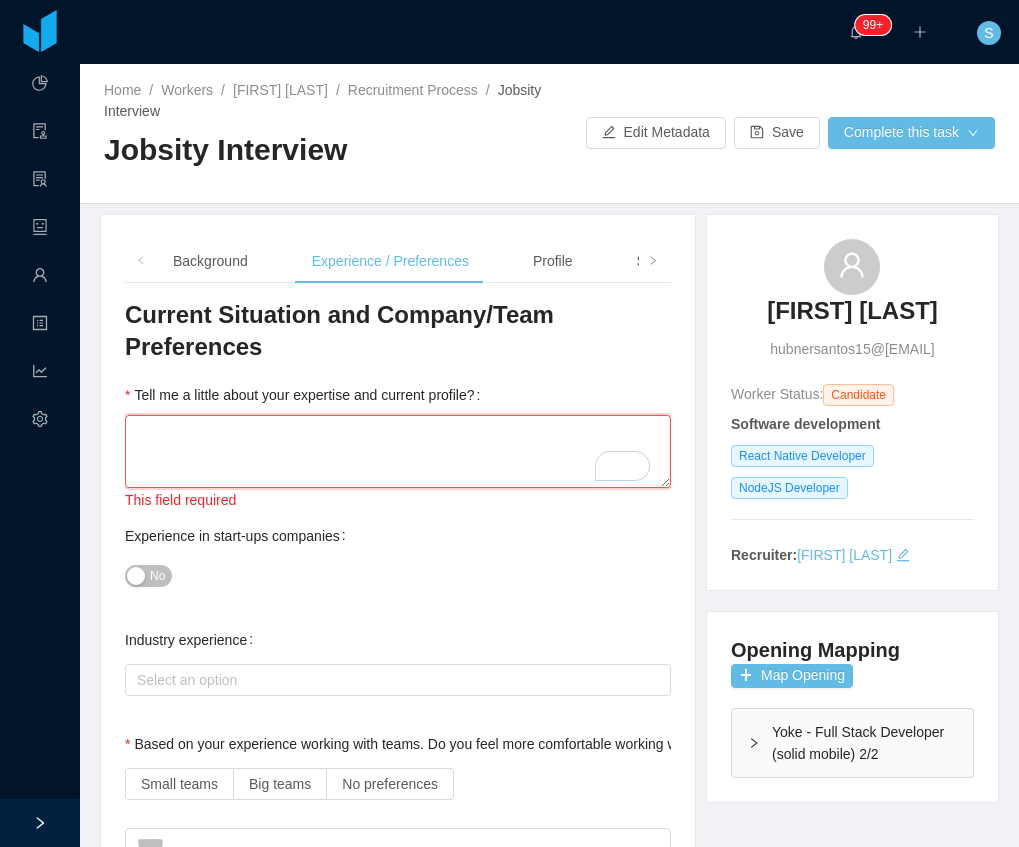 scroll, scrollTop: 0, scrollLeft: 0, axis: both 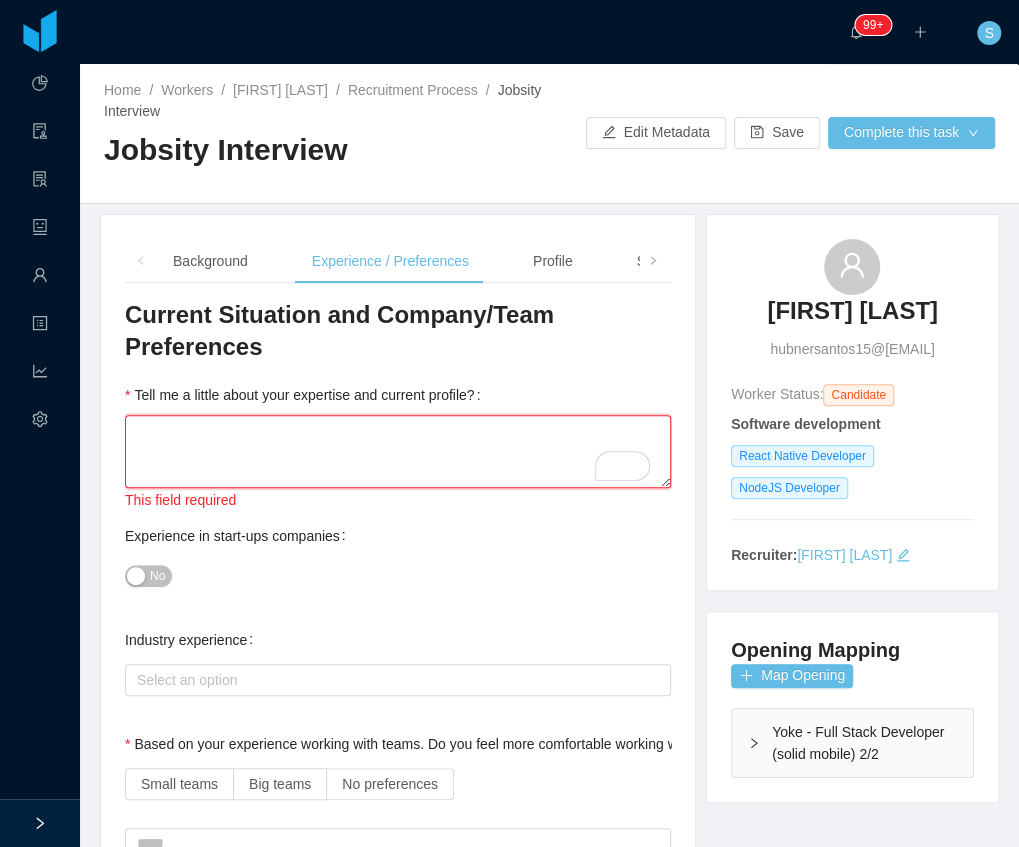 drag, startPoint x: 384, startPoint y: 443, endPoint x: 395, endPoint y: 442, distance: 11.045361 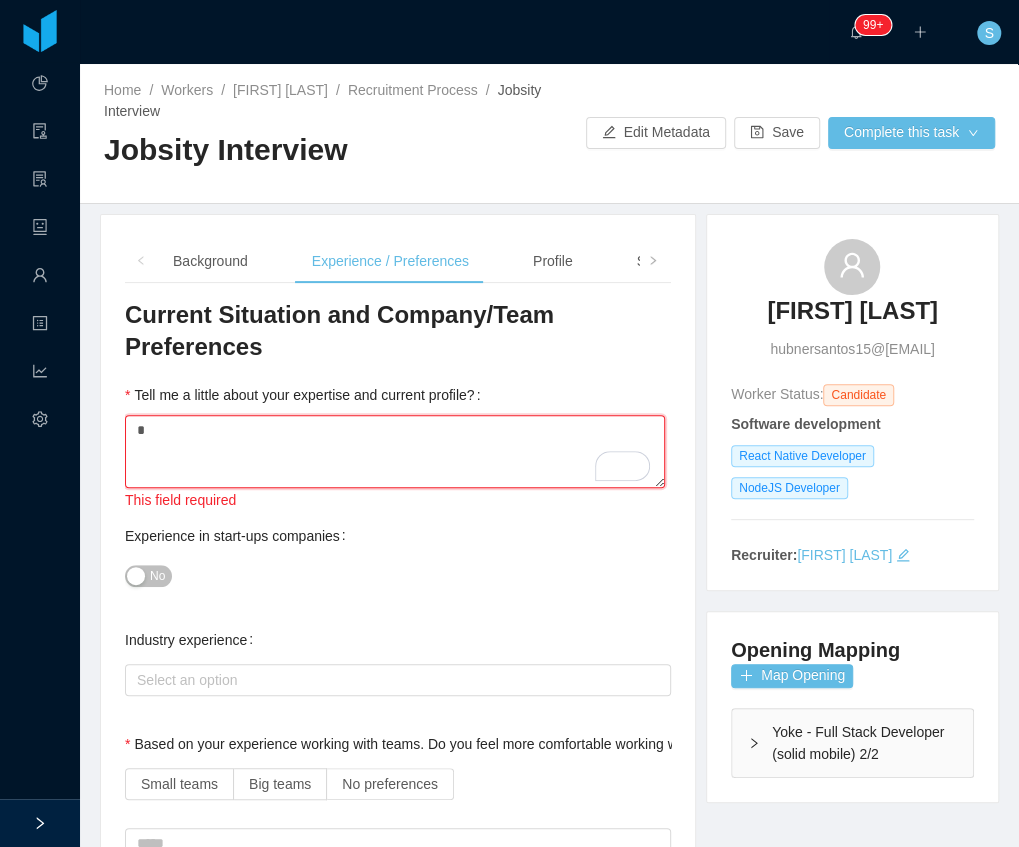 type 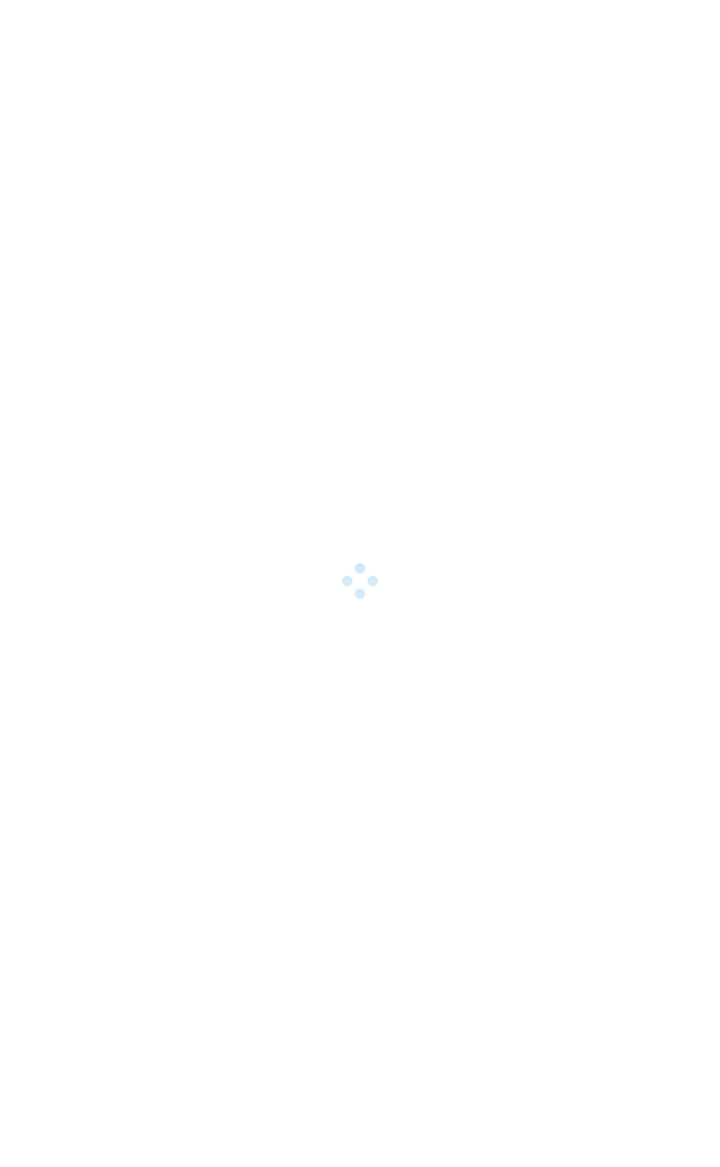 scroll, scrollTop: 0, scrollLeft: 0, axis: both 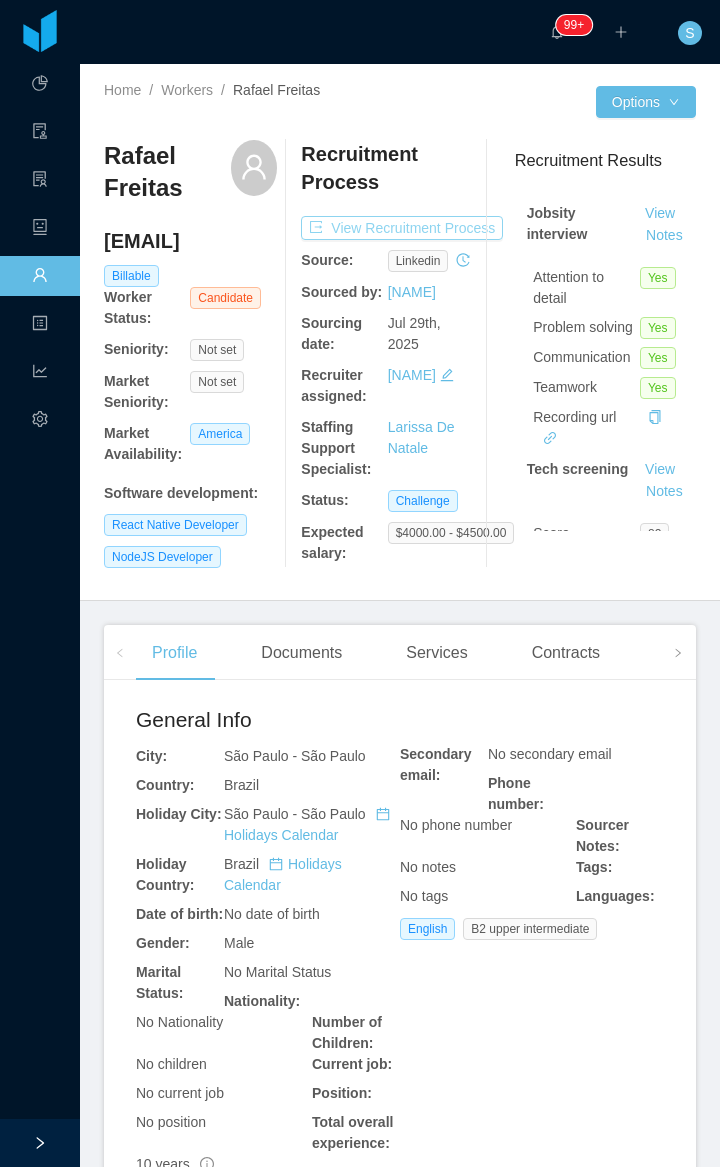 click on "View Recruitment Process" at bounding box center (402, 228) 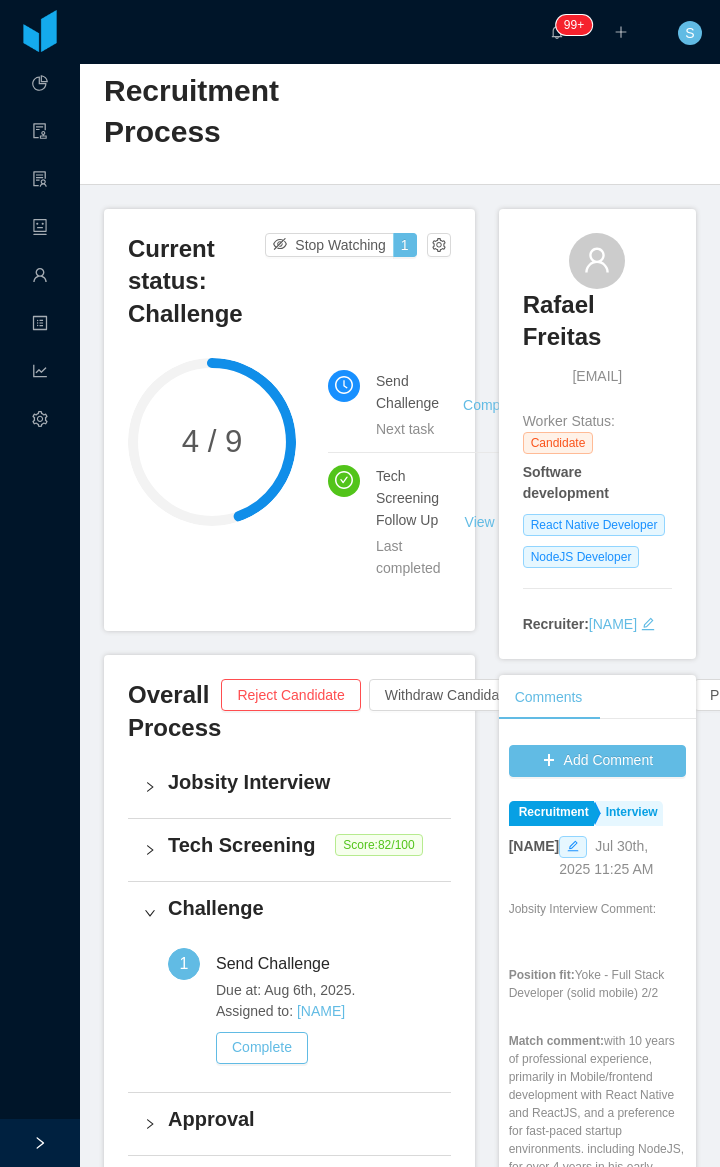 scroll, scrollTop: 66, scrollLeft: 0, axis: vertical 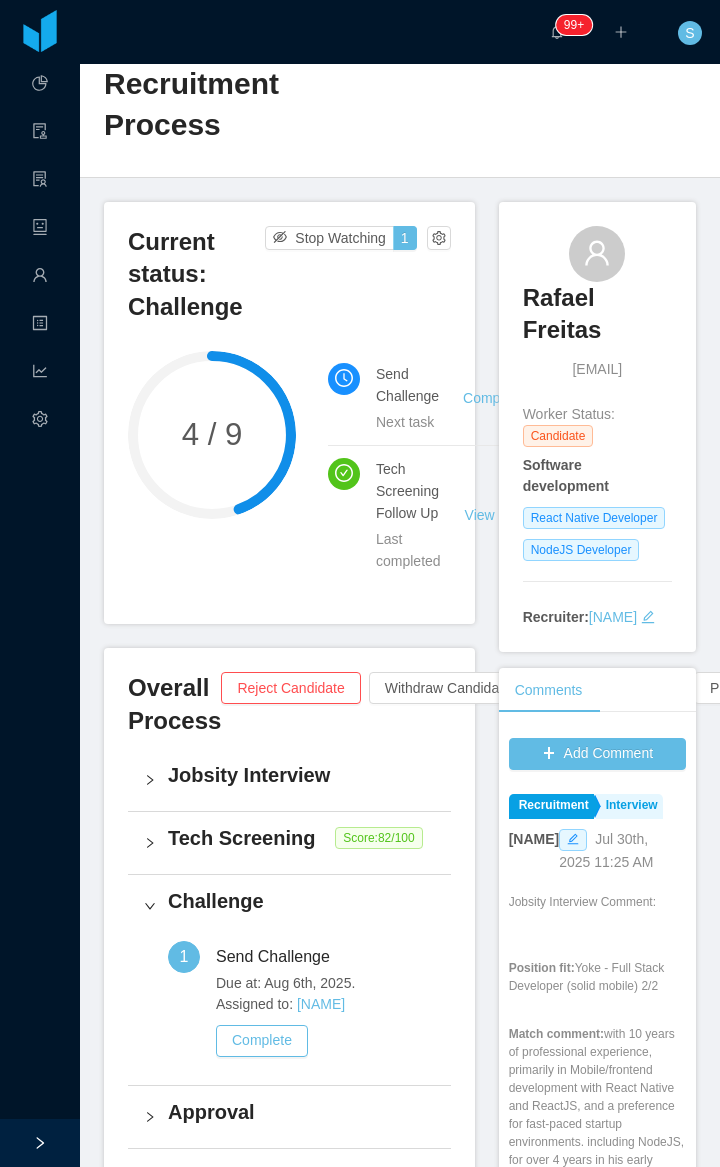 click on "Tech Screening Score:  82 /100" at bounding box center (289, 843) 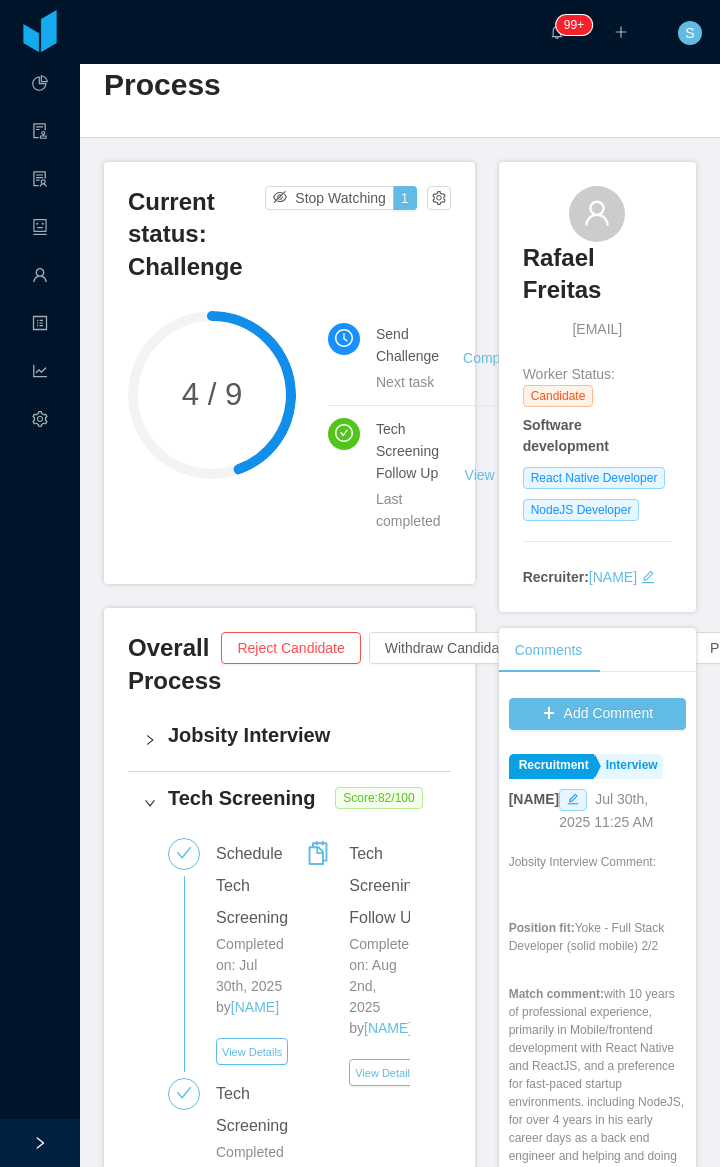 scroll, scrollTop: 0, scrollLeft: 0, axis: both 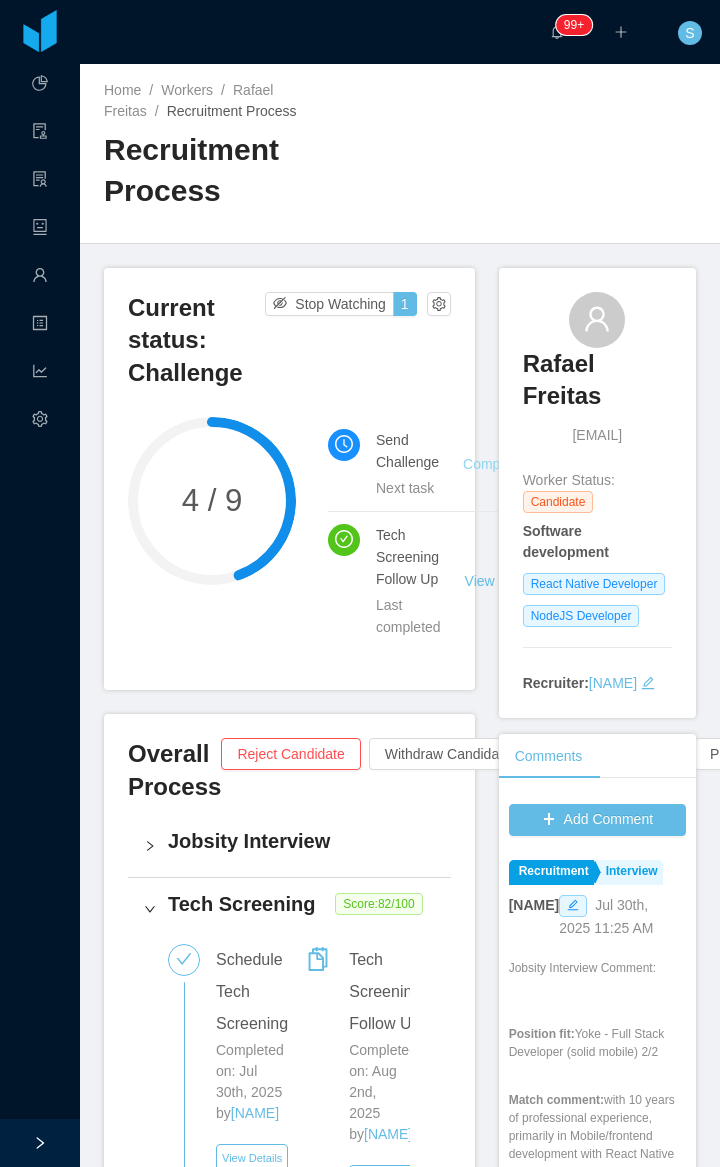 click on "Complete Task" at bounding box center (509, 464) 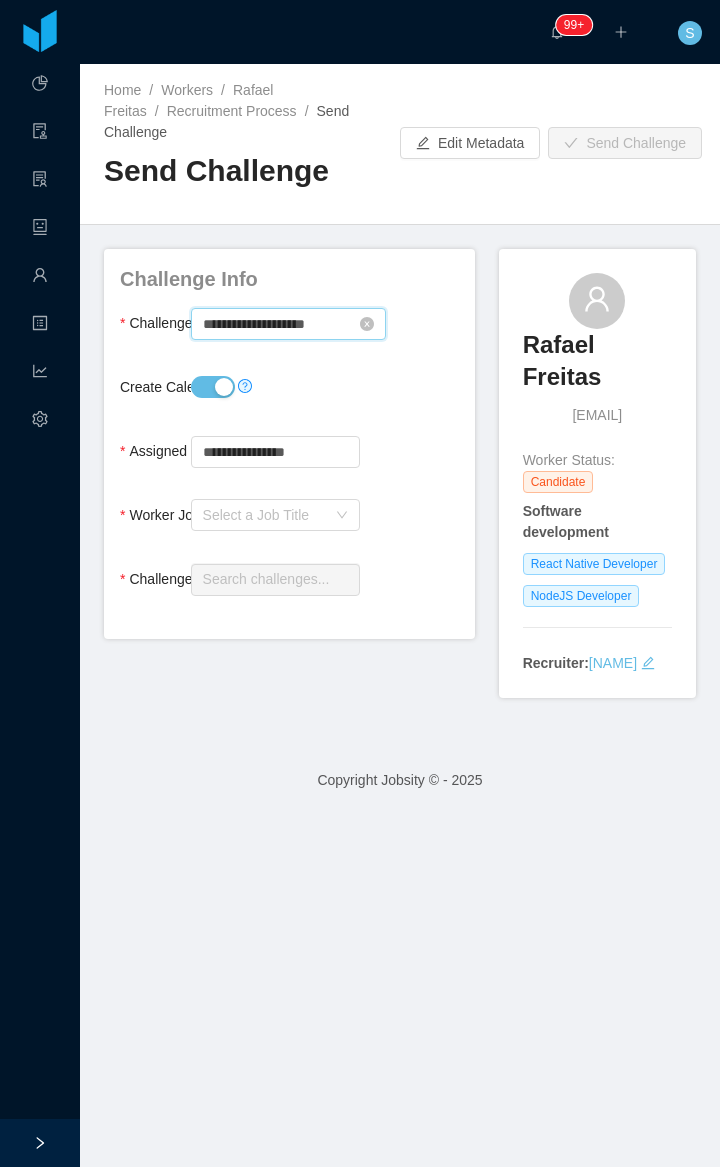 click on "**********" at bounding box center (288, 324) 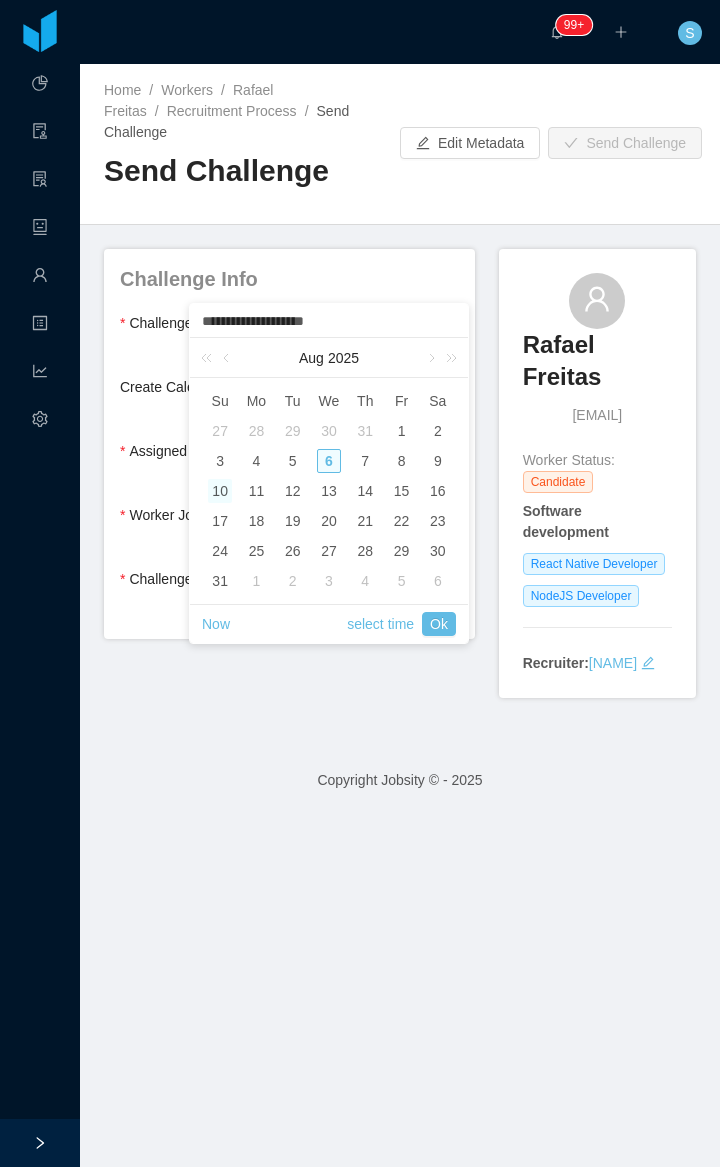 click on "10" at bounding box center [220, 491] 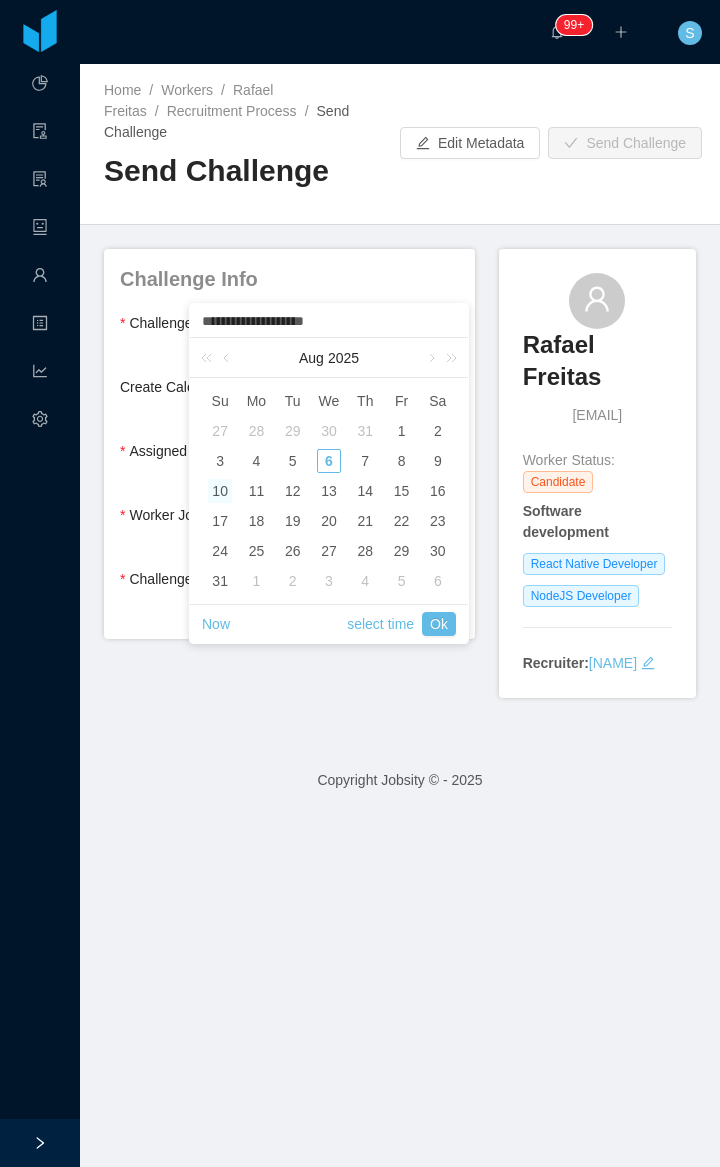 click on "**********" at bounding box center (329, 322) 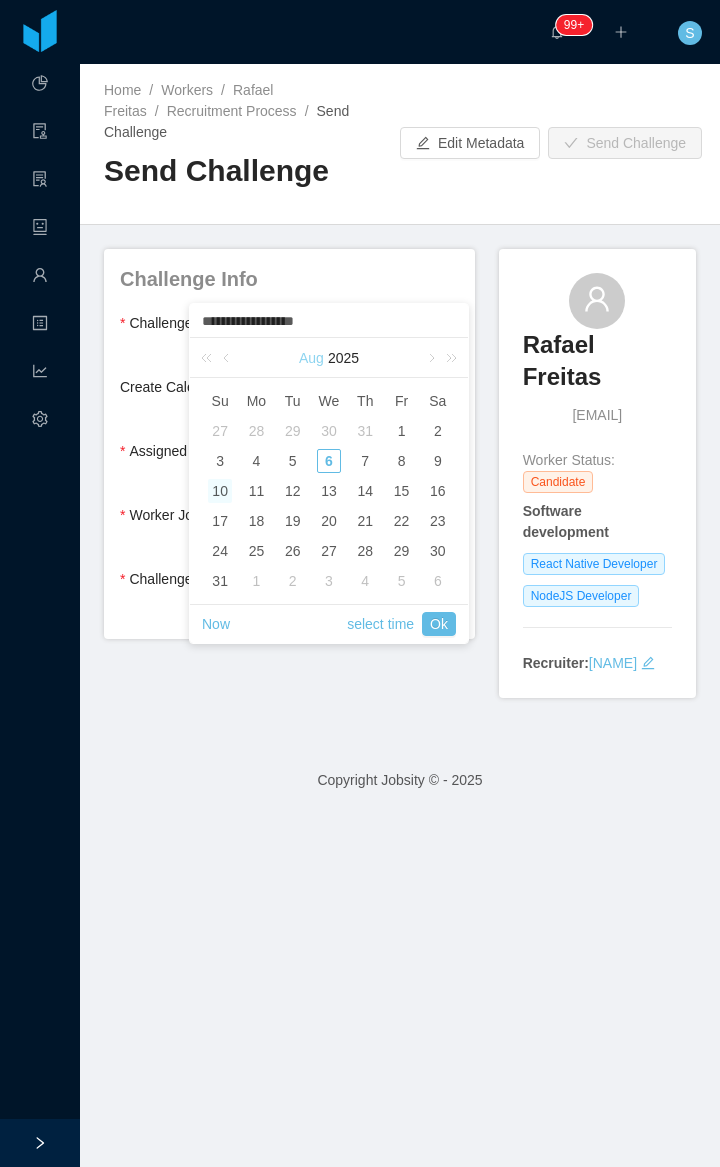 type on "**********" 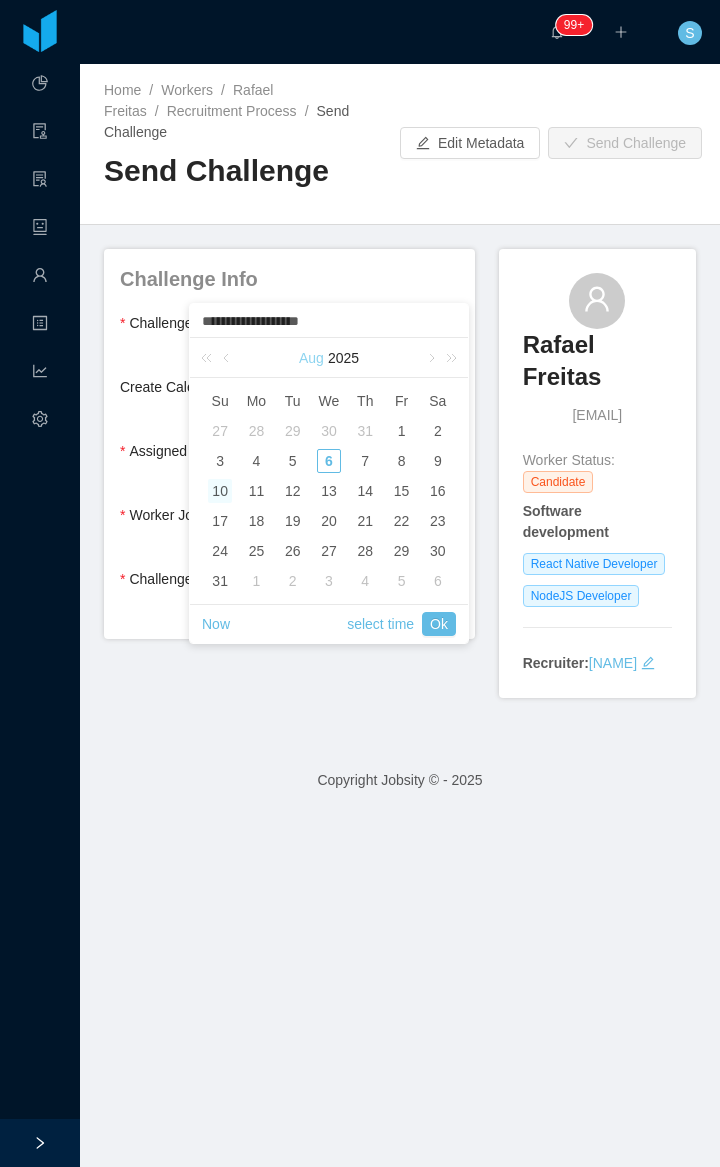 type on "**********" 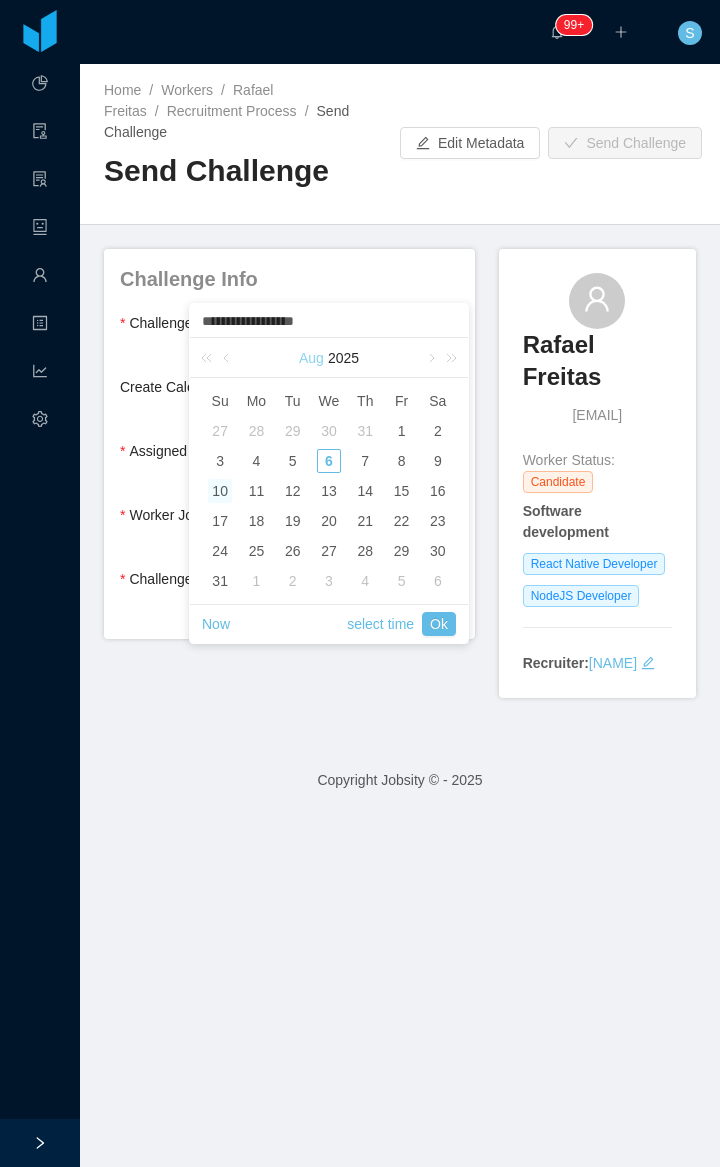 type on "**********" 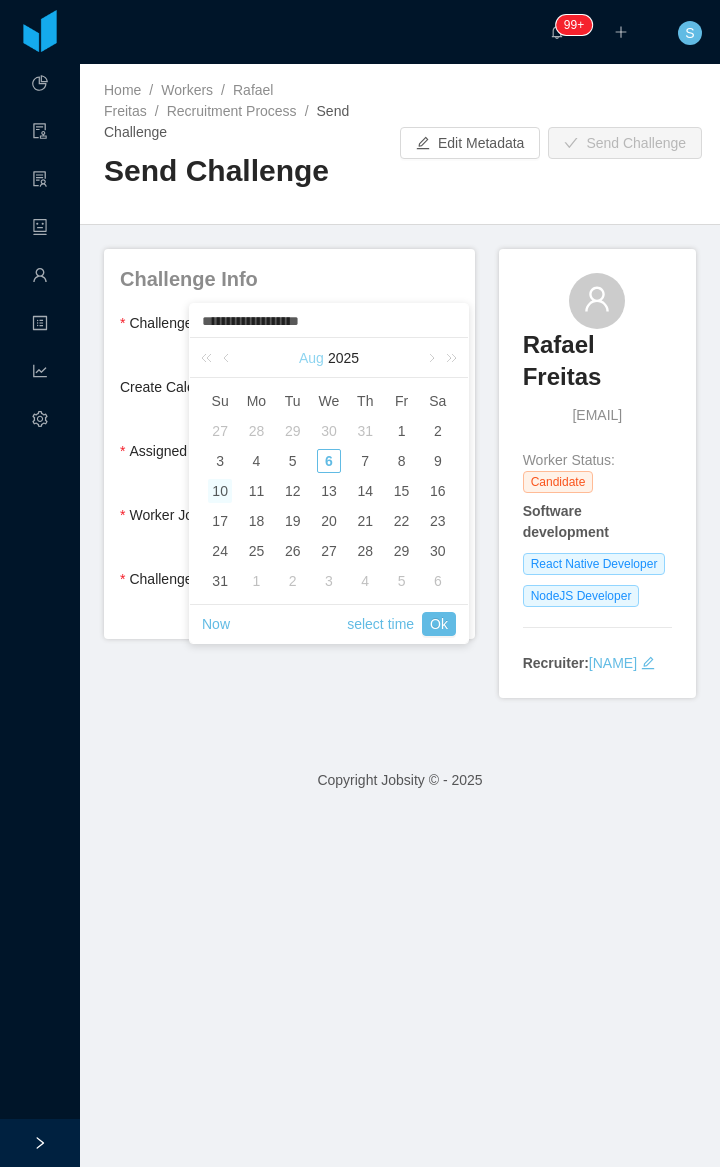 type on "**********" 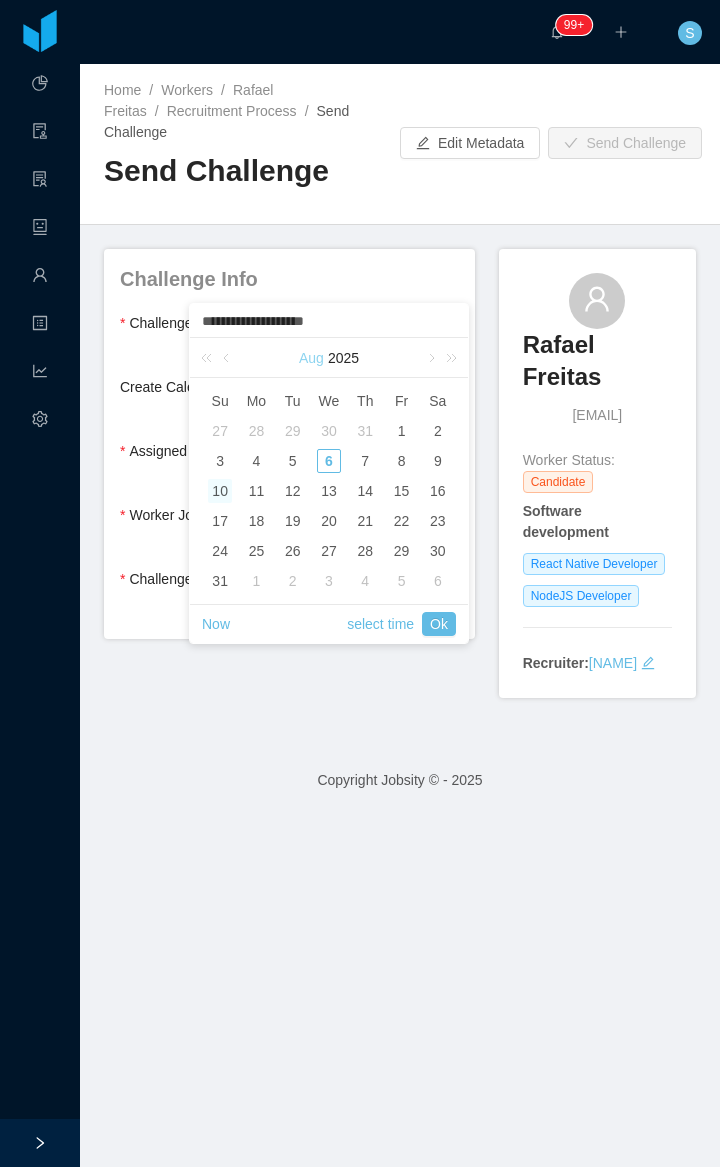 type on "**********" 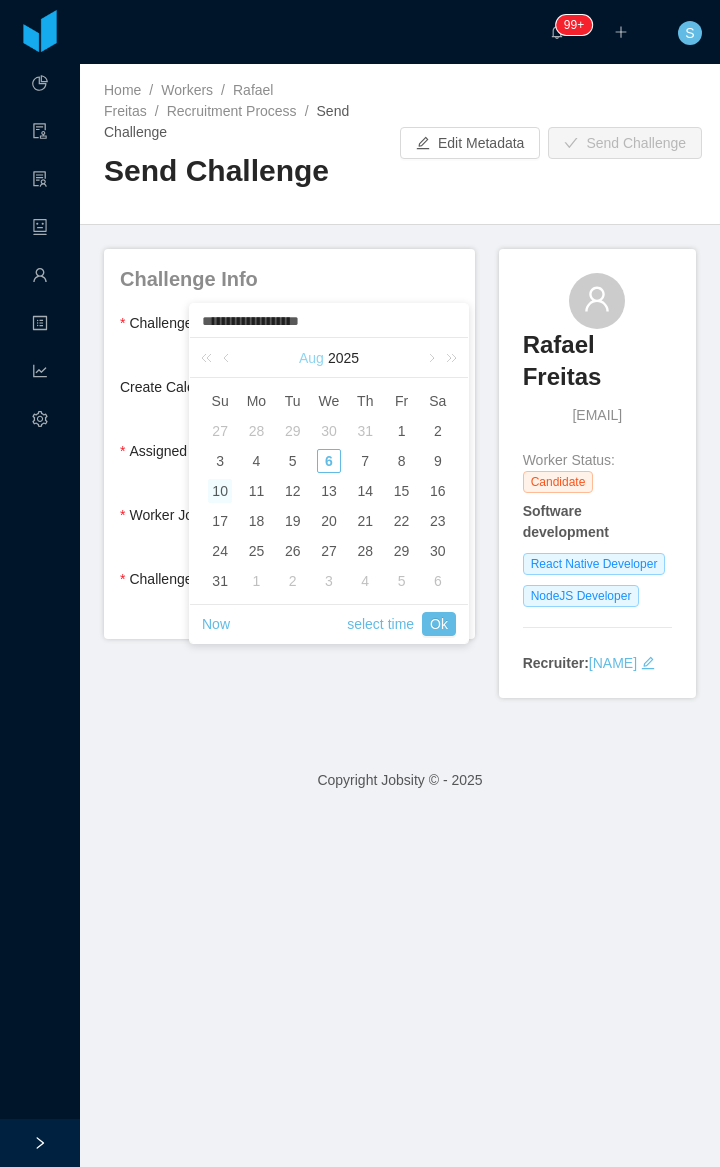 type on "**********" 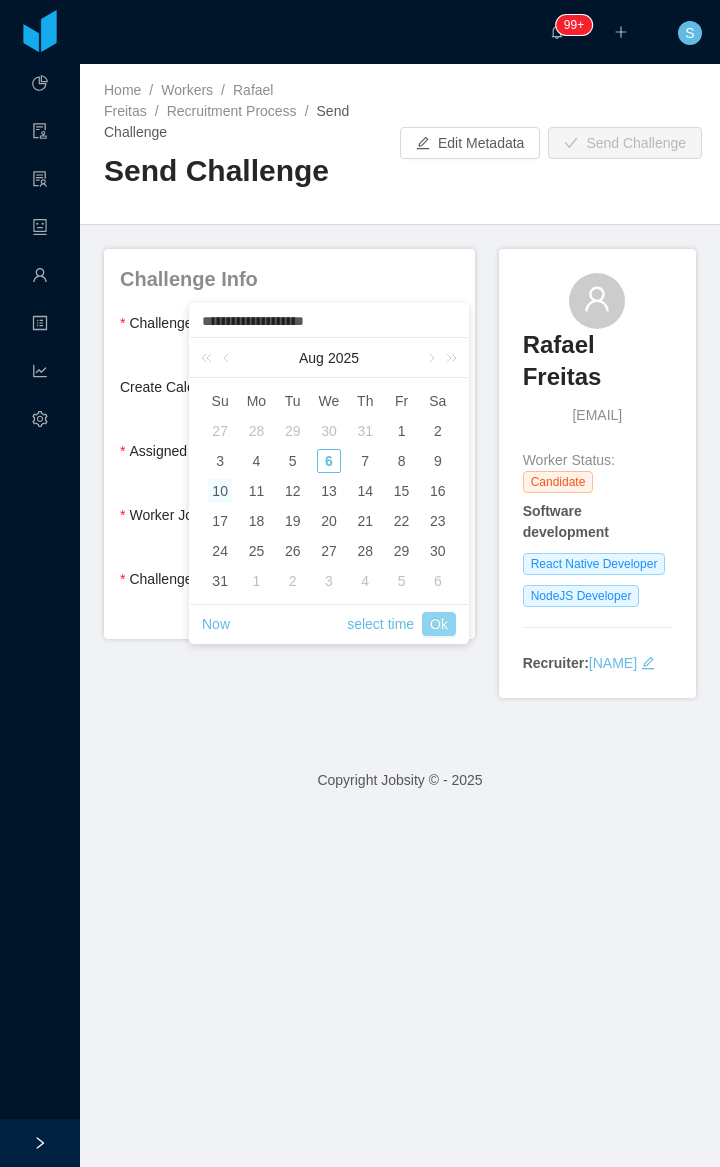 type on "**********" 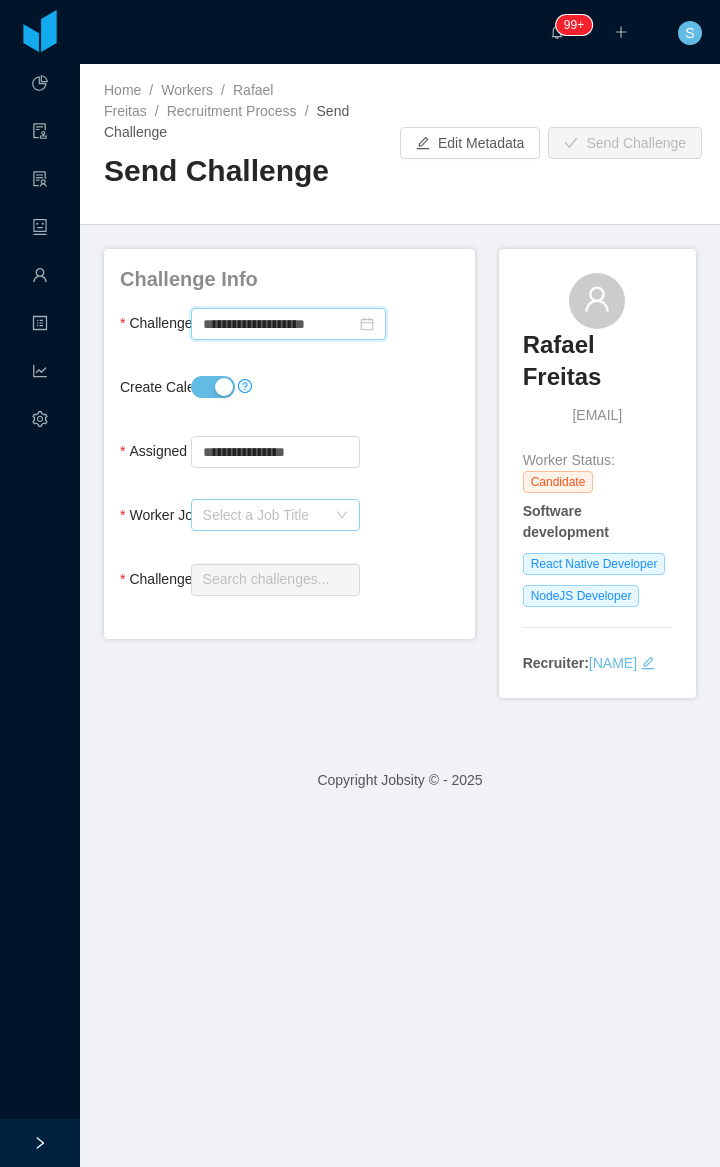 click on "Select a Job Title" at bounding box center (264, 515) 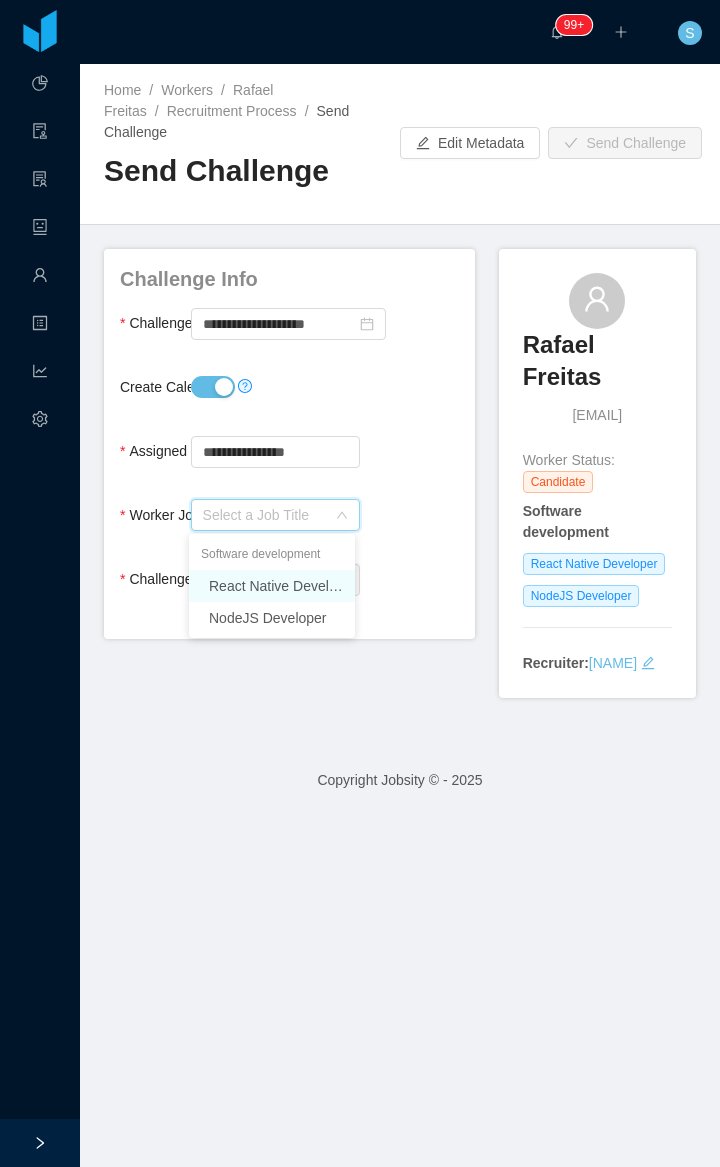 click on "React Native Developer" at bounding box center [272, 586] 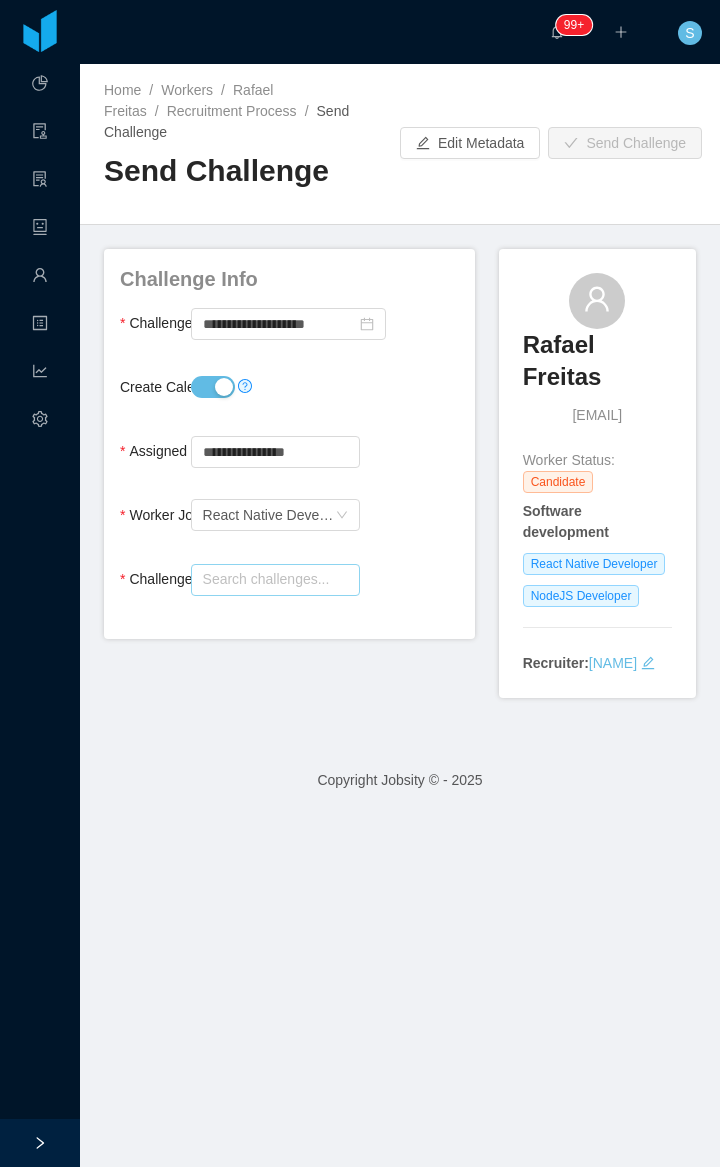 click at bounding box center (275, 580) 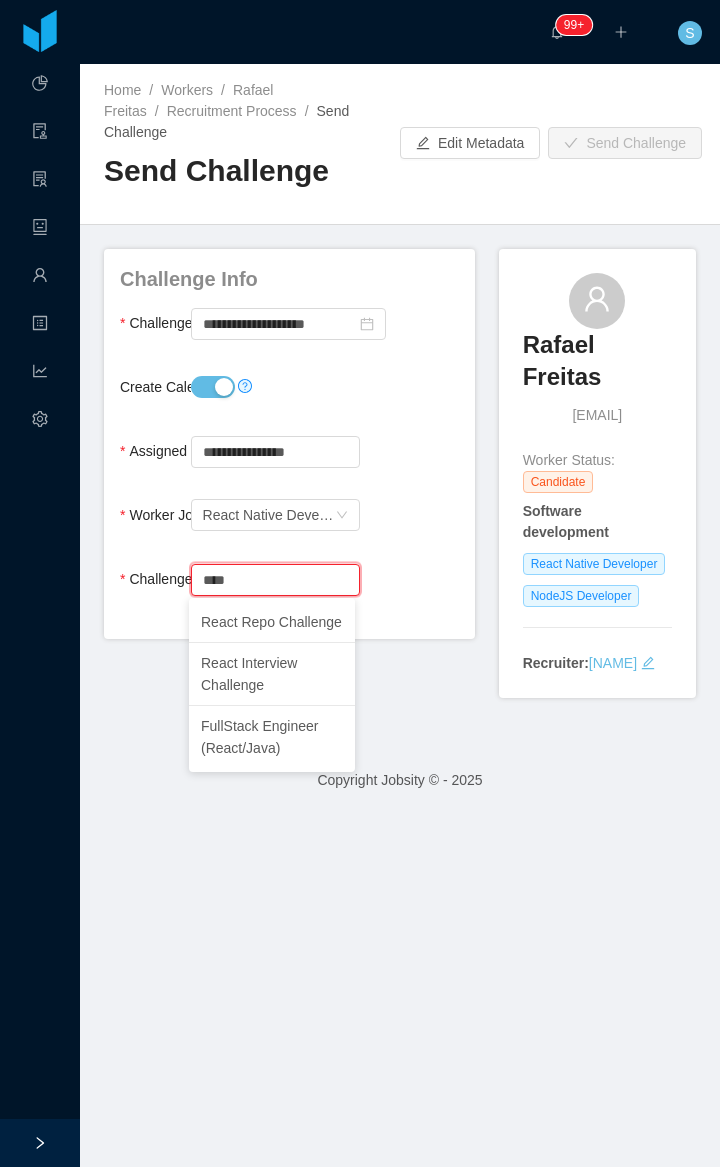 drag, startPoint x: 258, startPoint y: 568, endPoint x: 193, endPoint y: 573, distance: 65.192024 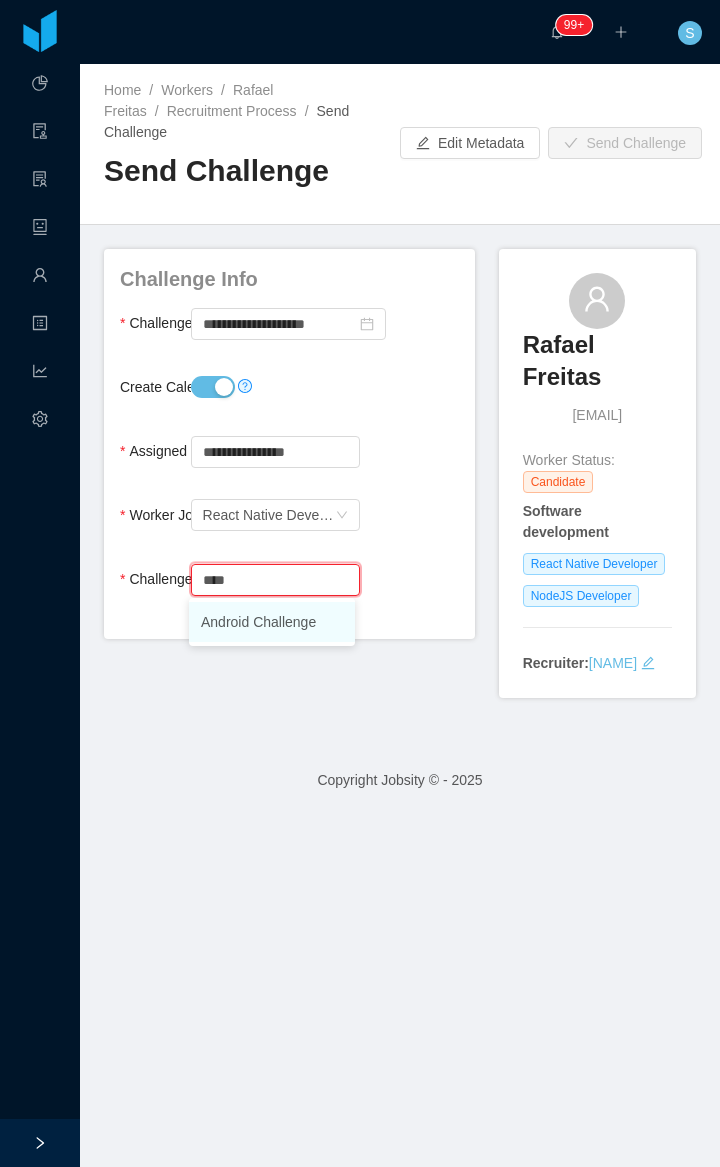 click on "Android Challenge" at bounding box center [272, 622] 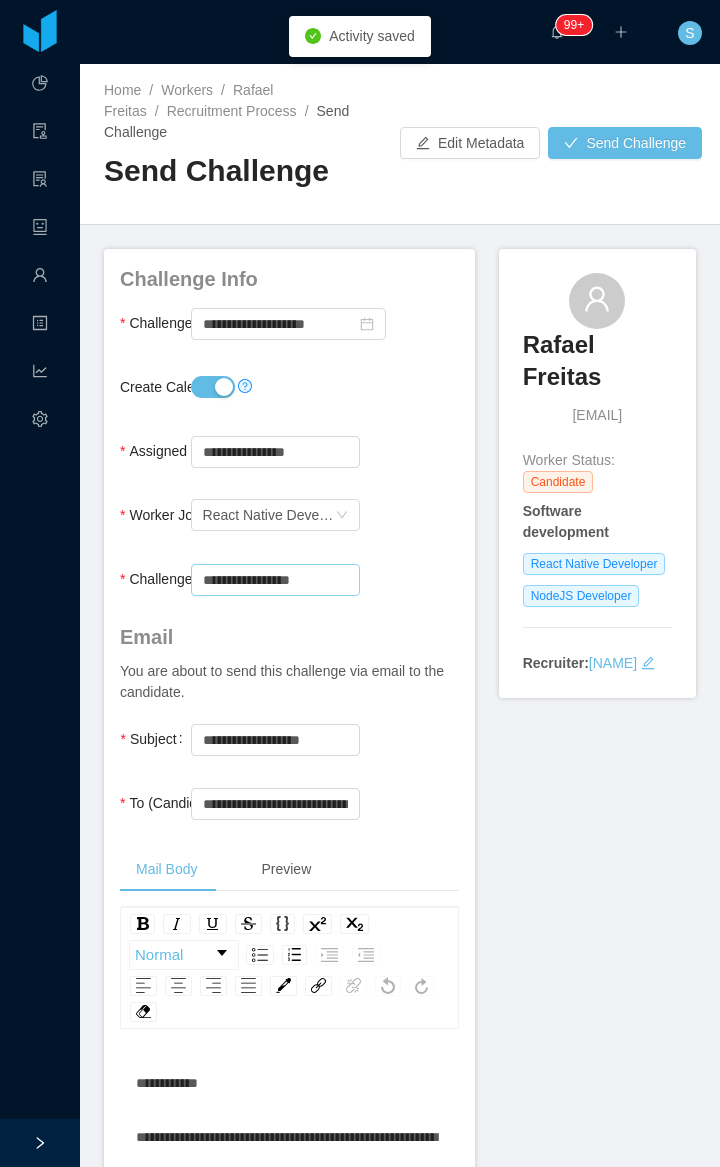 type on "**********" 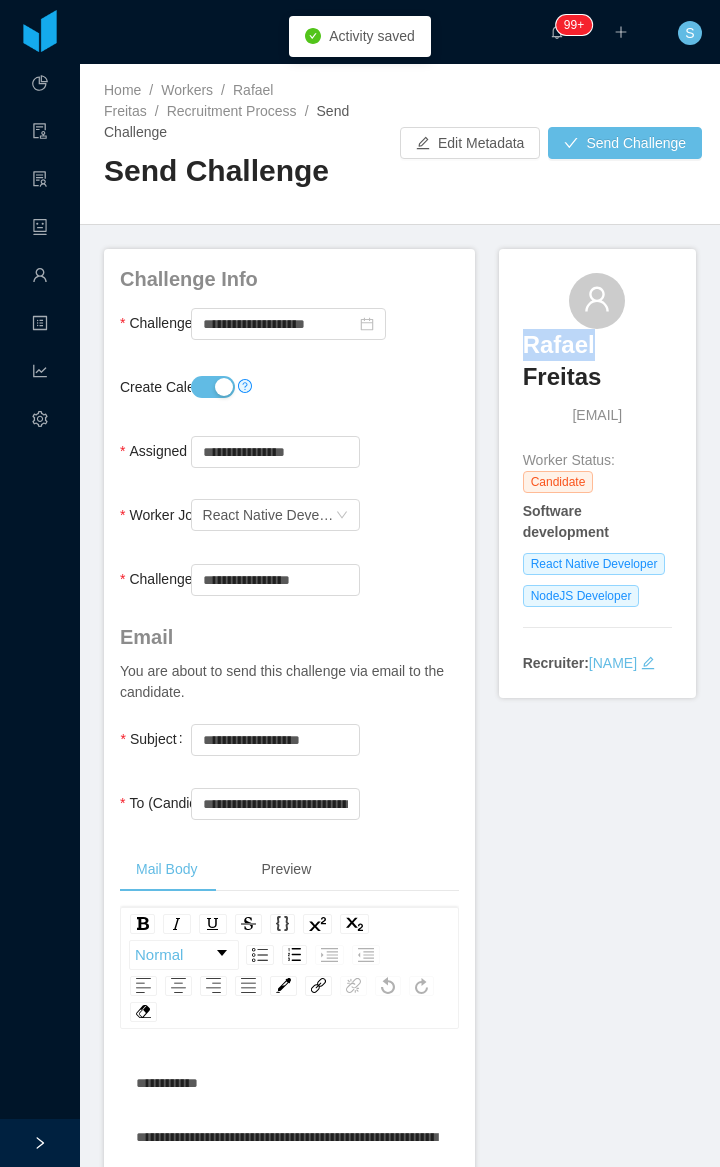 copy on "[NAME]" 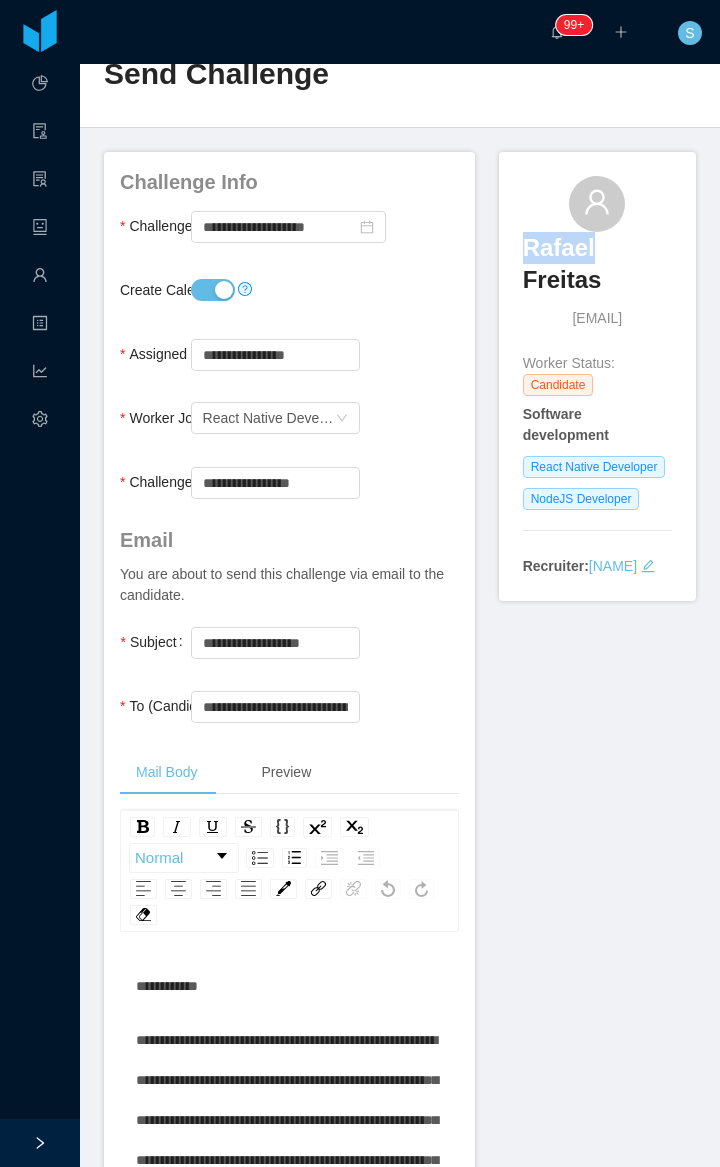 scroll, scrollTop: 133, scrollLeft: 0, axis: vertical 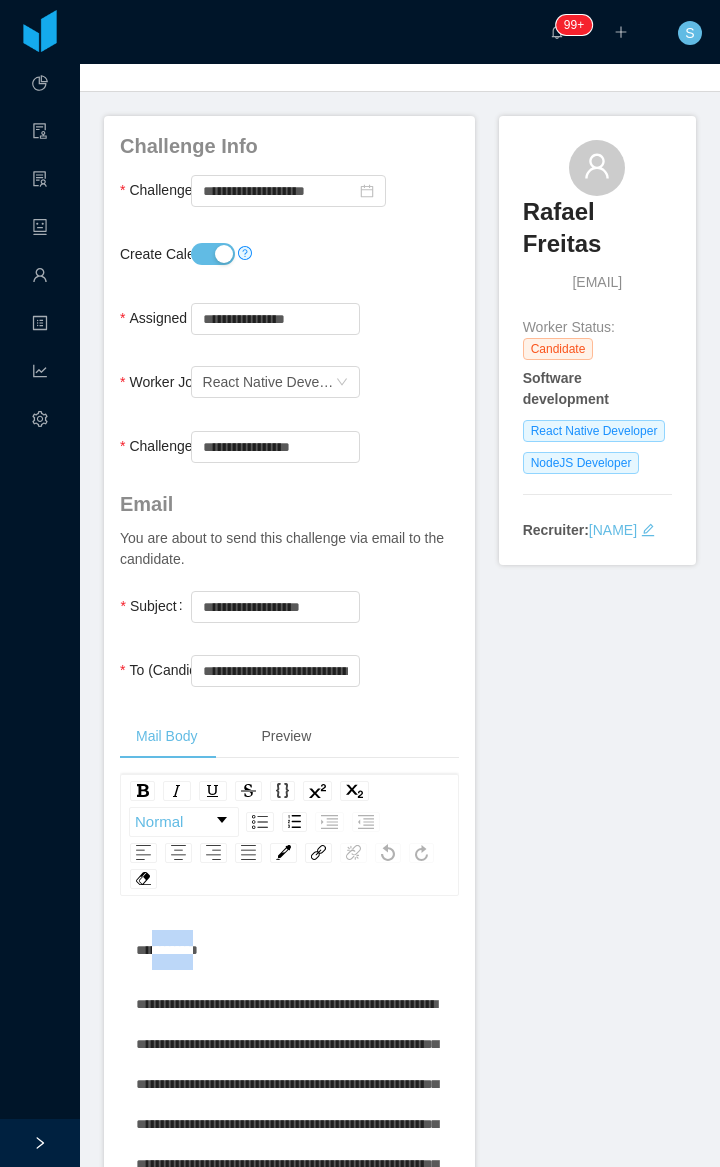 drag, startPoint x: 224, startPoint y: 945, endPoint x: 154, endPoint y: 947, distance: 70.028564 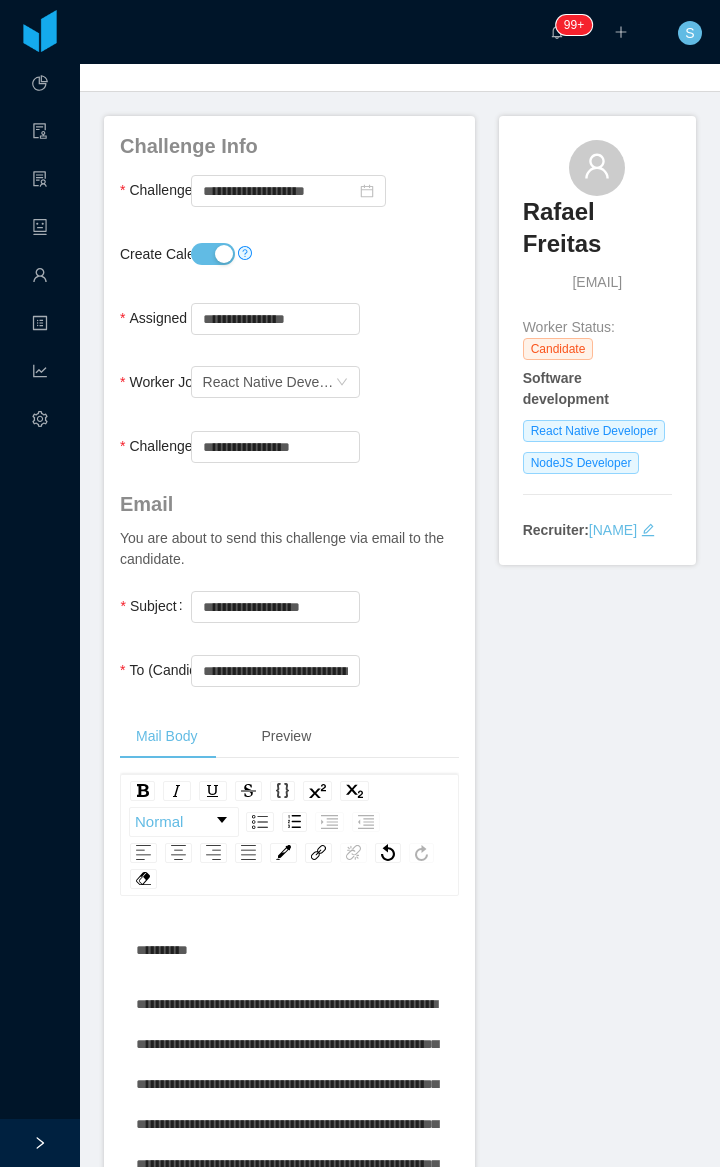 scroll, scrollTop: 24, scrollLeft: 0, axis: vertical 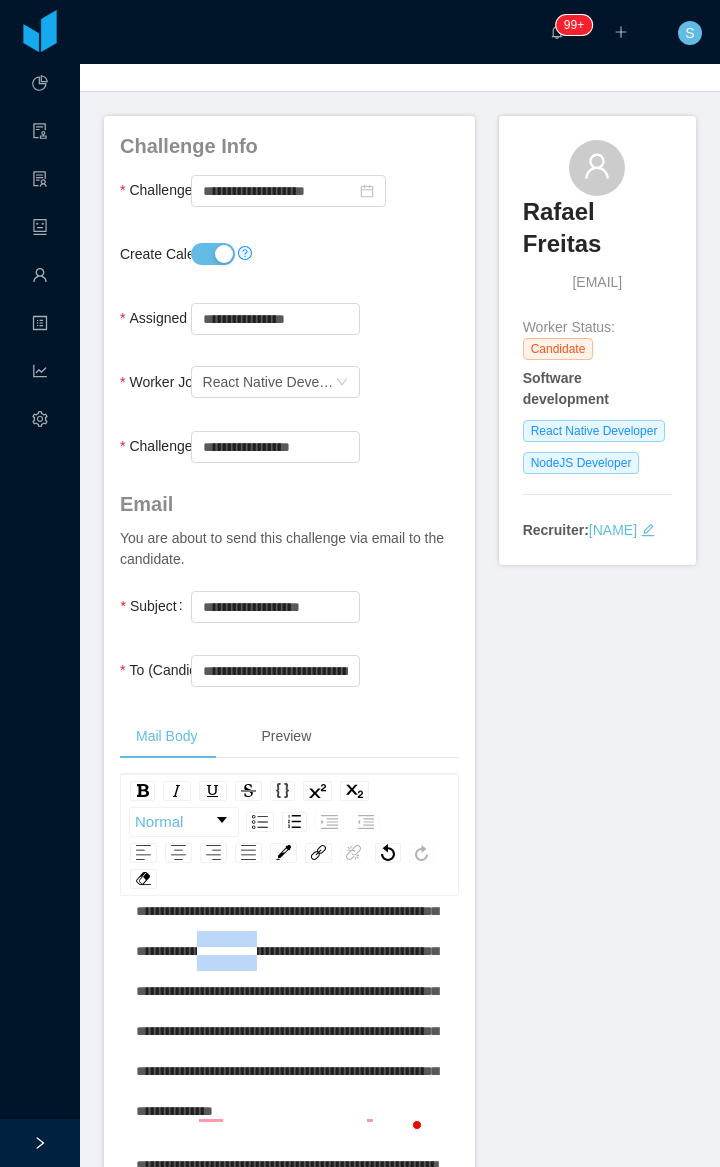 drag, startPoint x: 235, startPoint y: 986, endPoint x: 134, endPoint y: 988, distance: 101.0198 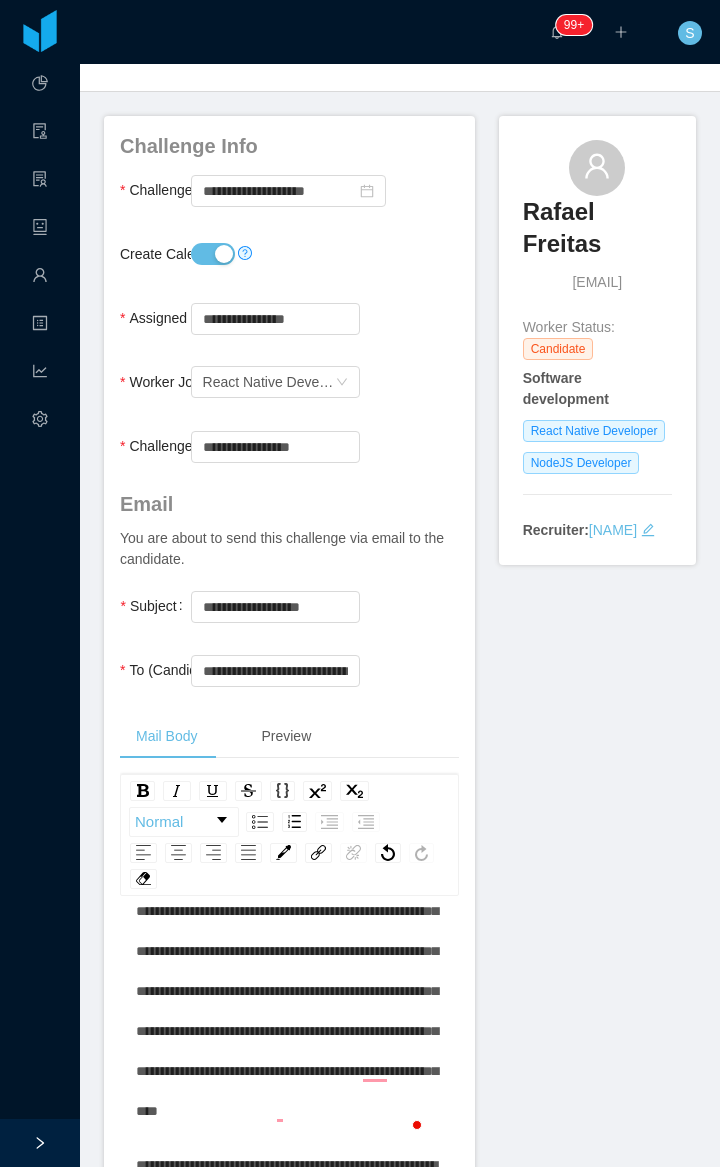 type 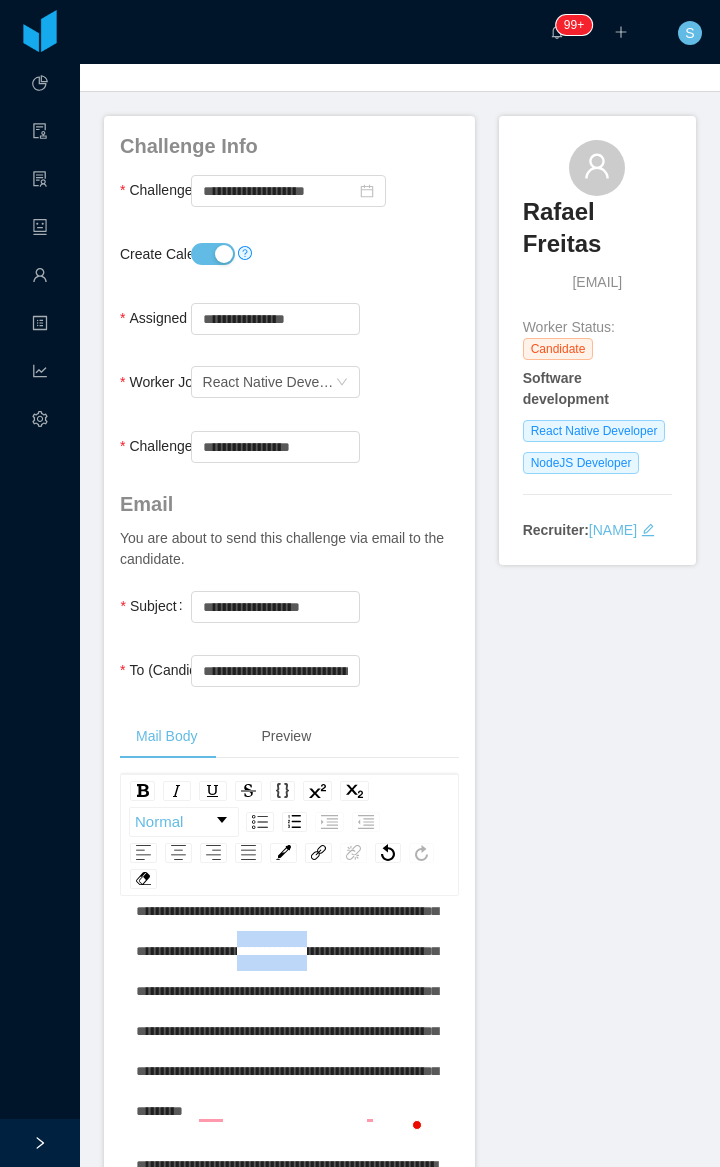 drag, startPoint x: 314, startPoint y: 992, endPoint x: 188, endPoint y: 987, distance: 126.09917 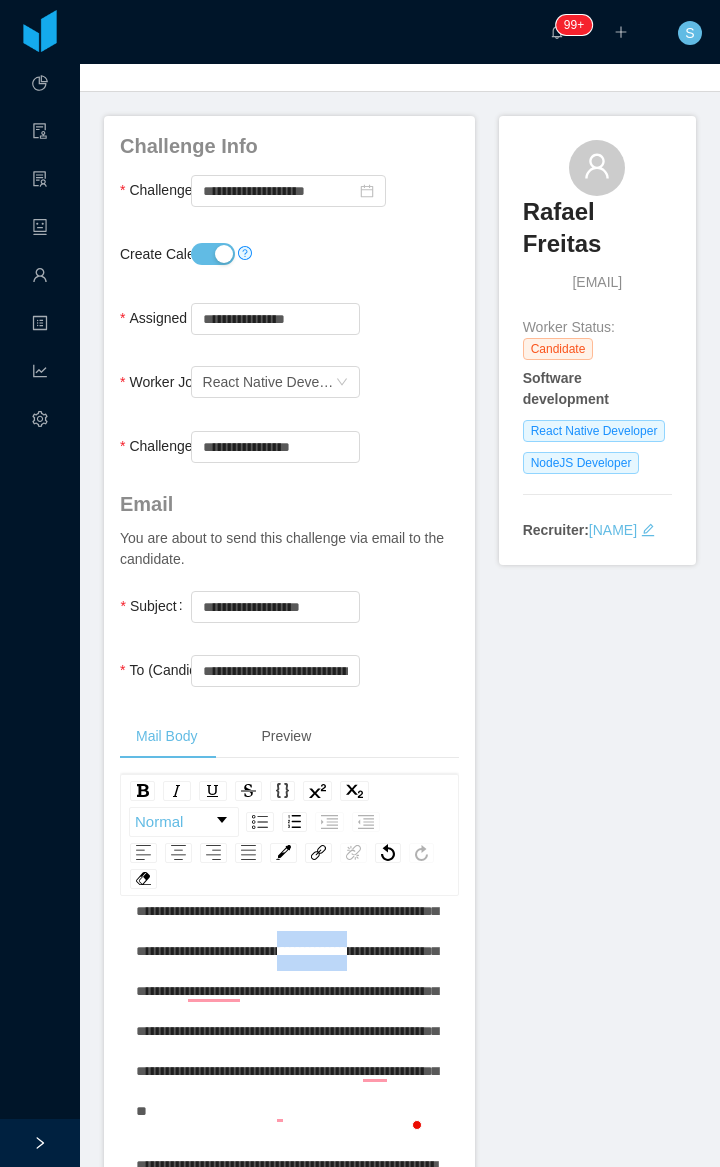 drag, startPoint x: 361, startPoint y: 994, endPoint x: 246, endPoint y: 993, distance: 115.00435 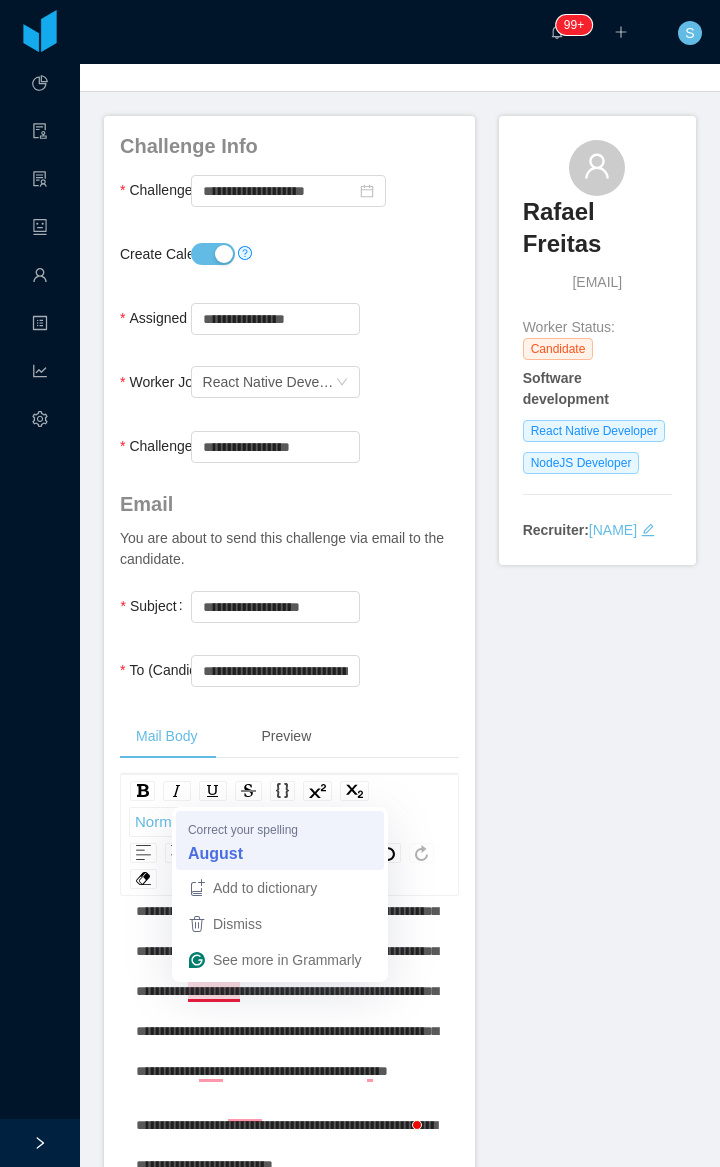 scroll, scrollTop: 0, scrollLeft: 0, axis: both 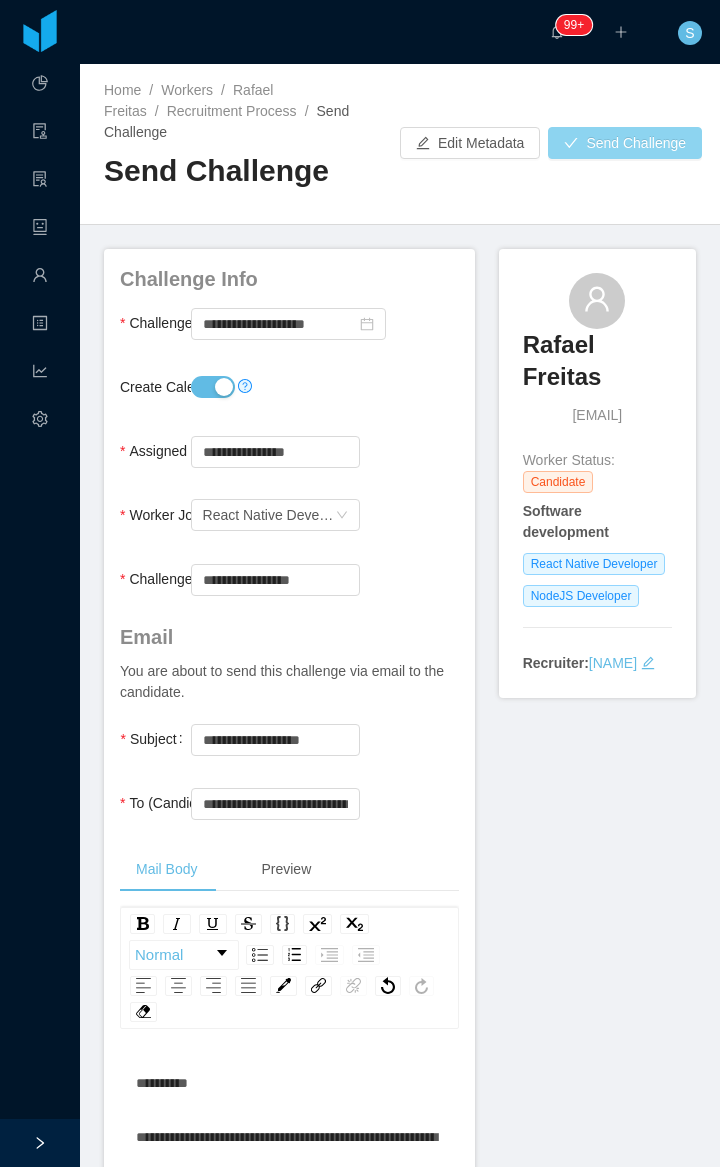 click on "Send Challenge" at bounding box center [625, 143] 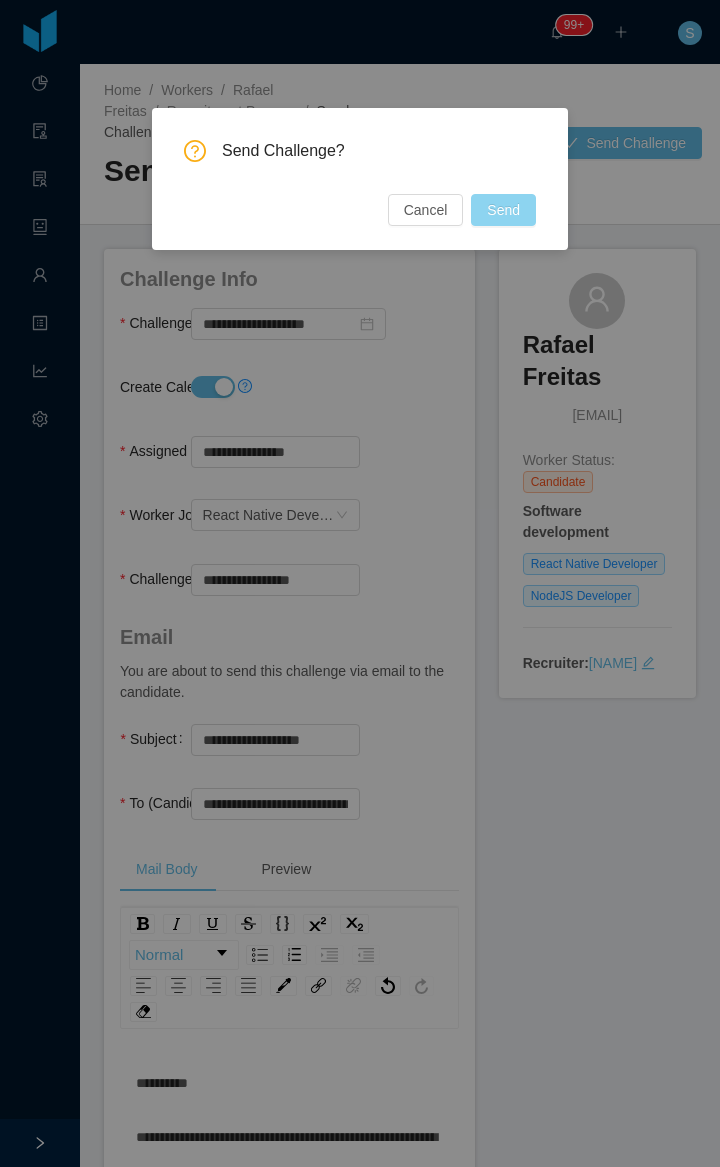 click on "Send" at bounding box center [503, 210] 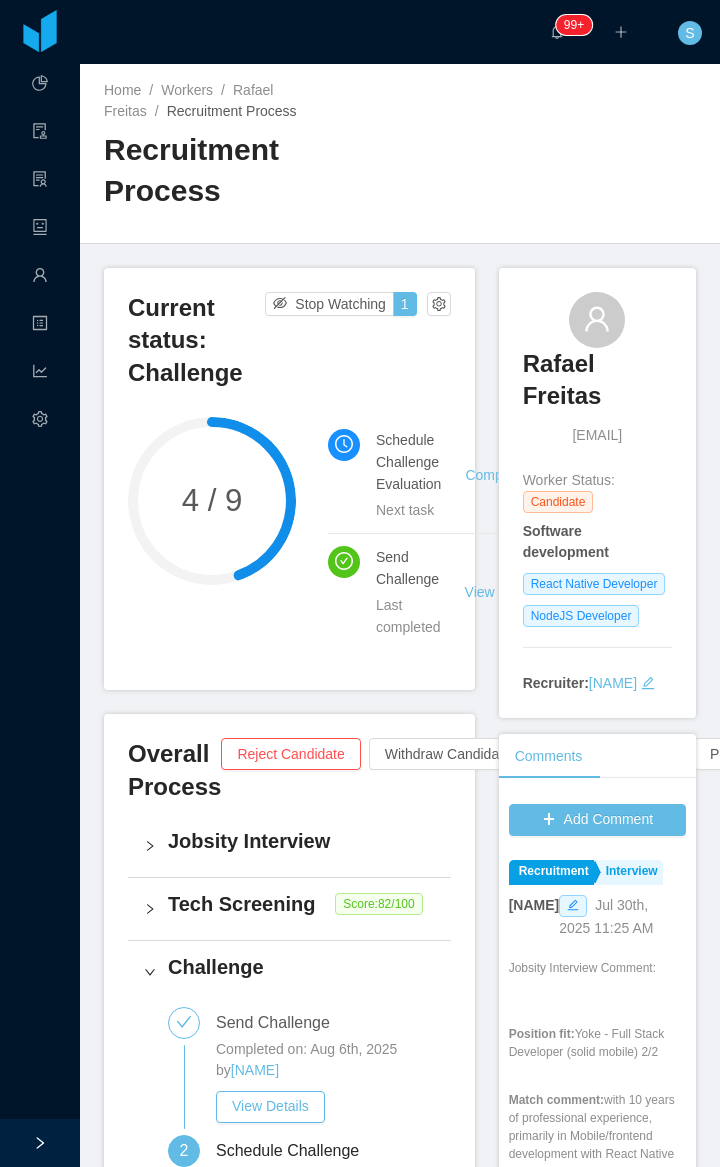 click on "Home / Workers / [NAME] / Recruitment Process / Recruitment Process" at bounding box center (400, 154) 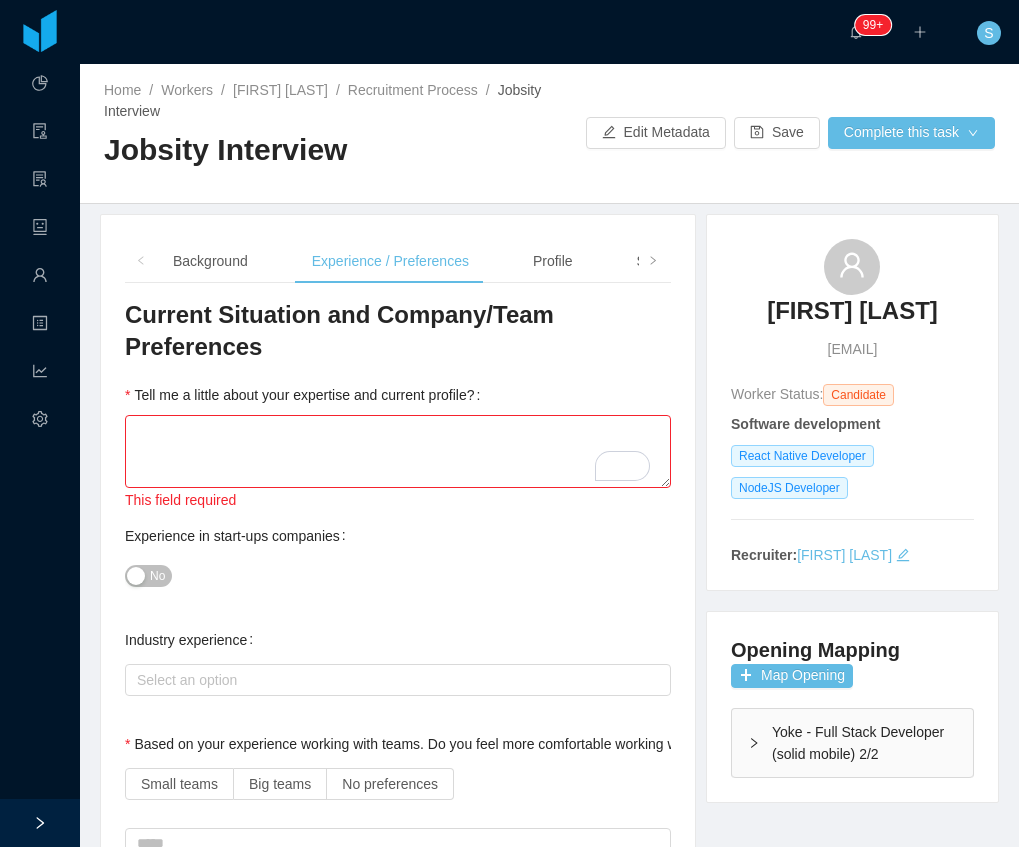 scroll, scrollTop: 0, scrollLeft: 0, axis: both 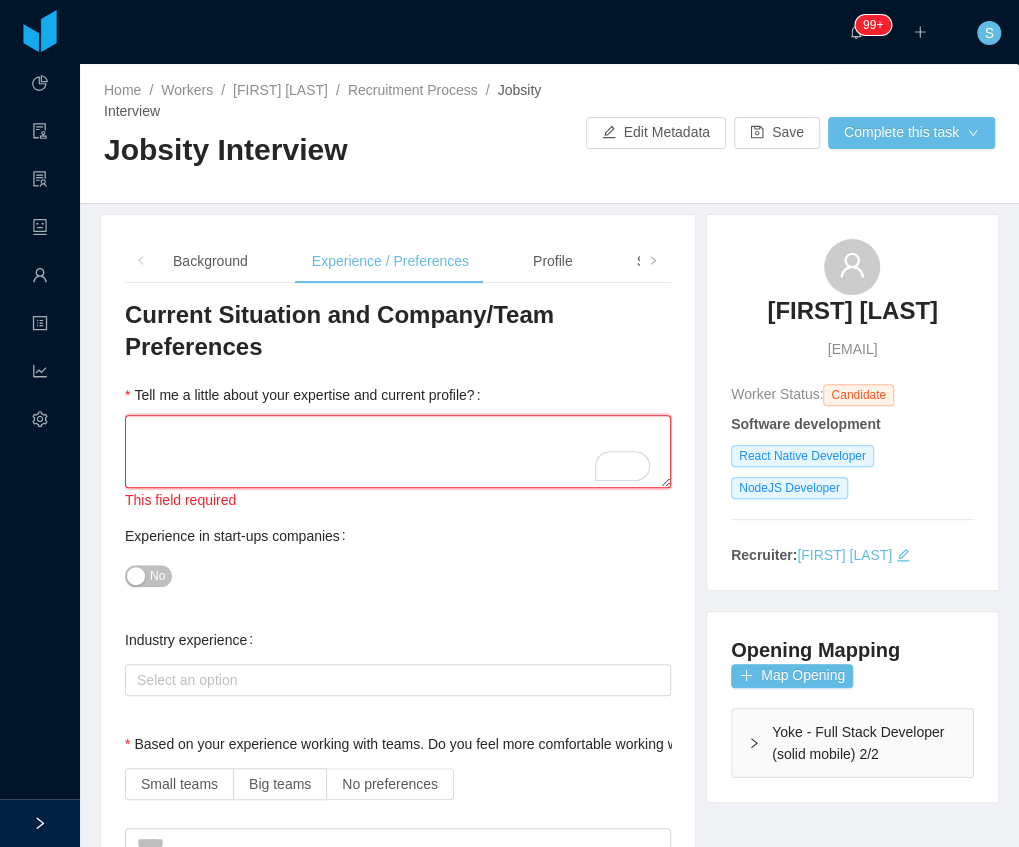 click on "Tell me a little about your expertise and current profile?" at bounding box center (398, 451) 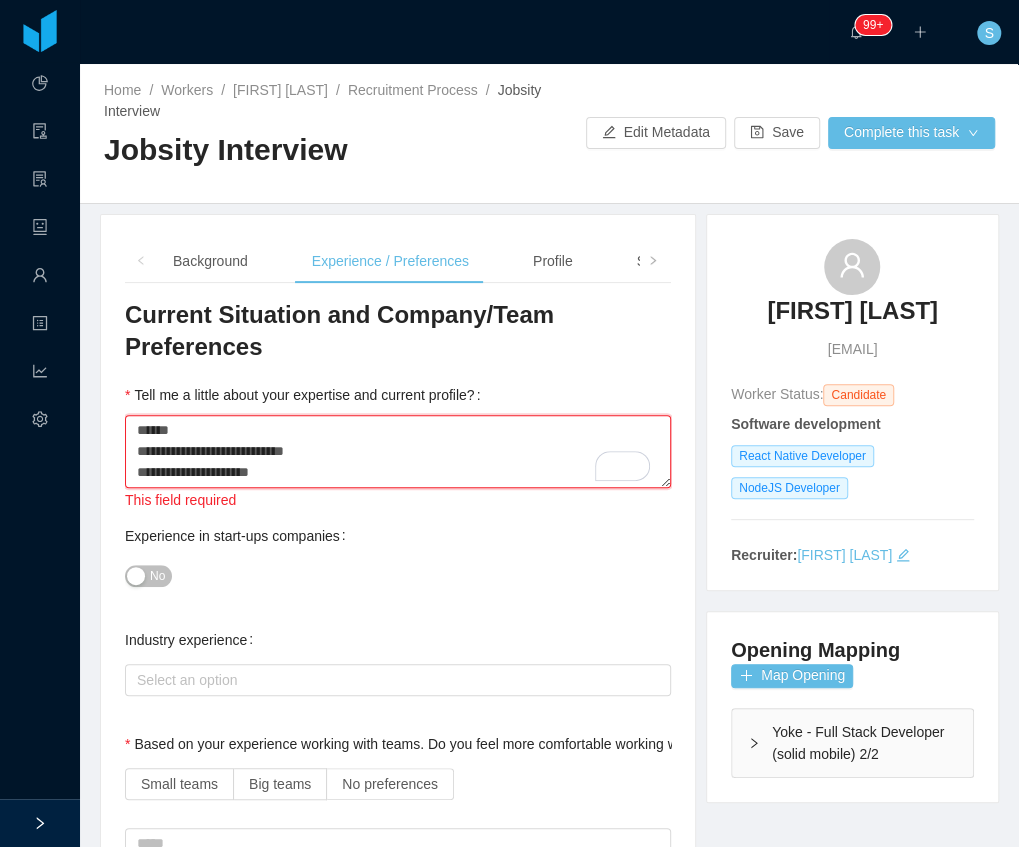 type 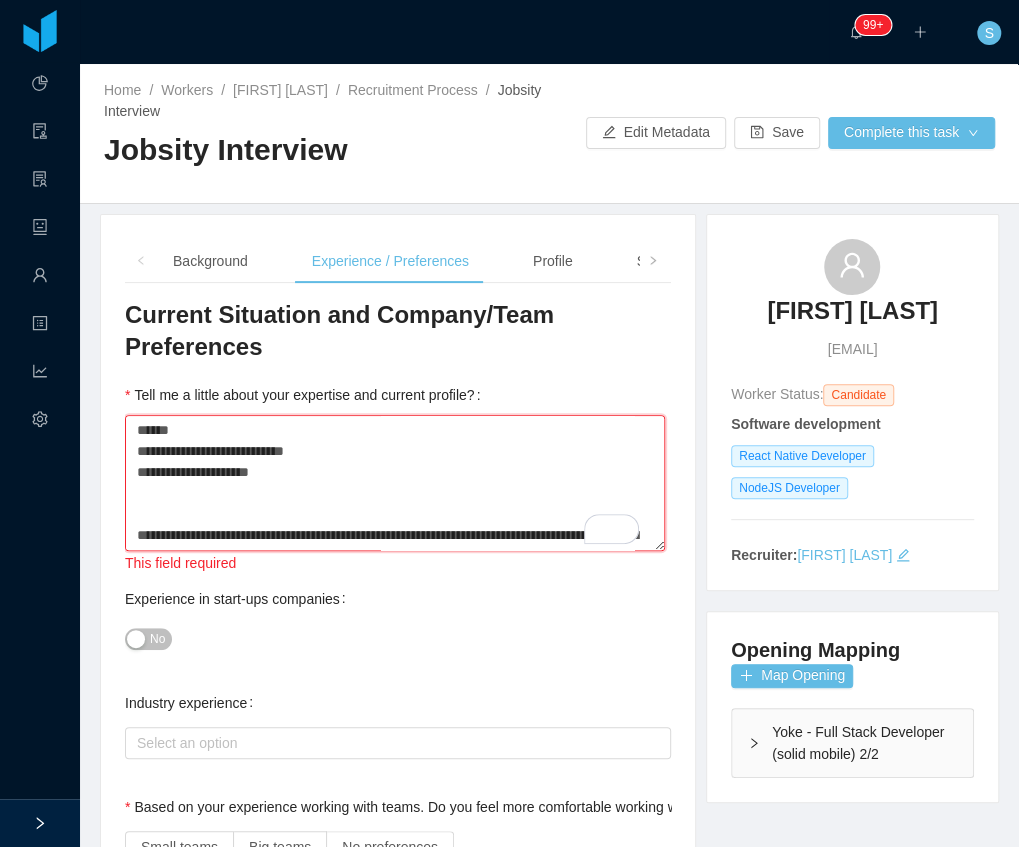 scroll, scrollTop: 456, scrollLeft: 0, axis: vertical 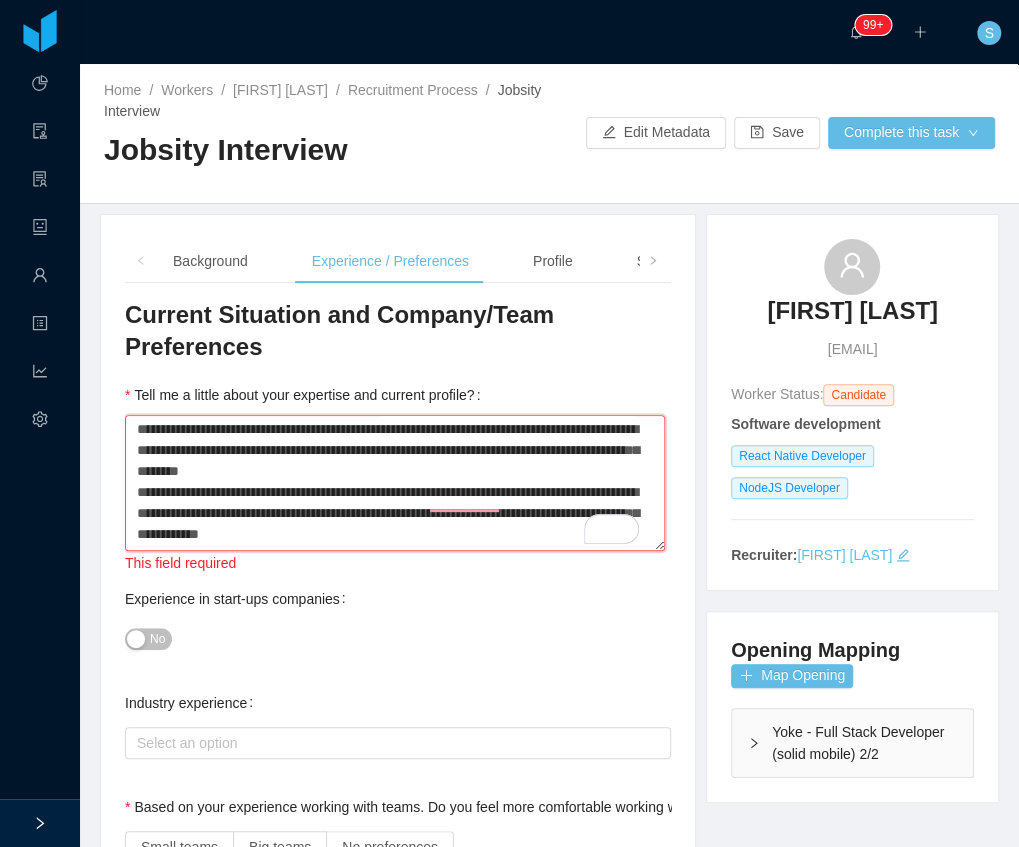 type on "**********" 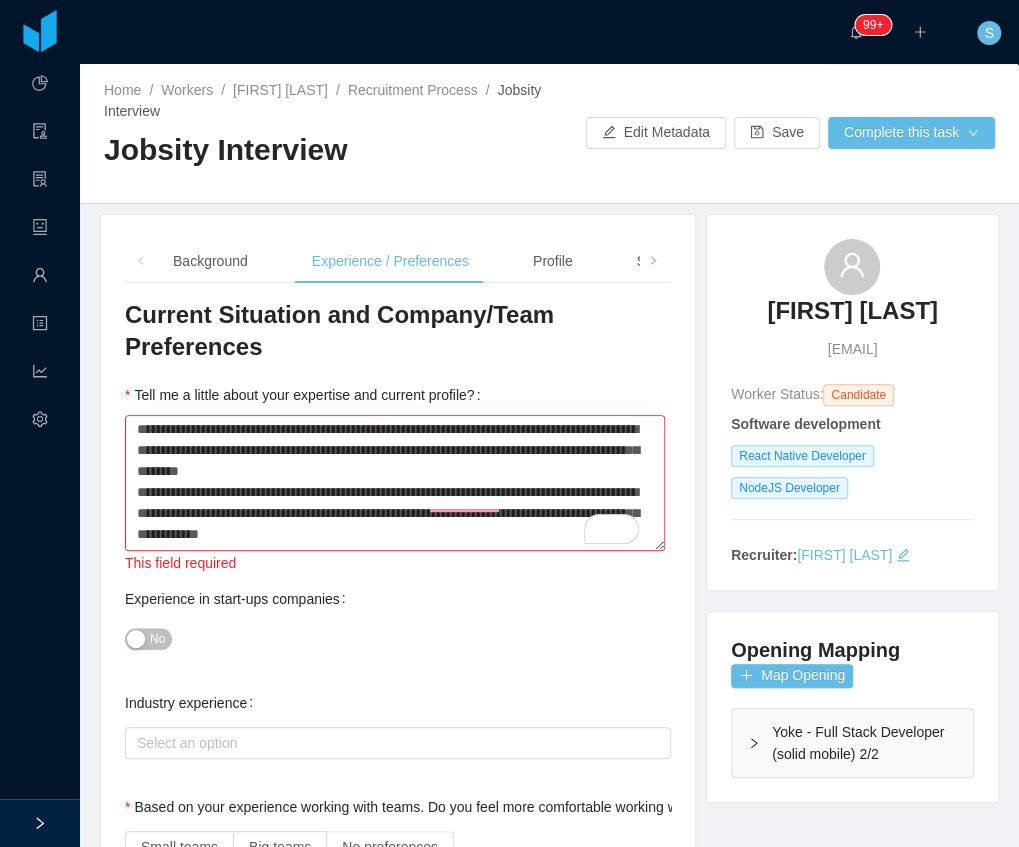 click on "No" at bounding box center (157, 639) 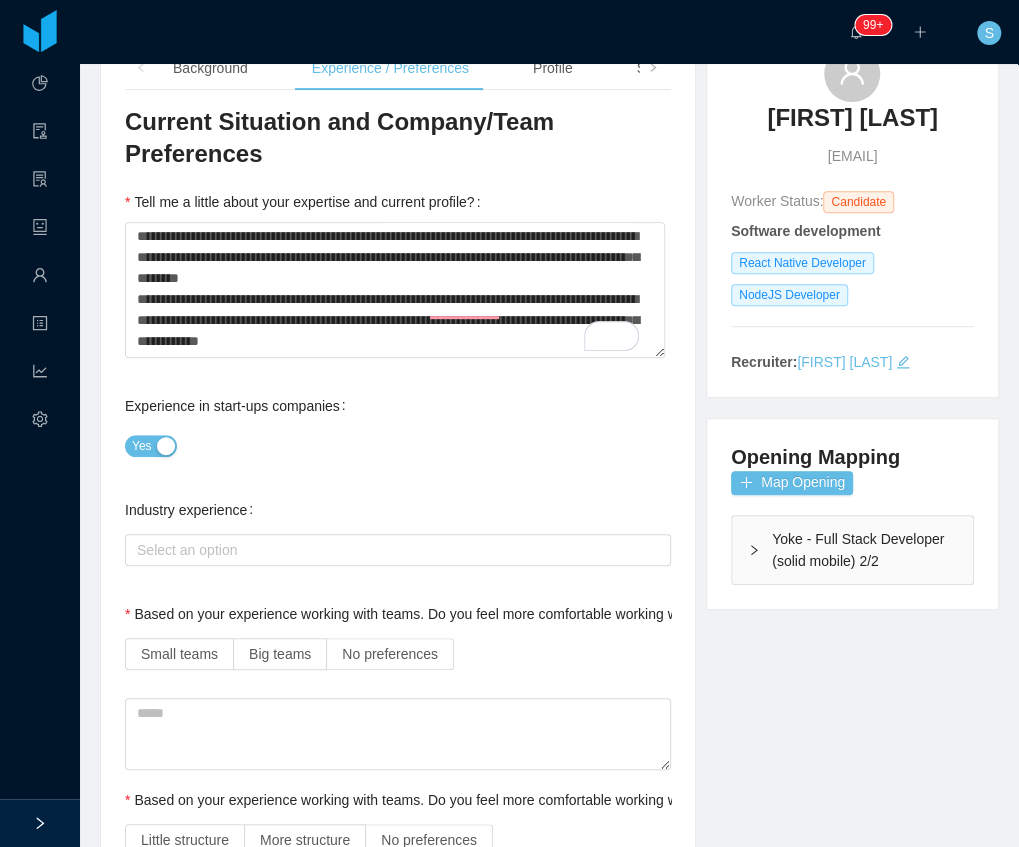 scroll, scrollTop: 200, scrollLeft: 0, axis: vertical 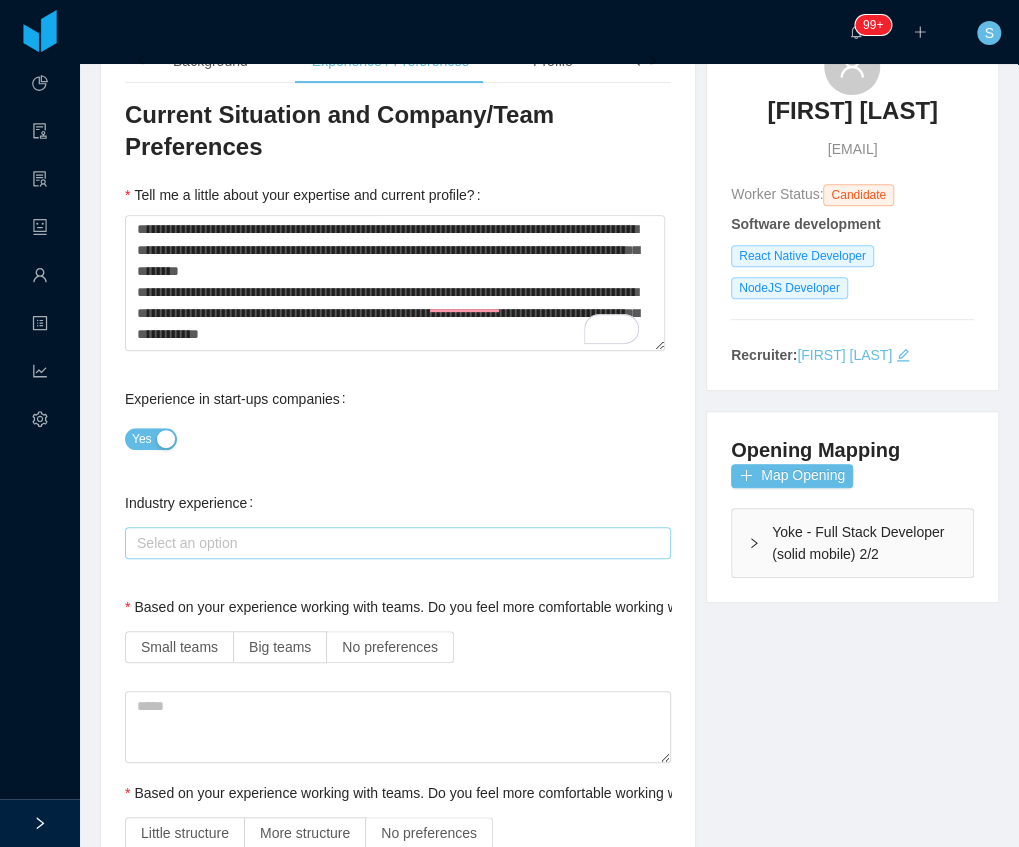 click on "Select an option" at bounding box center [393, 543] 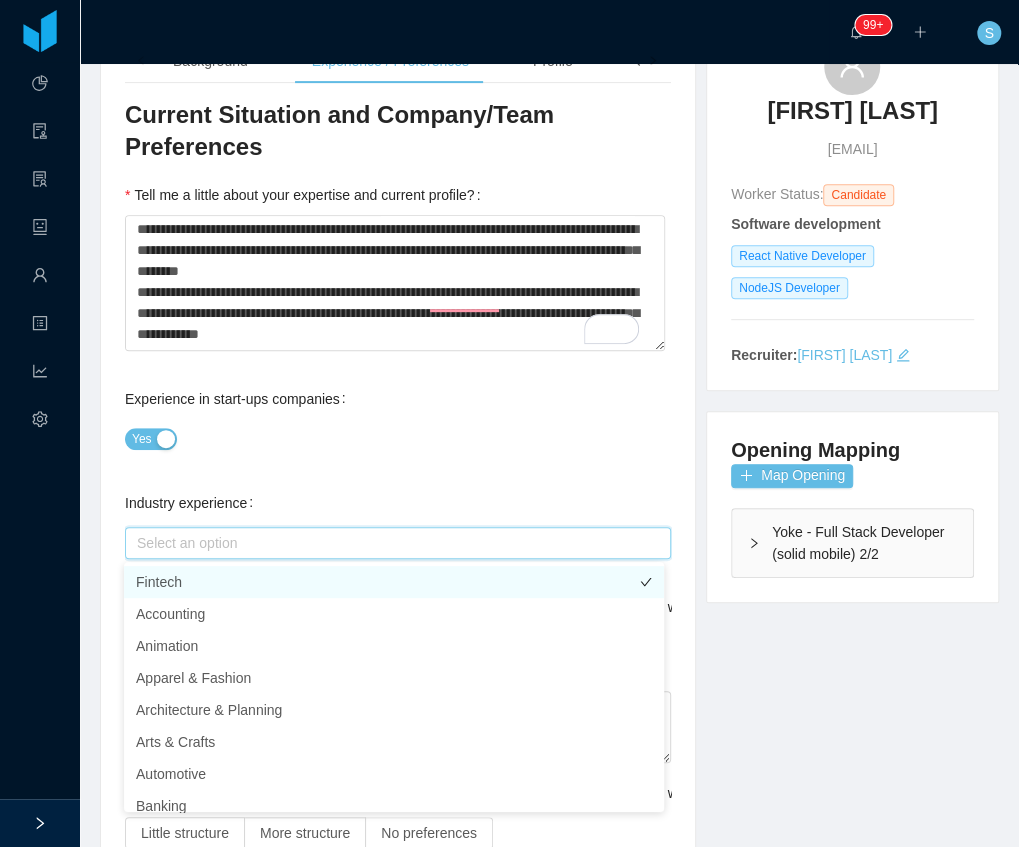 click on "Fintech" at bounding box center [394, 582] 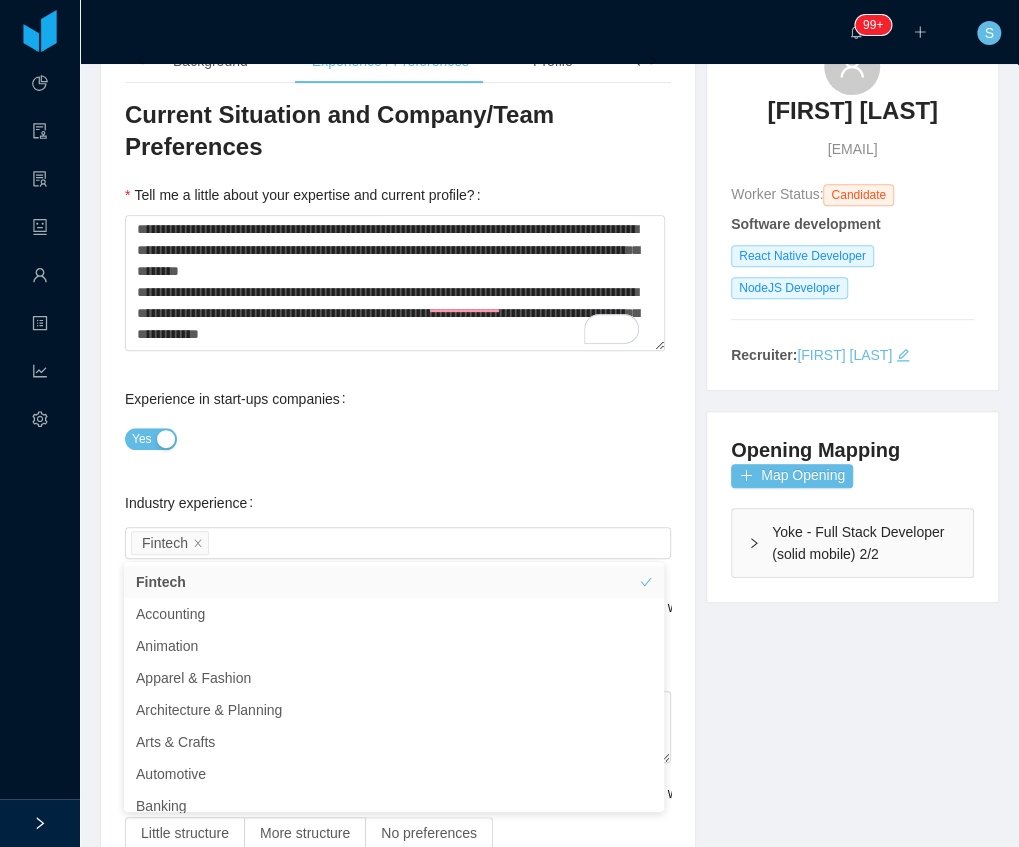 click on "Industry experience Select an option Fintech" at bounding box center [398, 523] 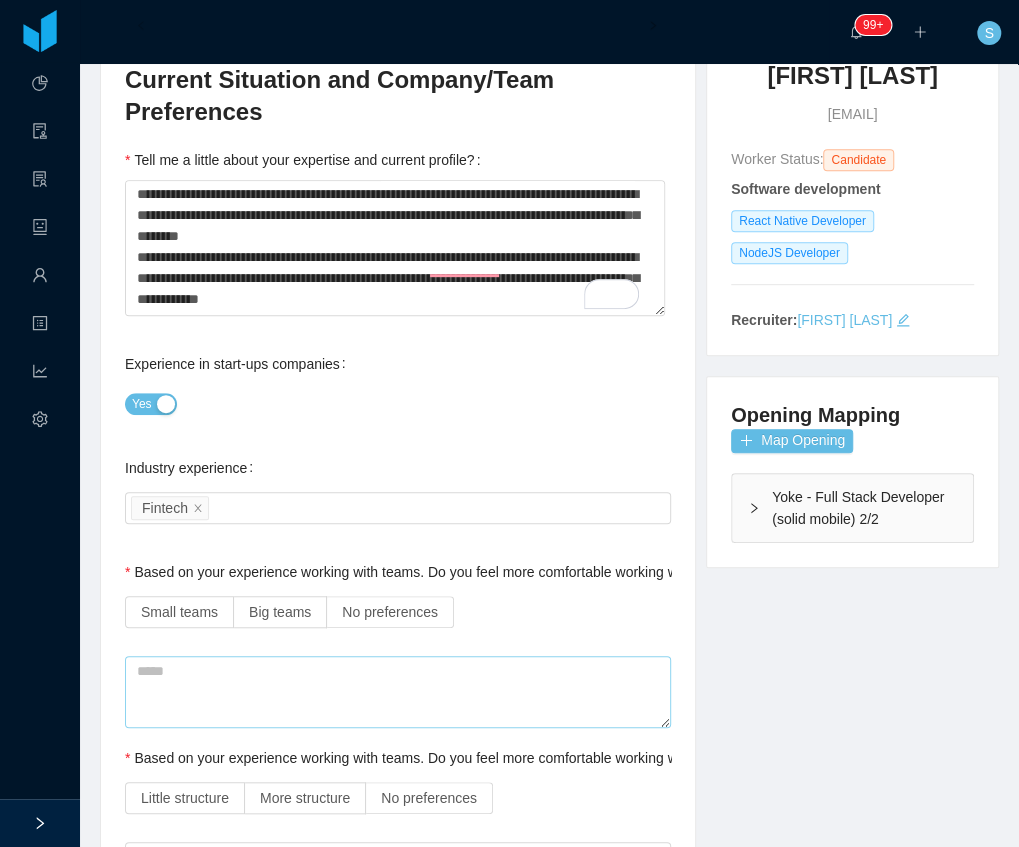scroll, scrollTop: 400, scrollLeft: 0, axis: vertical 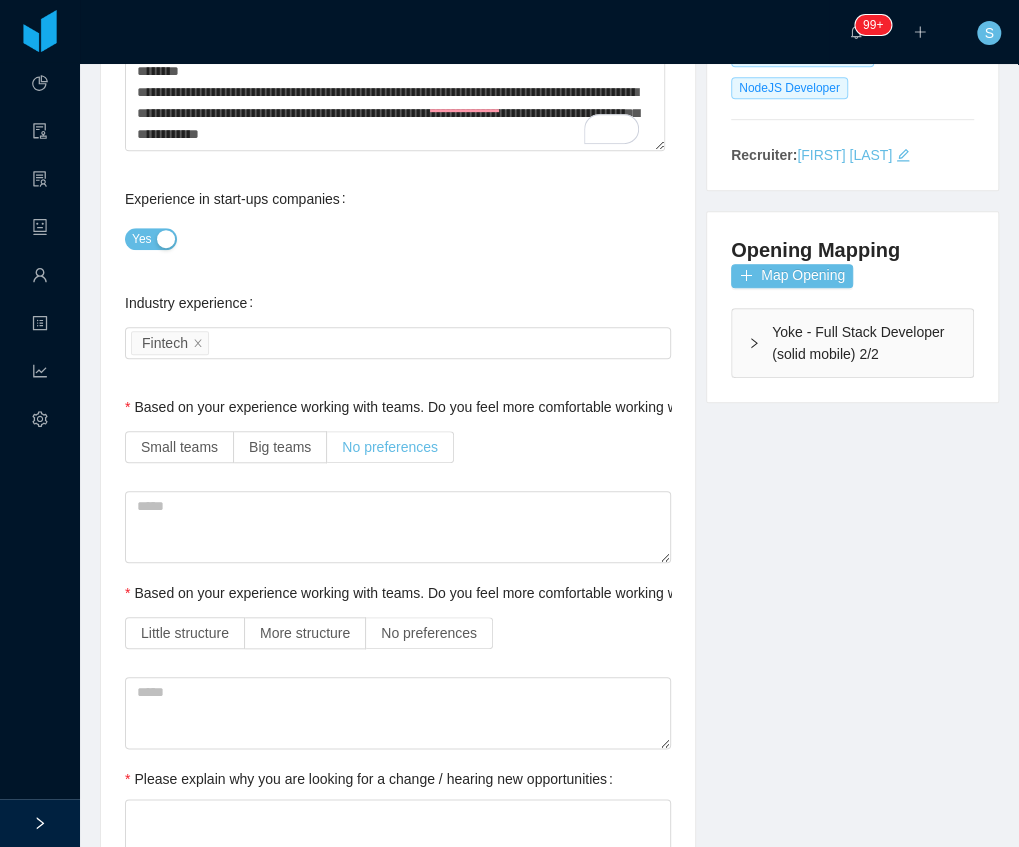 click on "No preferences" at bounding box center (390, 447) 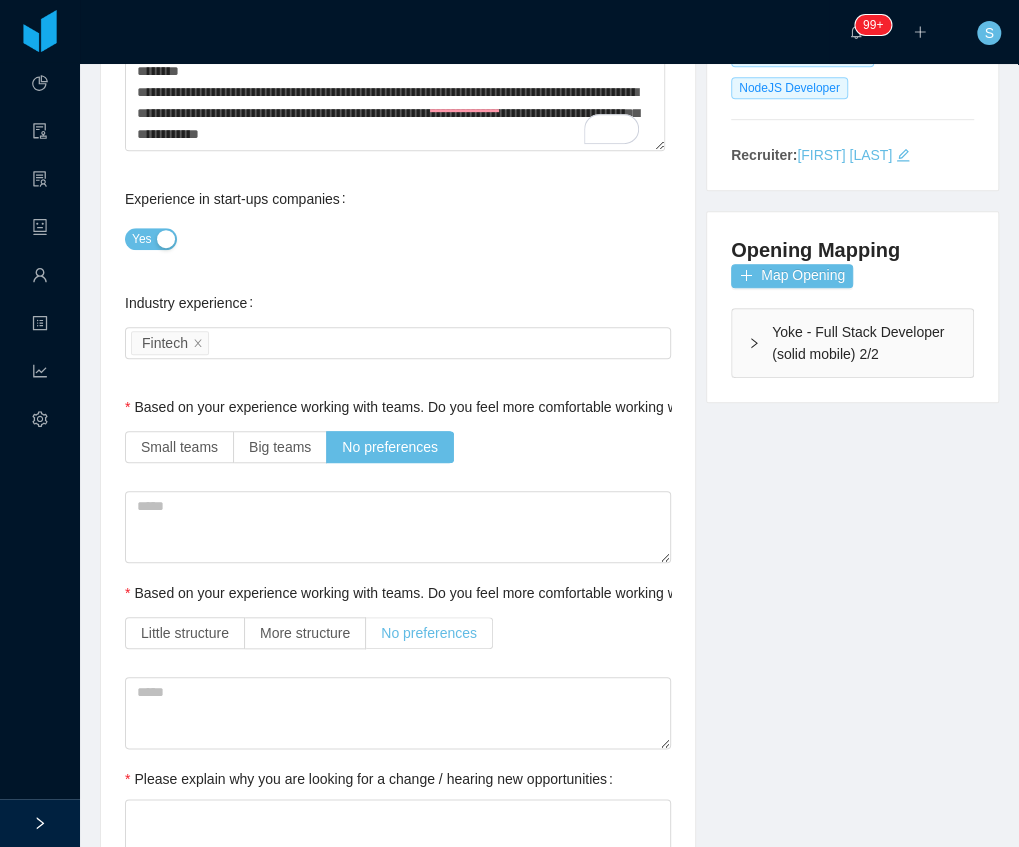 click on "No preferences" at bounding box center (429, 633) 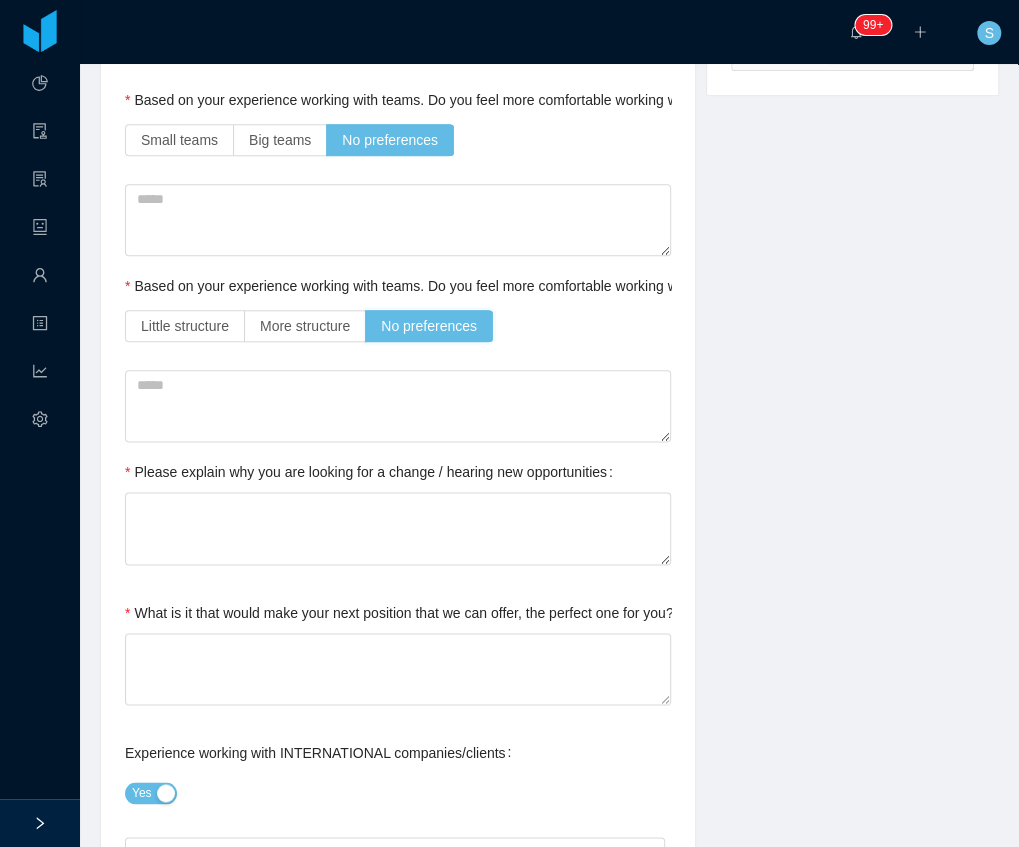 scroll, scrollTop: 733, scrollLeft: 0, axis: vertical 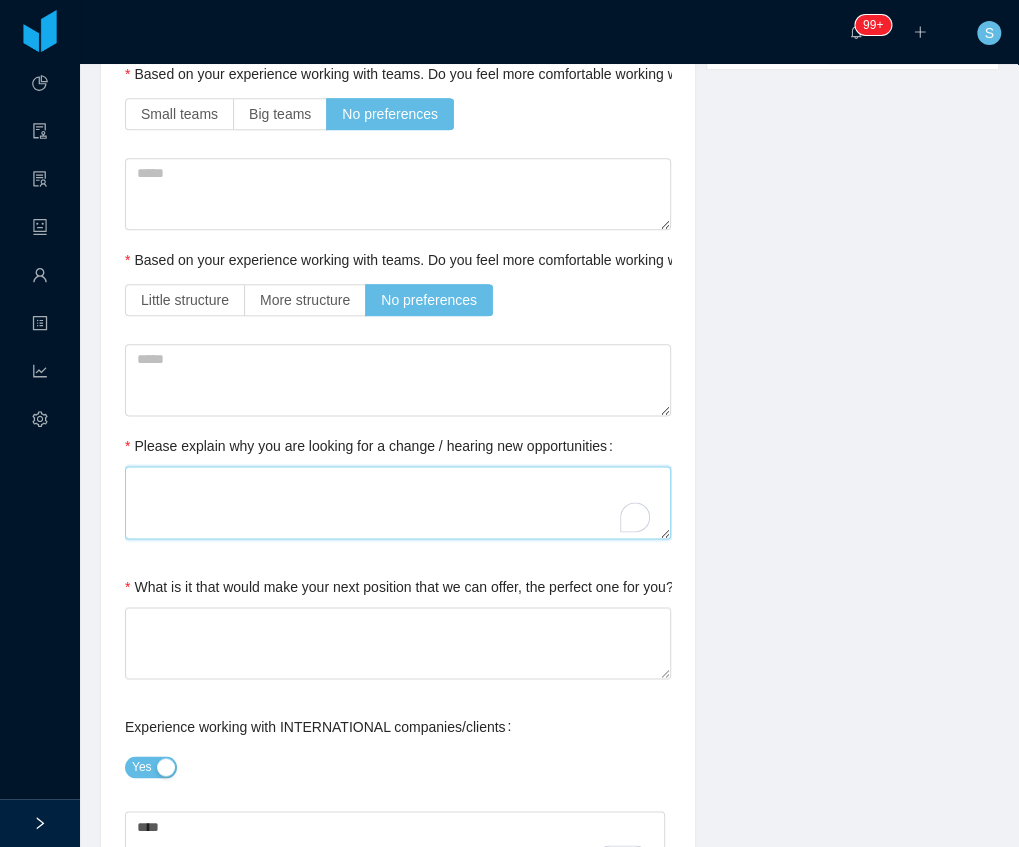 click on "Please explain why you are looking for a change / hearing new opportunities" at bounding box center [398, 502] 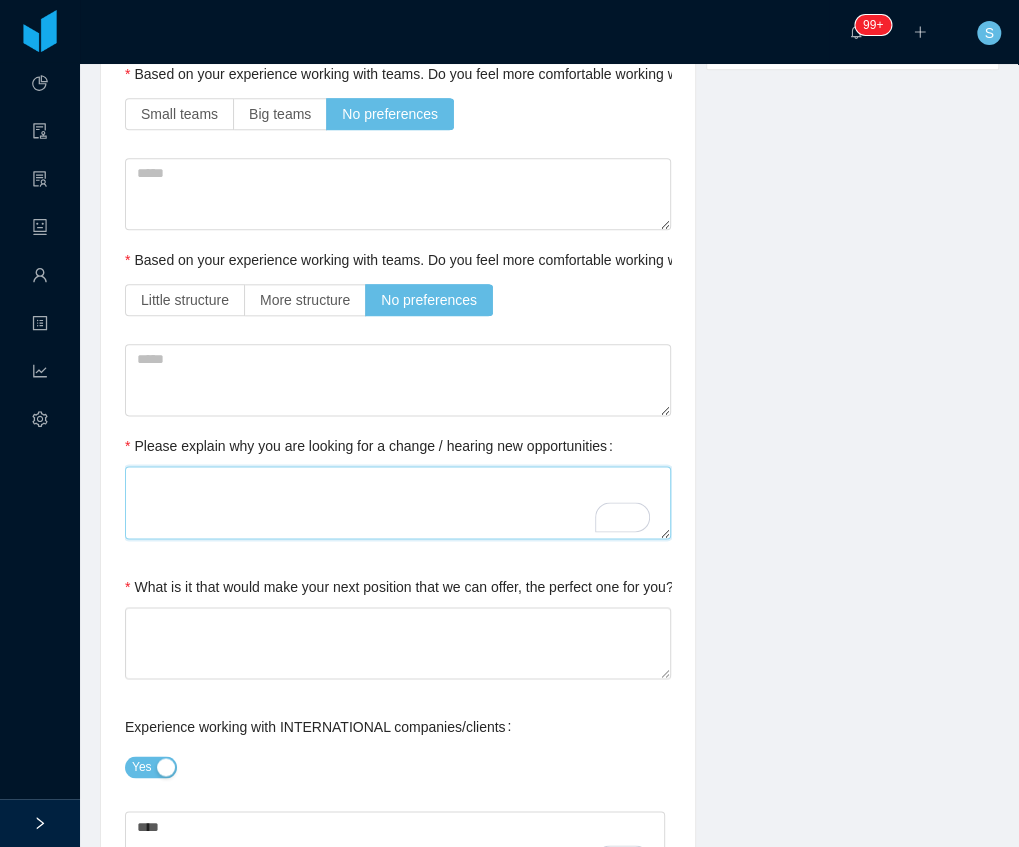 scroll, scrollTop: 456, scrollLeft: 0, axis: vertical 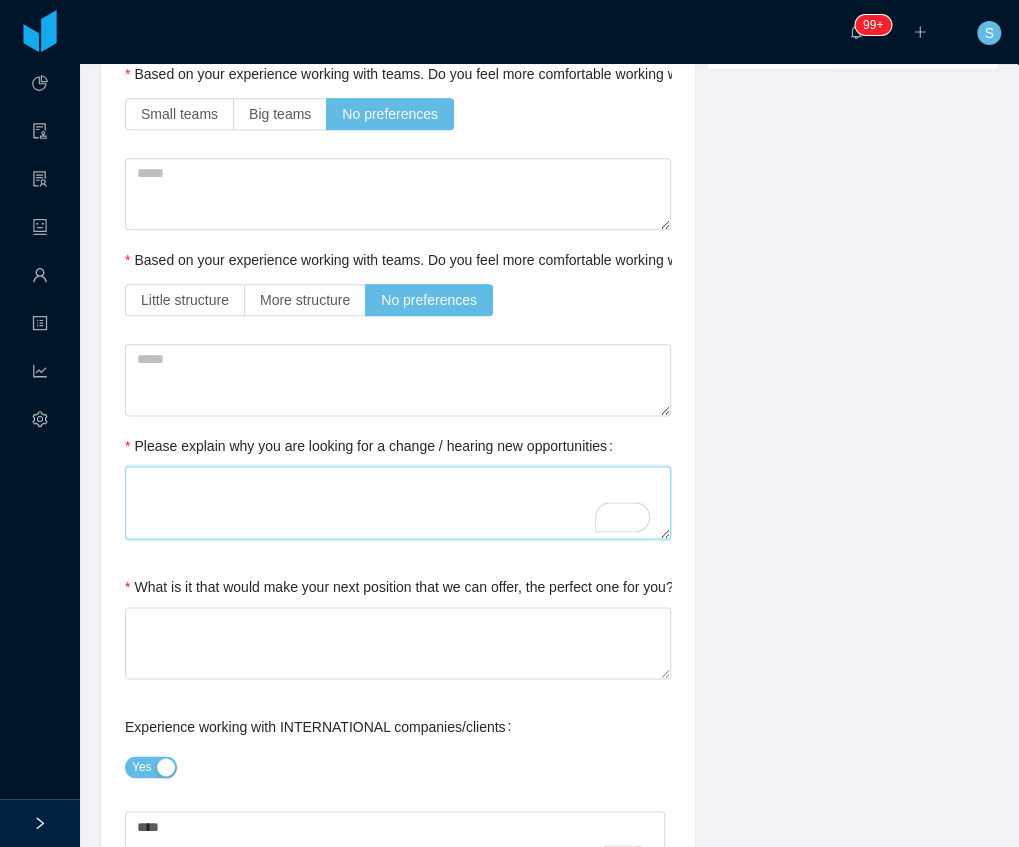click on "Please explain why you are looking for a change / hearing new opportunities" at bounding box center (398, 502) 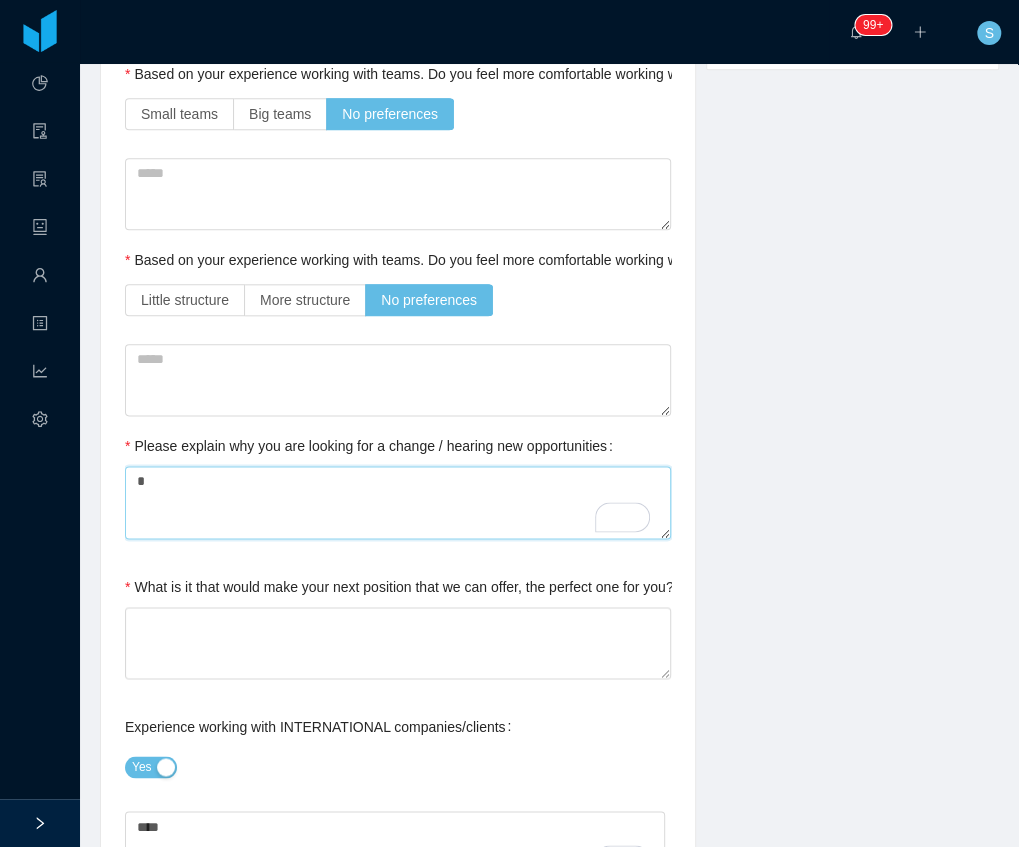 type on "**" 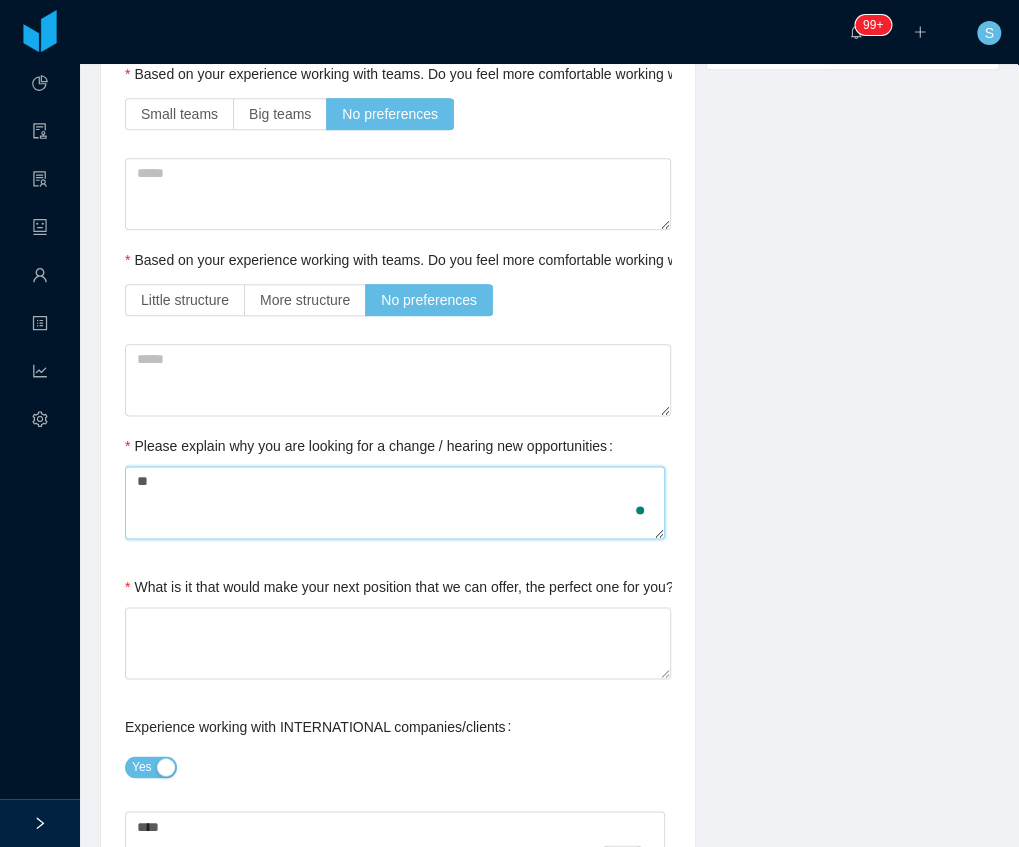 type on "**" 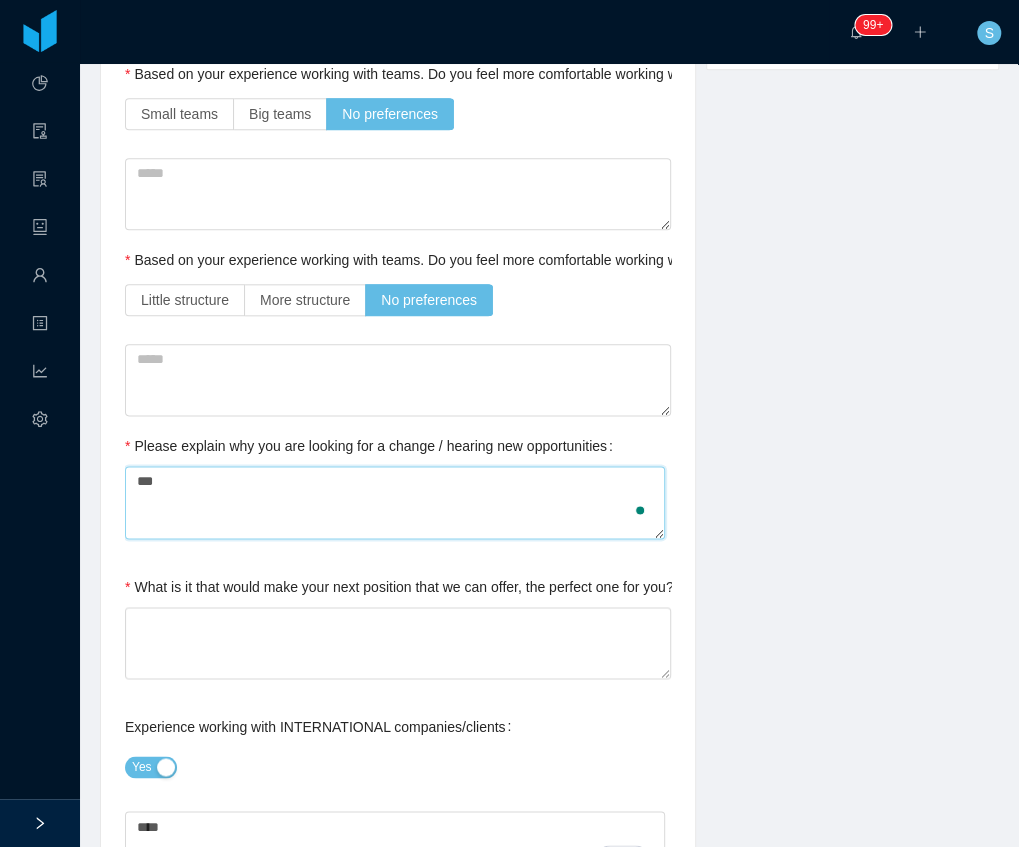 type on "****" 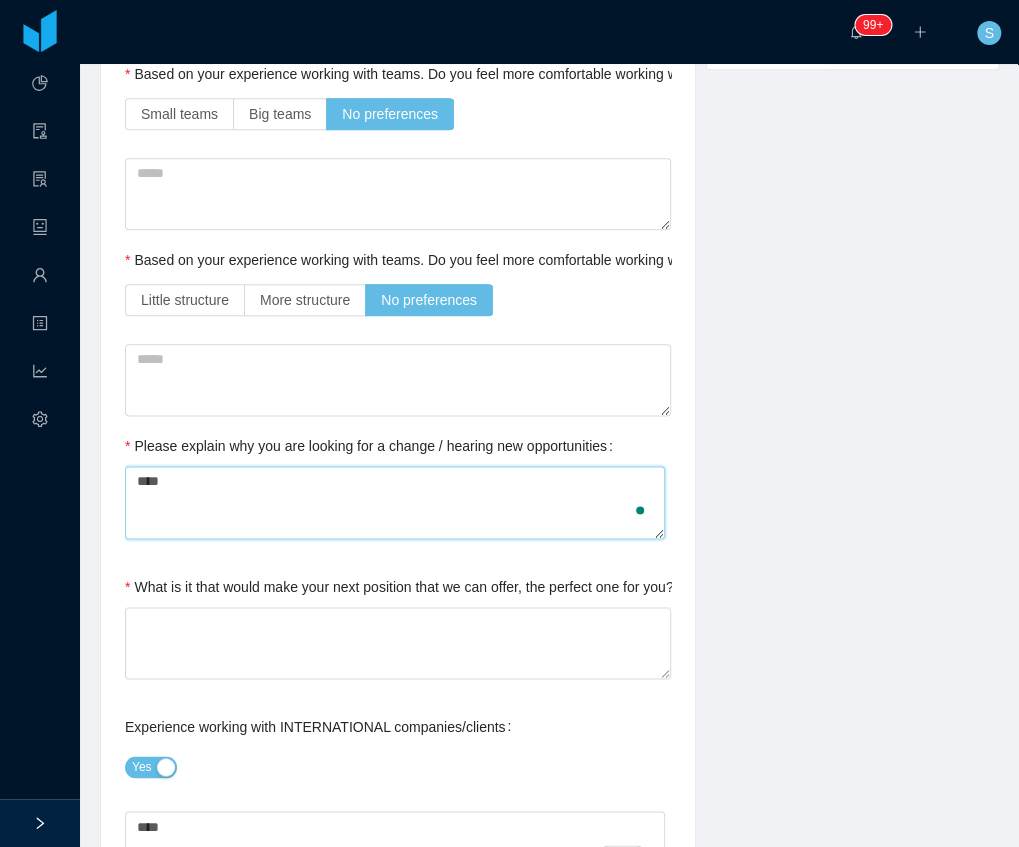 type on "*****" 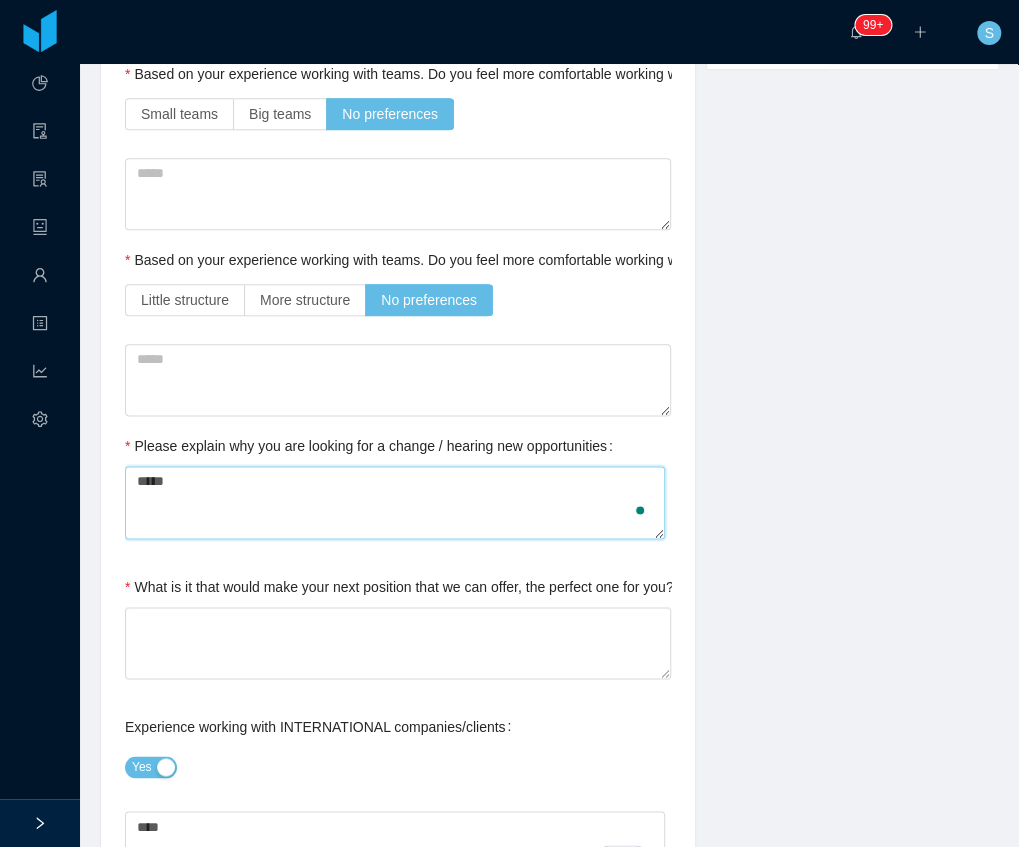 type 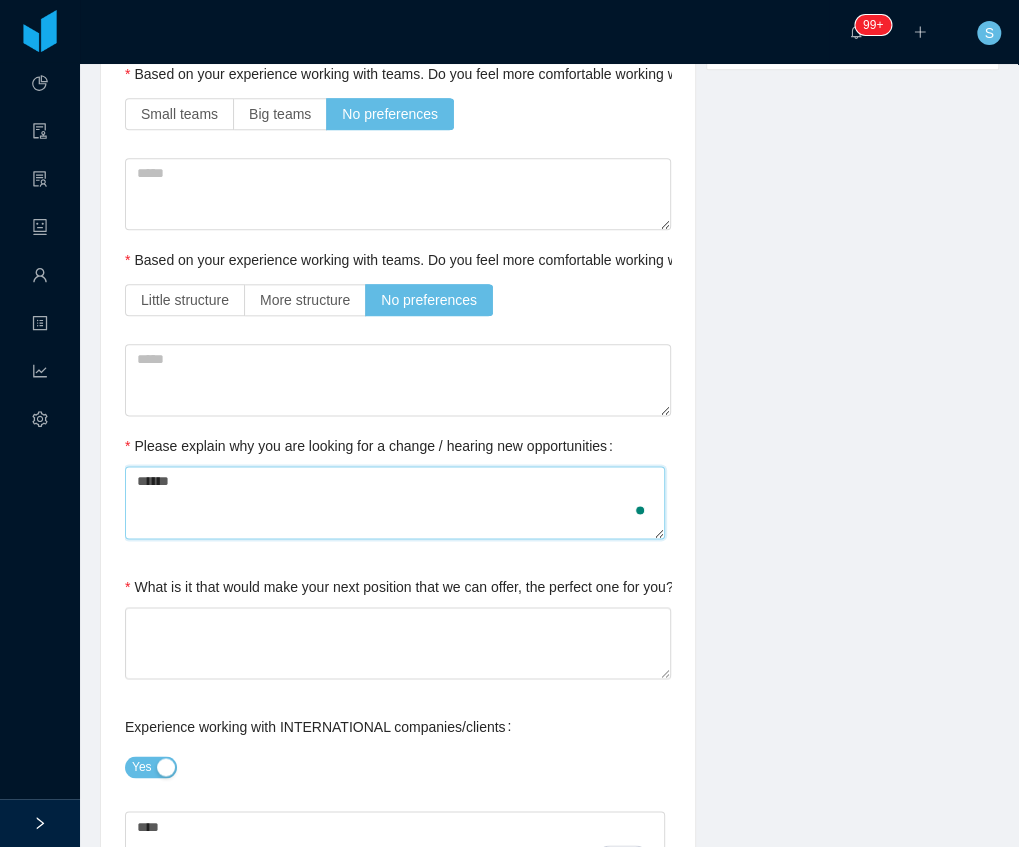 type on "*******" 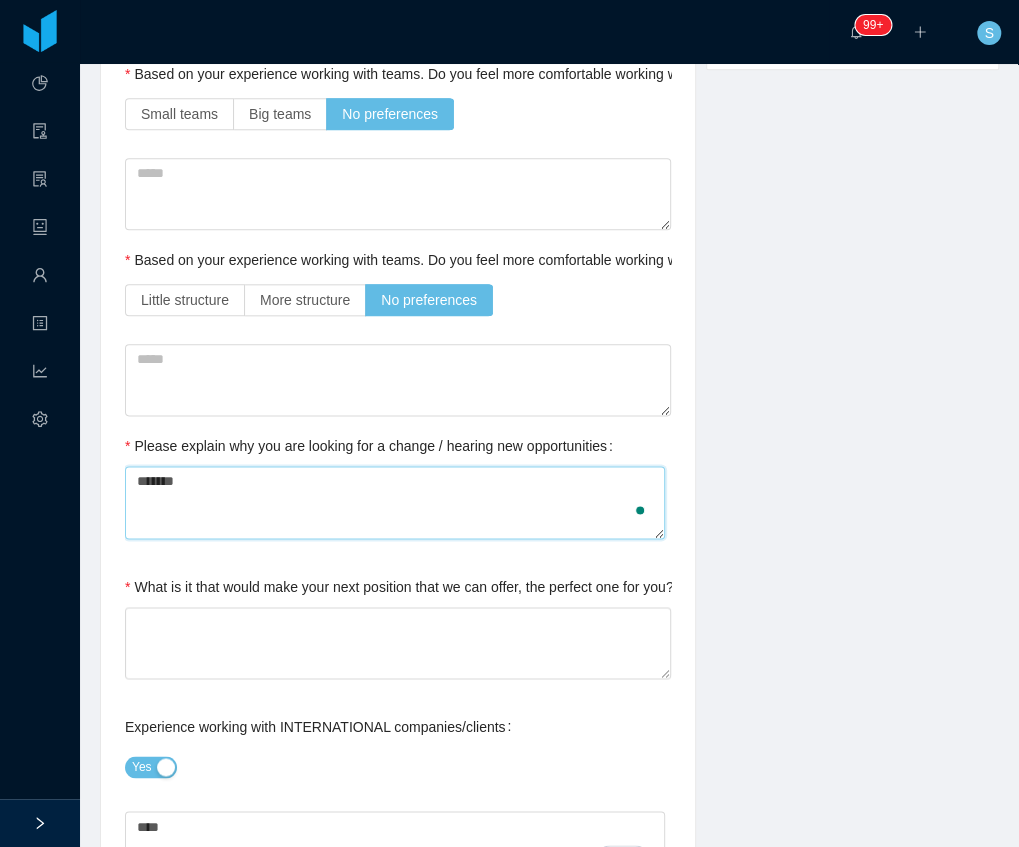 type on "********" 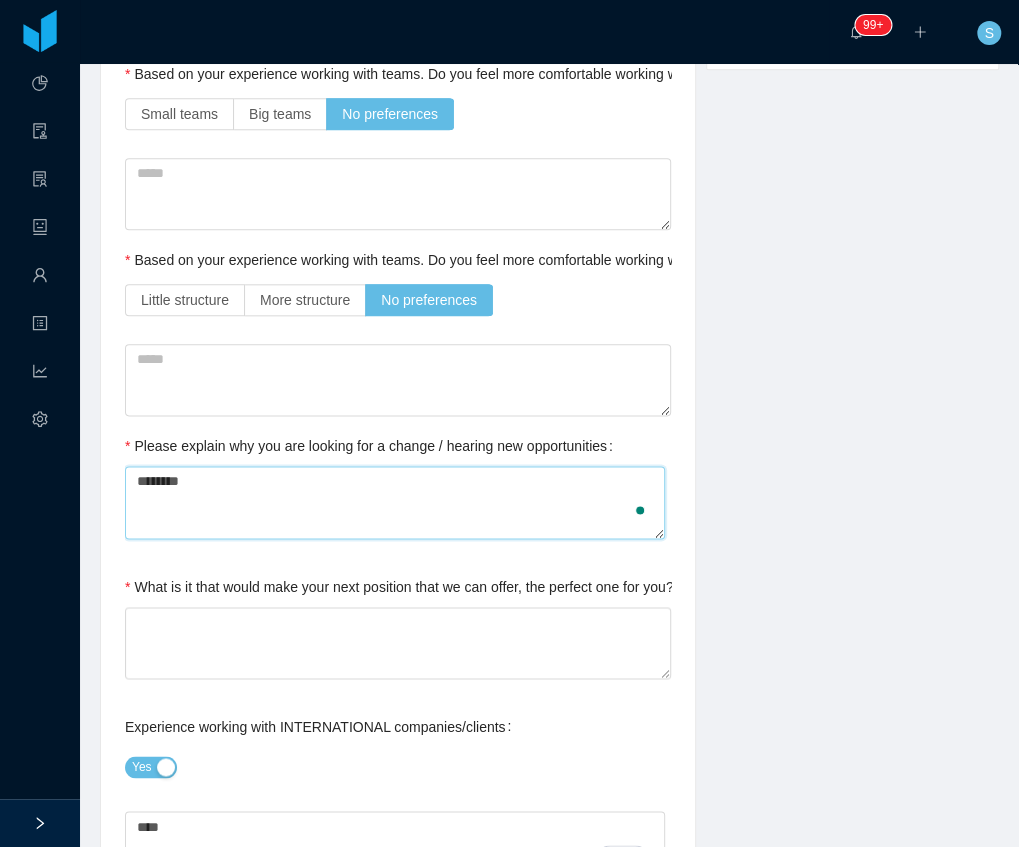 type on "*********" 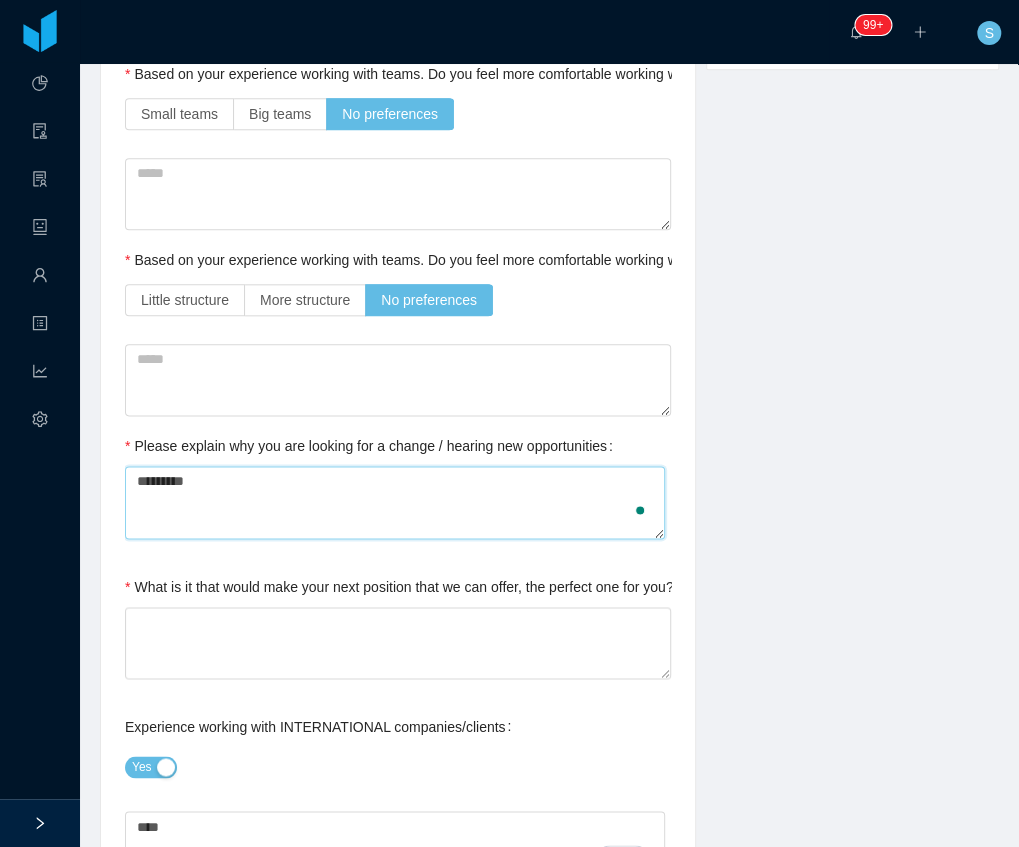 type on "**********" 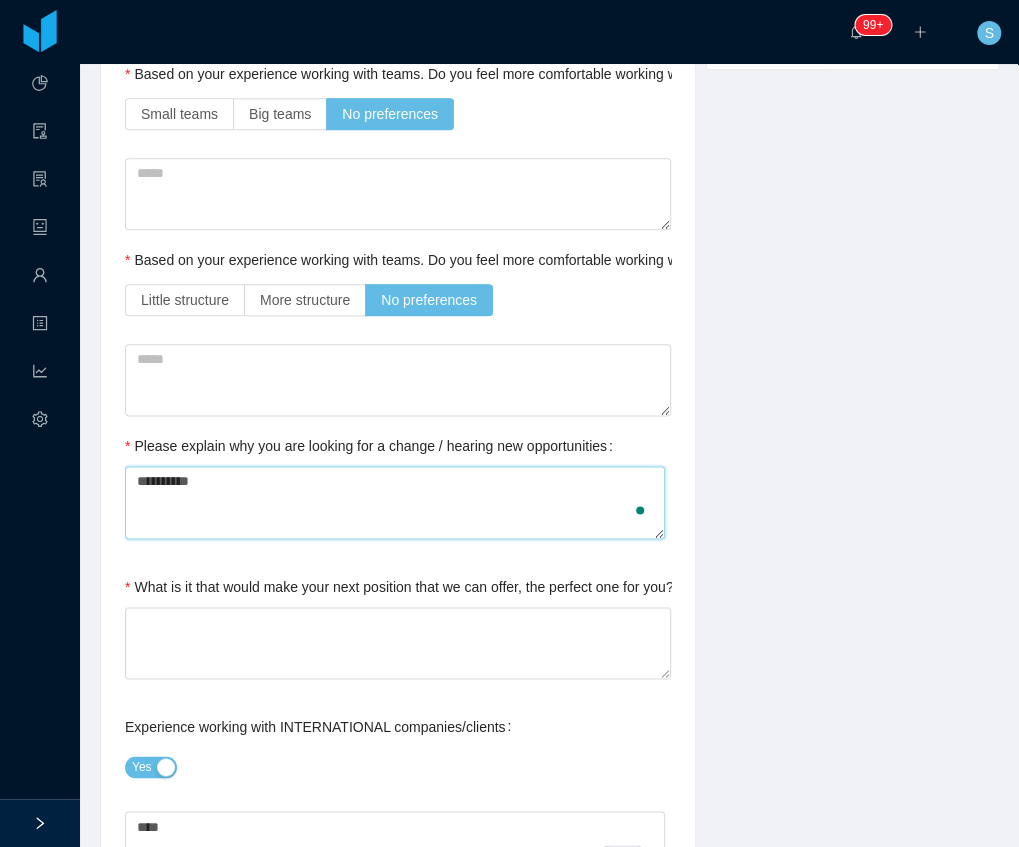 type on "**********" 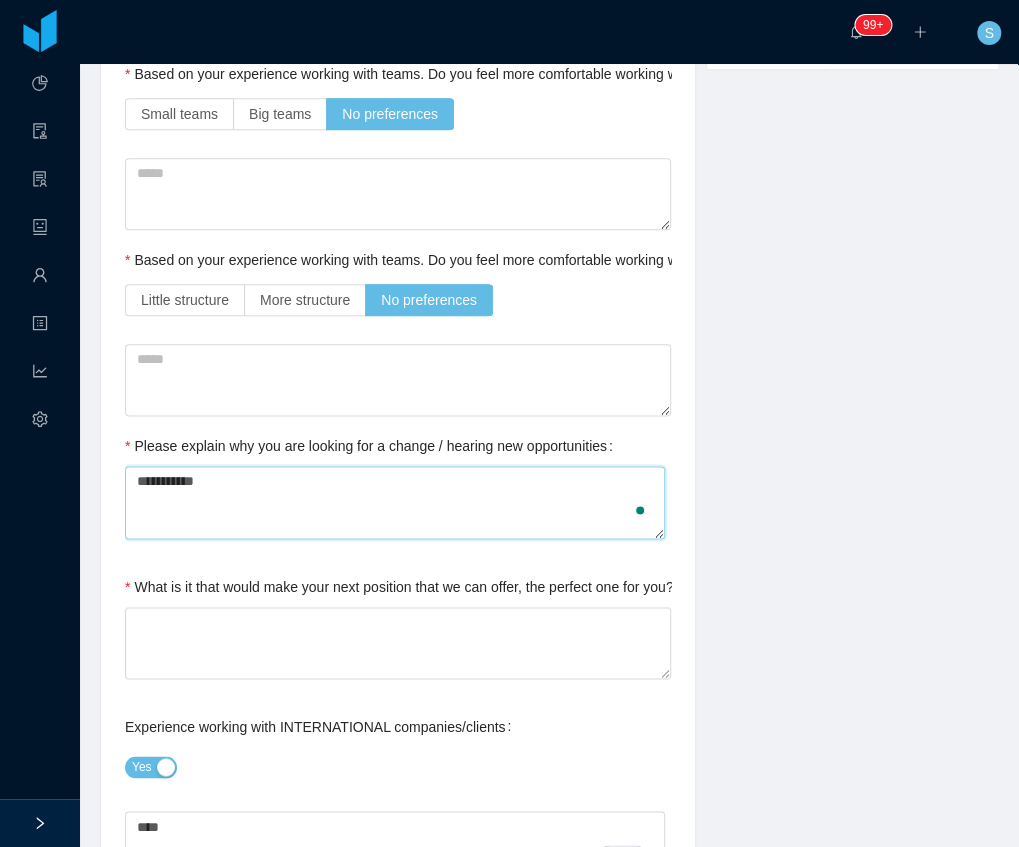 type on "**********" 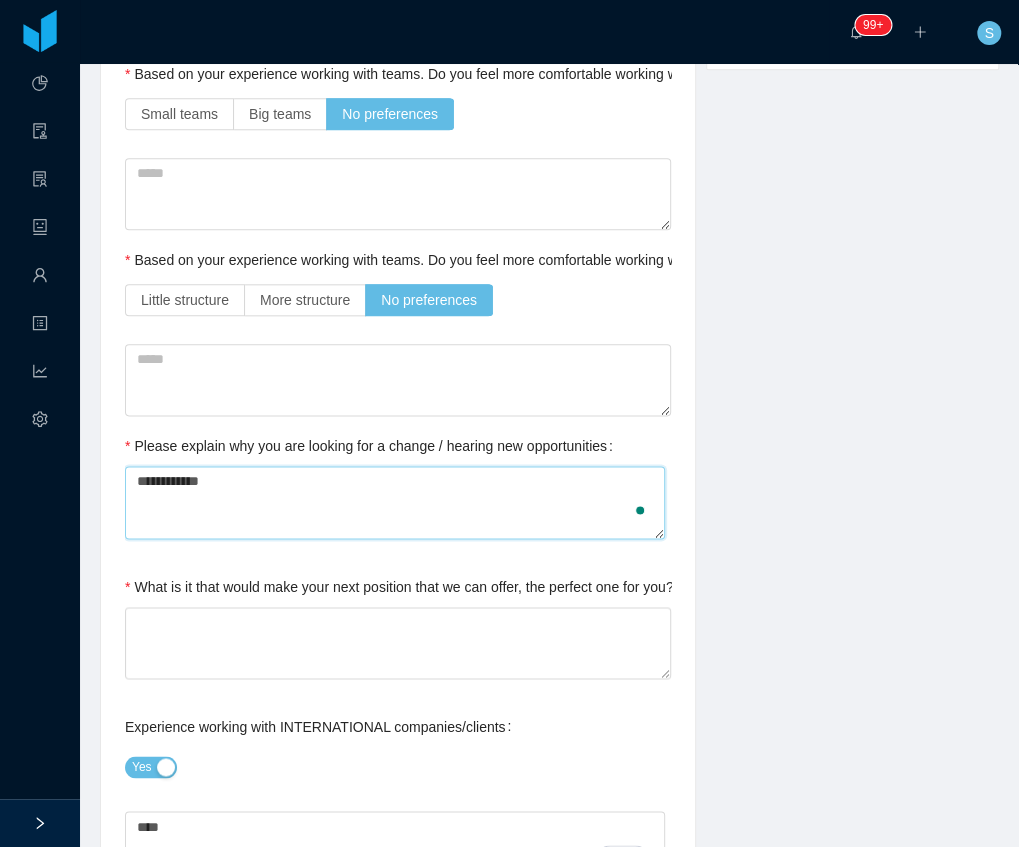 type on "**********" 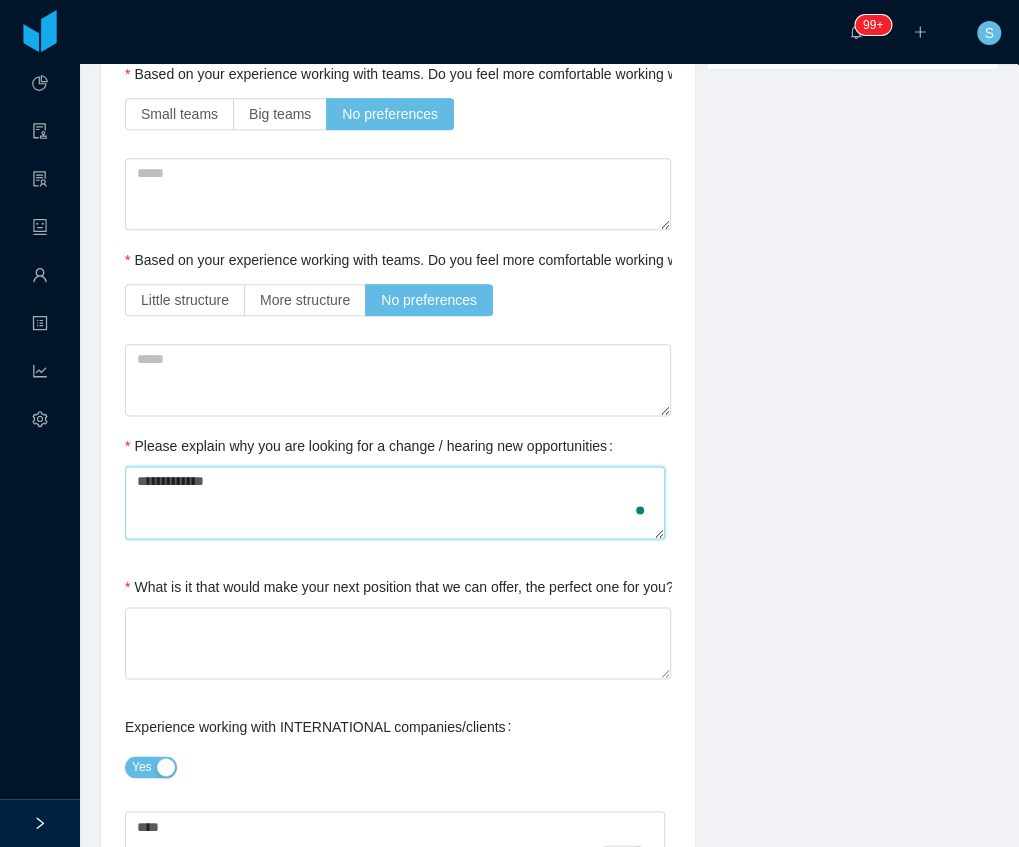 type on "**********" 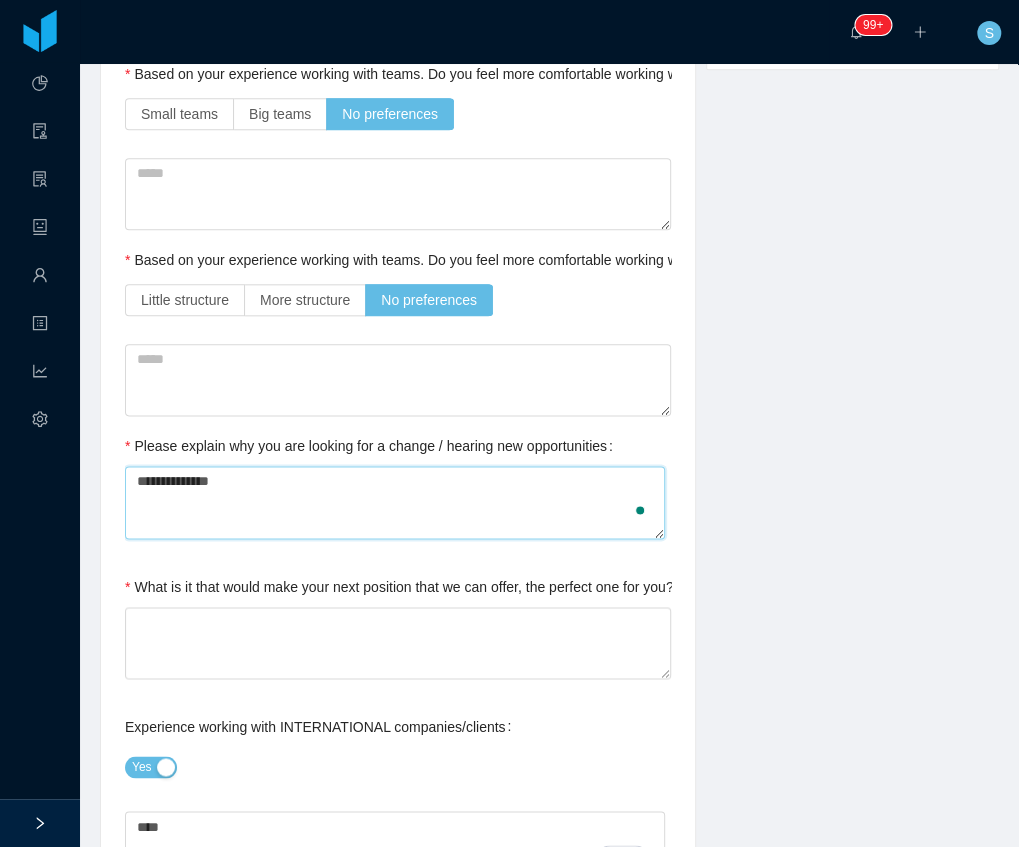 type on "**********" 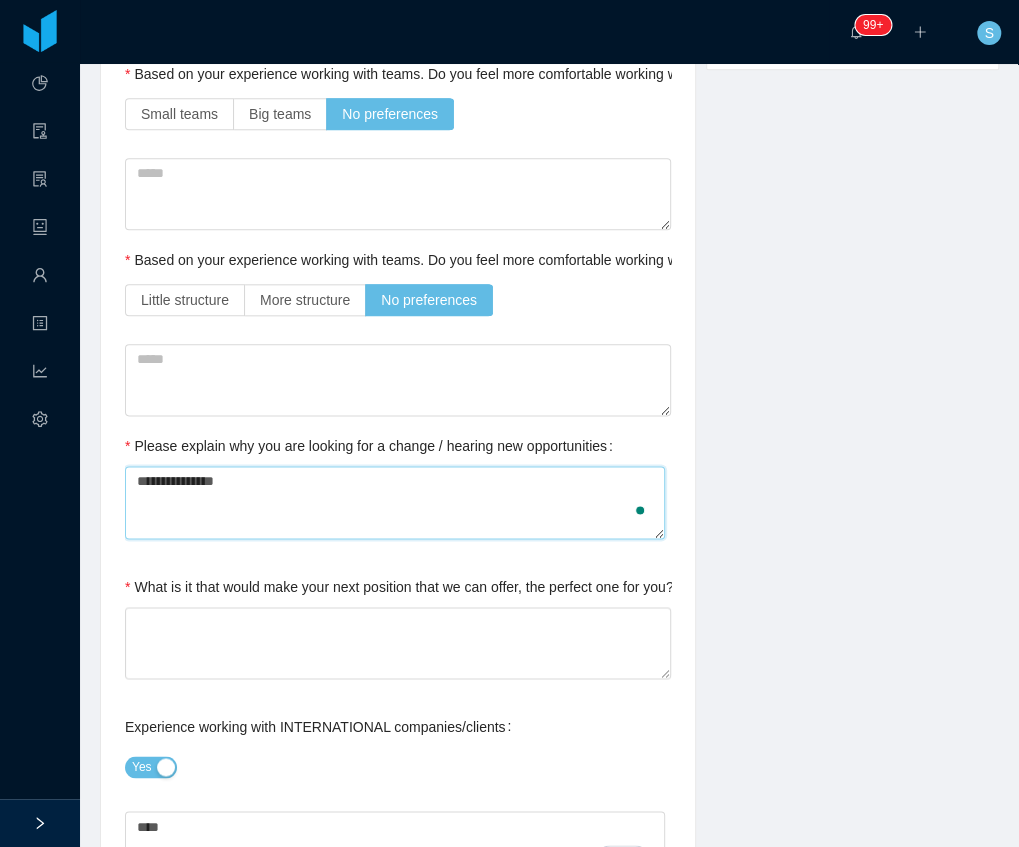 type on "**********" 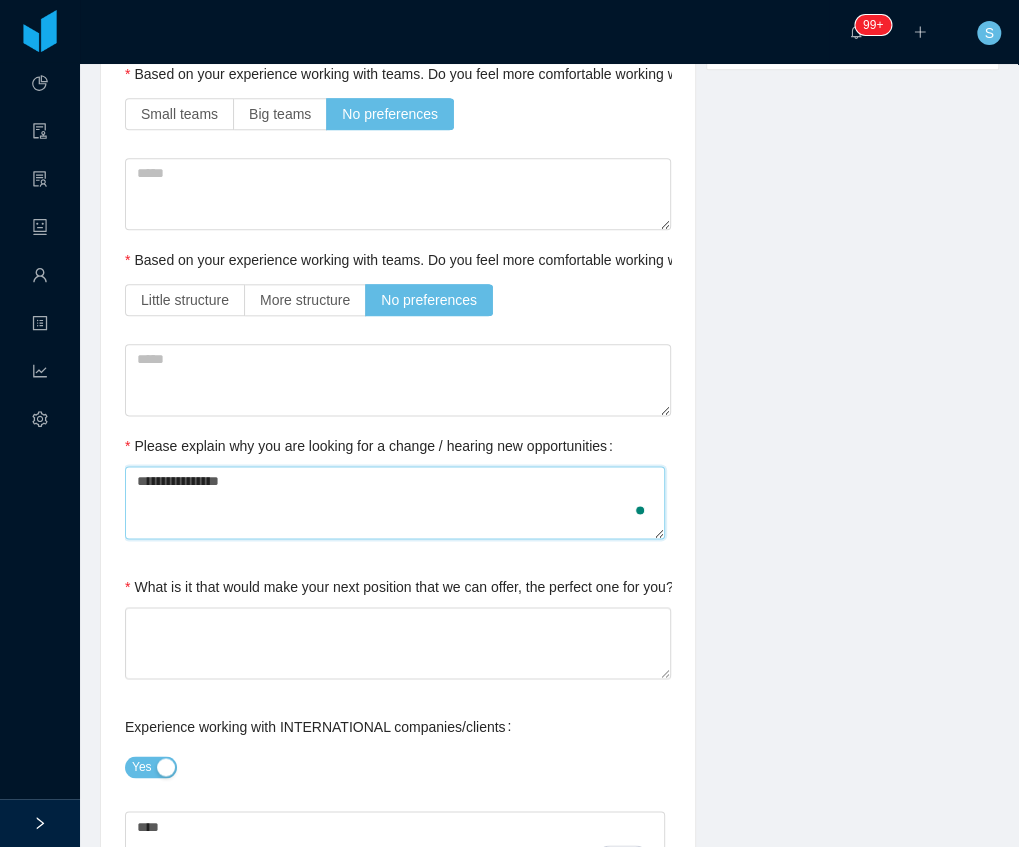 type on "**********" 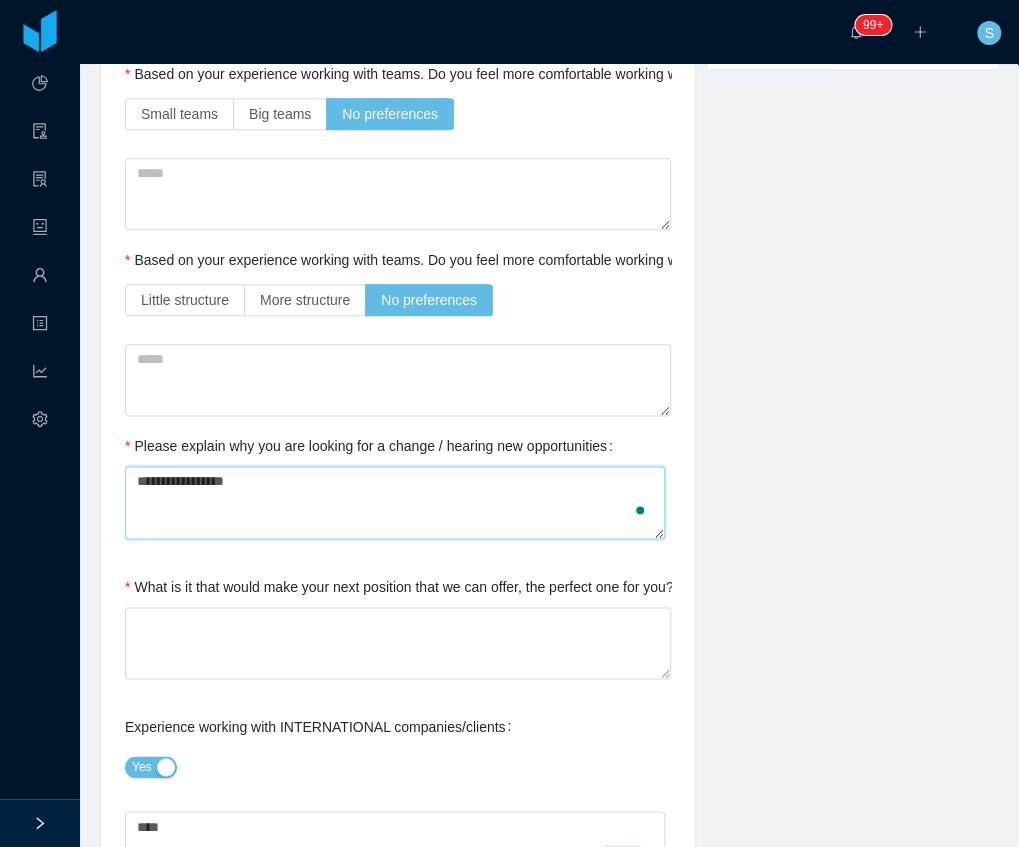 type on "**********" 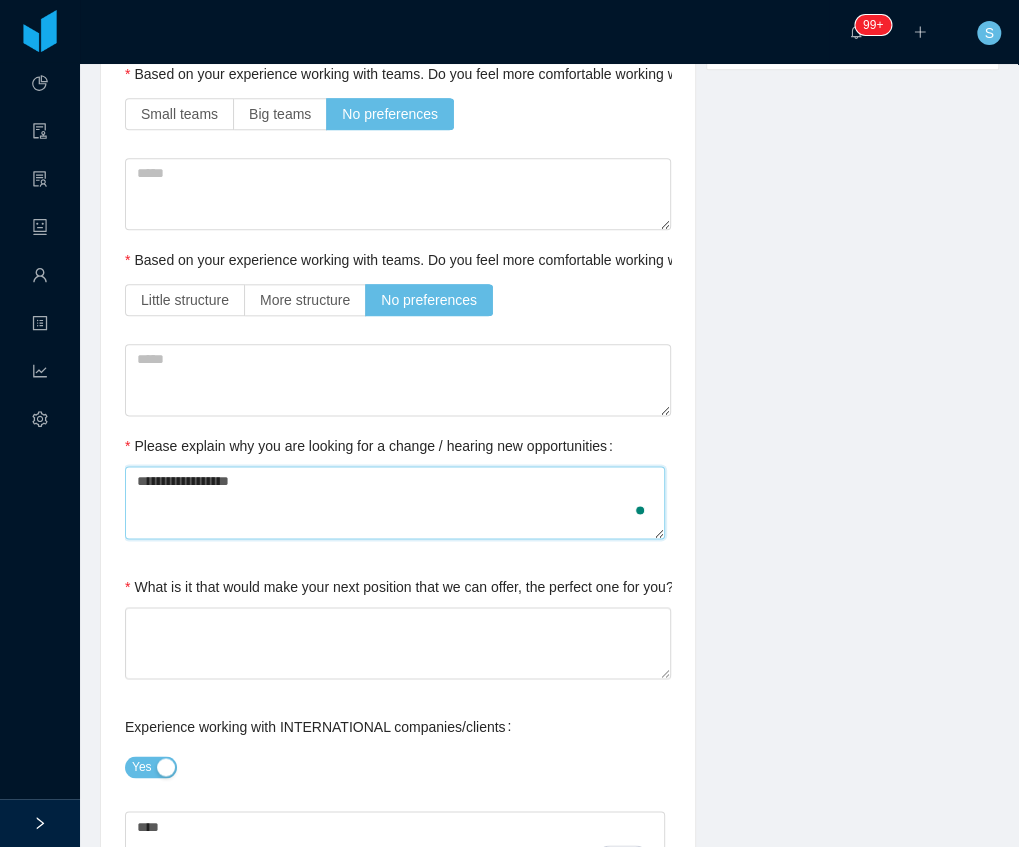 type on "**********" 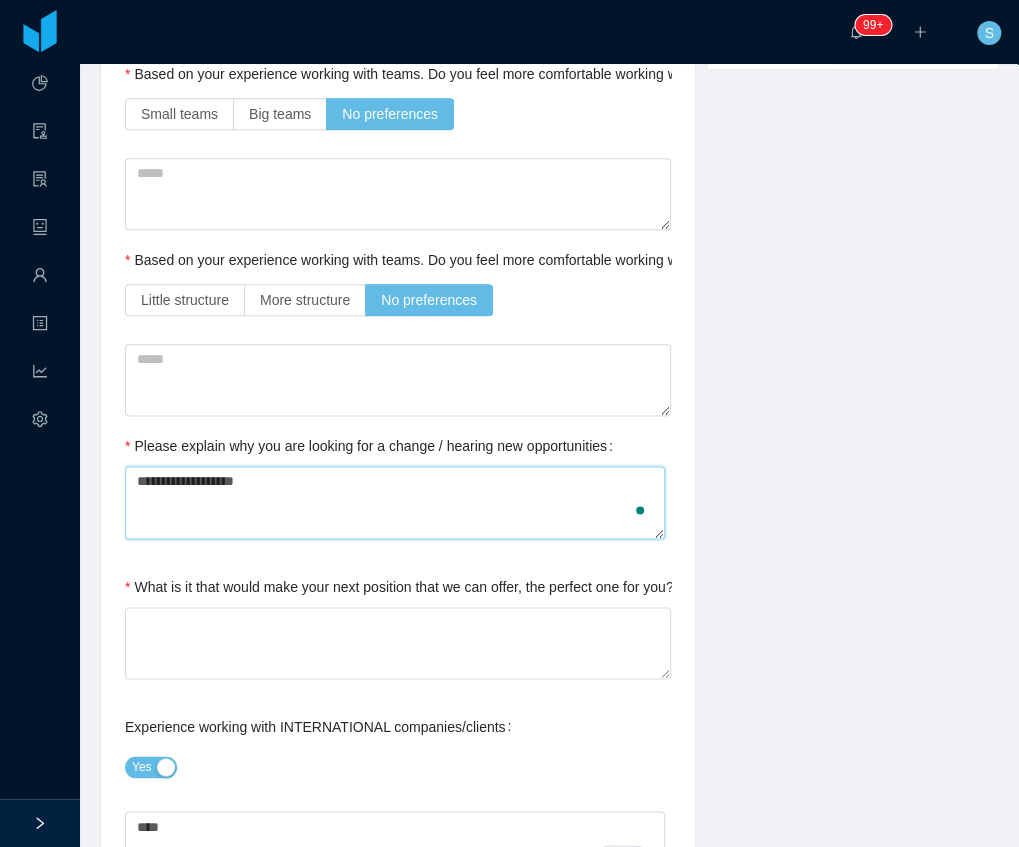 type on "**********" 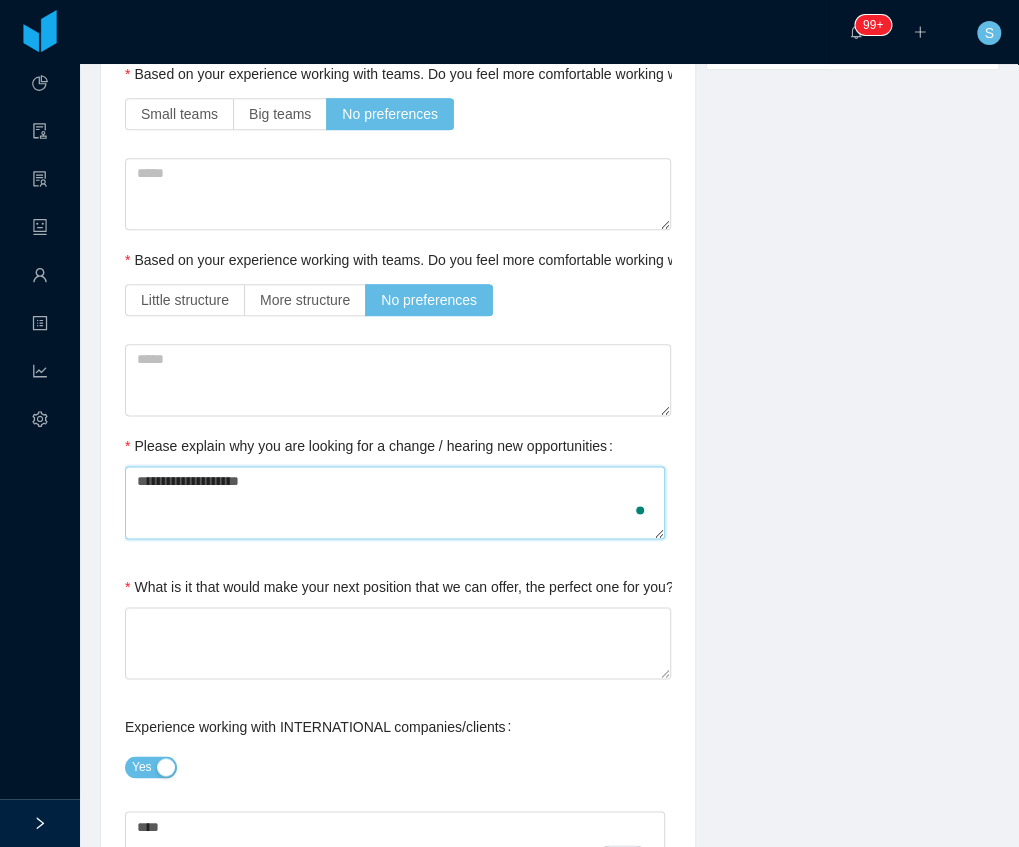 type on "**********" 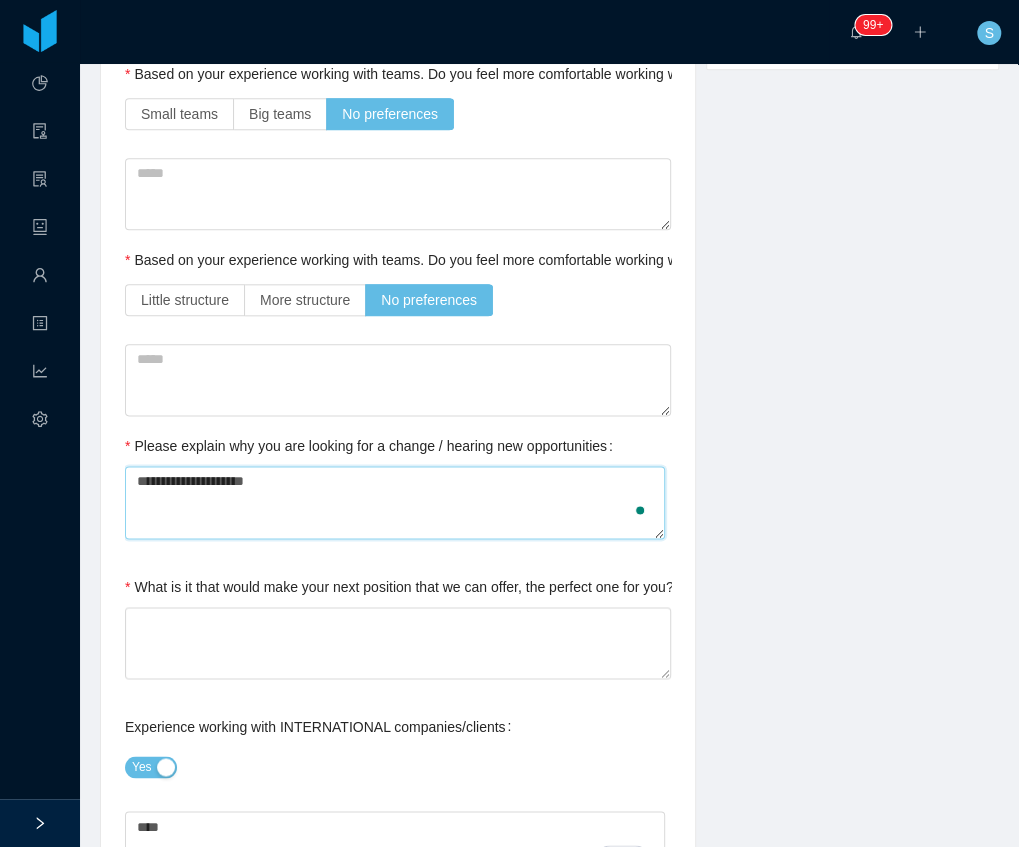 type on "**********" 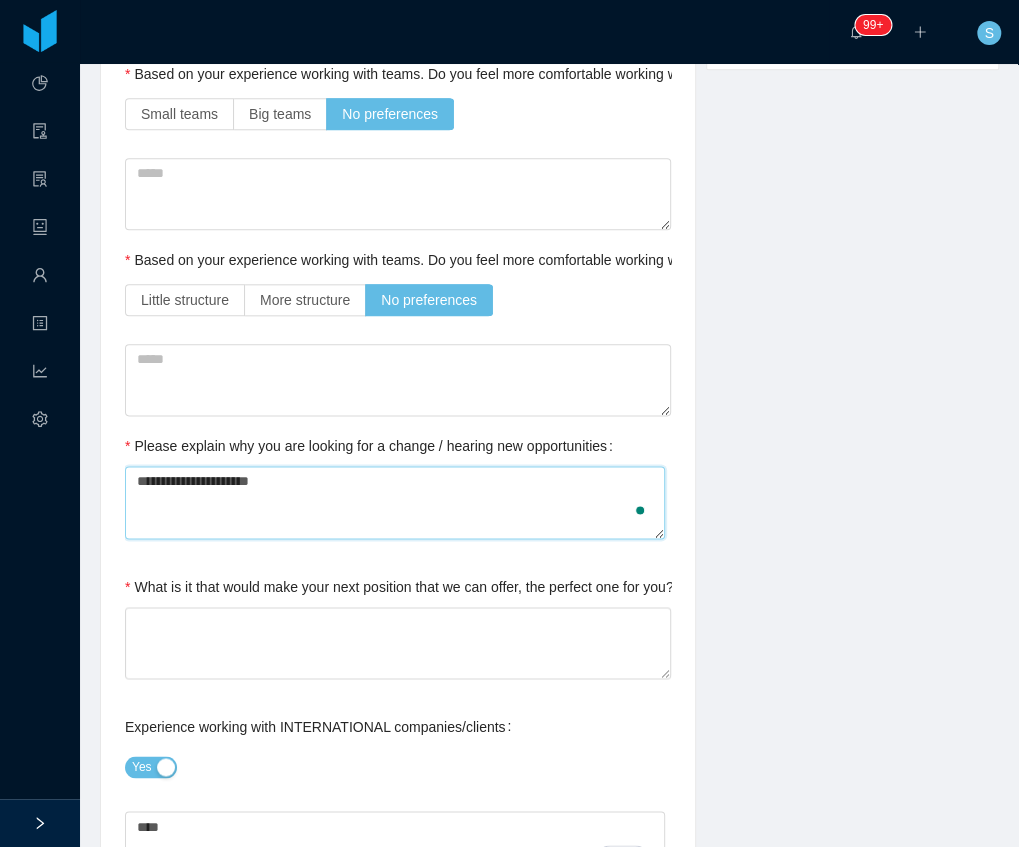 type on "**********" 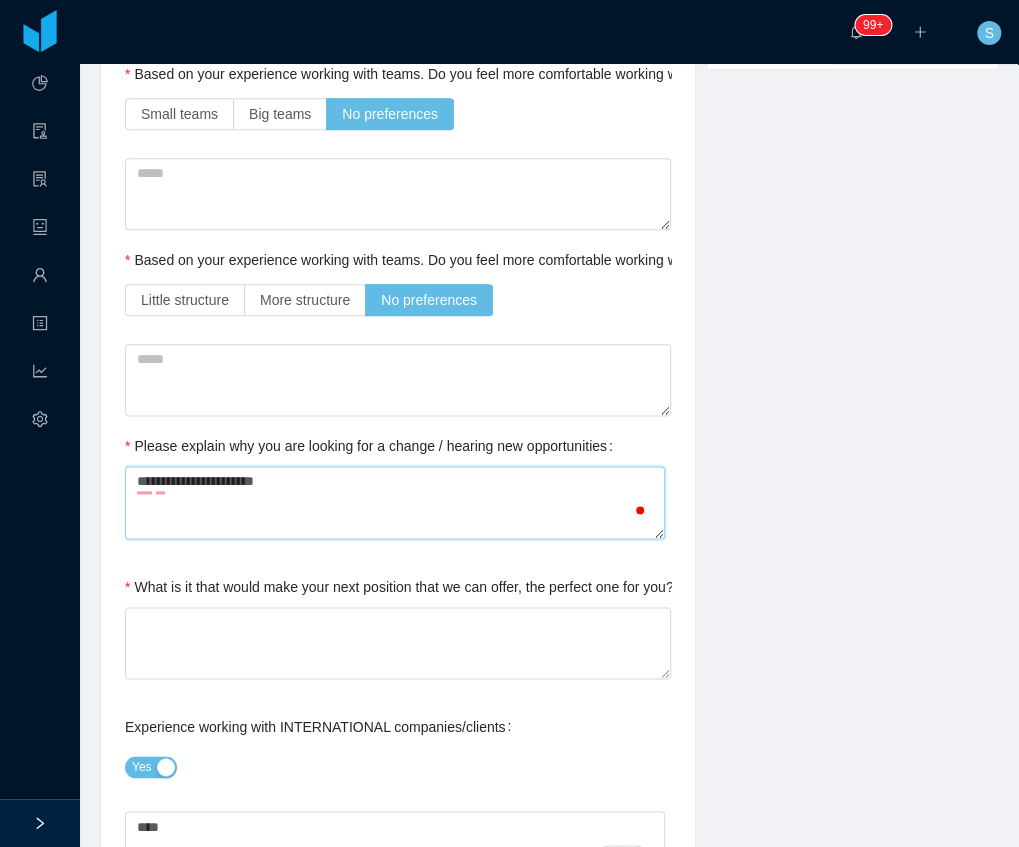 type on "**********" 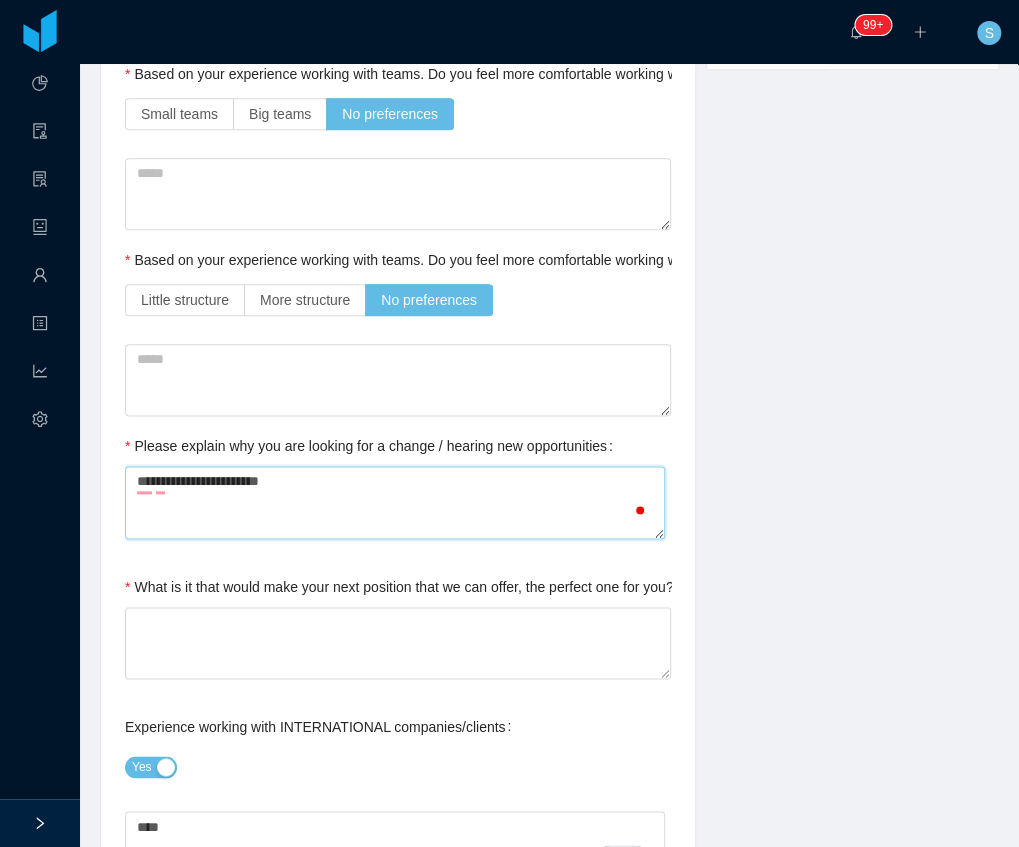 type on "**********" 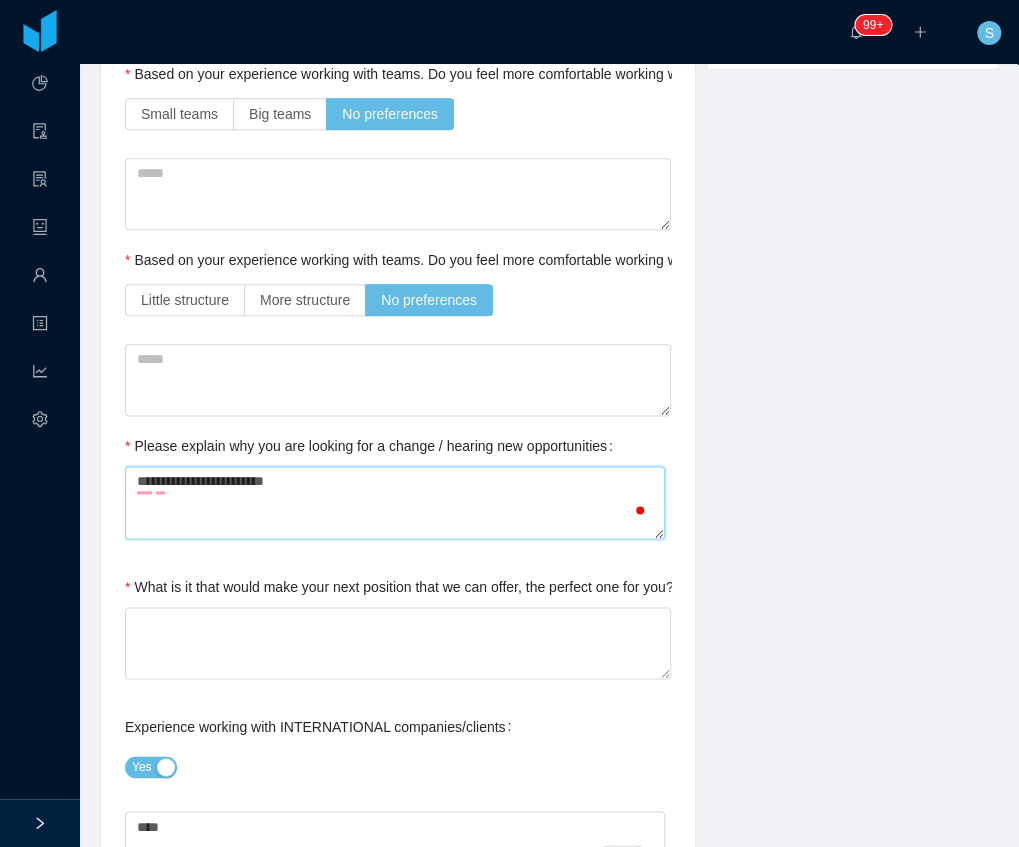 type on "**********" 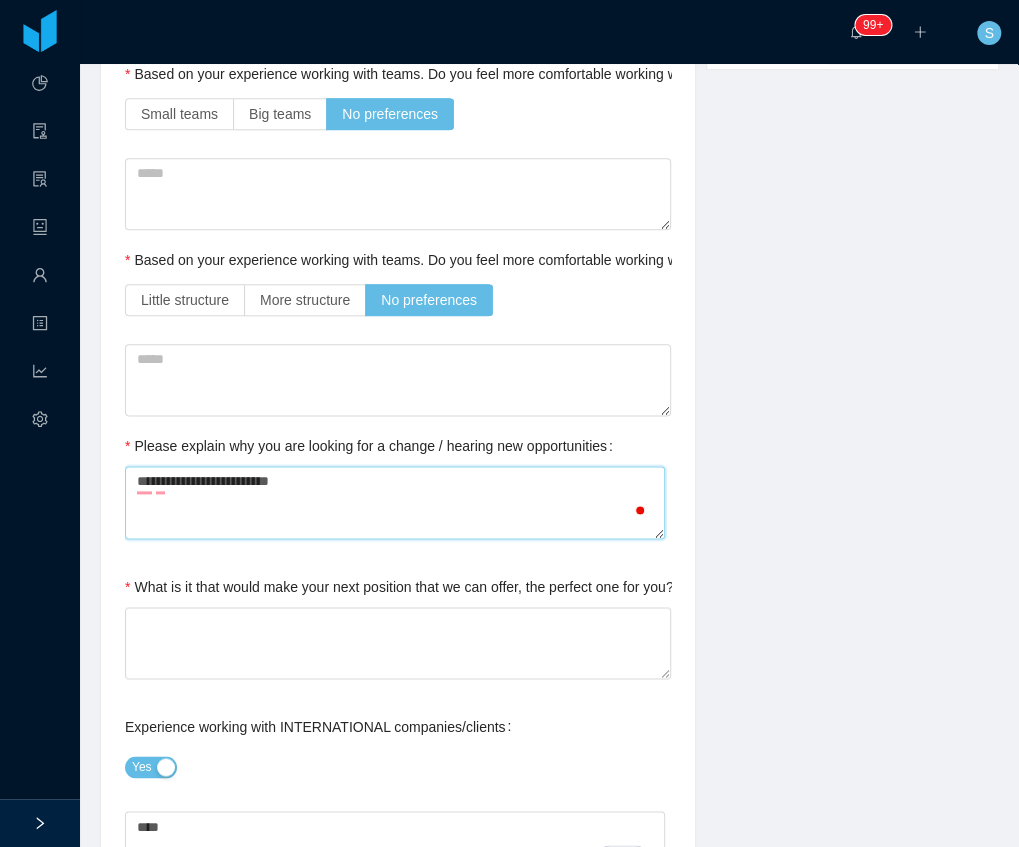 type on "**********" 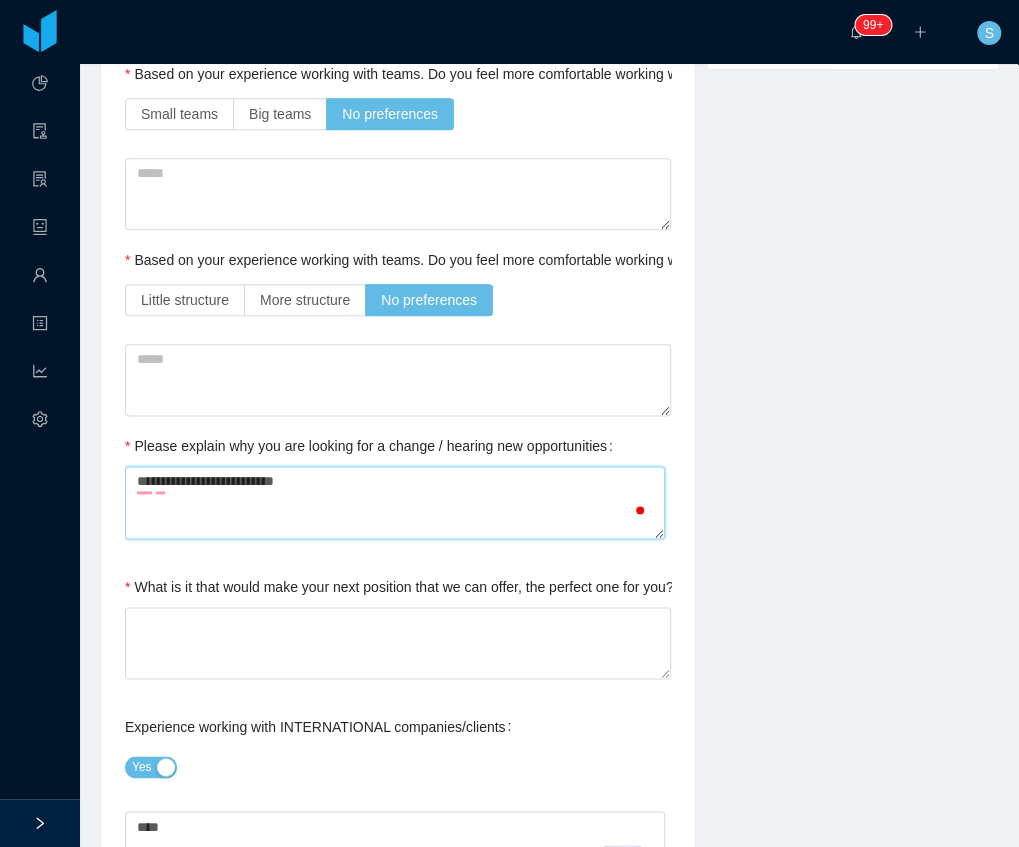 type 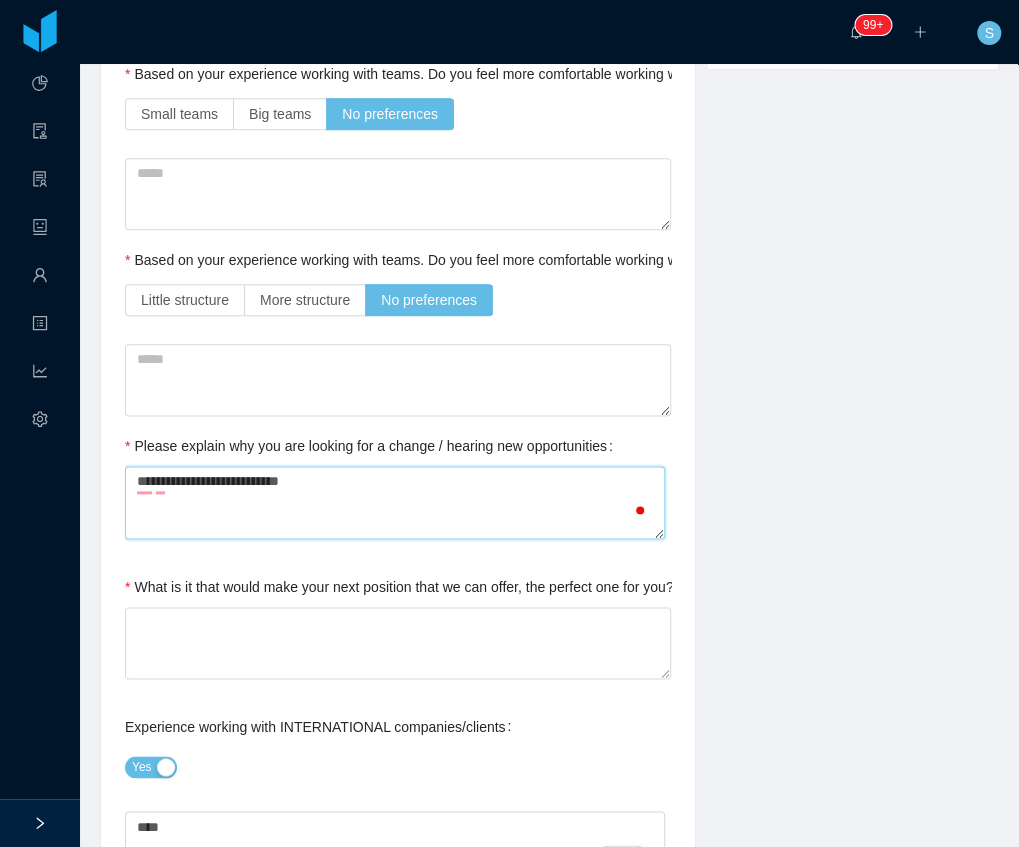 type on "**********" 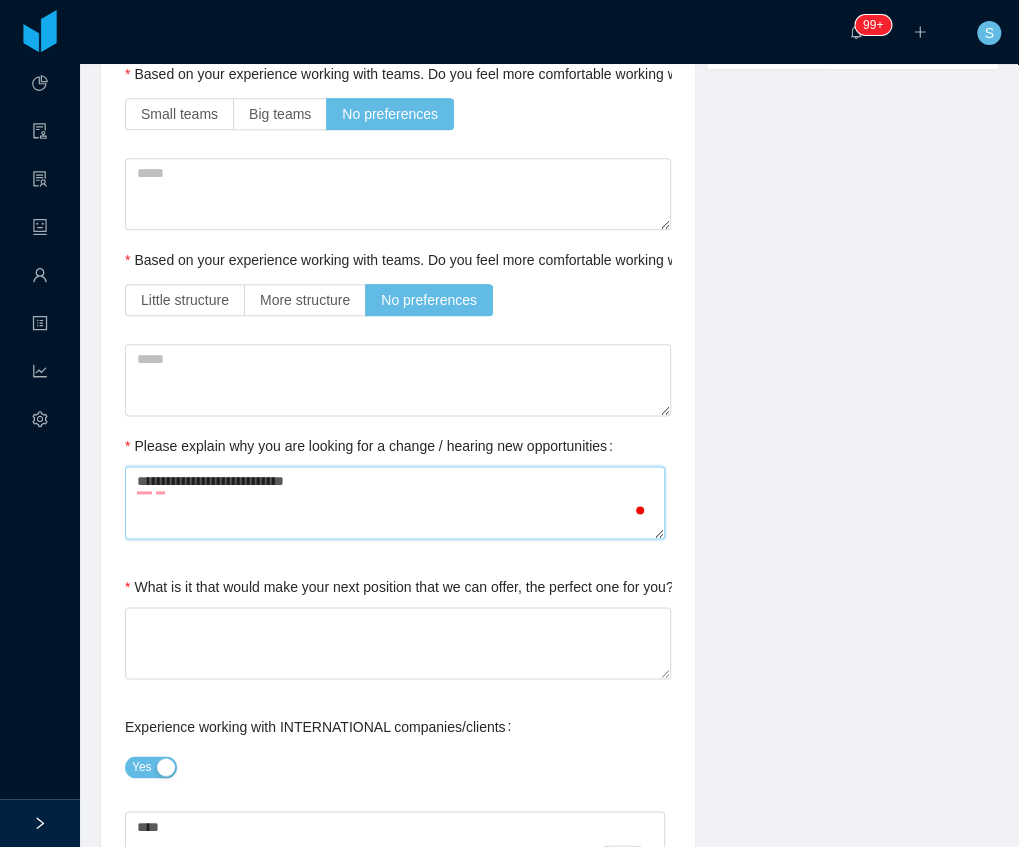 type on "**********" 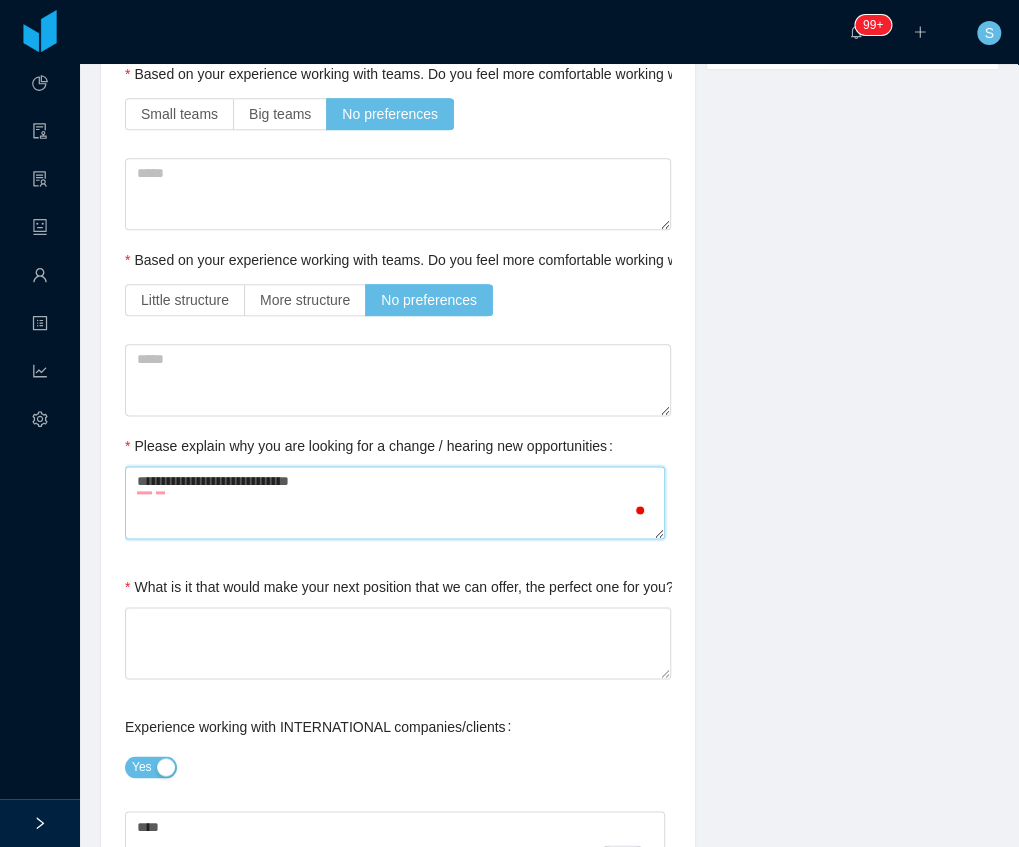 type on "**********" 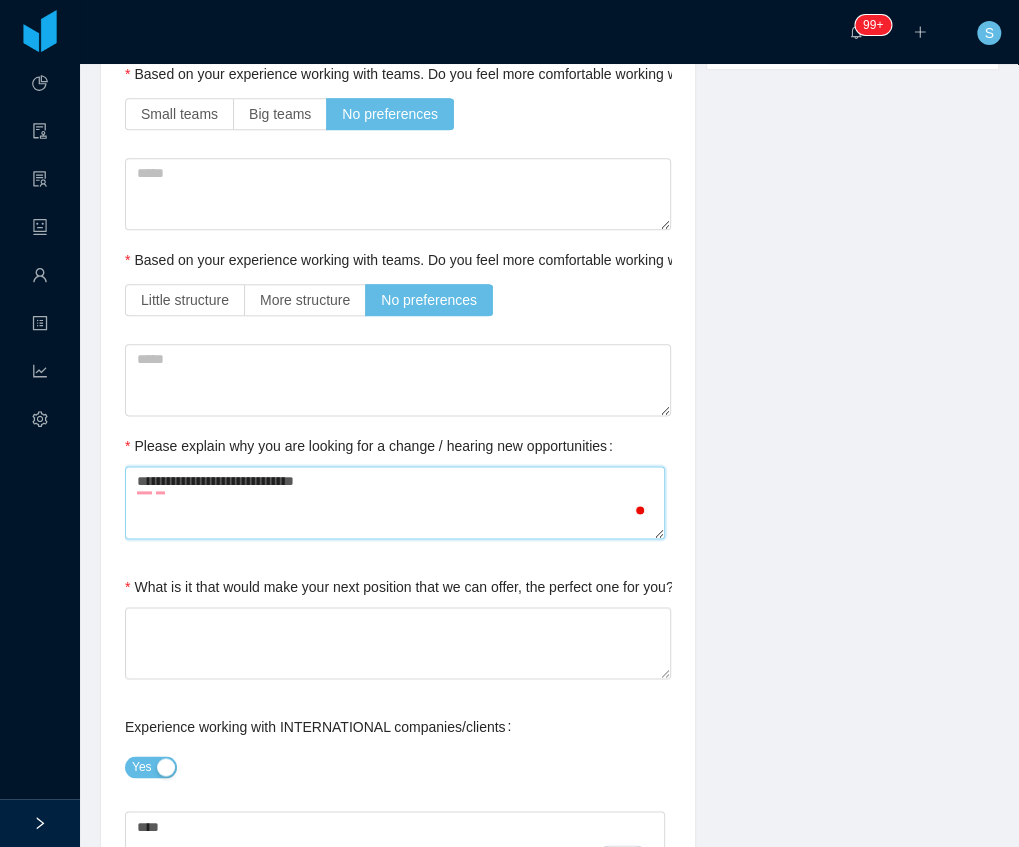 type on "**********" 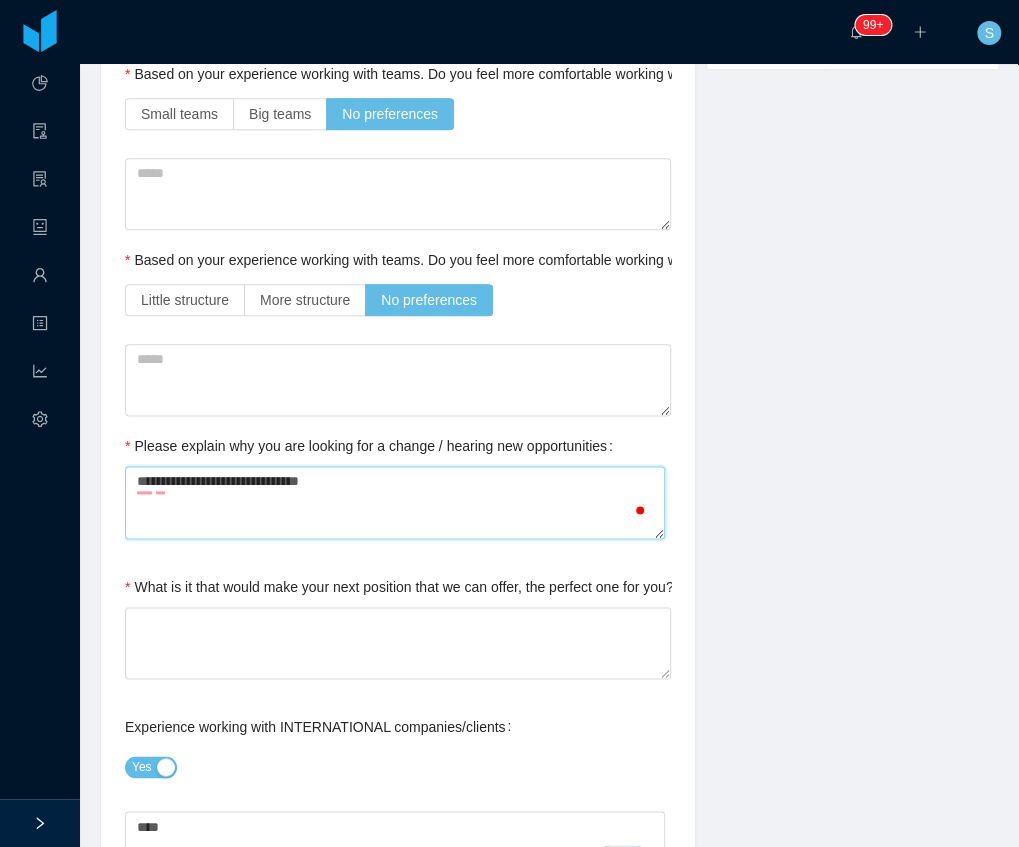 type on "**********" 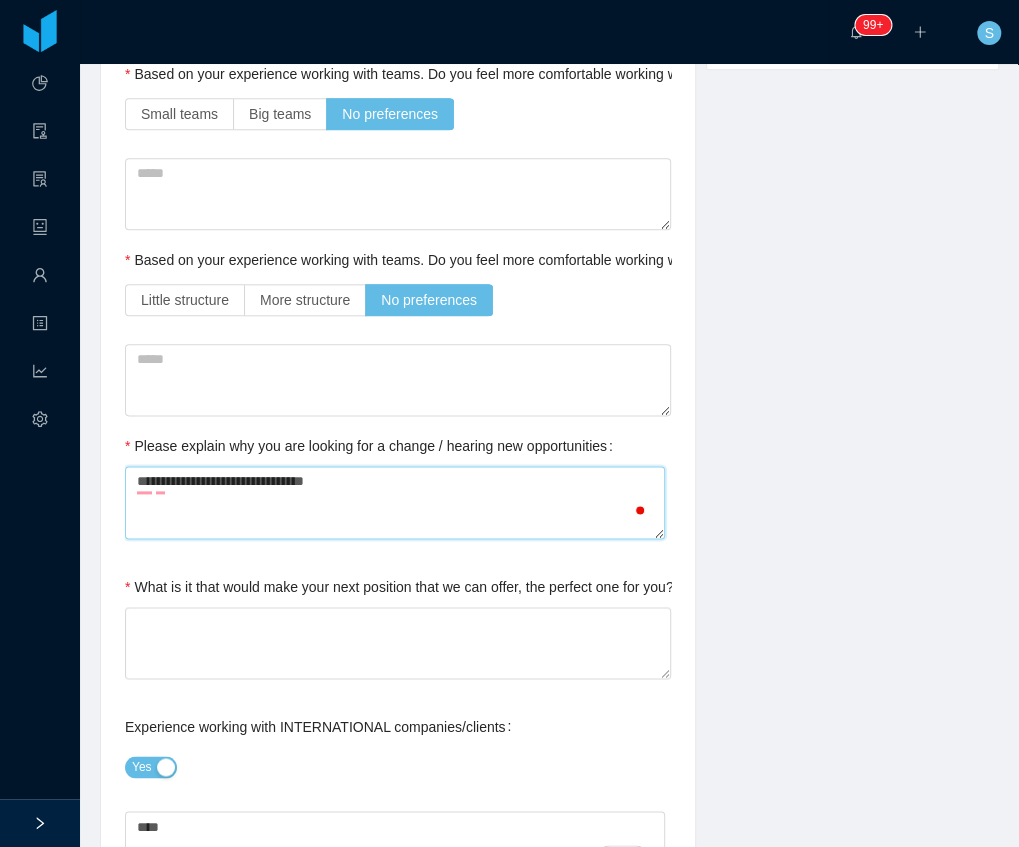 type on "**********" 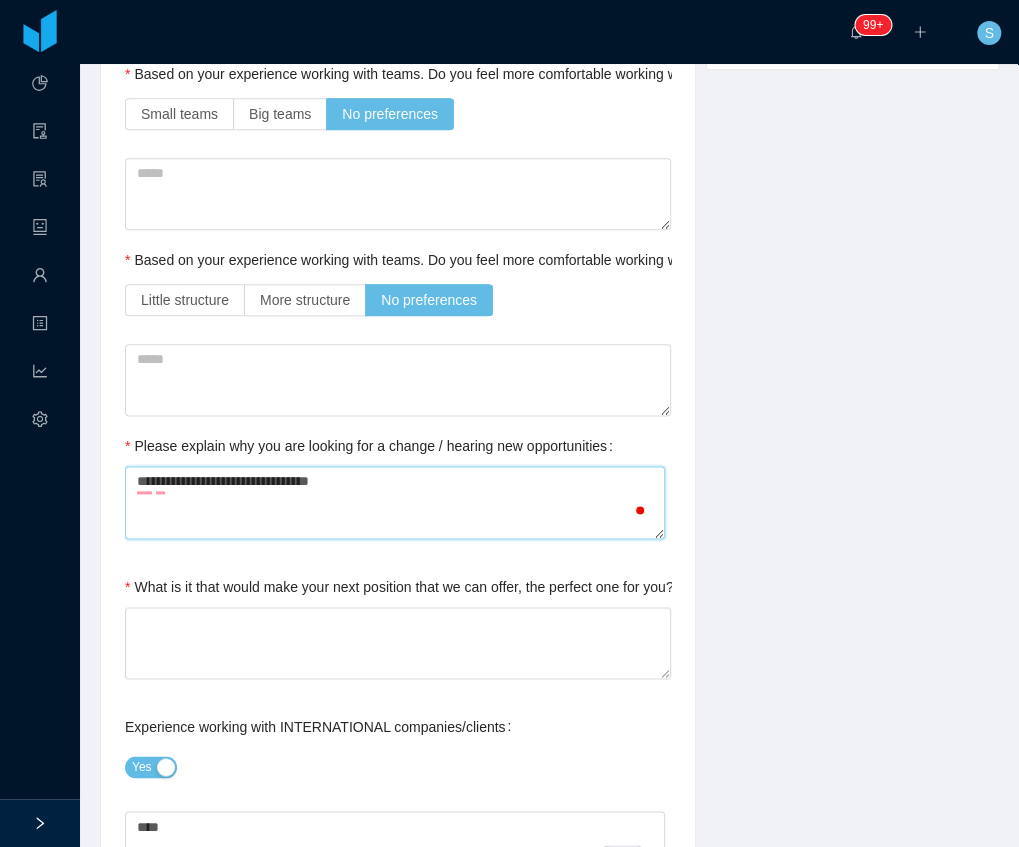 type on "**********" 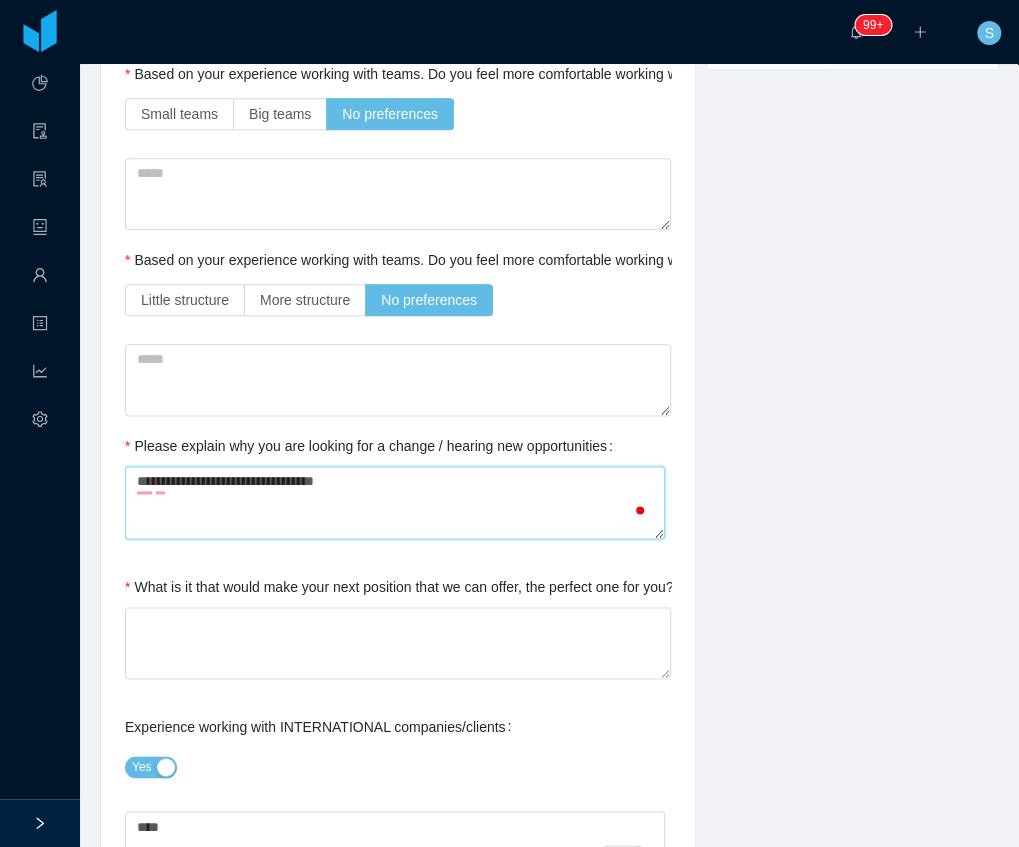 type on "**********" 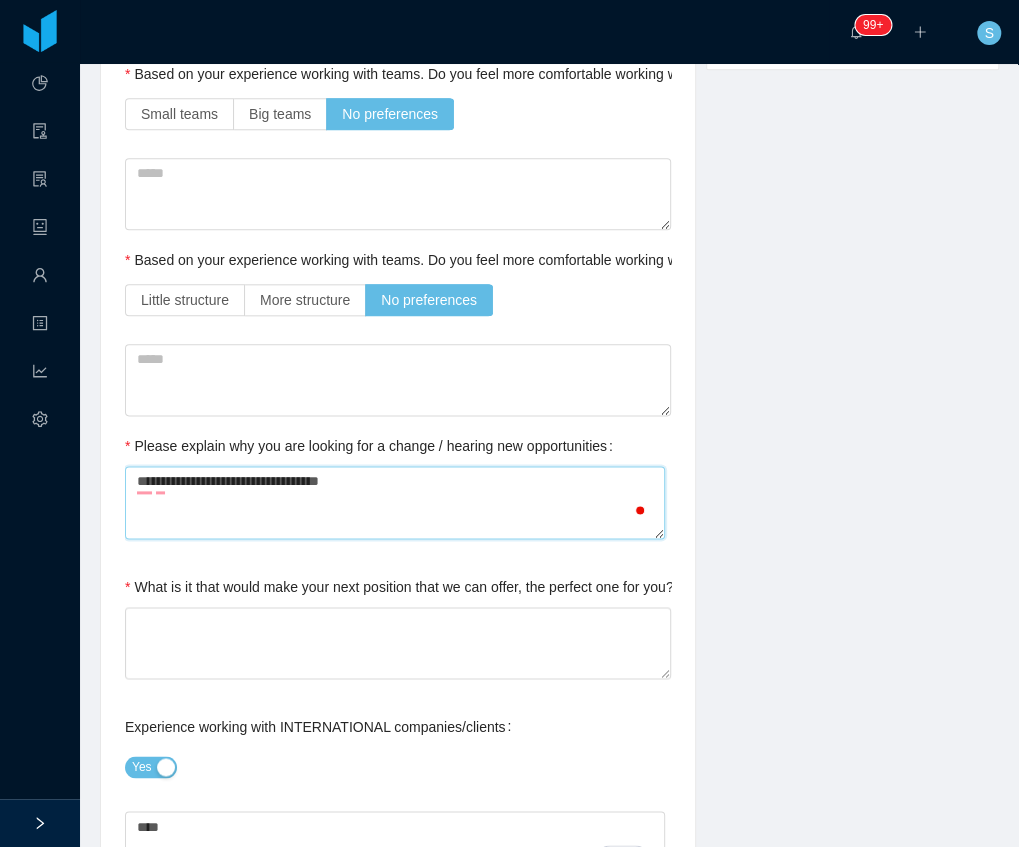 type on "**********" 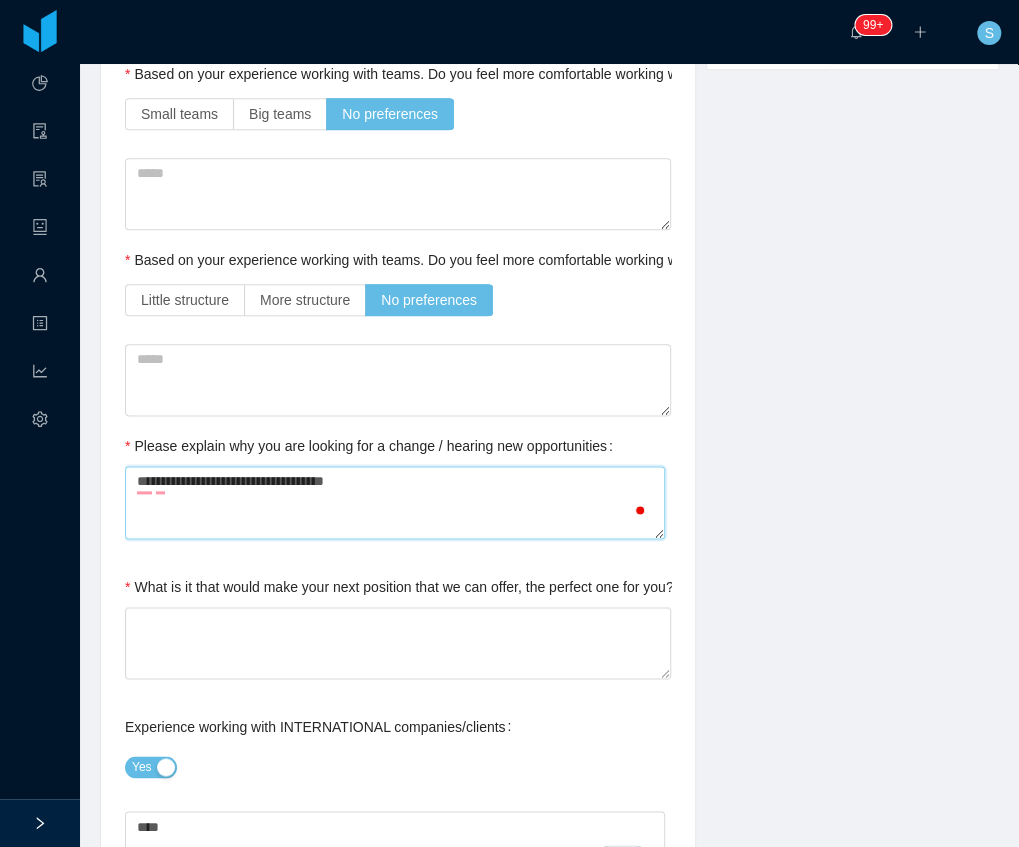 type on "**********" 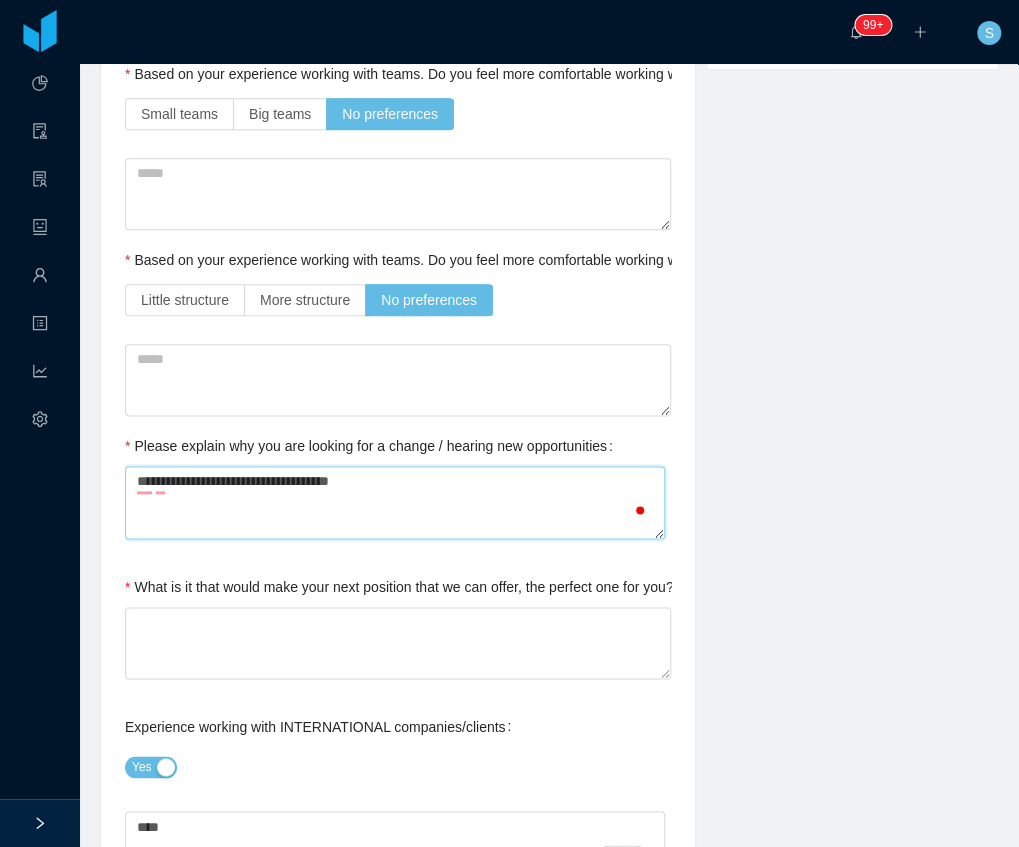 type on "**********" 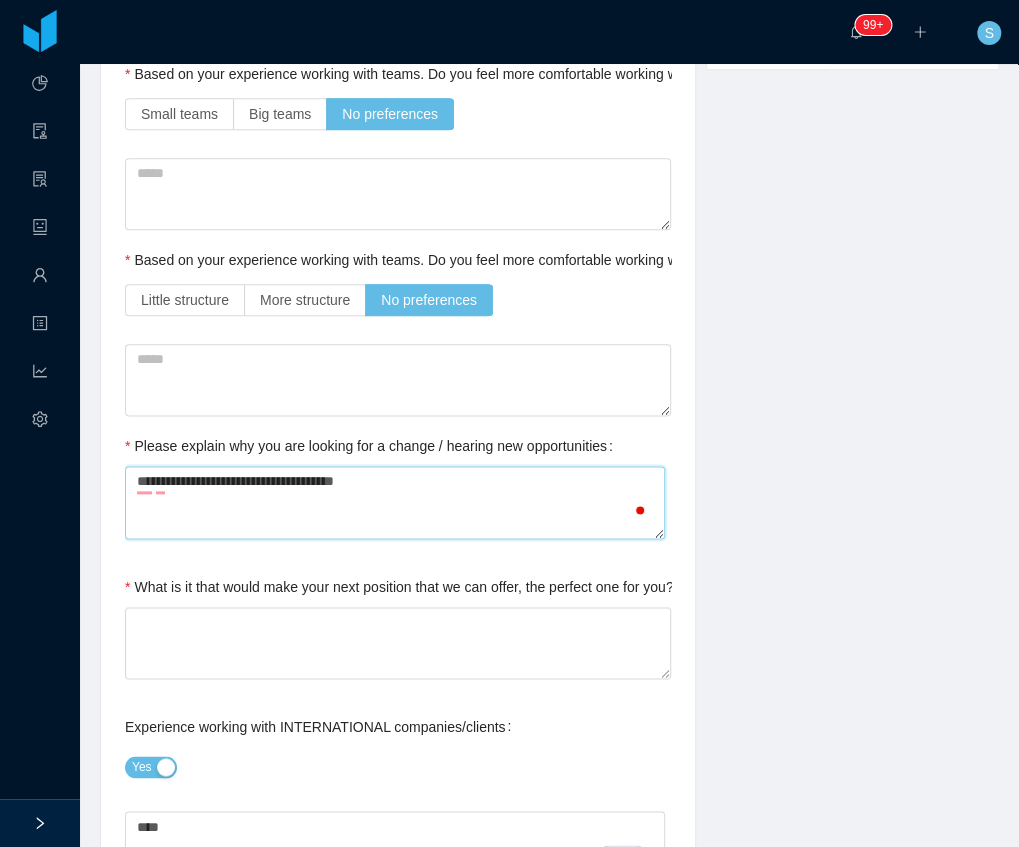 type on "**********" 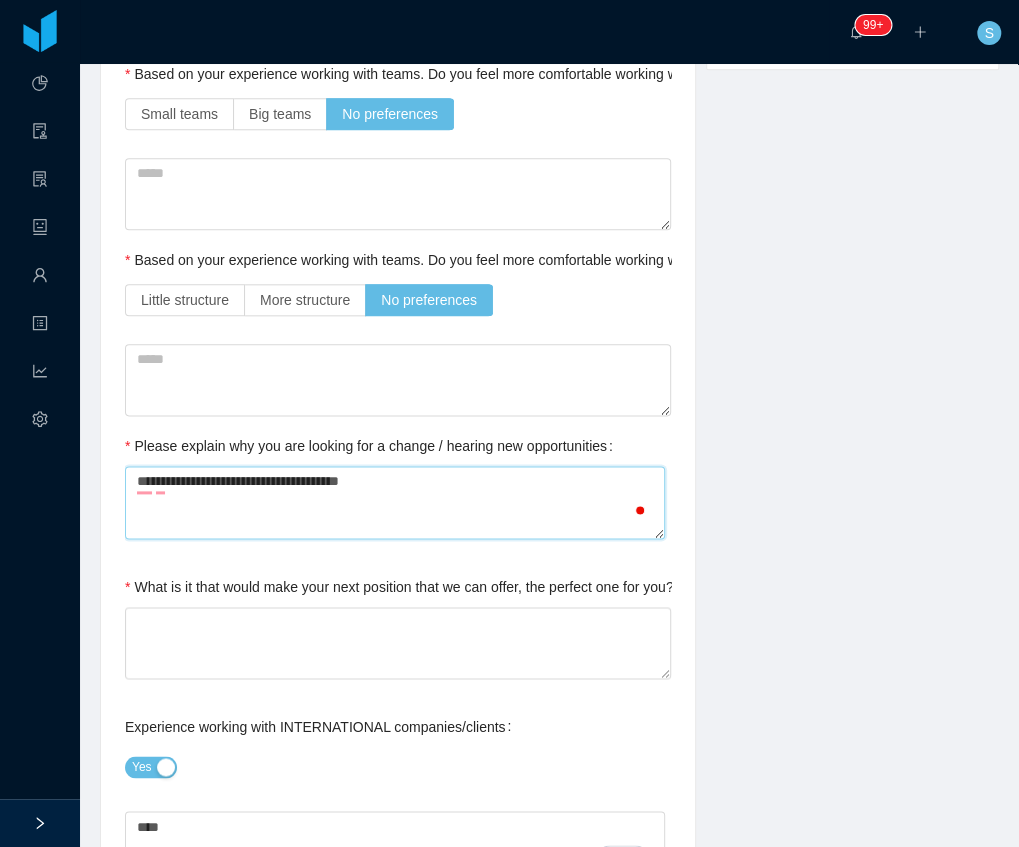type on "**********" 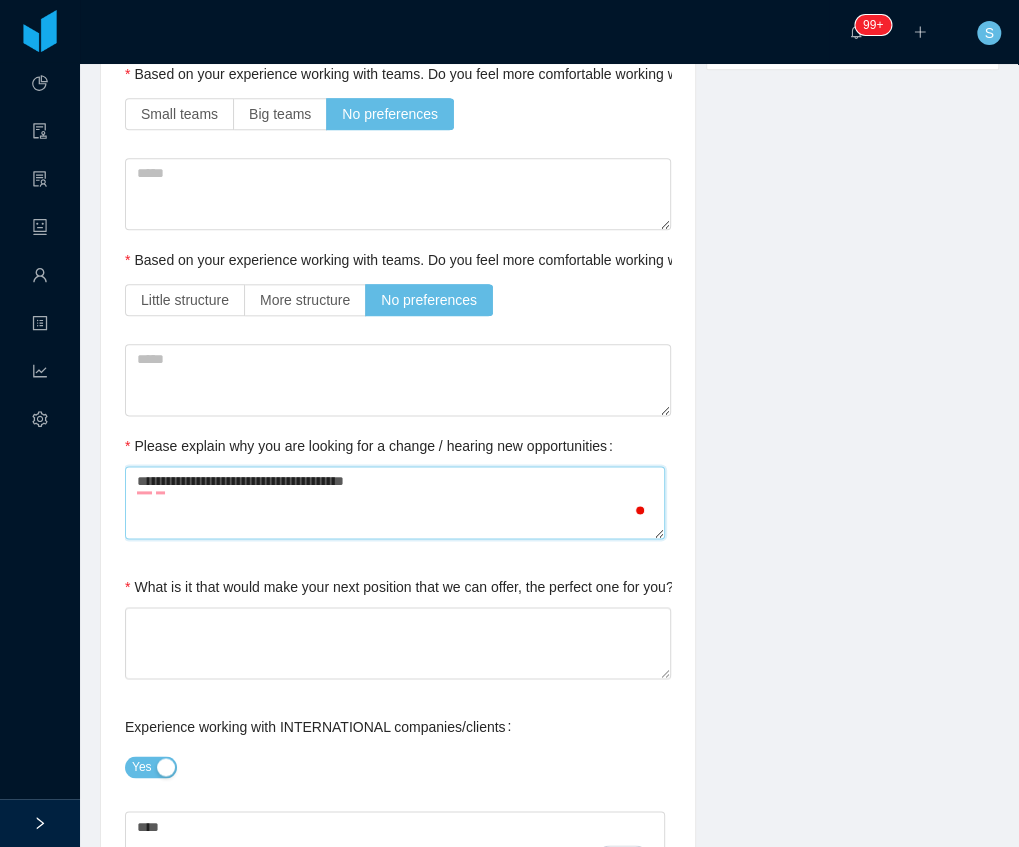 type on "**********" 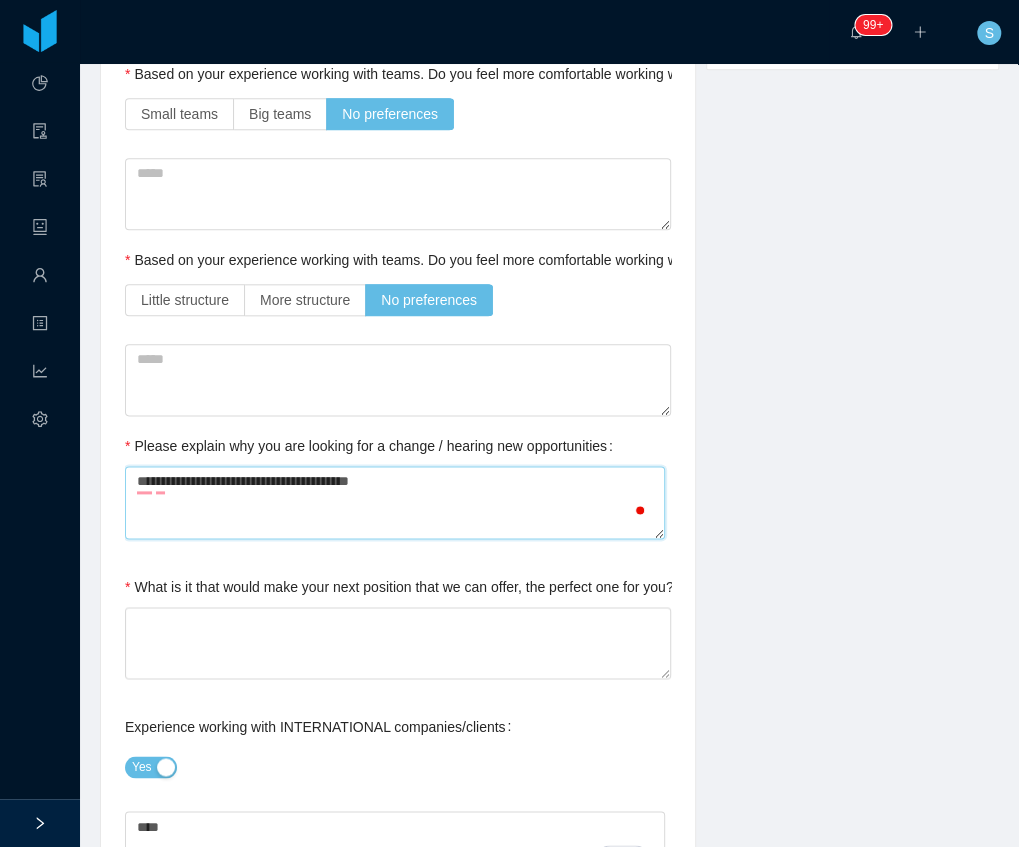 type on "**********" 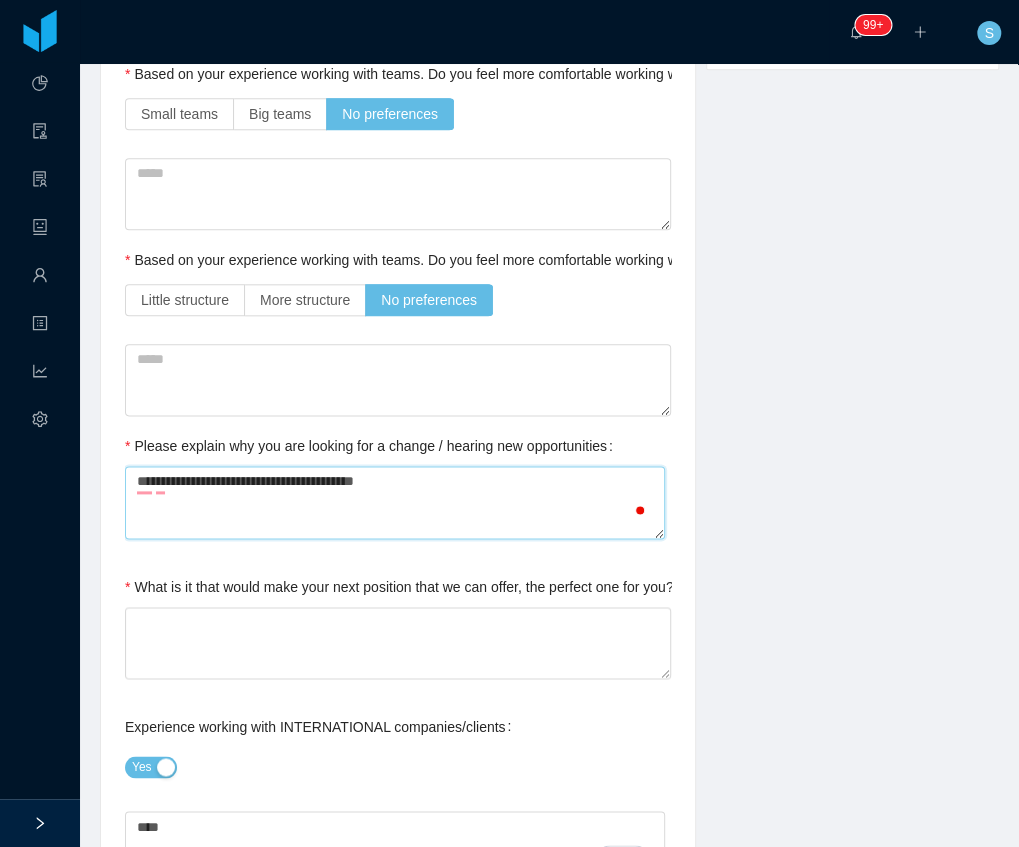 type on "**********" 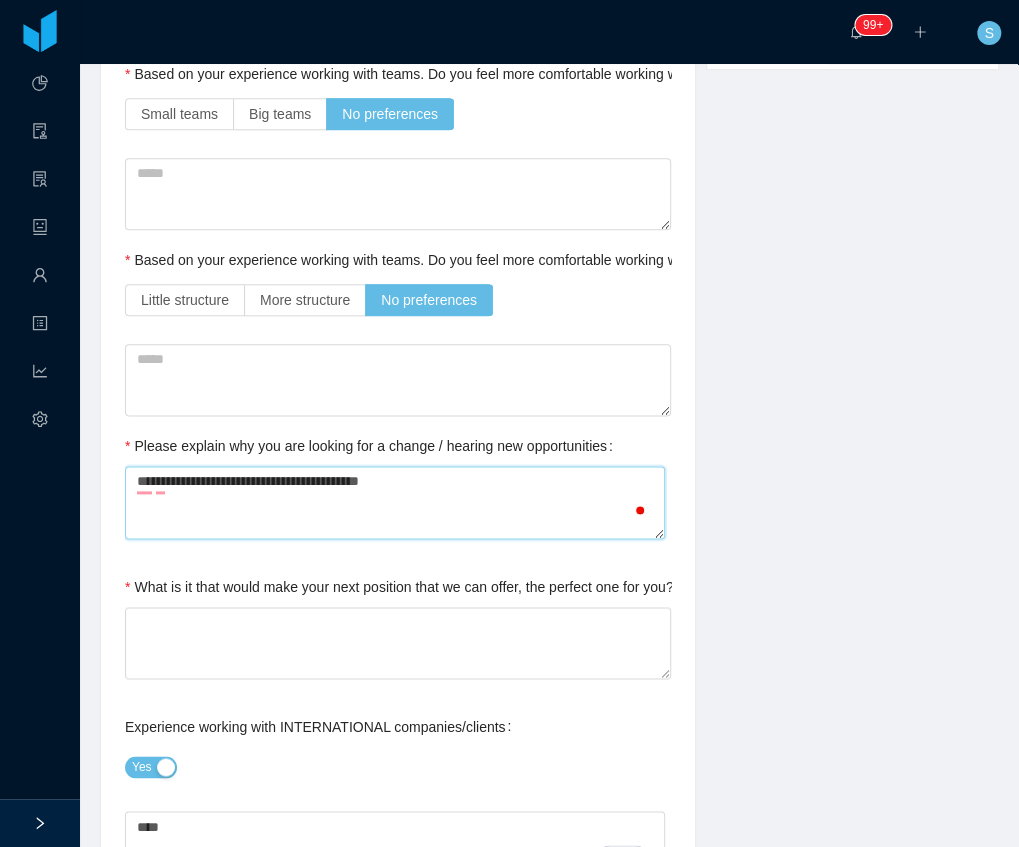 type on "**********" 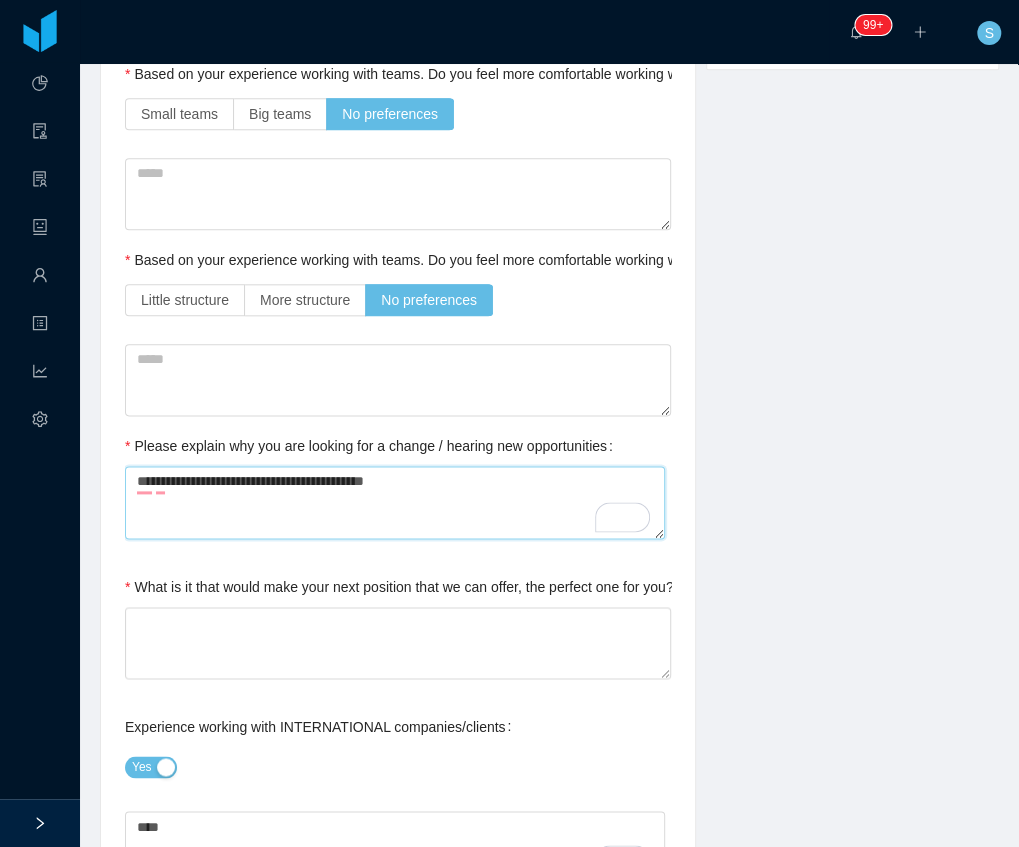 type on "**********" 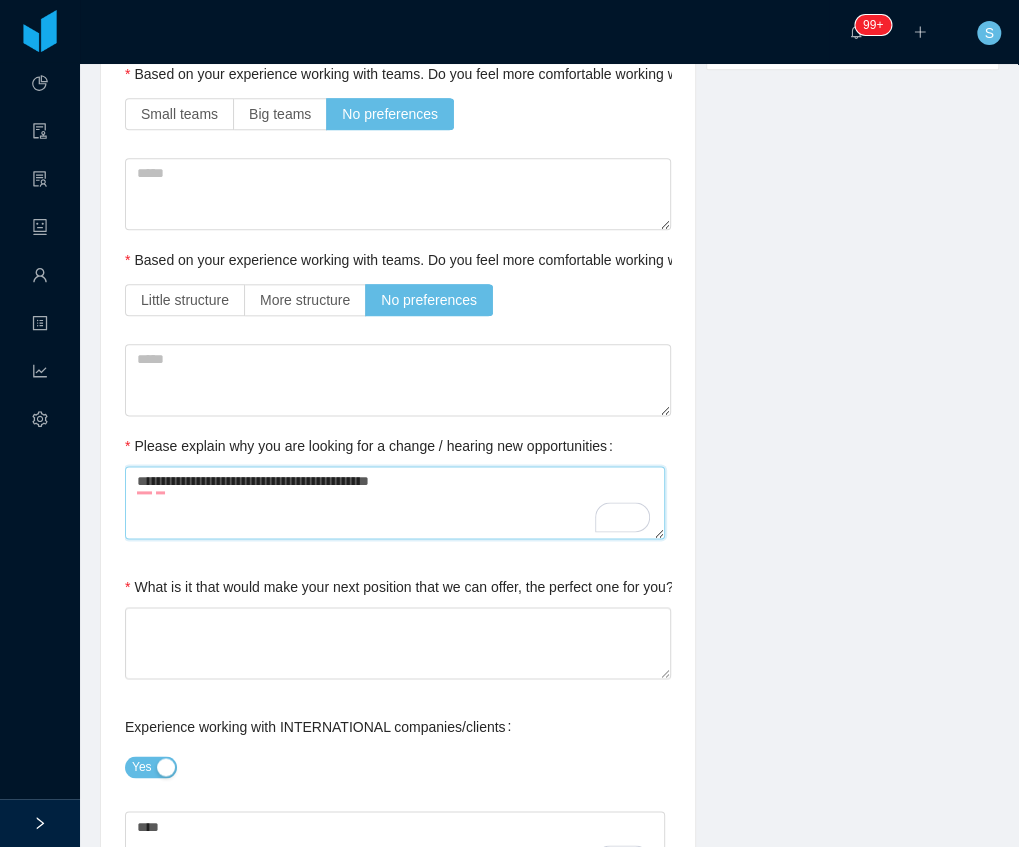 type on "**********" 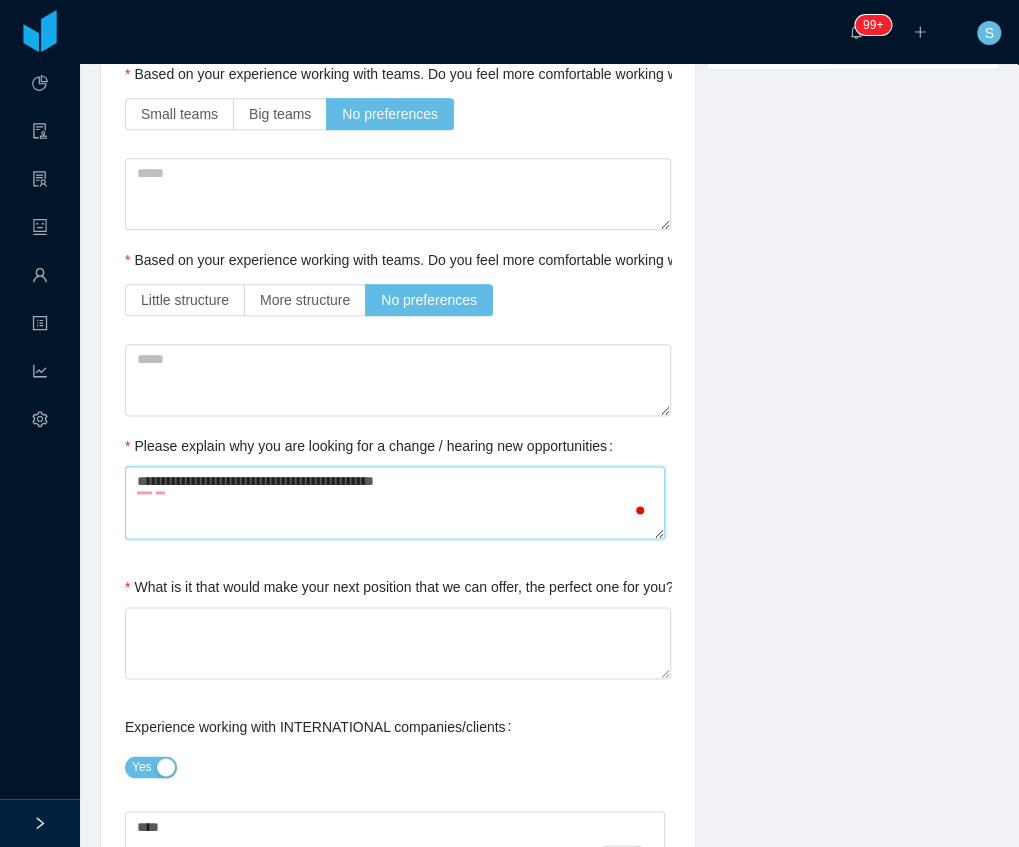 type on "**********" 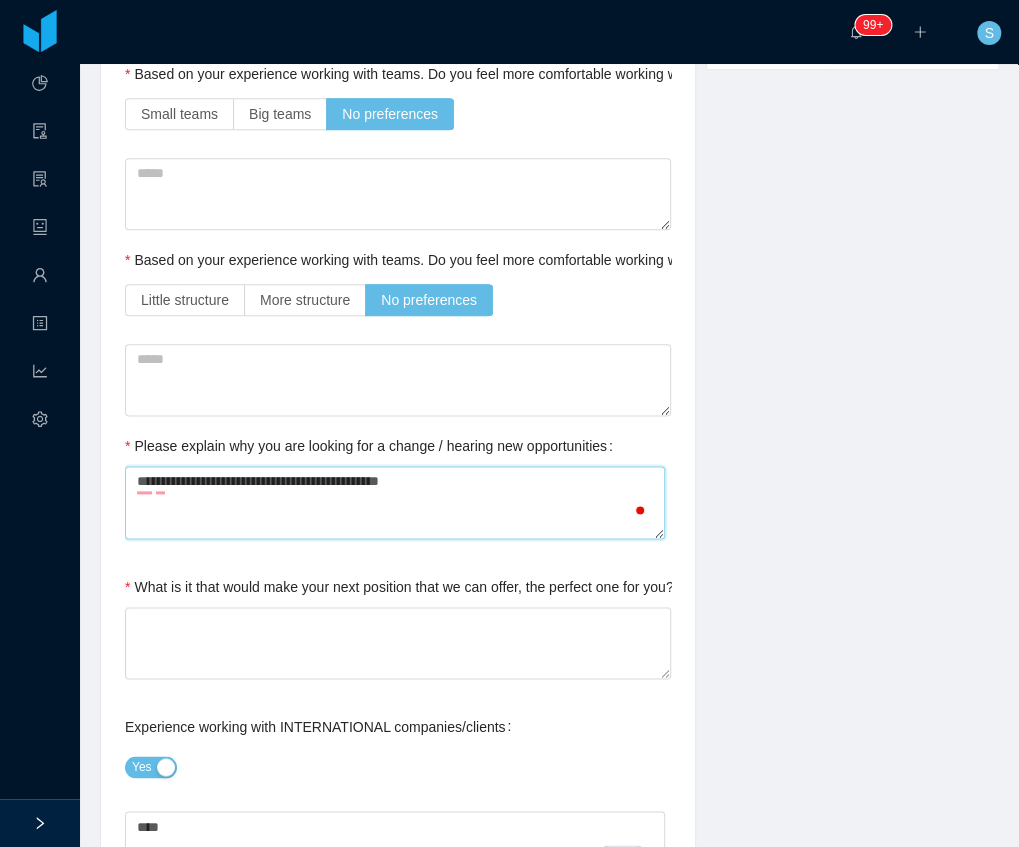 type on "**********" 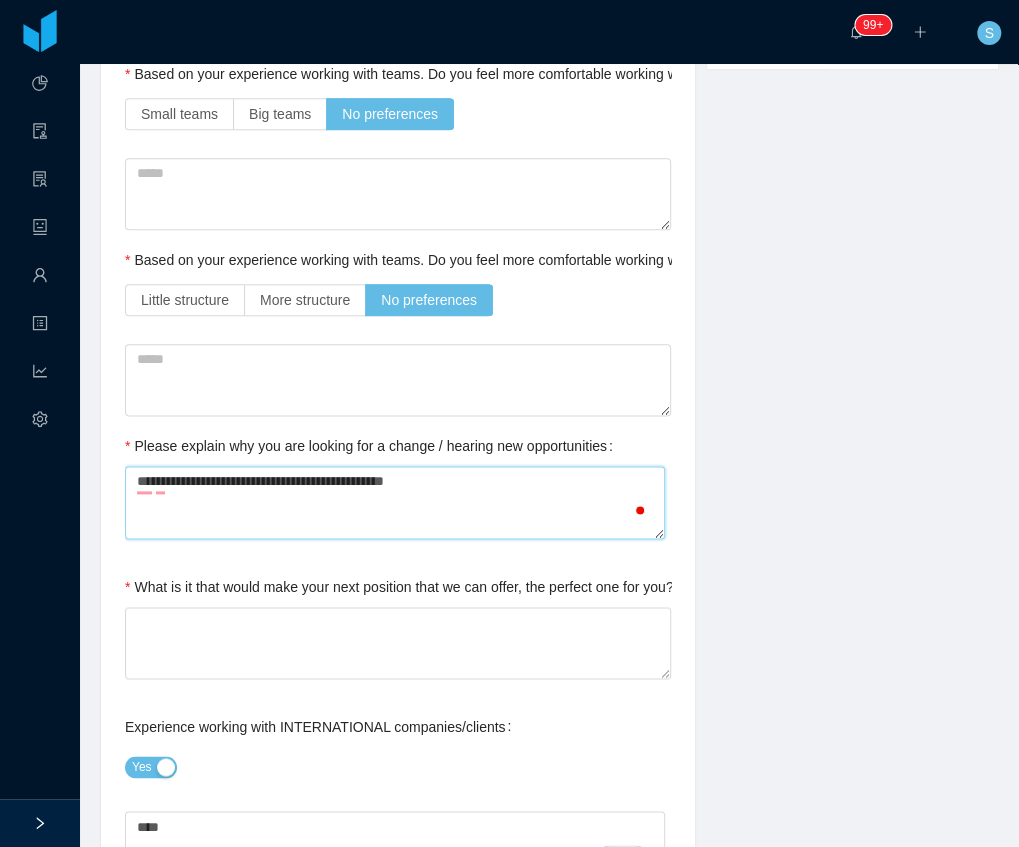 type on "**********" 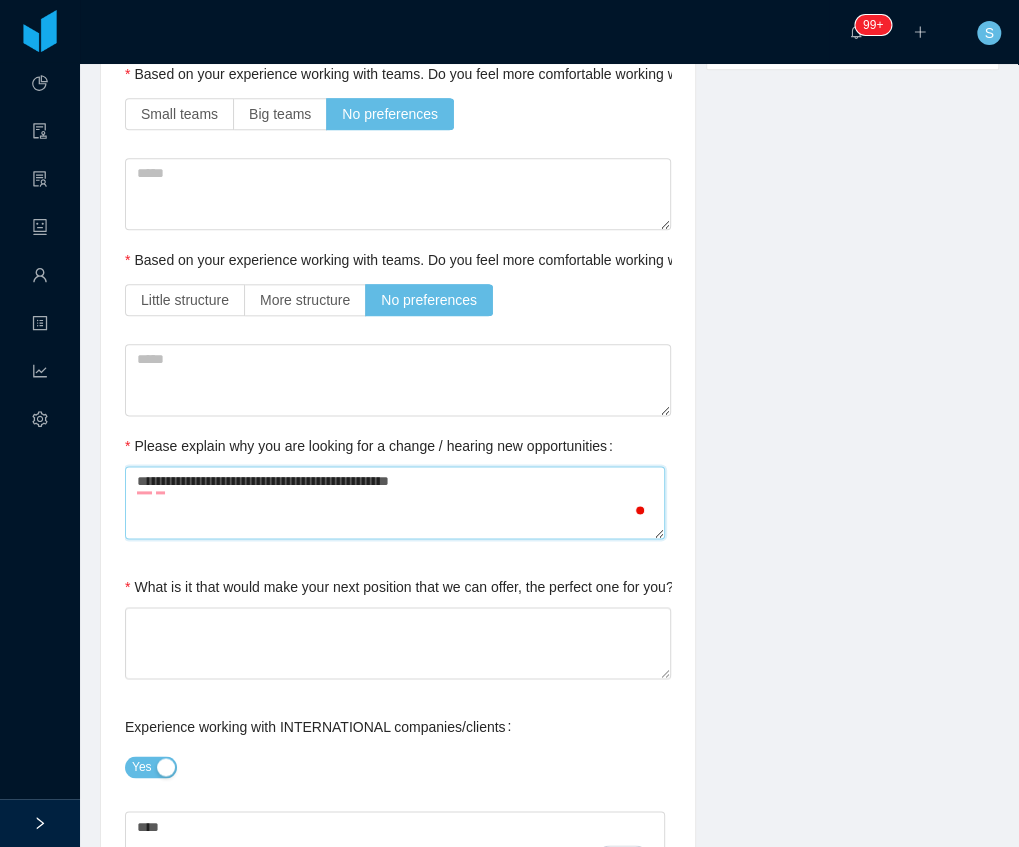 type on "**********" 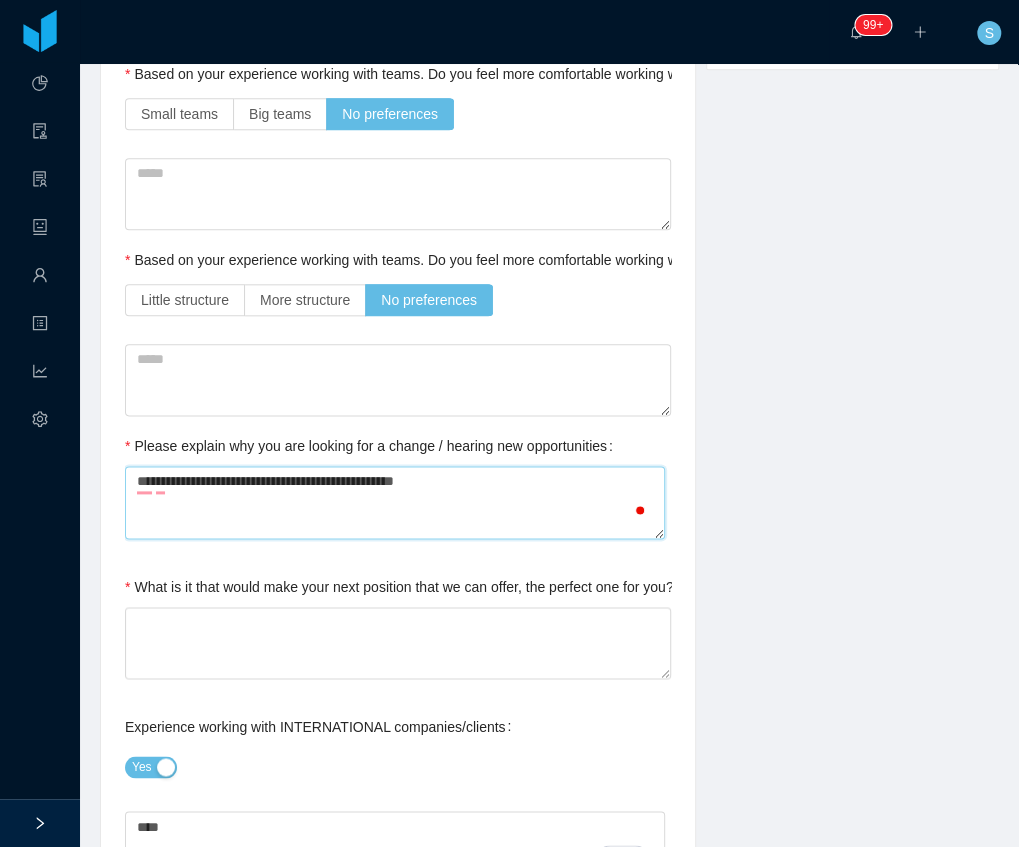type on "**********" 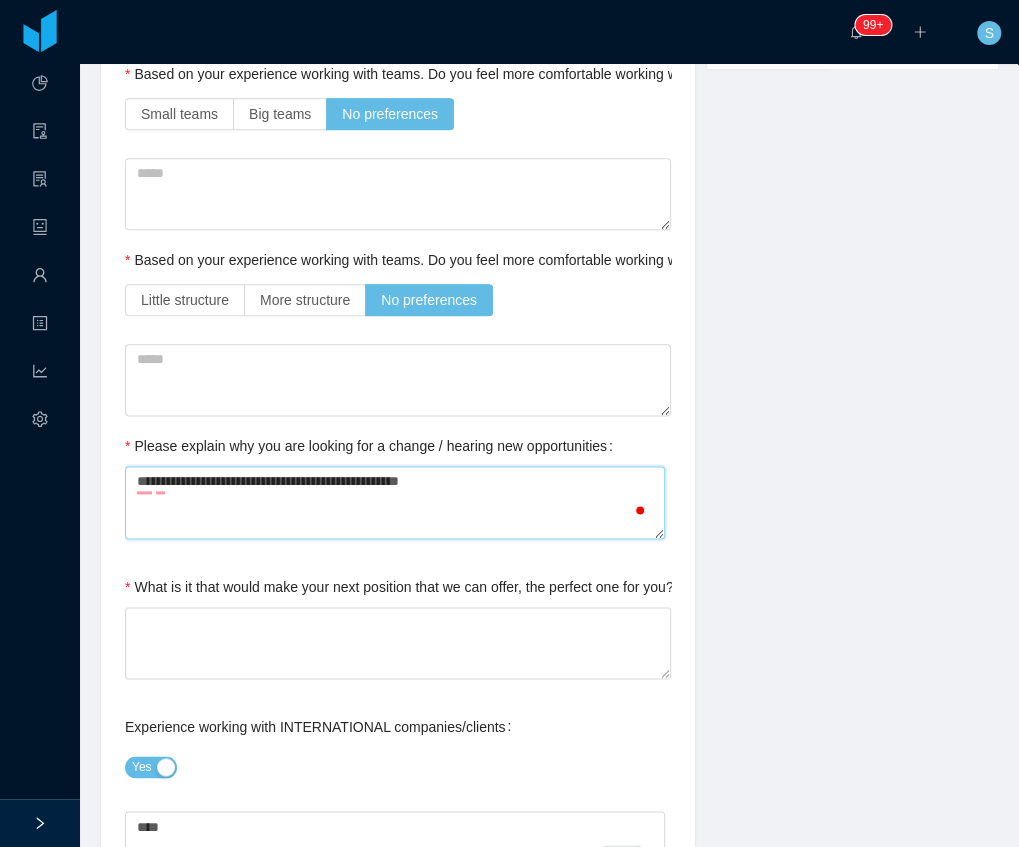 type on "**********" 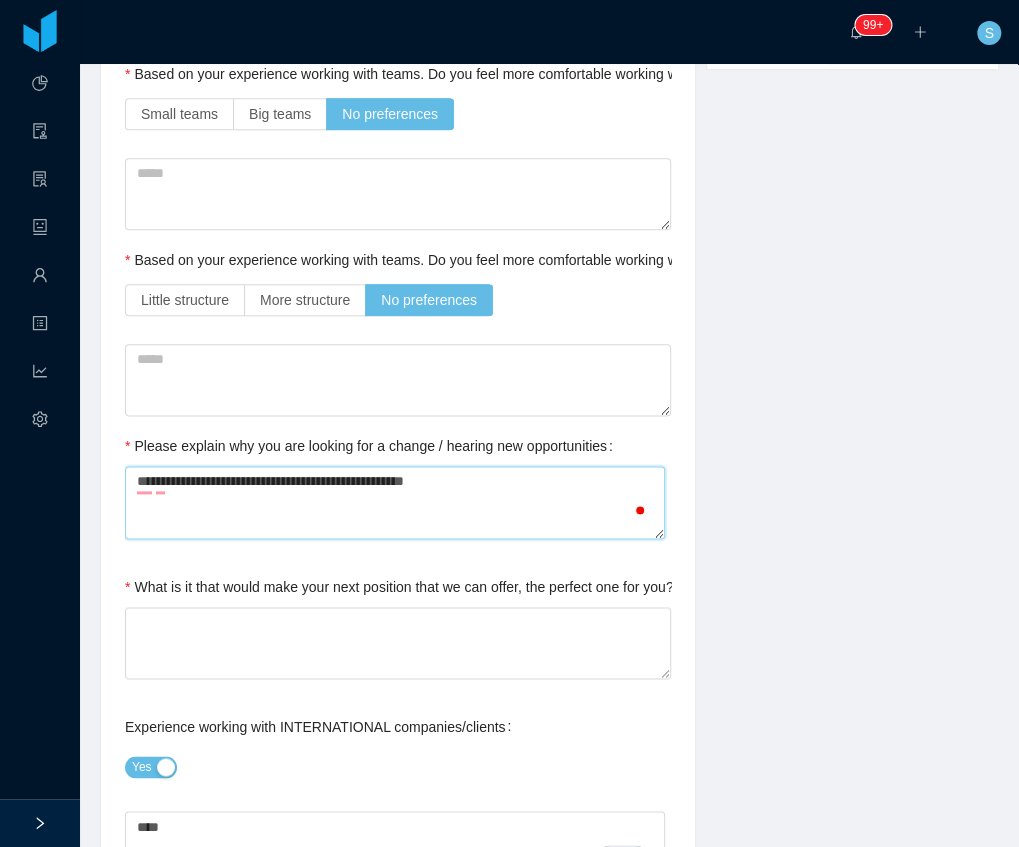 type on "**********" 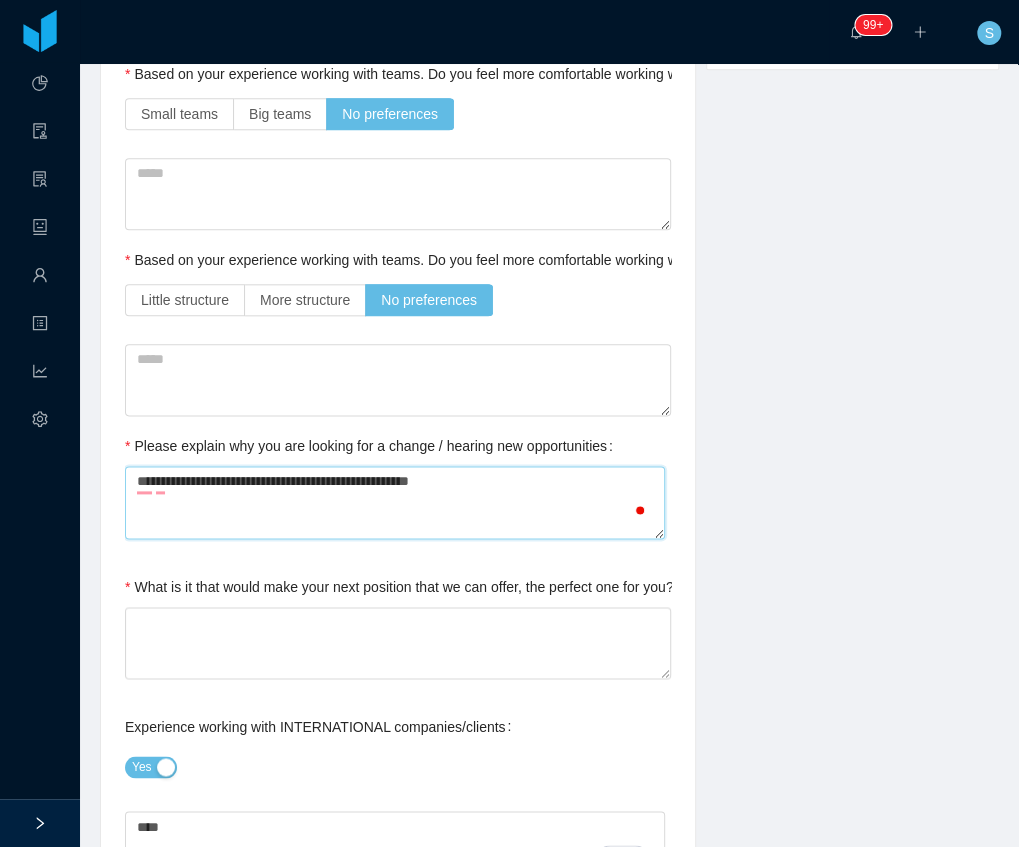 type on "**********" 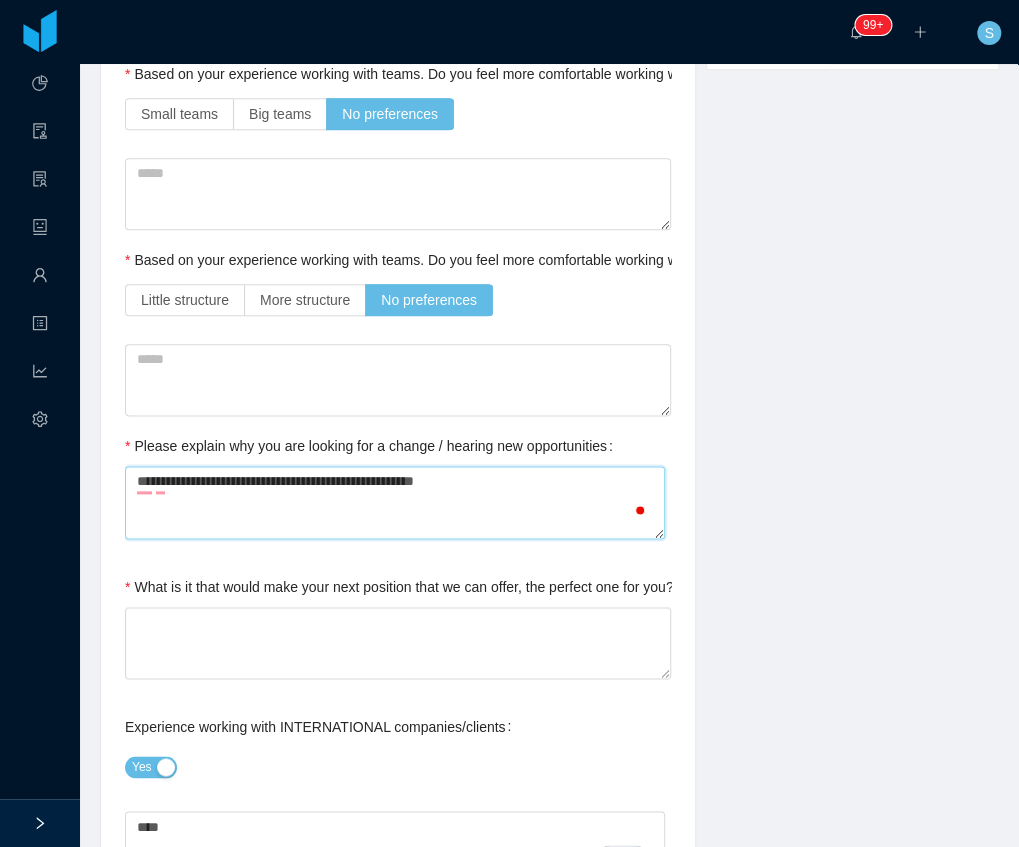 type on "**********" 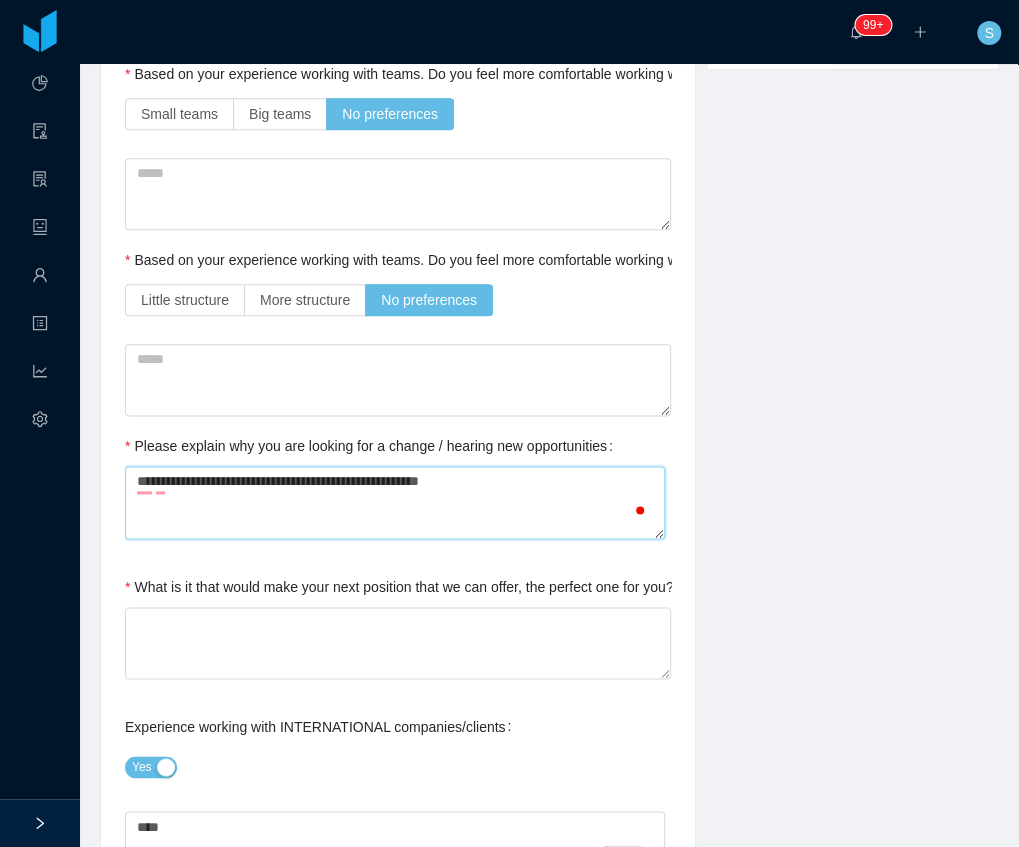 type on "**********" 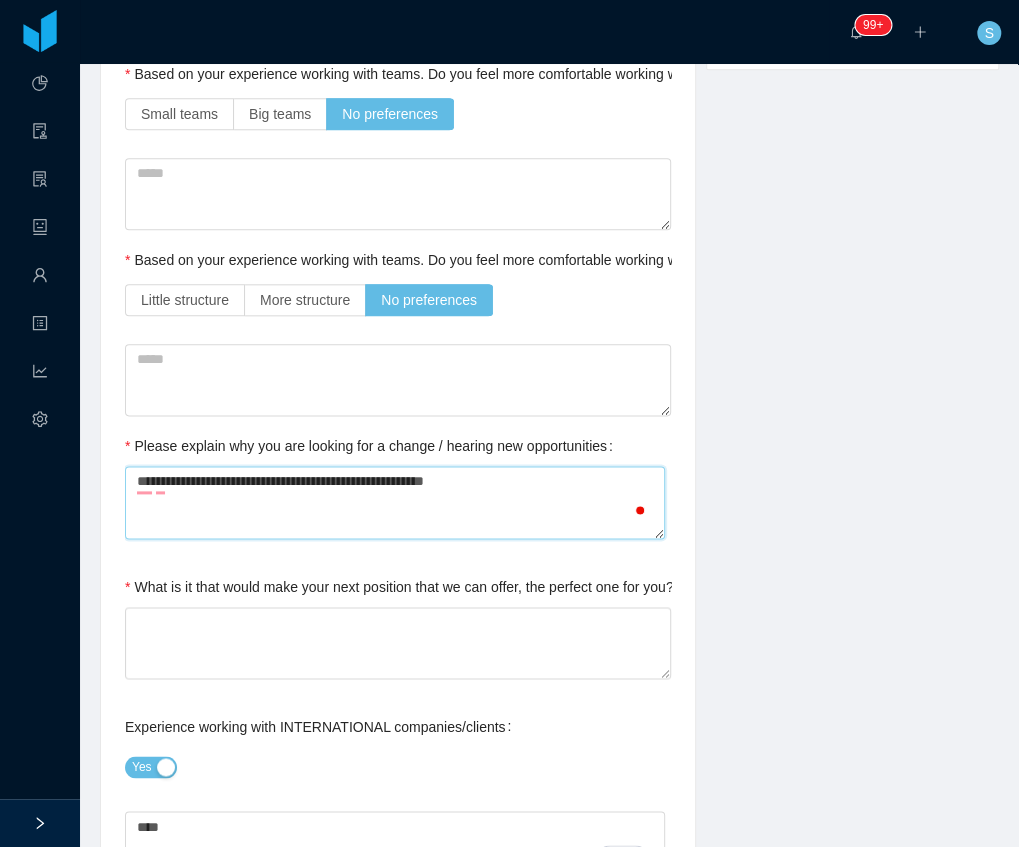 type on "**********" 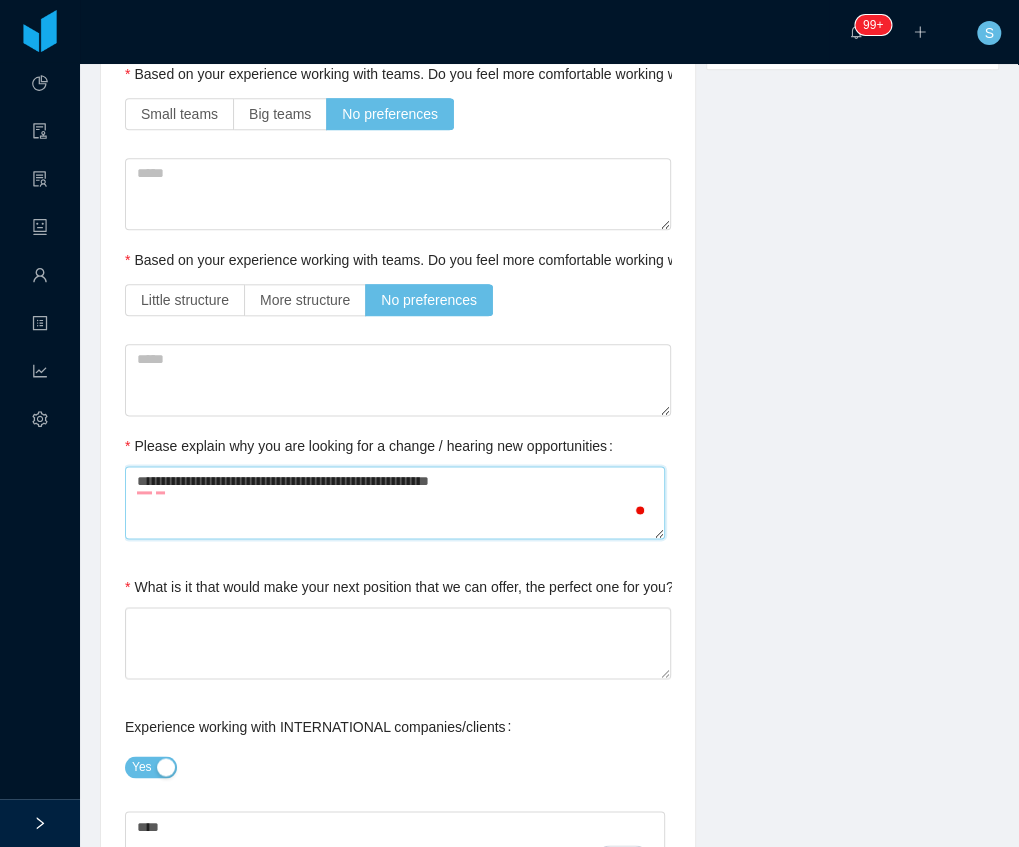 type on "**********" 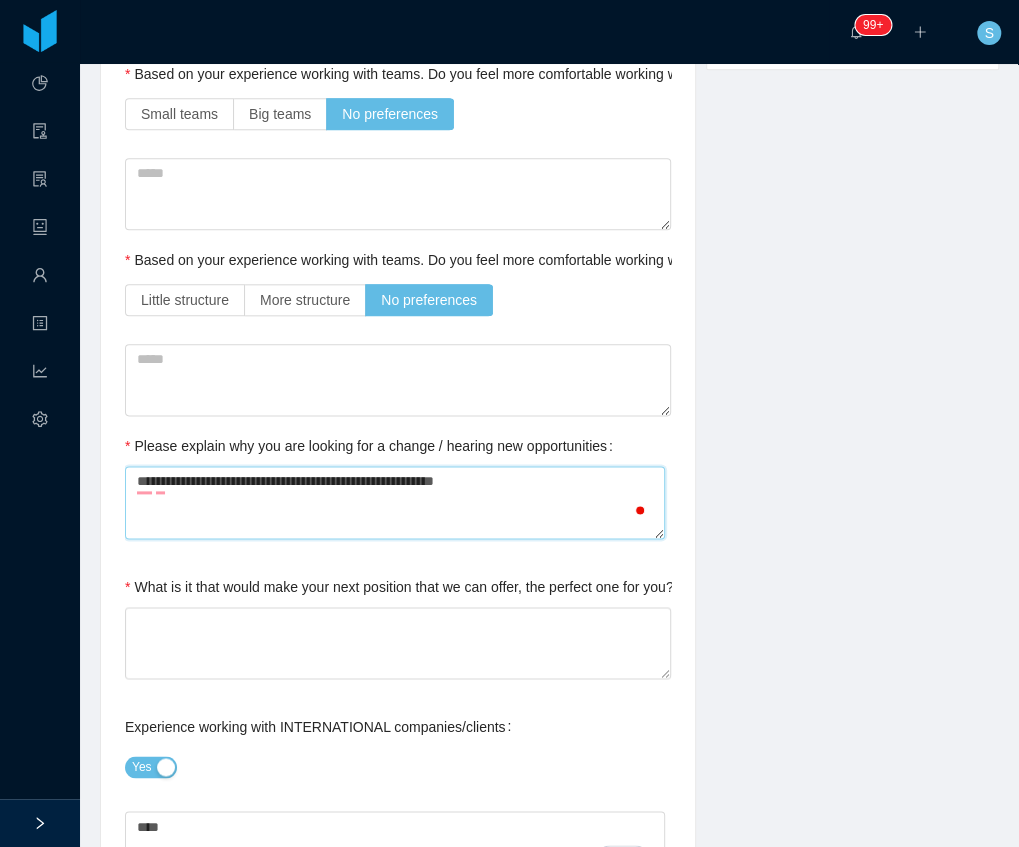 type on "**********" 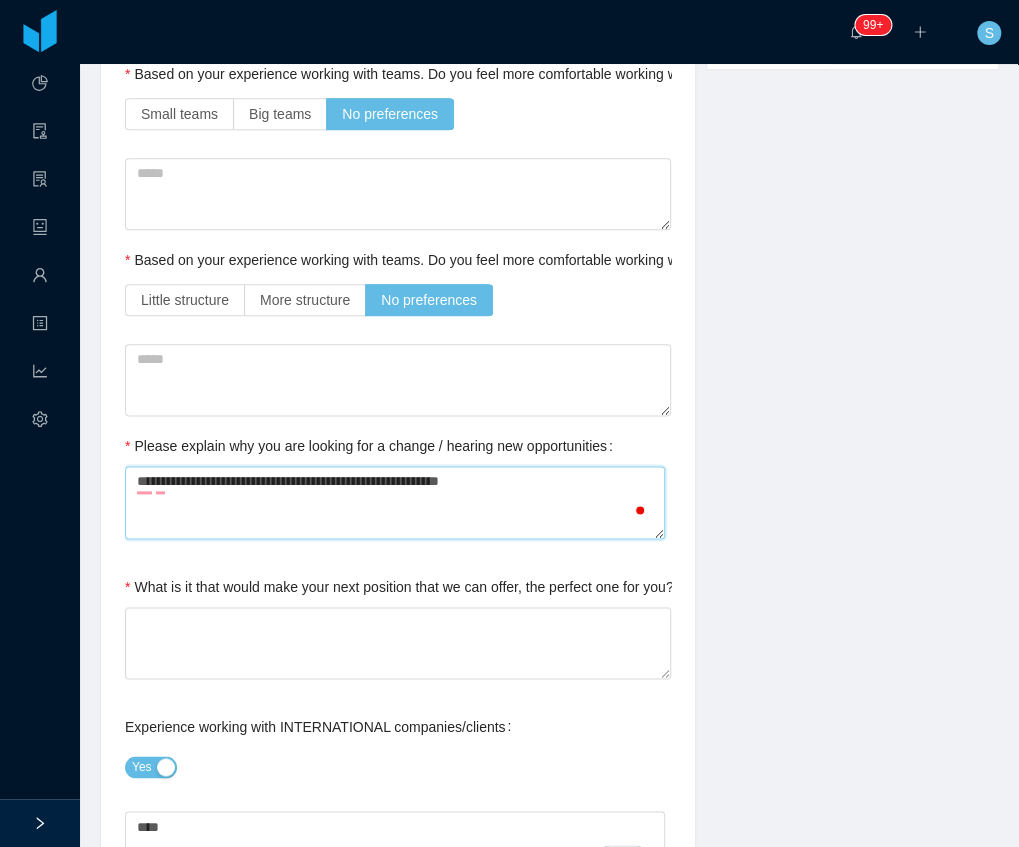 type 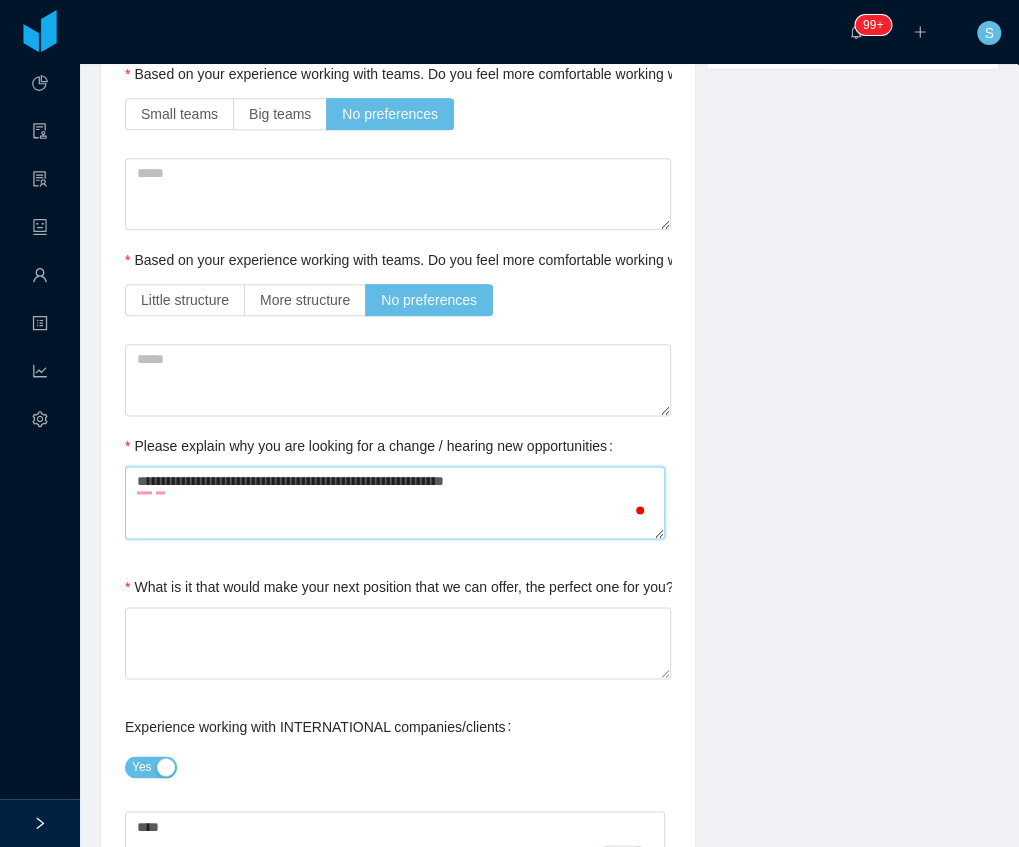 type on "**********" 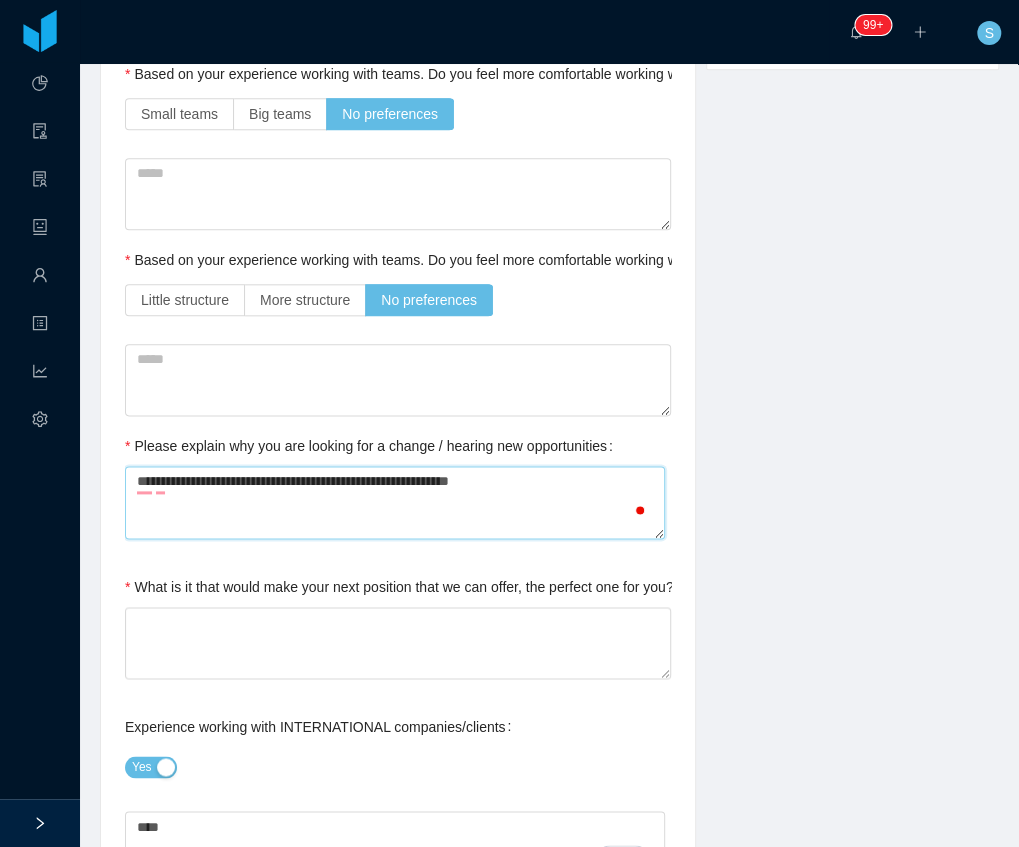 type on "**********" 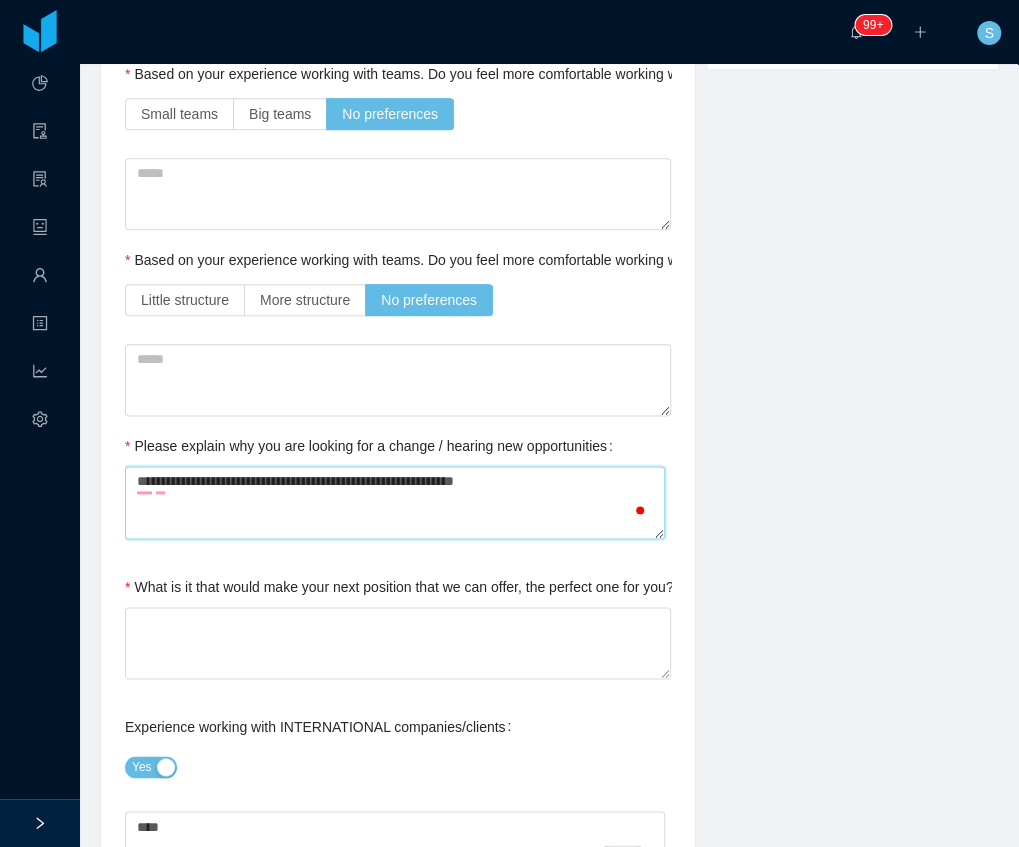 type on "**********" 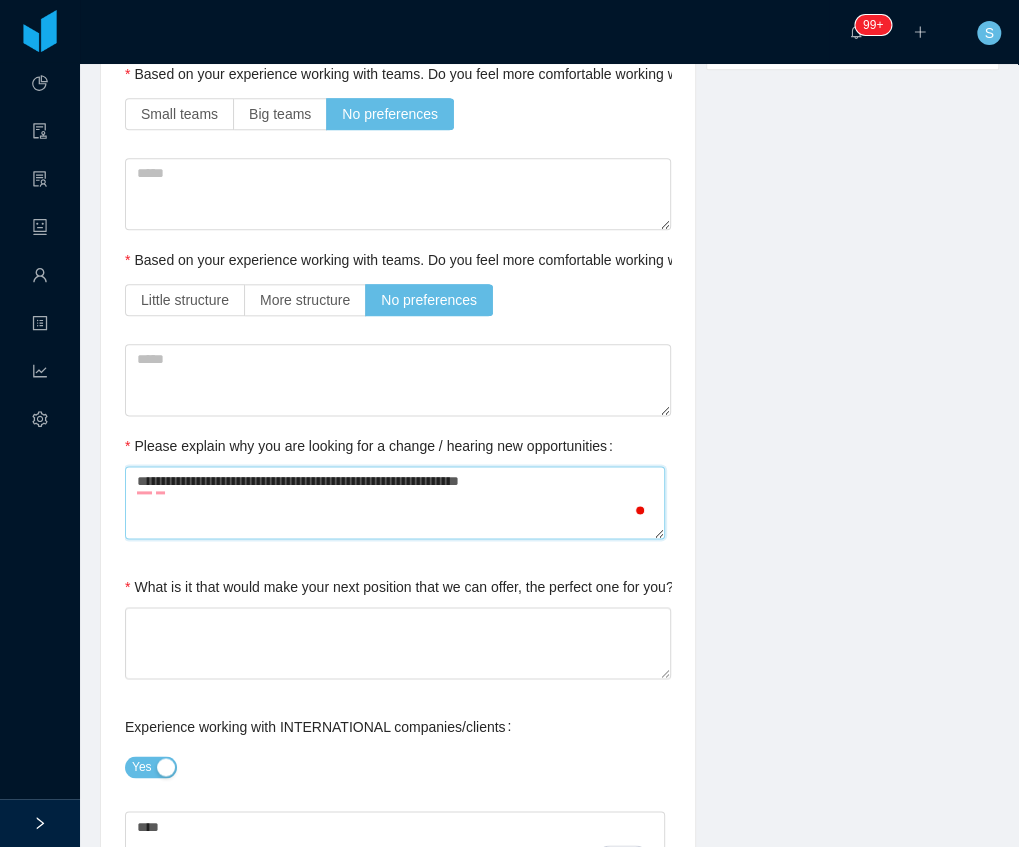 type on "**********" 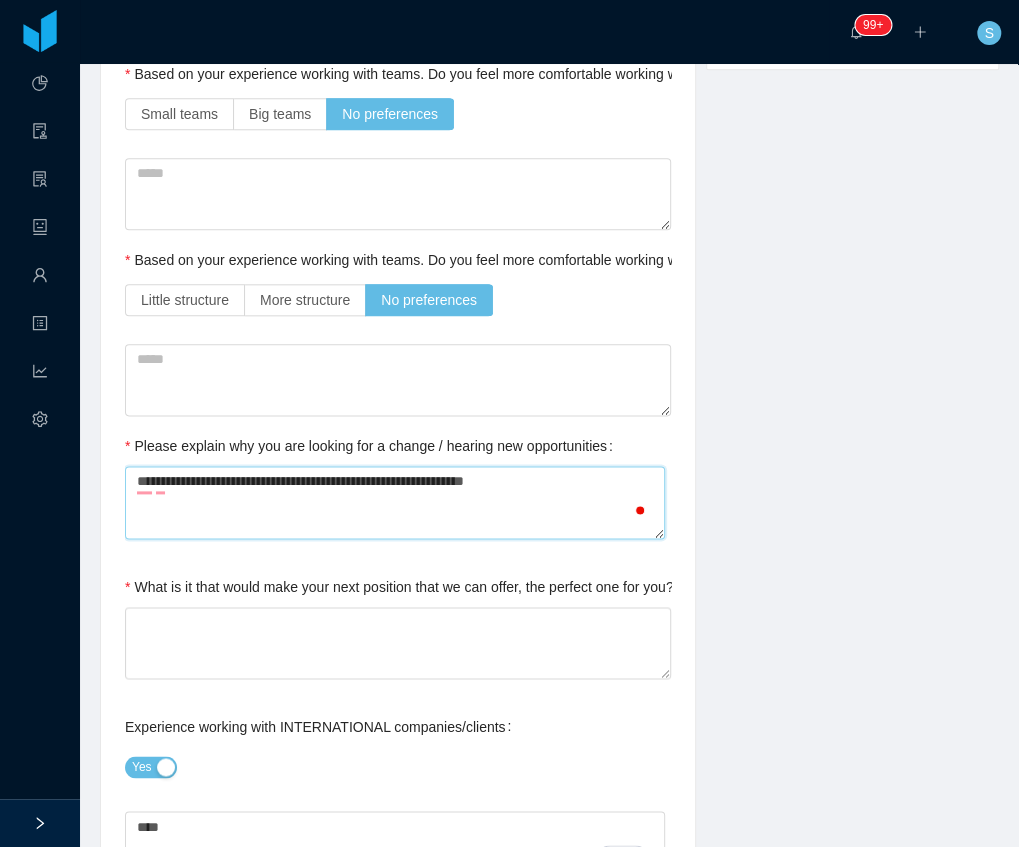 type on "**********" 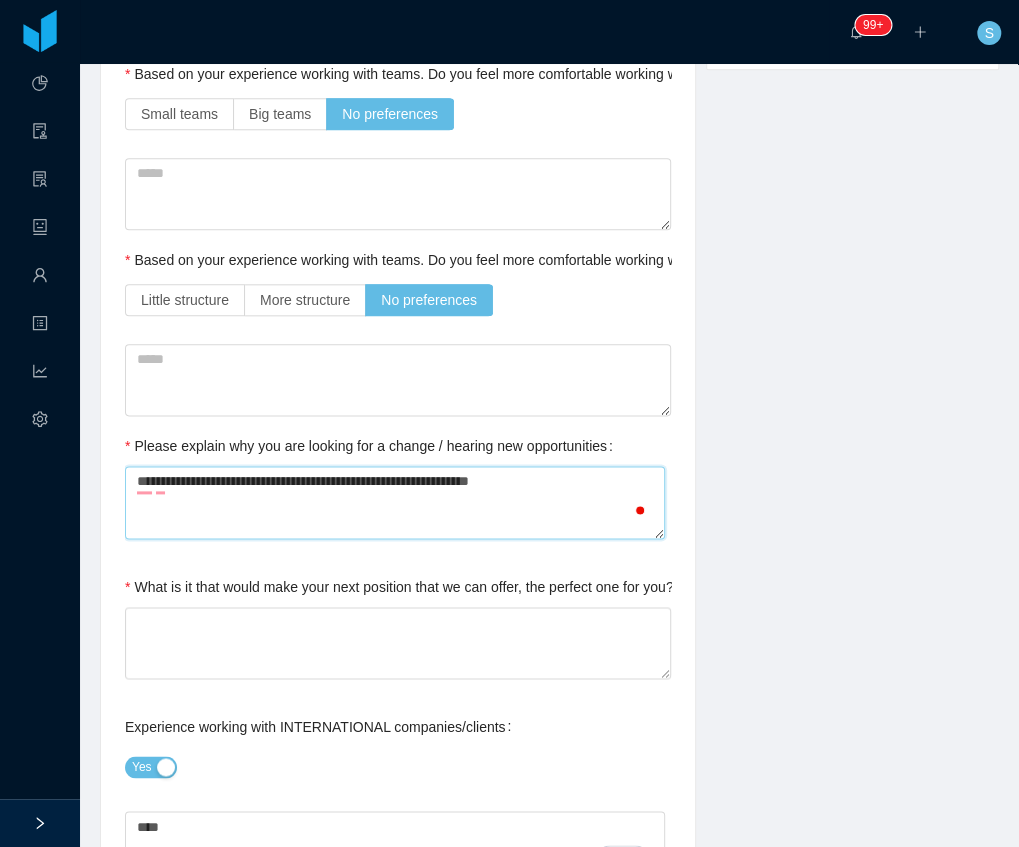 type on "**********" 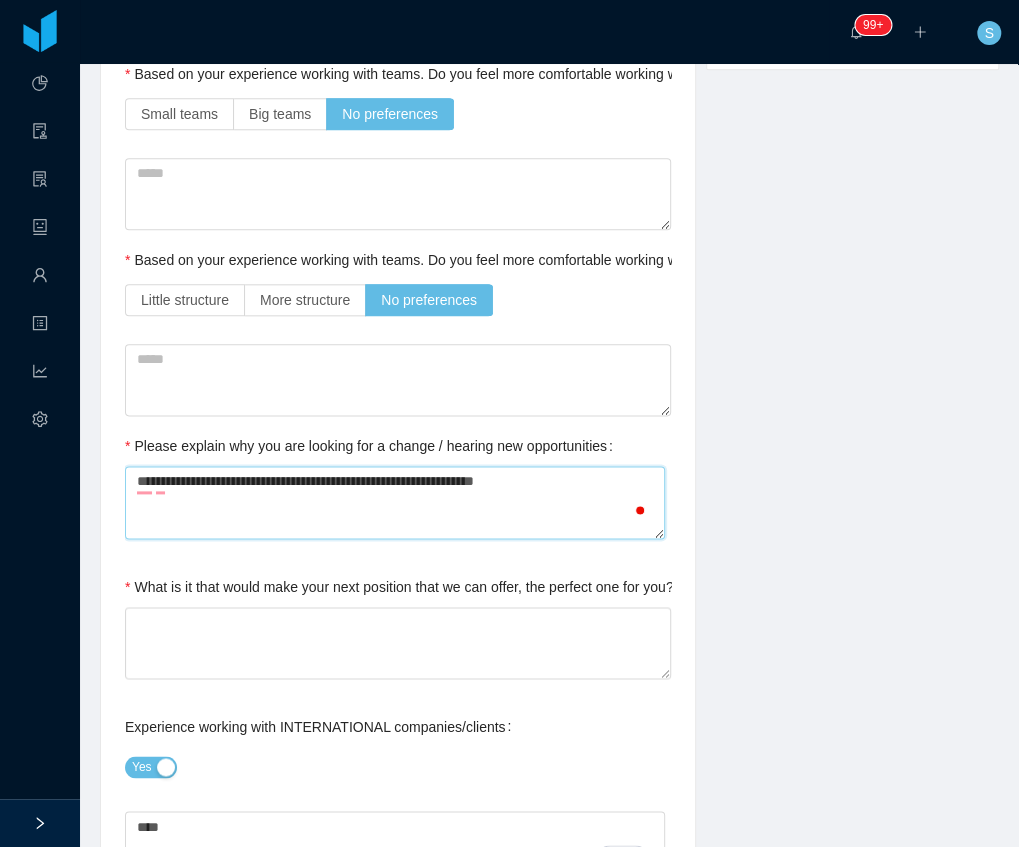 type on "**********" 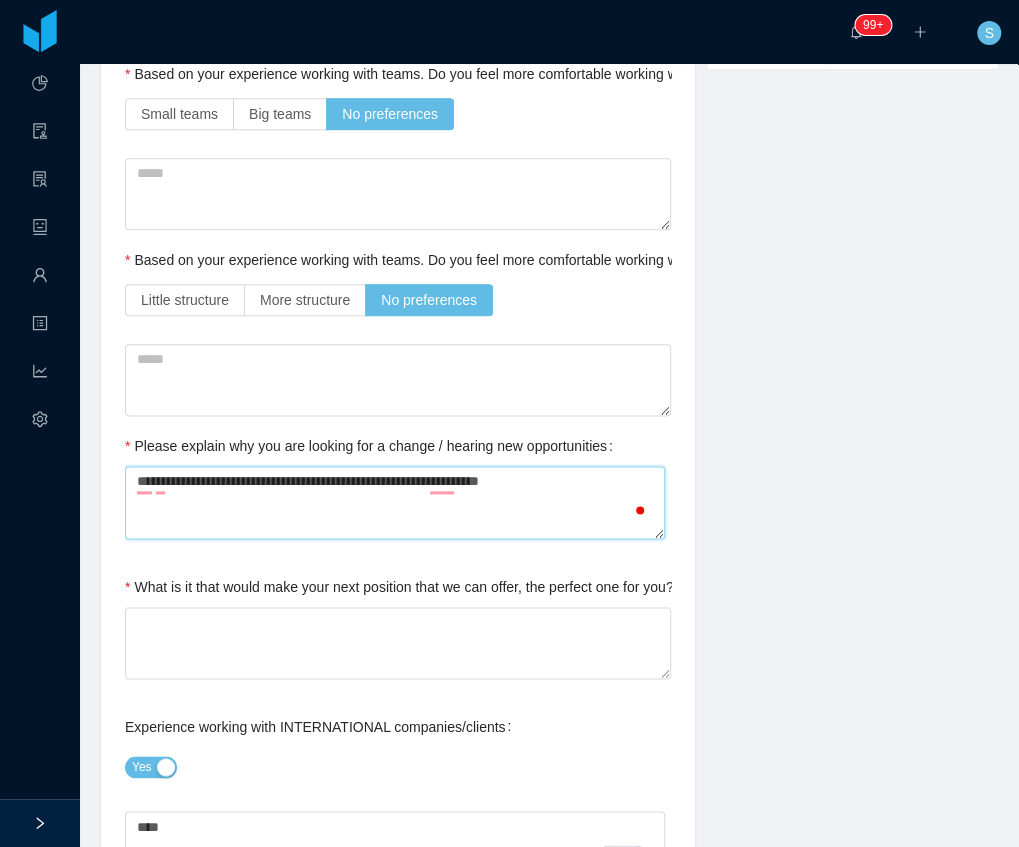 type on "**********" 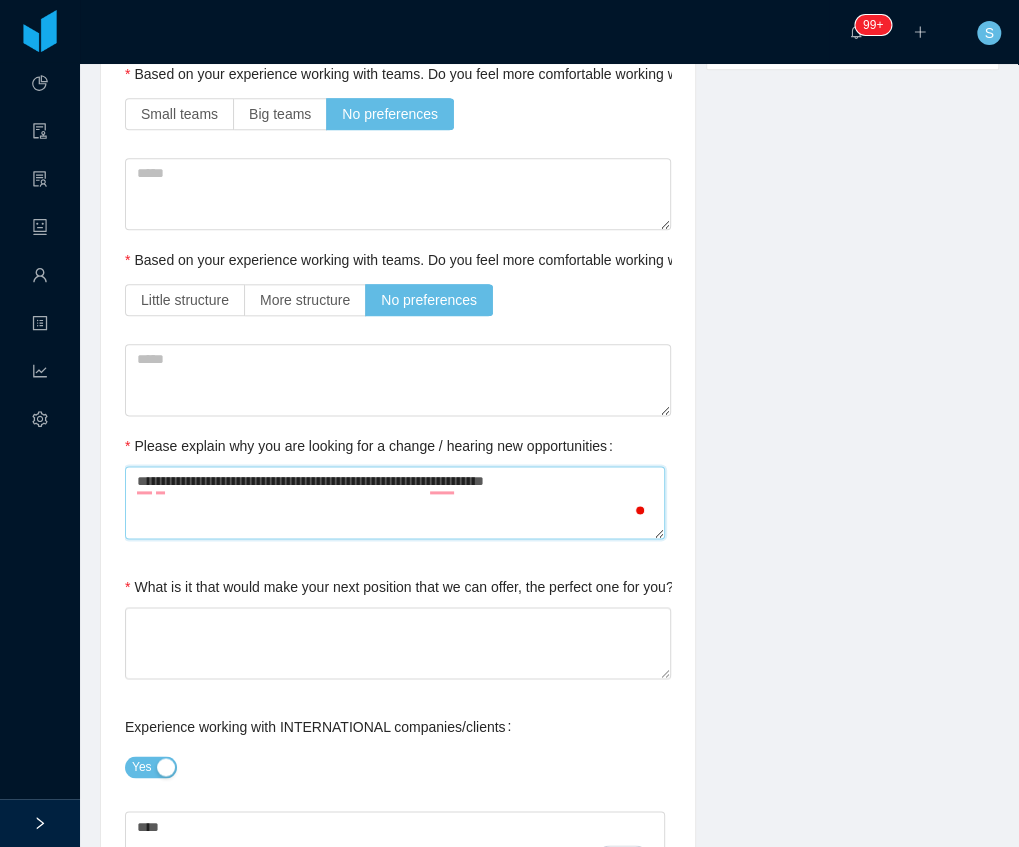 type on "**********" 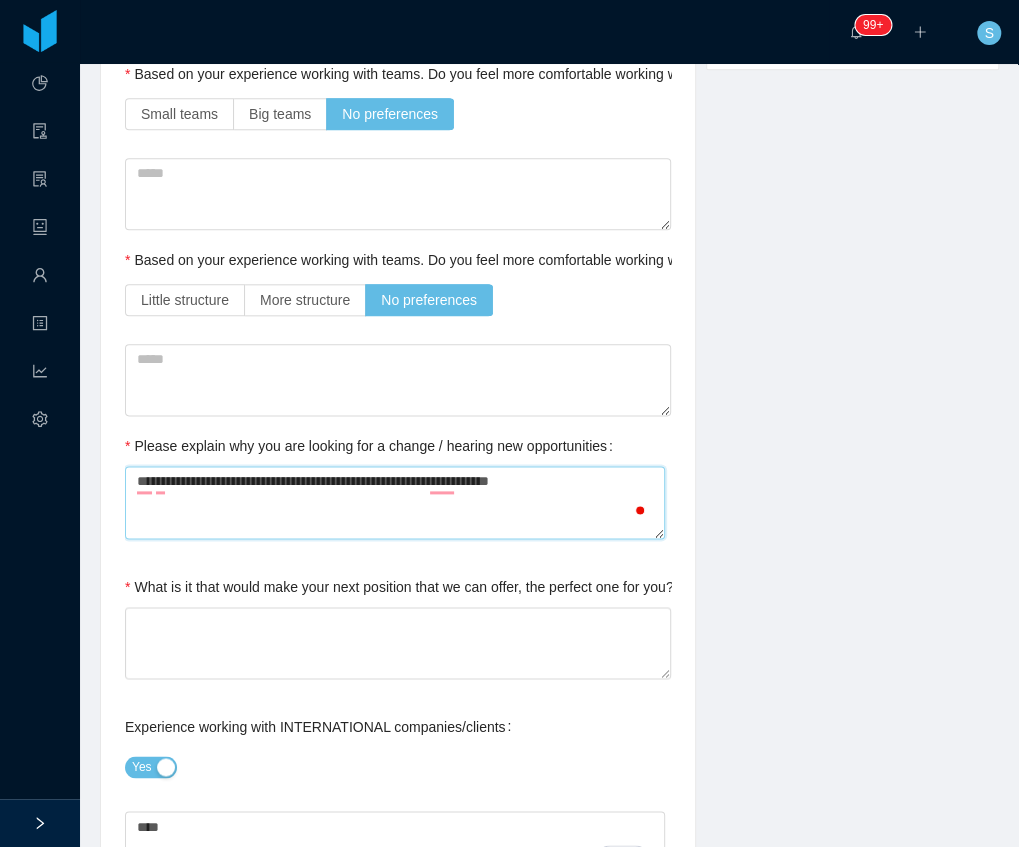 type on "**********" 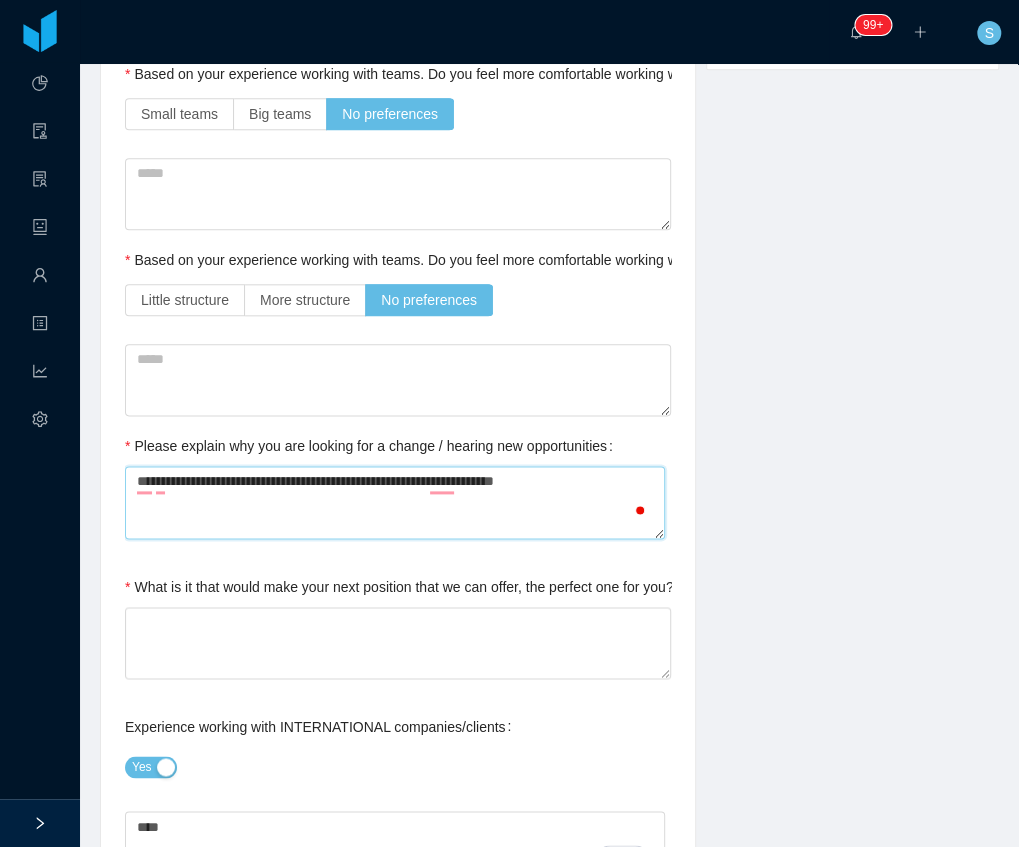 type on "**********" 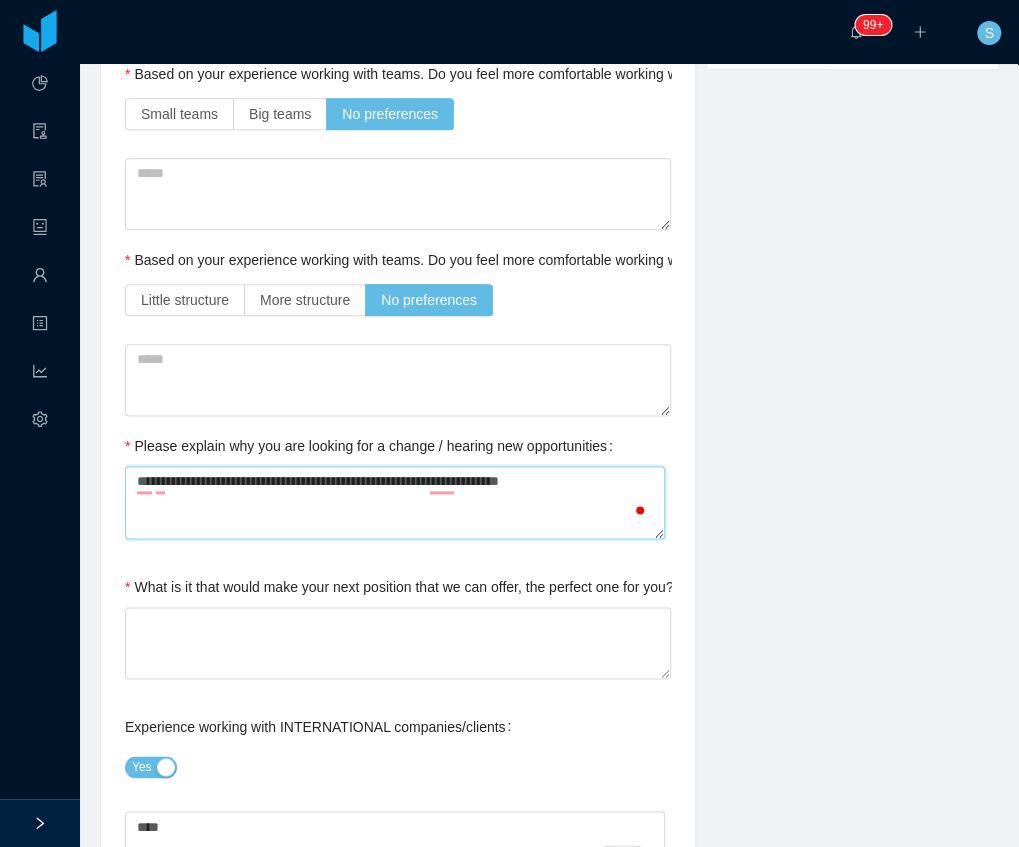 type on "**********" 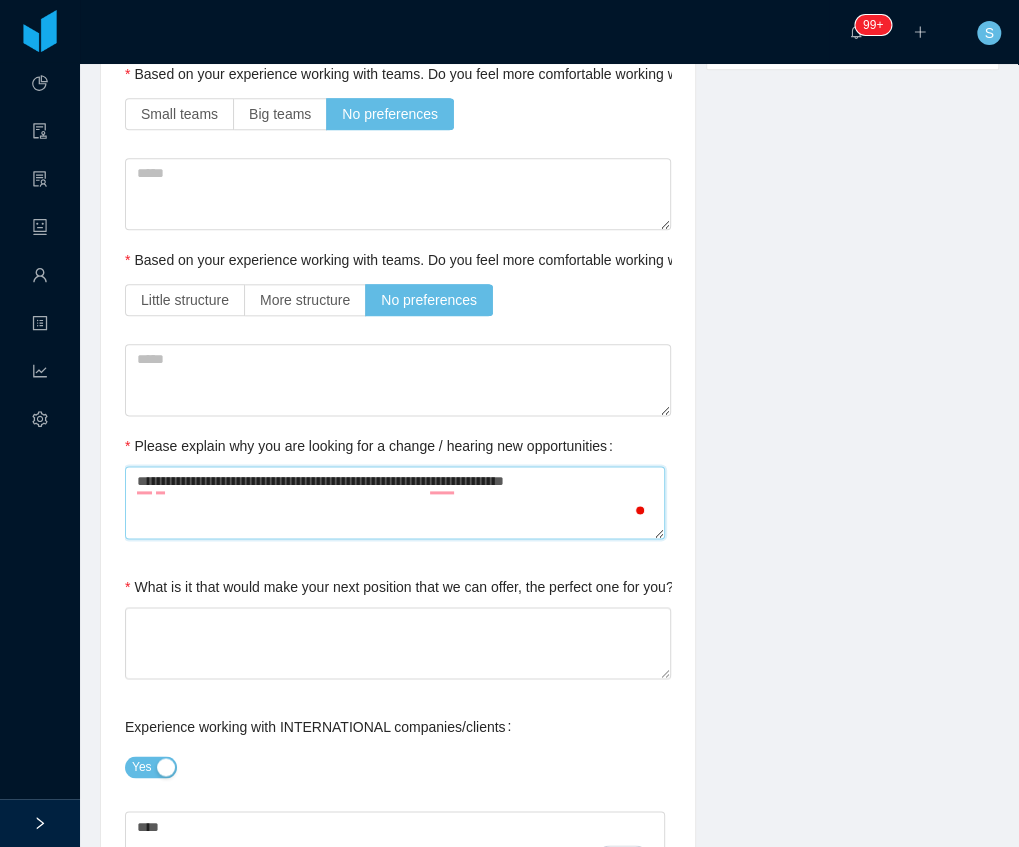 type on "**********" 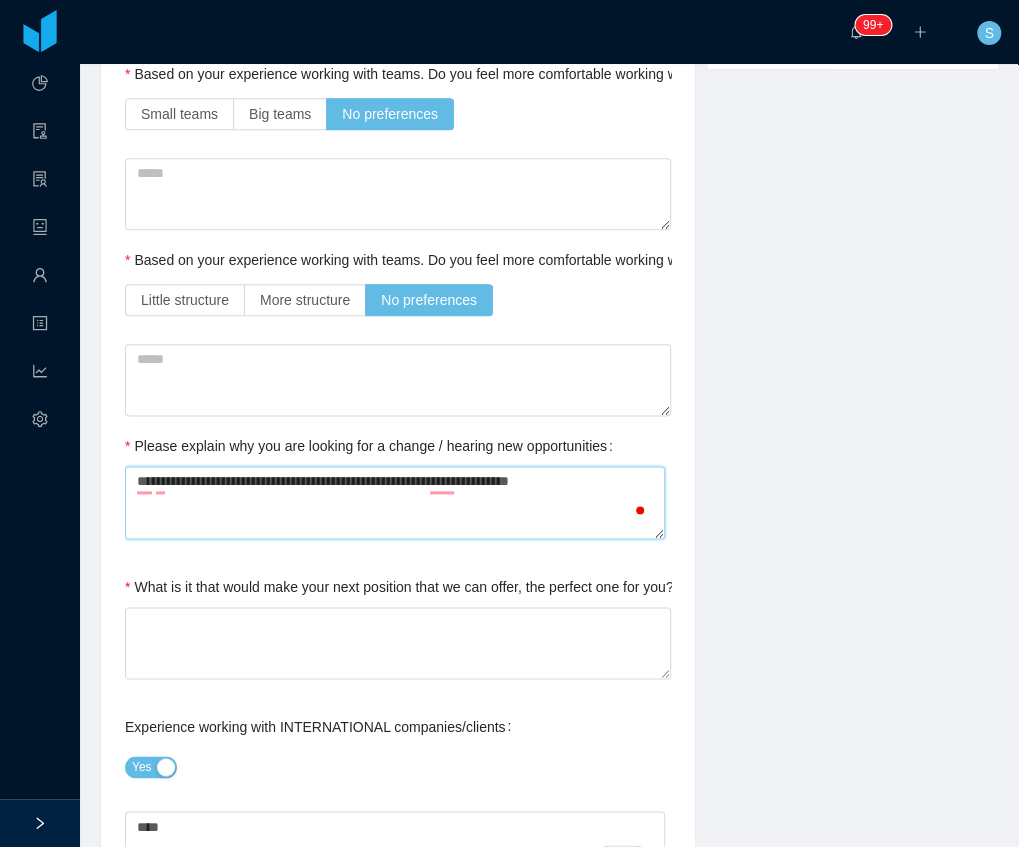 type on "**********" 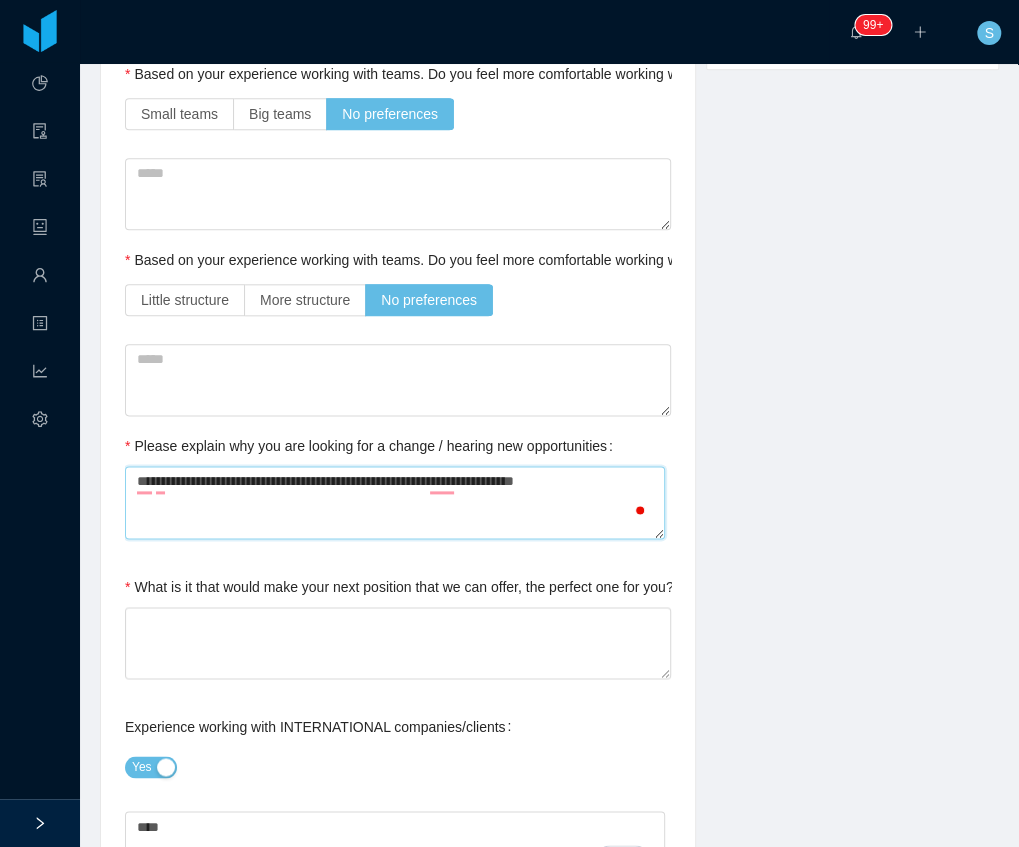 type on "**********" 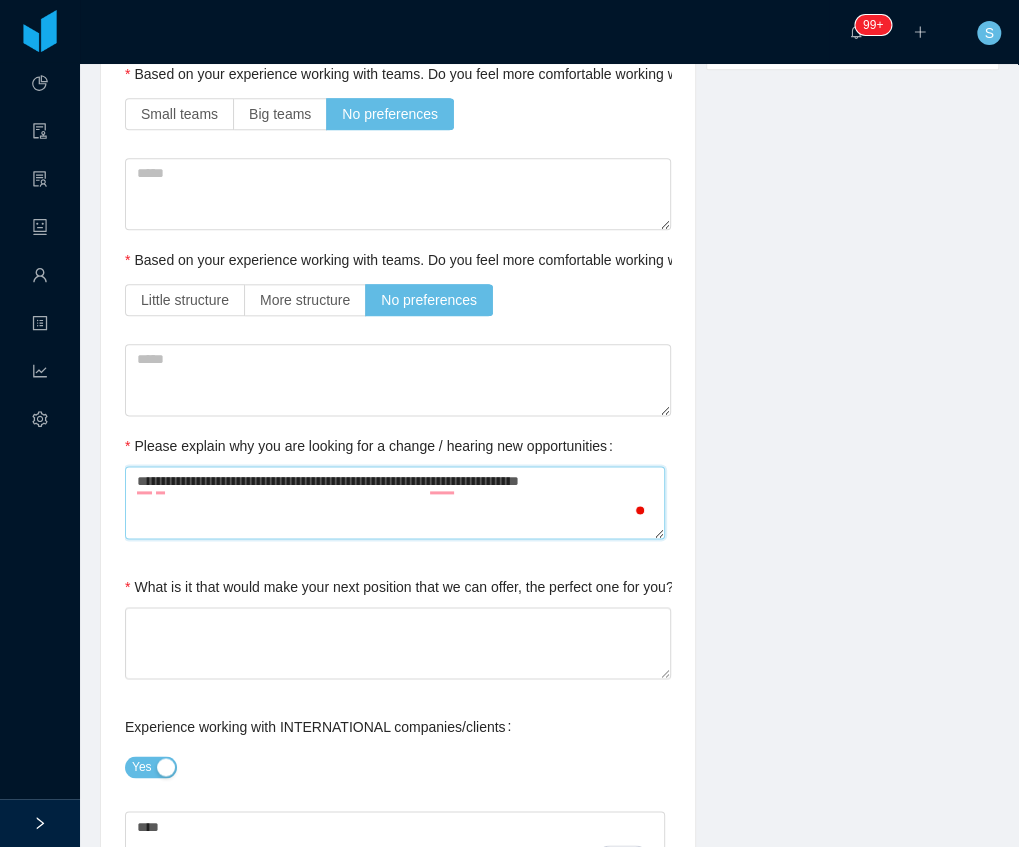 type on "**********" 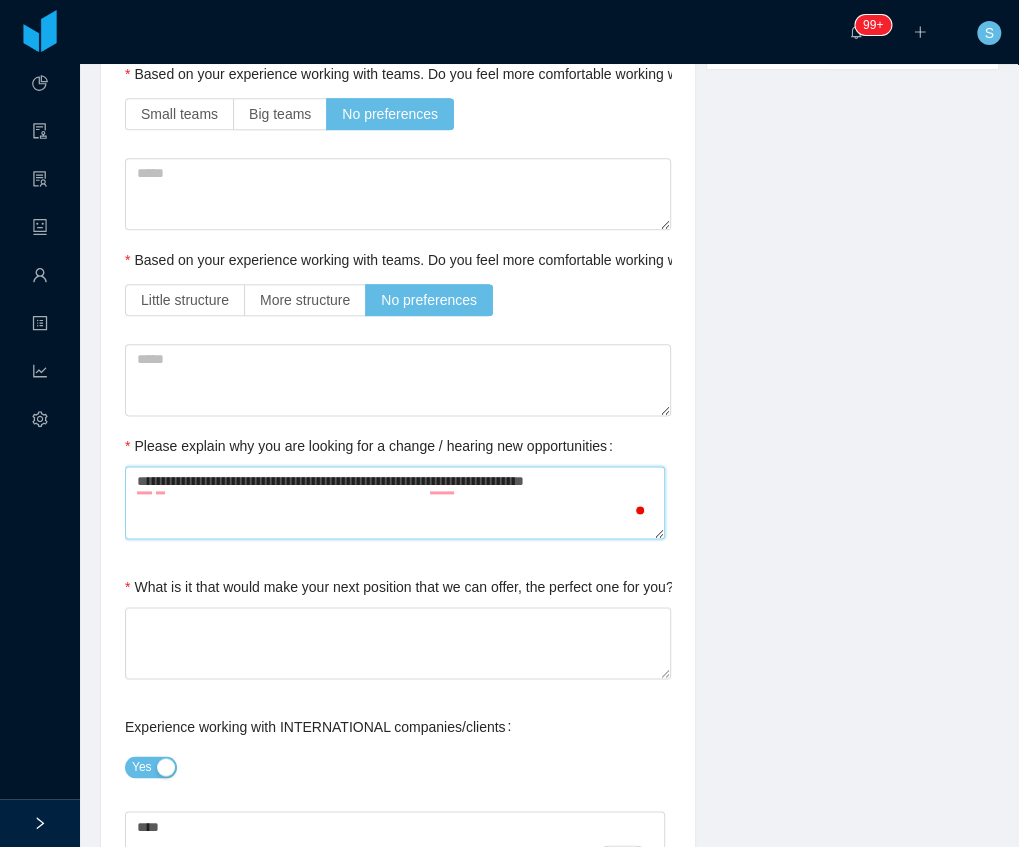 type on "**********" 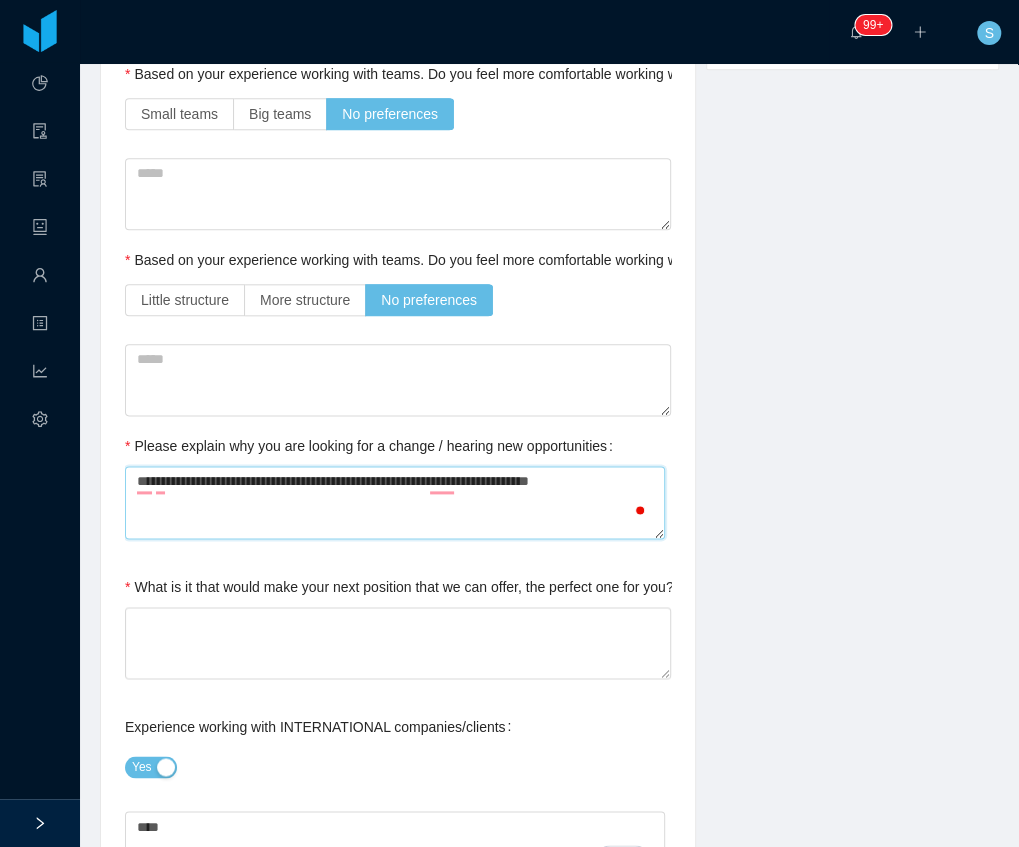 type on "**********" 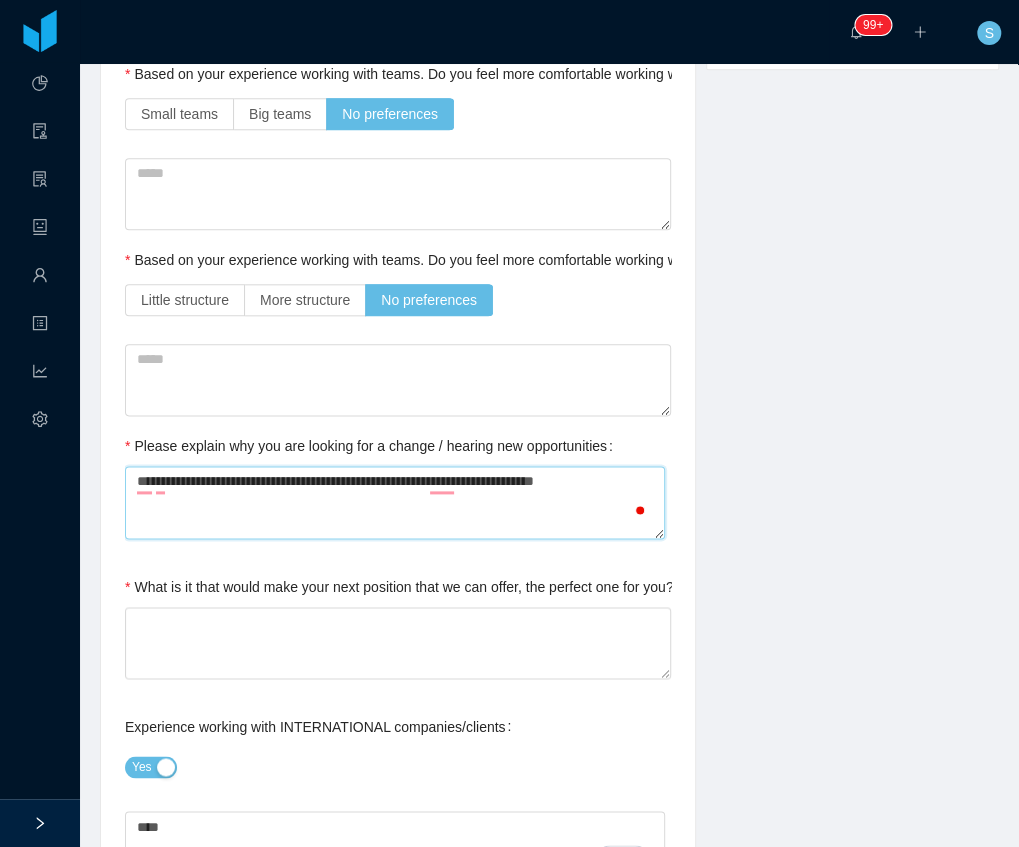 type on "**********" 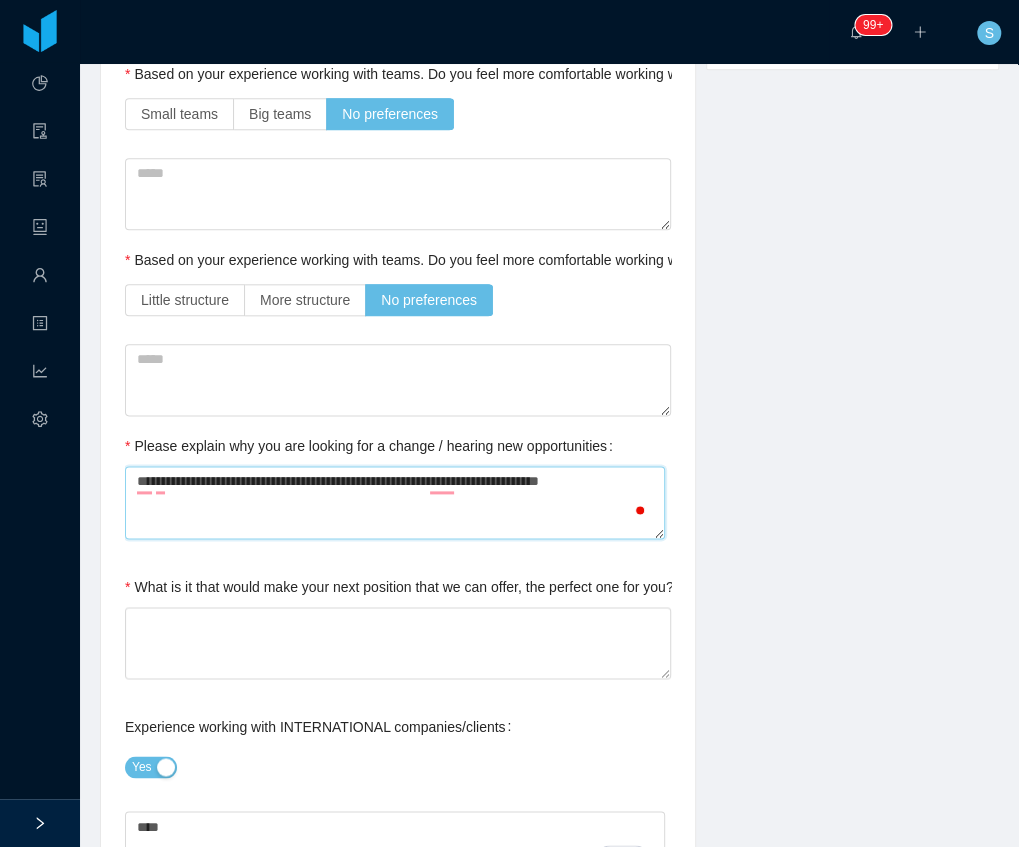 type on "**********" 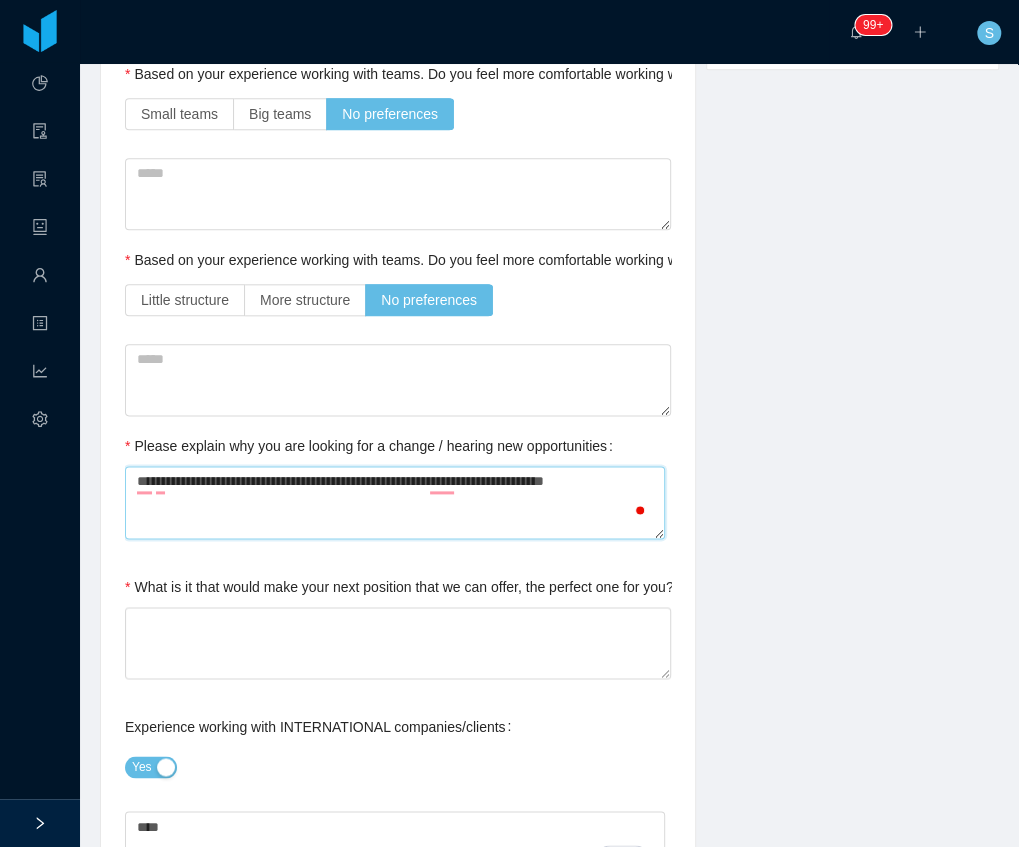 type on "**********" 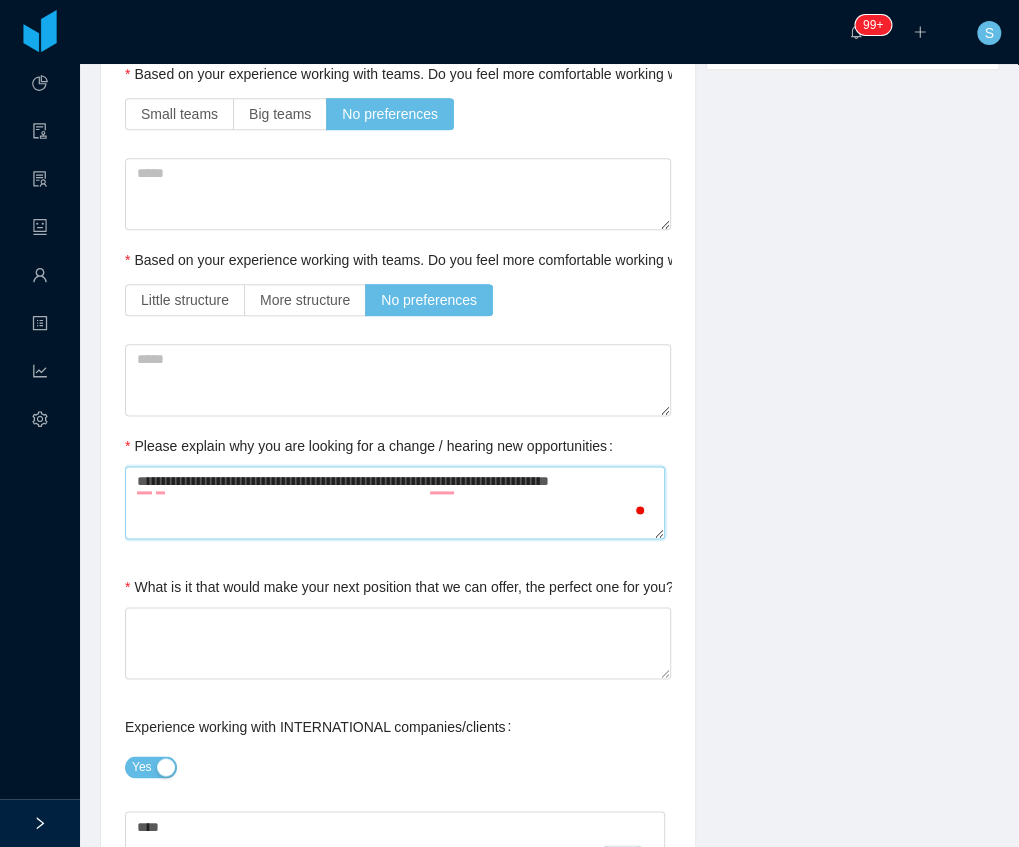type on "**********" 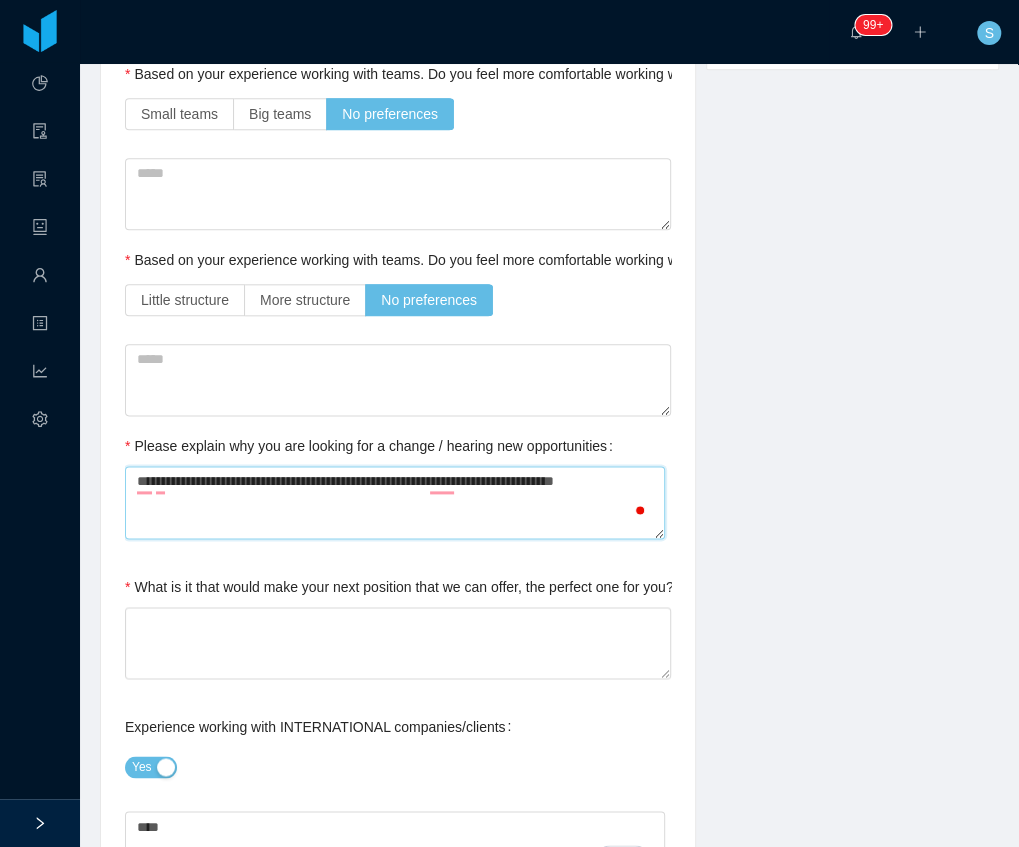 type on "**********" 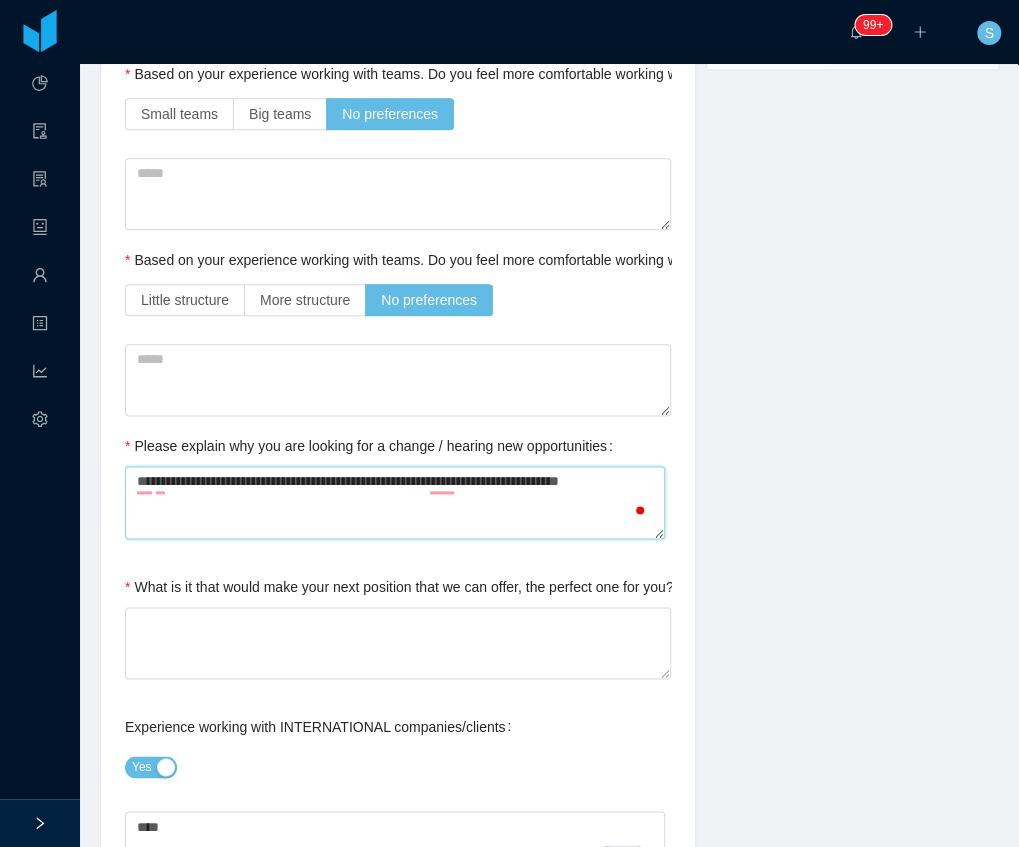 type on "**********" 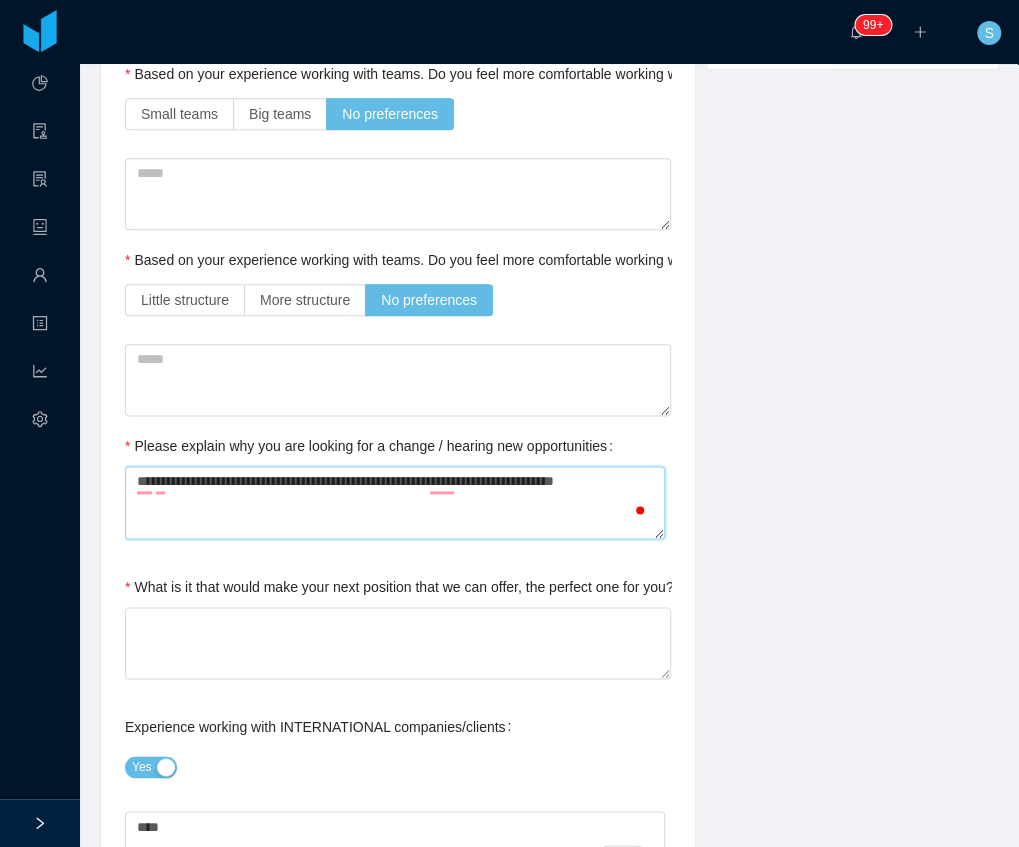 type on "**********" 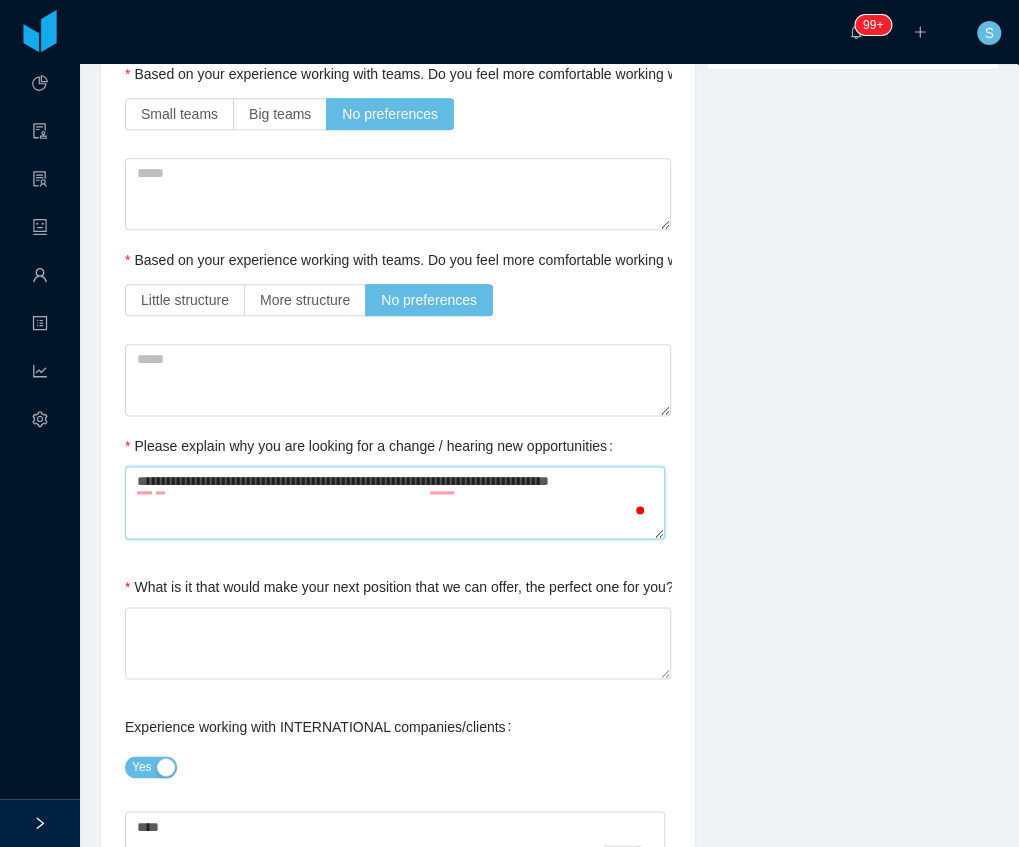 type on "**********" 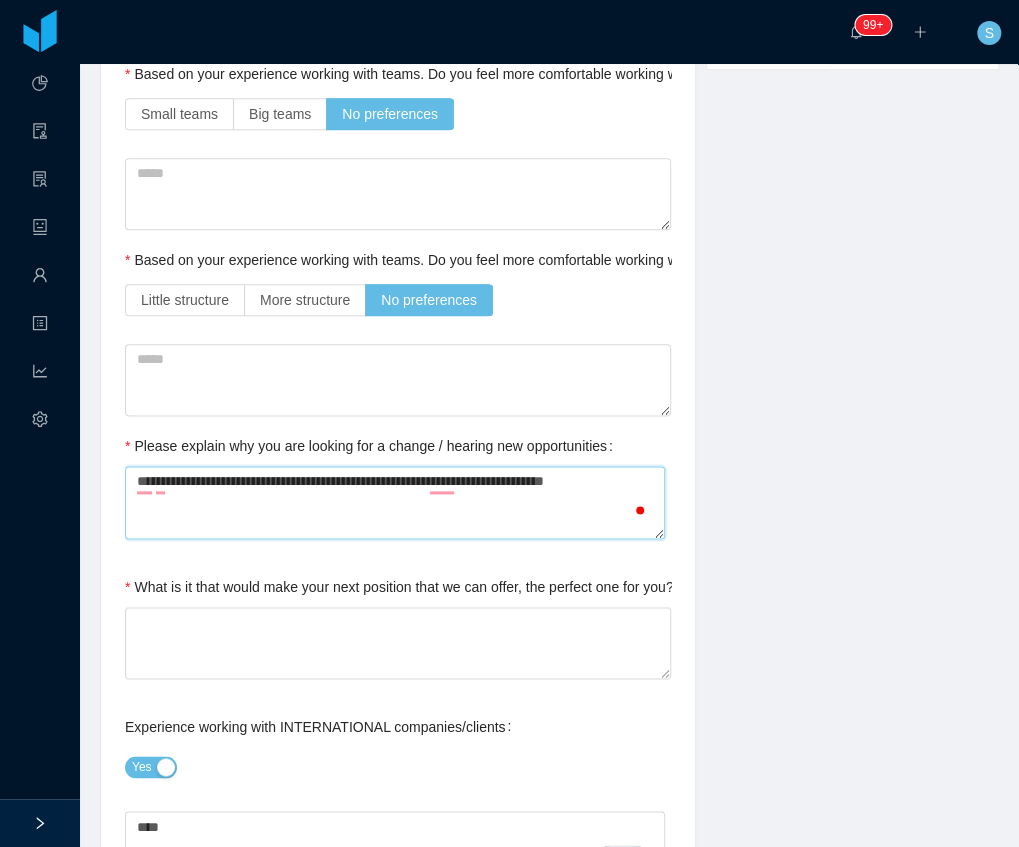 type on "**********" 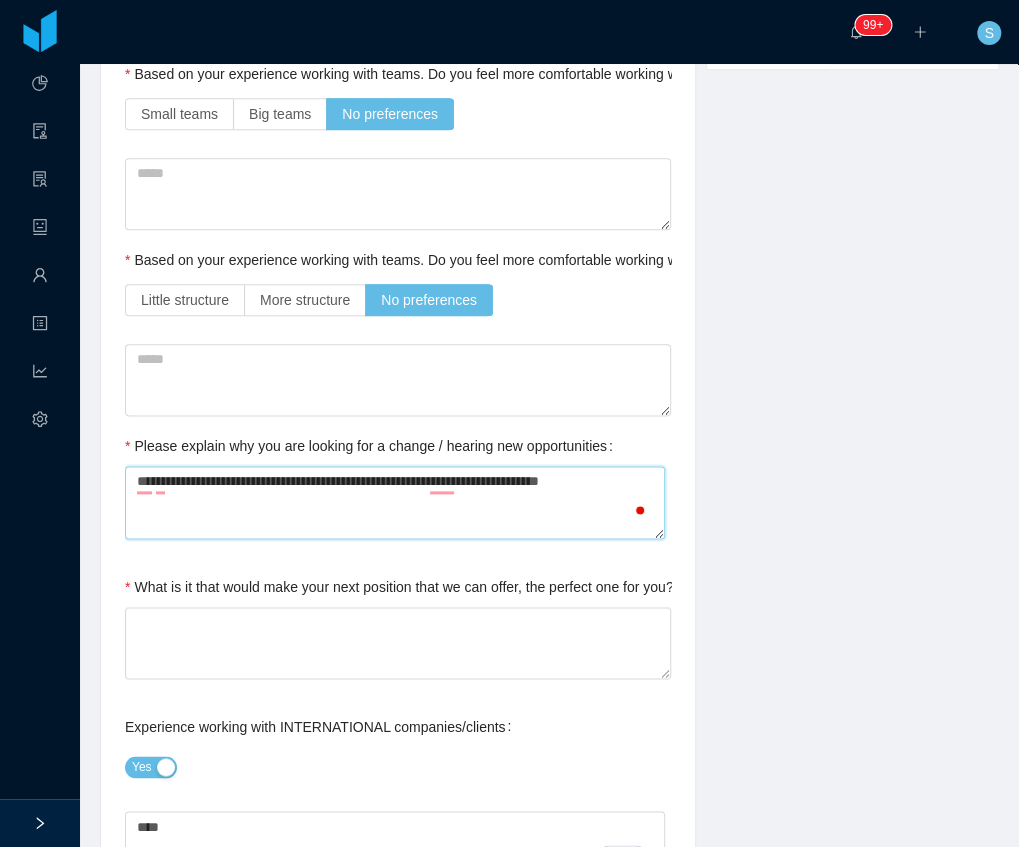 type on "**********" 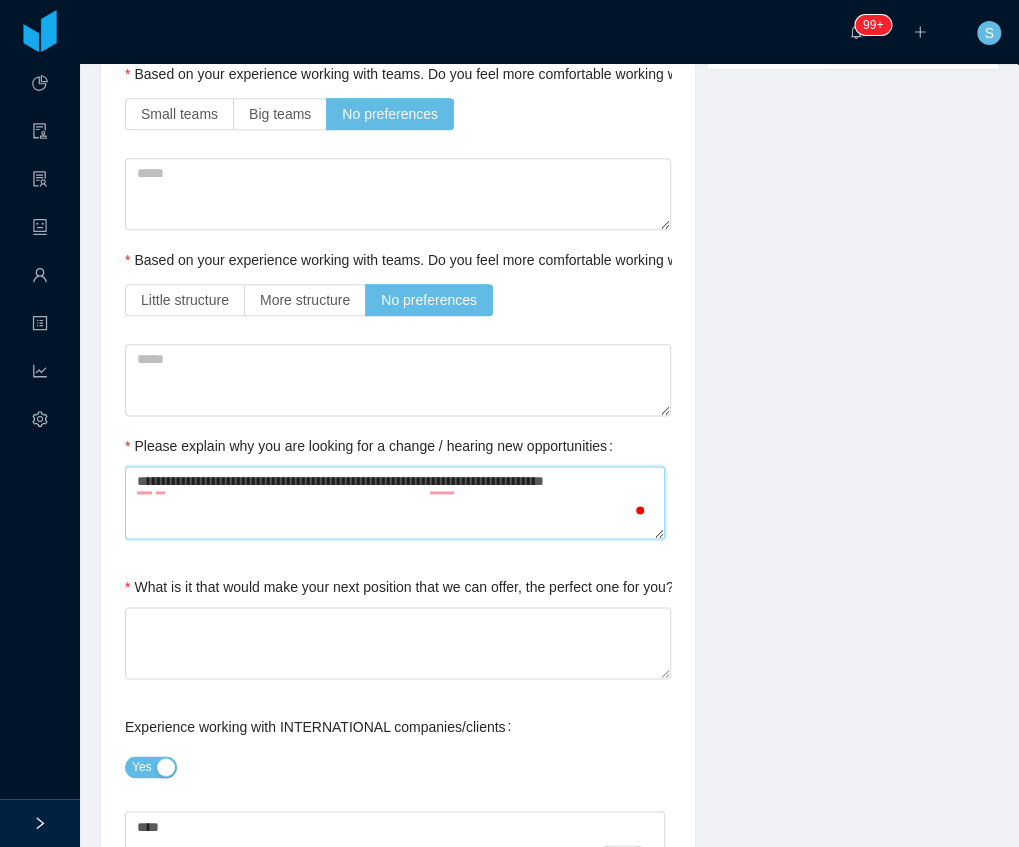 type on "**********" 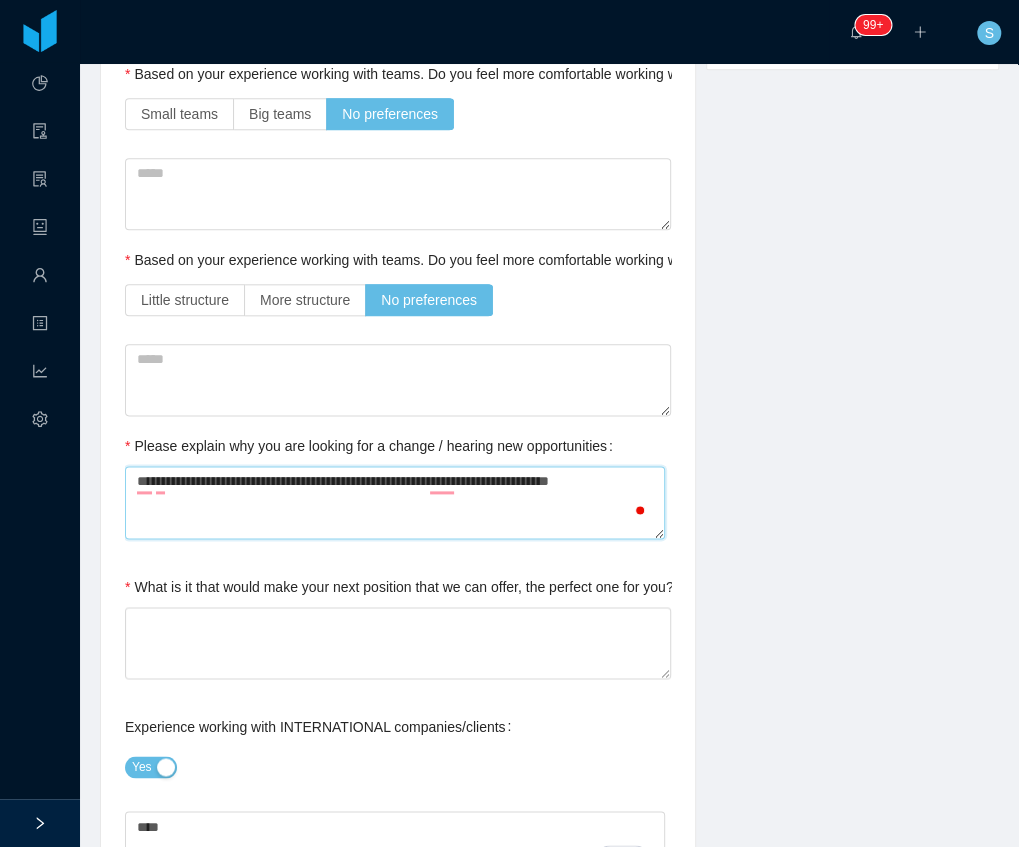 type on "**********" 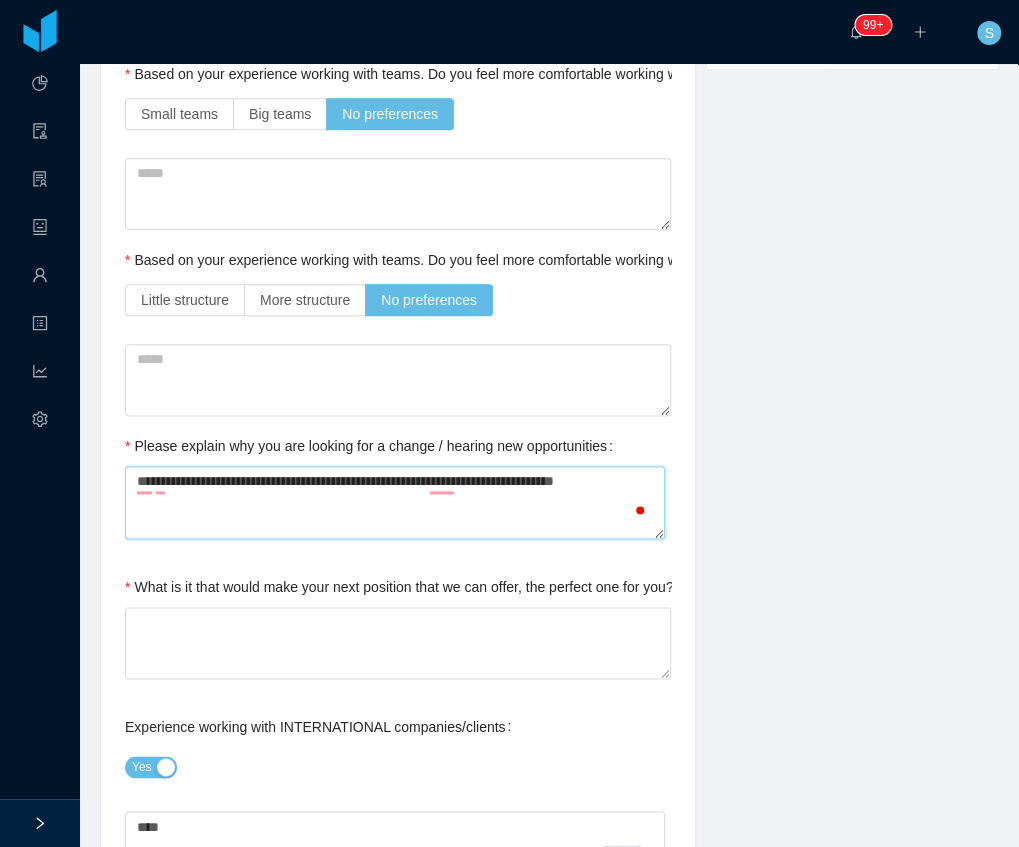 type on "**********" 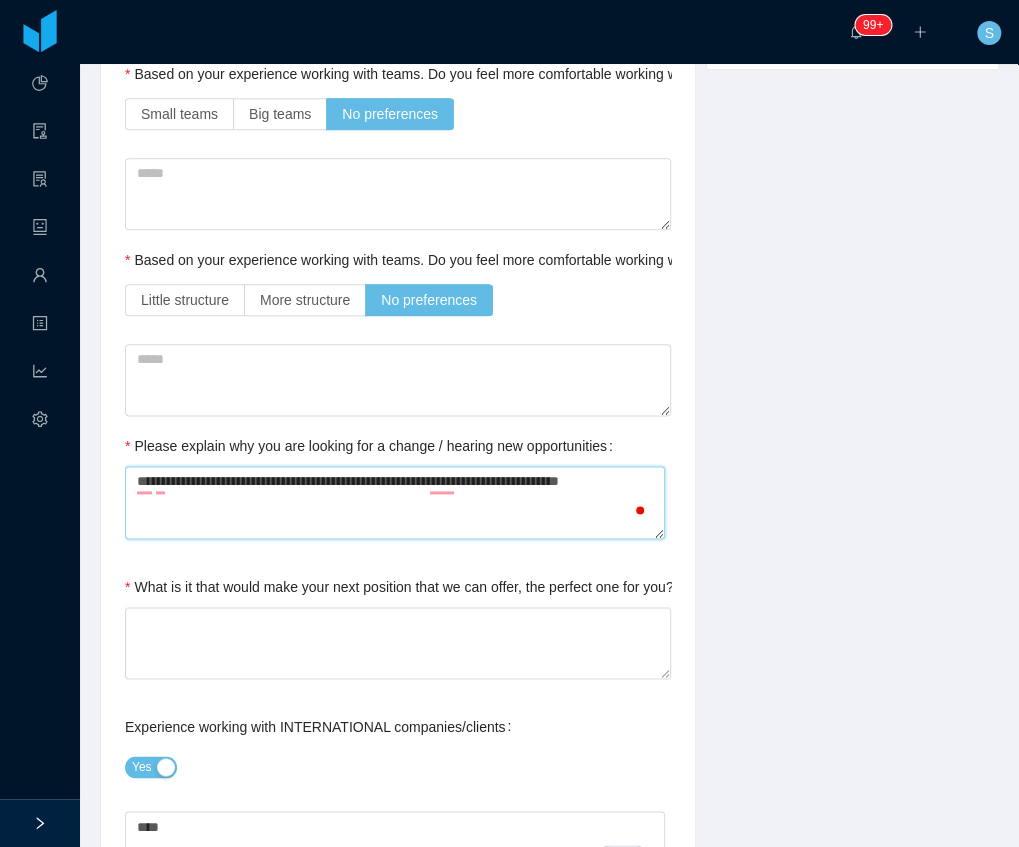 type on "**********" 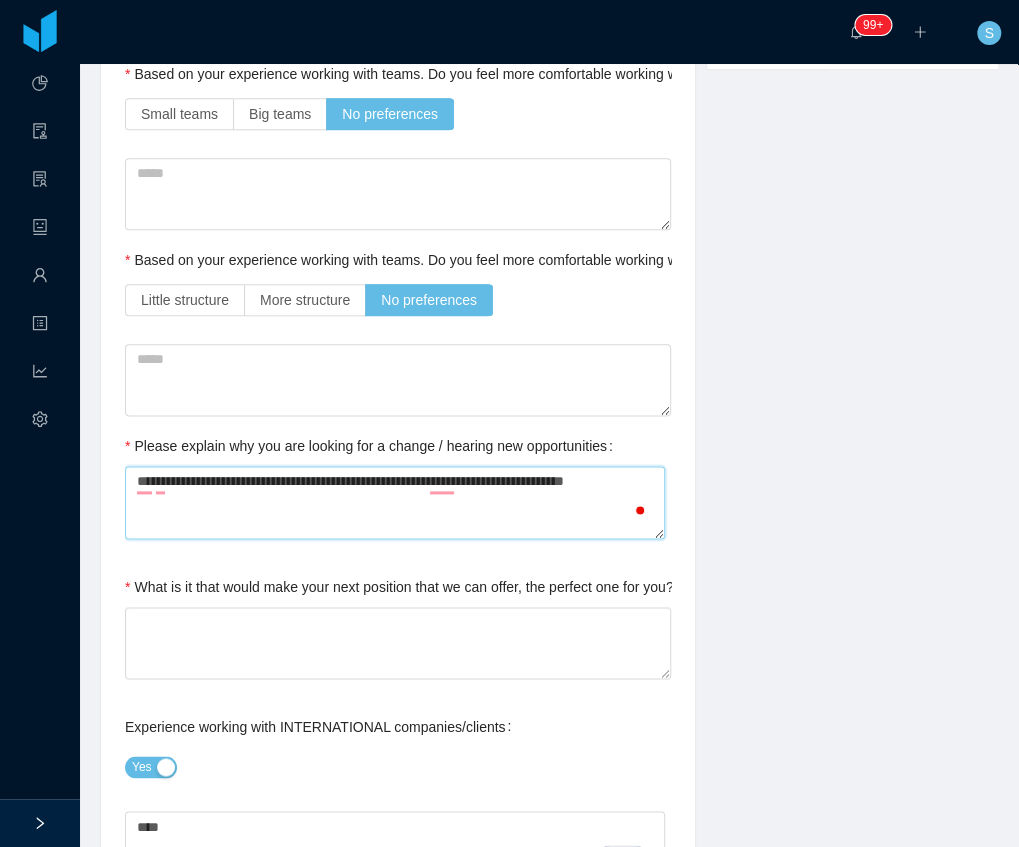type on "**********" 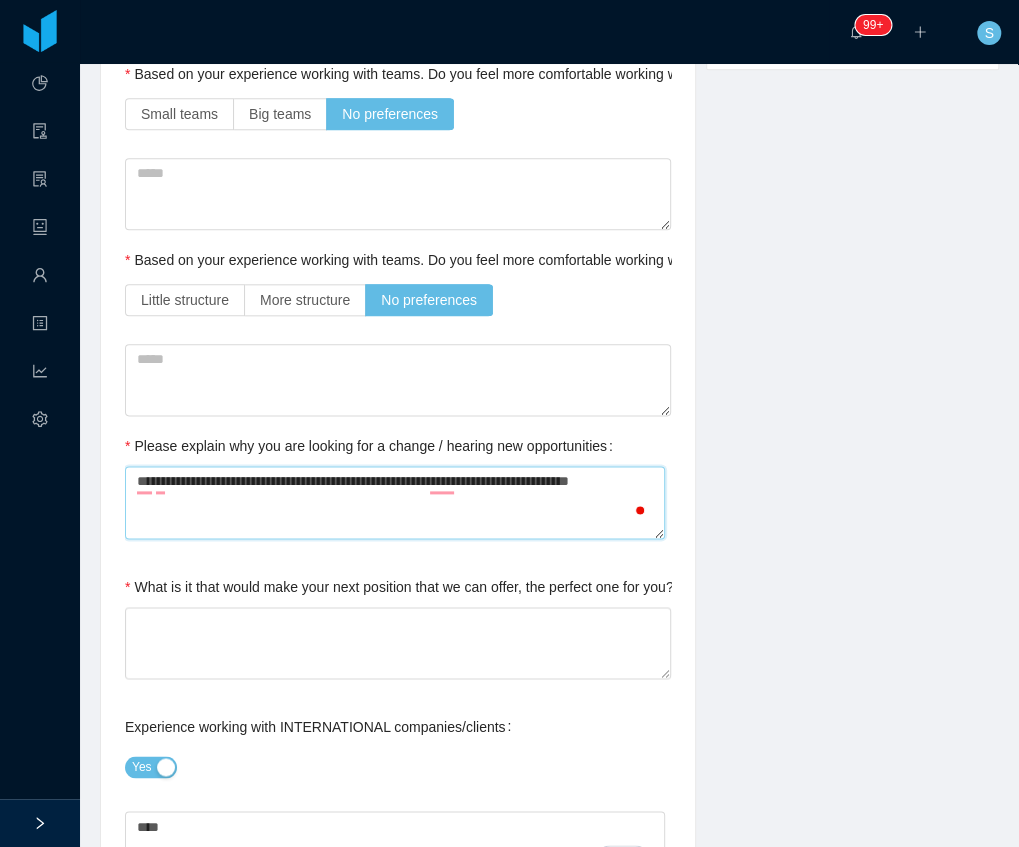 type on "**********" 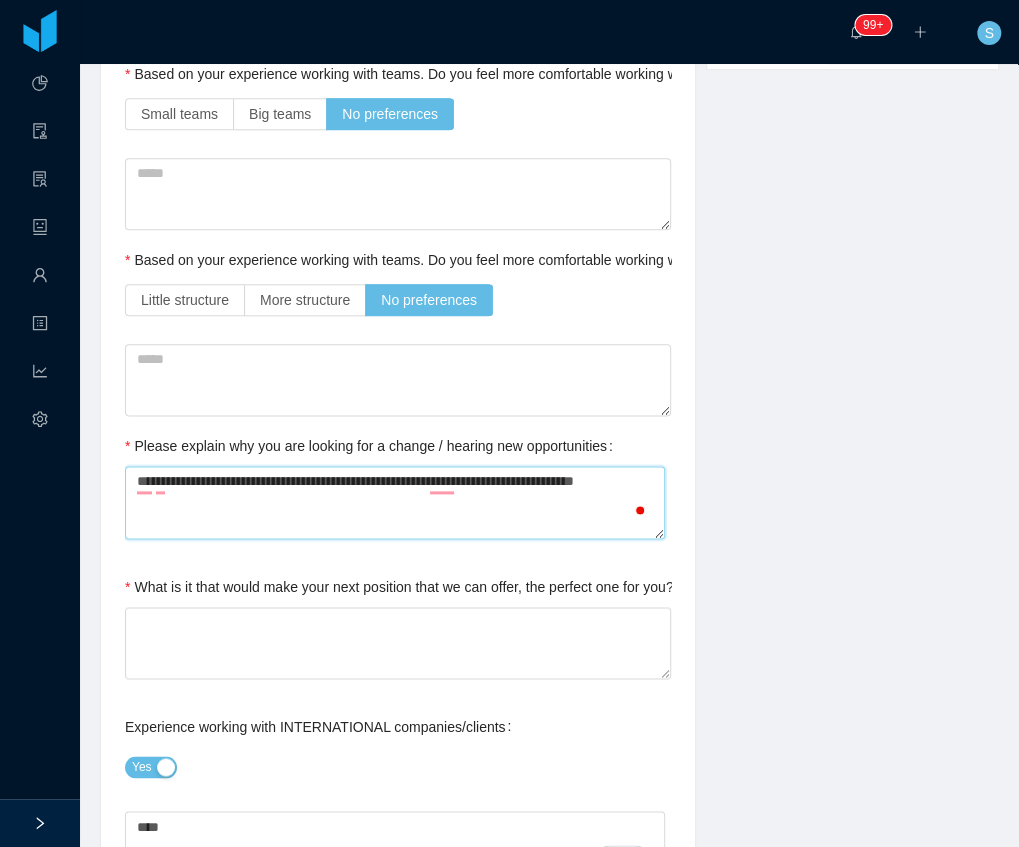 type on "**********" 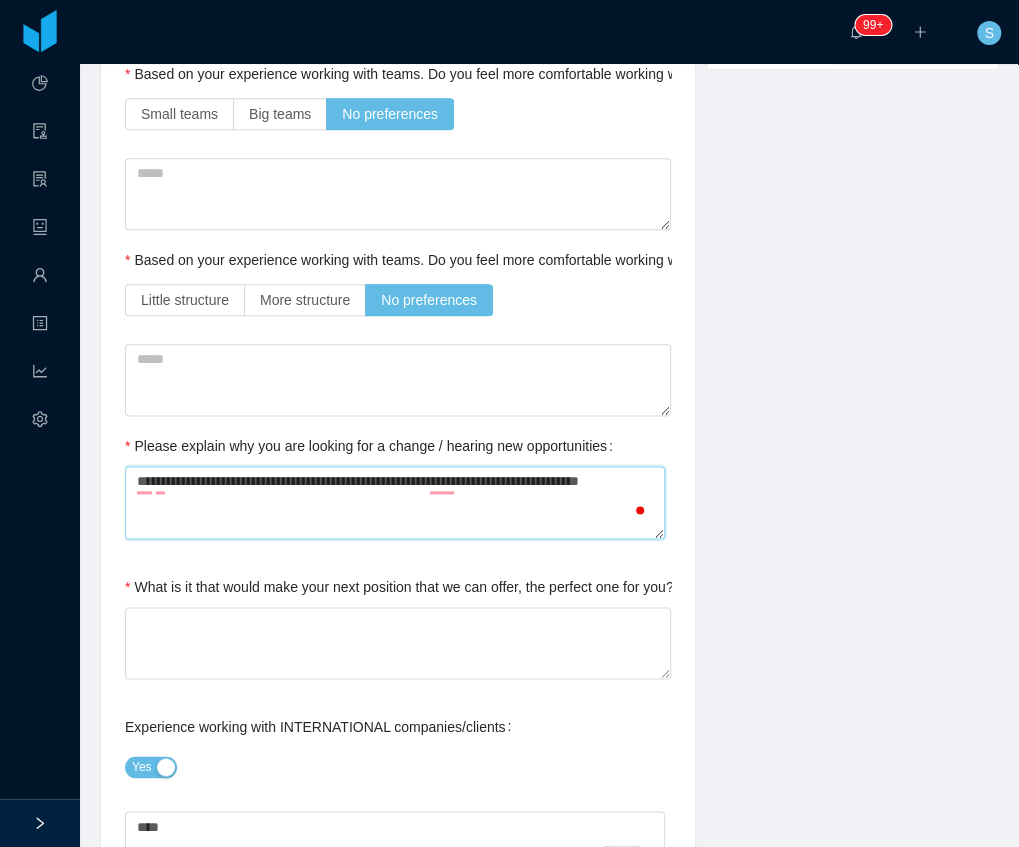 type on "**********" 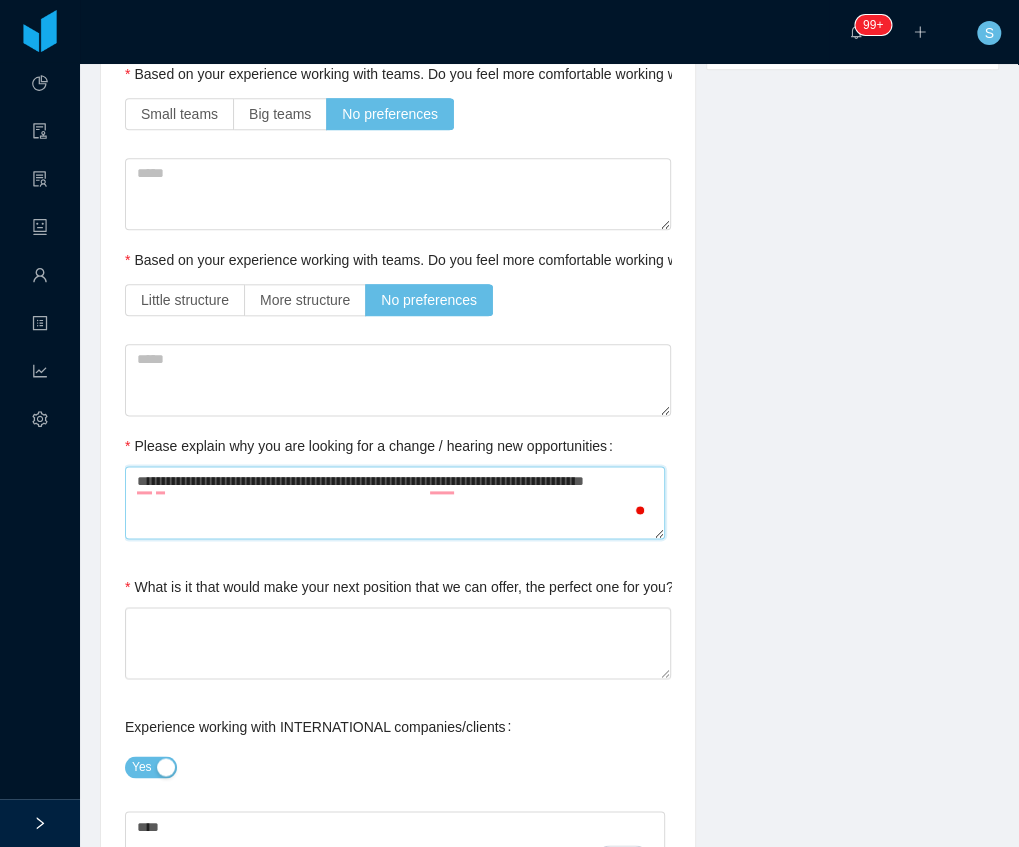type on "**********" 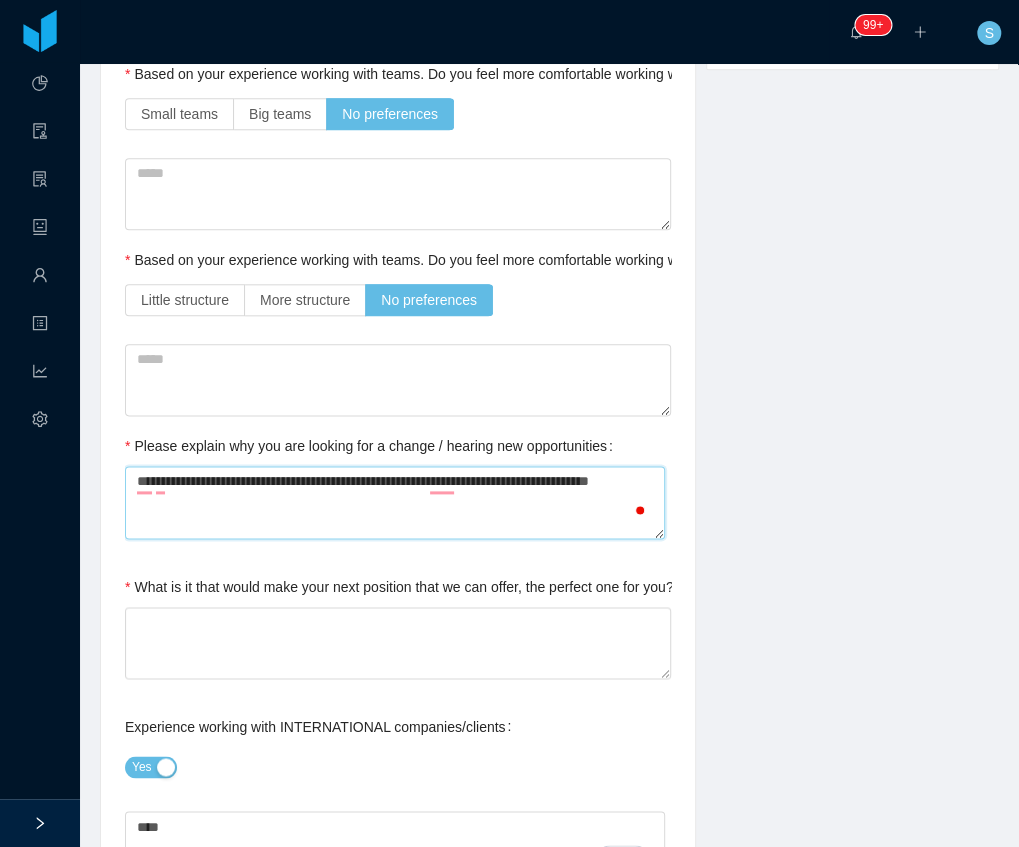 type on "**********" 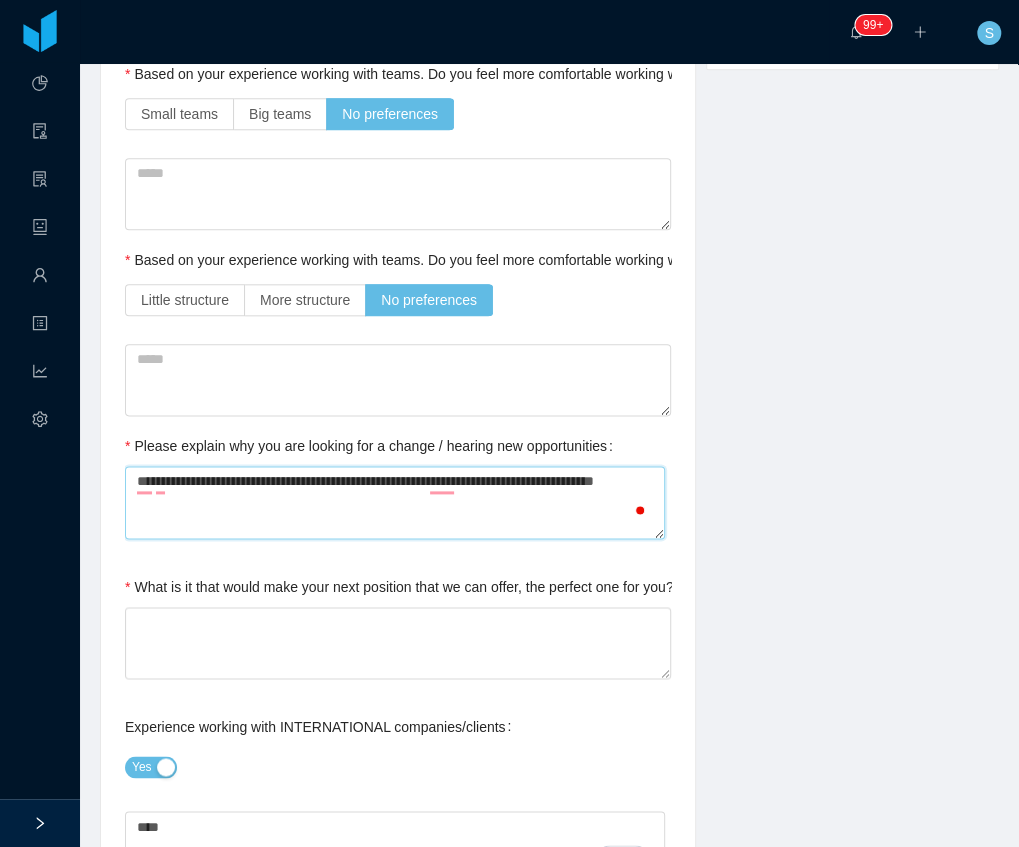 type 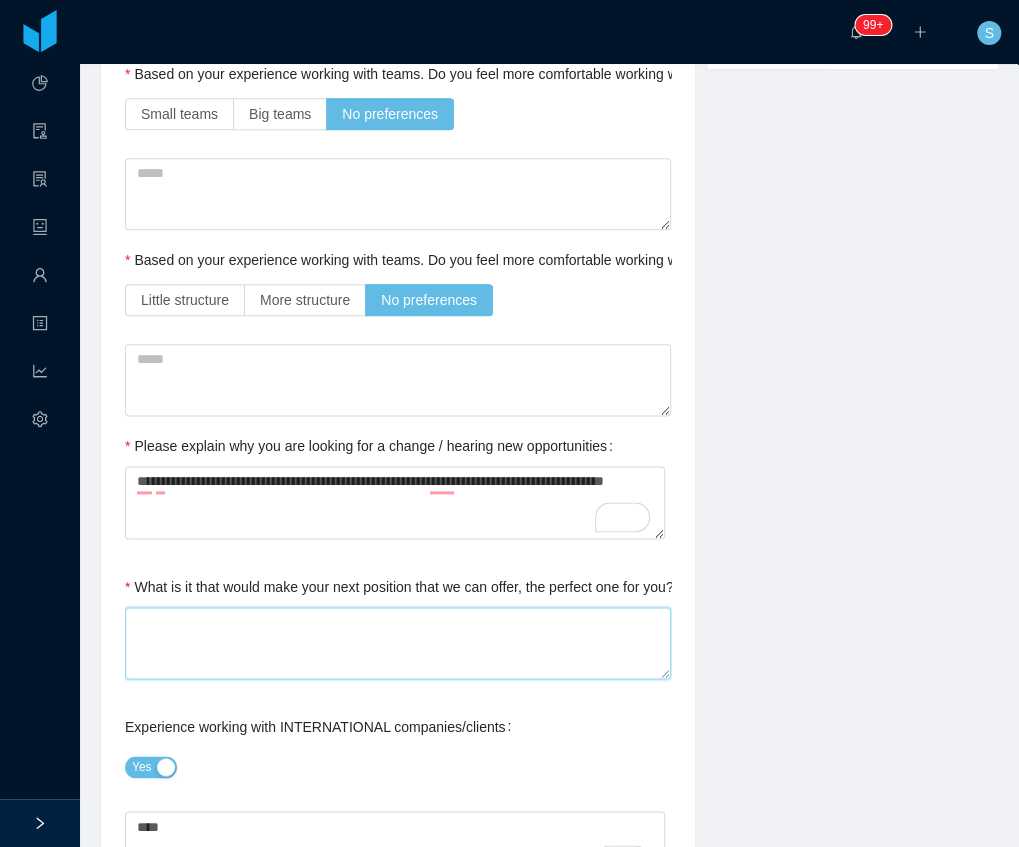 click on "What is it that would make your next position that we can offer, the perfect one for you? / What would be a deal breaker for you?" at bounding box center [398, 643] 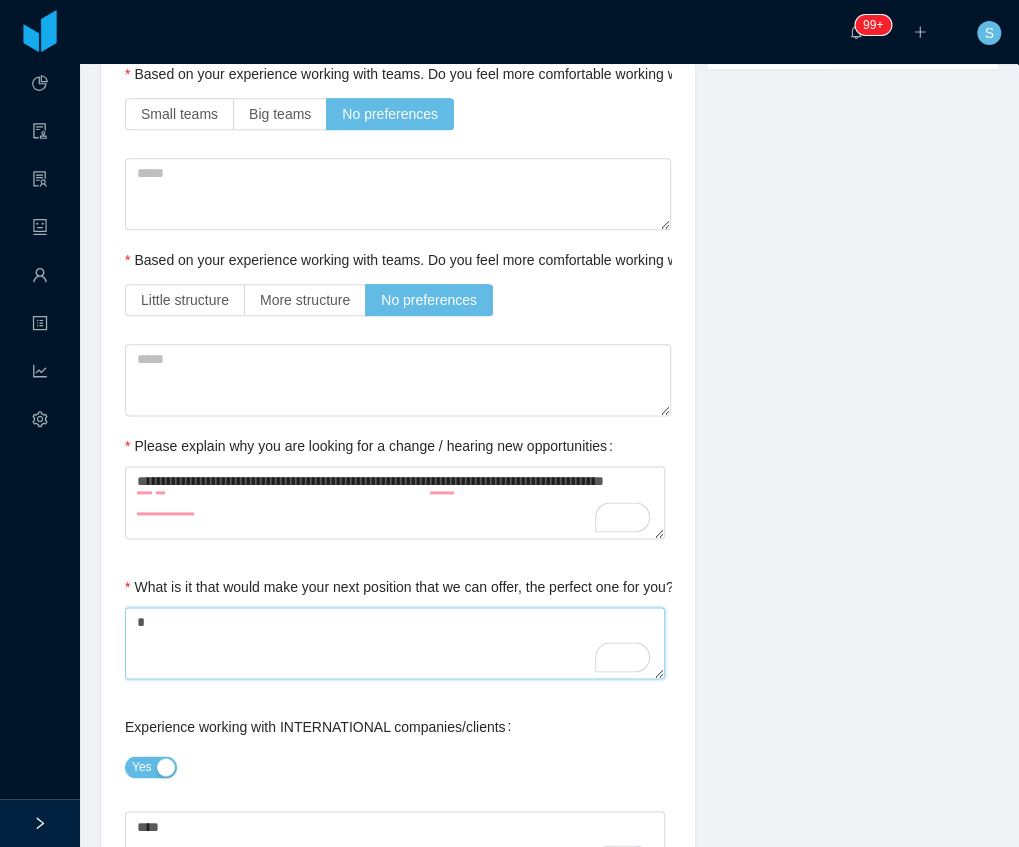 scroll, scrollTop: 456, scrollLeft: 0, axis: vertical 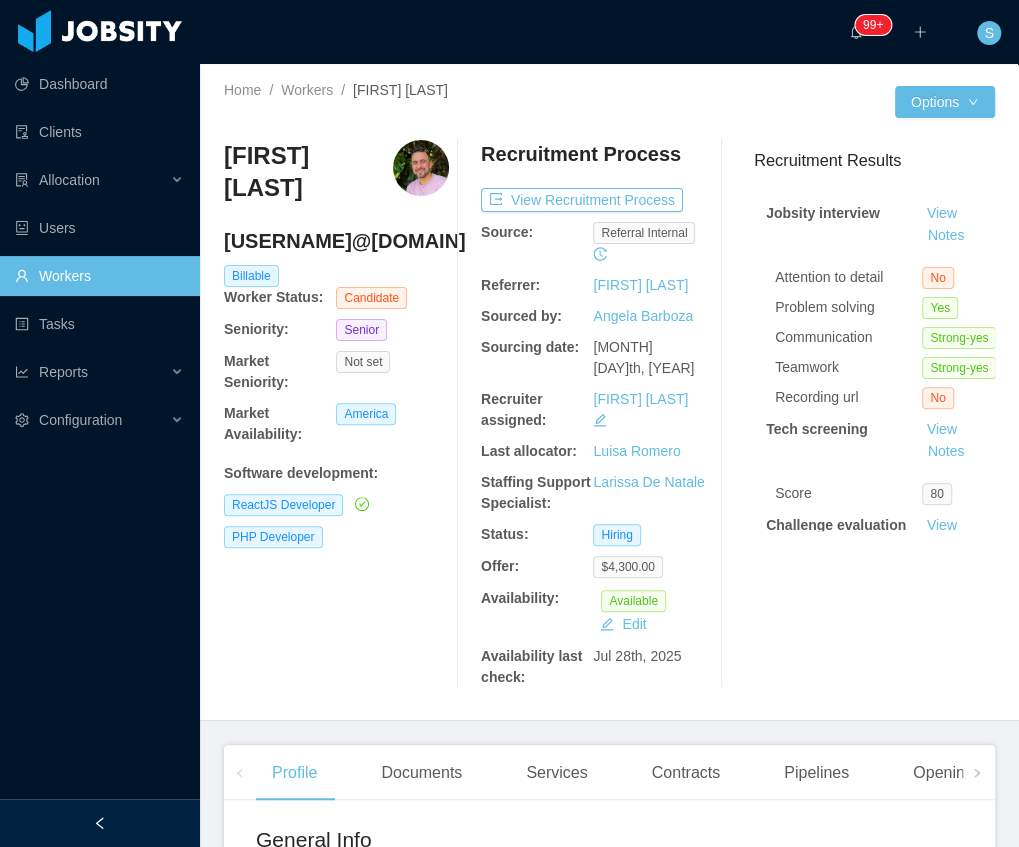 click at bounding box center [752, 102] 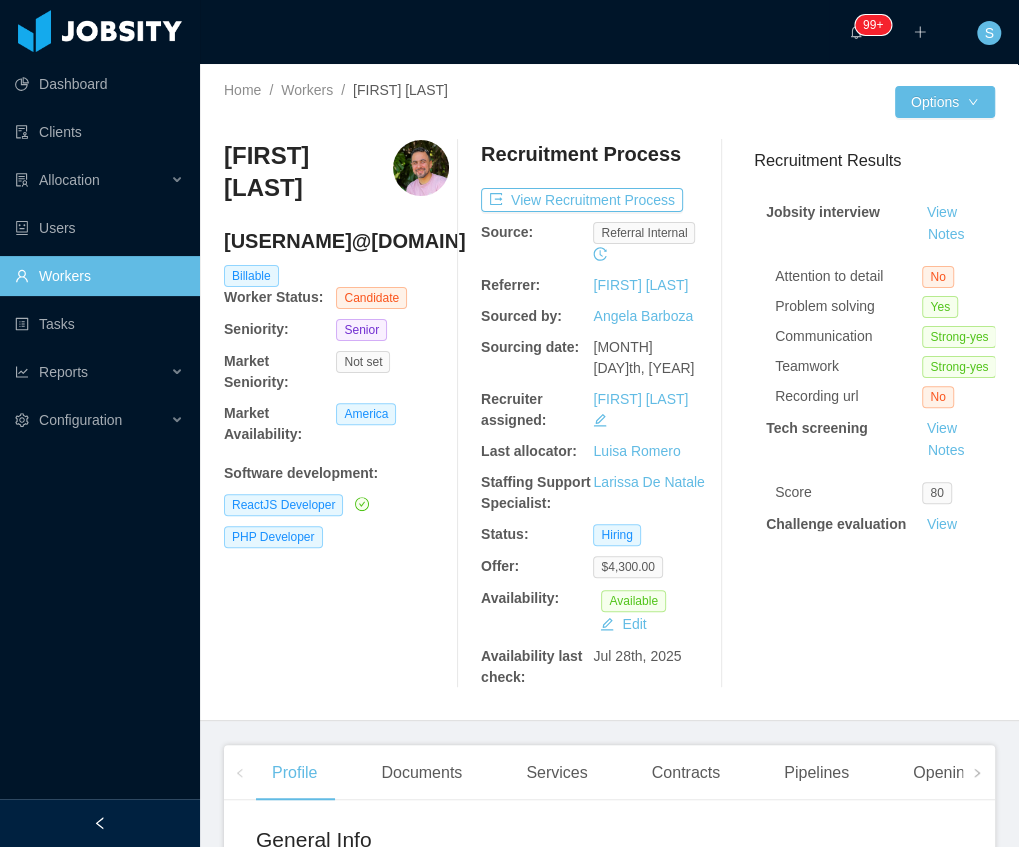 scroll, scrollTop: 0, scrollLeft: 0, axis: both 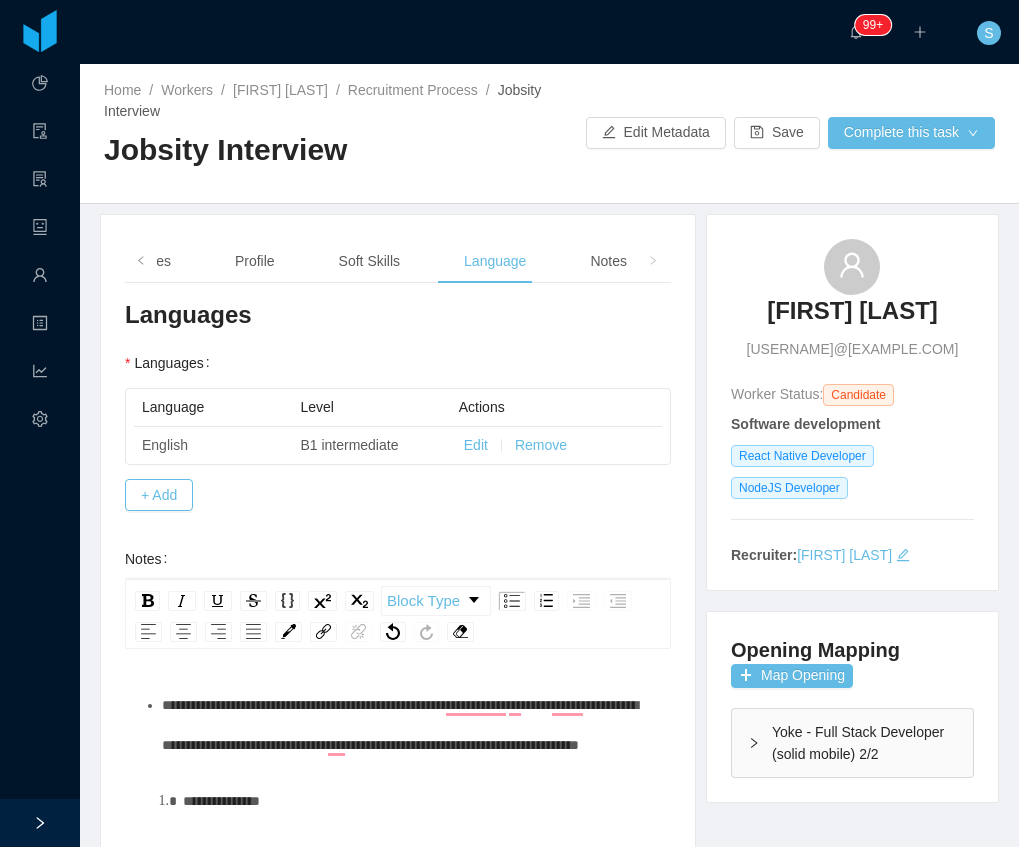 type 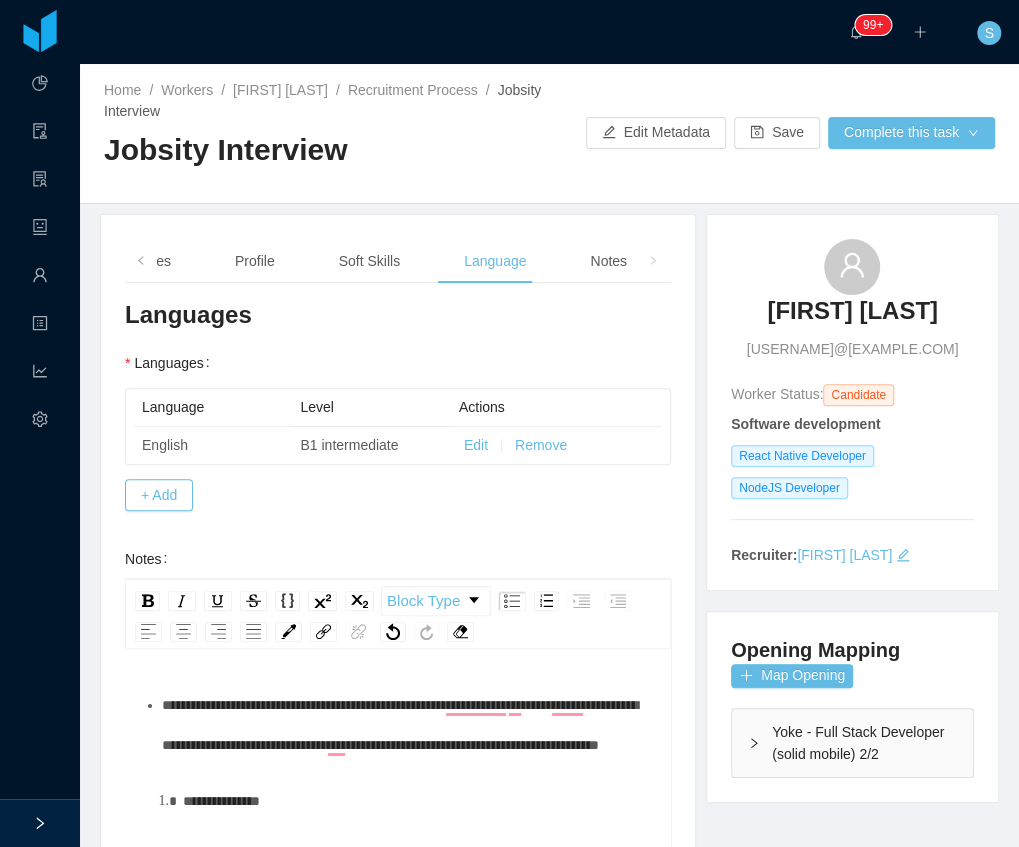 scroll, scrollTop: 456, scrollLeft: 0, axis: vertical 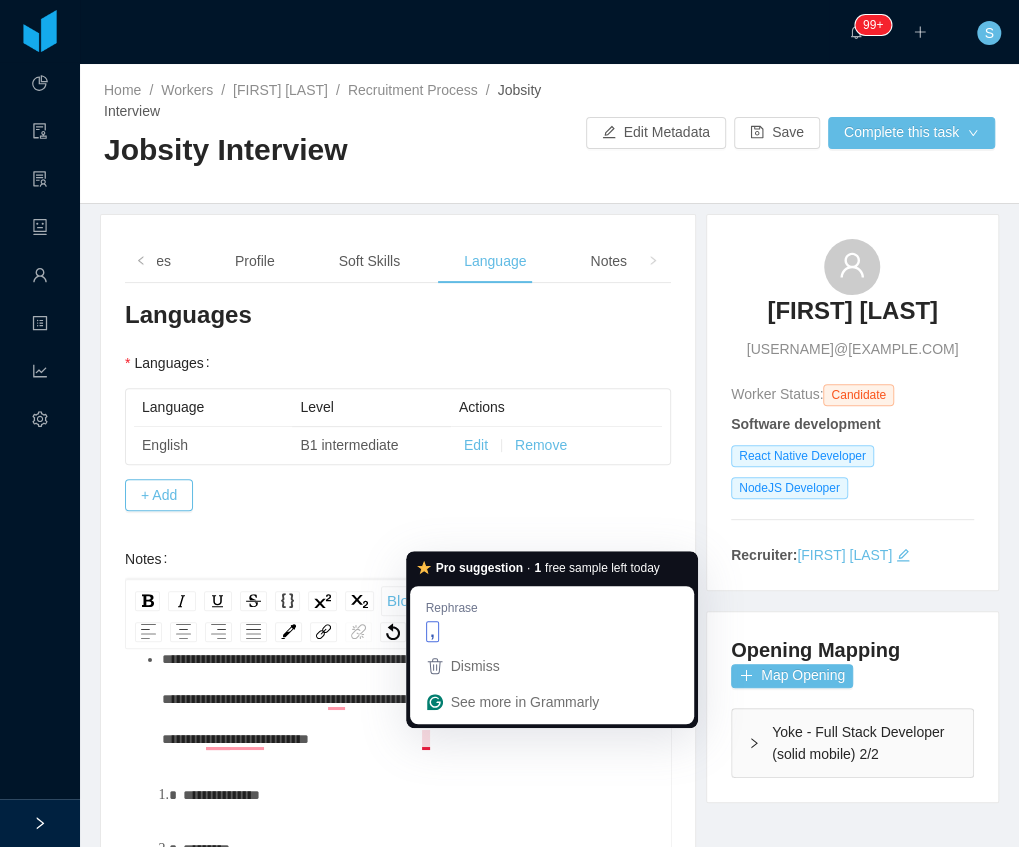 drag, startPoint x: 573, startPoint y: 784, endPoint x: 568, endPoint y: 773, distance: 12.083046 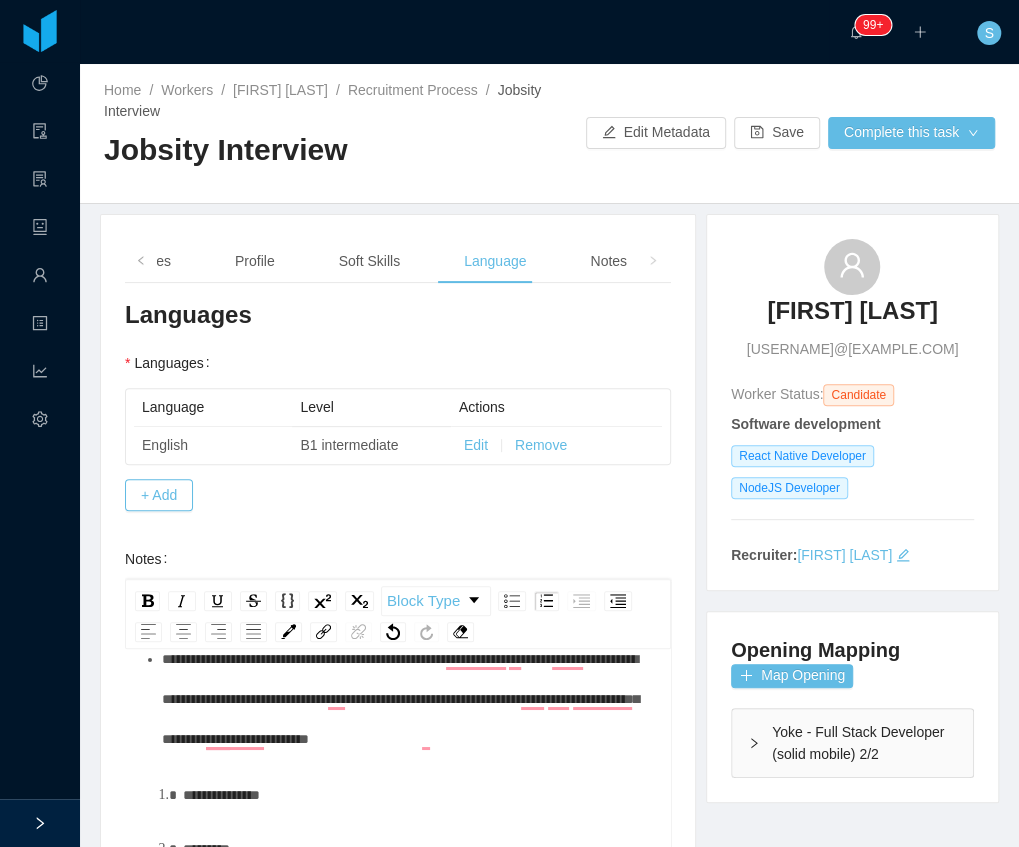 click on "**********" at bounding box center [409, 699] 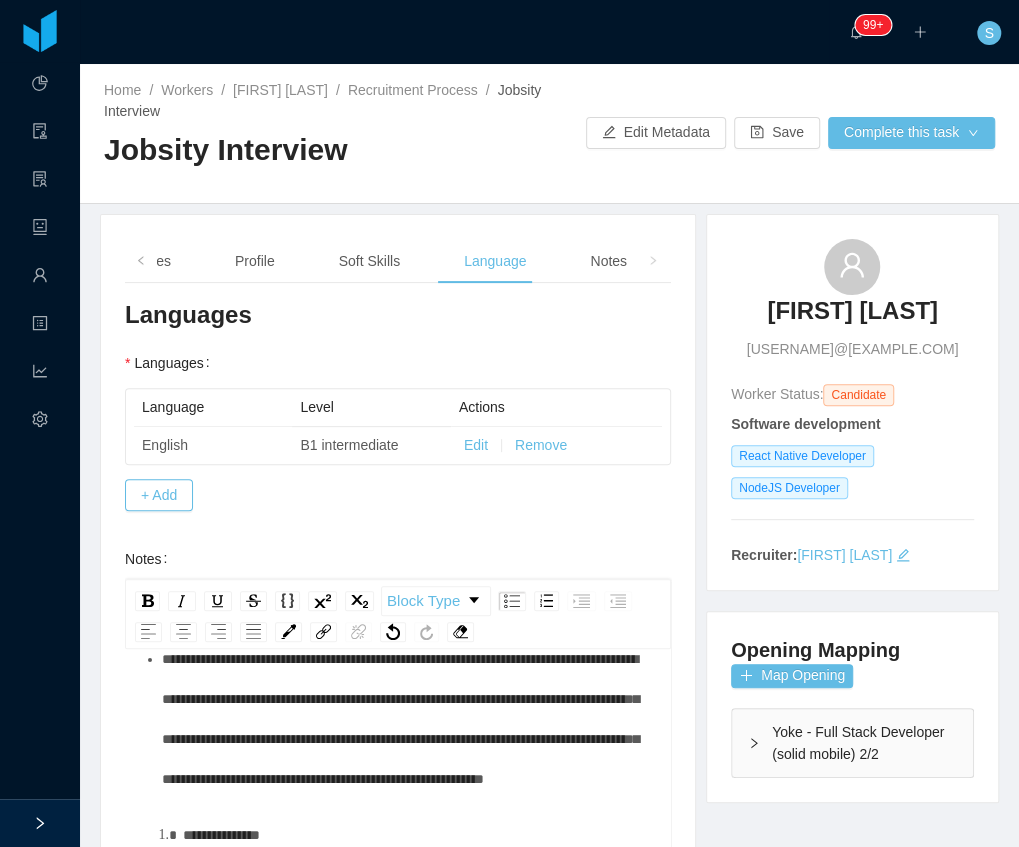 scroll, scrollTop: 66, scrollLeft: 0, axis: vertical 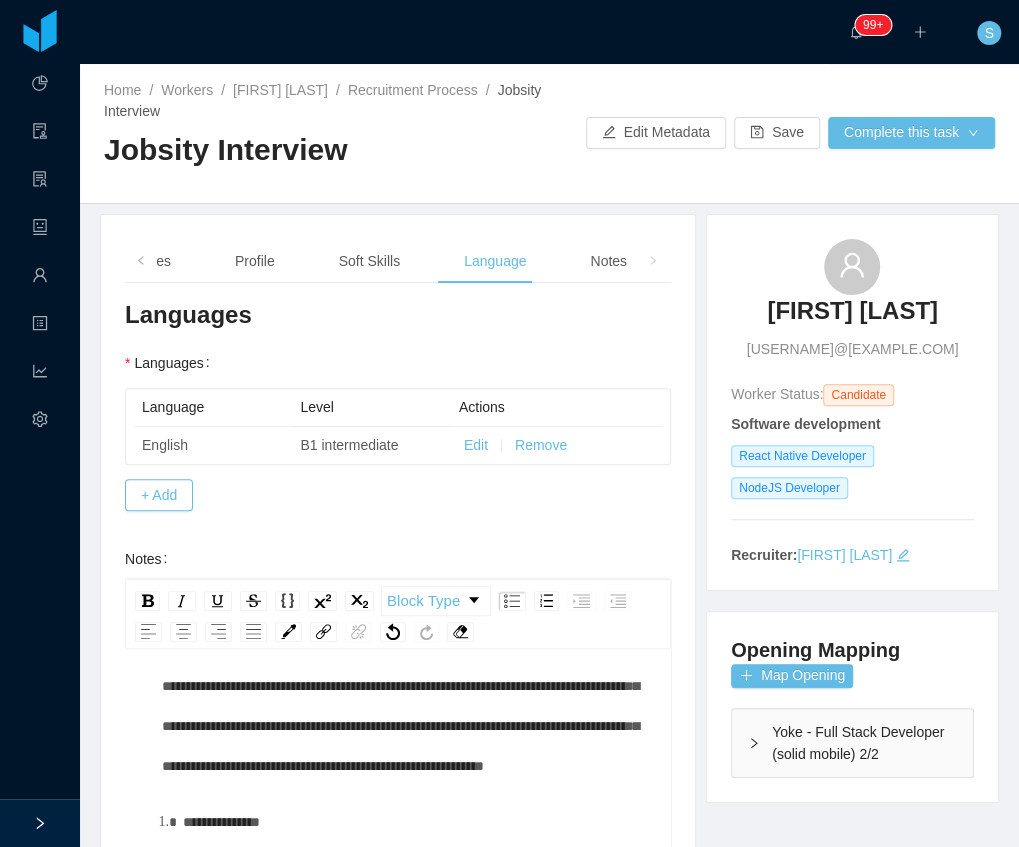 click on "**********" at bounding box center (400, 706) 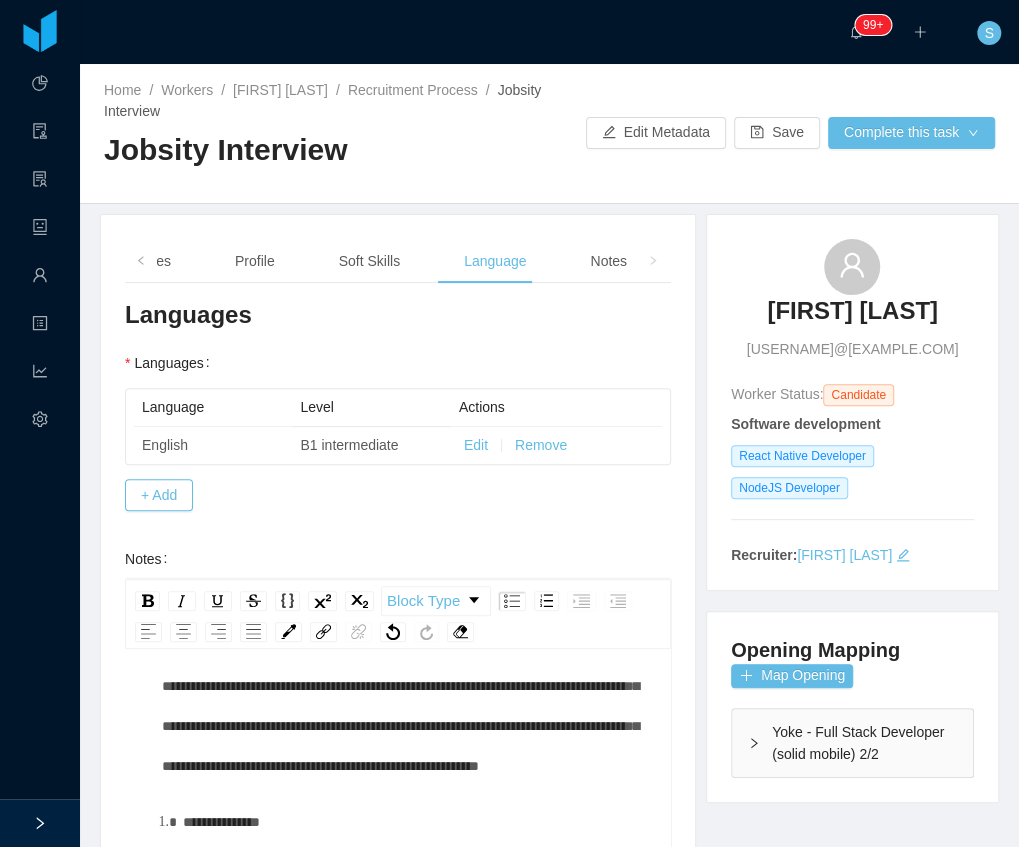 click on "**********" at bounding box center (409, 706) 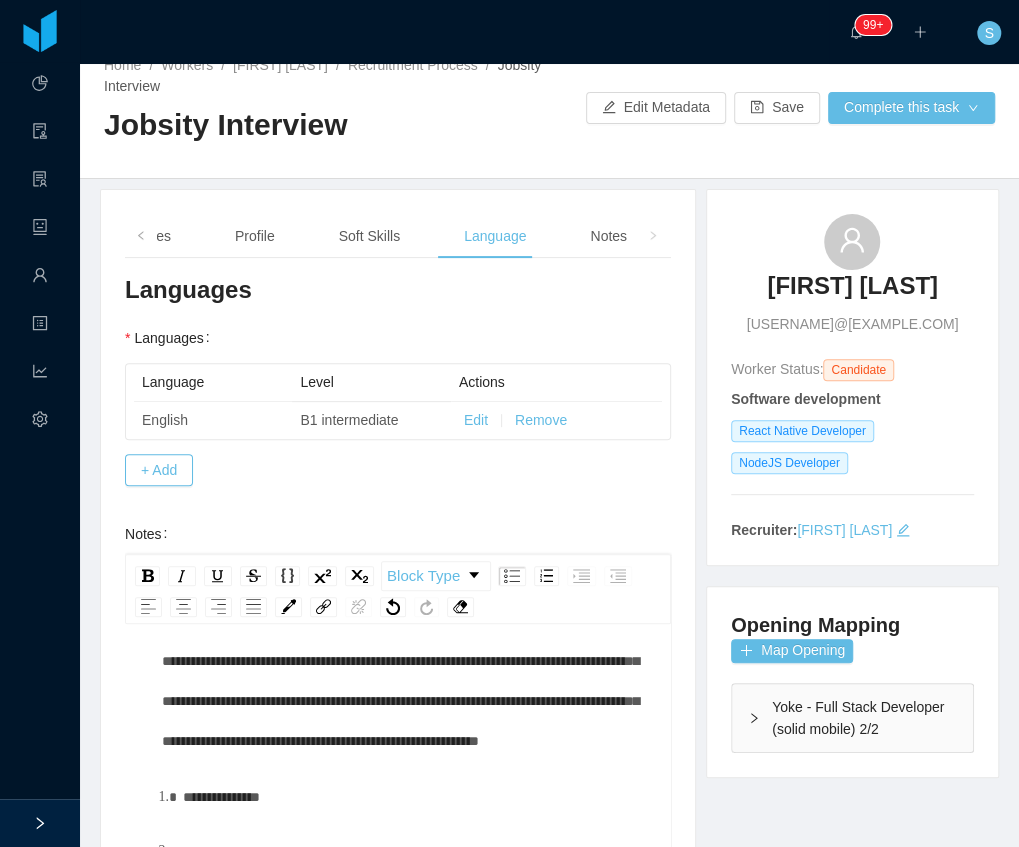 scroll, scrollTop: 62, scrollLeft: 0, axis: vertical 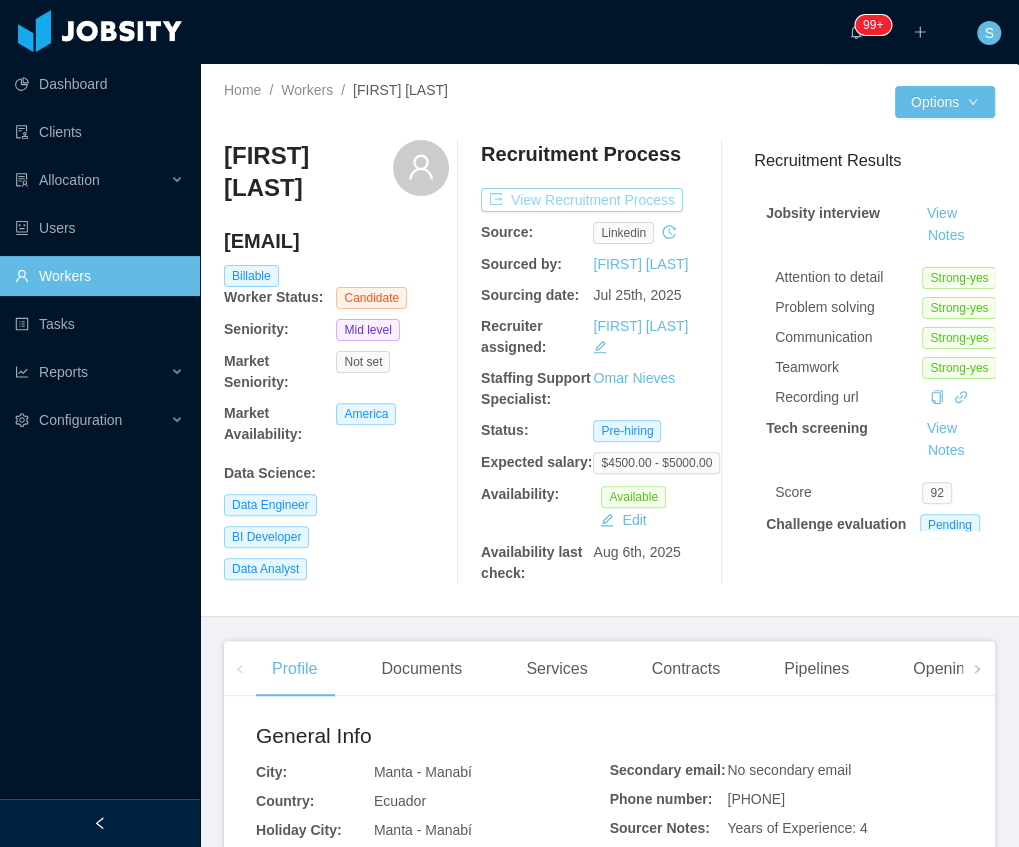 click on "View Recruitment Process" at bounding box center (582, 200) 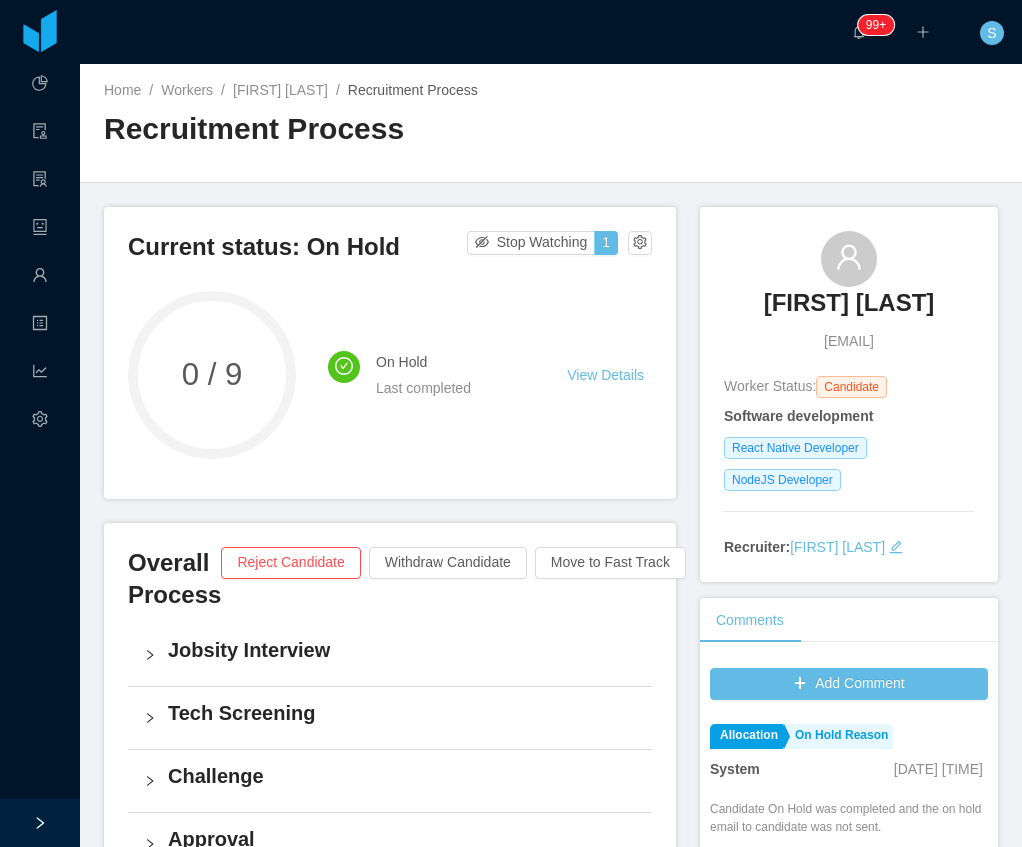 scroll, scrollTop: 0, scrollLeft: 0, axis: both 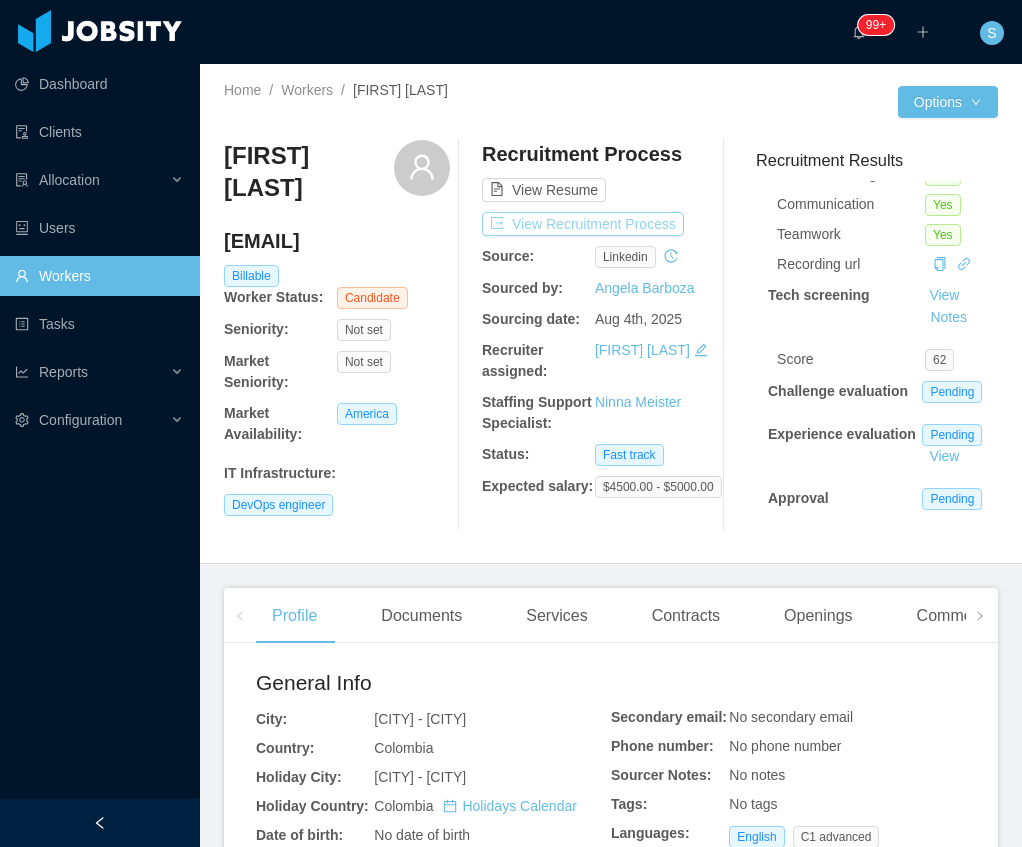 click on "View Recruitment Process" at bounding box center [583, 224] 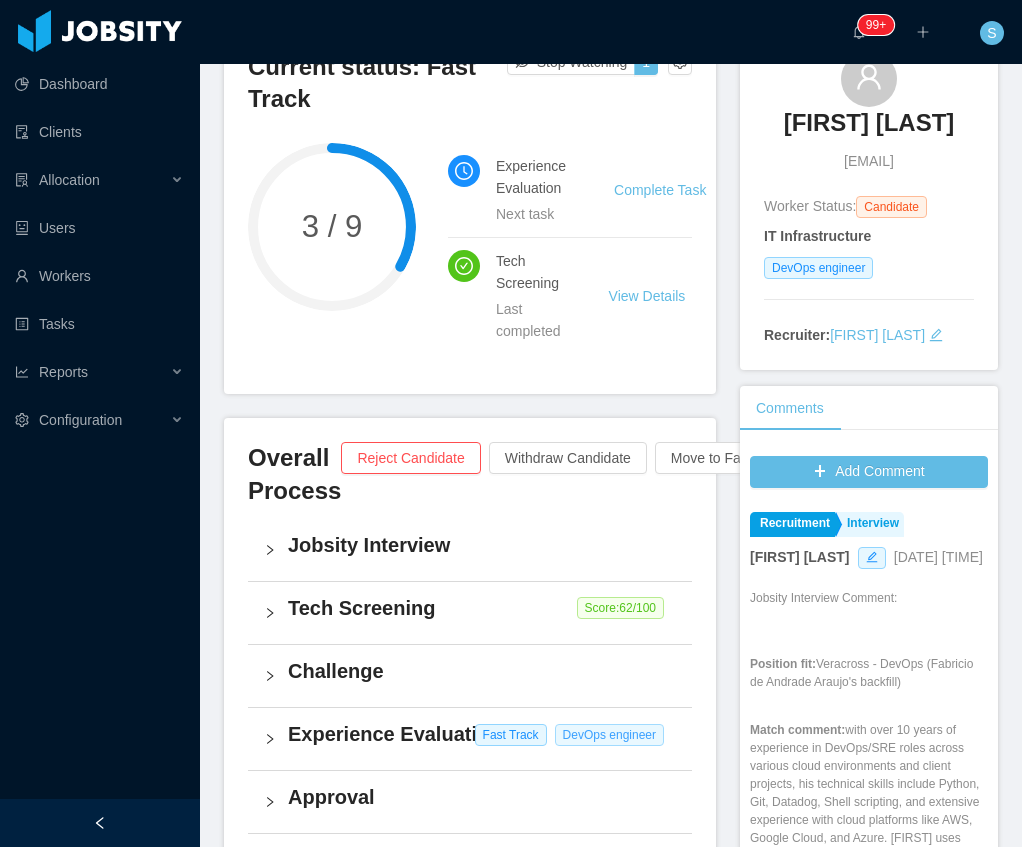 scroll, scrollTop: 133, scrollLeft: 0, axis: vertical 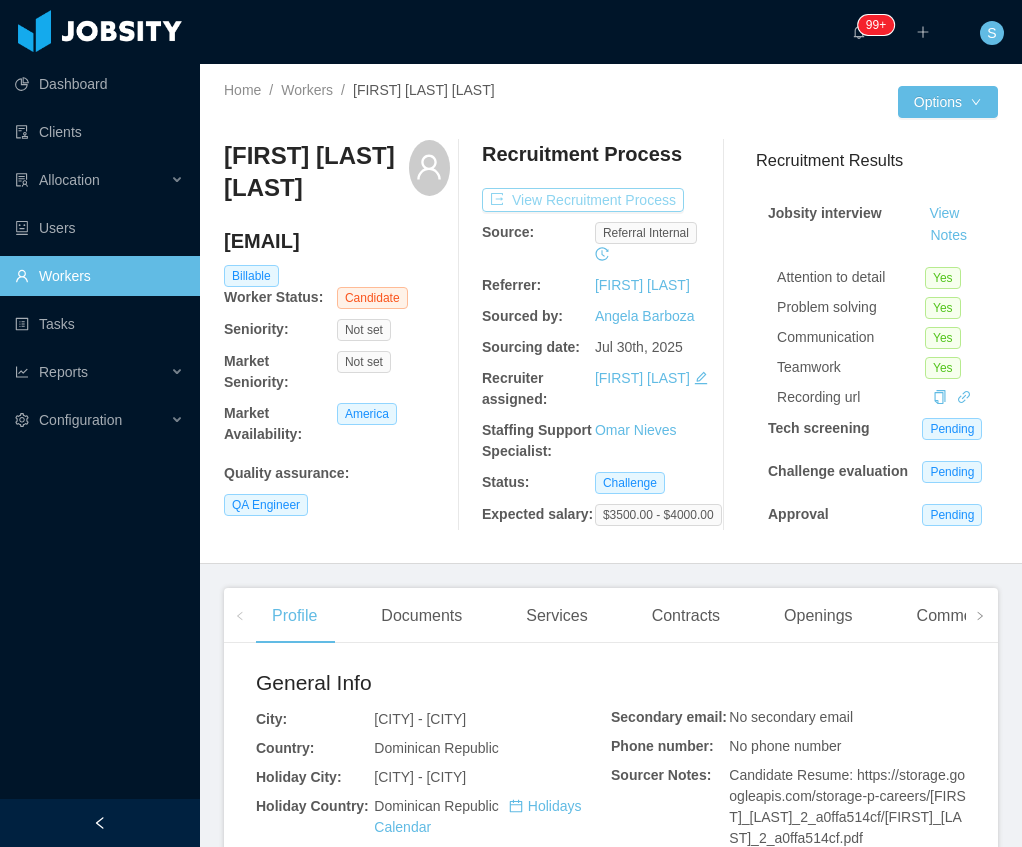 click on "View Recruitment Process" at bounding box center (583, 200) 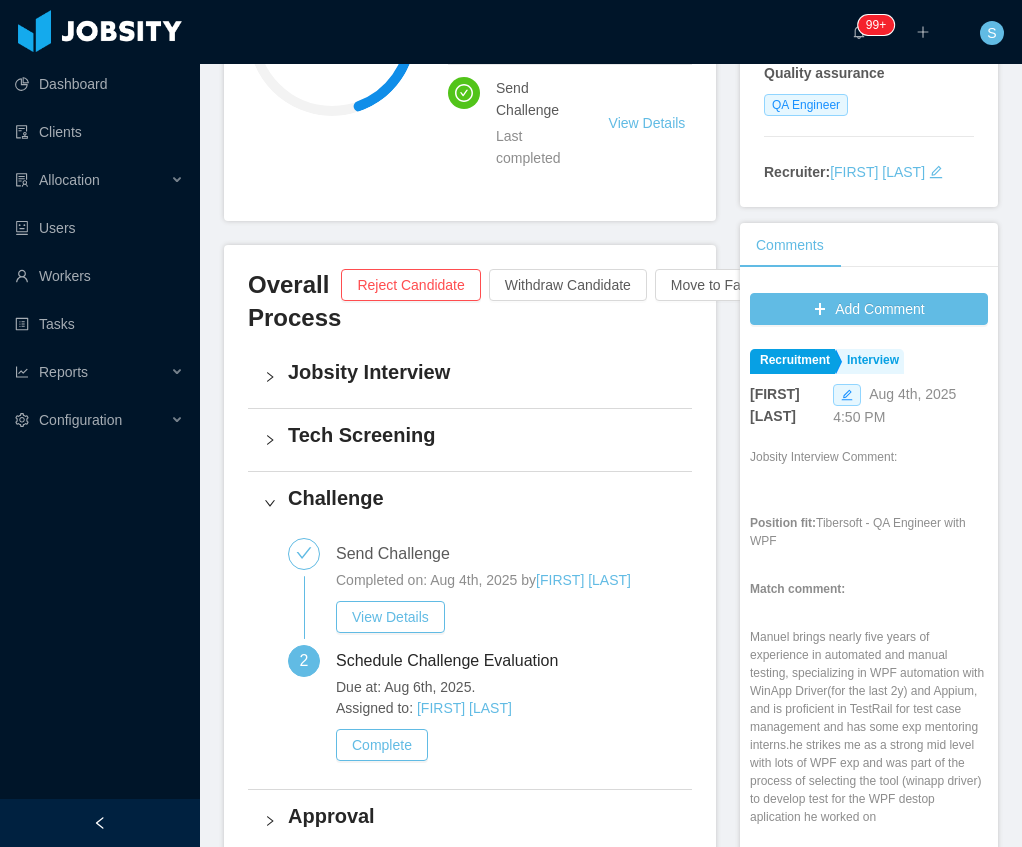 scroll, scrollTop: 400, scrollLeft: 0, axis: vertical 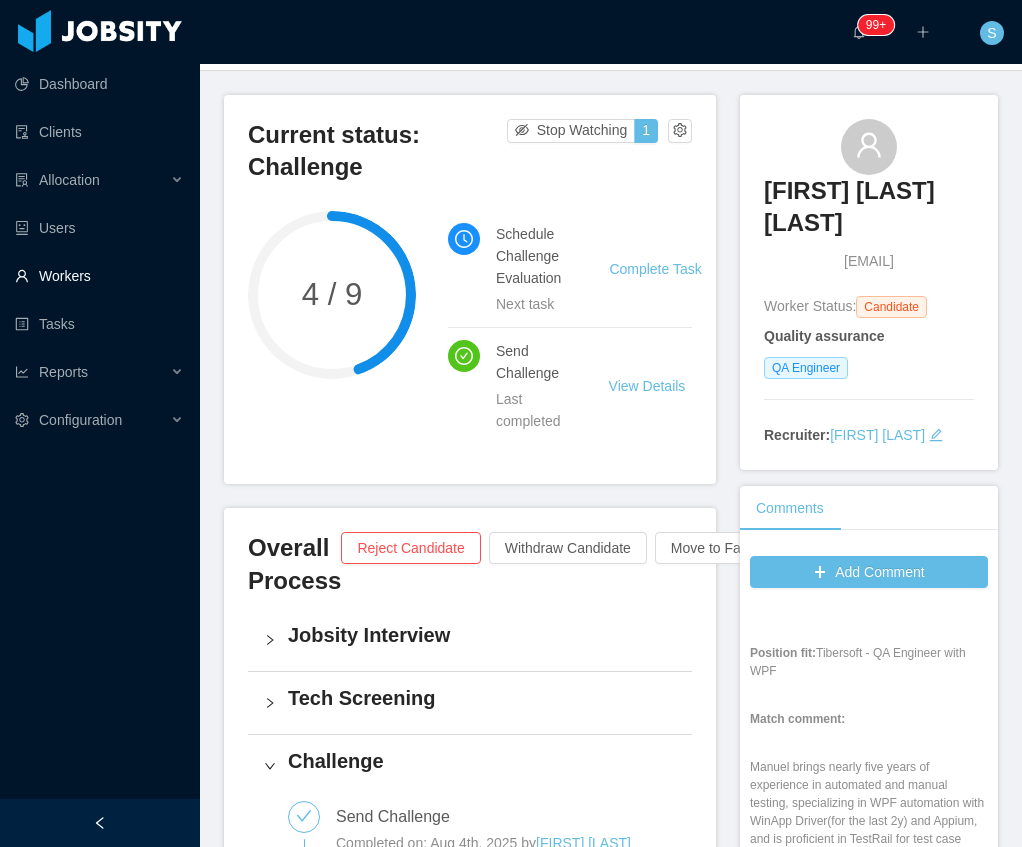 click on "Workers" at bounding box center (99, 276) 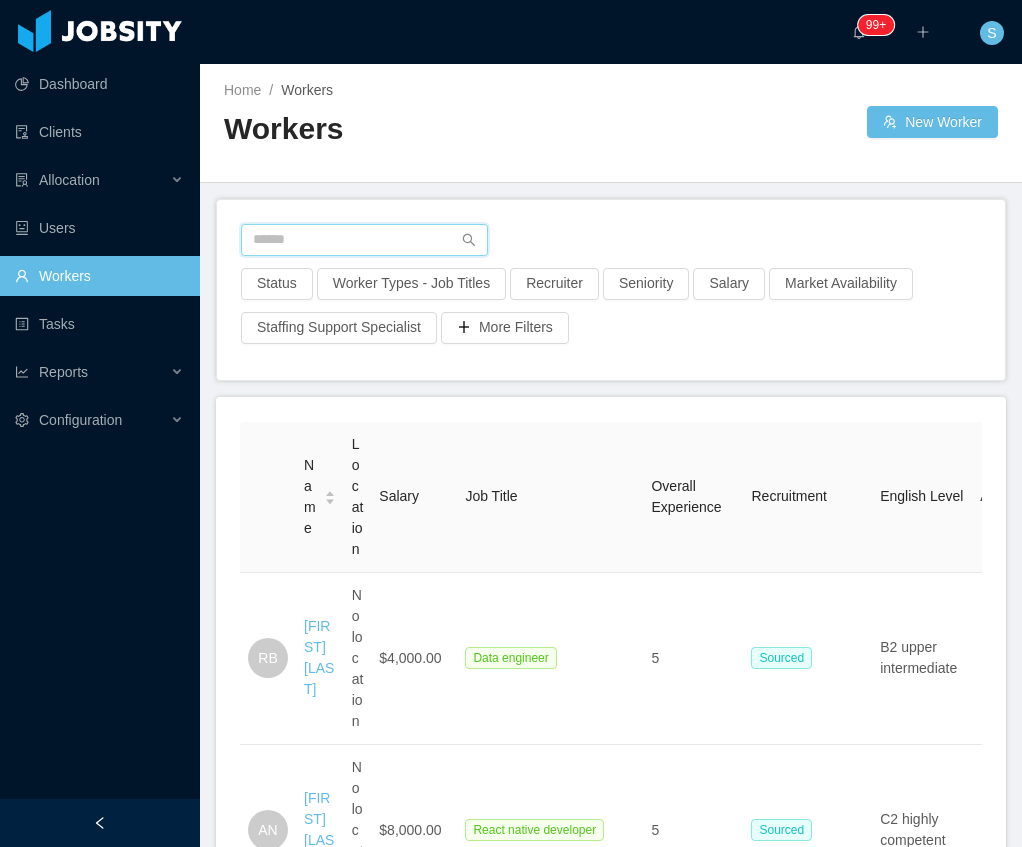 click at bounding box center (364, 240) 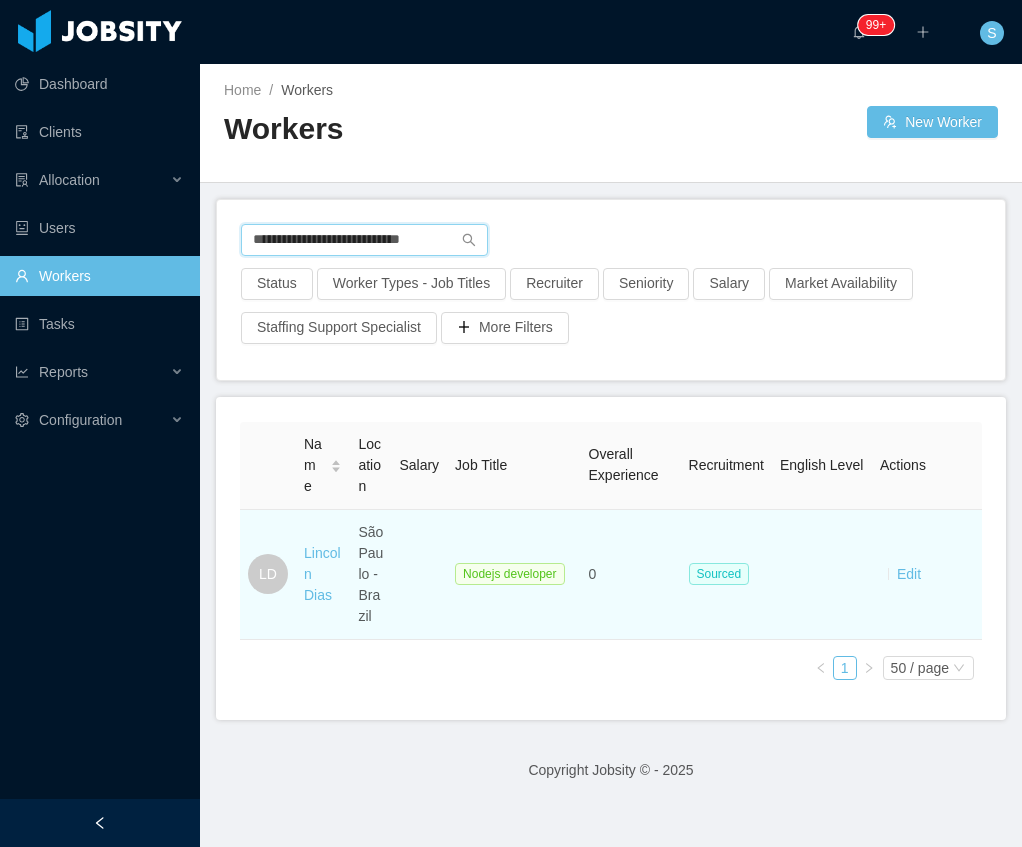 scroll, scrollTop: 66, scrollLeft: 0, axis: vertical 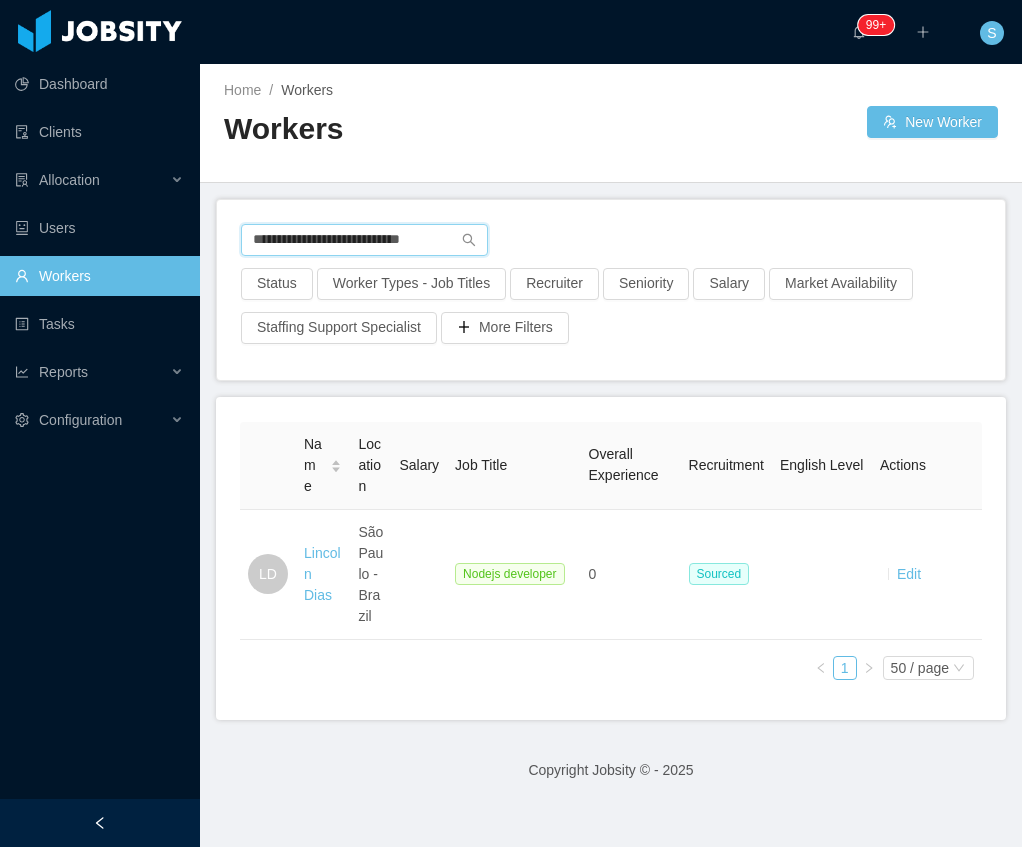 click on "**********" at bounding box center (364, 240) 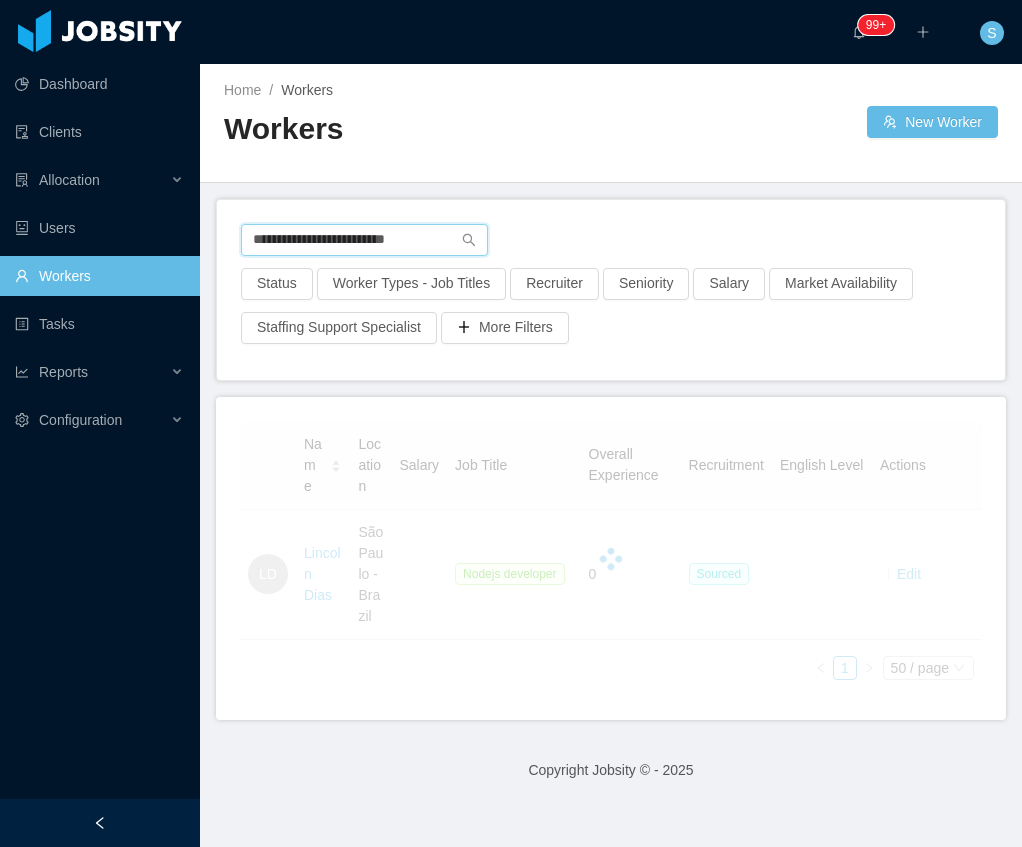 scroll, scrollTop: 0, scrollLeft: 0, axis: both 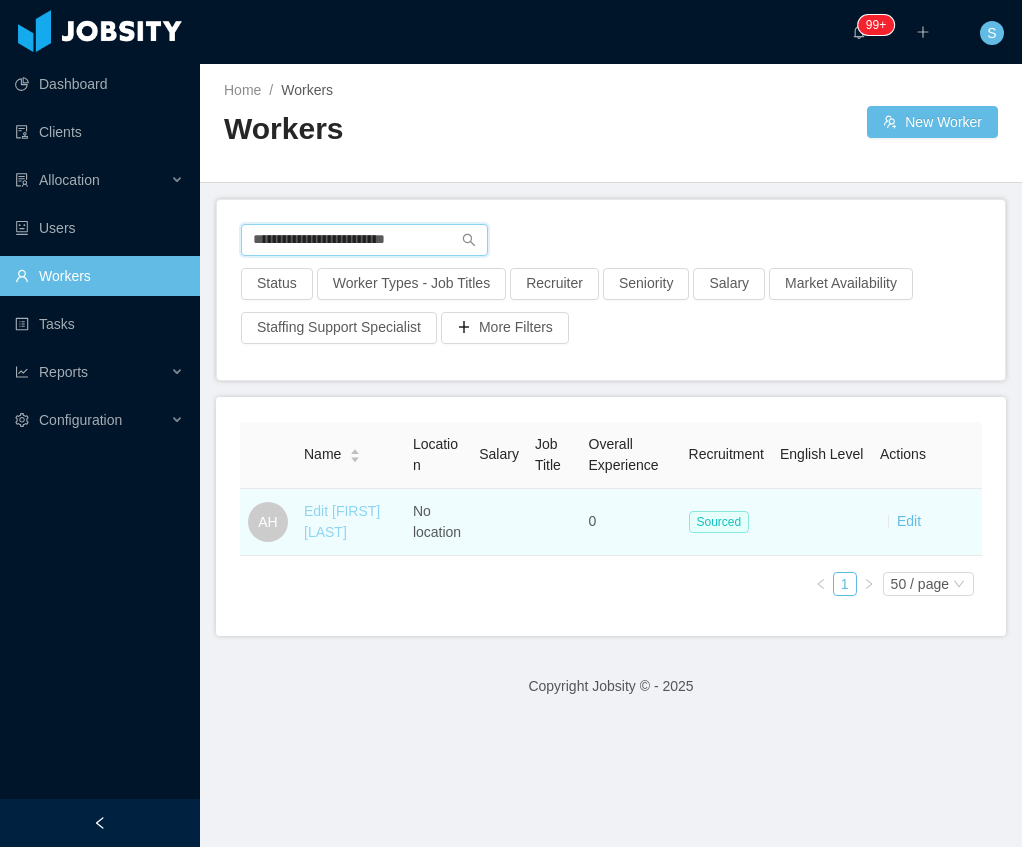 type on "**********" 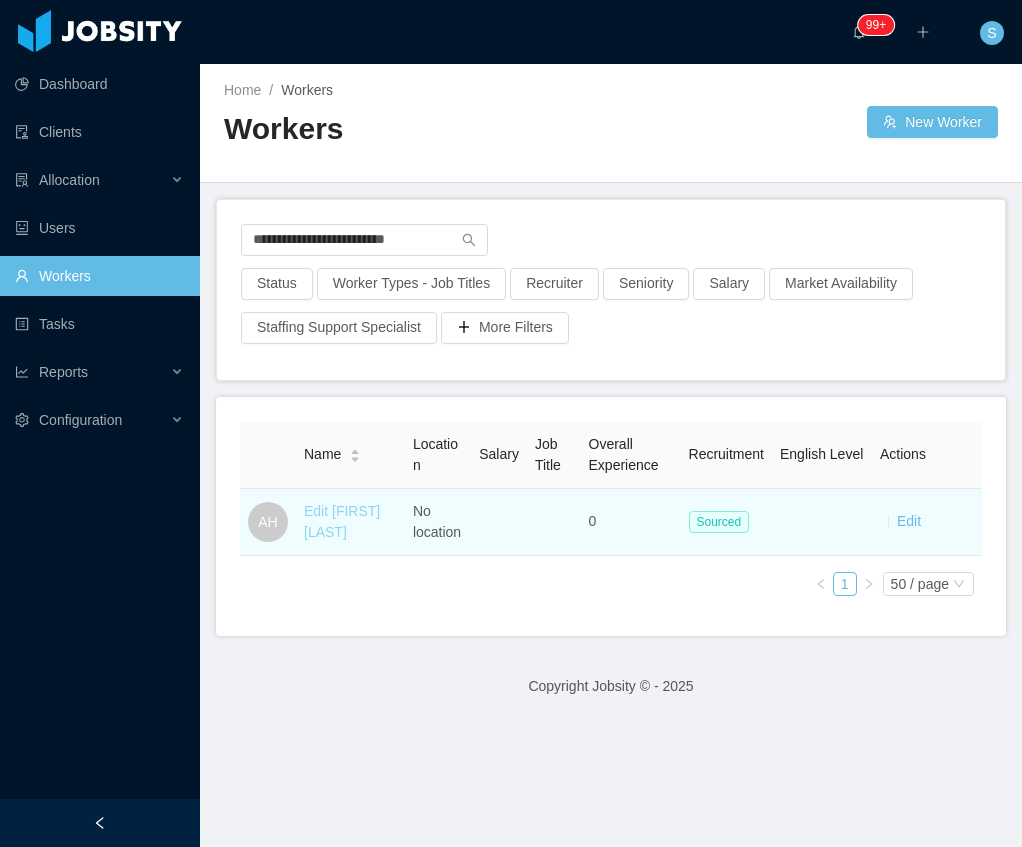 click on "Andrews Herrera" at bounding box center (342, 521) 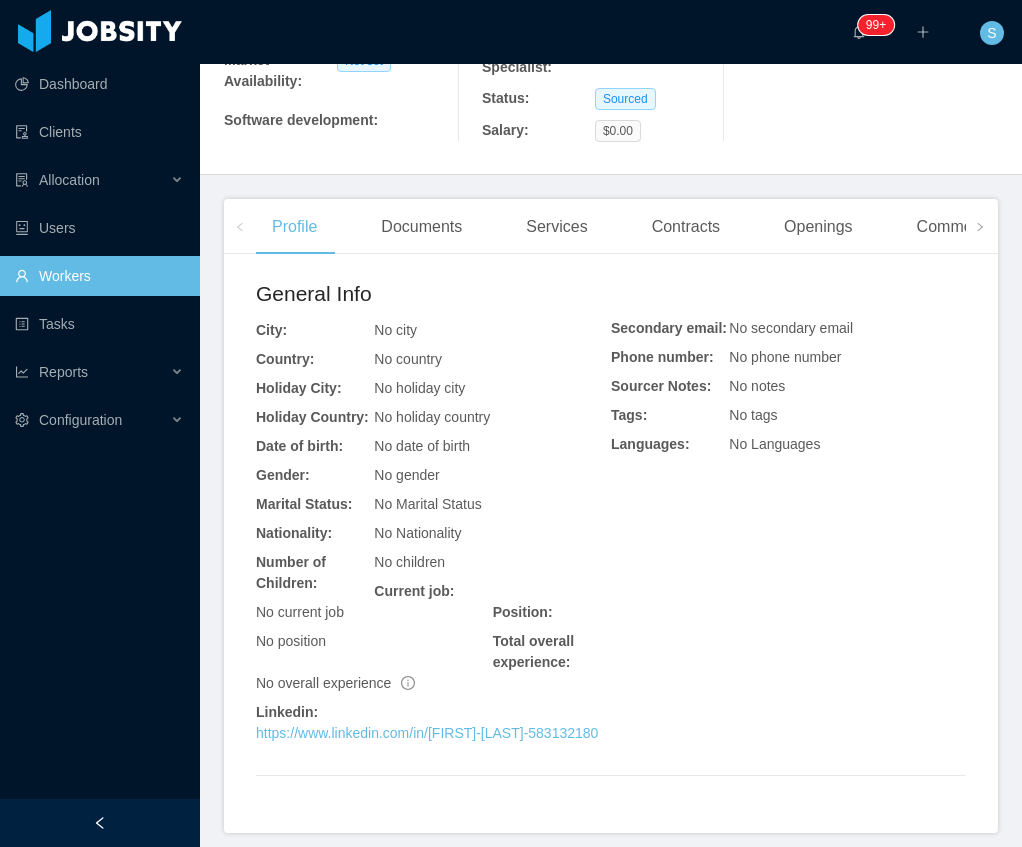 scroll, scrollTop: 333, scrollLeft: 0, axis: vertical 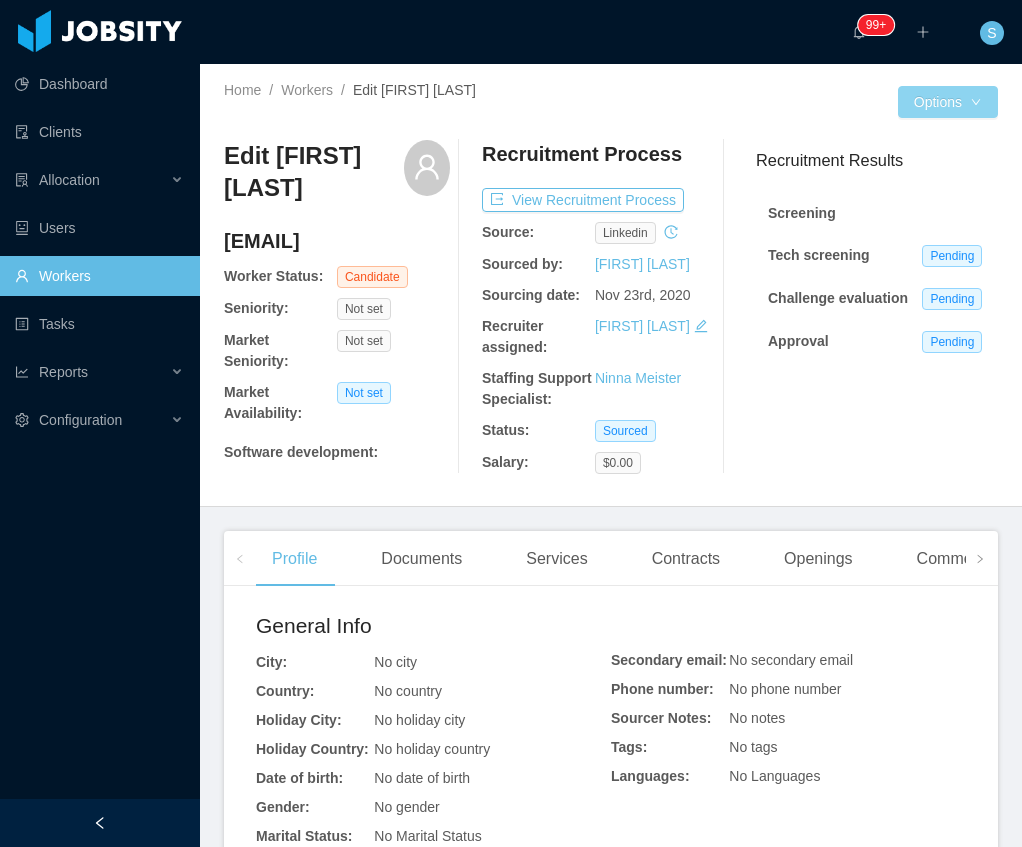 click on "Options" at bounding box center [948, 102] 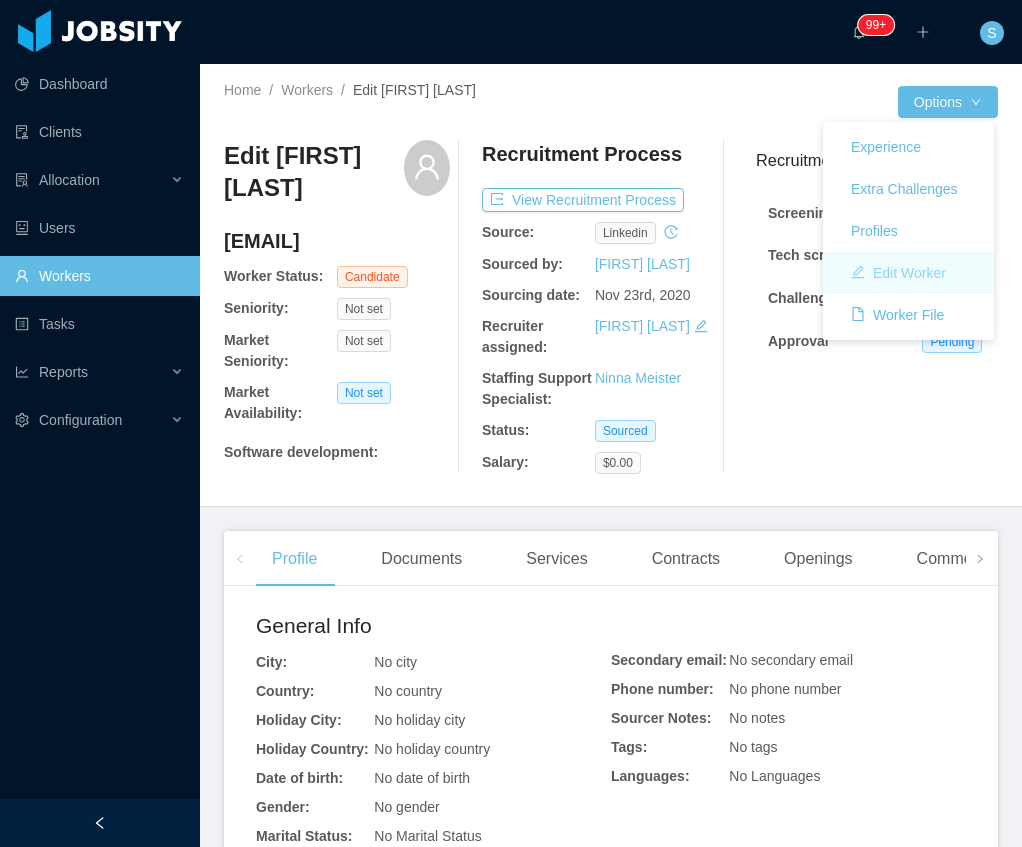click on "Edit Worker" at bounding box center (898, 273) 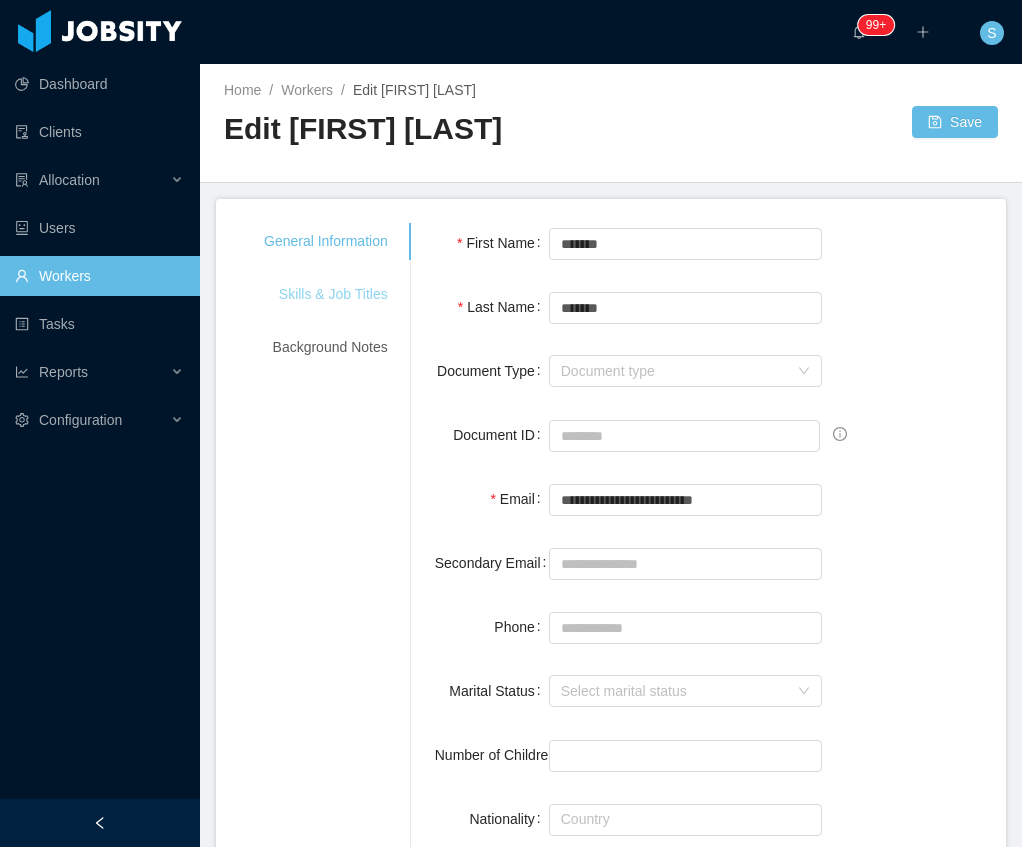 click on "Skills & Job Titles" at bounding box center [326, 294] 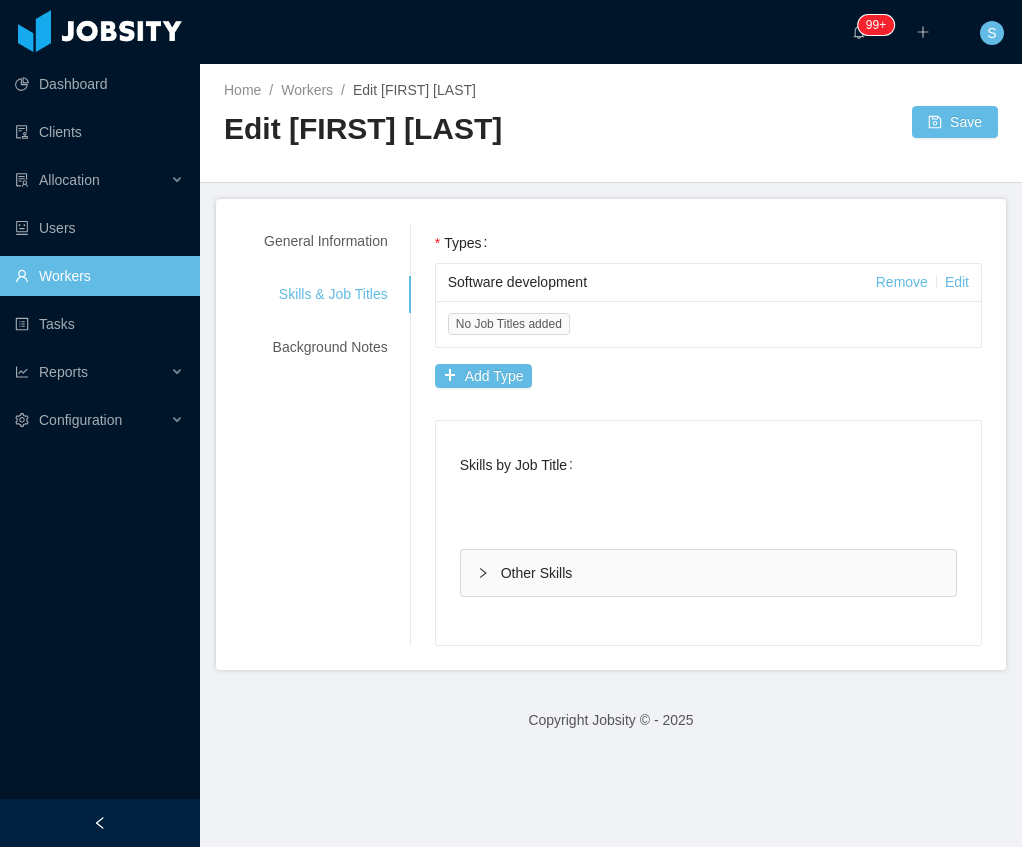click on "Remove Edit" at bounding box center (922, 282) 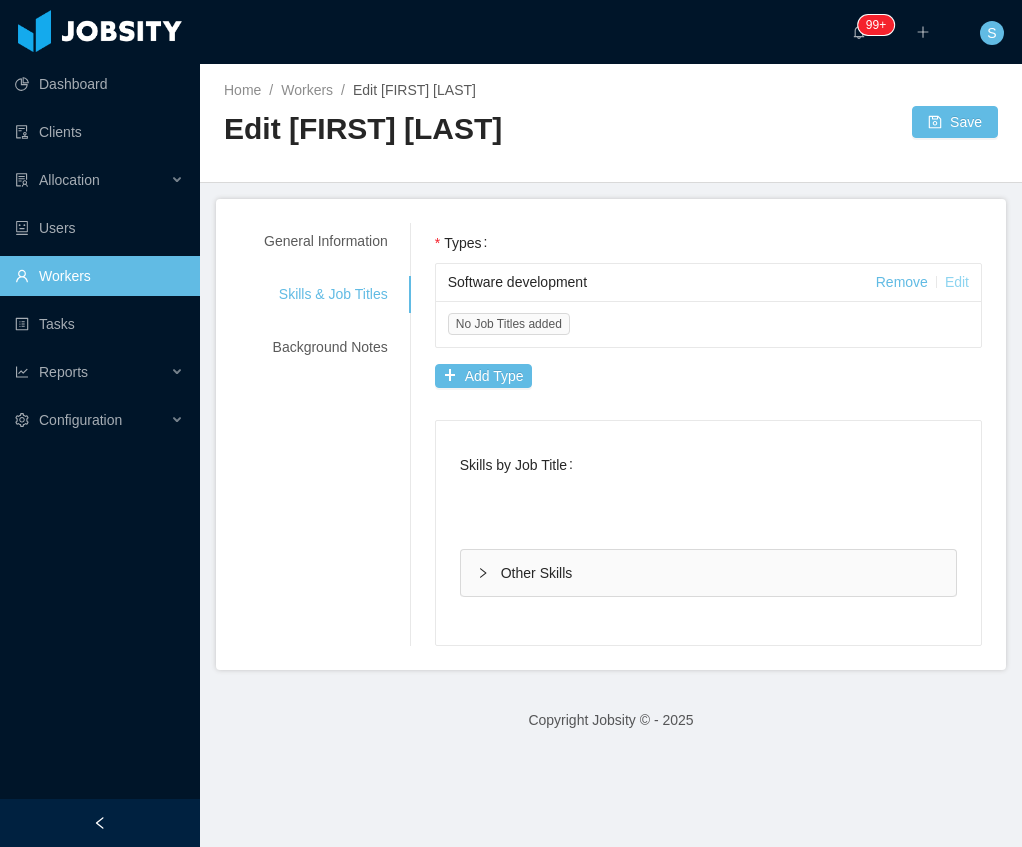 click on "Edit" at bounding box center (957, 282) 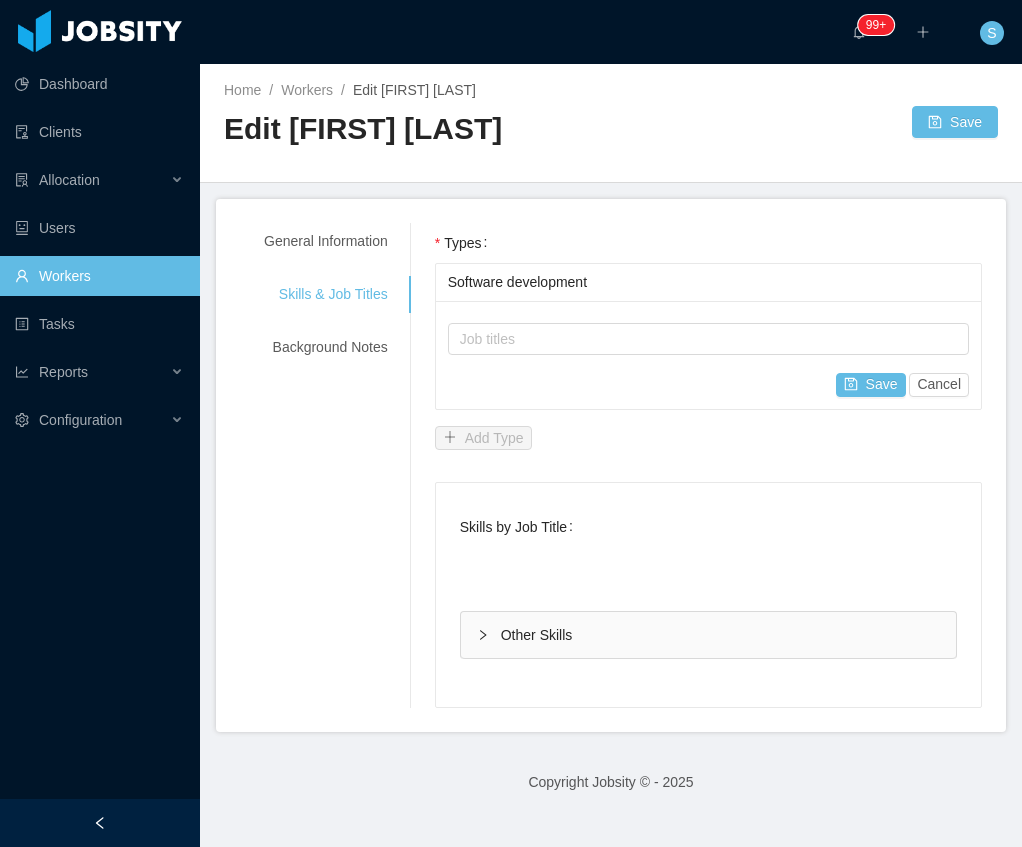 click on "Job titles   Save   Cancel" at bounding box center (708, 355) 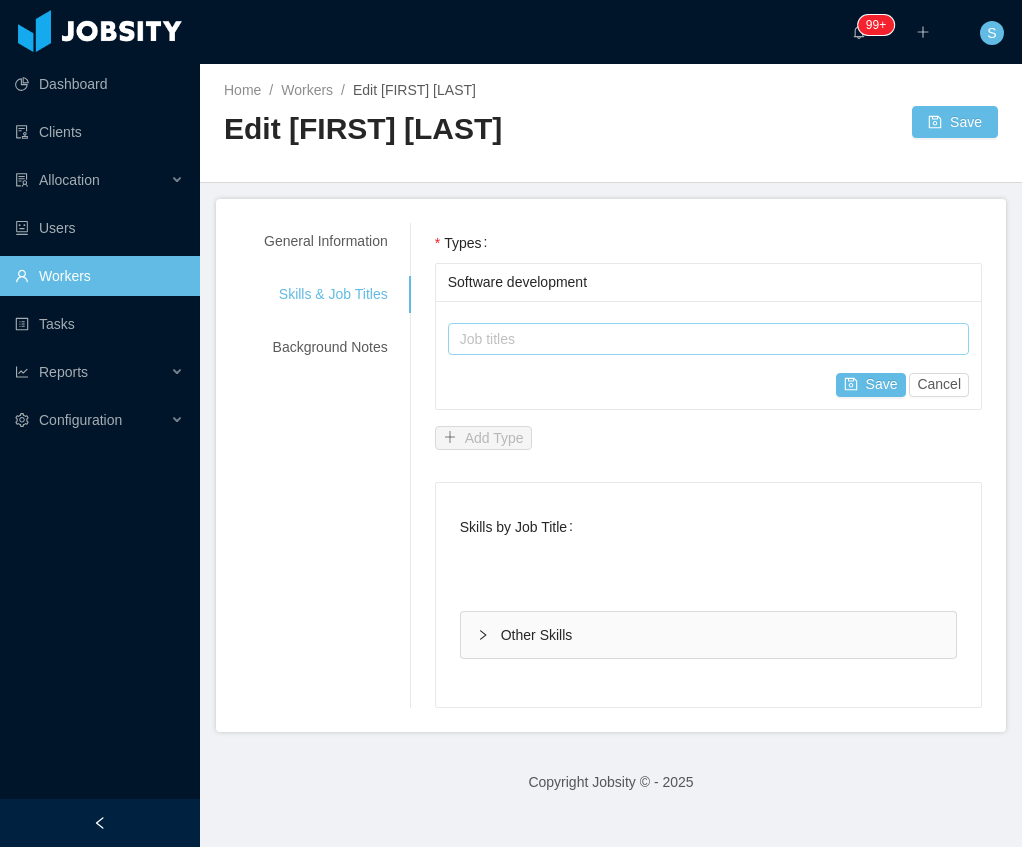 click on "Job titles" at bounding box center [705, 339] 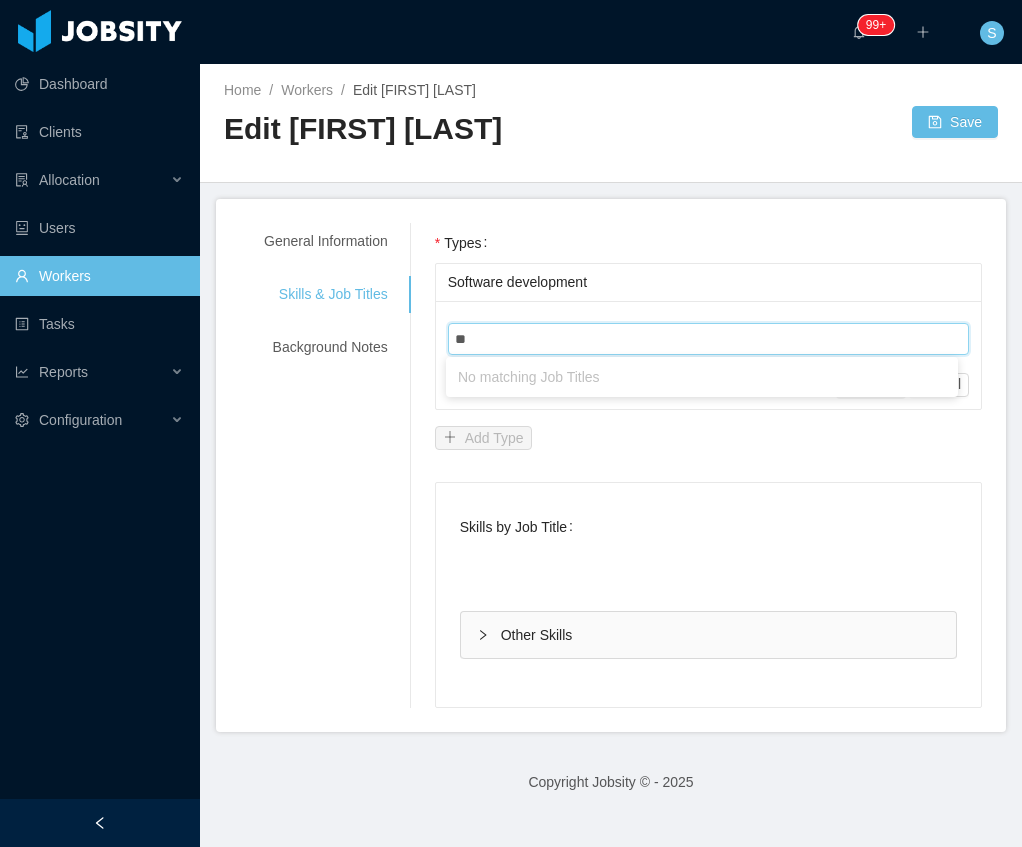 type on "**" 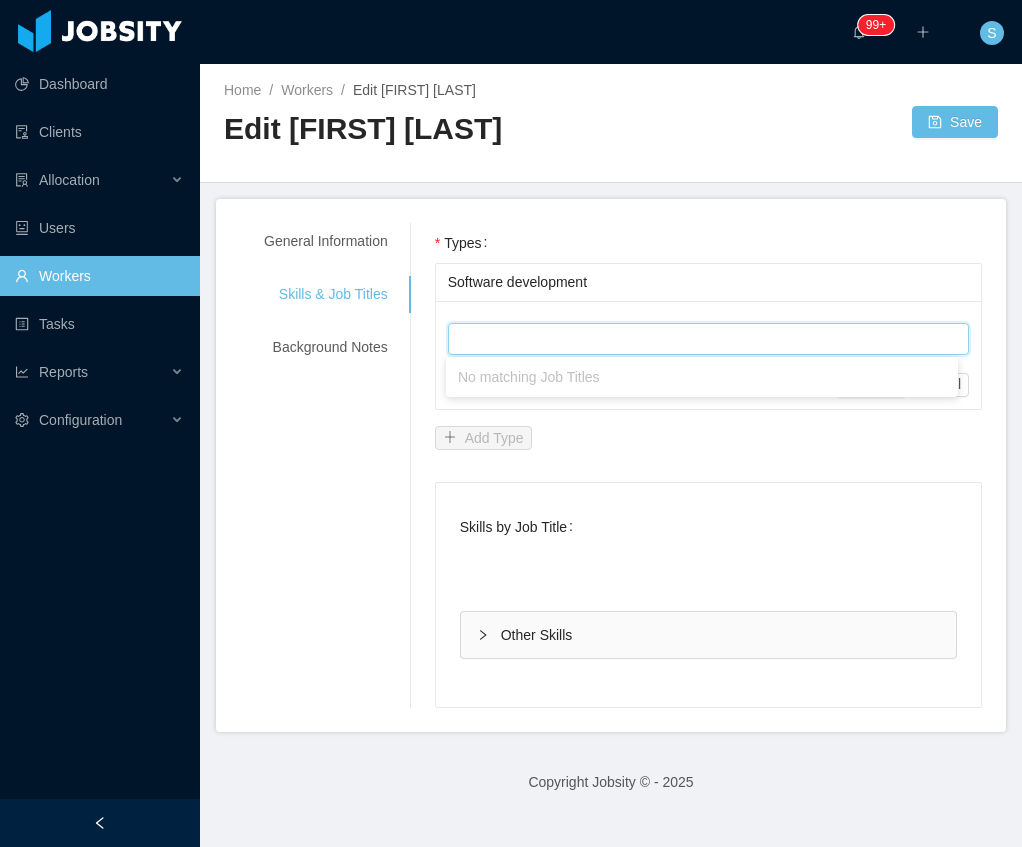 click on "Software development" at bounding box center [708, 282] 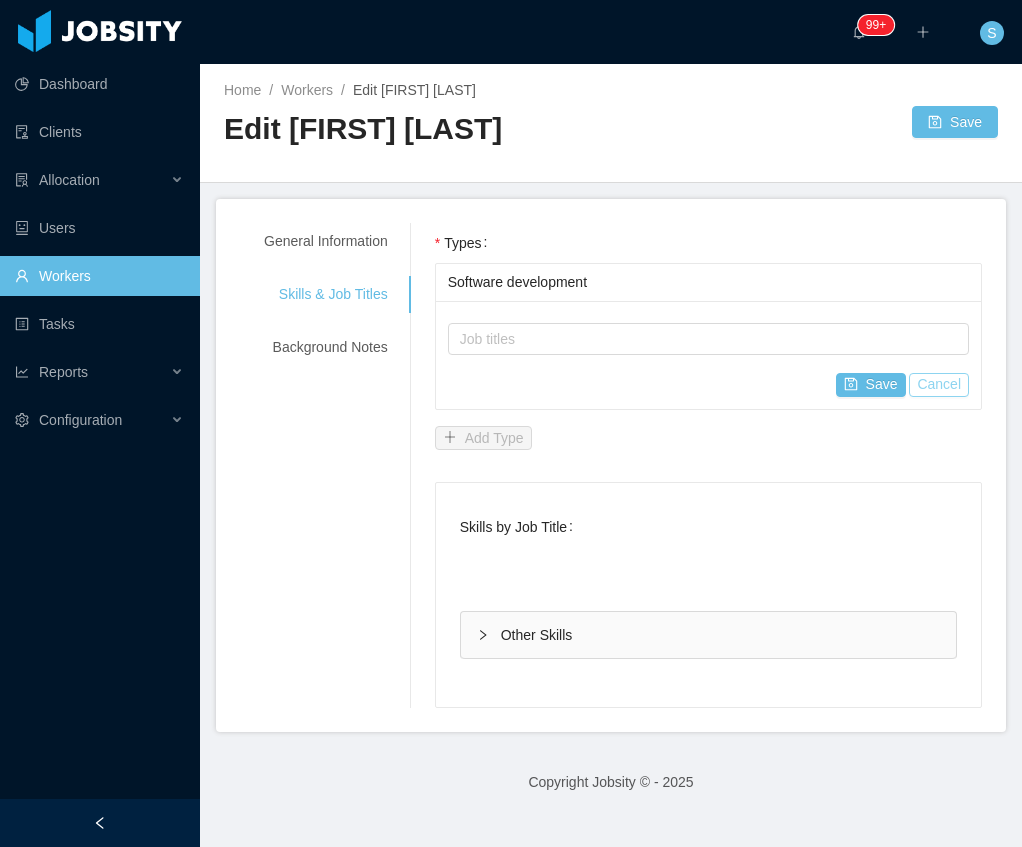 click on "Cancel" at bounding box center [939, 385] 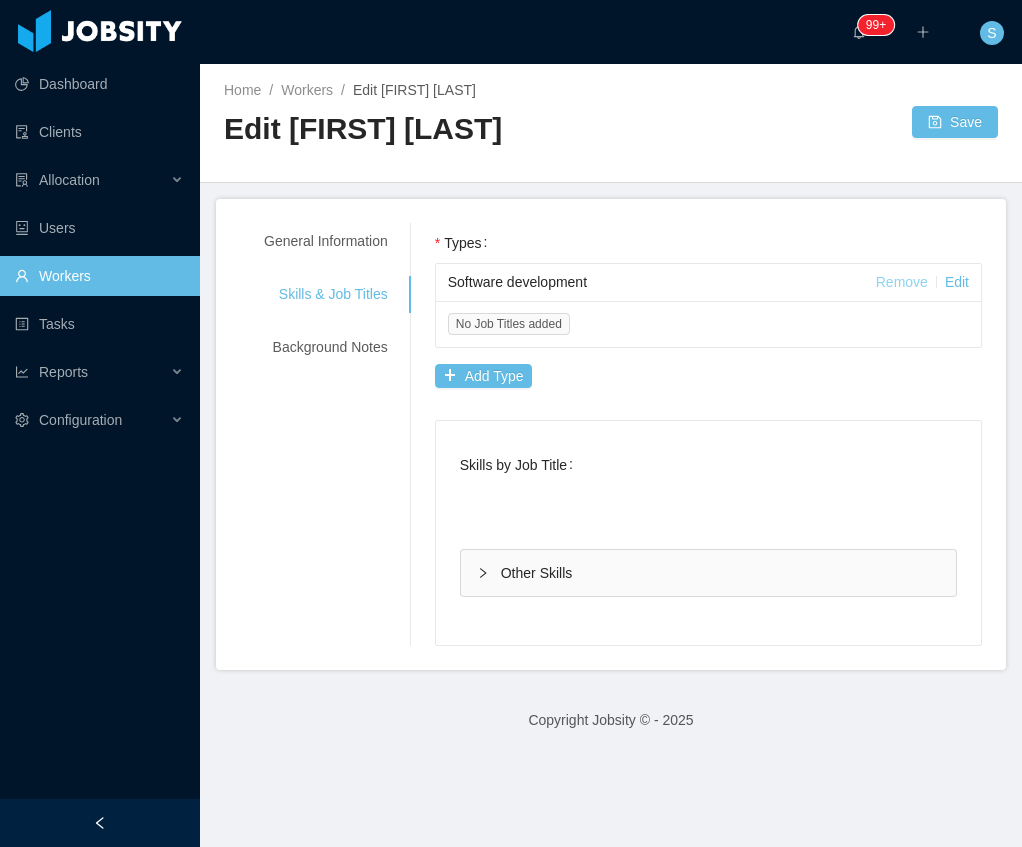 click on "Remove" at bounding box center [902, 282] 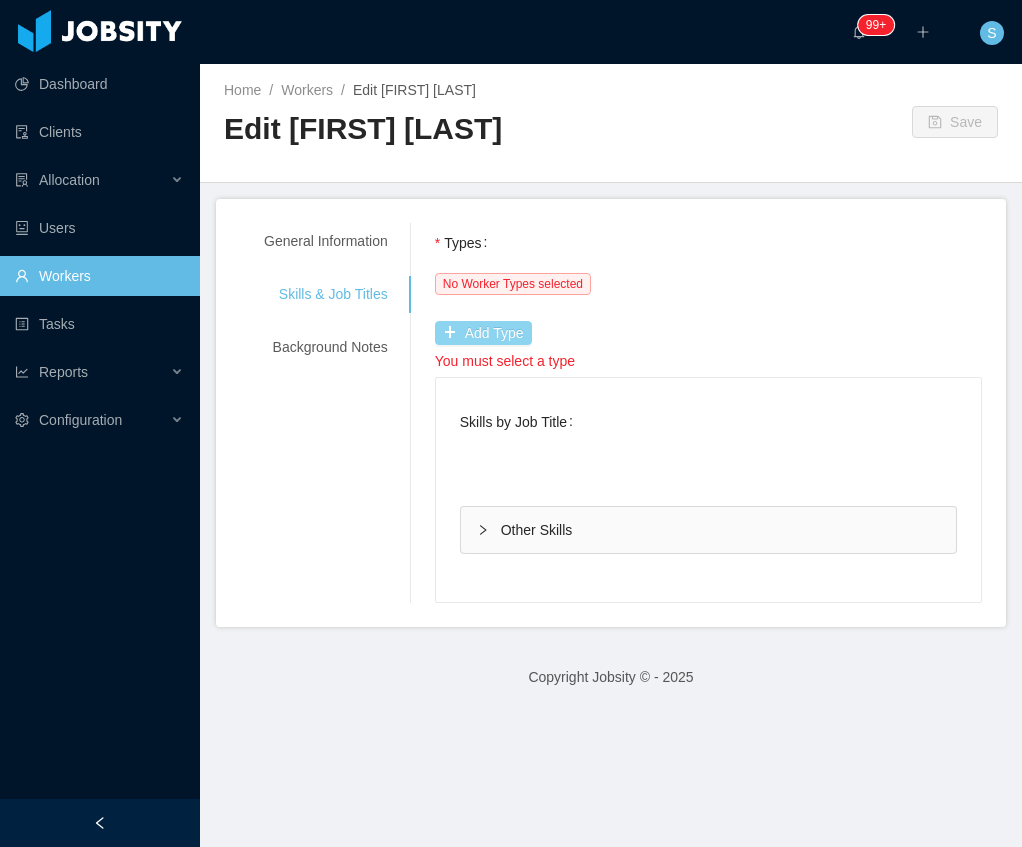 click on "Add Type" at bounding box center [483, 333] 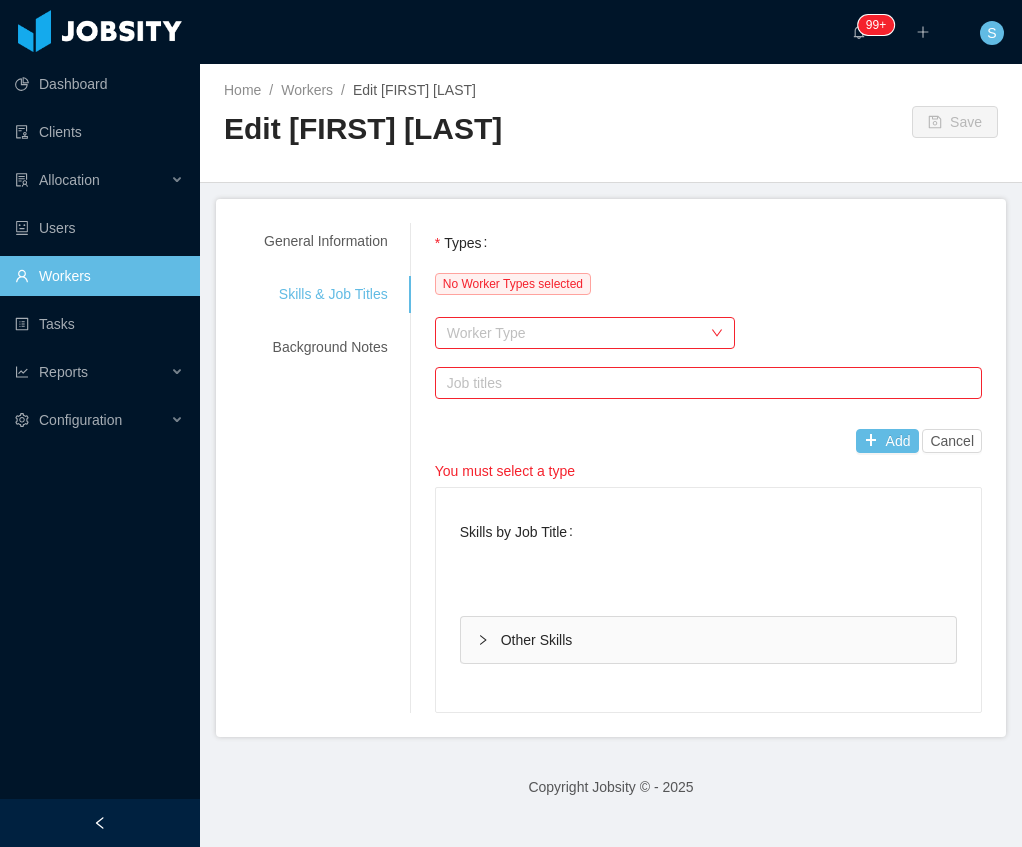 click on "Worker Type" at bounding box center [574, 333] 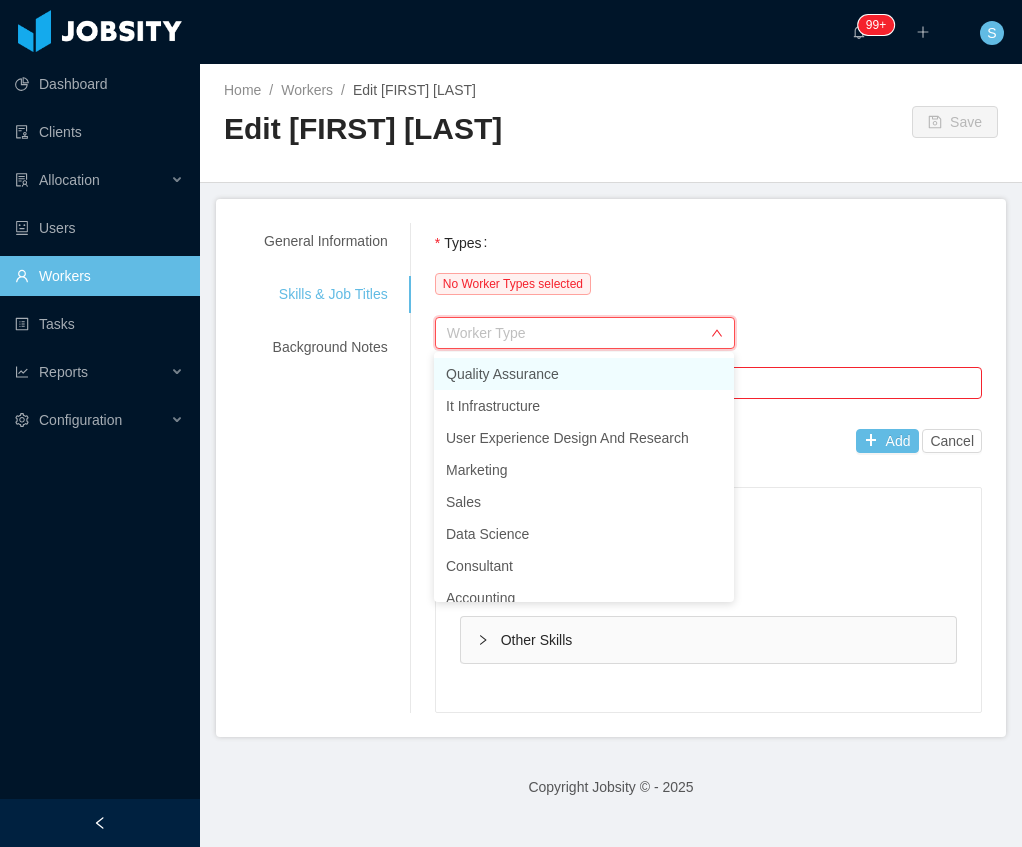 scroll, scrollTop: 66, scrollLeft: 0, axis: vertical 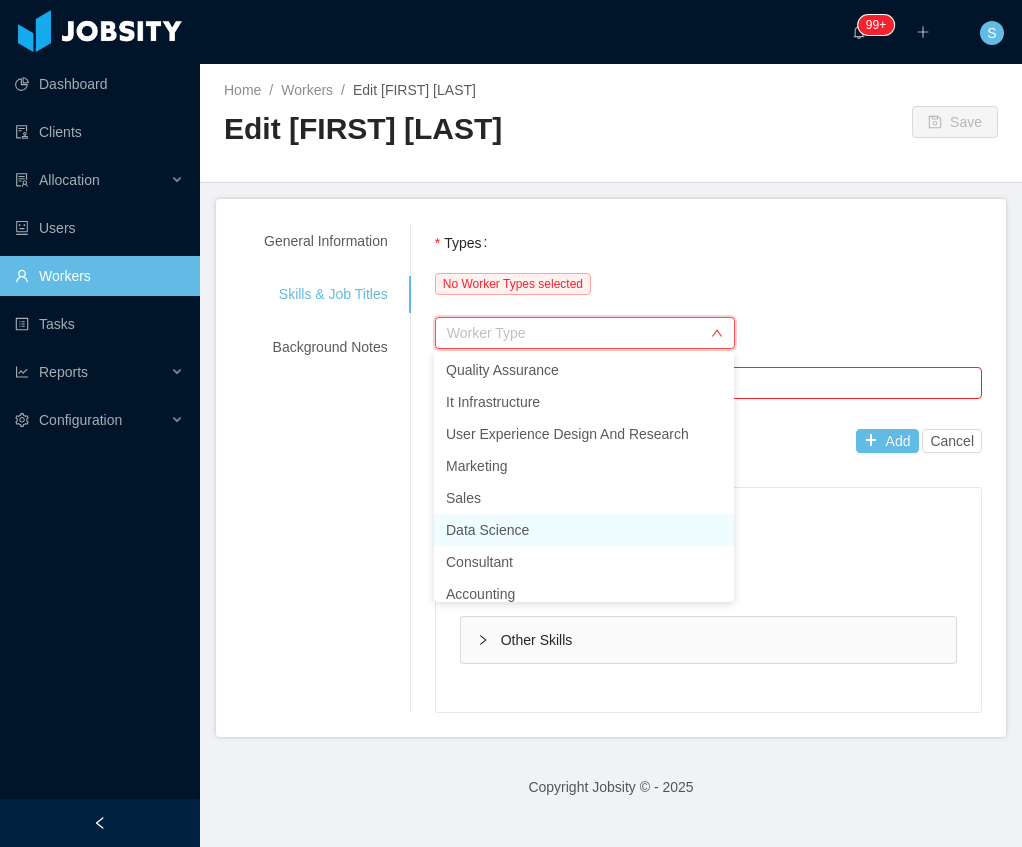 click on "Data Science" at bounding box center [584, 530] 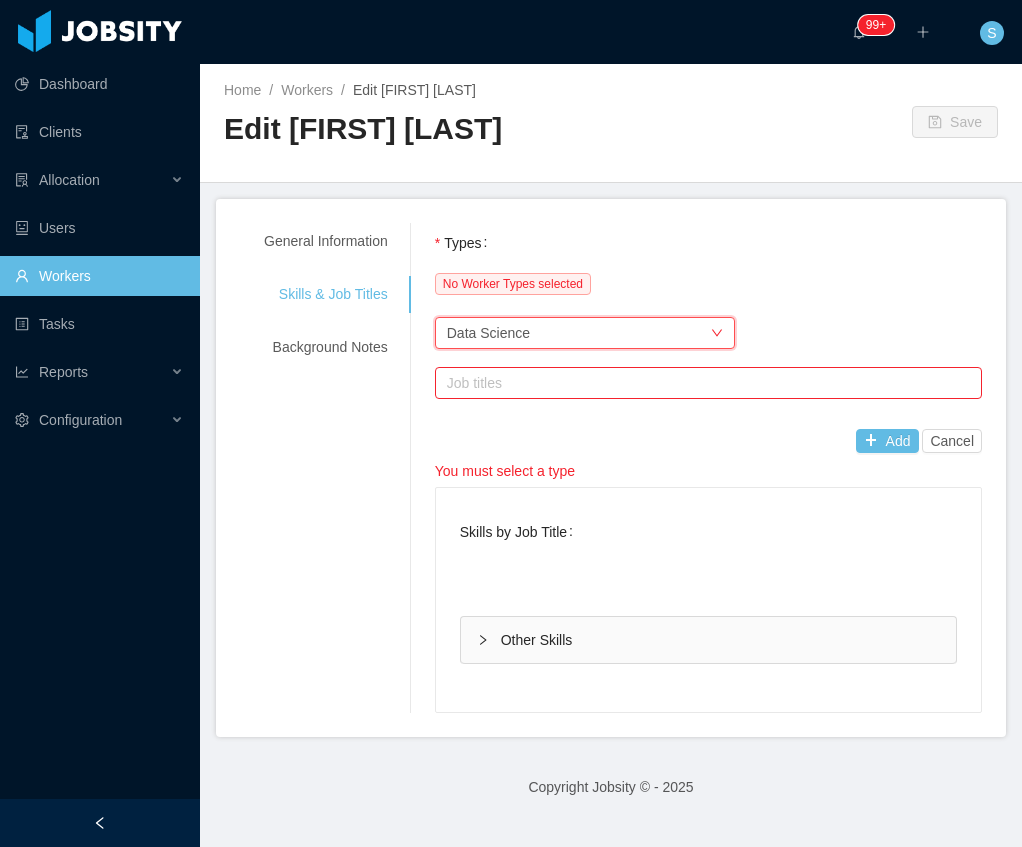 click on "Job titles" at bounding box center [704, 383] 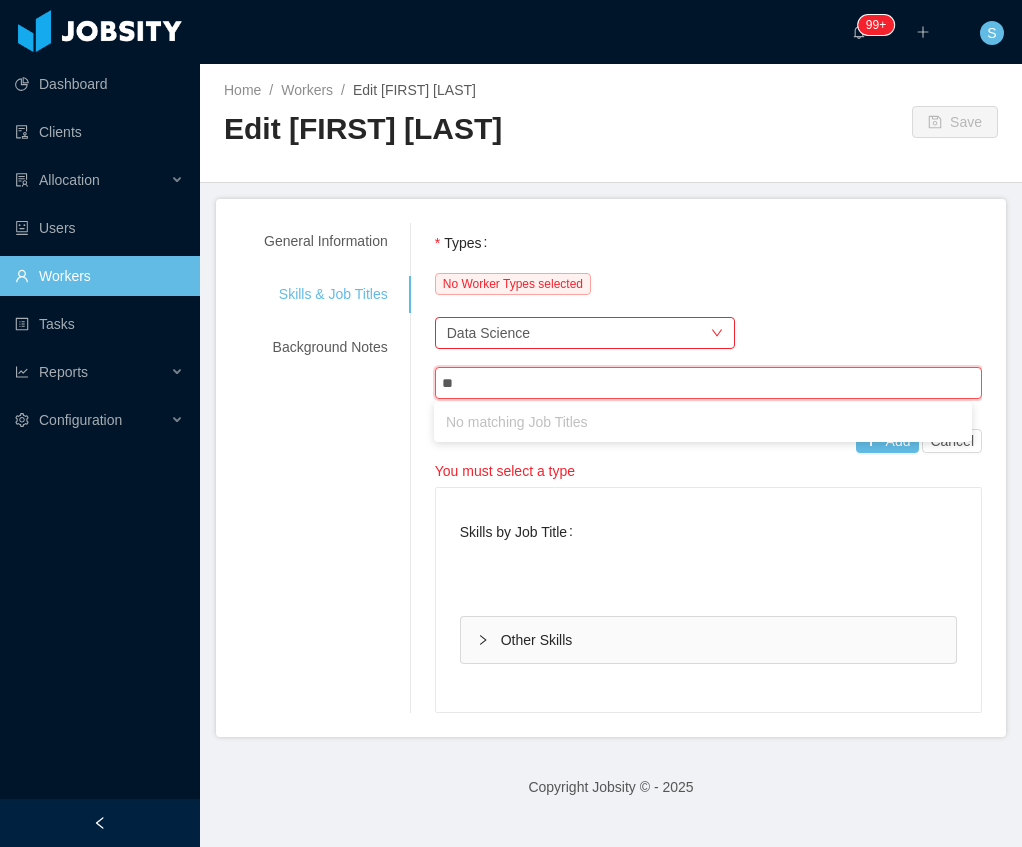 type on "**" 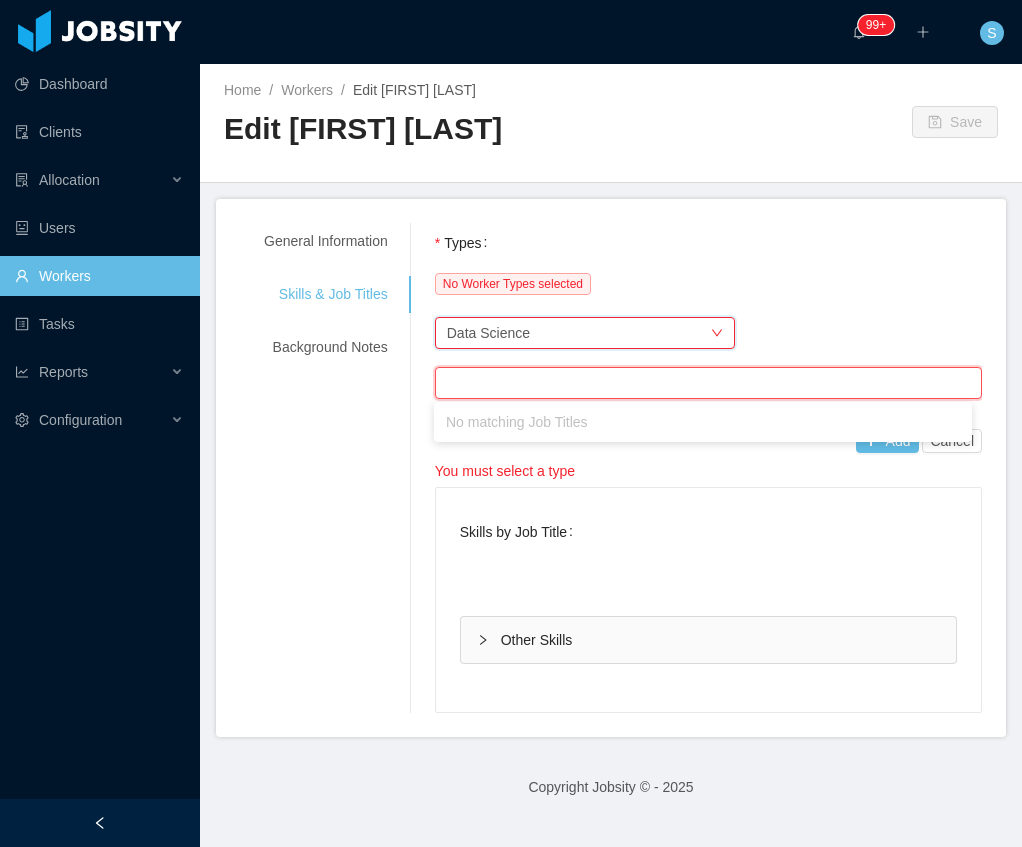 click on "Worker Type Data Science" at bounding box center (578, 333) 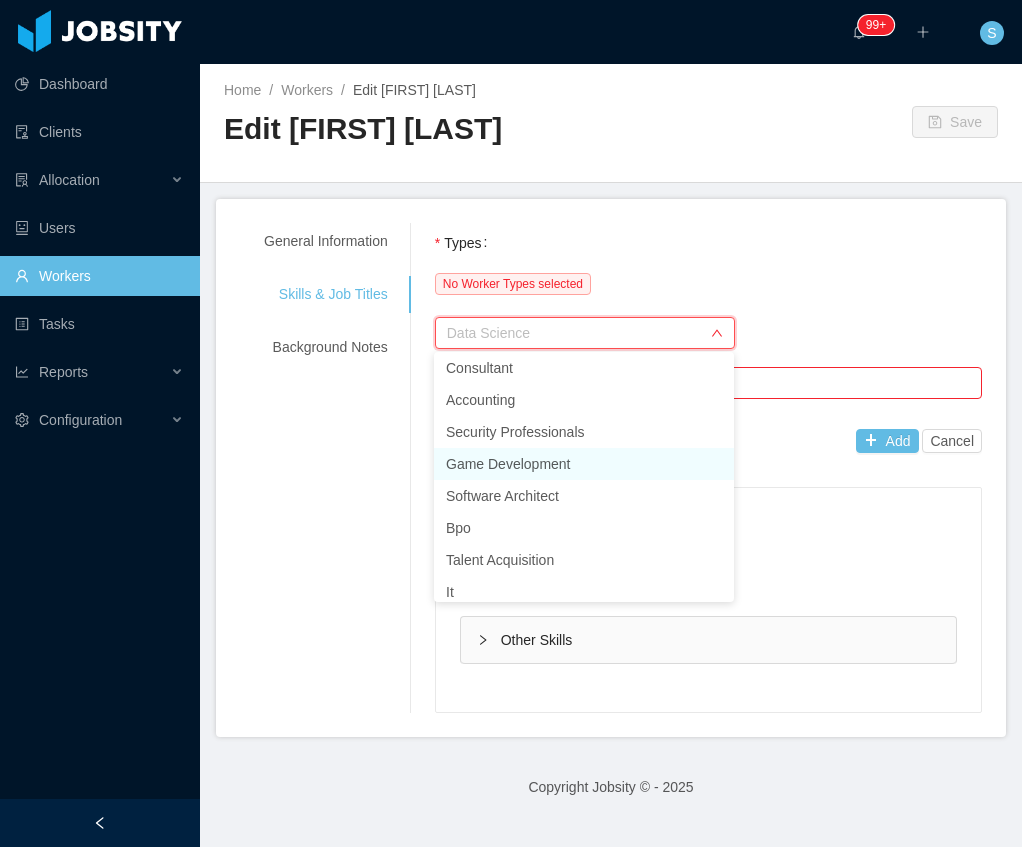 scroll, scrollTop: 266, scrollLeft: 0, axis: vertical 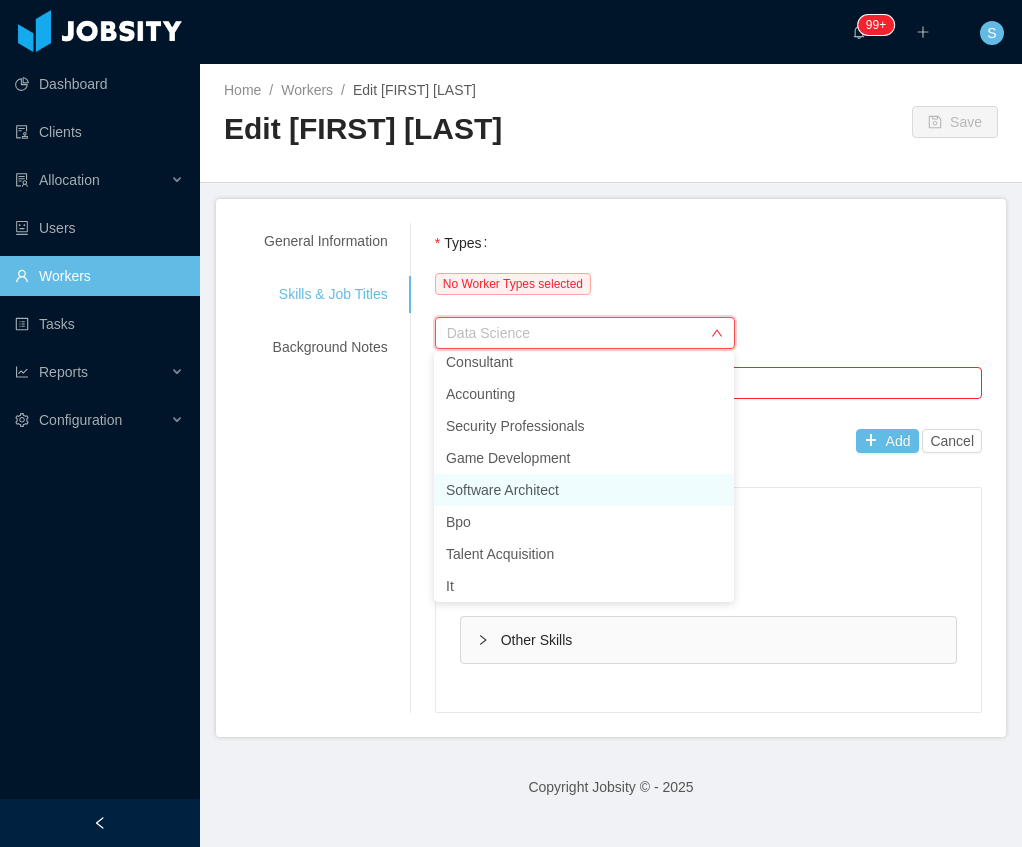 click on "Software Architect" at bounding box center [584, 490] 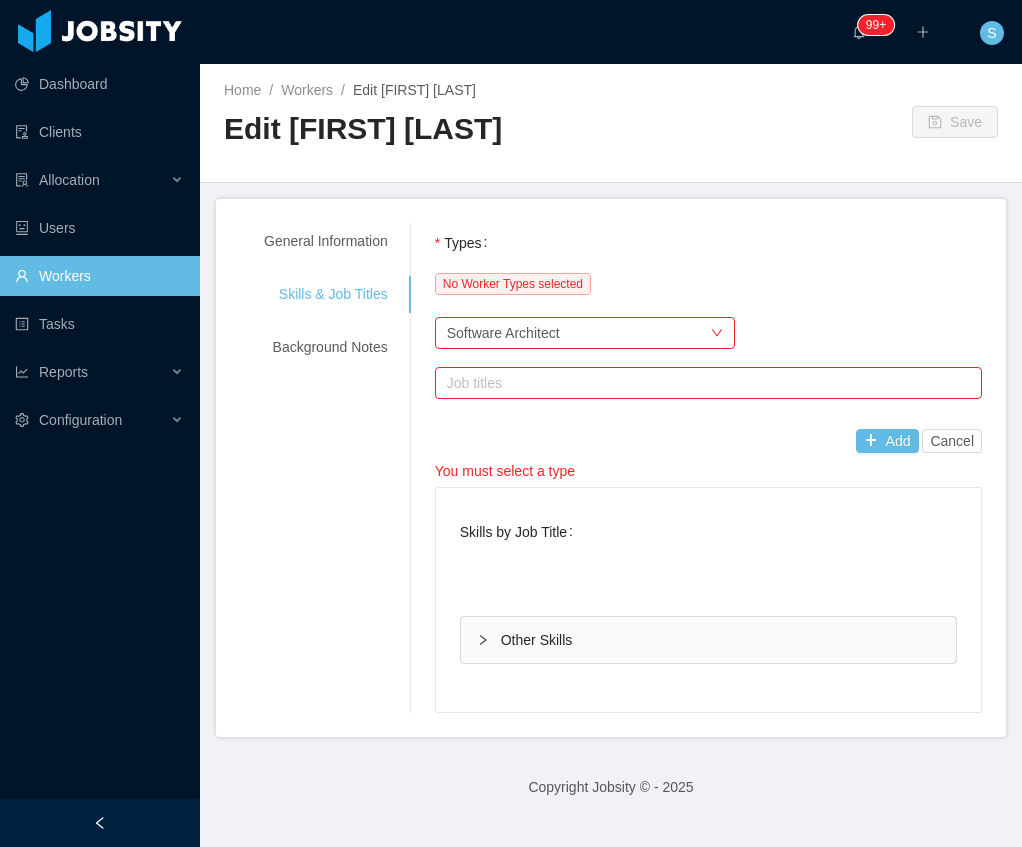 click on "Job titles" at bounding box center (705, 383) 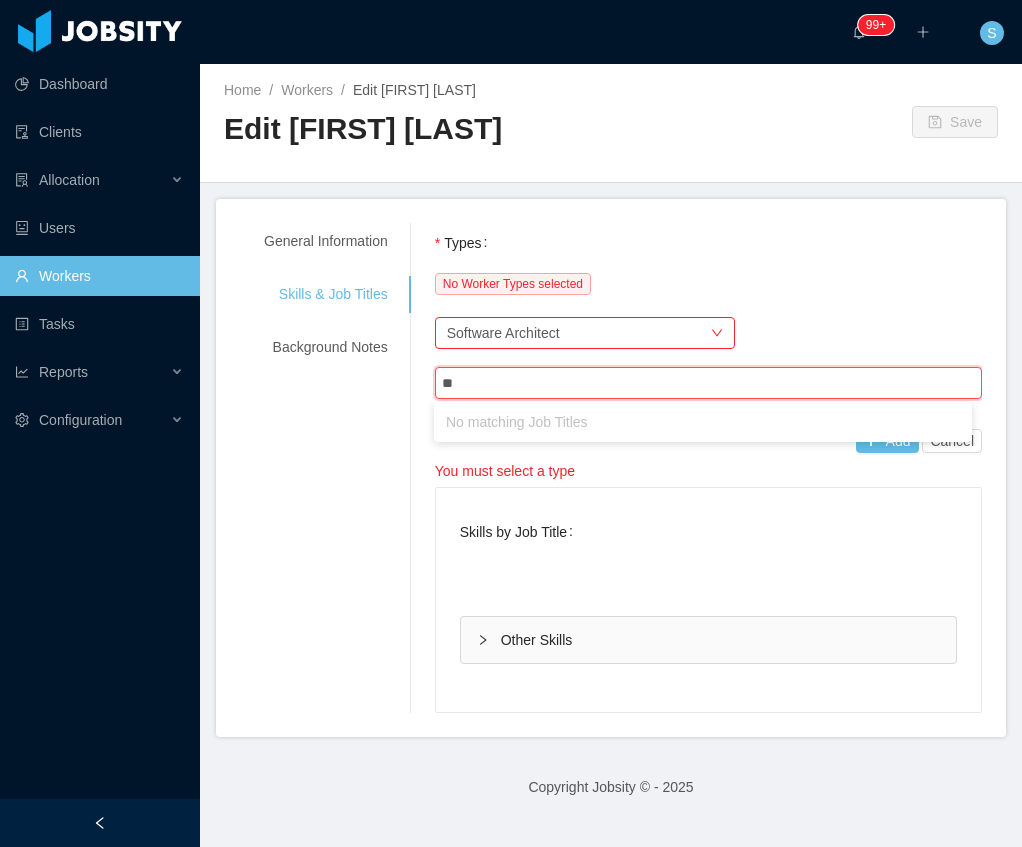 type on "**" 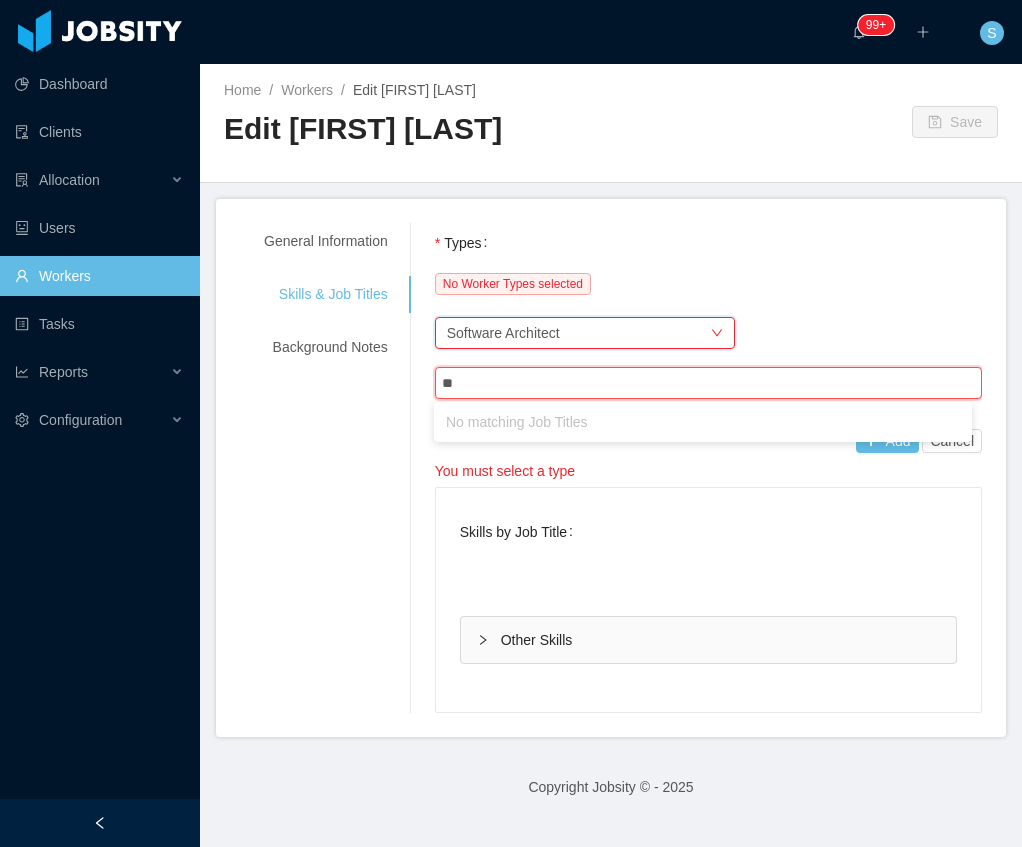 type 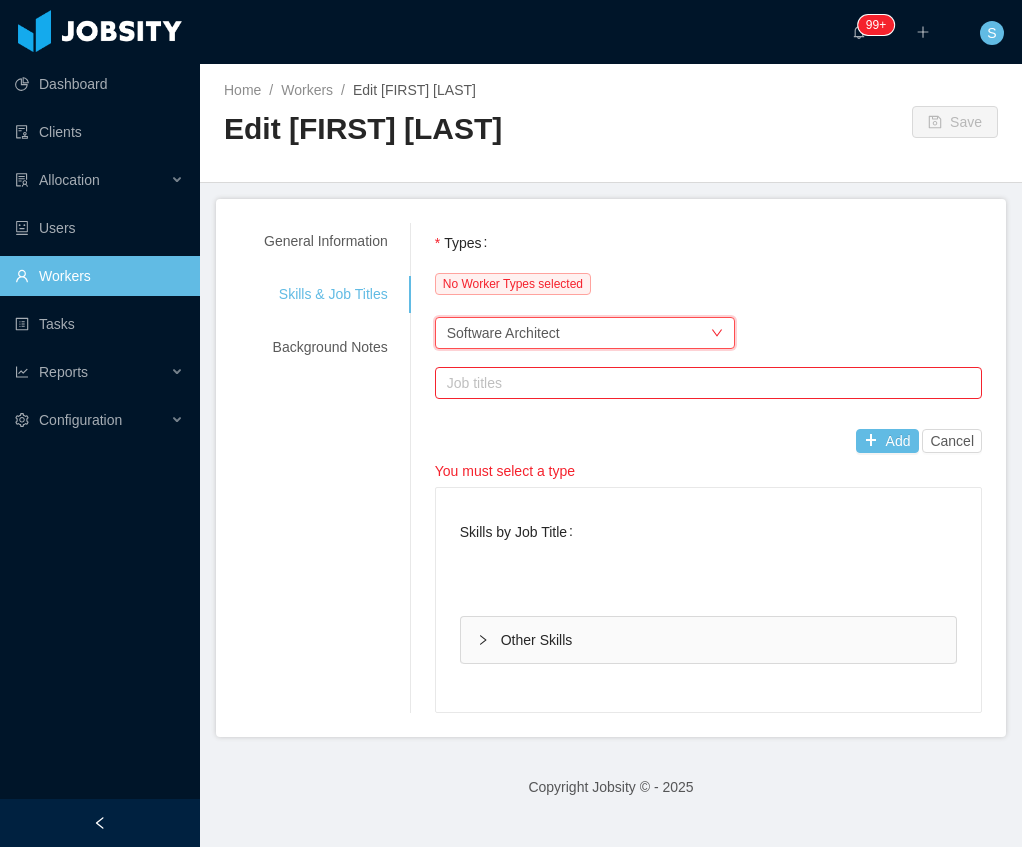 click on "Worker Type Software Architect" at bounding box center (578, 333) 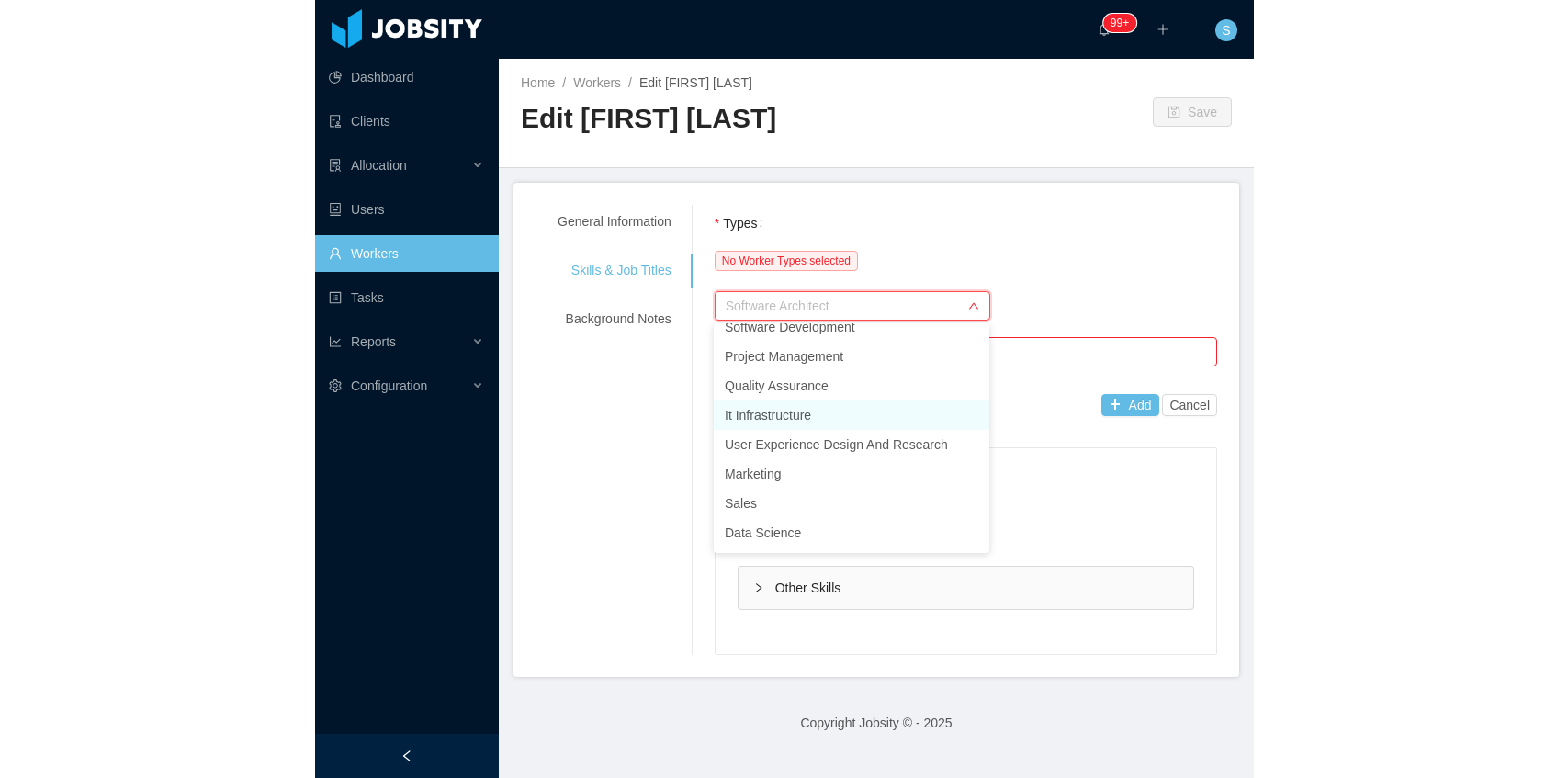 scroll, scrollTop: 0, scrollLeft: 0, axis: both 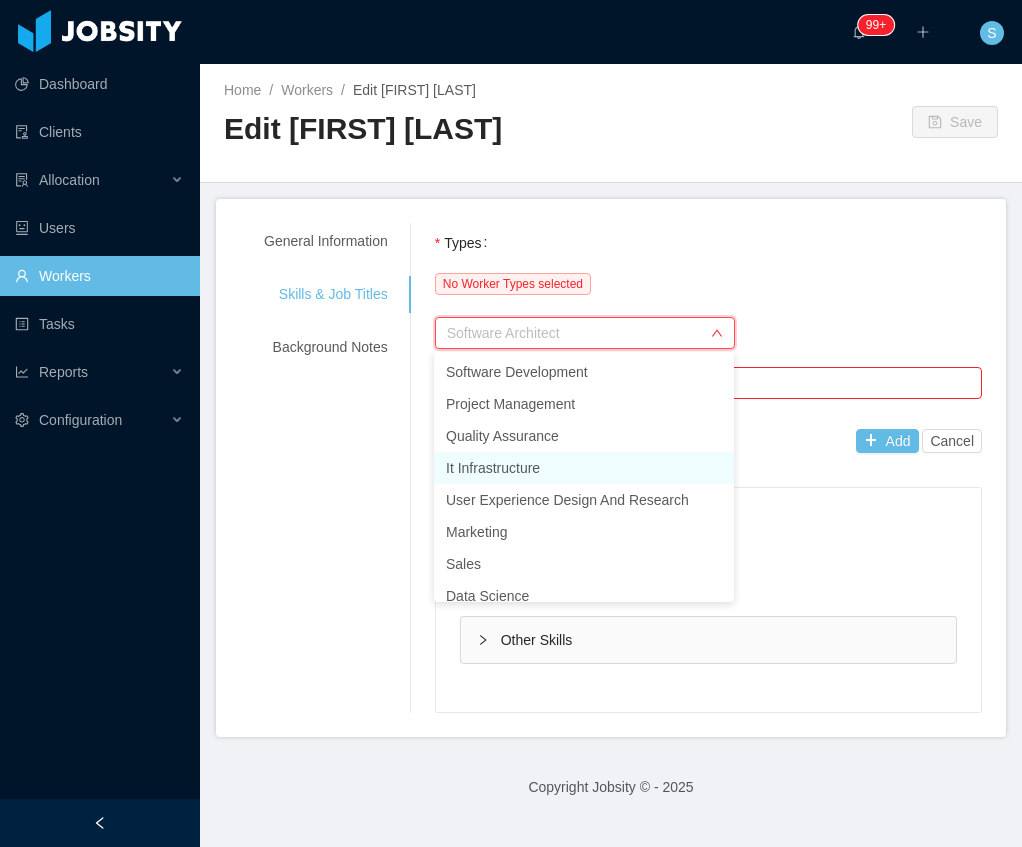 click on "It Infrastructure" at bounding box center (584, 468) 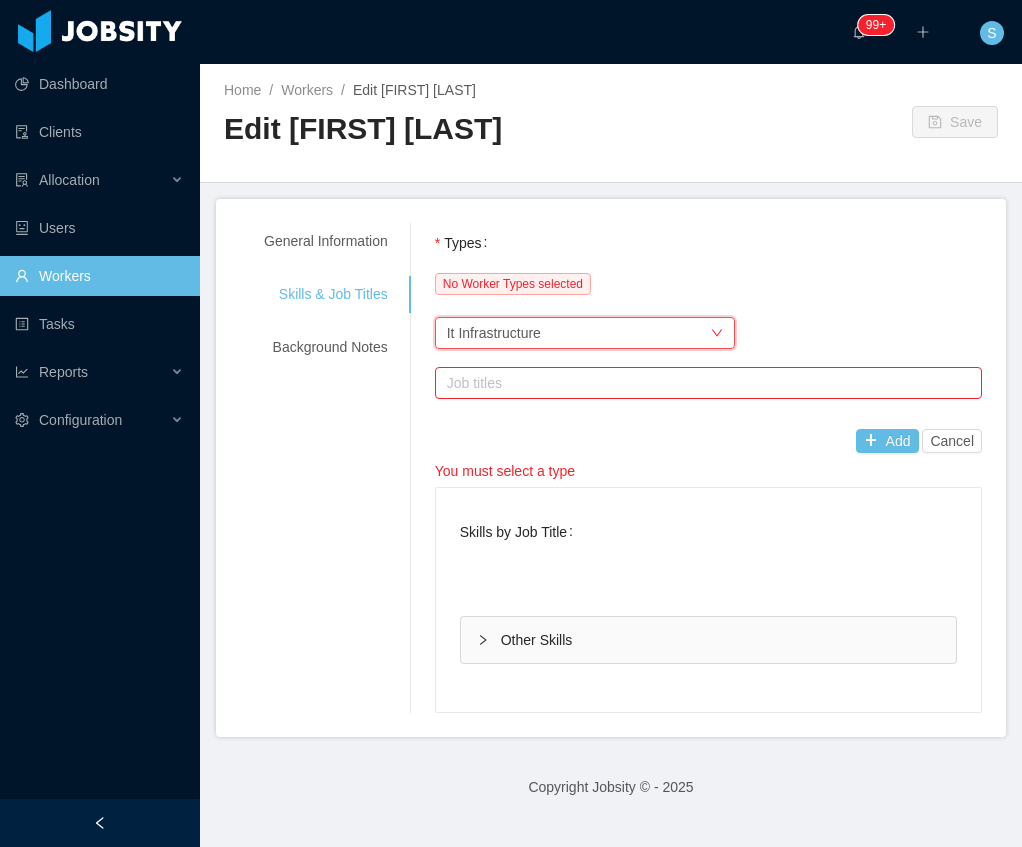 click on "Job titles" at bounding box center (704, 383) 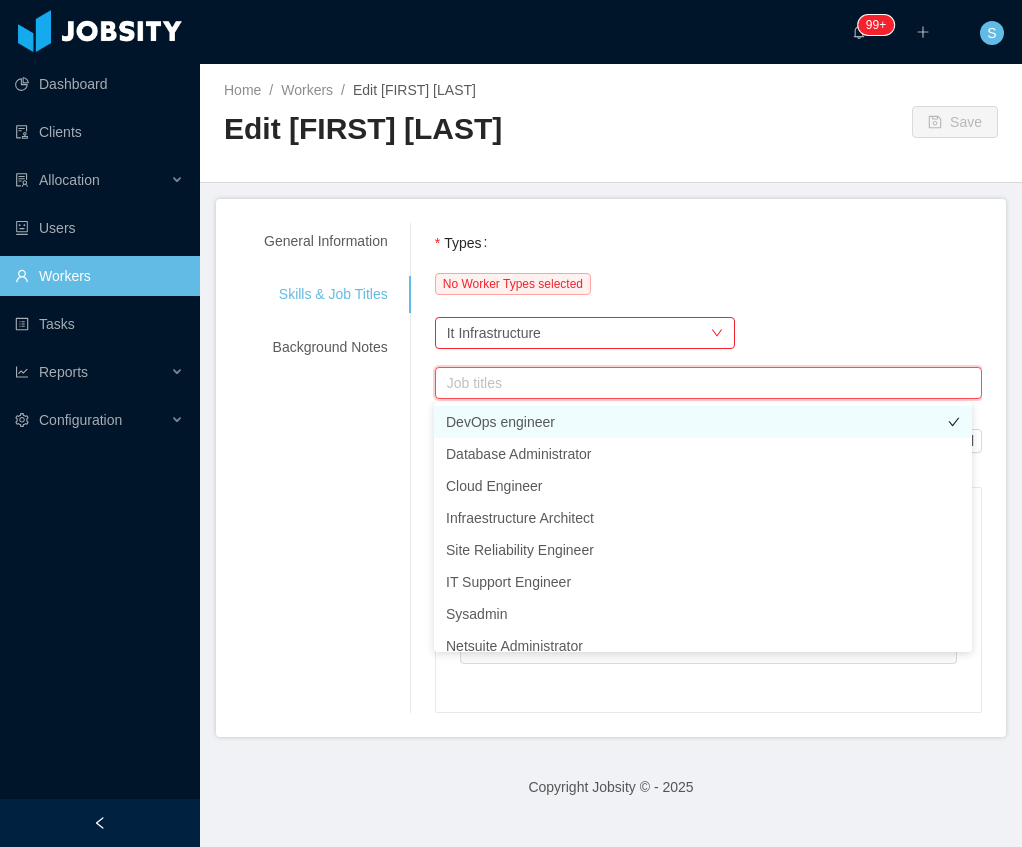 click on "DevOps engineer" at bounding box center (703, 422) 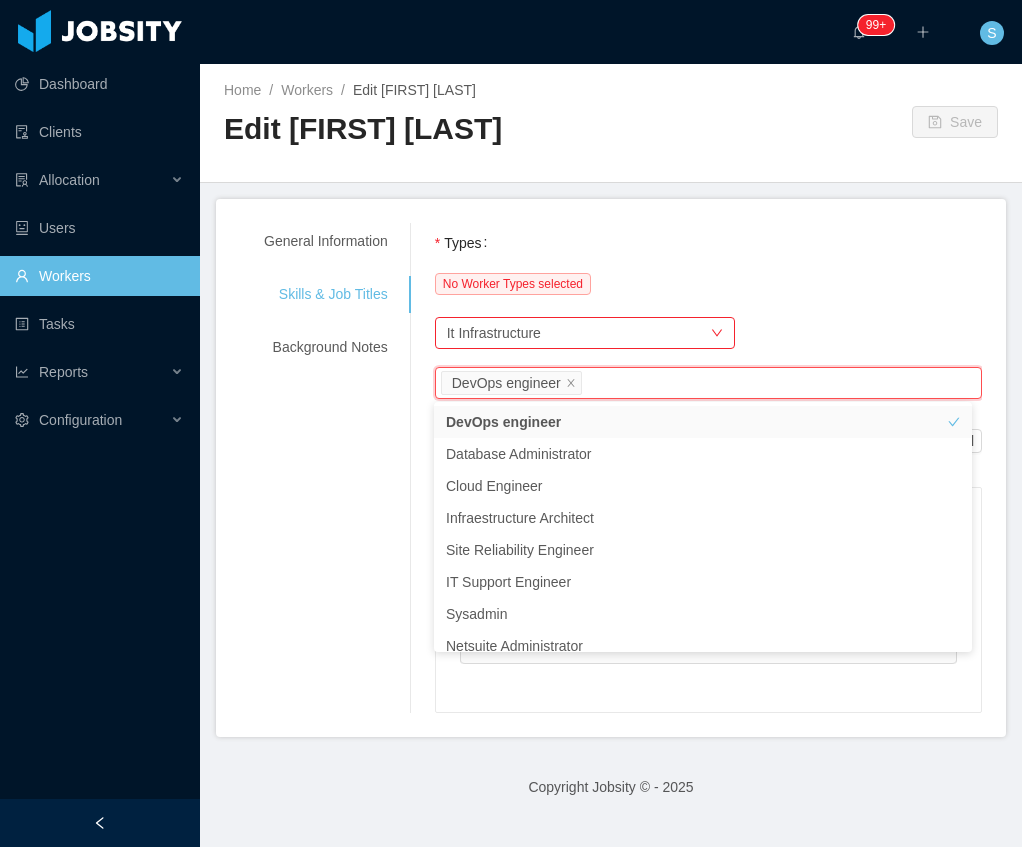 click on "No Worker Types selected Worker Type It Infrastructure   Job titles DevOps engineer   Add   Cancel" at bounding box center (708, 362) 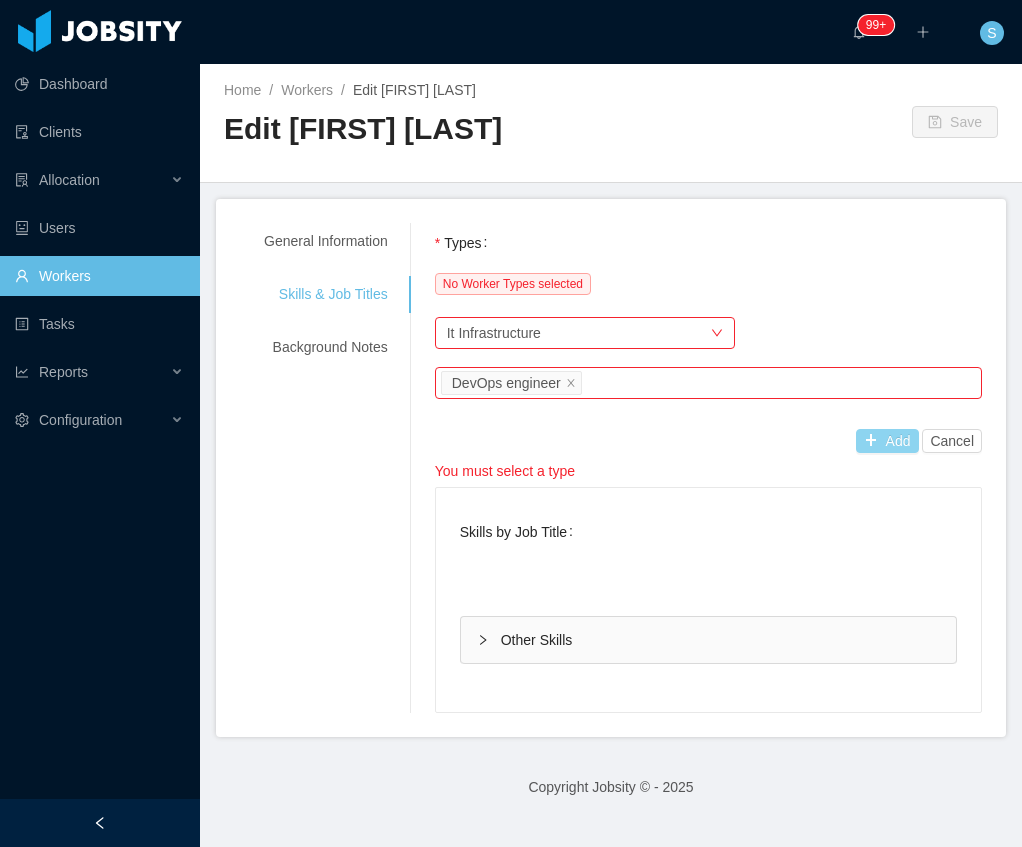 click on "Add" at bounding box center (887, 441) 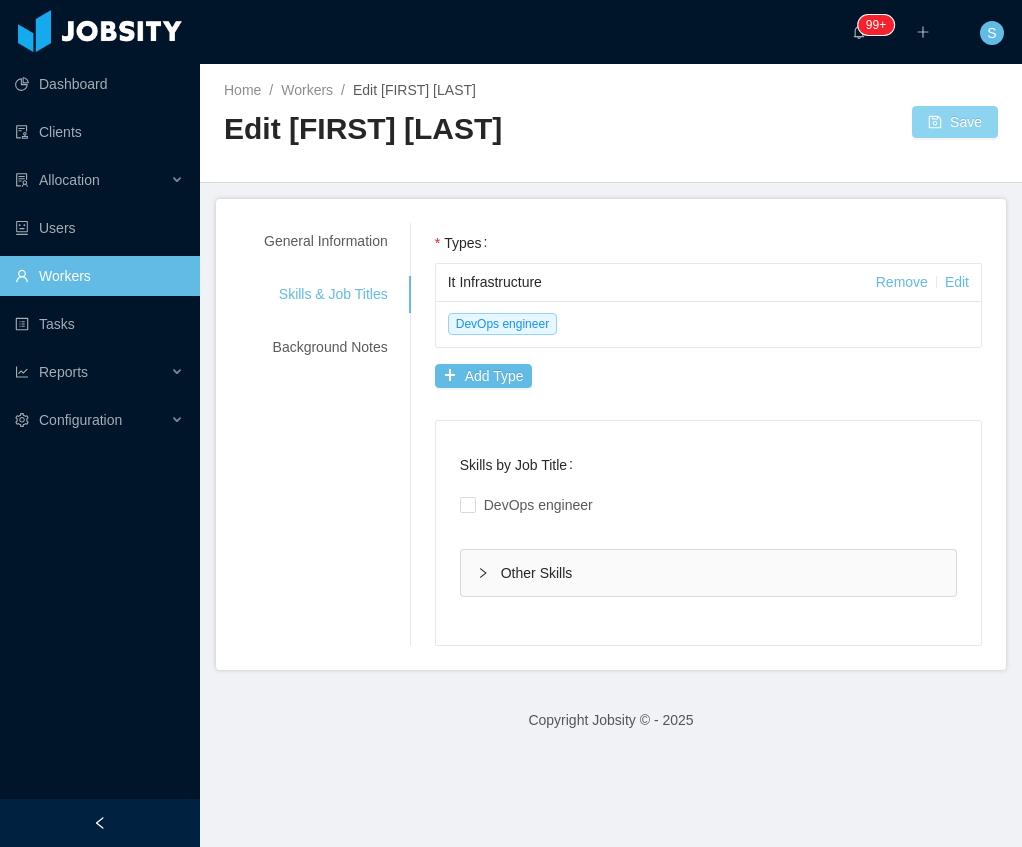 click on "Save" at bounding box center [955, 122] 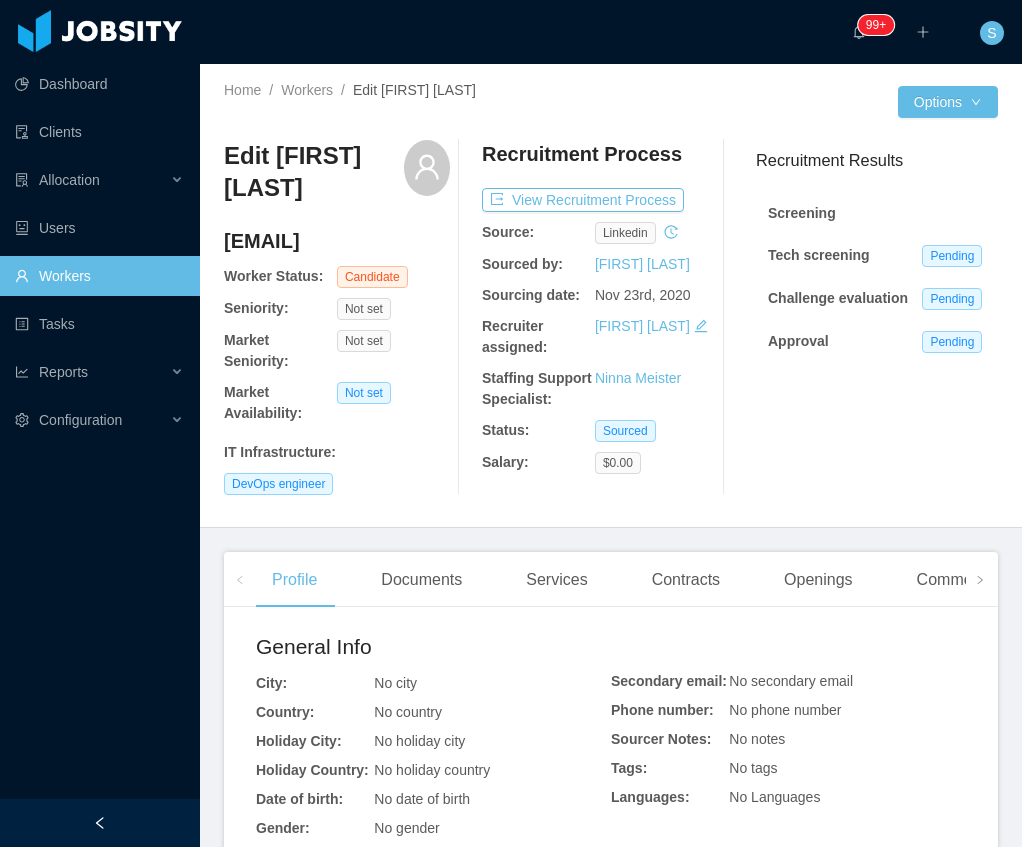 click on "Workers" at bounding box center [99, 276] 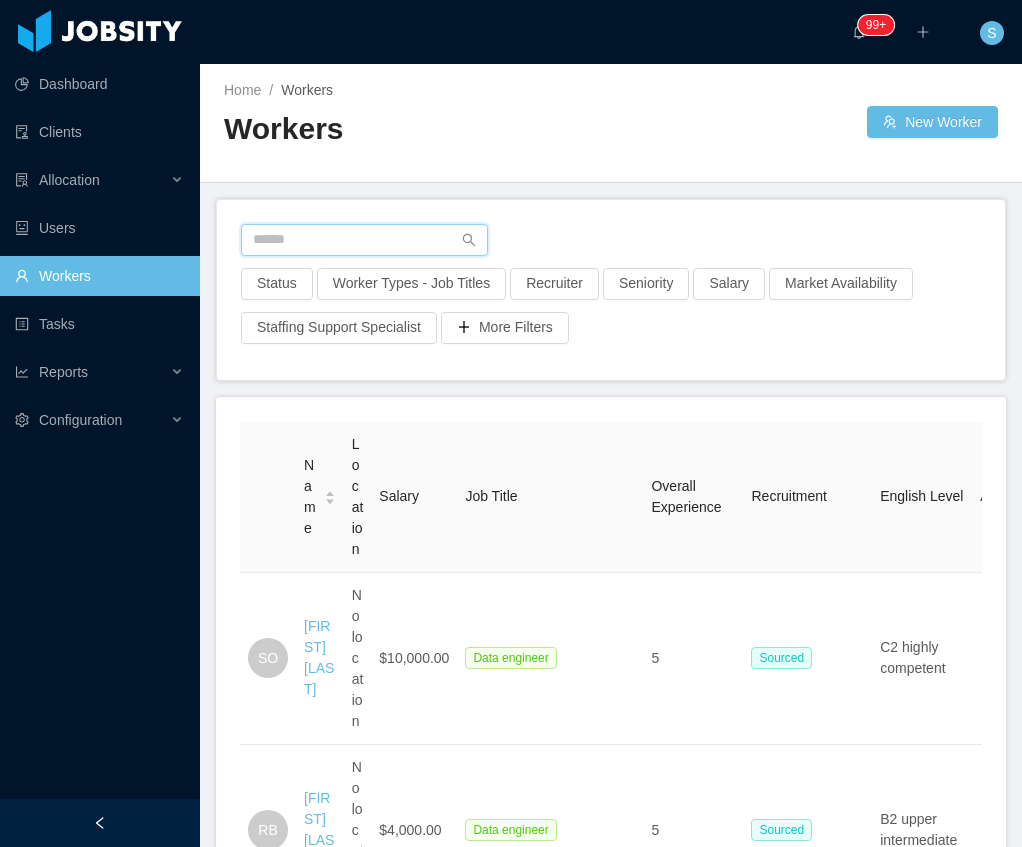click at bounding box center [364, 240] 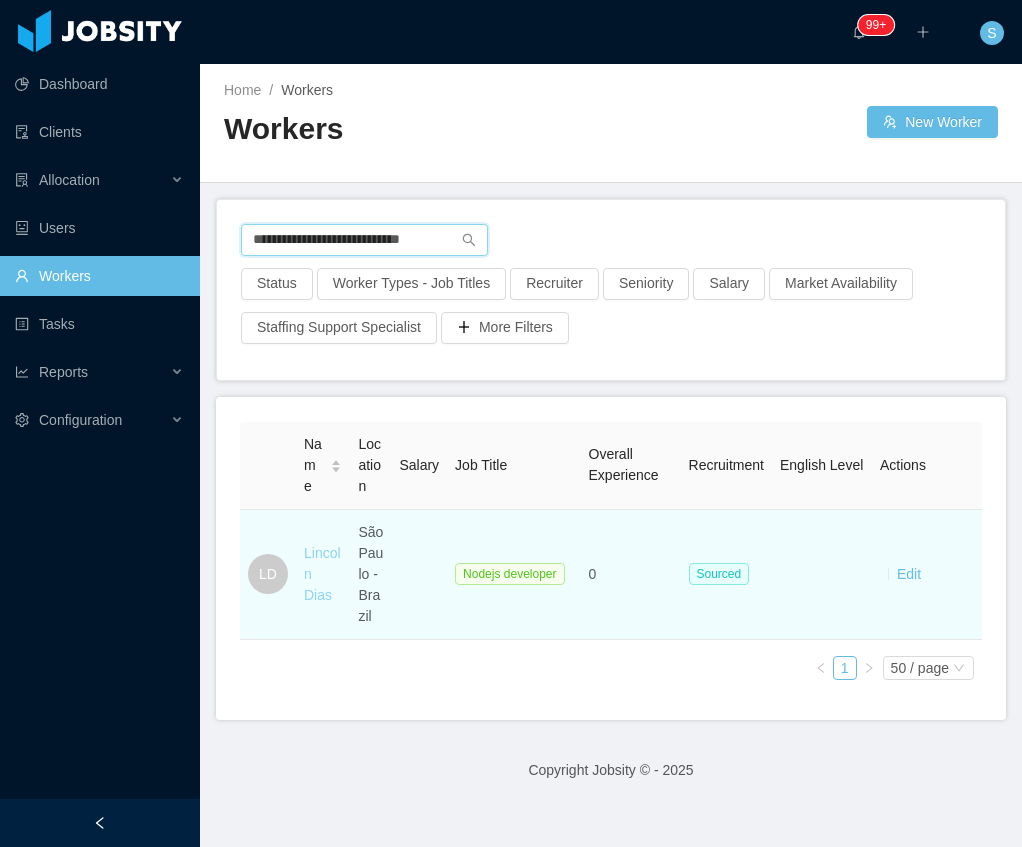type on "**********" 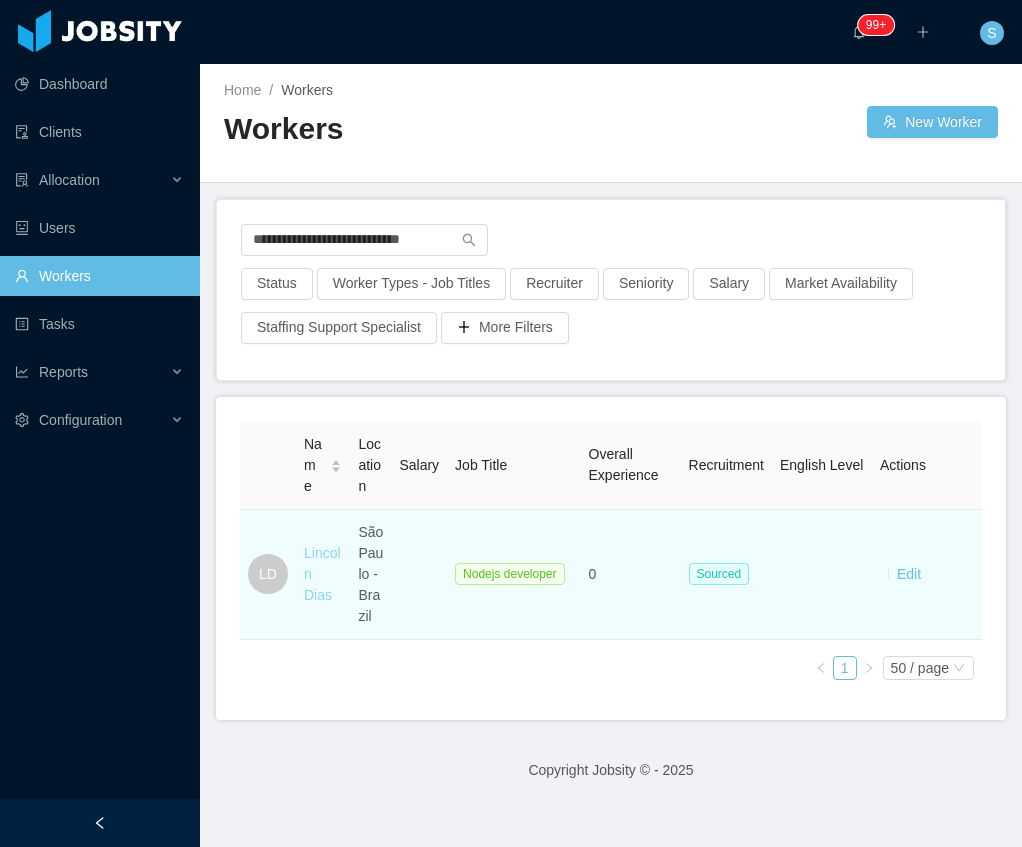 click on "Lincoln Dias" at bounding box center [322, 574] 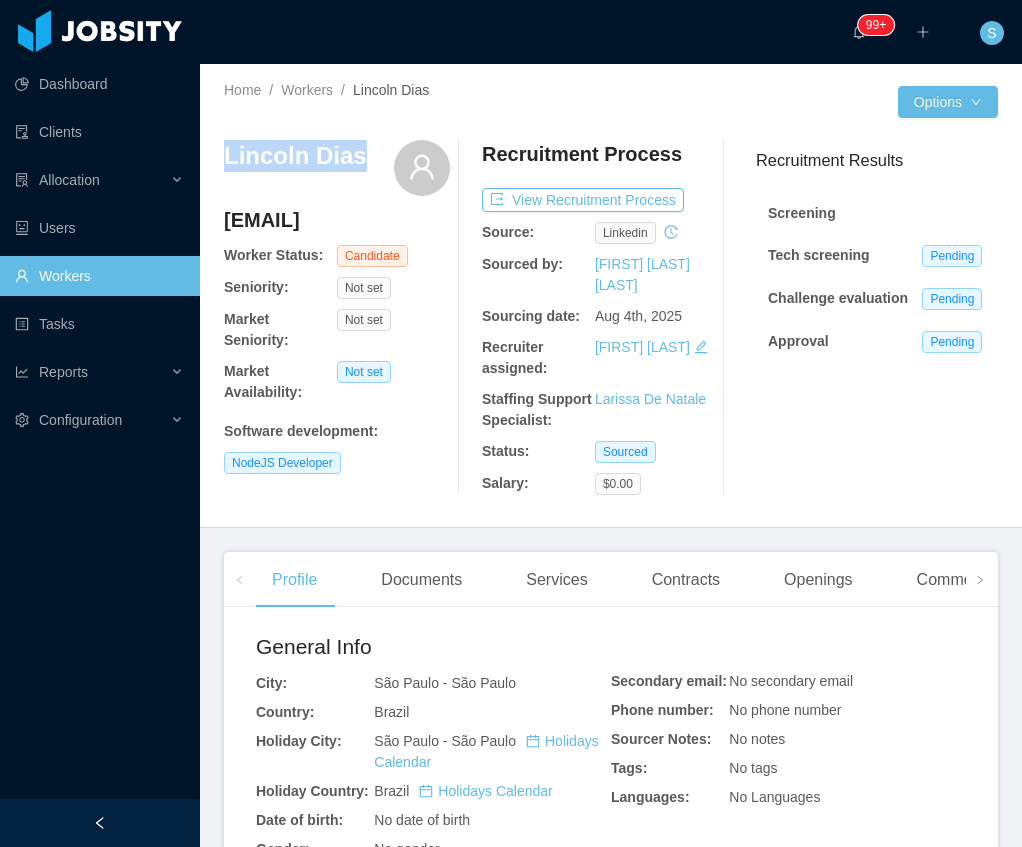 drag, startPoint x: 358, startPoint y: 162, endPoint x: 211, endPoint y: 152, distance: 147.33974 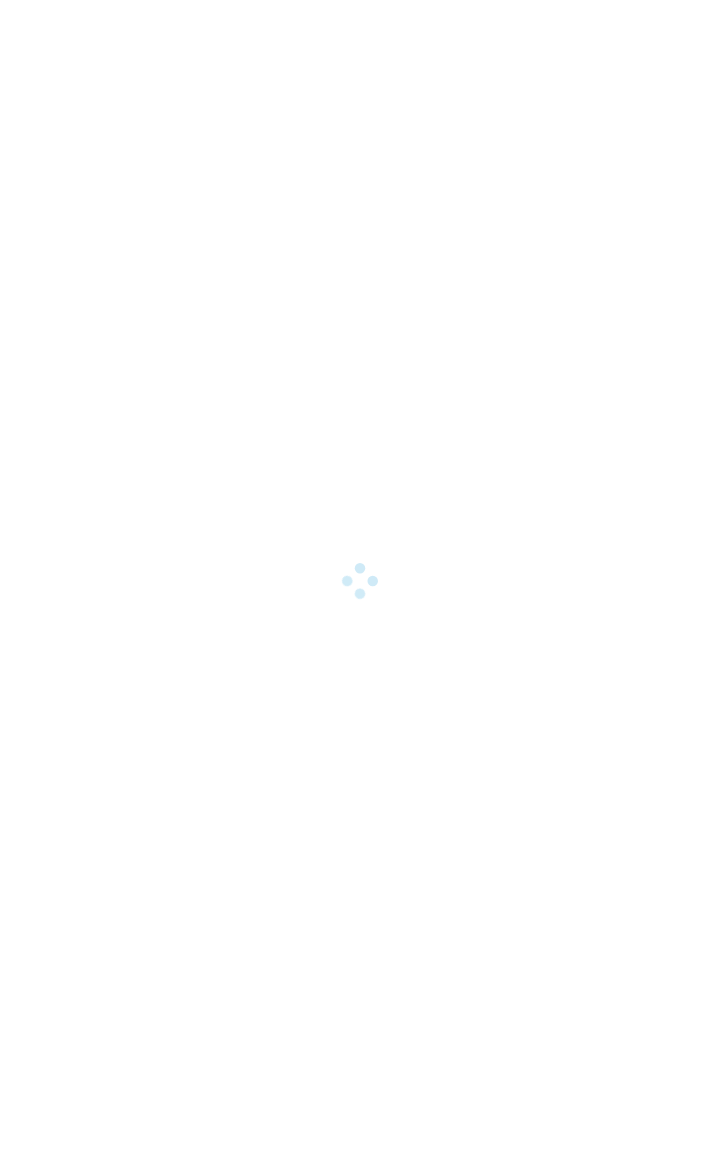 scroll, scrollTop: 0, scrollLeft: 0, axis: both 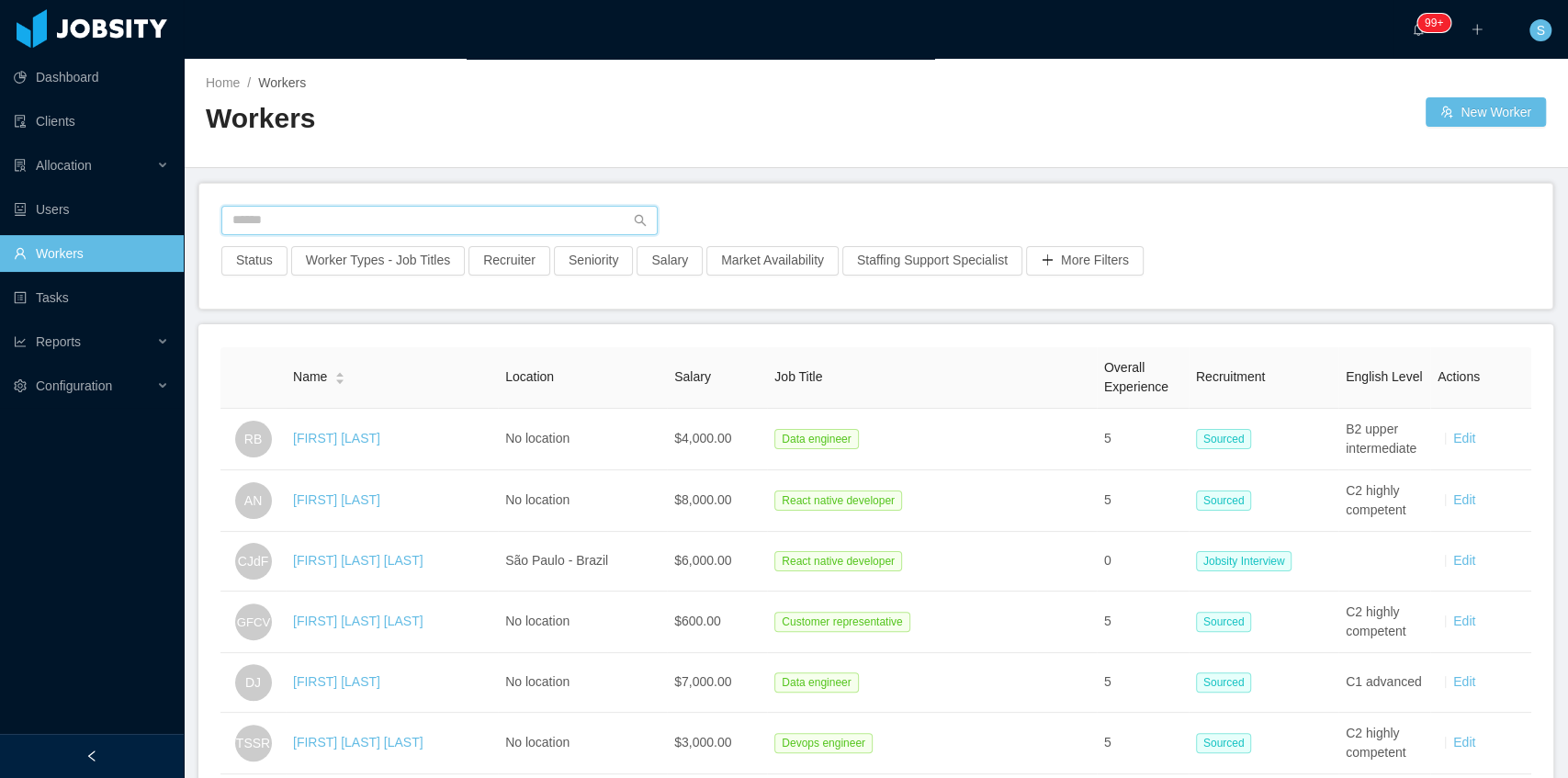 click at bounding box center [439, 220] 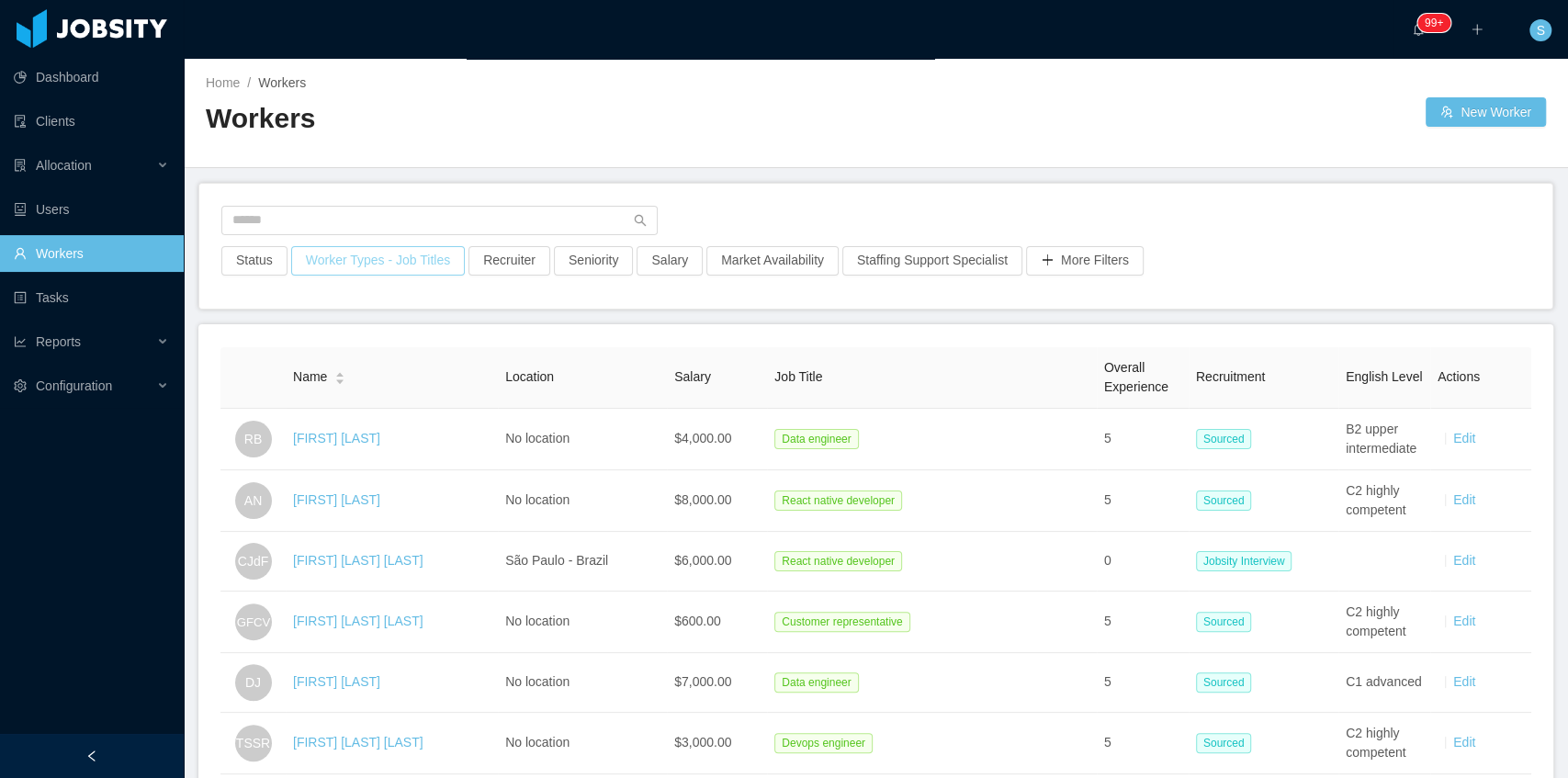 click on "Worker Types - Job Titles" at bounding box center [378, 261] 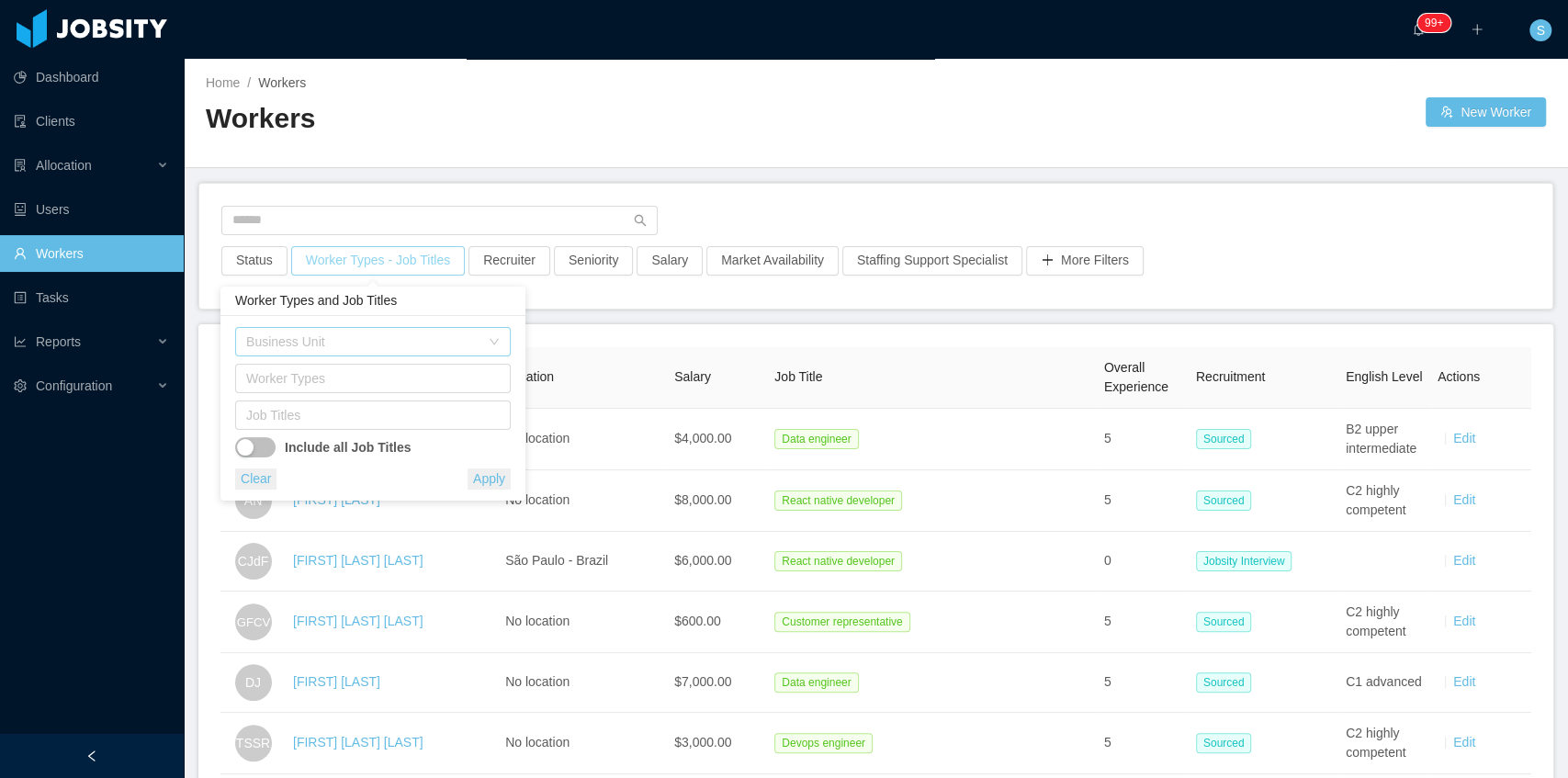 click on "Business Unit" at bounding box center [363, 342] 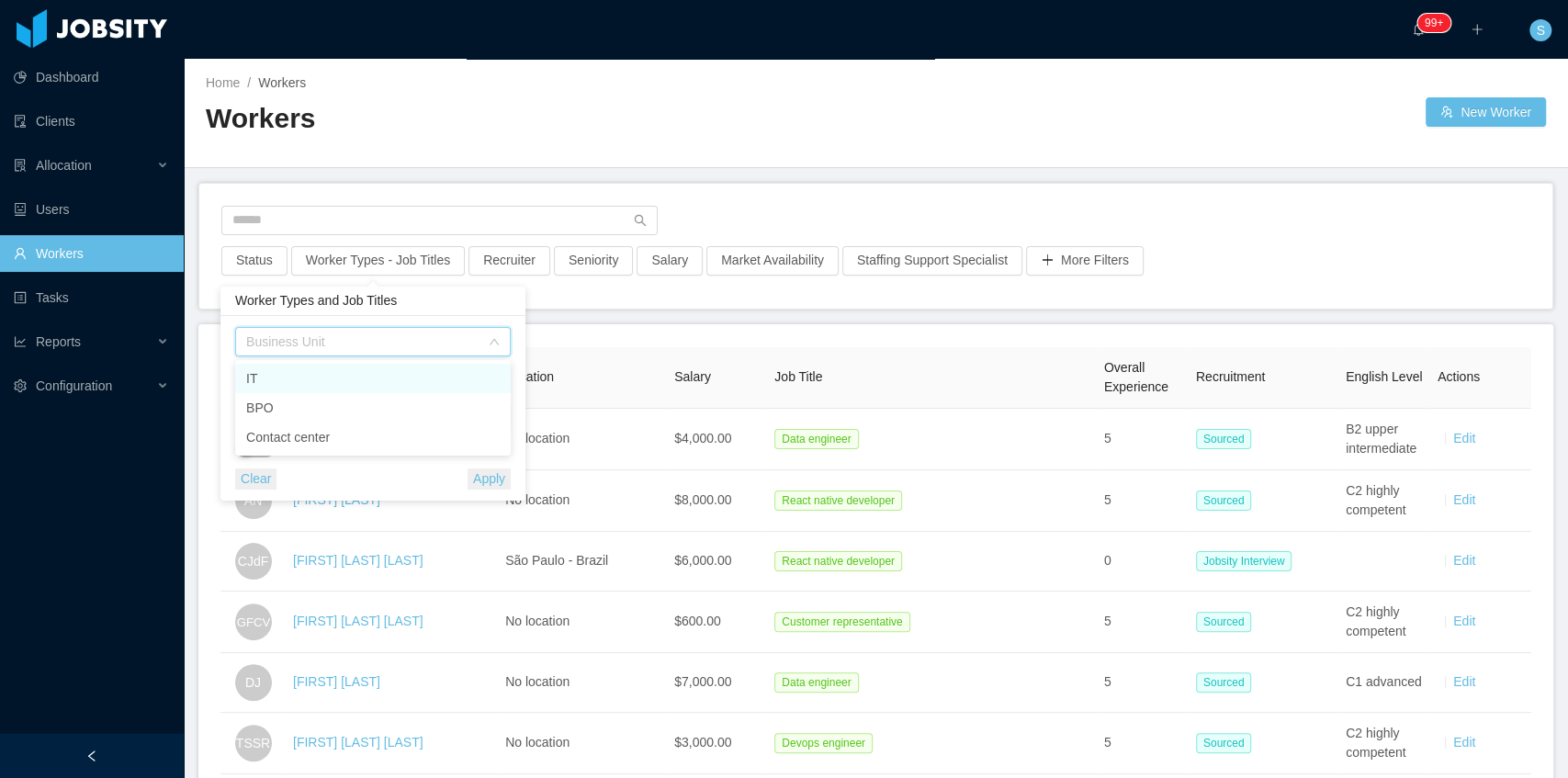 click on "IT" at bounding box center [373, 378] 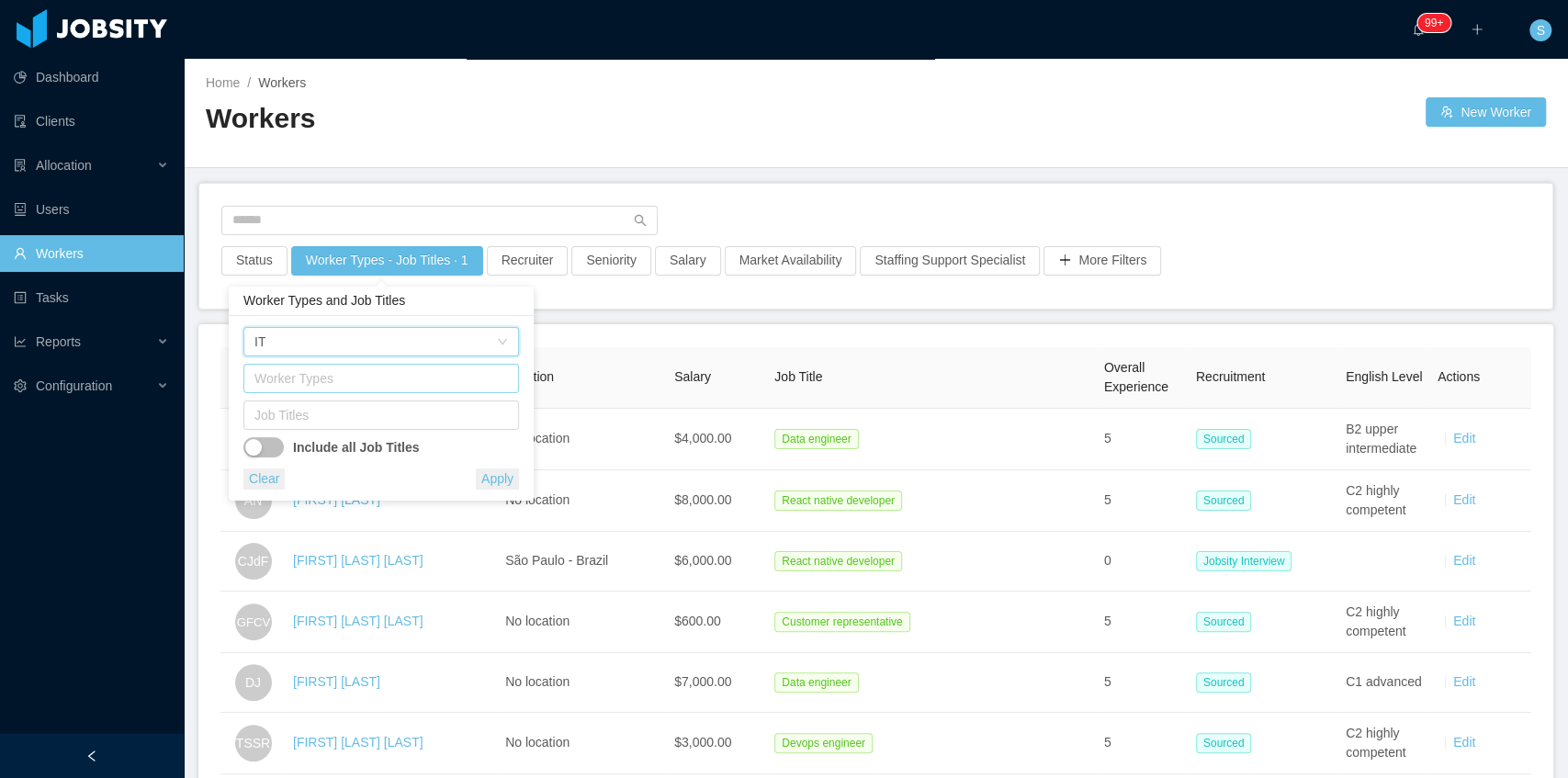click on "Worker Types" at bounding box center [377, 378] 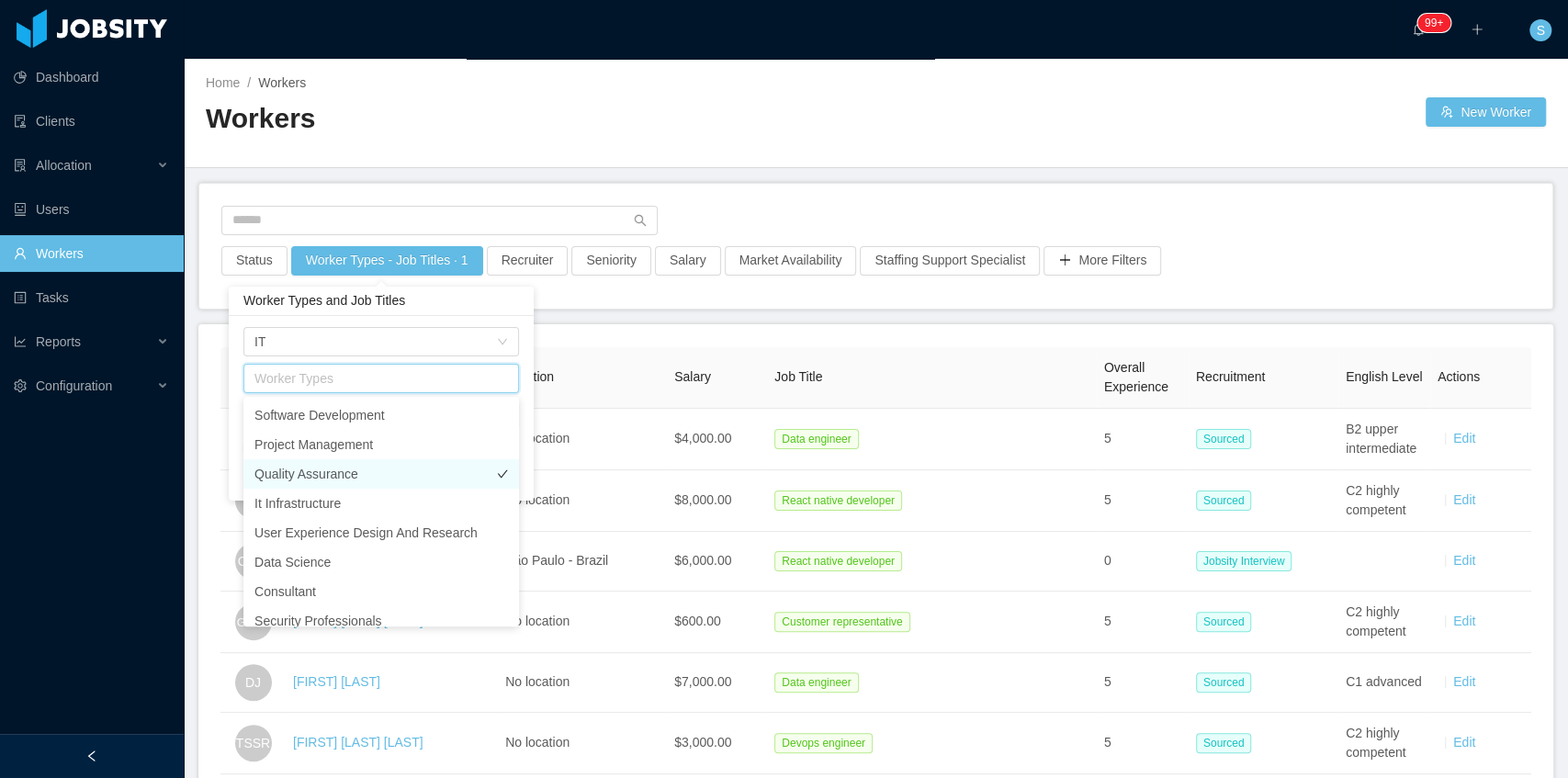 click on "Quality Assurance" at bounding box center (381, 474) 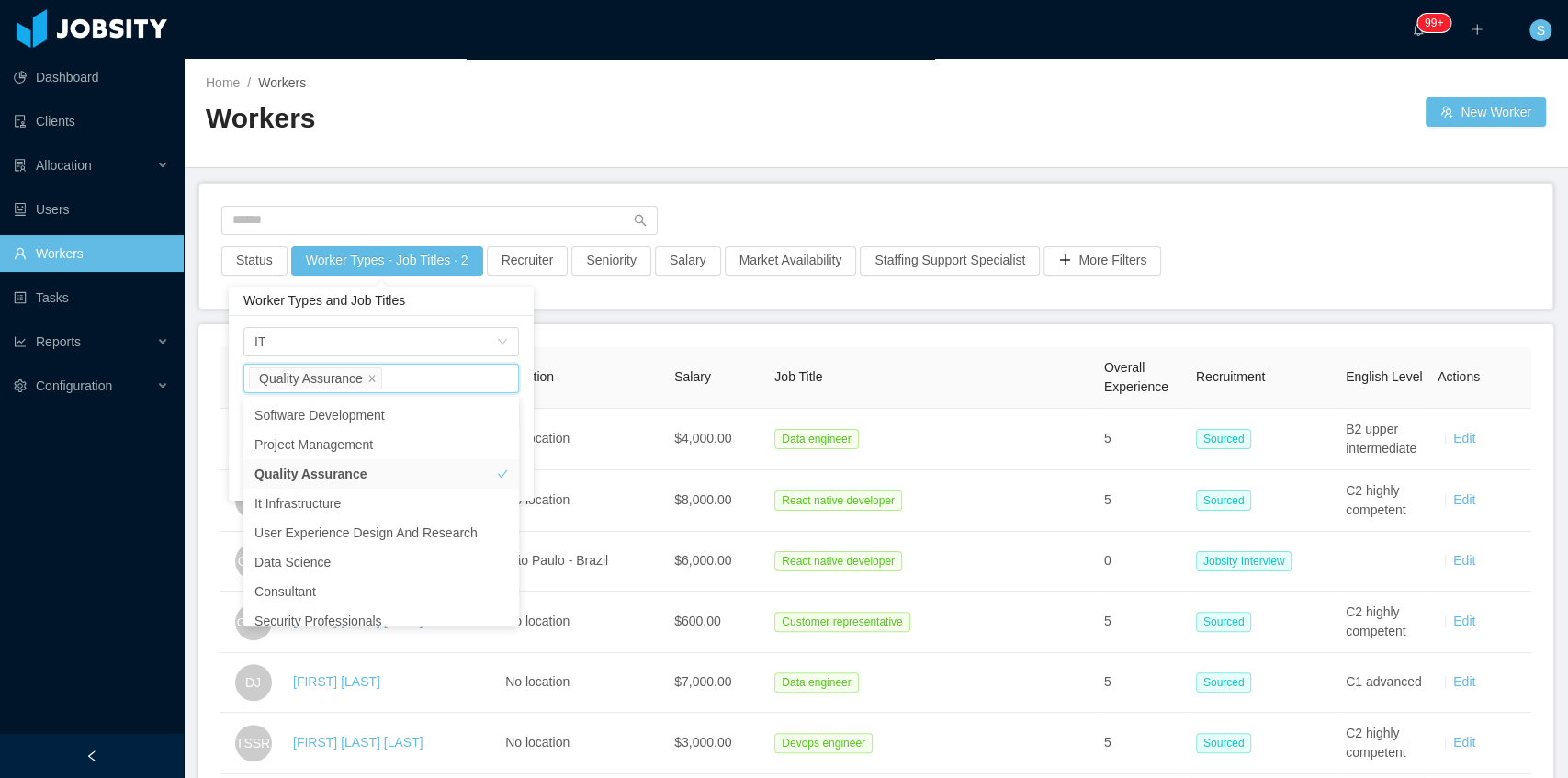click on "Worker Types Quality Assurance" at bounding box center (378, 378) 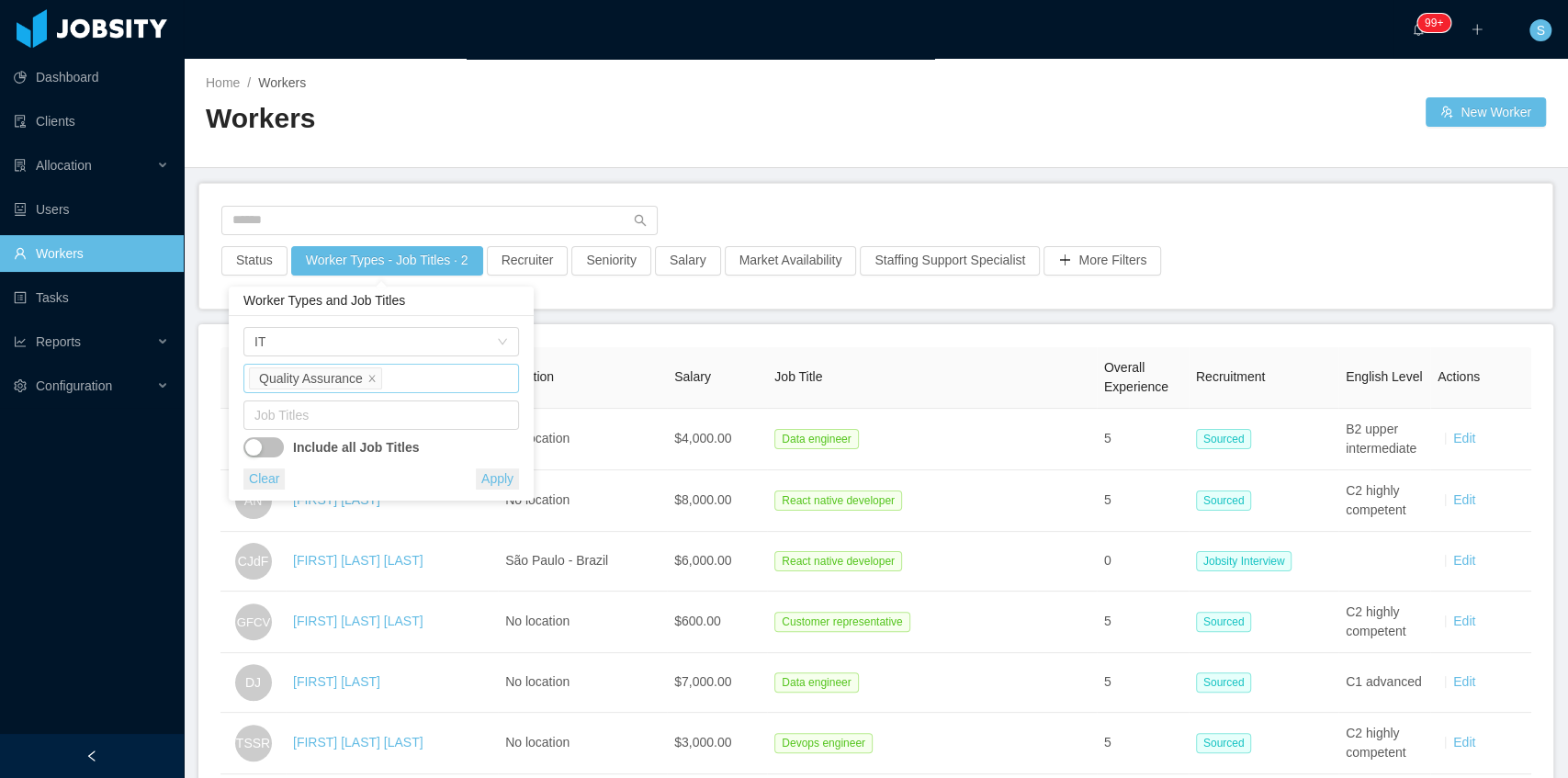 drag, startPoint x: 531, startPoint y: 369, endPoint x: 516, endPoint y: 385, distance: 21.931712 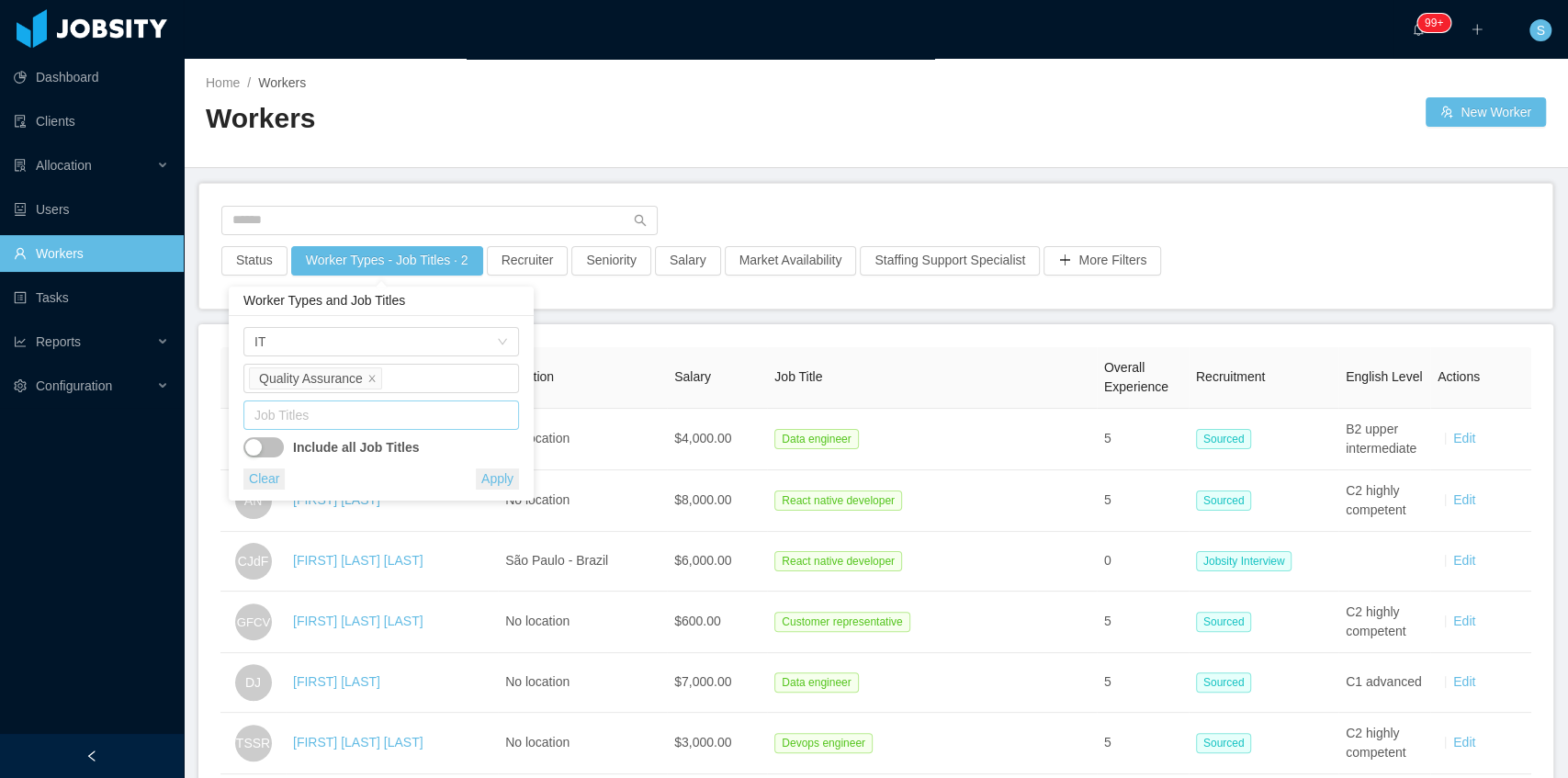 click on "Job Titles" at bounding box center (381, 415) 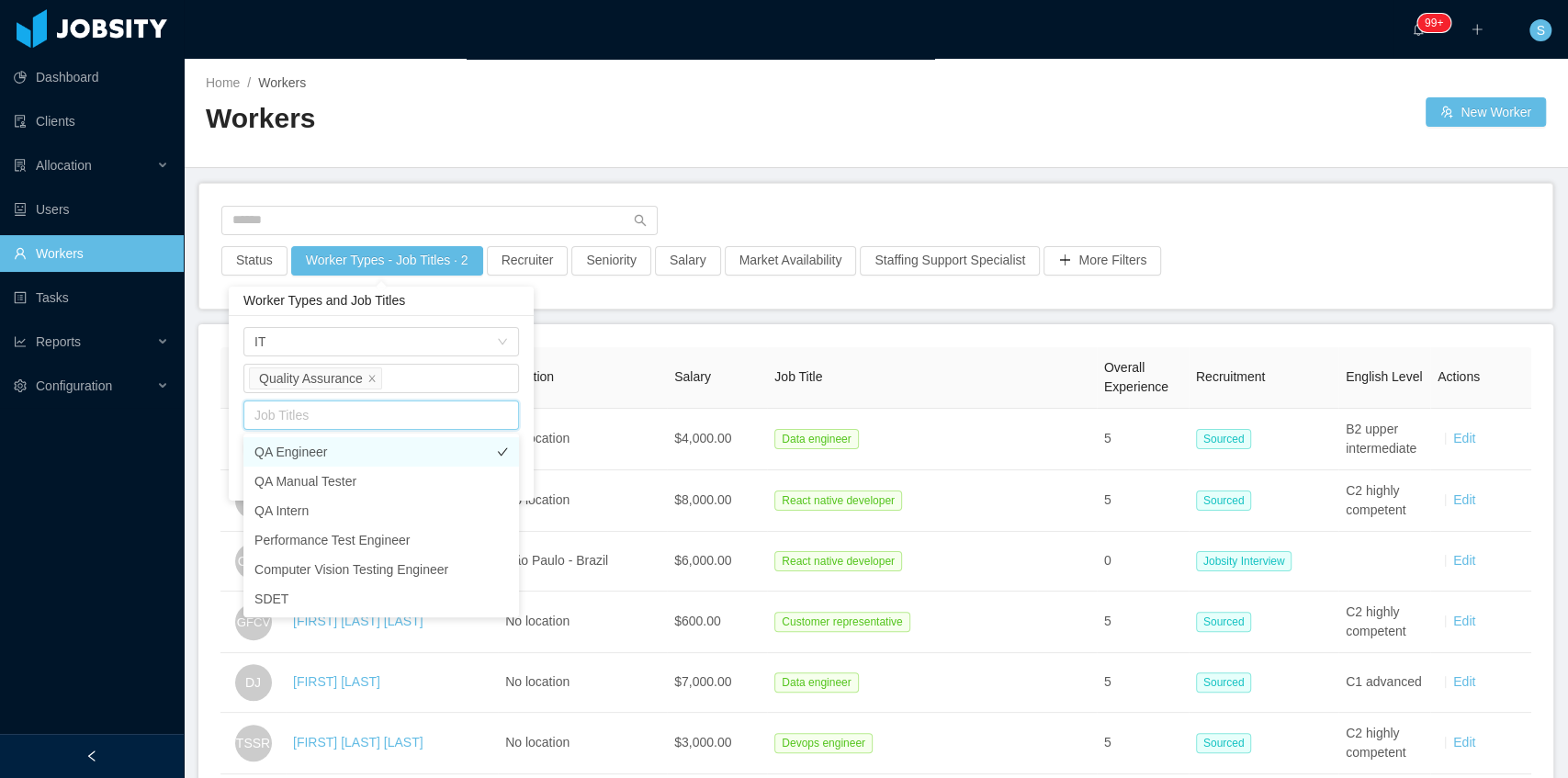 click on "QA Engineer" at bounding box center (381, 452) 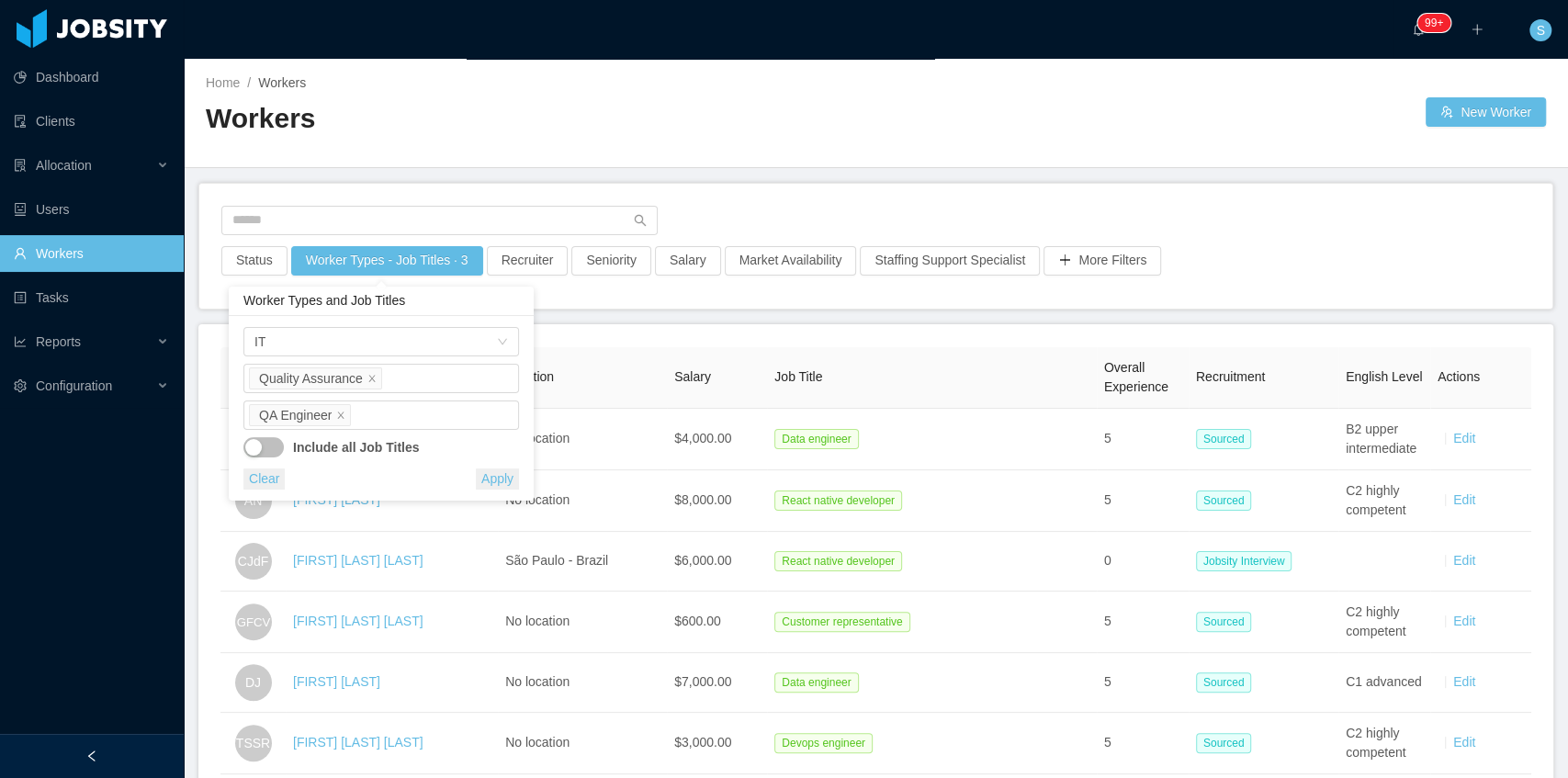 click on "Business Unit IT Worker Types Quality Assurance   Job Titles QA Engineer    Include all Job Titles Clear Apply" at bounding box center (381, 408) 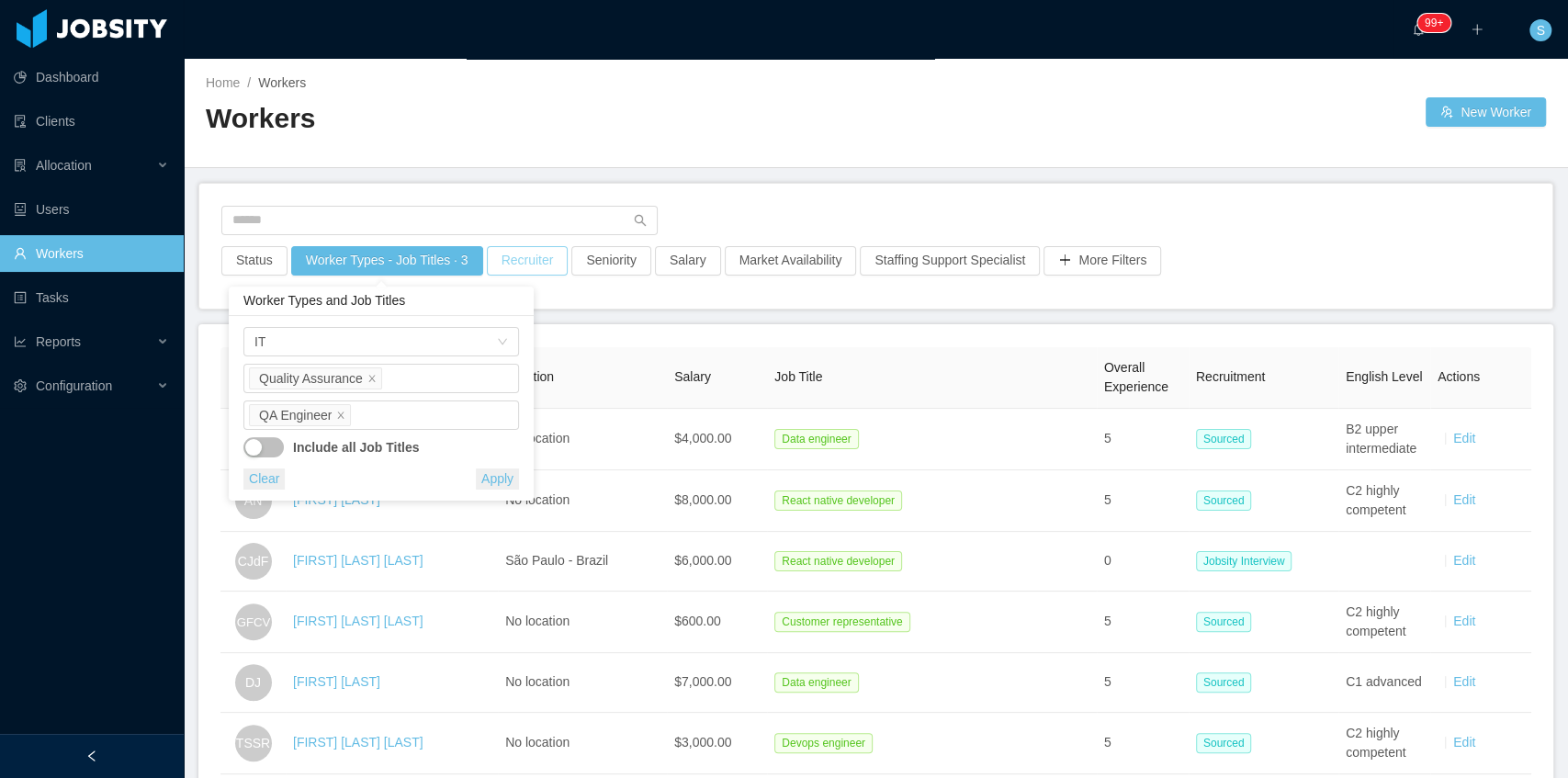click on "Status Worker Types - Job Titles · 3 Recruiter Seniority Salary   Market Availability Staffing Support Specialist More Filters" at bounding box center (875, 246) 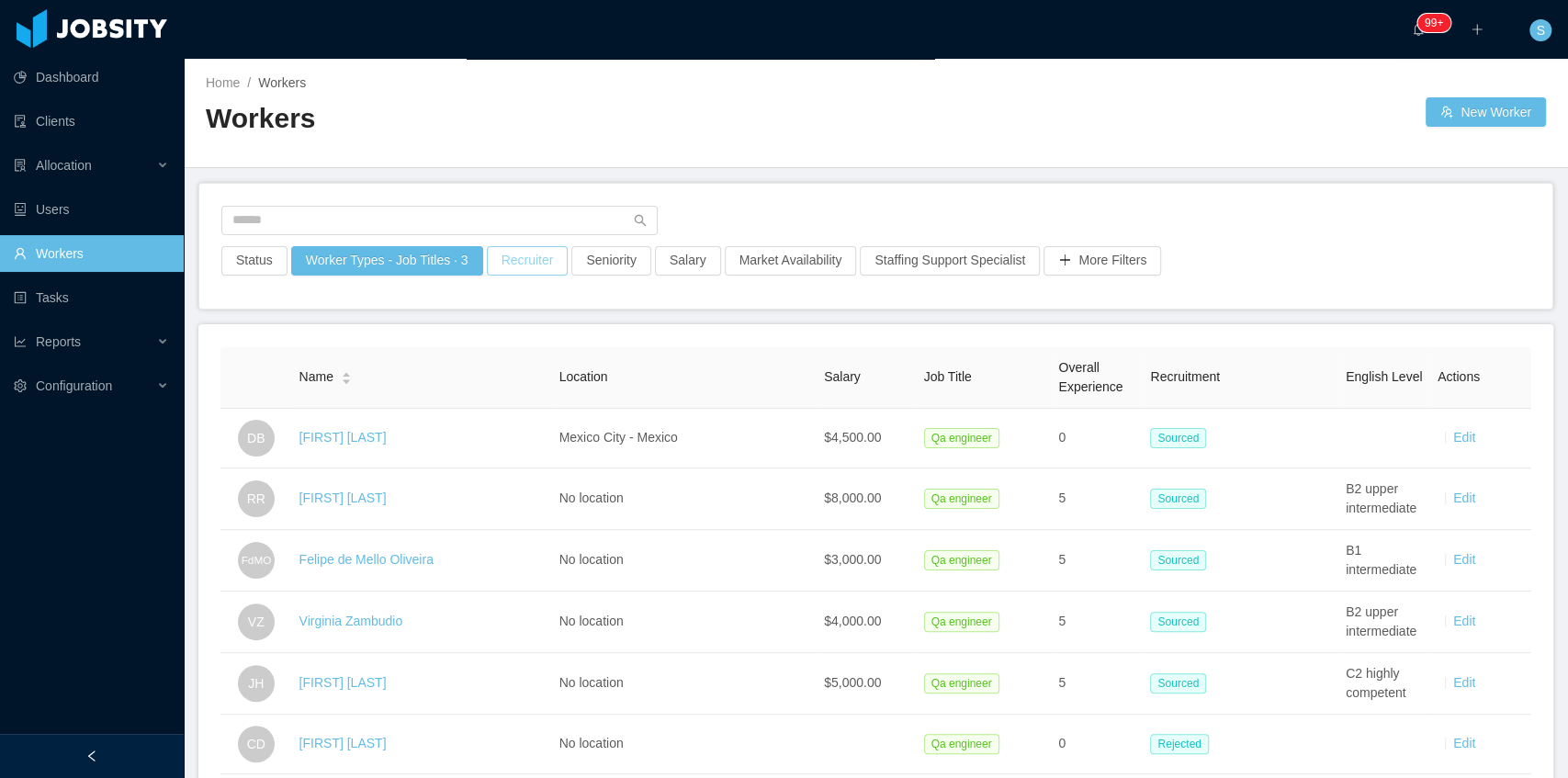 click on "Recruiter" at bounding box center [527, 261] 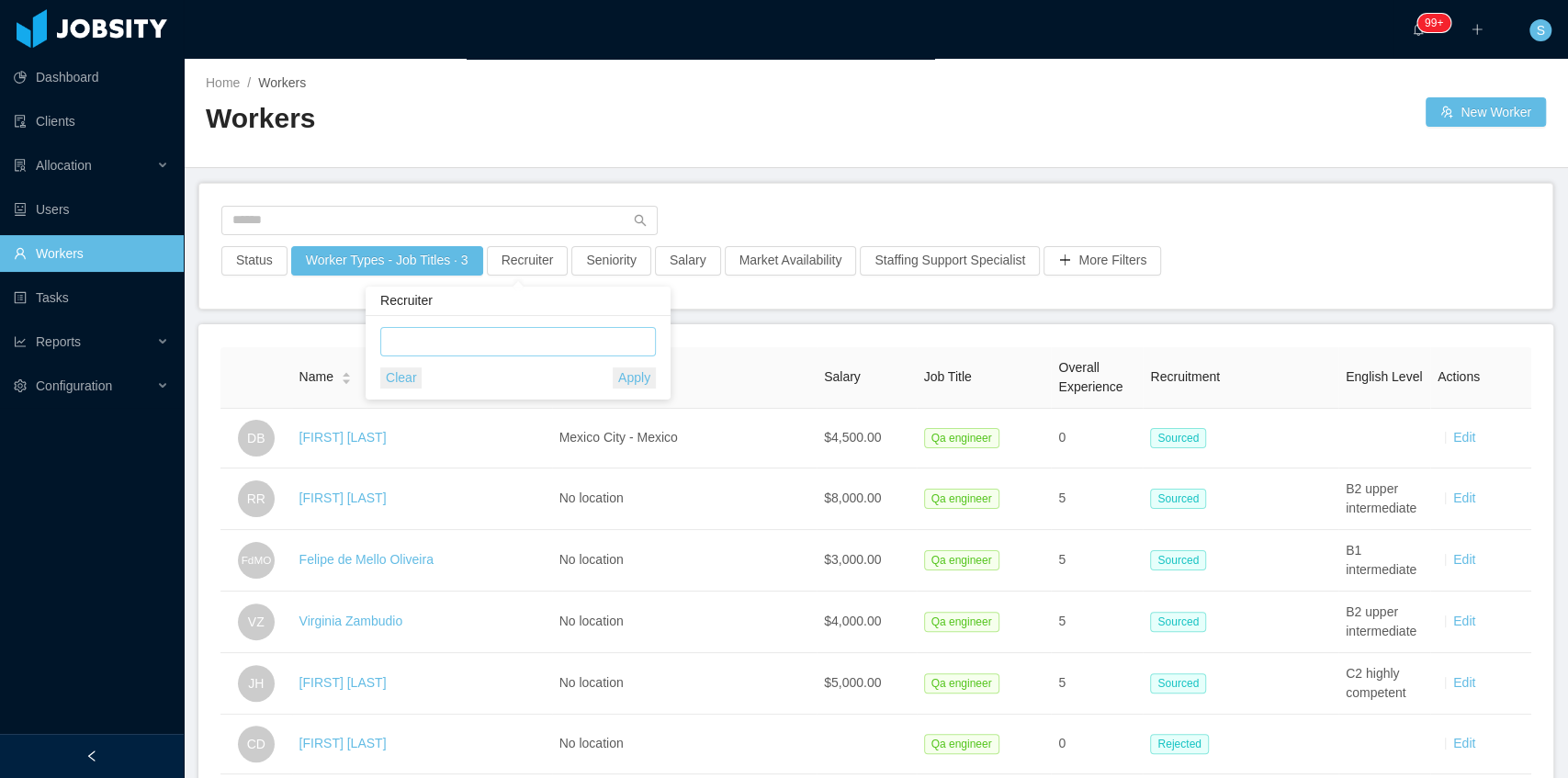 drag, startPoint x: 465, startPoint y: 328, endPoint x: 476, endPoint y: 341, distance: 17.029386 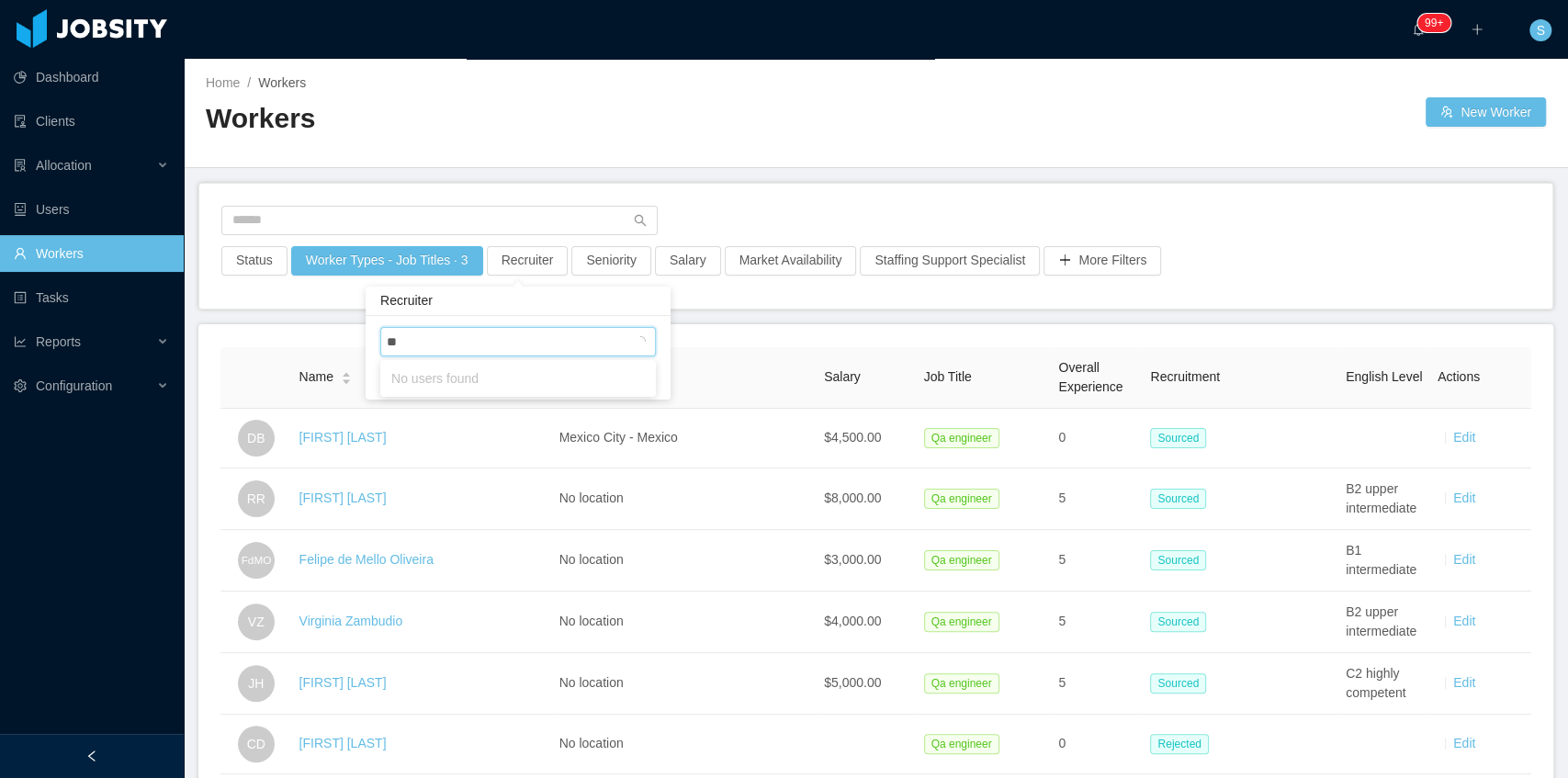 type on "***" 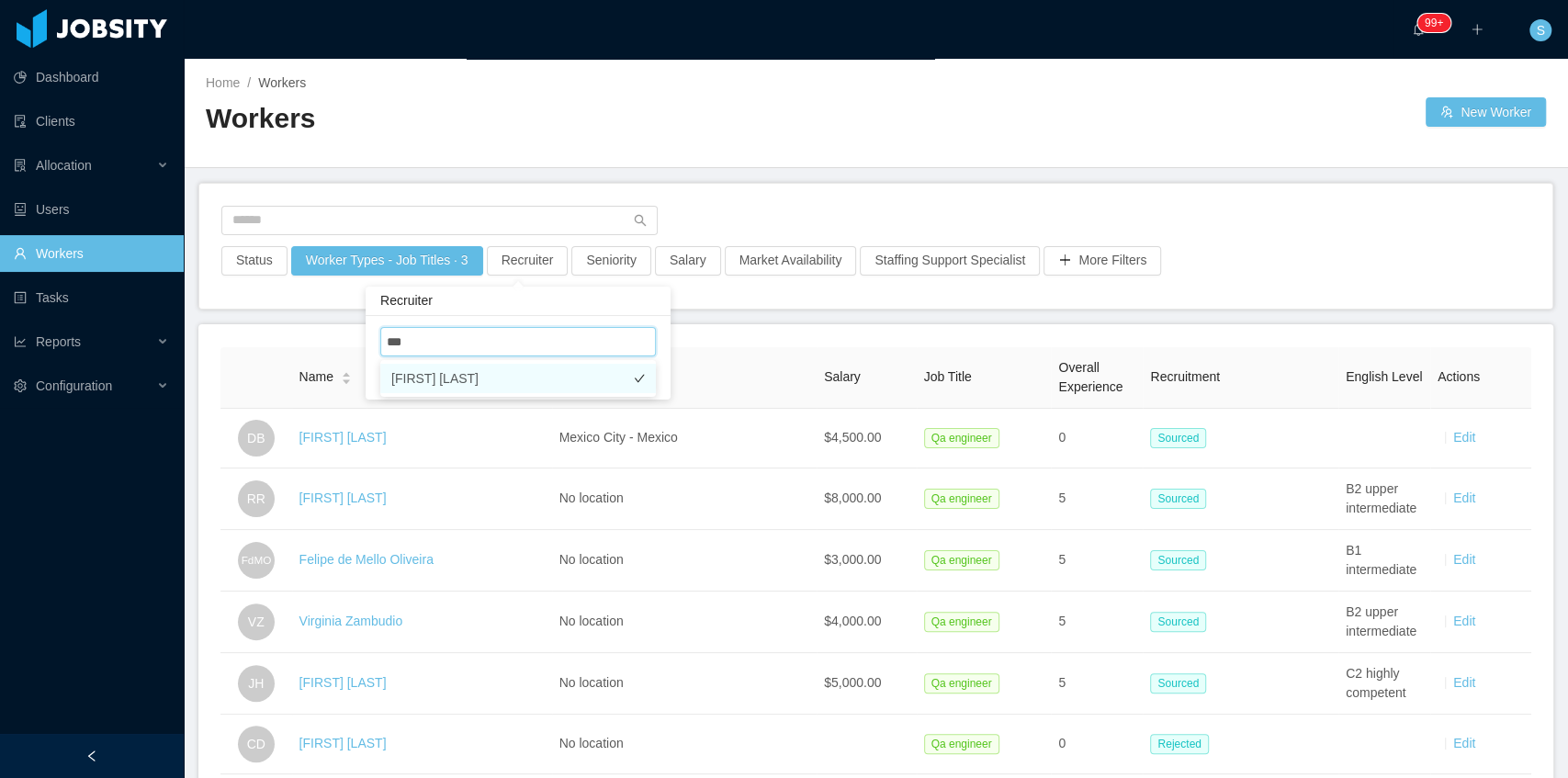 click on "[FIRST] [LAST]" at bounding box center (518, 378) 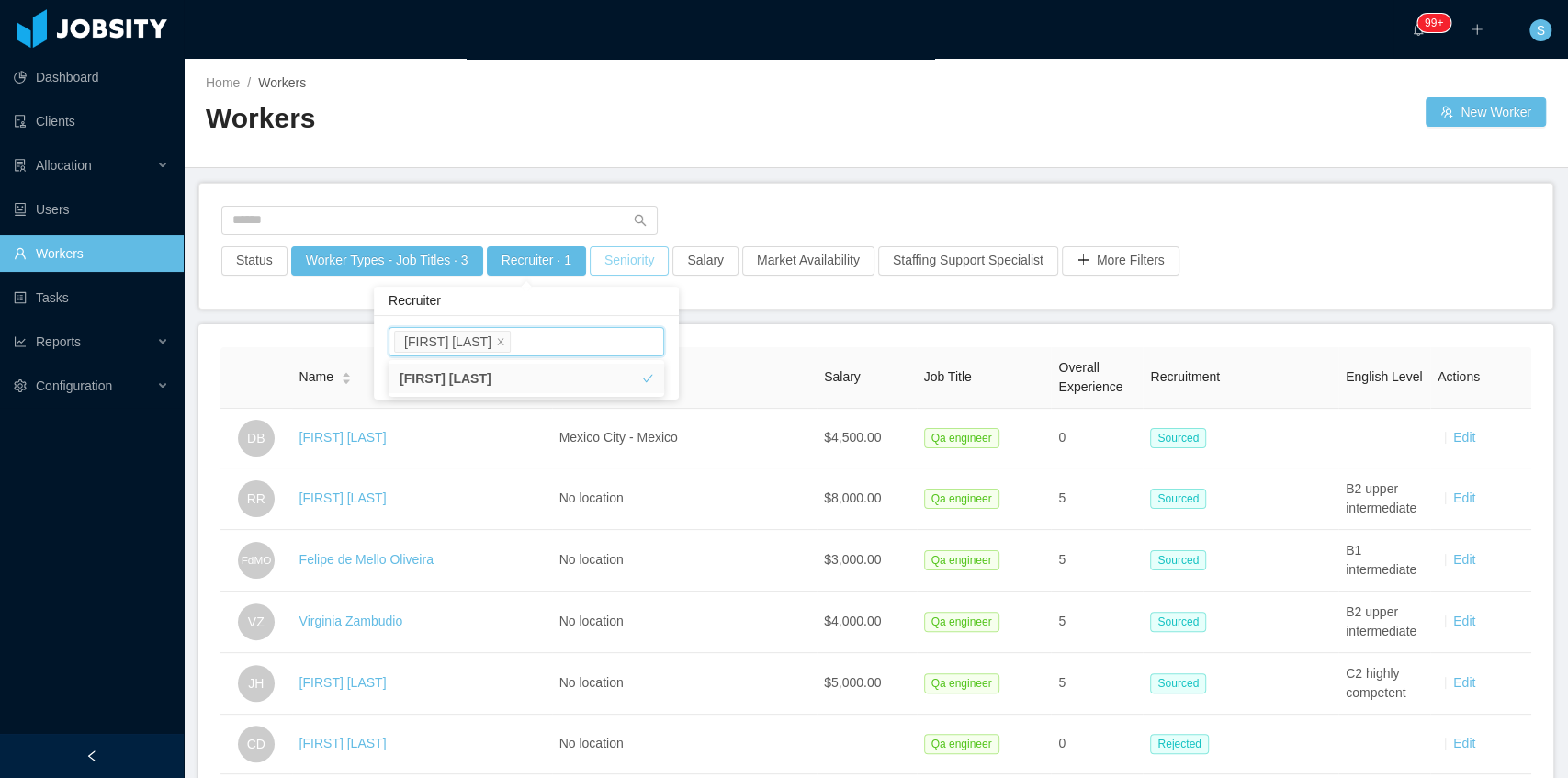 click on "Status Worker Types - Job Titles · 3 Recruiter · 1 Seniority Salary   Market Availability Staffing Support Specialist More Filters" at bounding box center [875, 246] 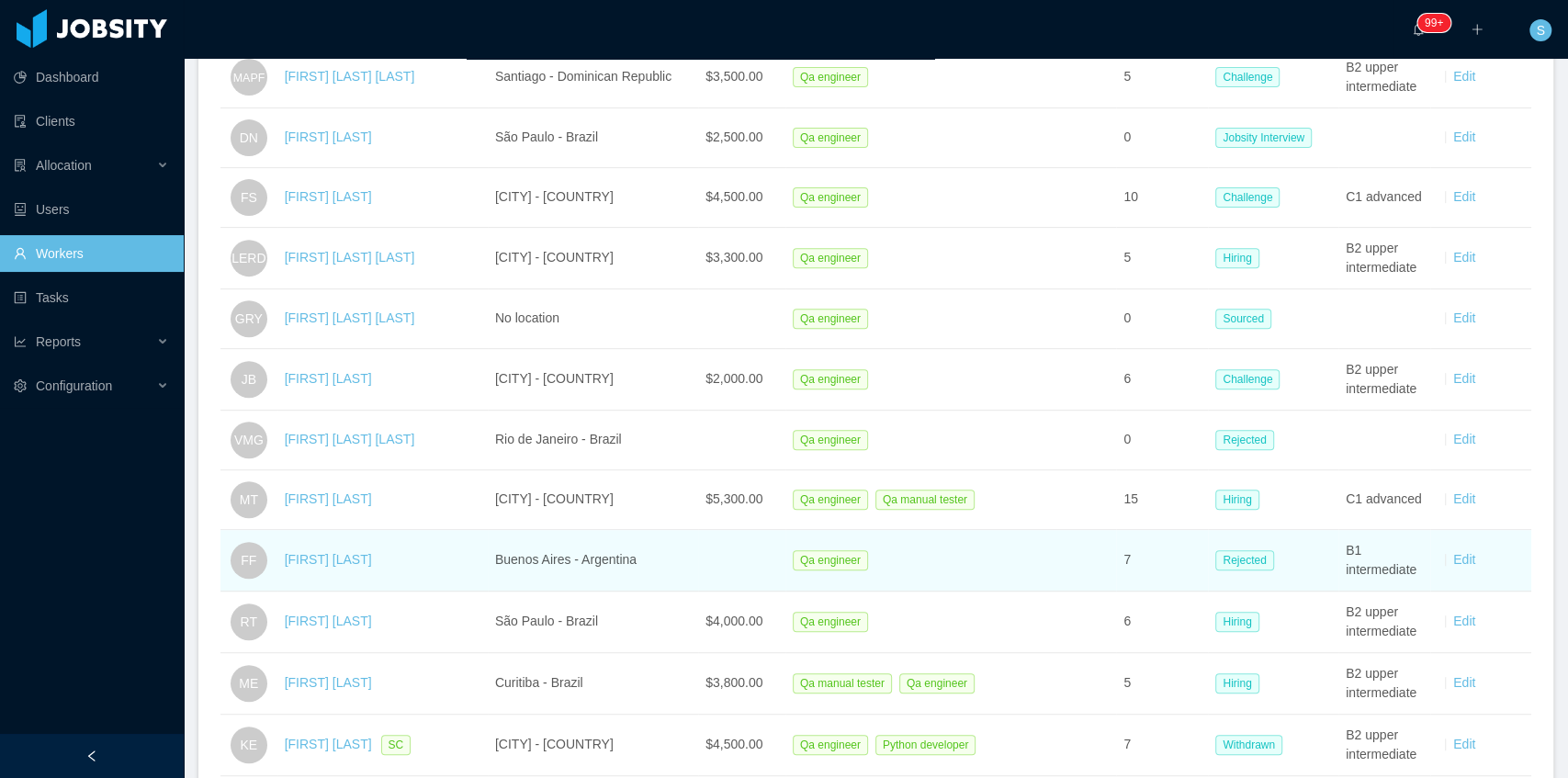 scroll, scrollTop: 367, scrollLeft: 0, axis: vertical 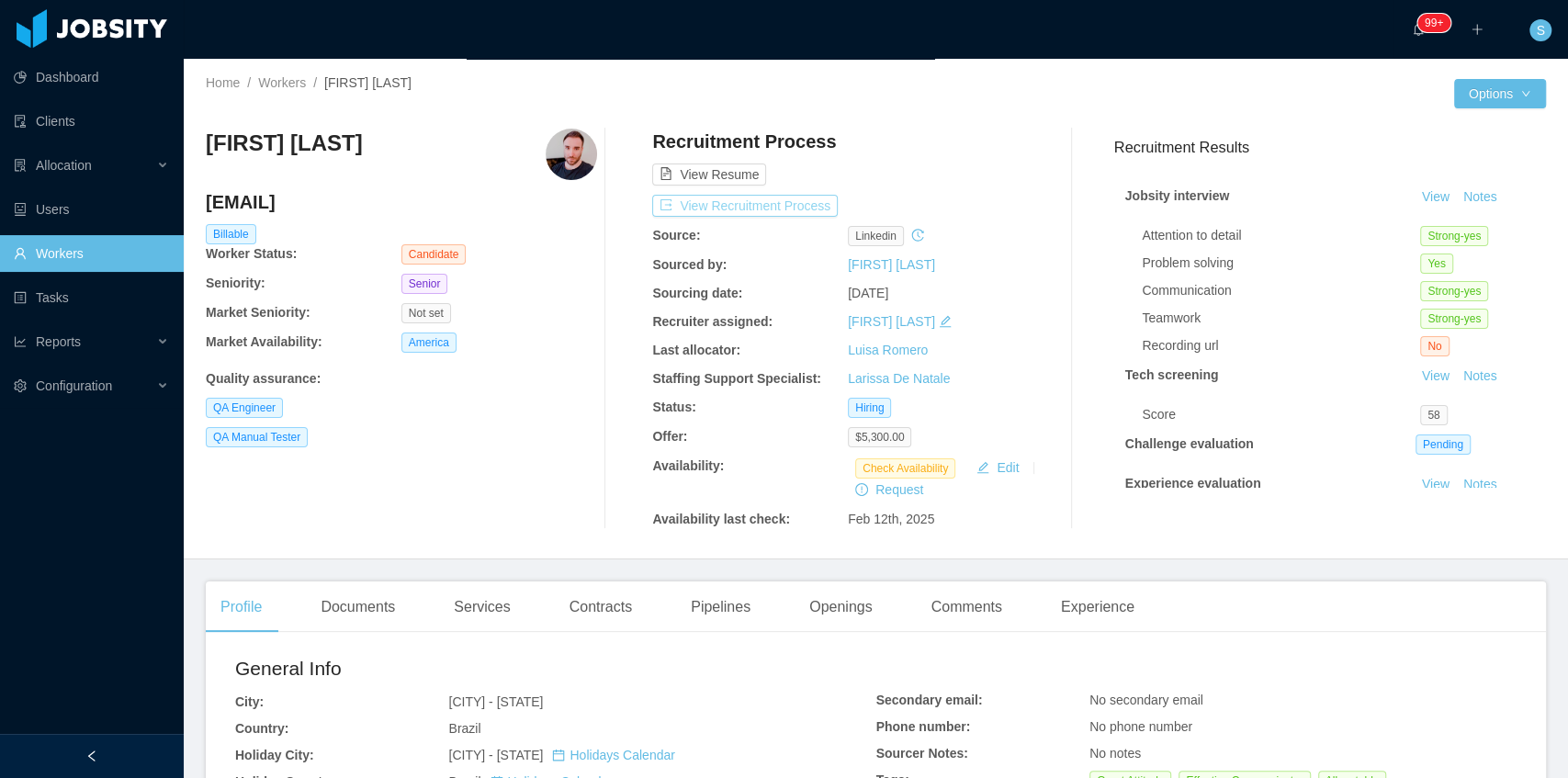 click on "View Recruitment Process" at bounding box center [745, 206] 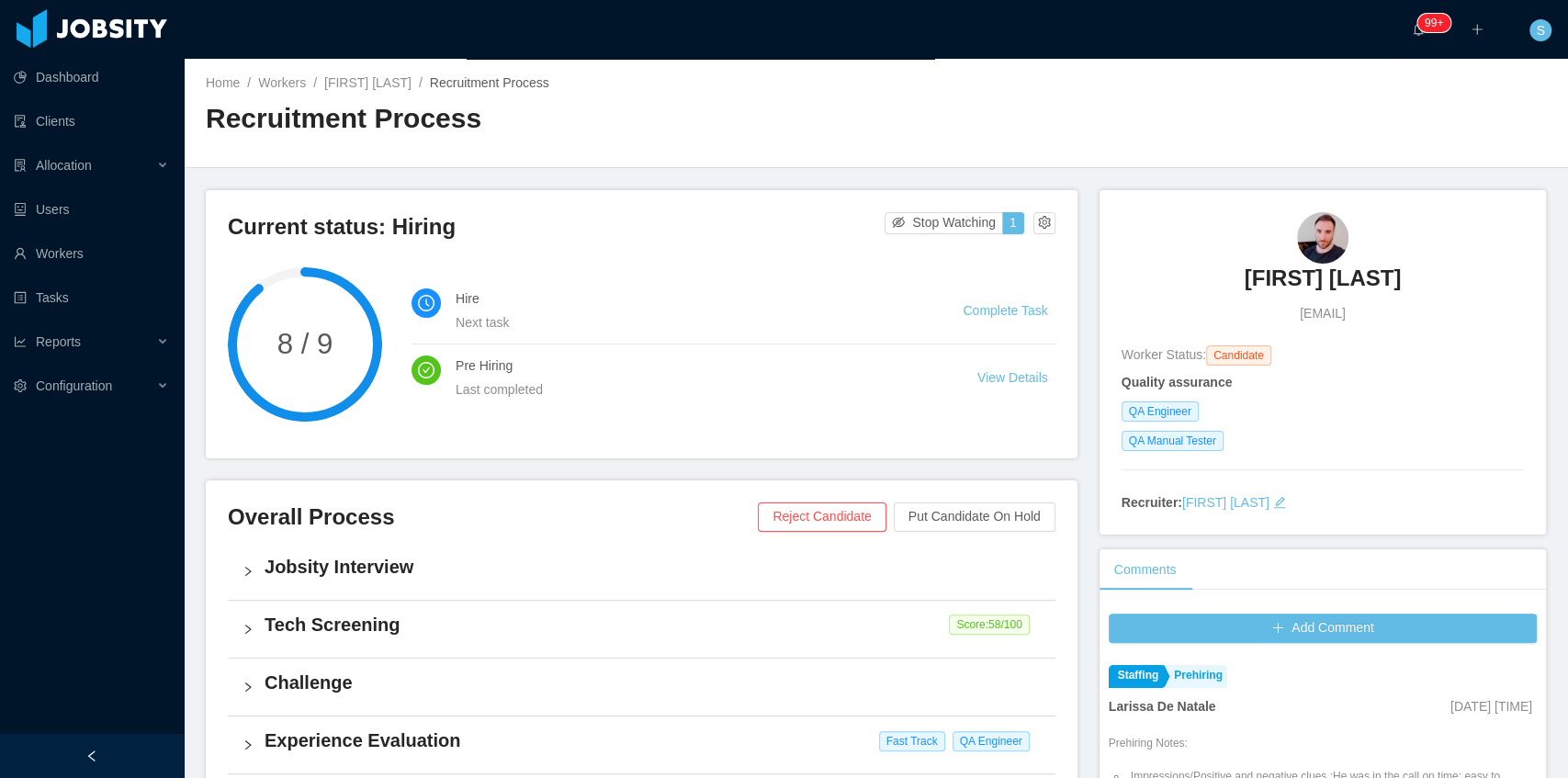 drag, startPoint x: 1233, startPoint y: 231, endPoint x: 1416, endPoint y: 266, distance: 186.3169 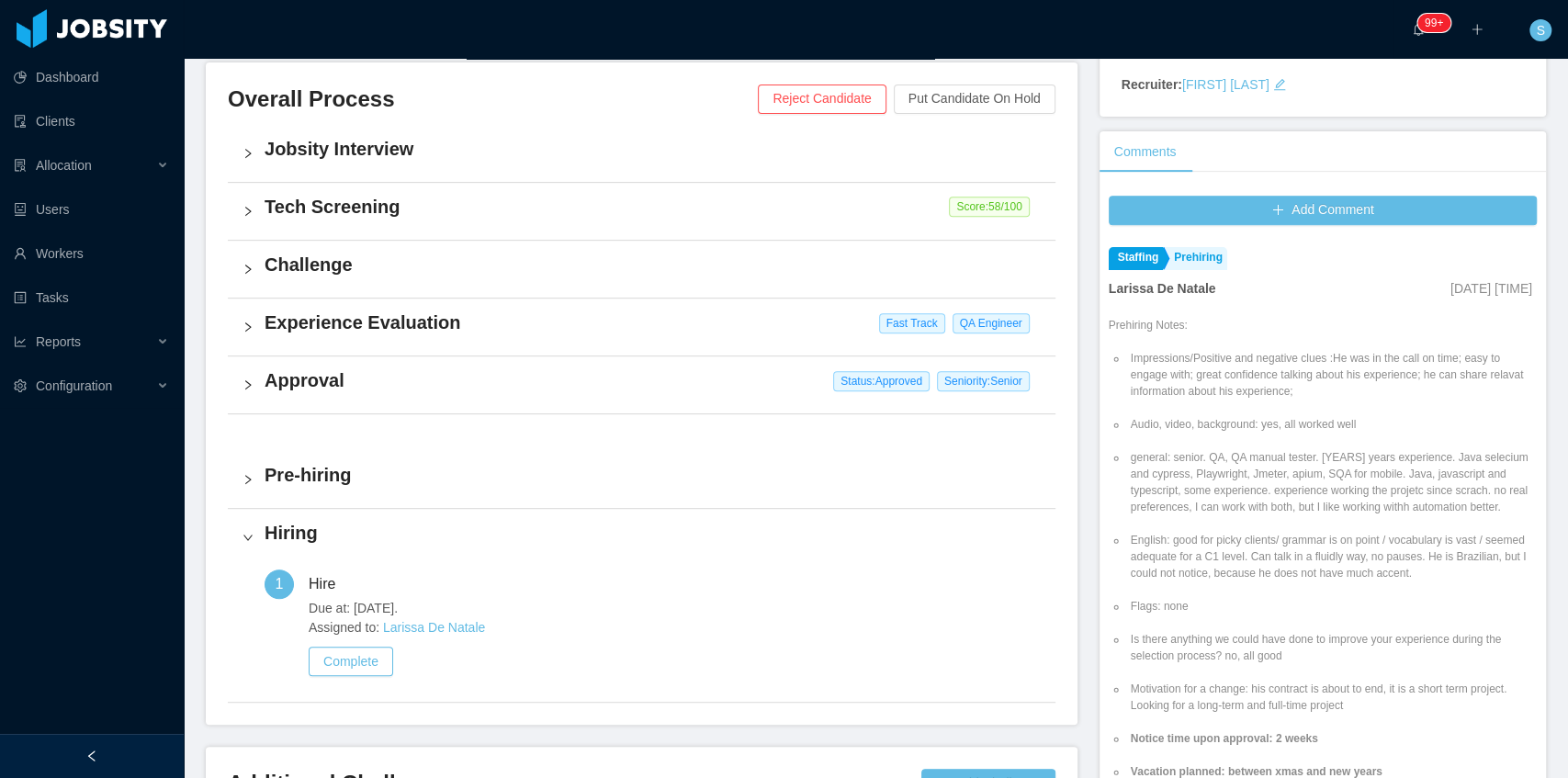 scroll, scrollTop: 428, scrollLeft: 0, axis: vertical 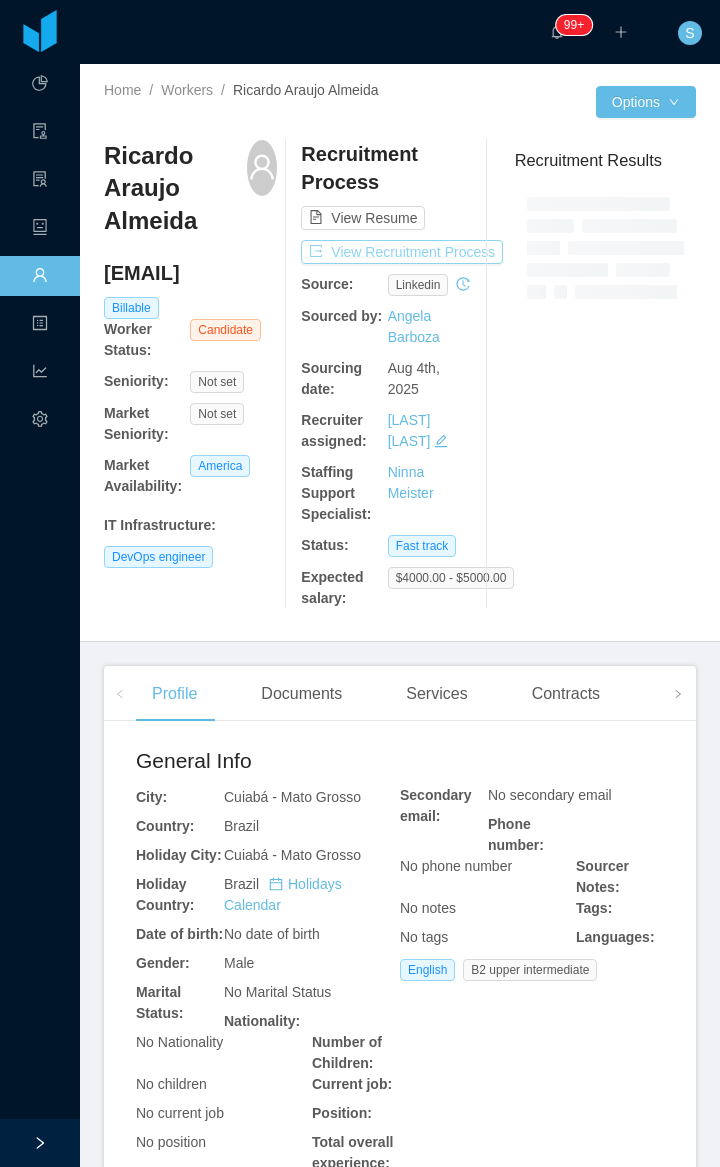 click on "View Recruitment Process" at bounding box center (402, 252) 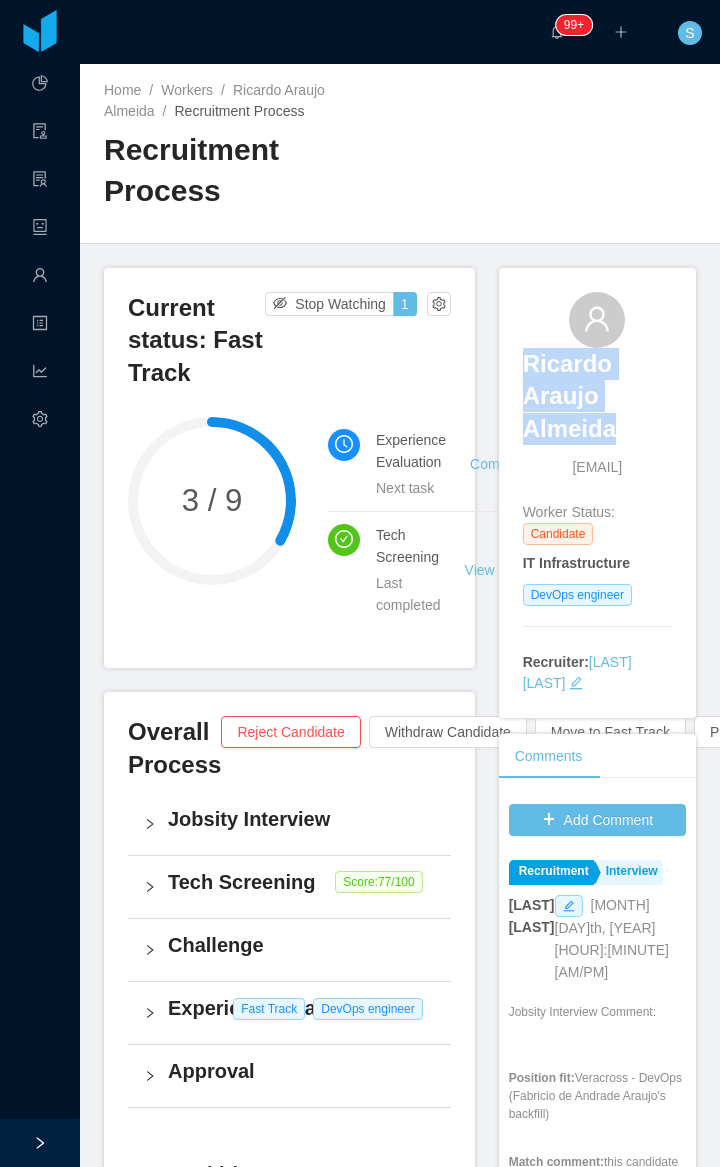 copy on "Ricardo Araujo Almeida" 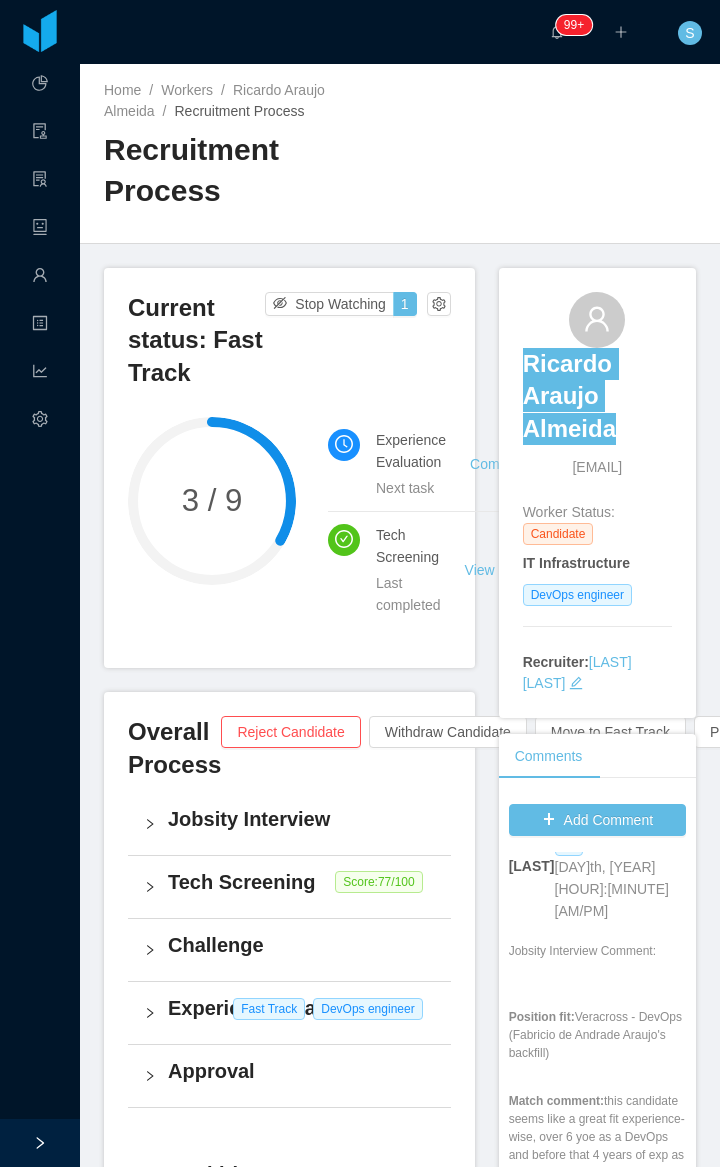 scroll, scrollTop: 66, scrollLeft: 0, axis: vertical 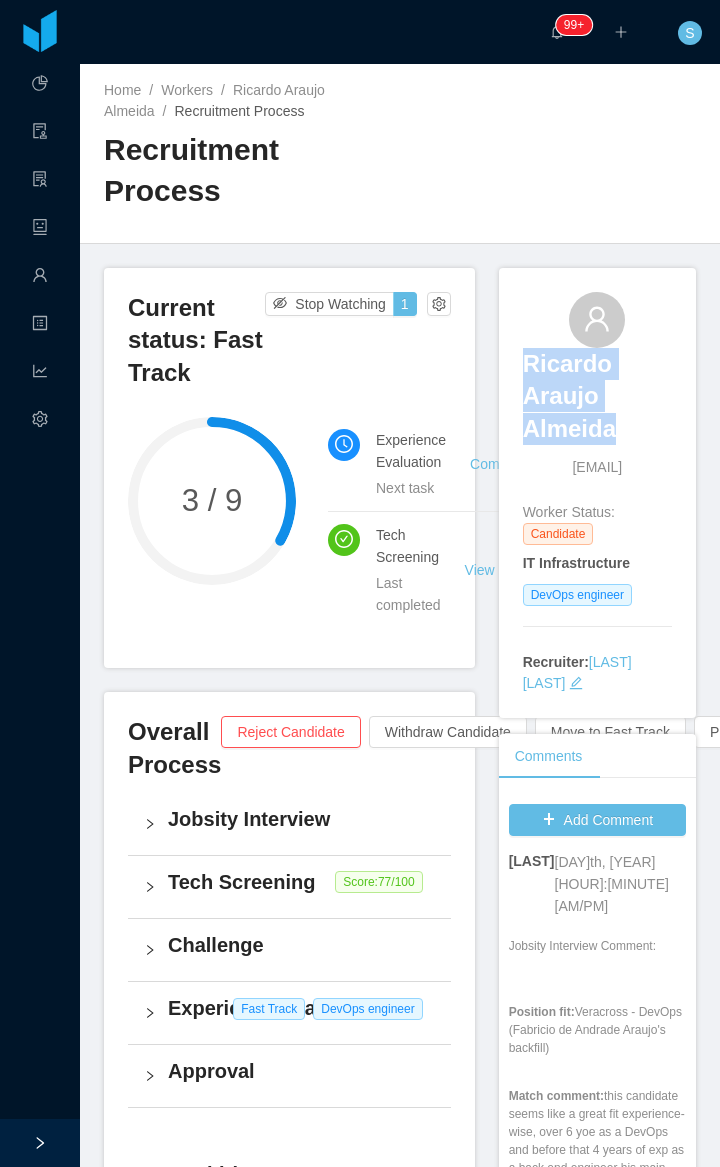 copy on "Veracross - DevOps (Fabricio de Andrade Araujo's backfill)" 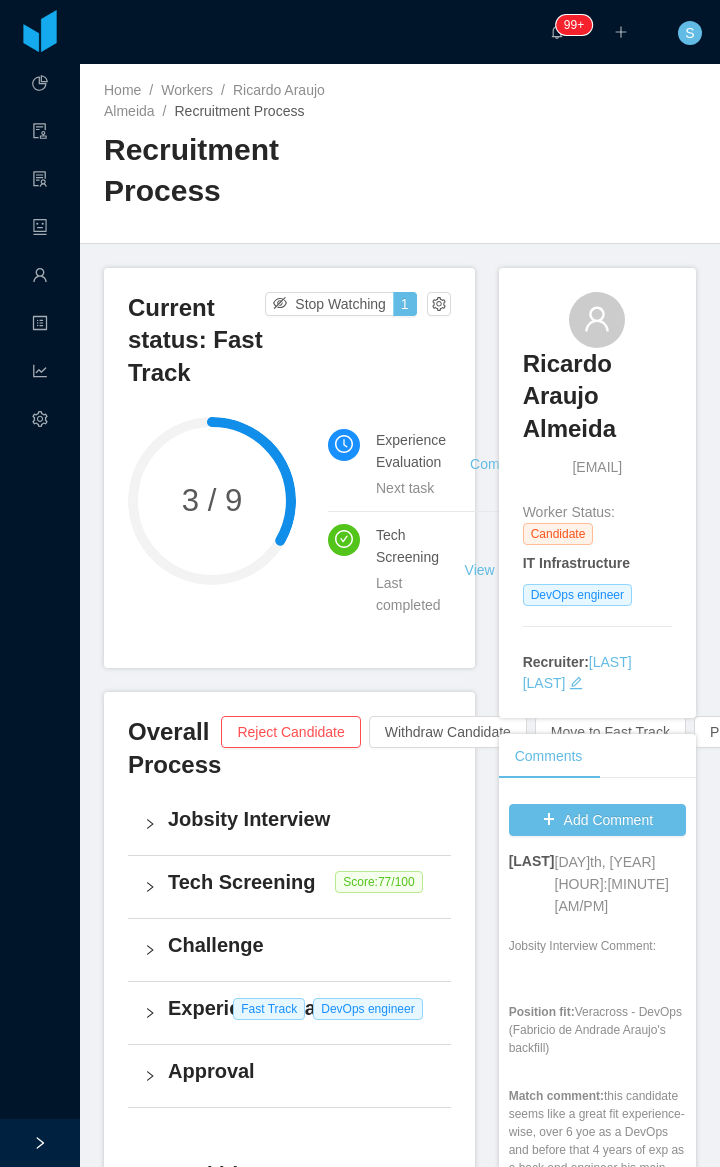 click on "Tech Screening" at bounding box center (301, 882) 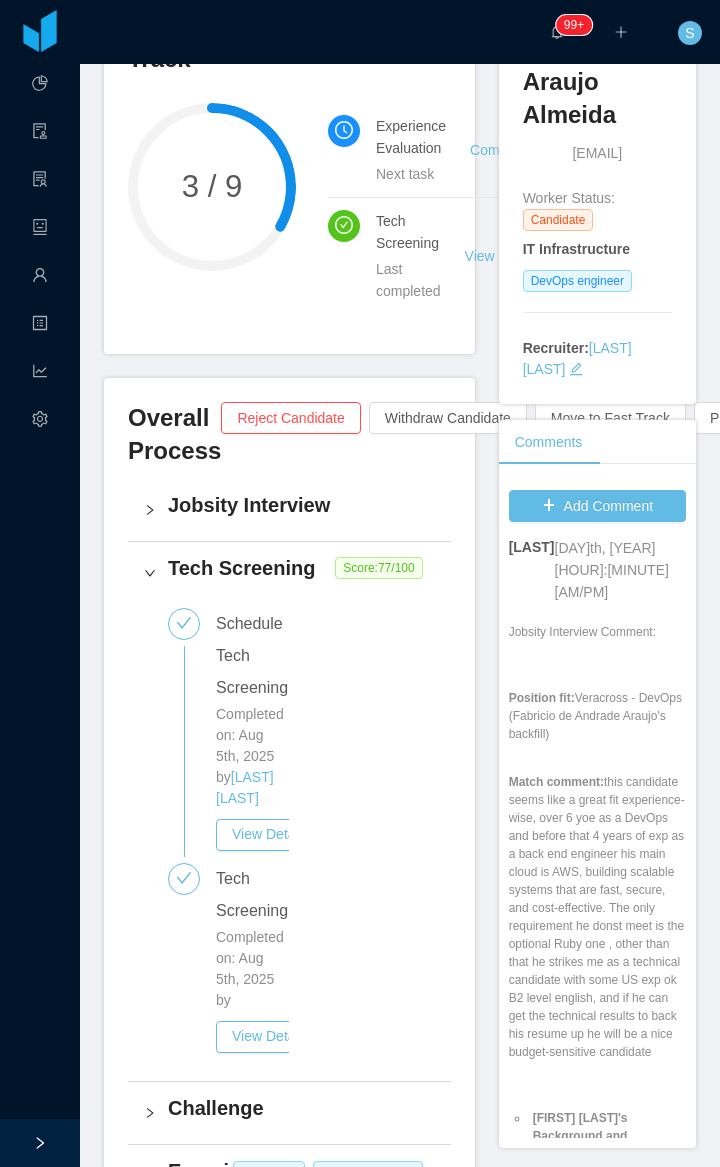 scroll, scrollTop: 333, scrollLeft: 0, axis: vertical 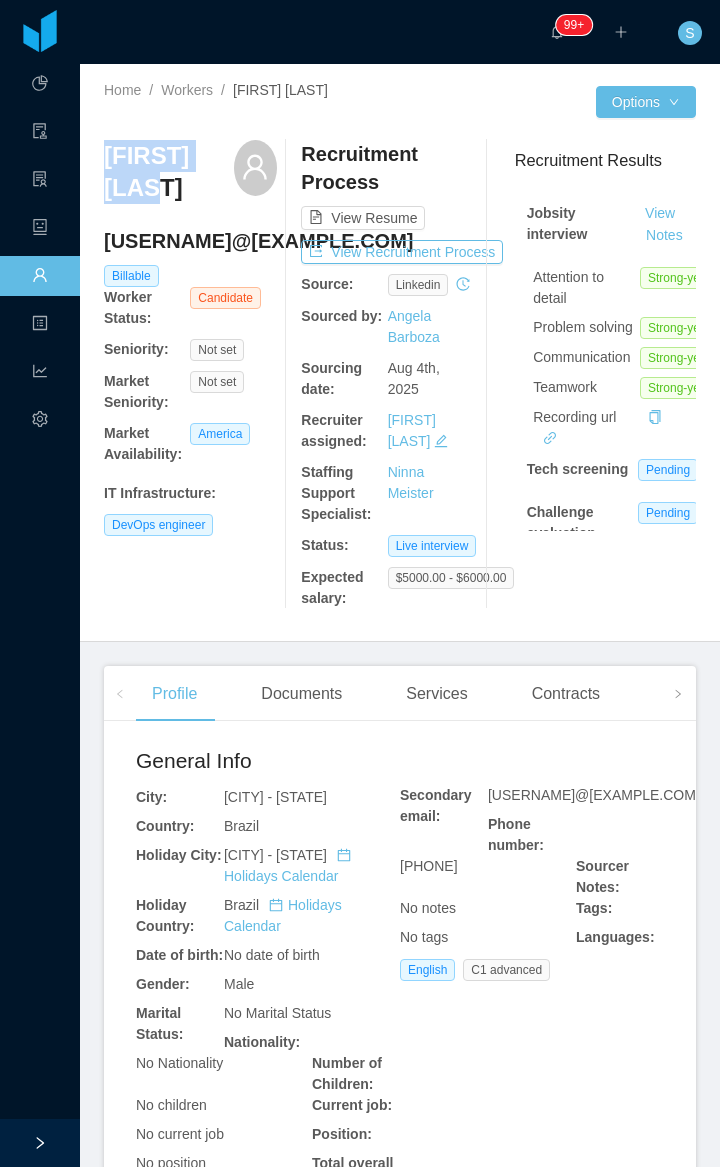 copy on "[FIRST] [LAST]" 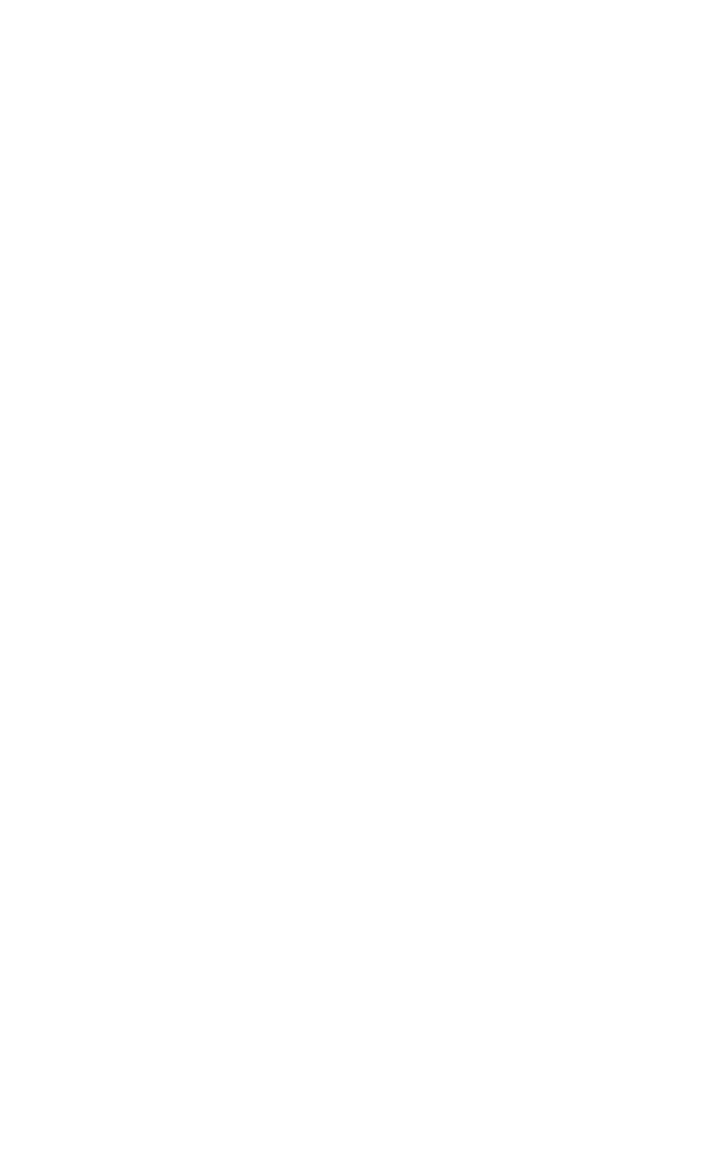 scroll, scrollTop: 0, scrollLeft: 0, axis: both 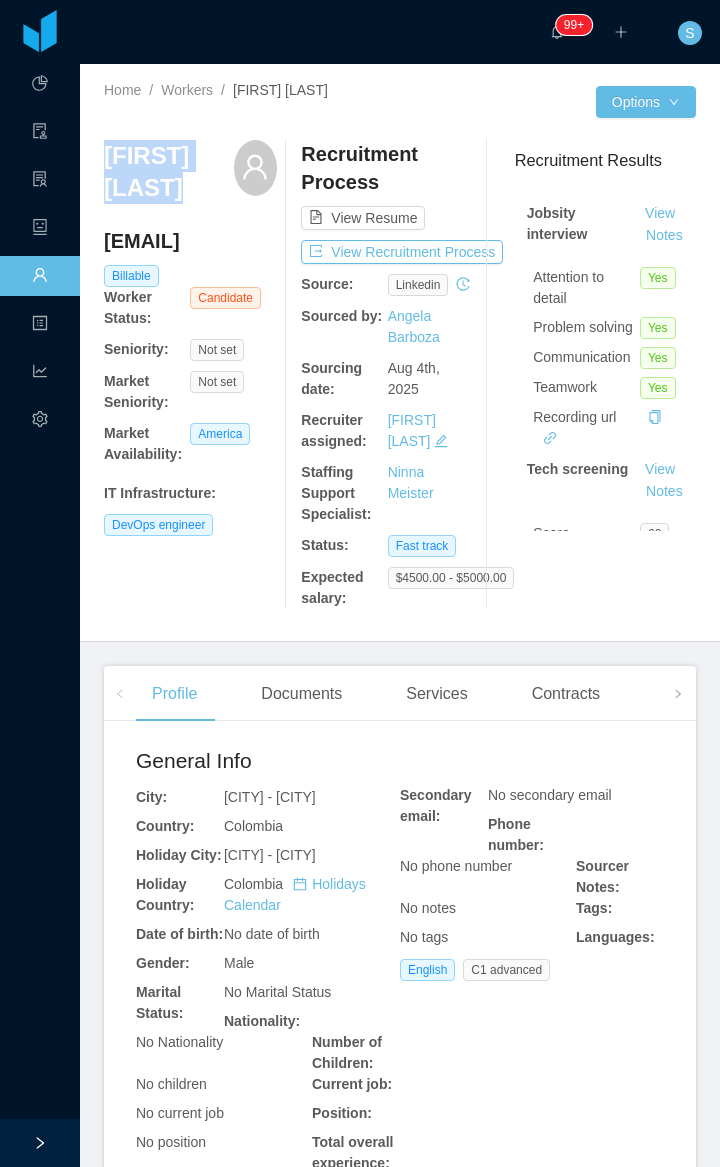 copy on "[FIRST] [LAST]" 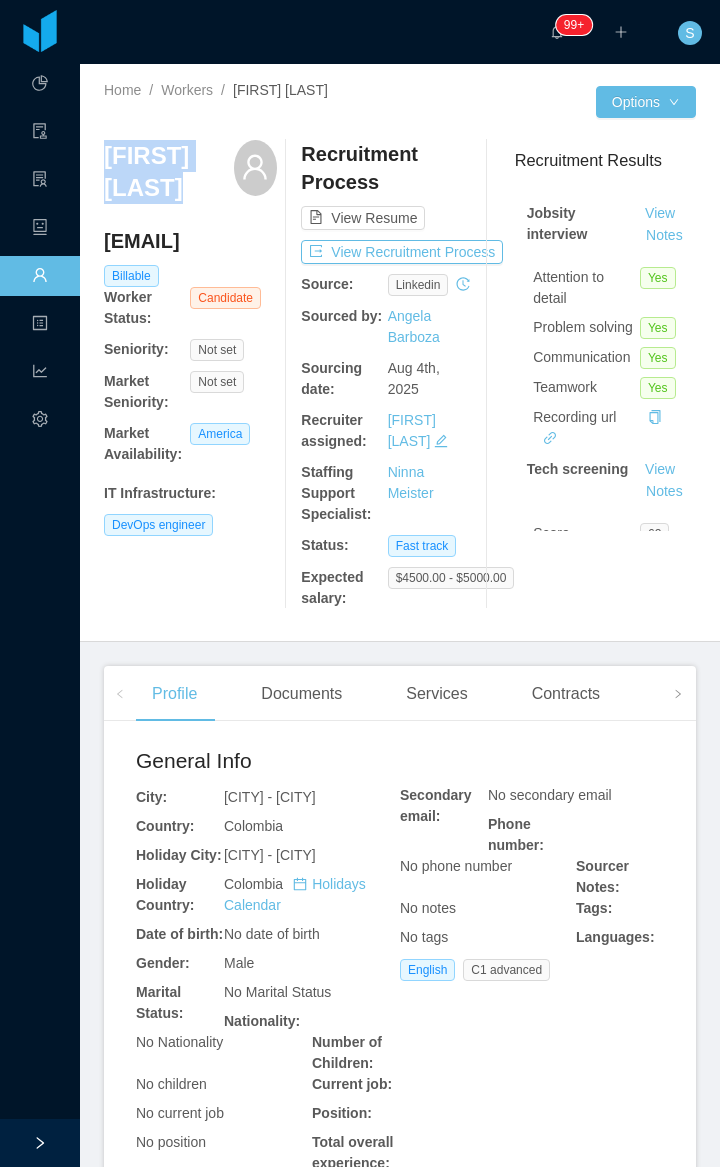 copy on "[FIRST] [LAST]" 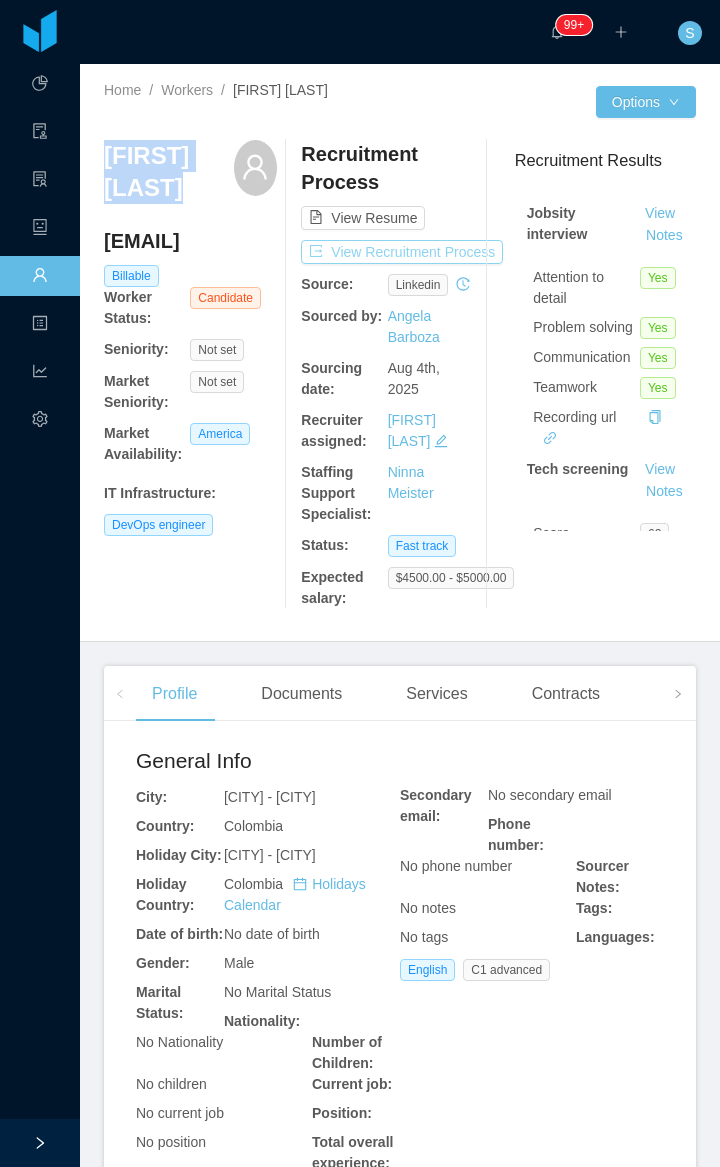 click on "View Recruitment Process" at bounding box center (402, 252) 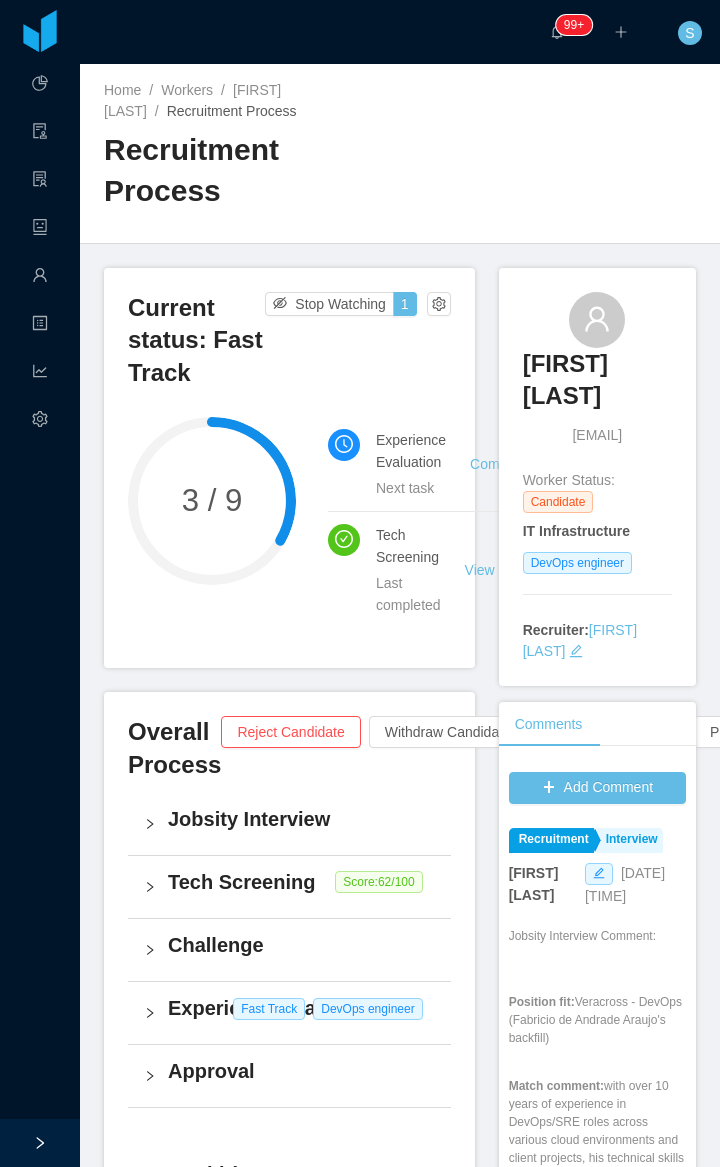 click on "Tech Screening" at bounding box center [301, 882] 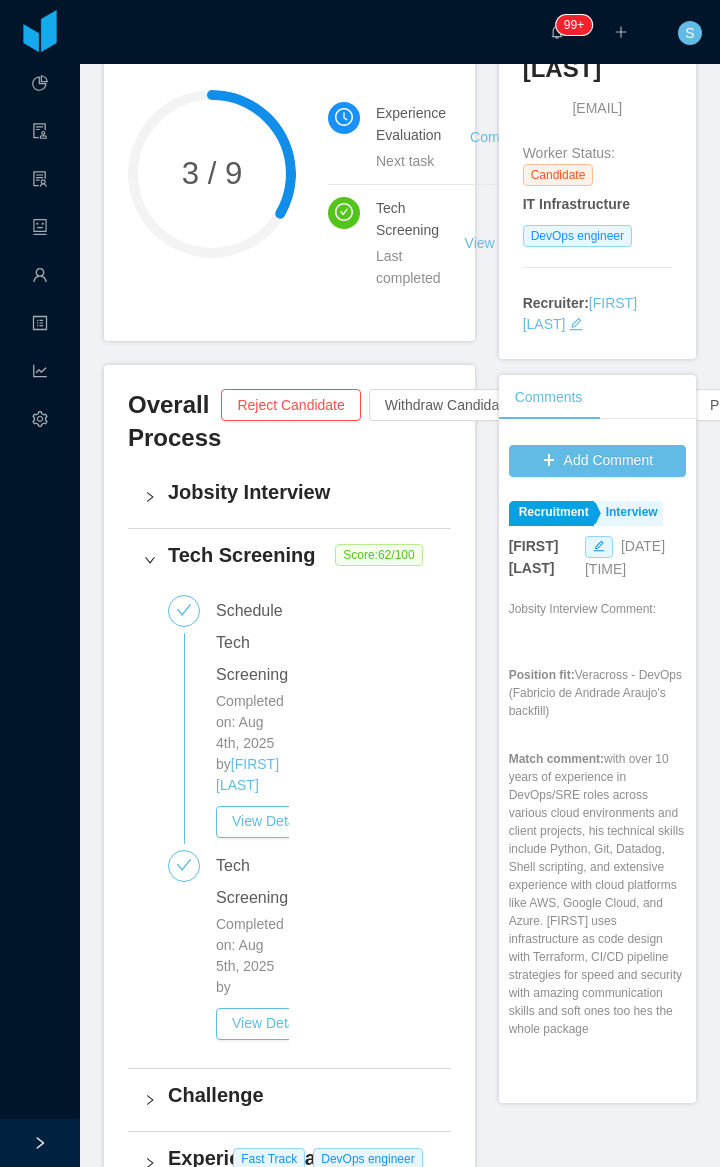 scroll, scrollTop: 333, scrollLeft: 0, axis: vertical 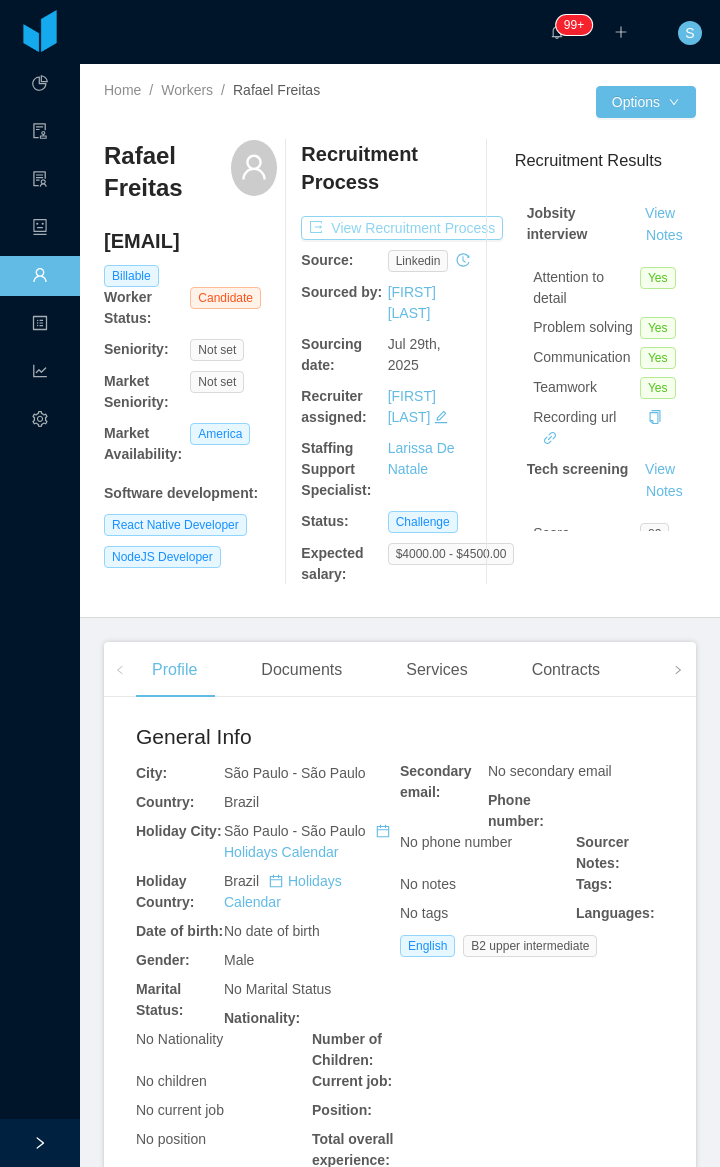 click on "View Recruitment Process" at bounding box center [402, 228] 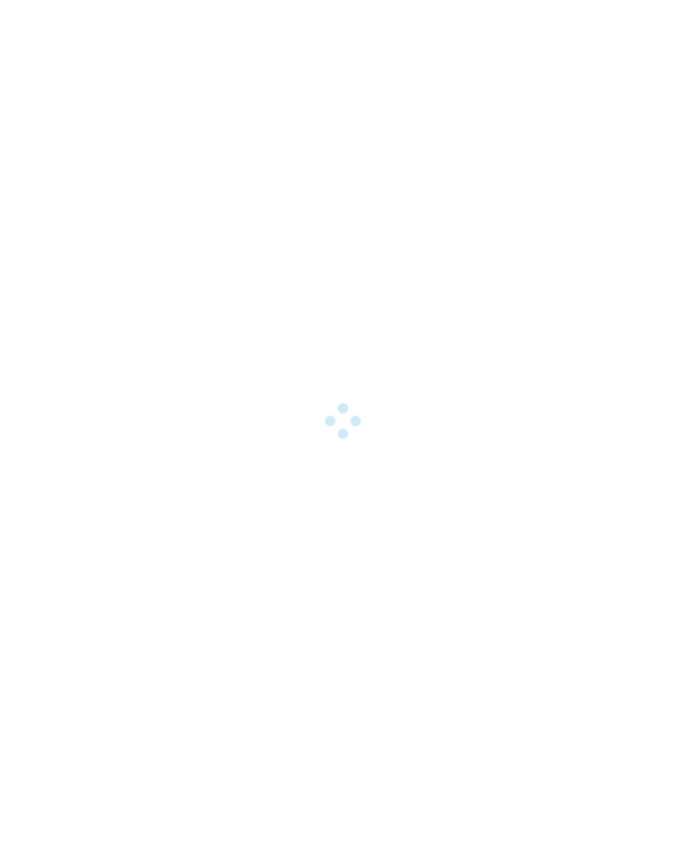 scroll, scrollTop: 0, scrollLeft: 0, axis: both 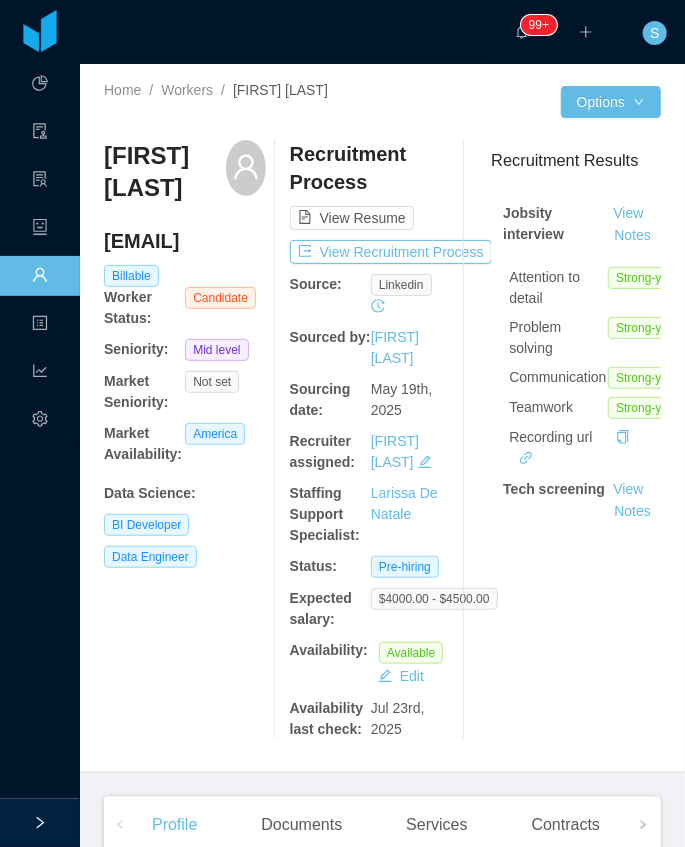 click on "[EMAIL]" at bounding box center (185, 241) 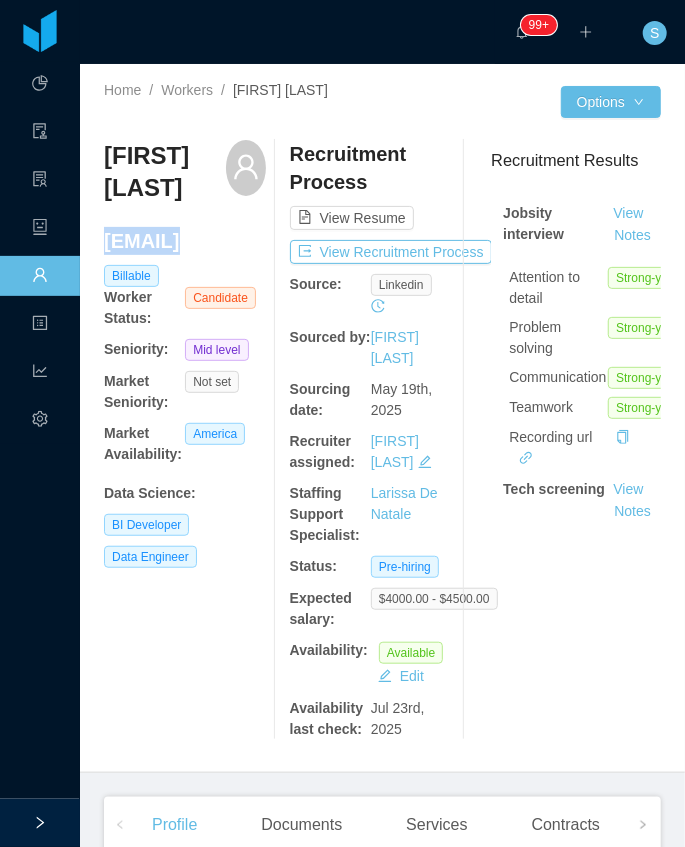 click on "vallejohdavid@gmail.com" at bounding box center [185, 241] 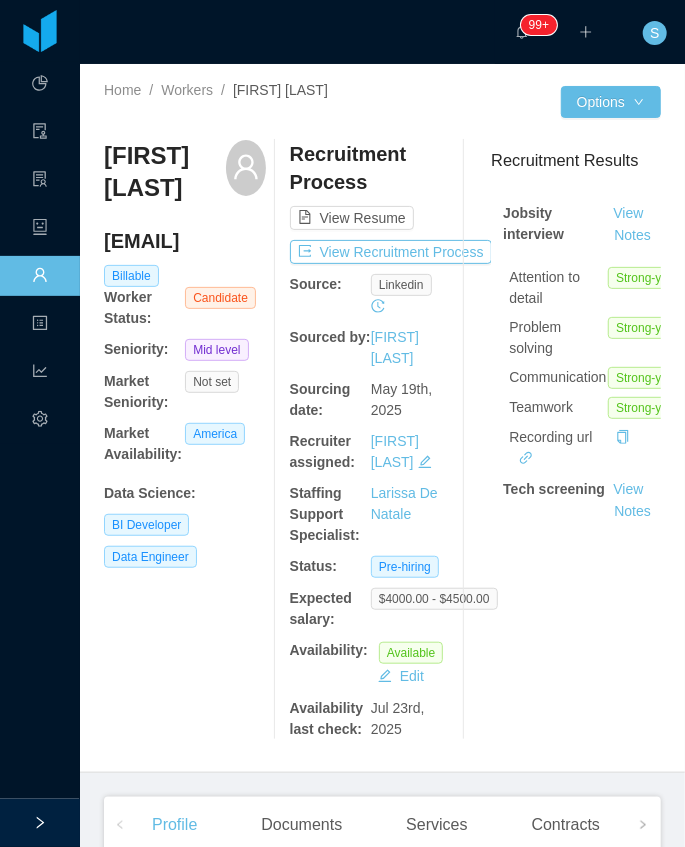 click on "vallejohdavid@gmail.com" at bounding box center (185, 241) 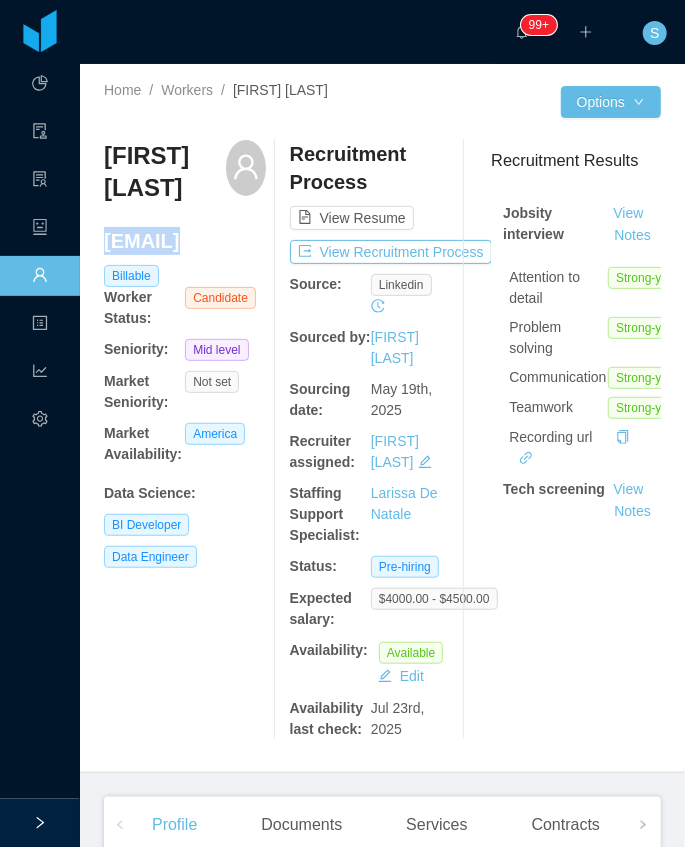 click on "vallejohdavid@gmail.com" at bounding box center [185, 241] 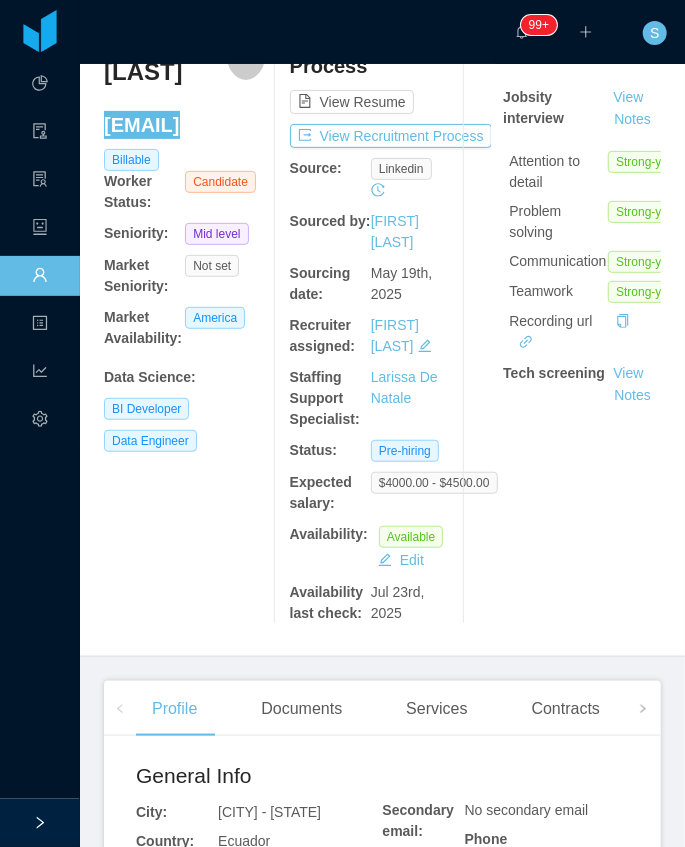 scroll, scrollTop: 200, scrollLeft: 0, axis: vertical 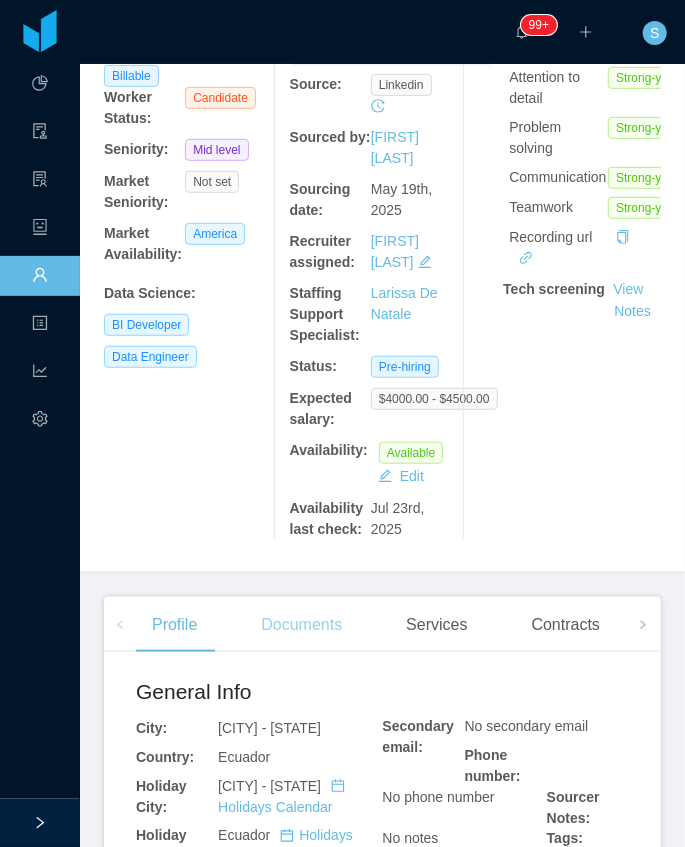 click on "Documents" at bounding box center [301, 625] 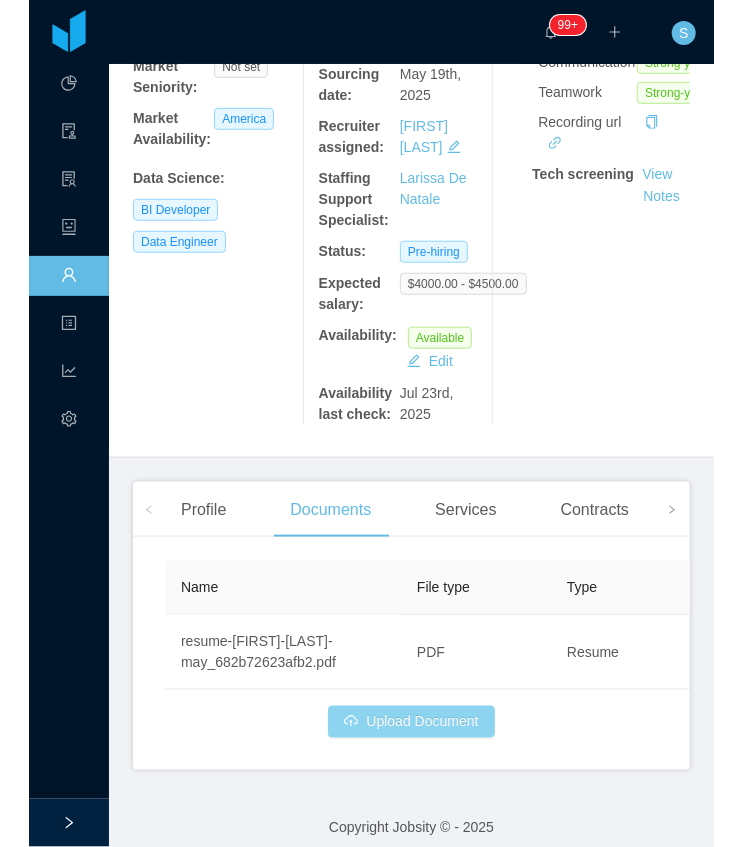 scroll, scrollTop: 330, scrollLeft: 0, axis: vertical 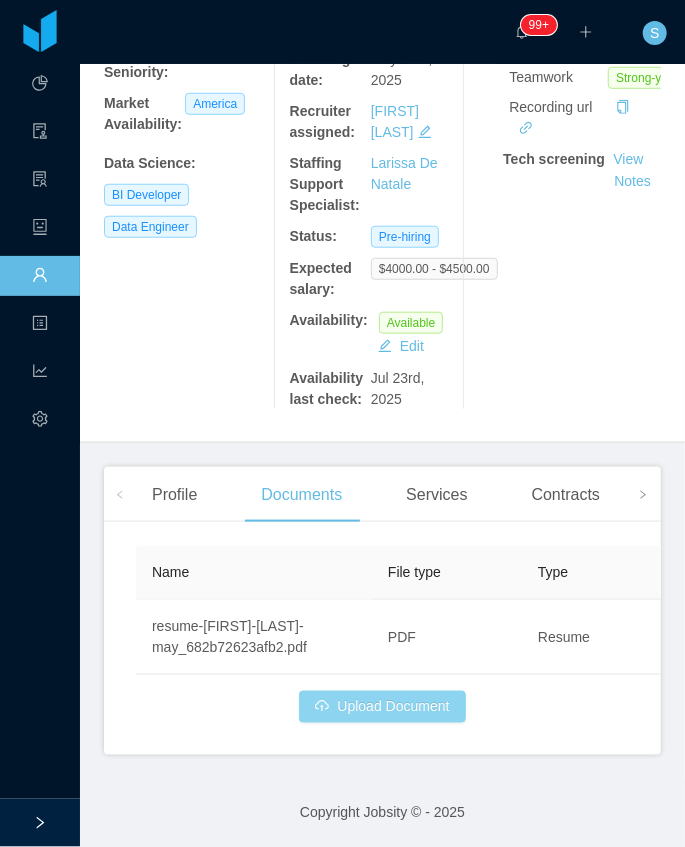 click on "Upload Document" at bounding box center (382, 707) 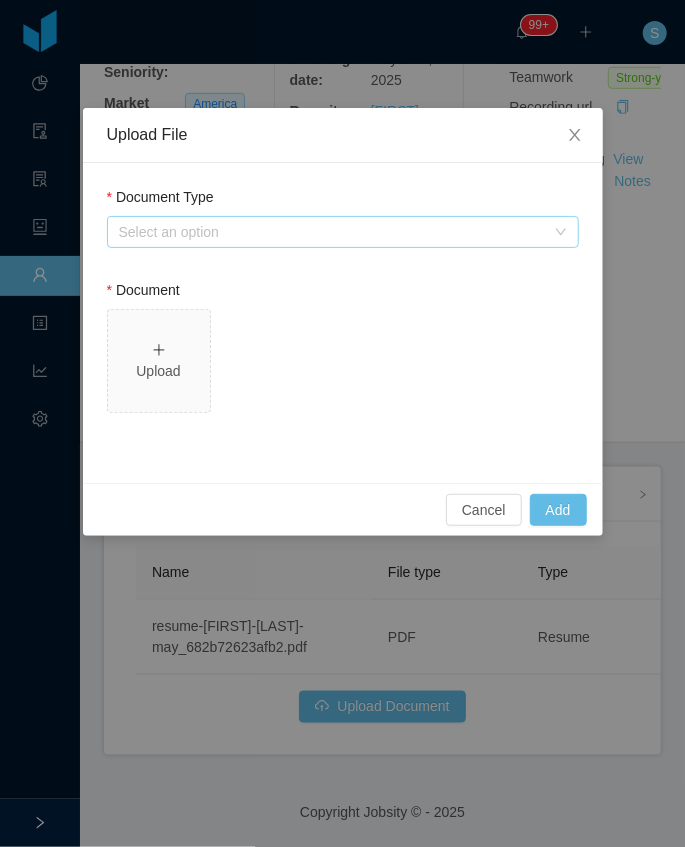 click on "Select an option" at bounding box center (332, 232) 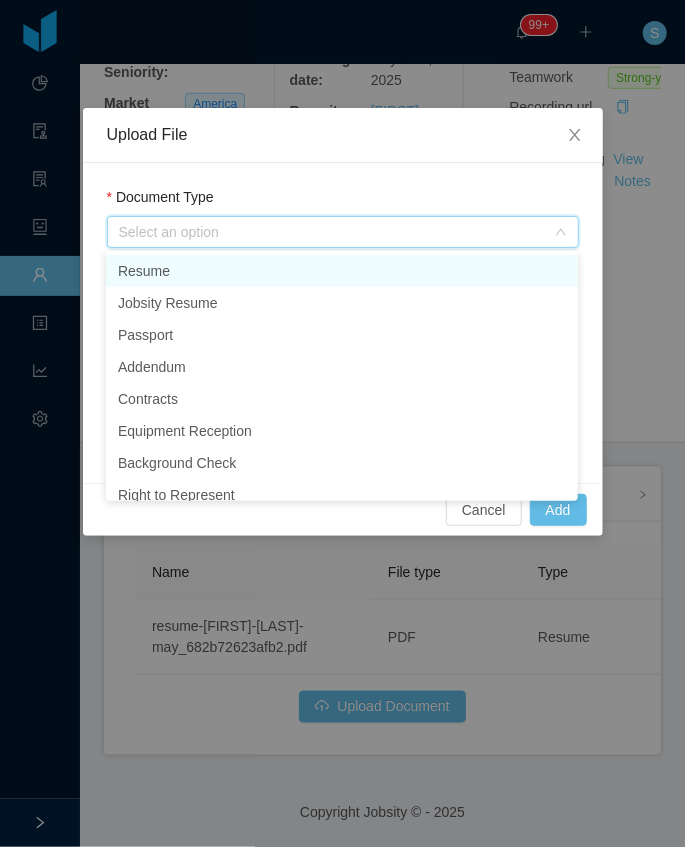 click on "Resume" at bounding box center [342, 271] 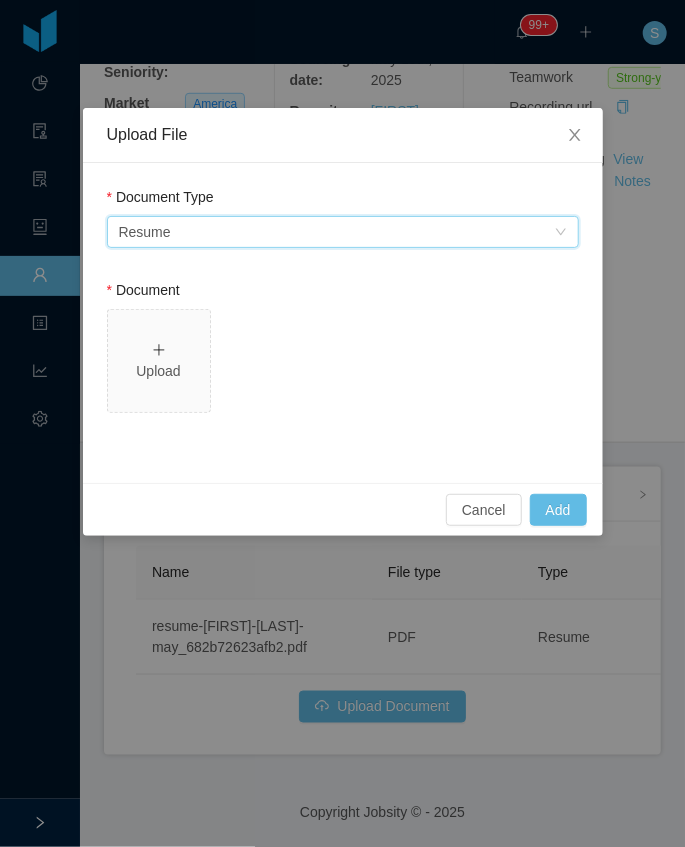click on "Select an option Resume" at bounding box center (336, 232) 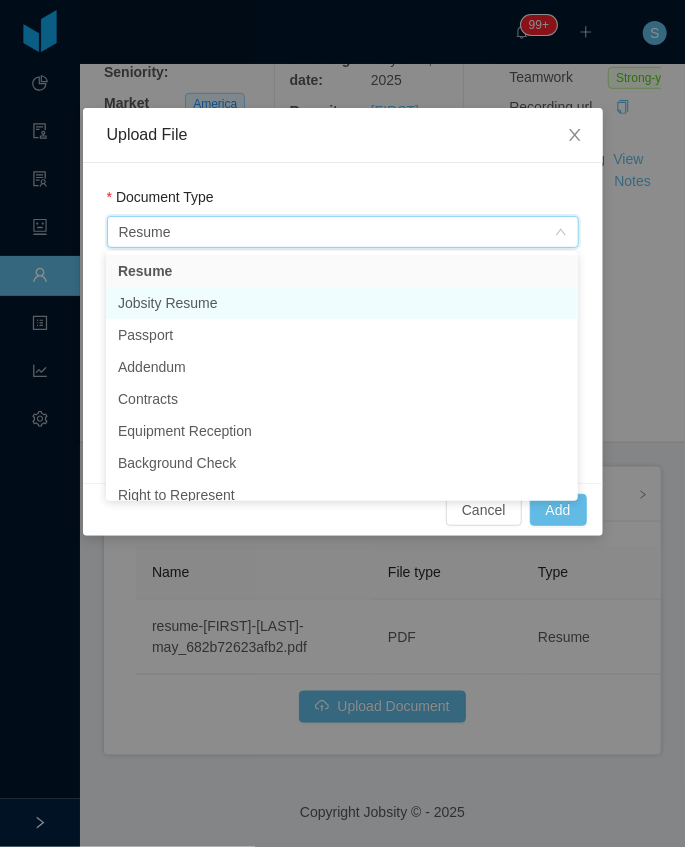click on "Jobsity Resume" at bounding box center [342, 303] 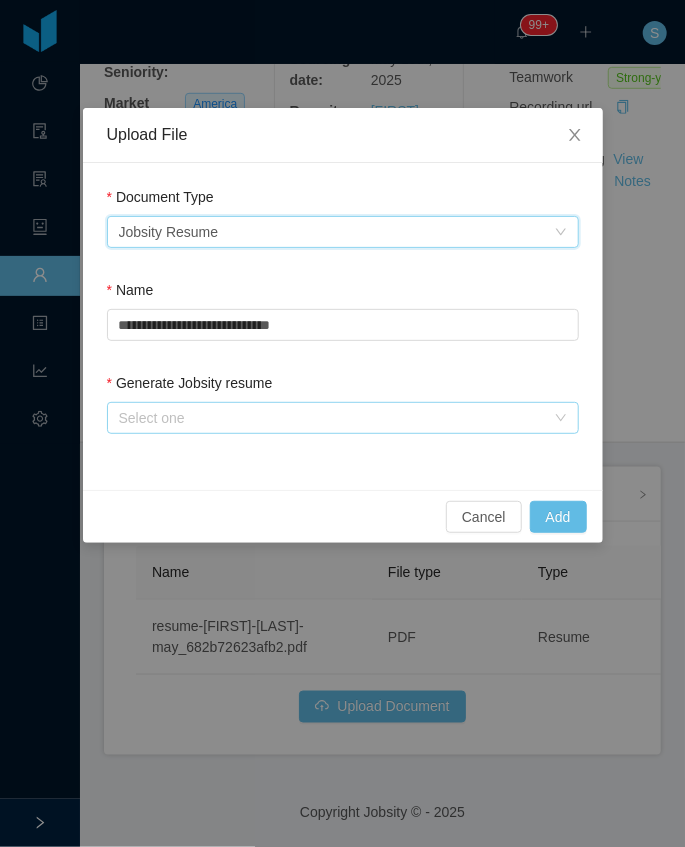 click on "Select one" at bounding box center (332, 418) 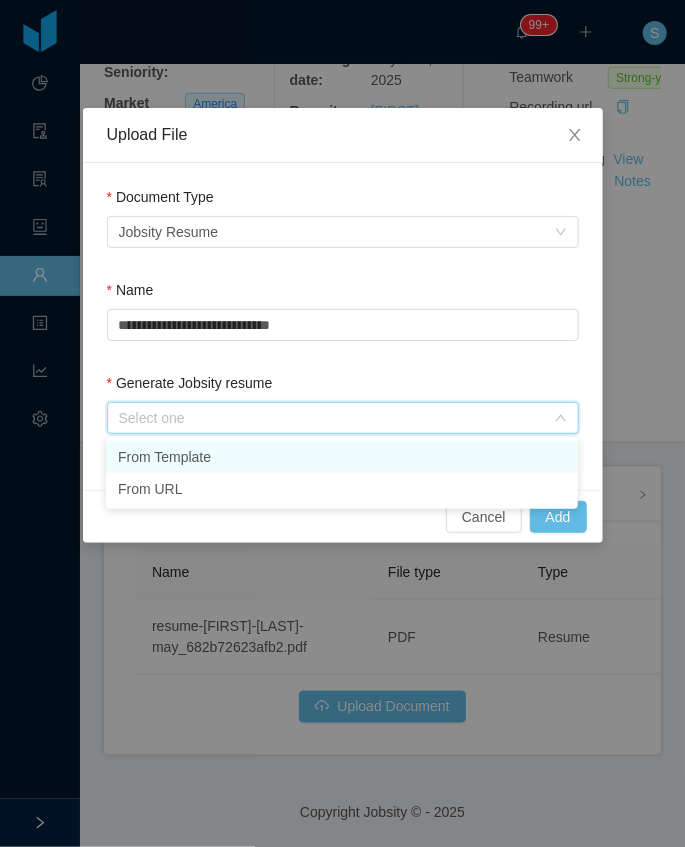 click on "From Template" at bounding box center [342, 457] 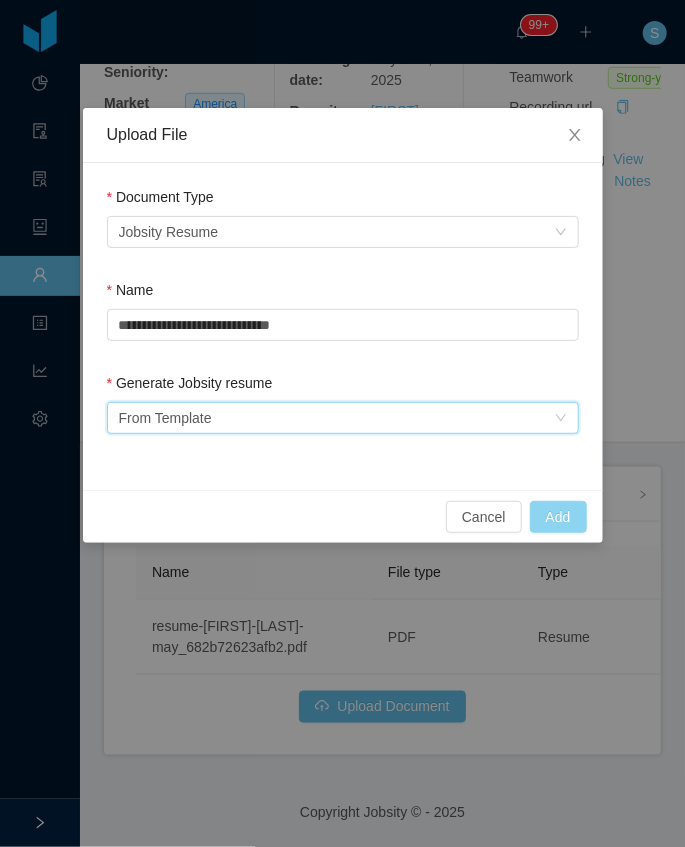 click on "Add" at bounding box center [558, 517] 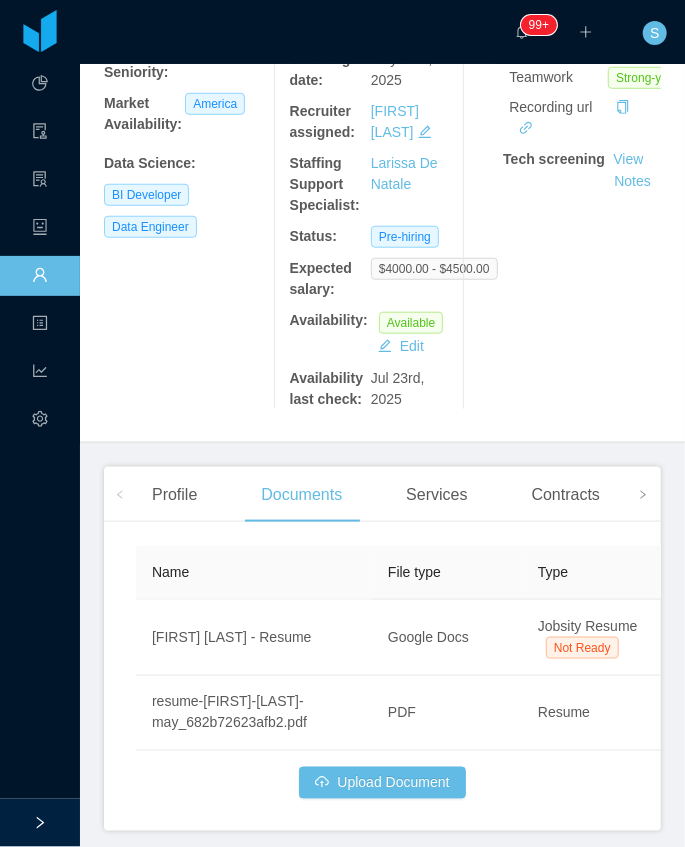 click on "David Vallejo Herrera vallejohdavid@gmail.com  Billable  Worker Status: Candidate Seniority:   Mid level   Market Seniority:  Not set  Market Availability: America Data Science : BI Developer Data Engineer" at bounding box center (185, 110) 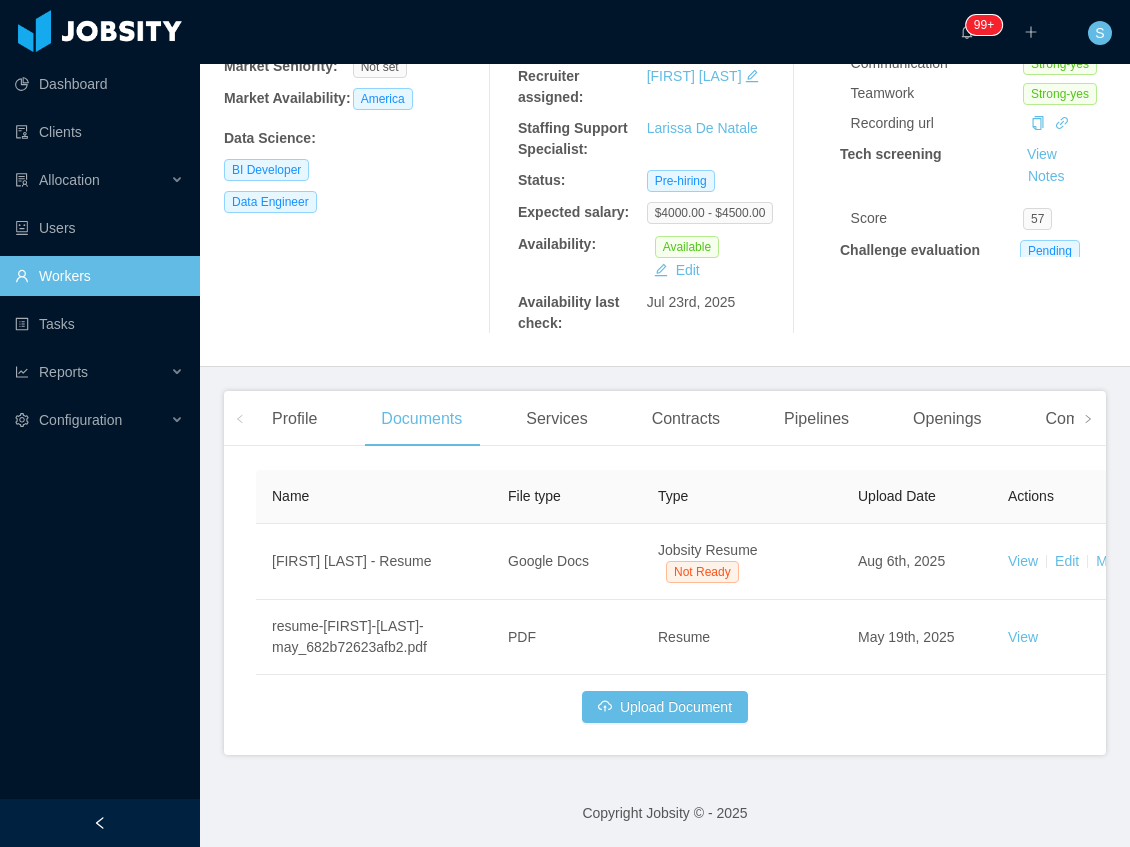 scroll, scrollTop: 252, scrollLeft: 0, axis: vertical 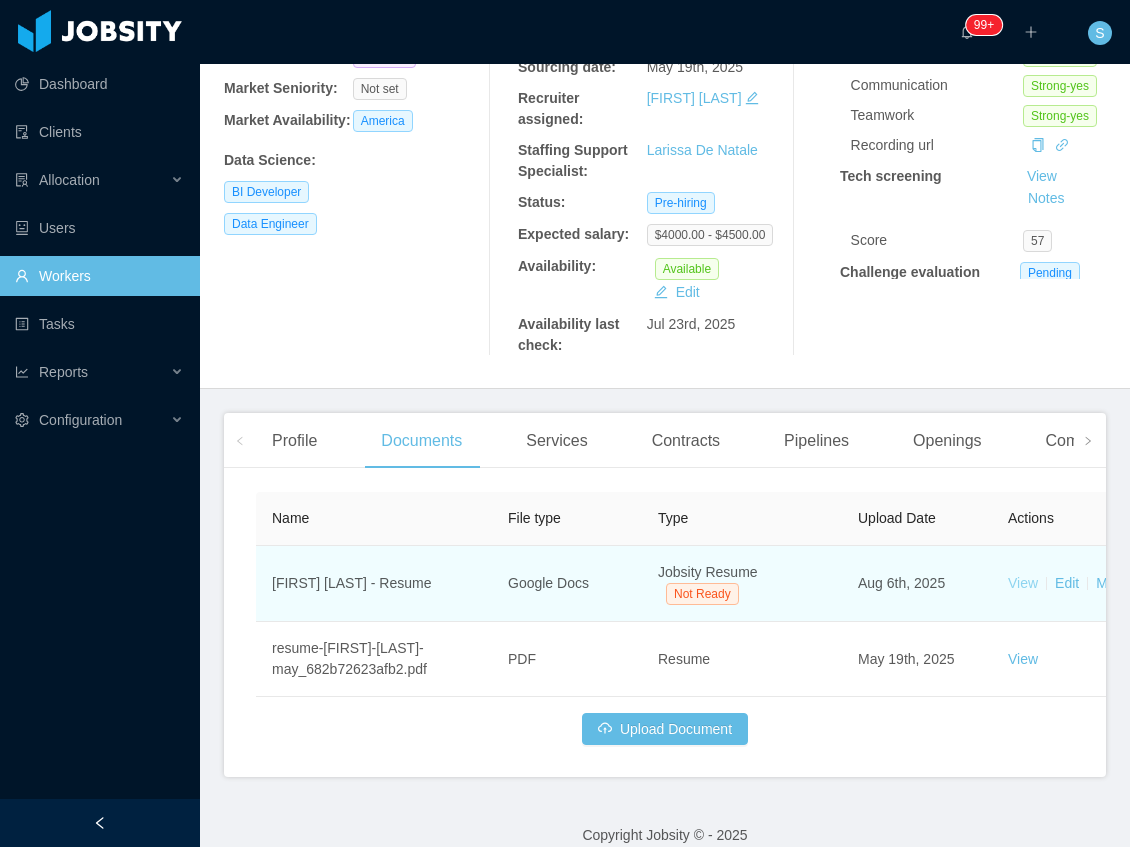click on "View" at bounding box center (1023, 583) 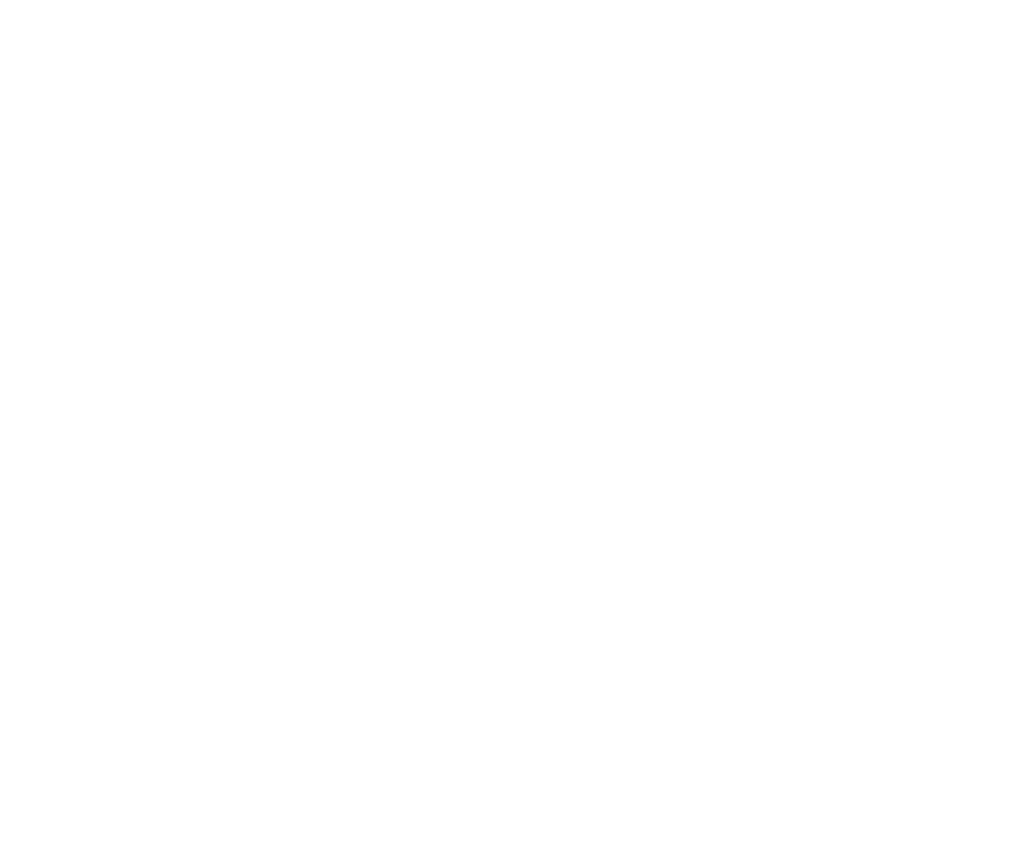 scroll, scrollTop: 0, scrollLeft: 0, axis: both 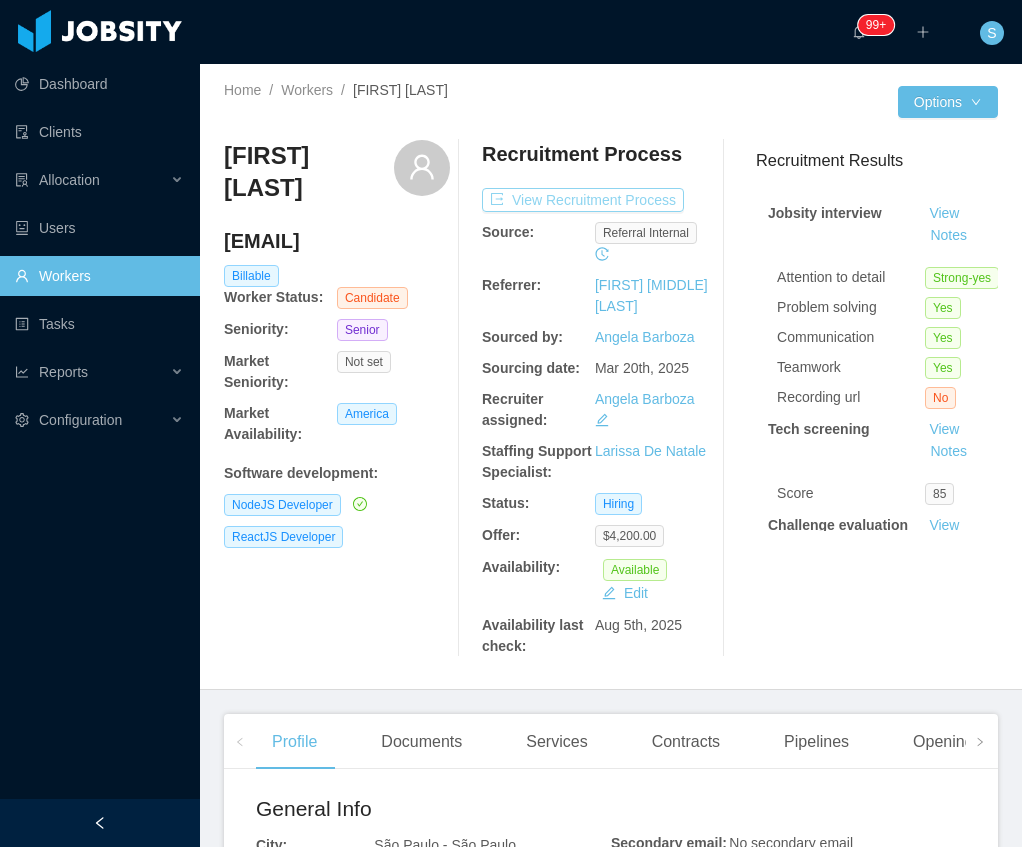 click on "View Recruitment Process" at bounding box center [583, 200] 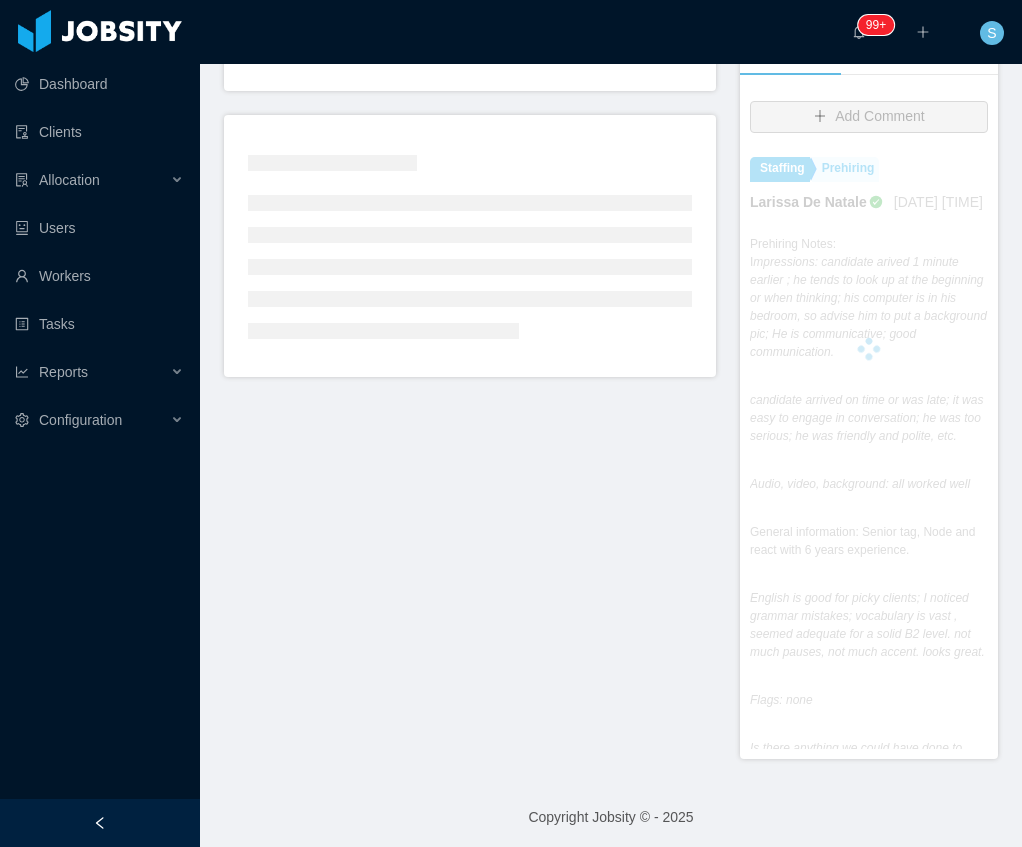 scroll, scrollTop: 458, scrollLeft: 0, axis: vertical 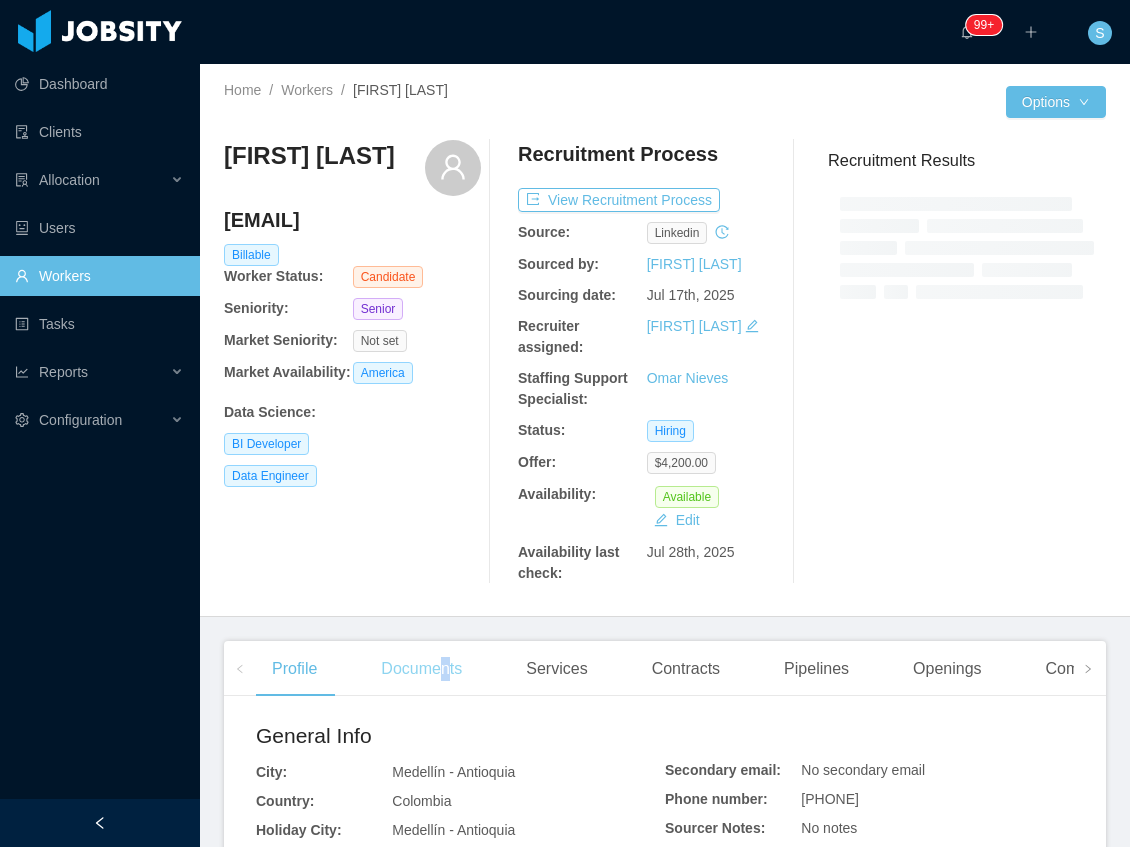 click on "Documents" at bounding box center (421, 669) 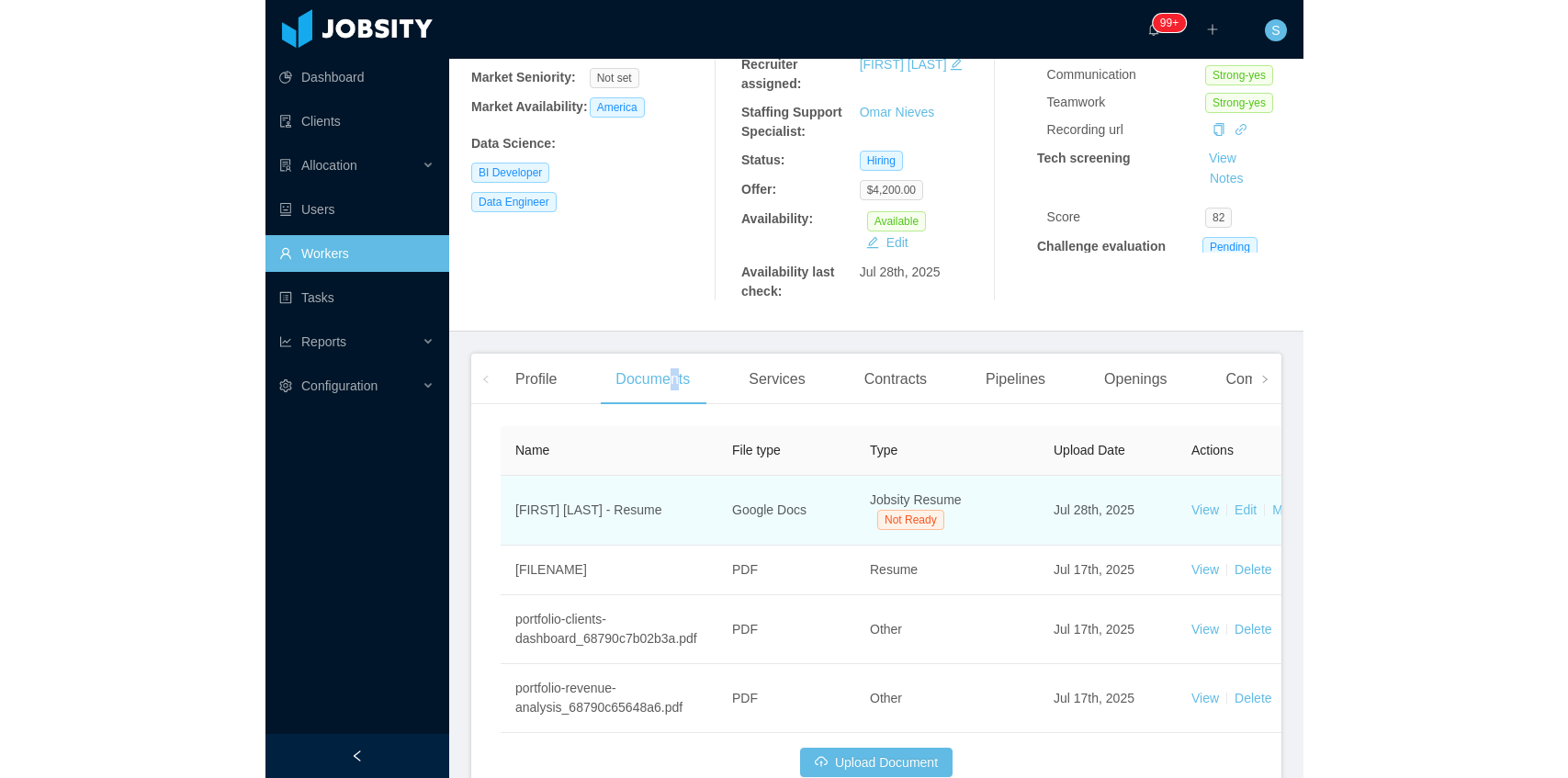 scroll, scrollTop: 239, scrollLeft: 0, axis: vertical 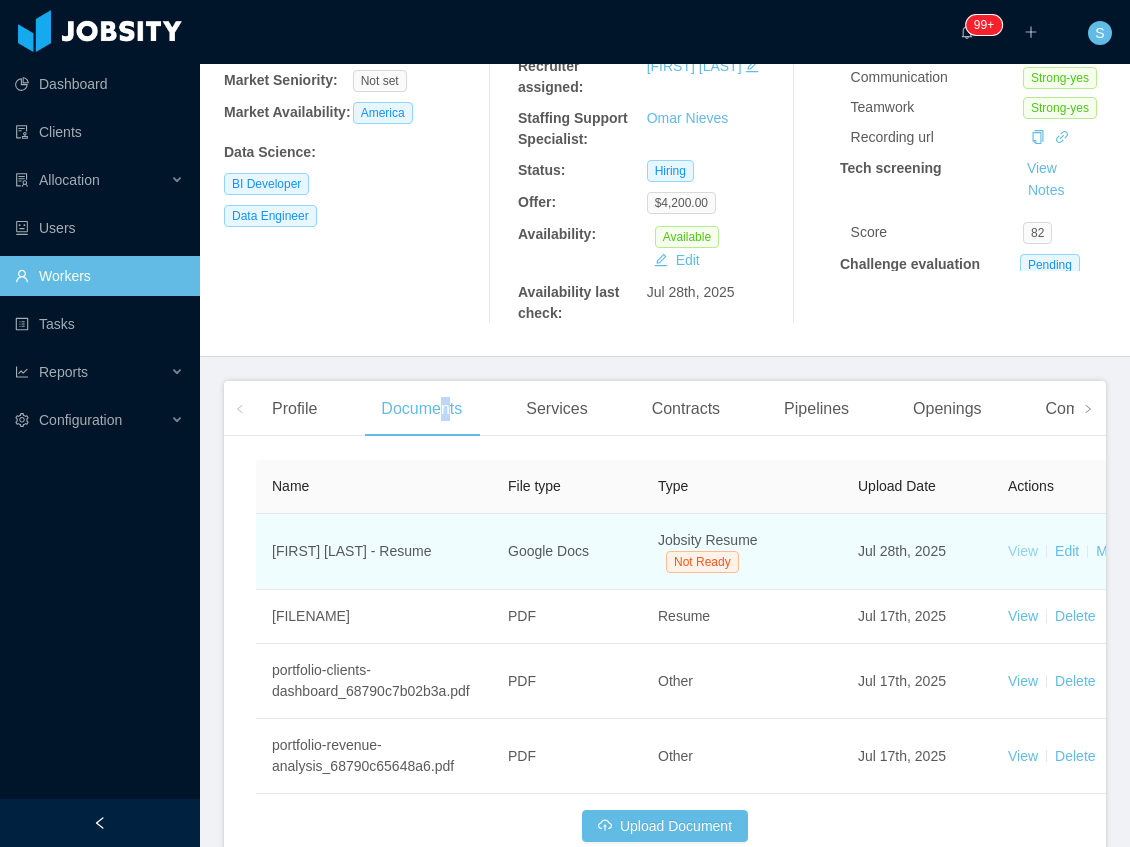 click on "View" at bounding box center (1023, 551) 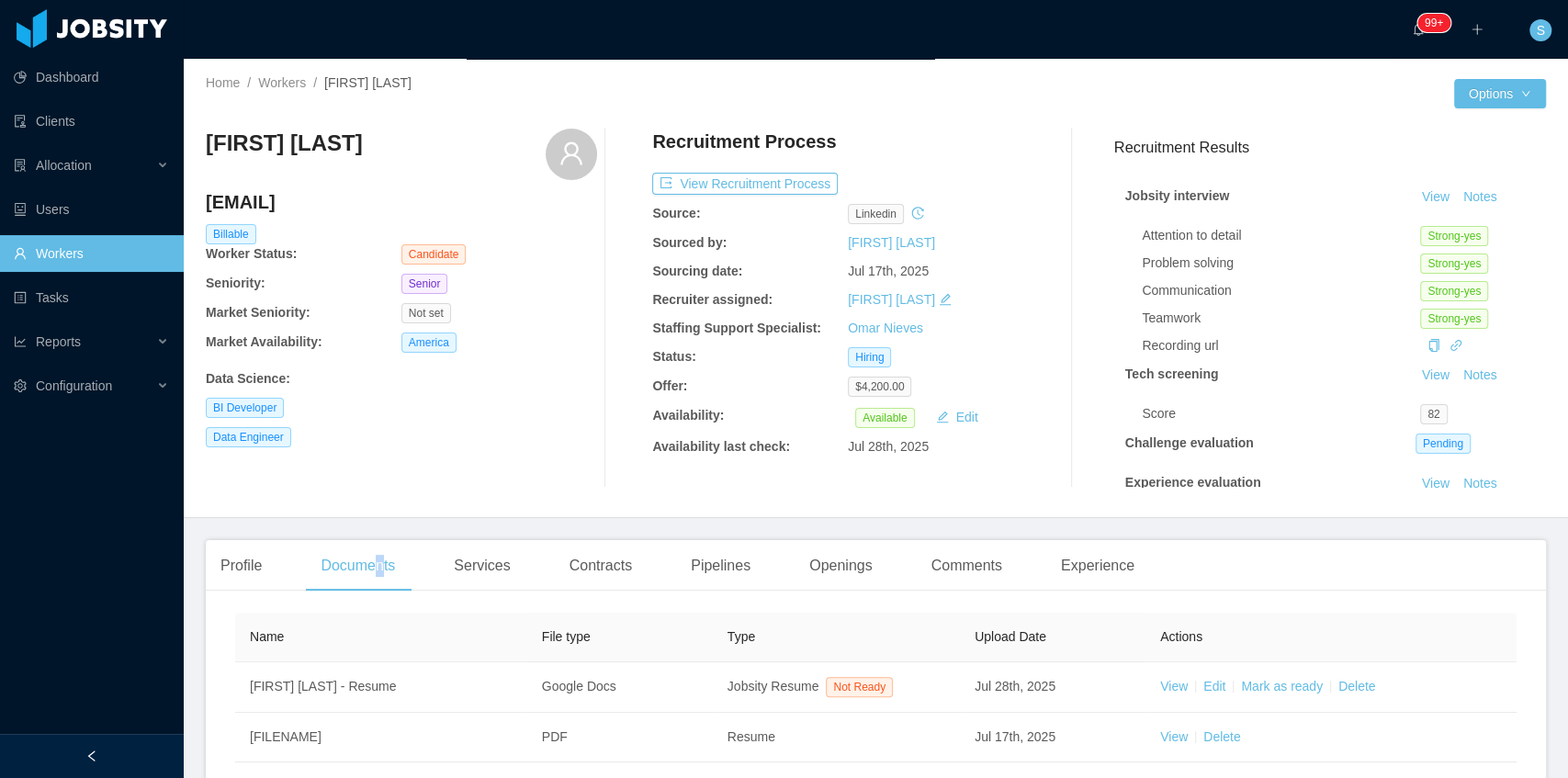 scroll, scrollTop: 0, scrollLeft: 0, axis: both 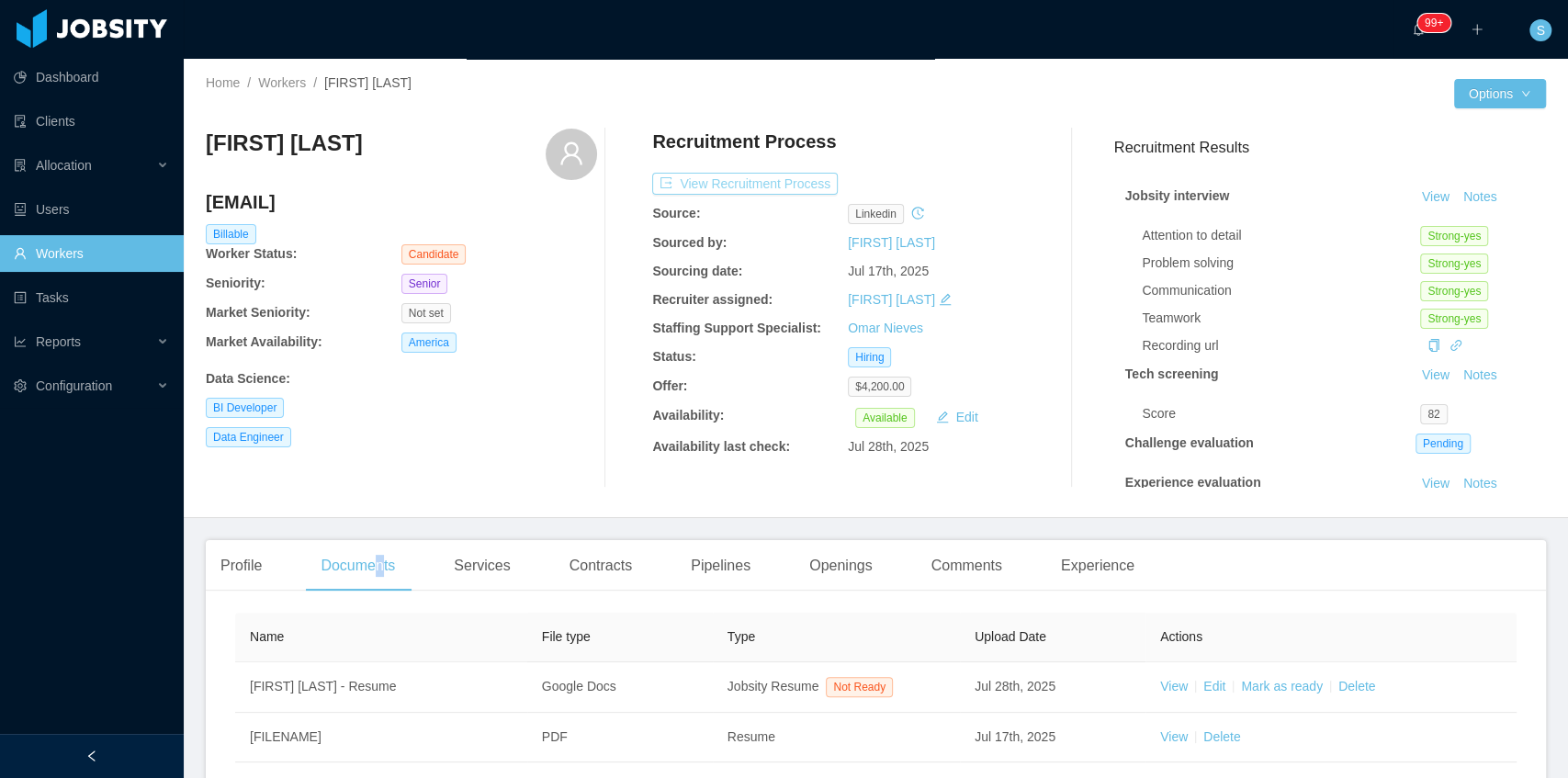 click on "View Recruitment Process" at bounding box center (745, 184) 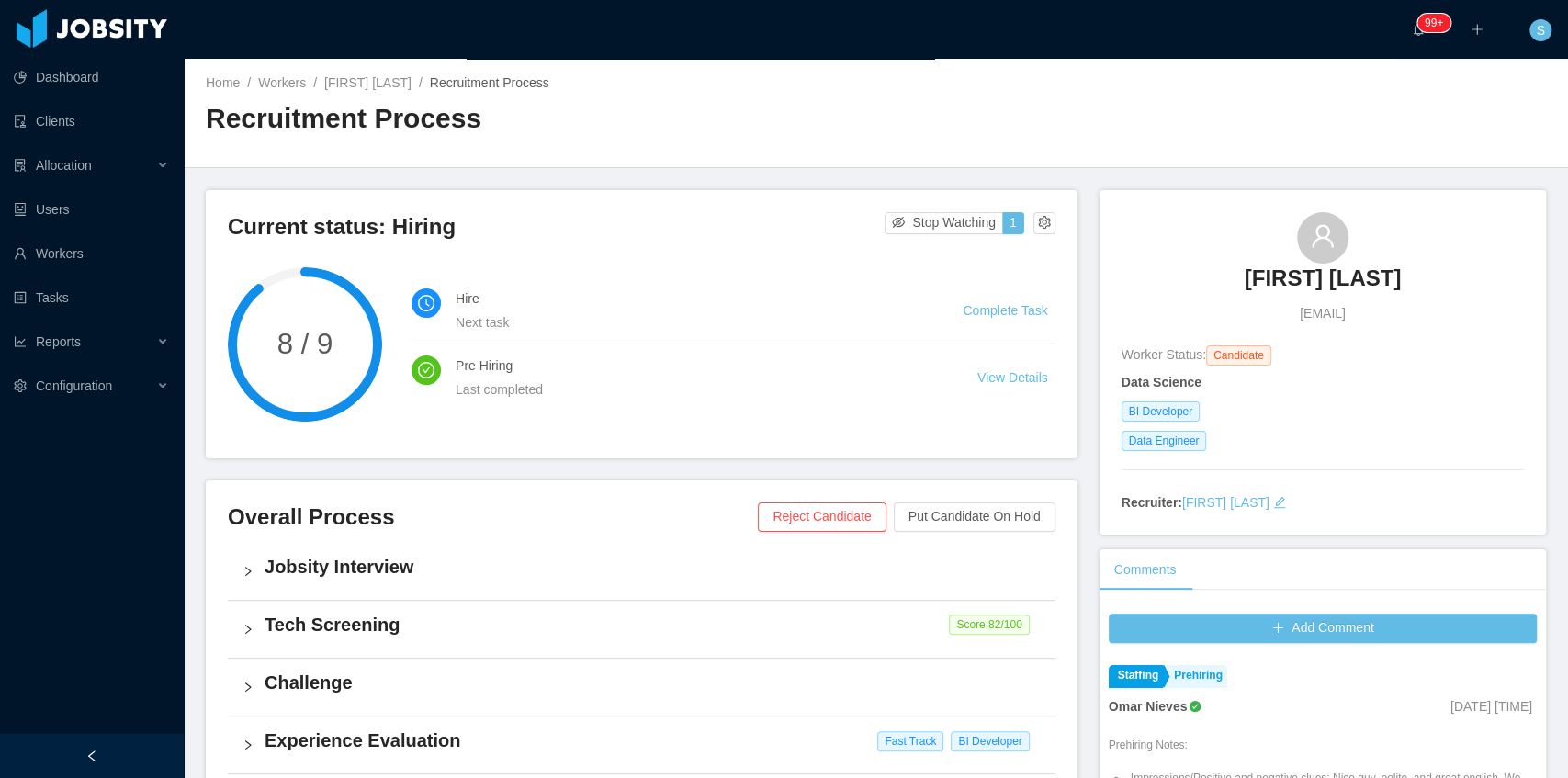 copy on "[FIRST] [LAST]" 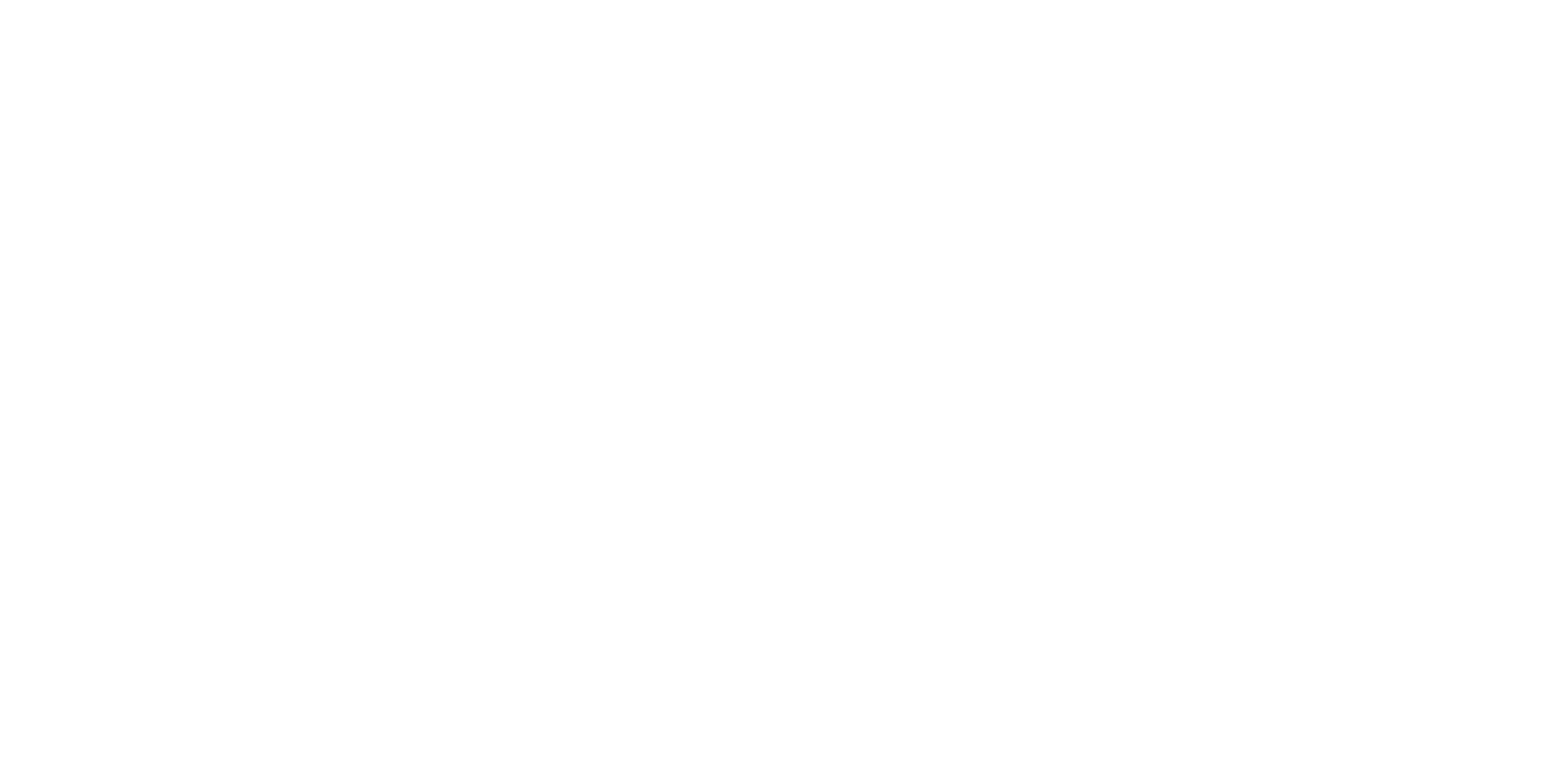 scroll, scrollTop: 0, scrollLeft: 0, axis: both 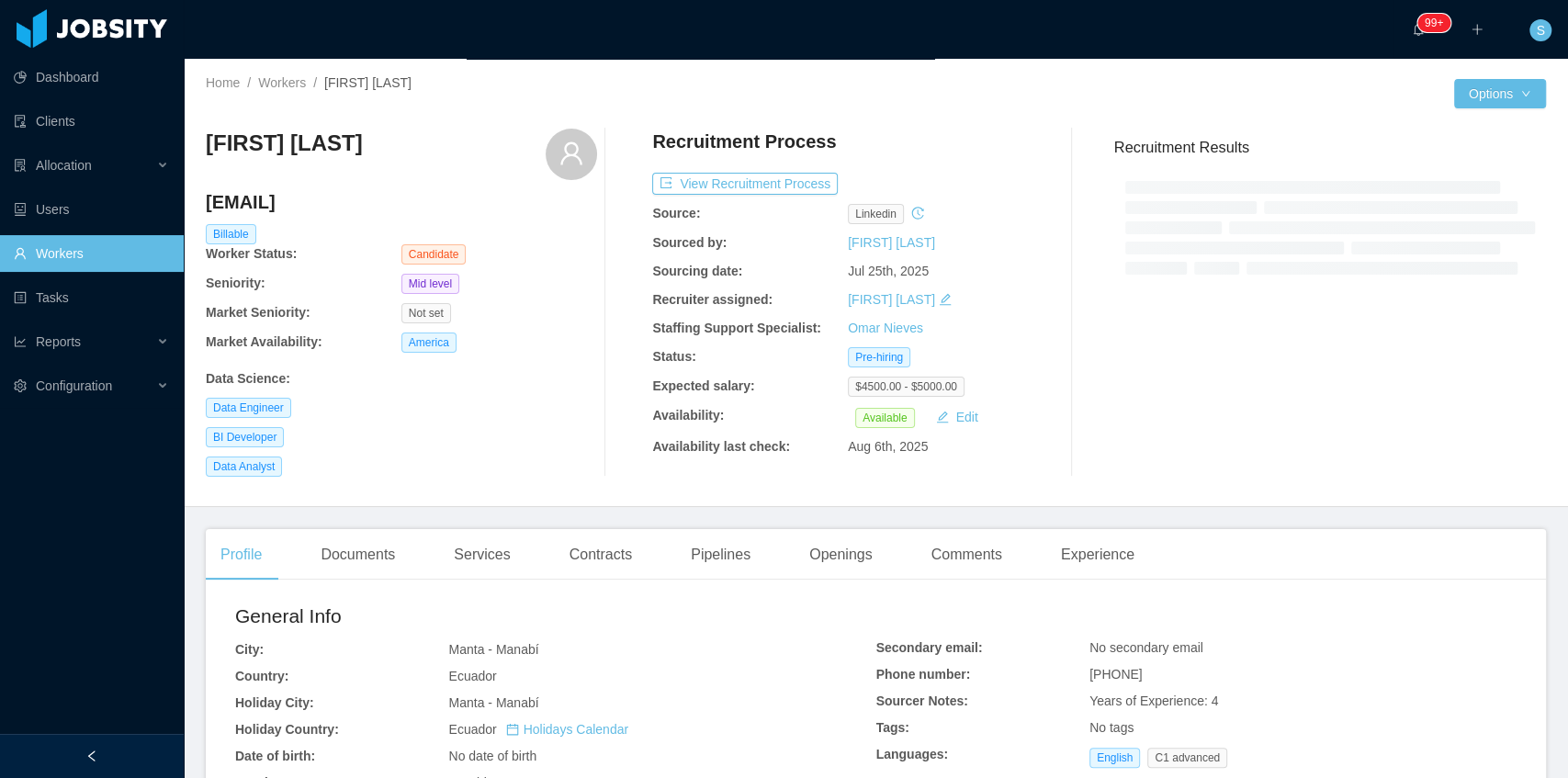 click on "Profile Documents Services Contracts Pipelines Openings Comments Experience" at bounding box center (677, 555) 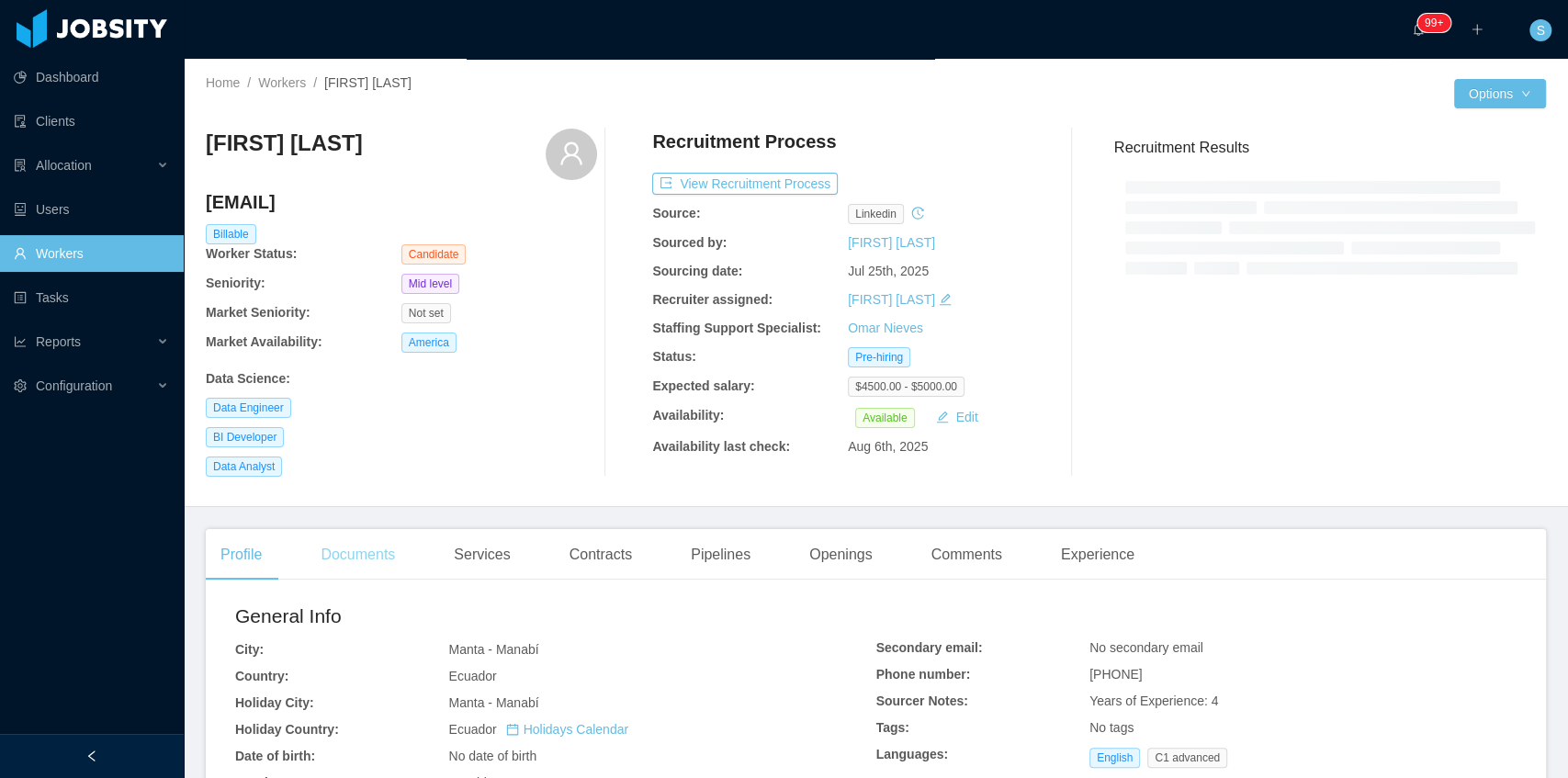 click on "Documents" at bounding box center (357, 555) 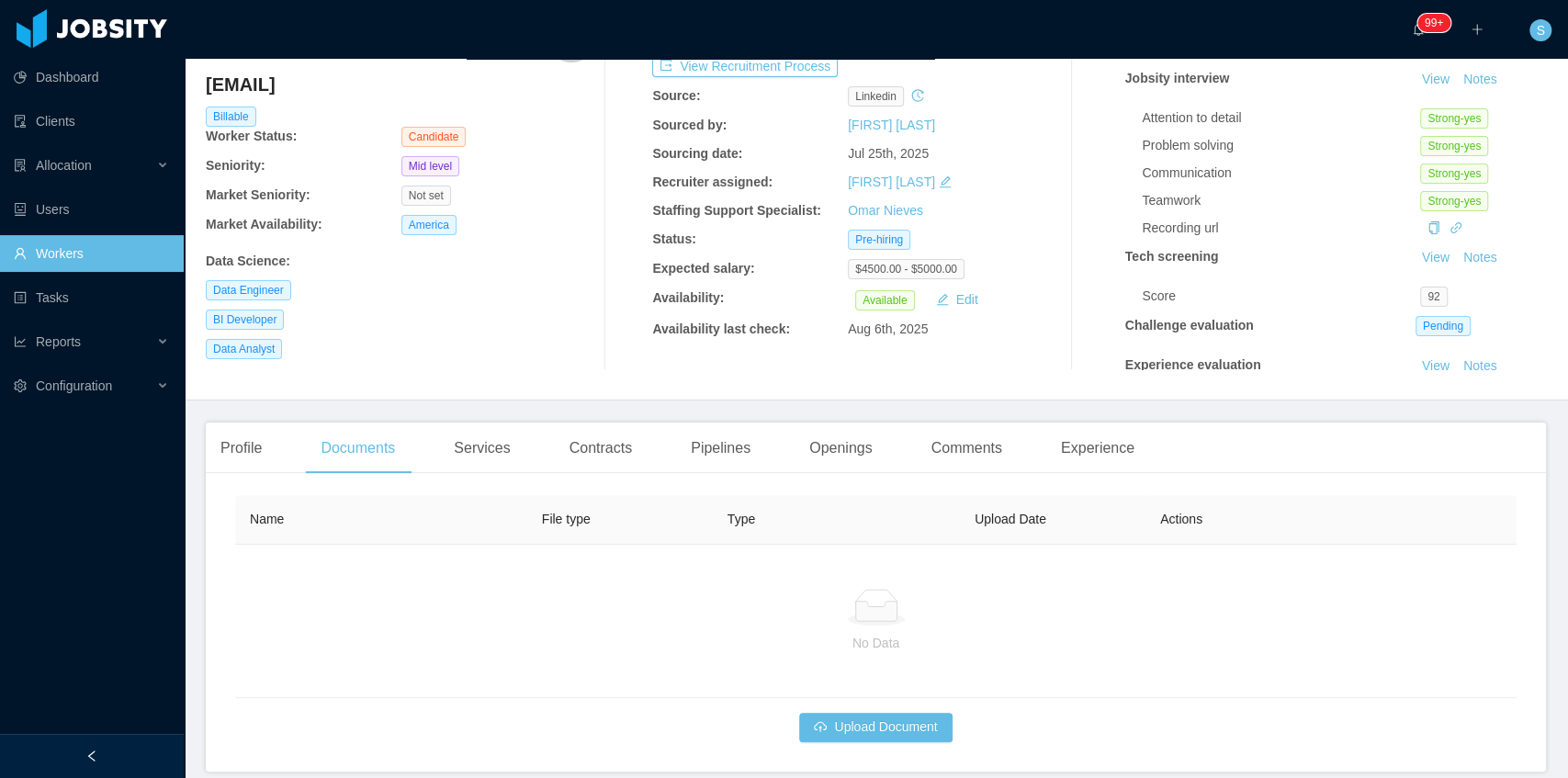 scroll, scrollTop: 195, scrollLeft: 0, axis: vertical 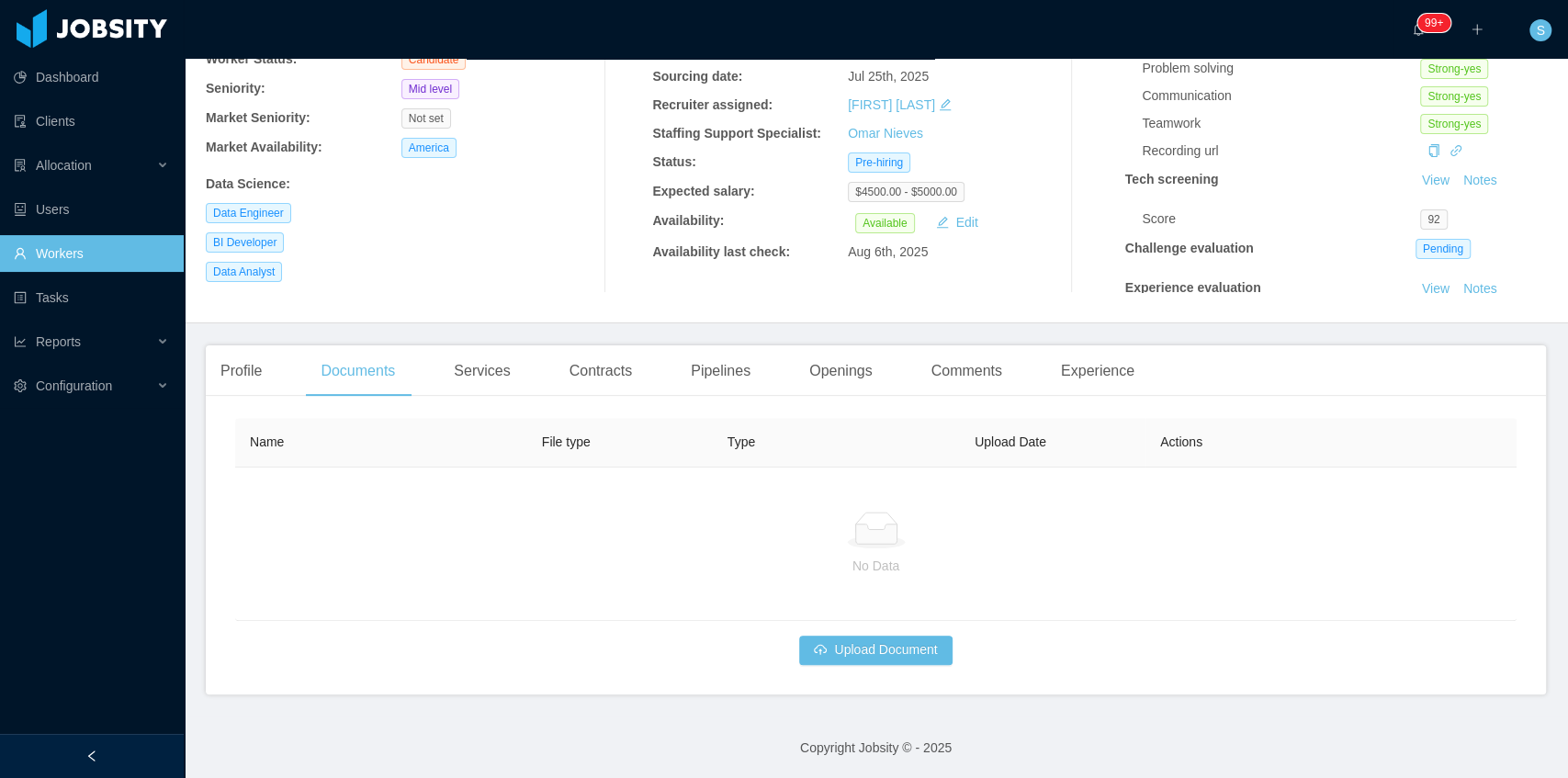 click on "Name File type Type Upload Date Actions No Data Upload Document" at bounding box center [875, 552] 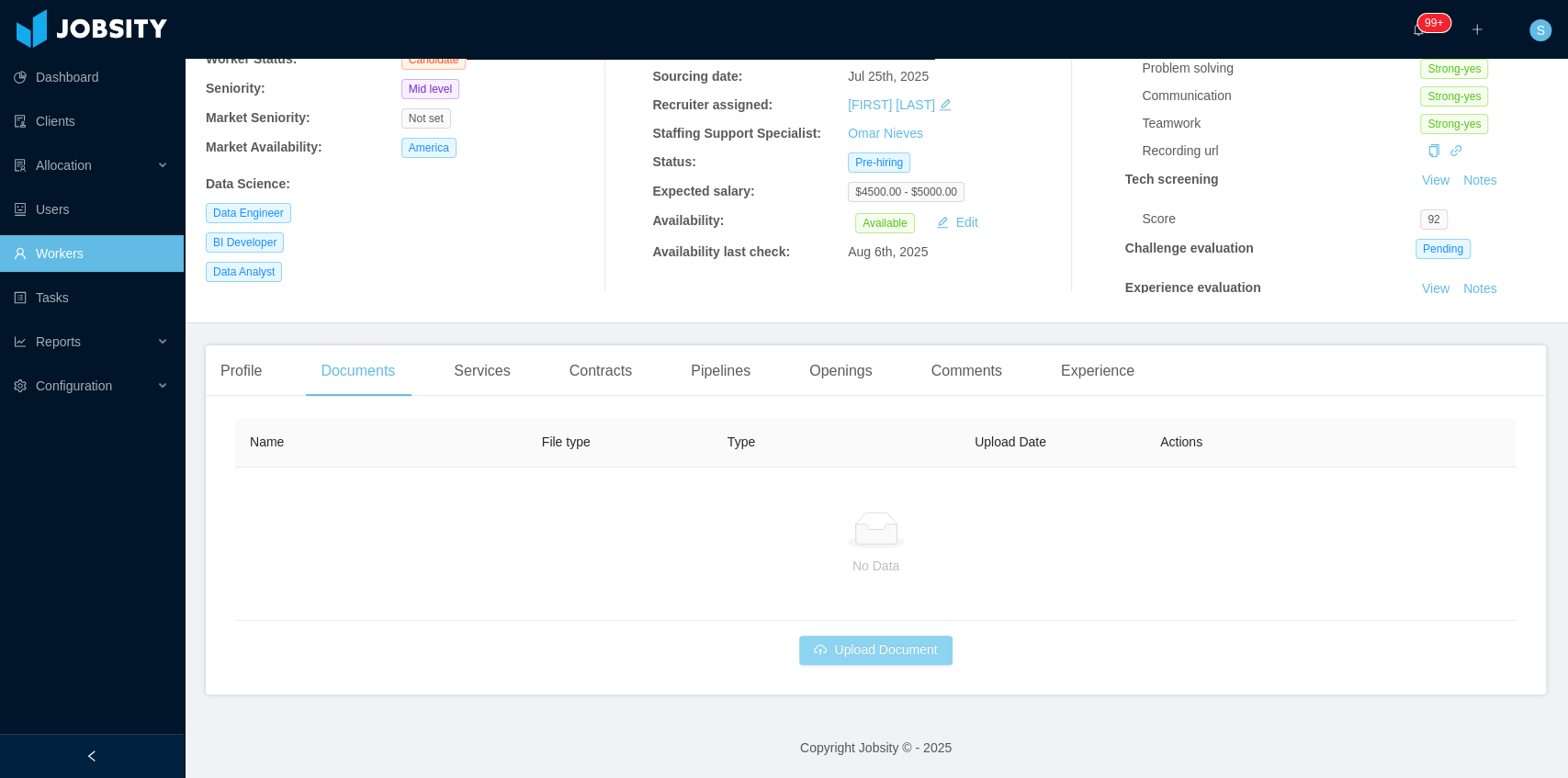 click on "Upload Document" at bounding box center (875, 650) 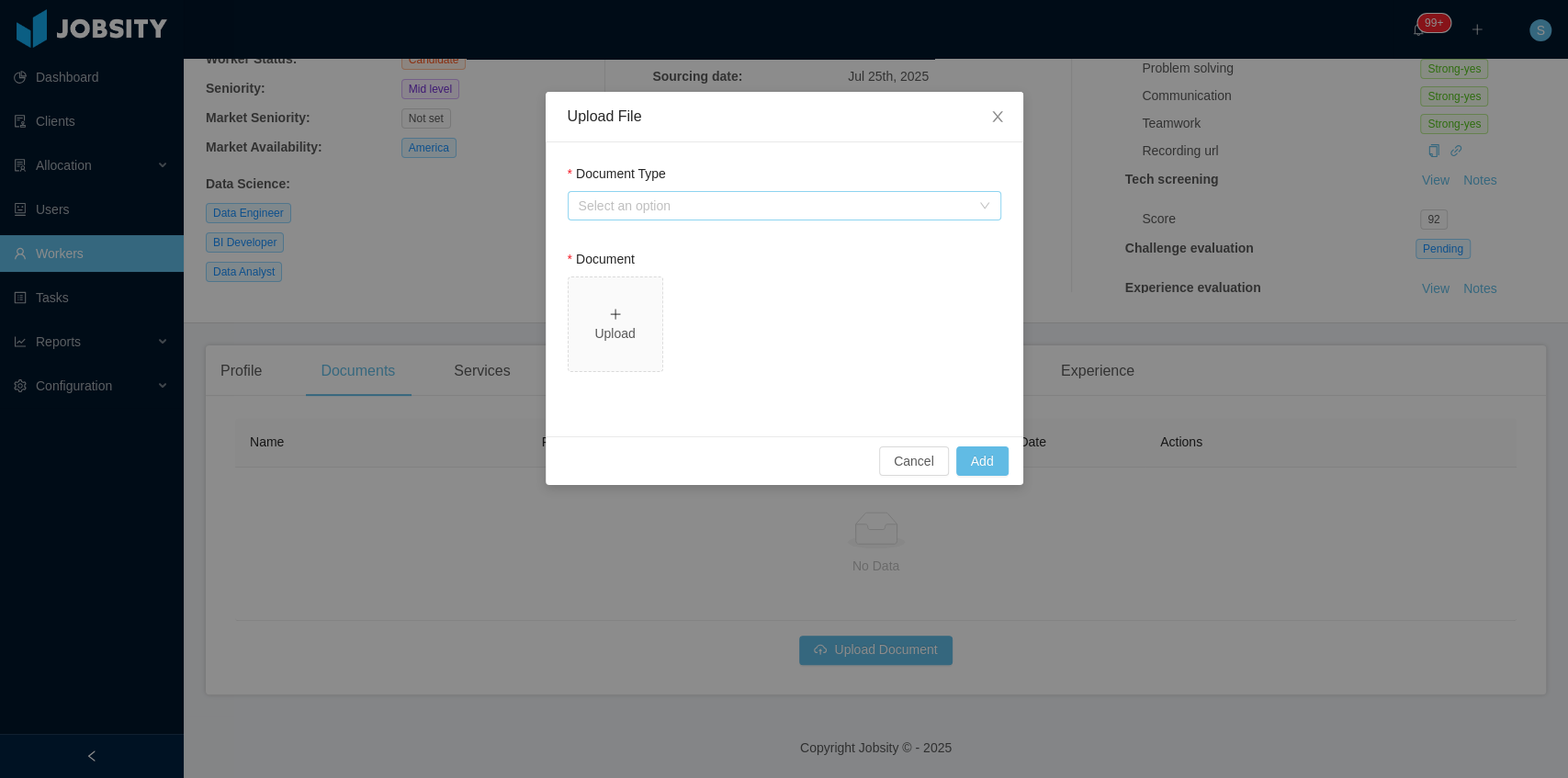 click on "Select an option" at bounding box center [774, 206] 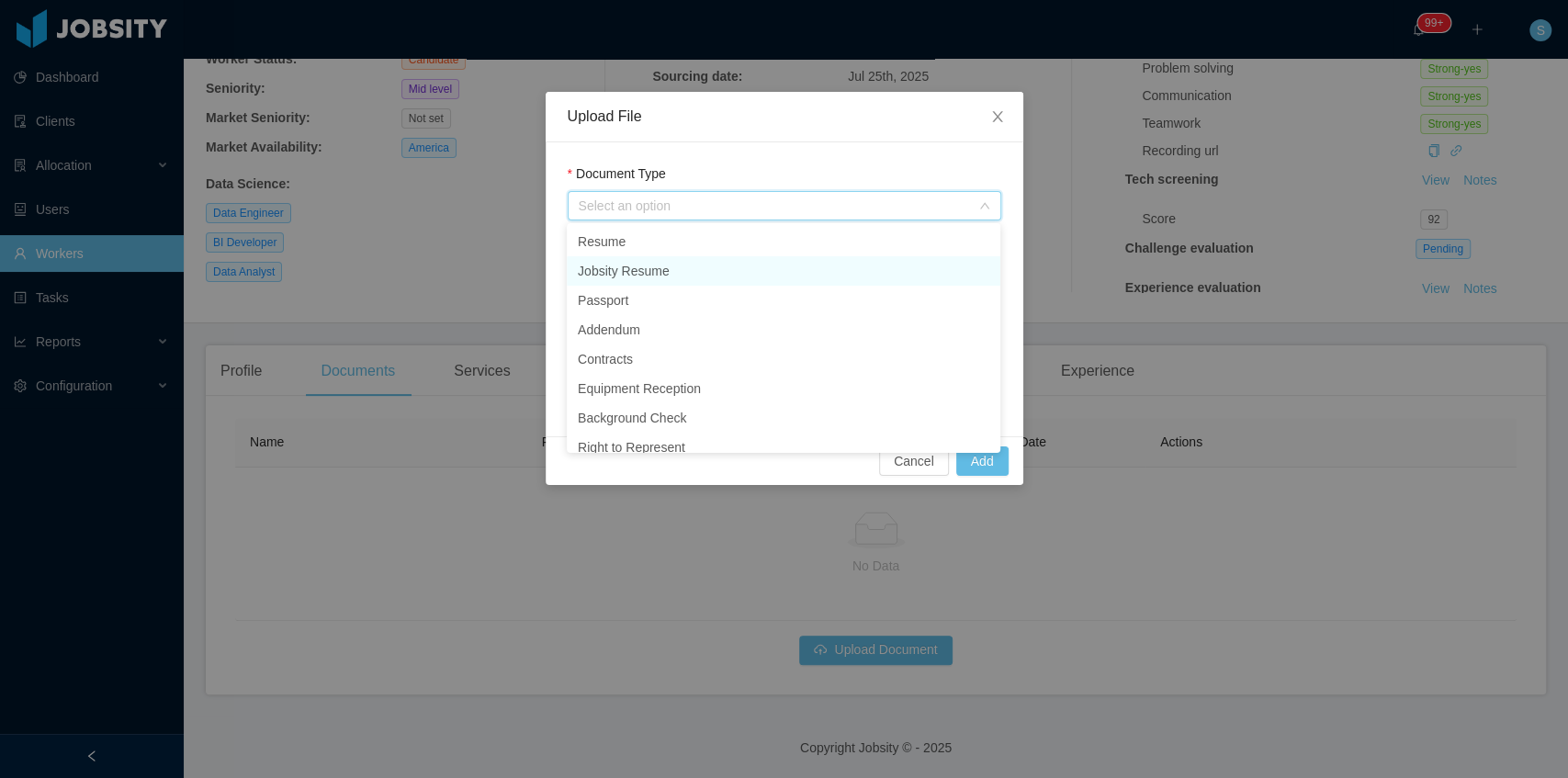 click on "Jobsity Resume" at bounding box center [784, 271] 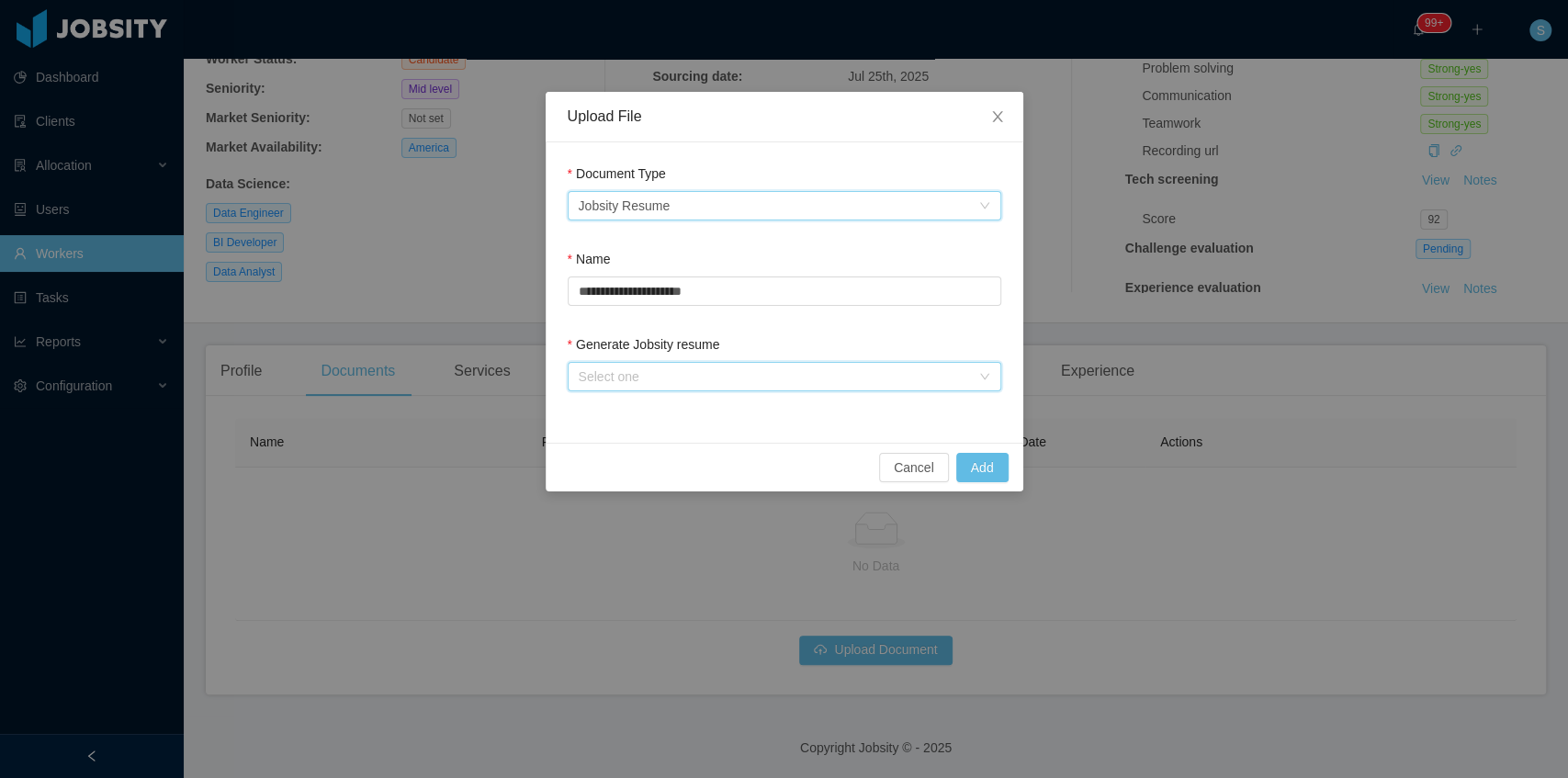 click on "Select one" at bounding box center (784, 377) 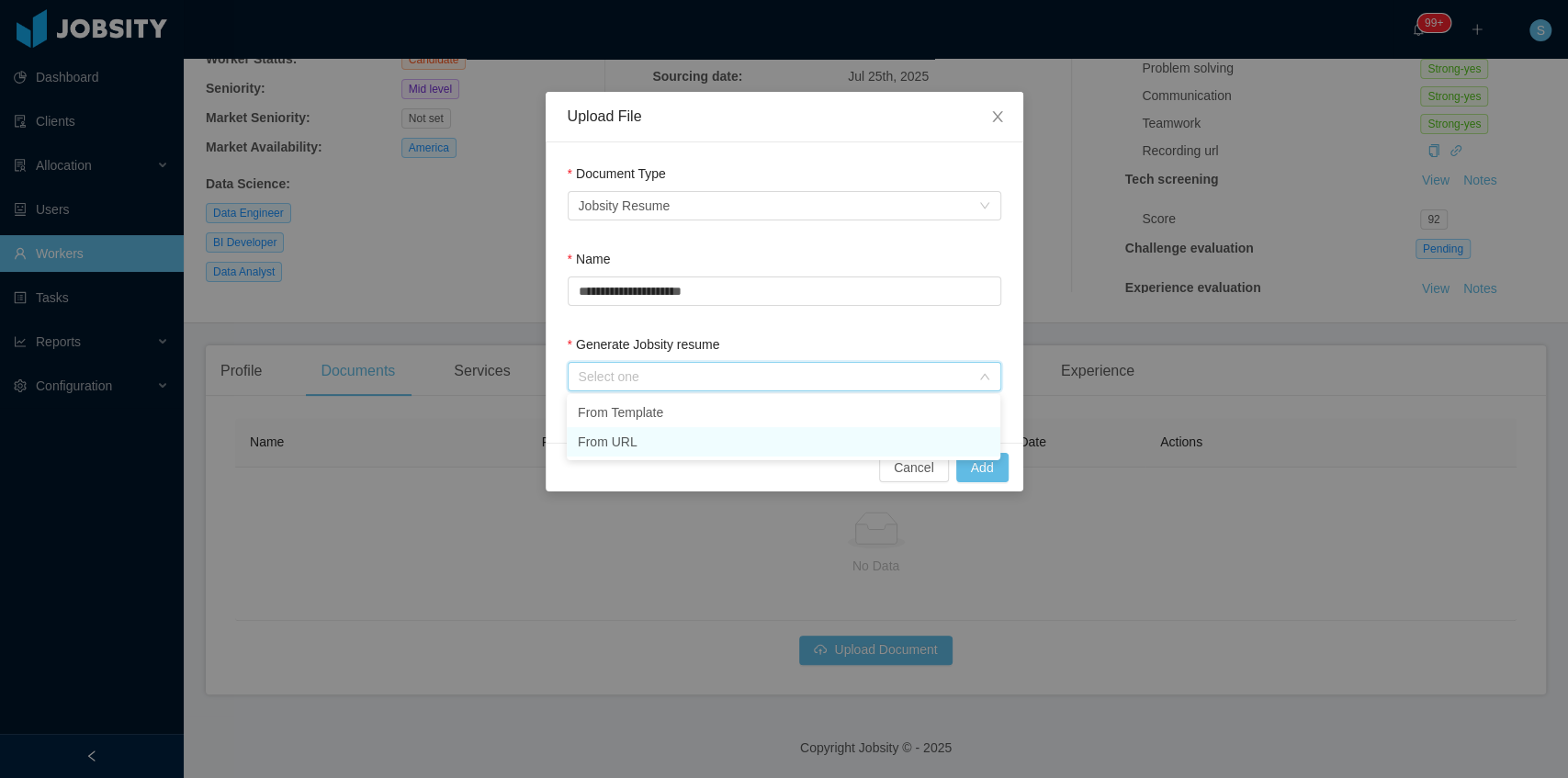 click on "From URL" at bounding box center [784, 442] 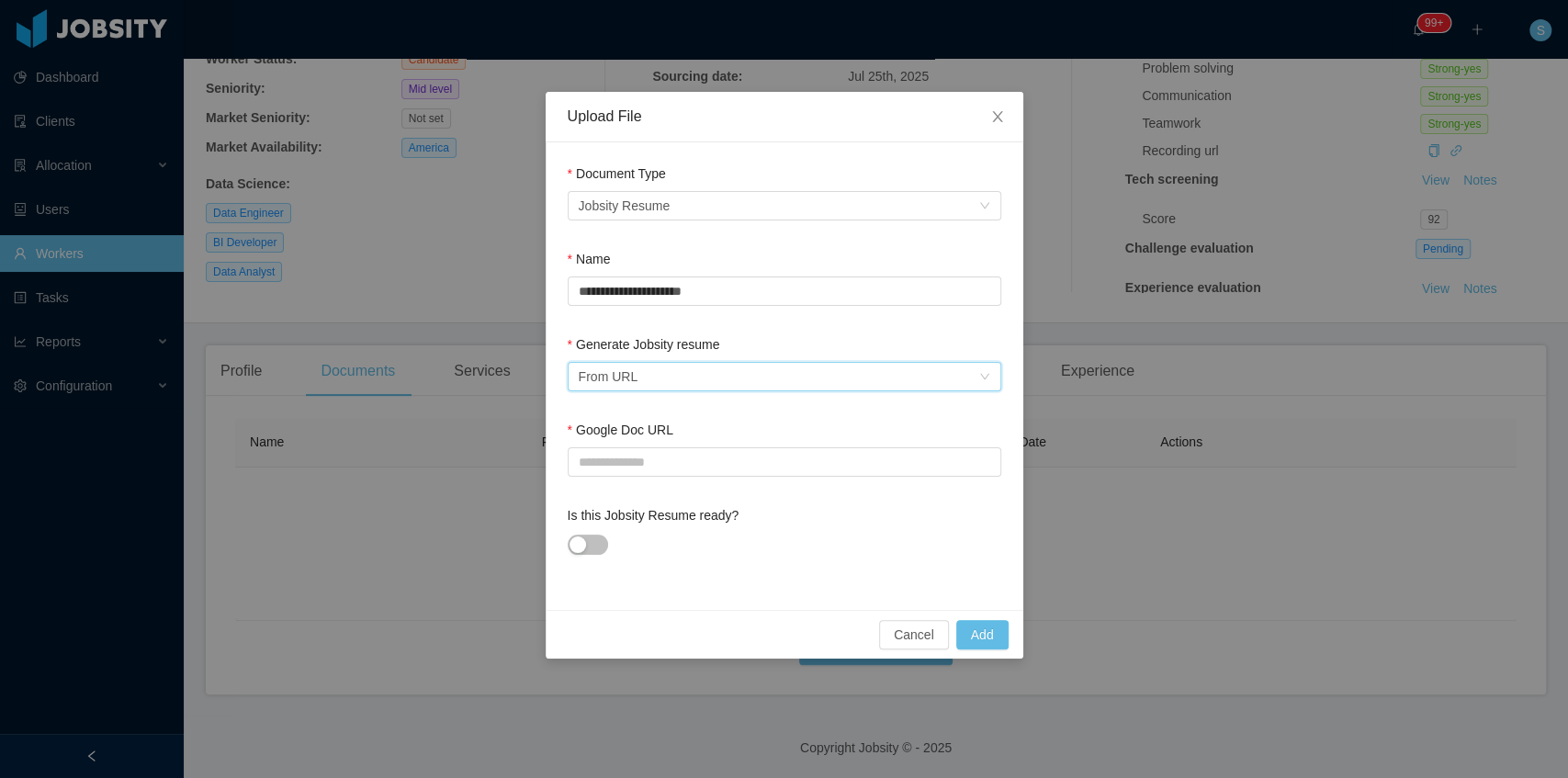 click on "Generate Jobsity resume" at bounding box center [644, 344] 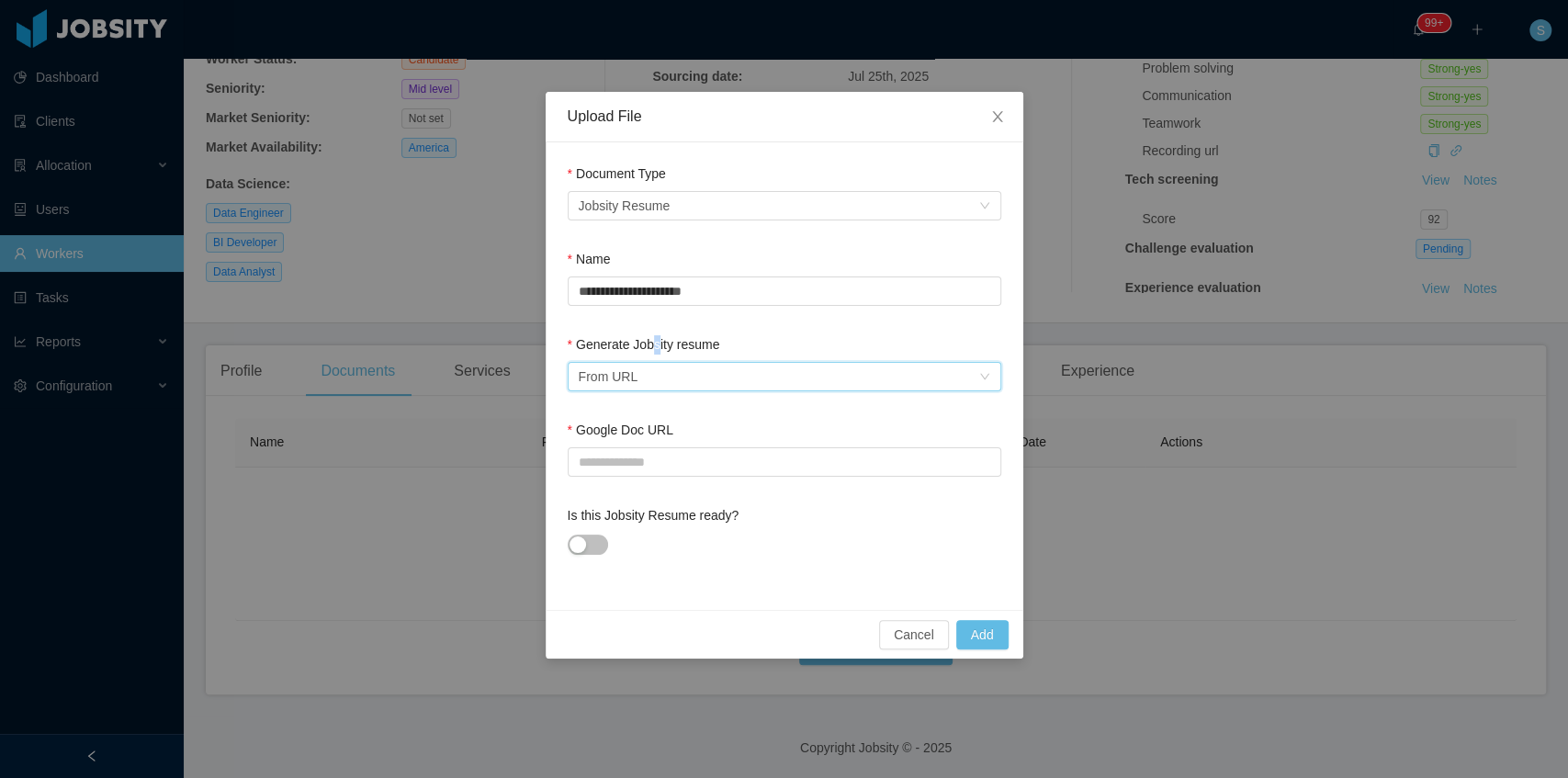 click on "Select one From URL" at bounding box center (778, 377) 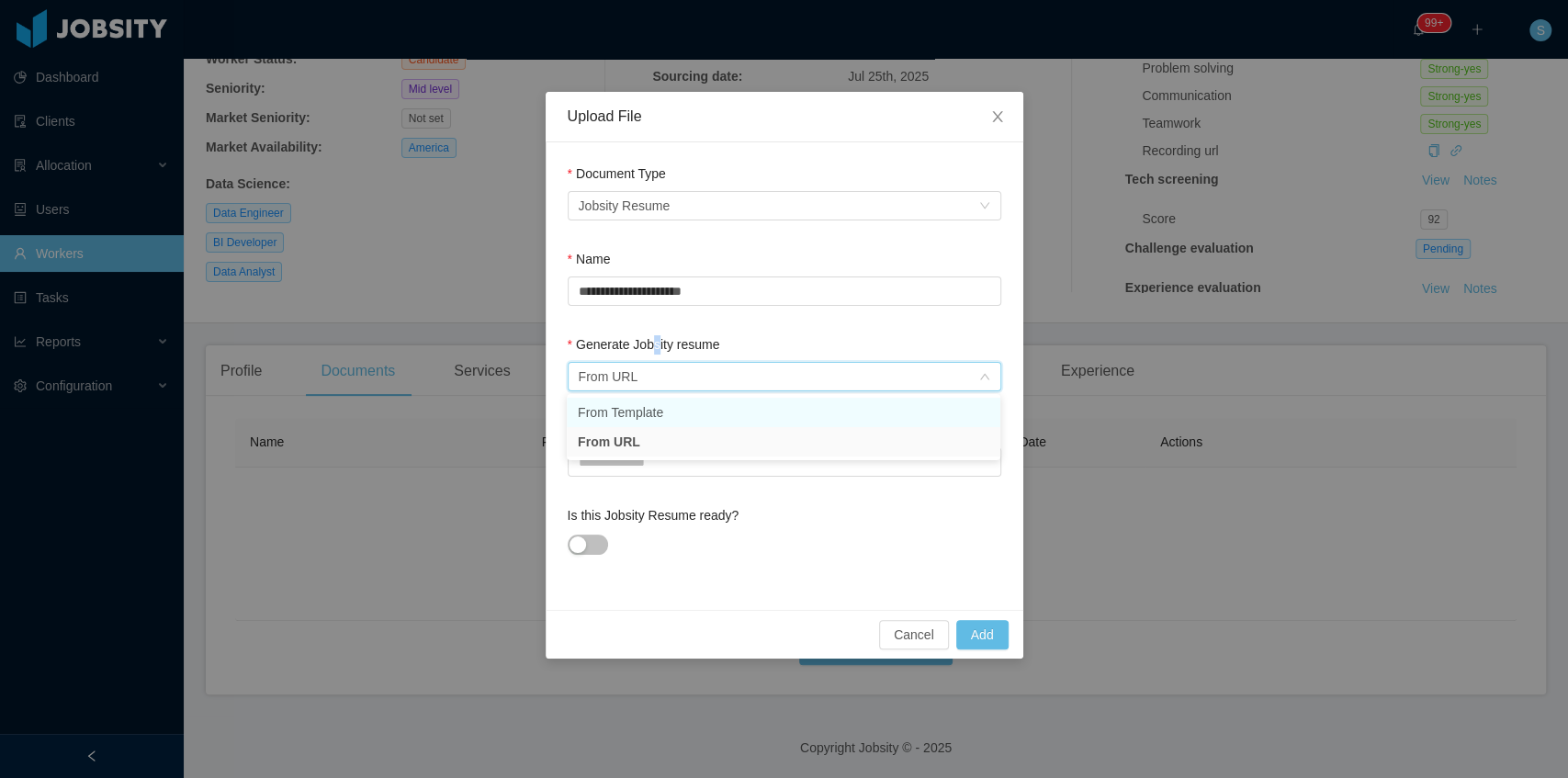 drag, startPoint x: 621, startPoint y: 416, endPoint x: 790, endPoint y: 421, distance: 169.07395 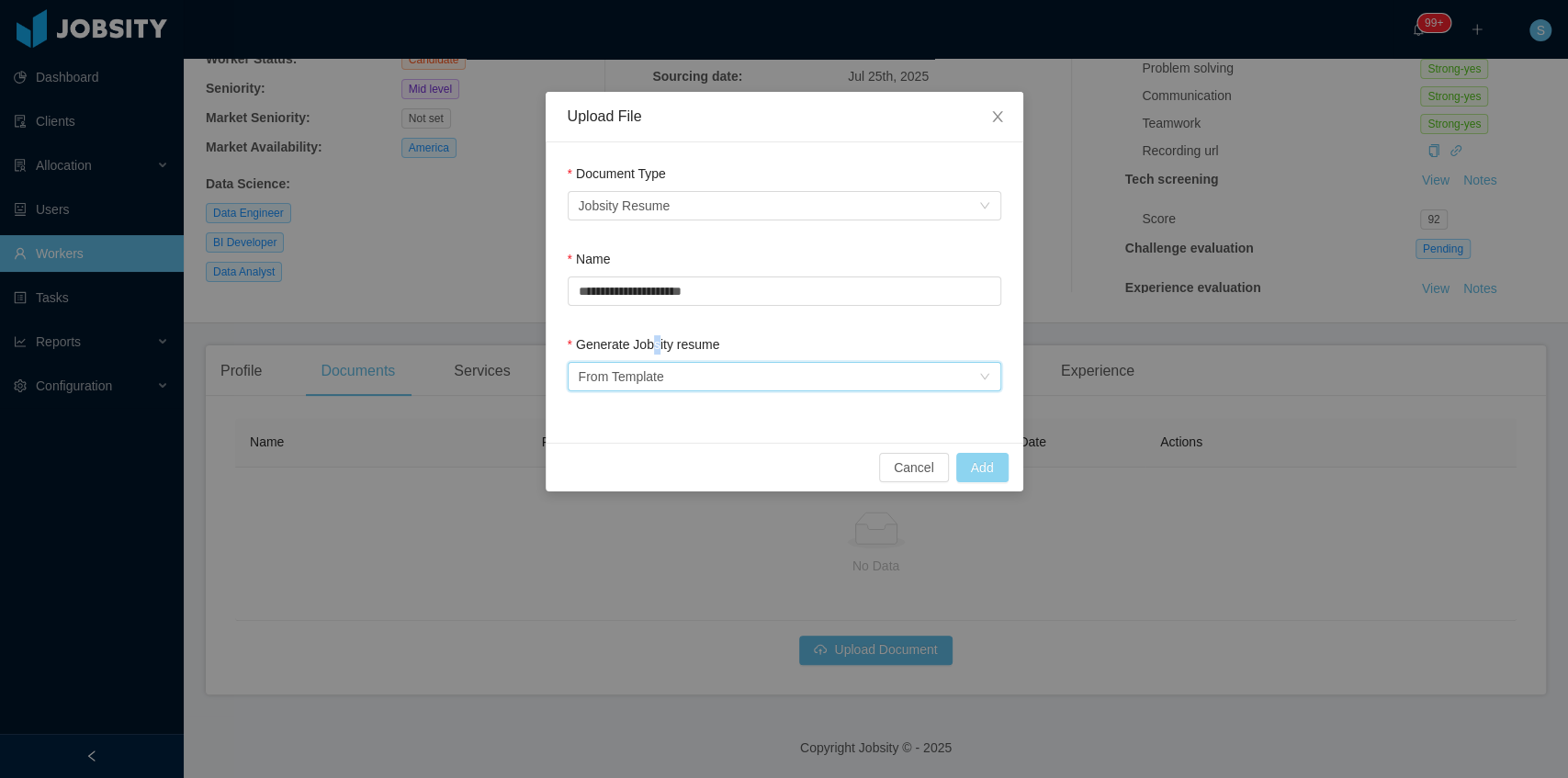 click on "Add" at bounding box center [982, 468] 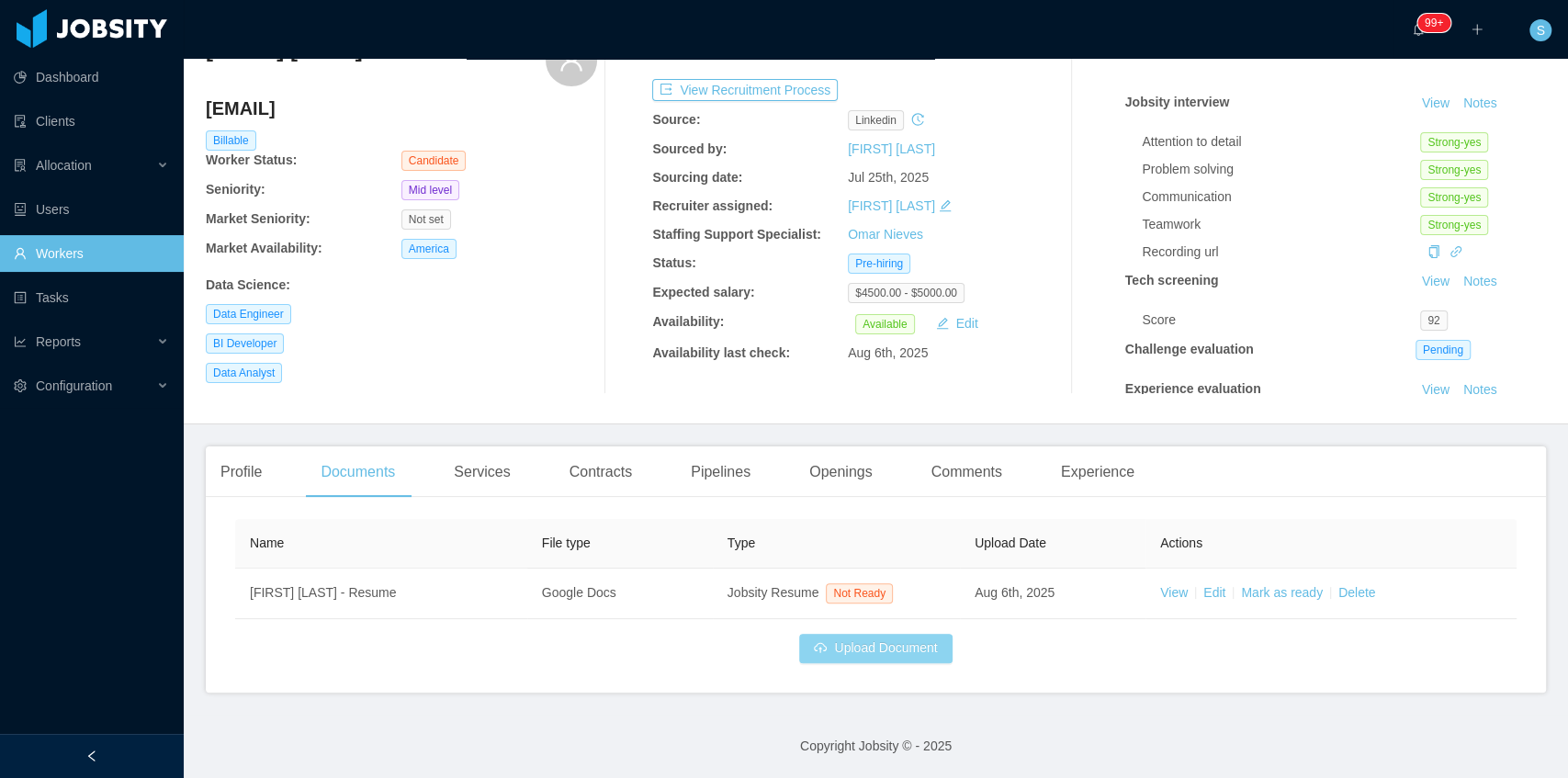 scroll, scrollTop: 92, scrollLeft: 0, axis: vertical 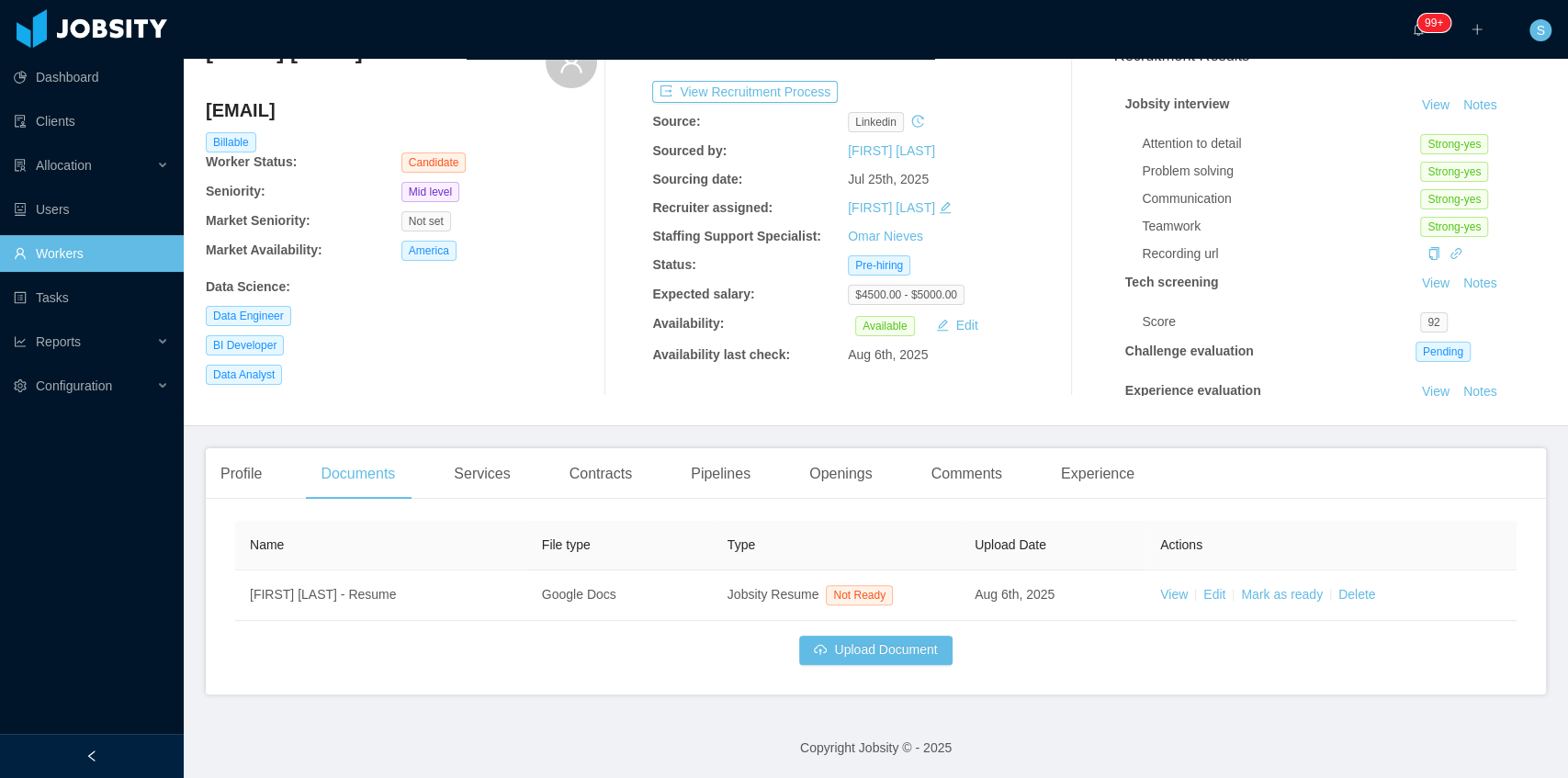 click on "[EMAIL]" at bounding box center [401, 110] 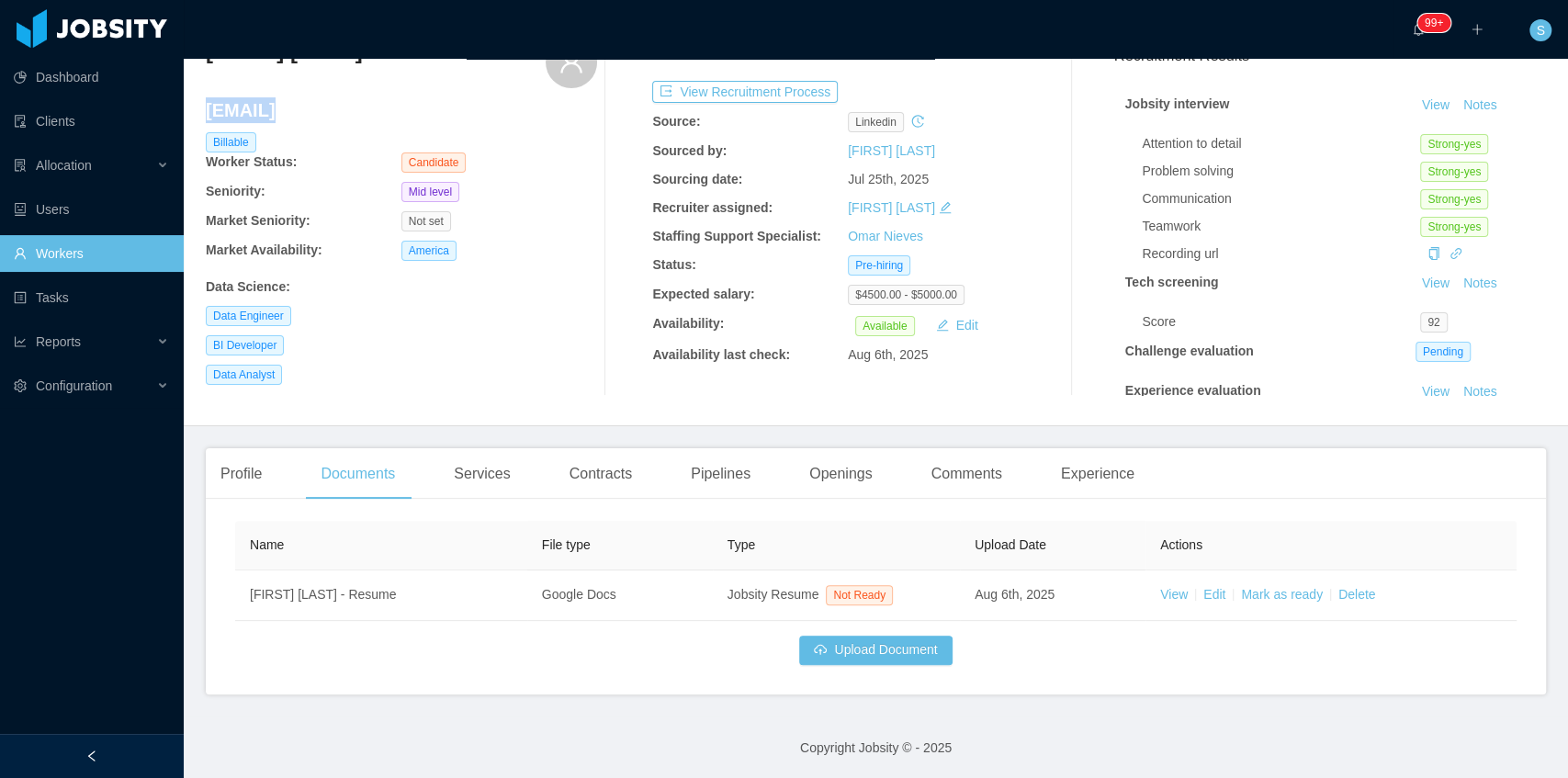 click on "danielgranjaconejeros@gmail.com" at bounding box center [401, 110] 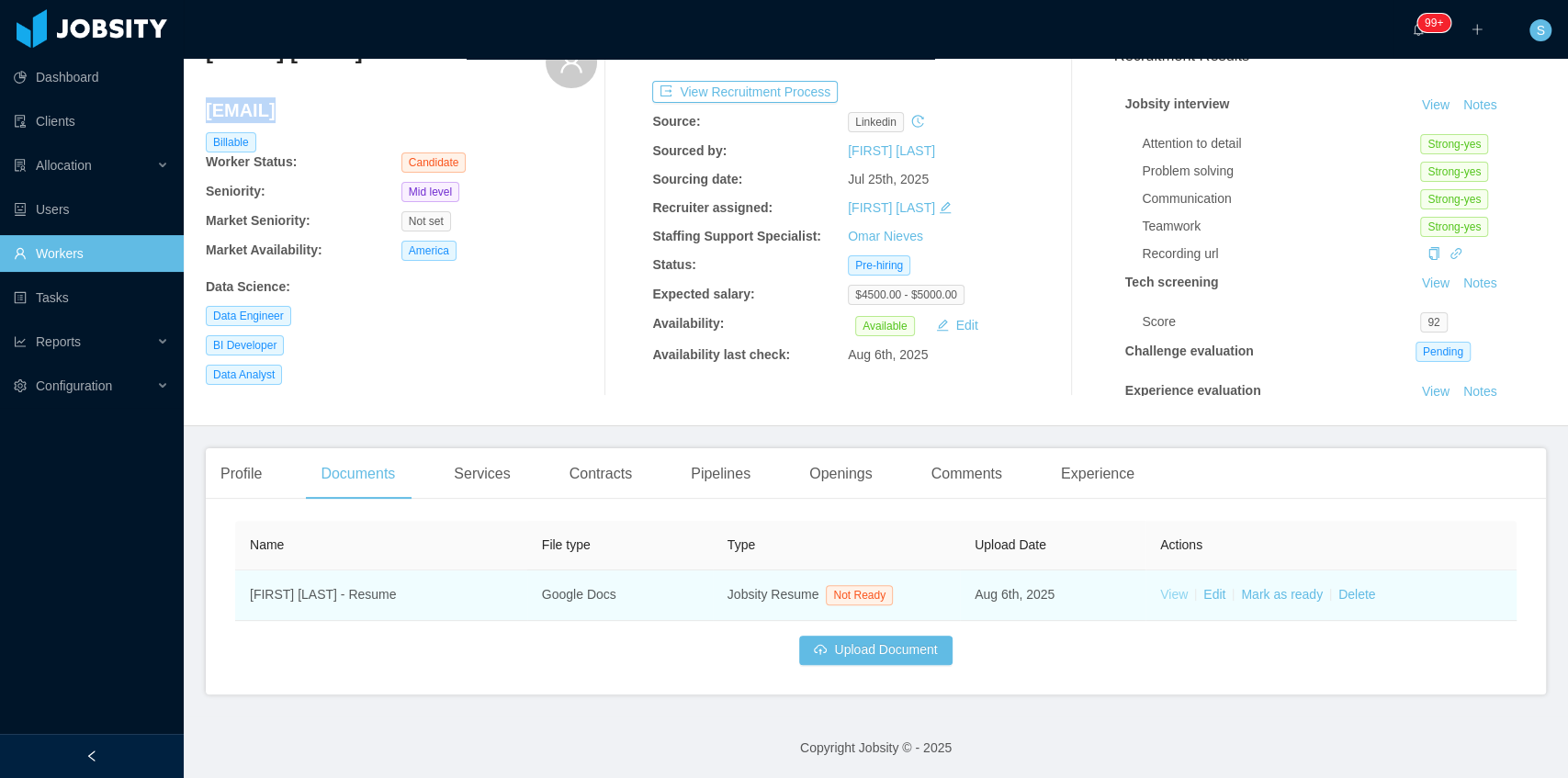 click on "View" at bounding box center [1174, 594] 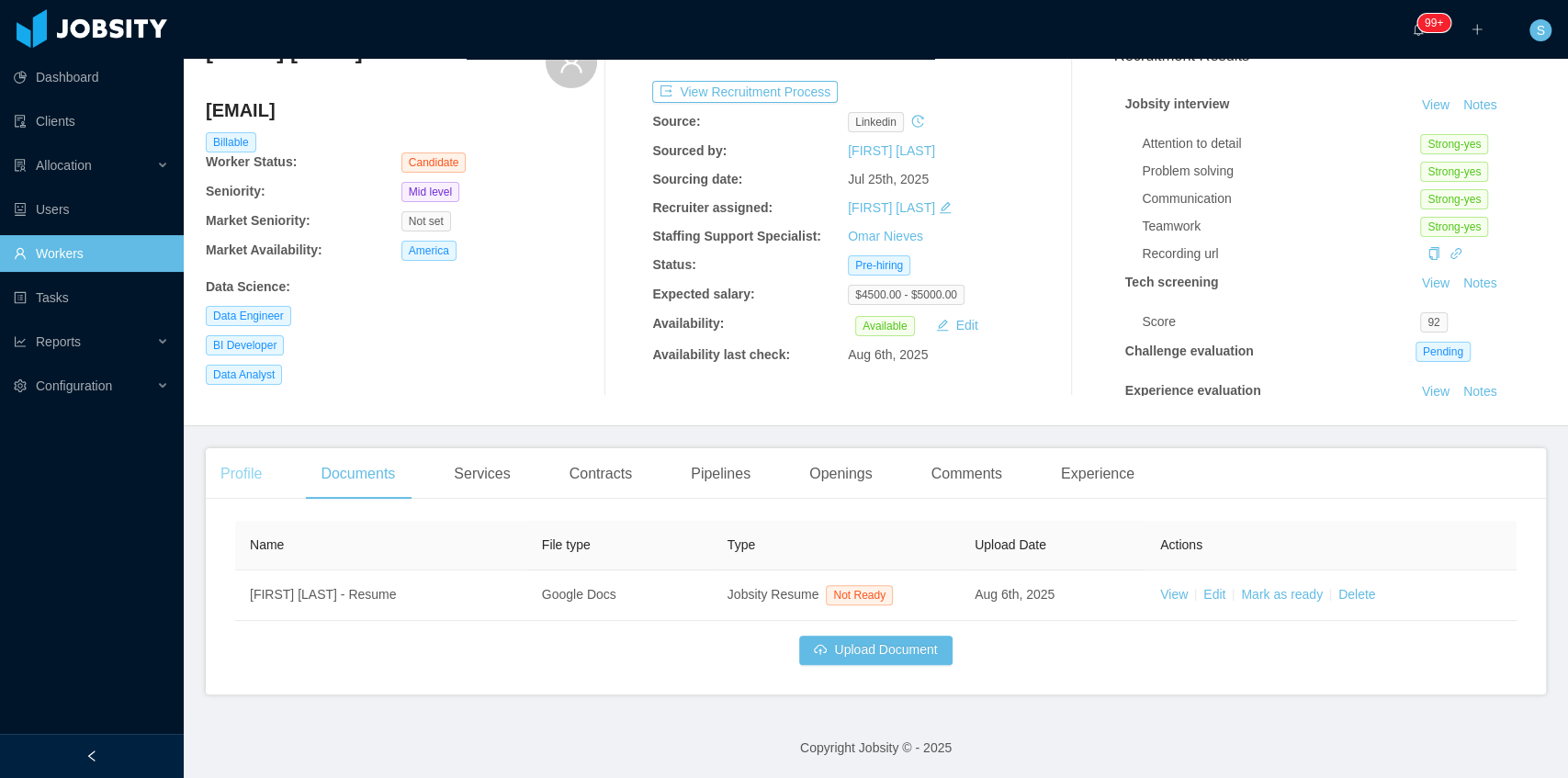 click on "Profile" at bounding box center [241, 474] 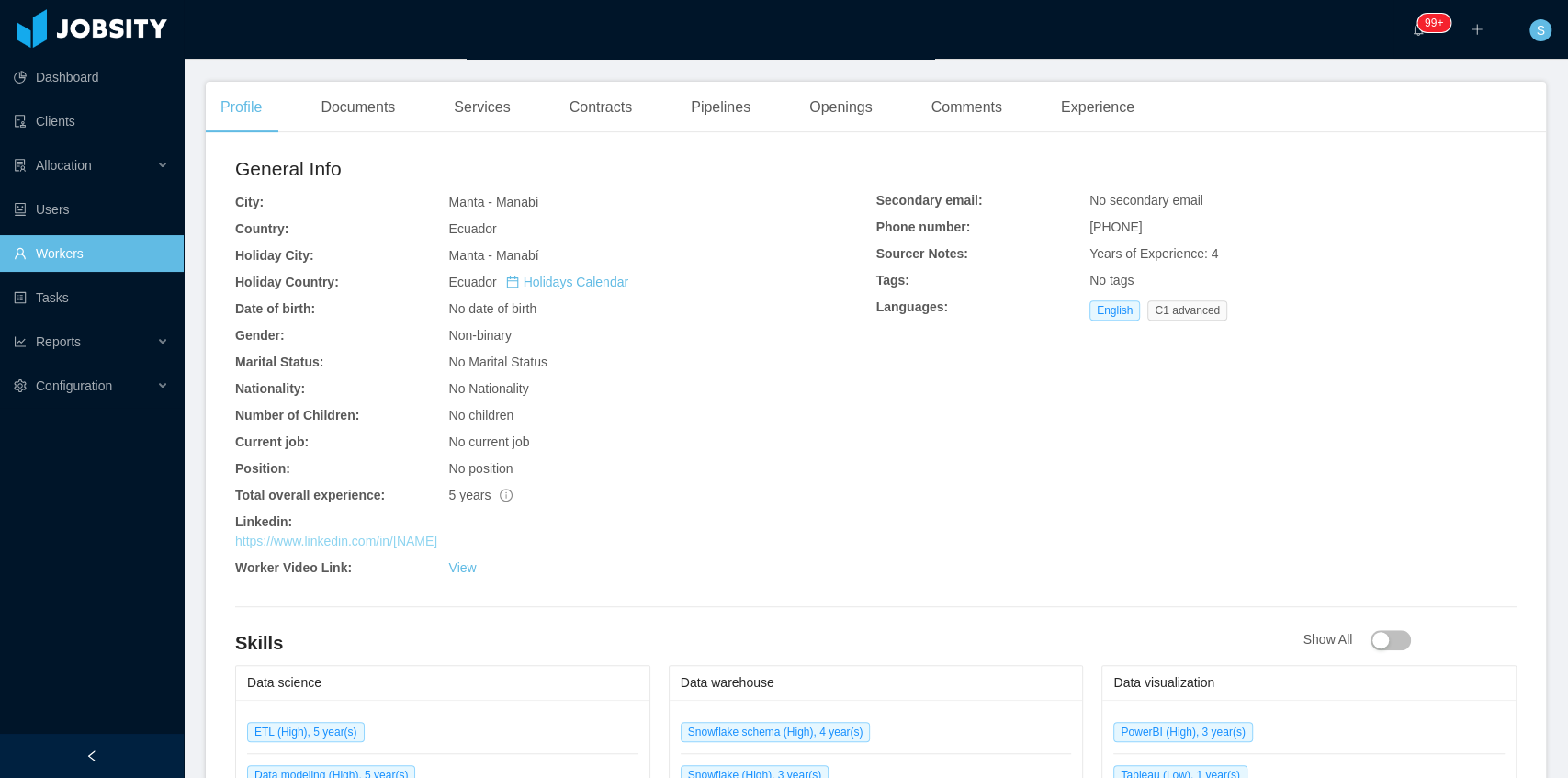 scroll, scrollTop: 459, scrollLeft: 0, axis: vertical 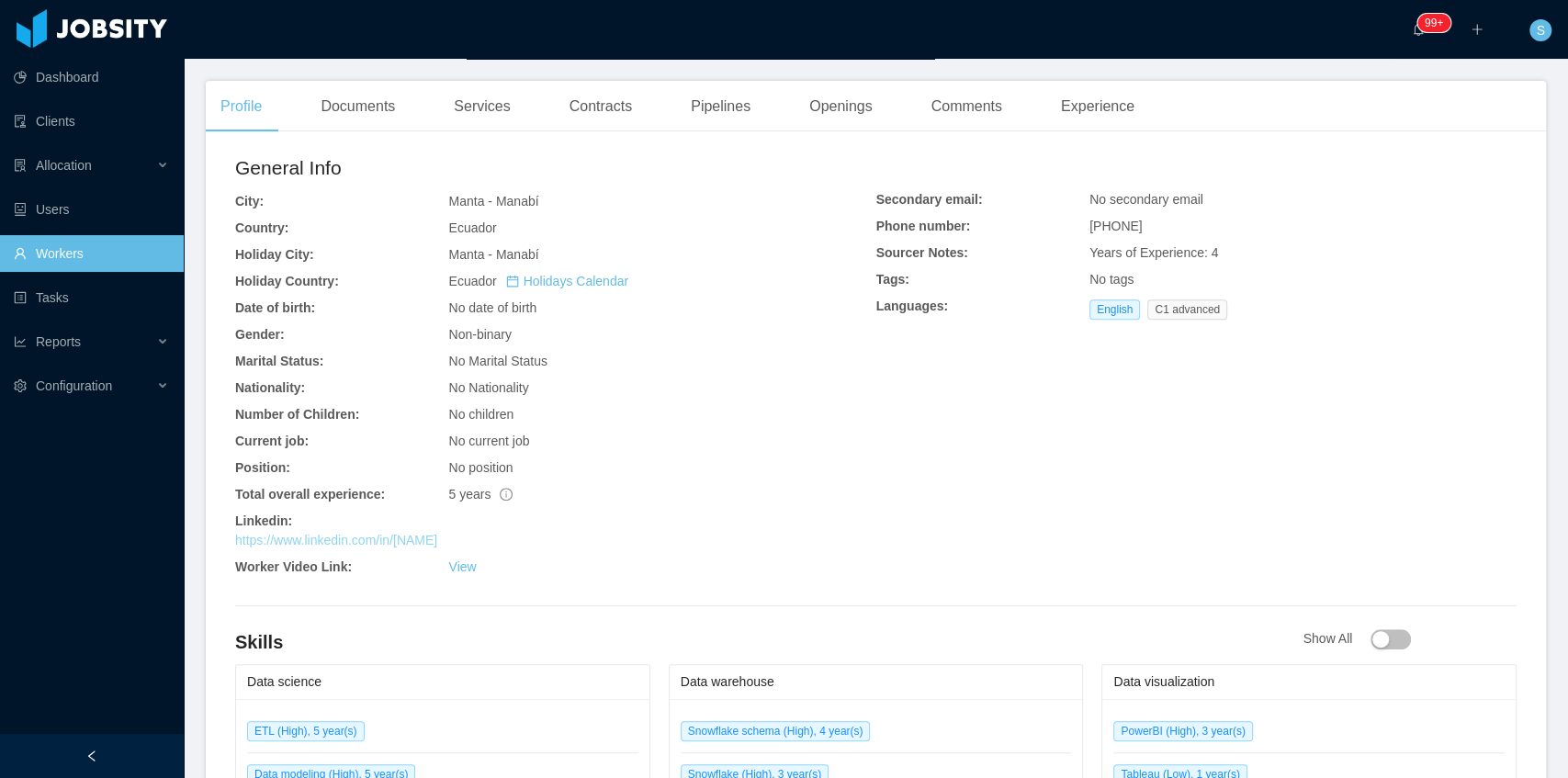 click on "https://www.linkedin.com/in/danielgranjac" at bounding box center (336, 540) 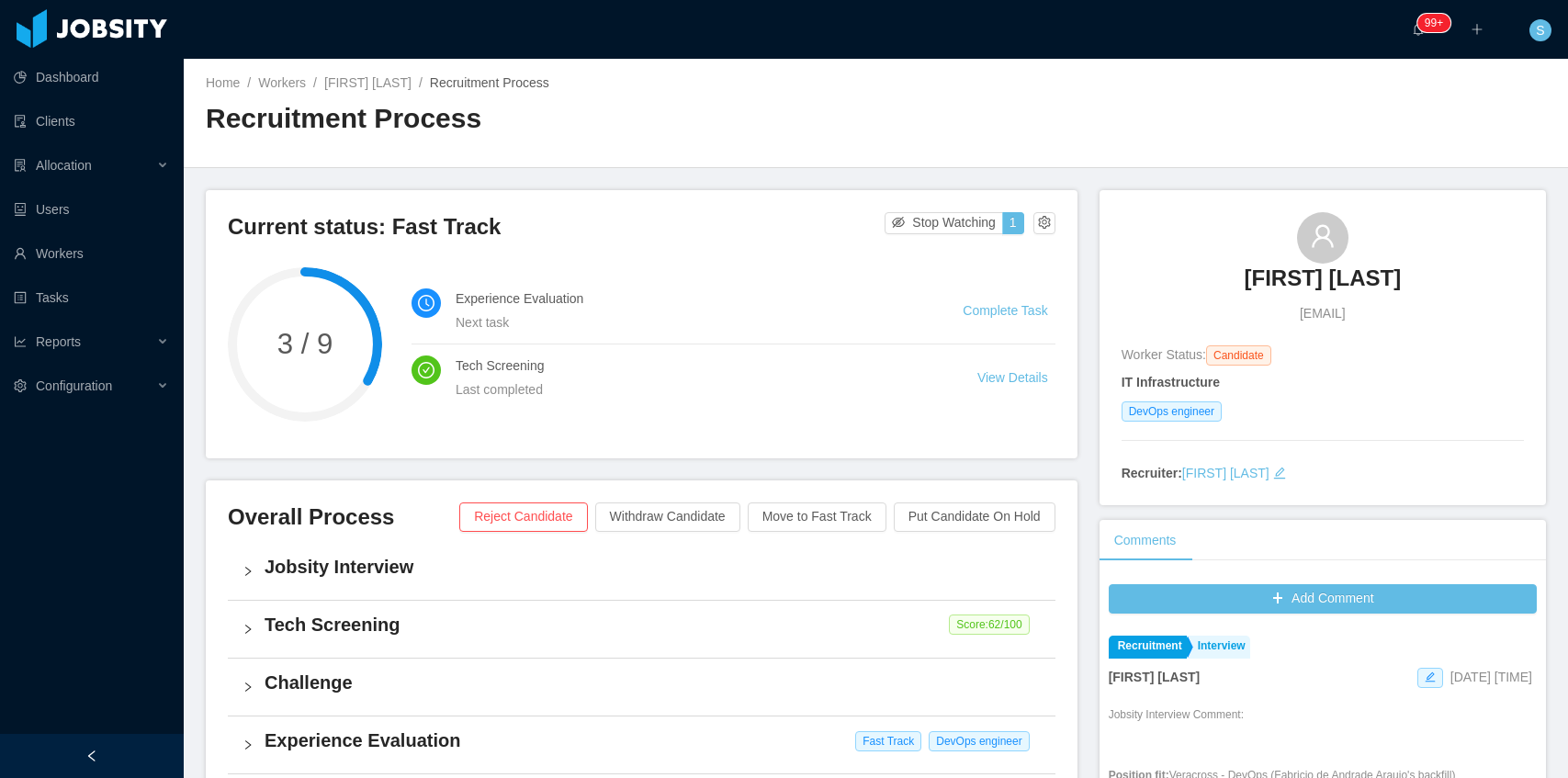 scroll, scrollTop: 0, scrollLeft: 0, axis: both 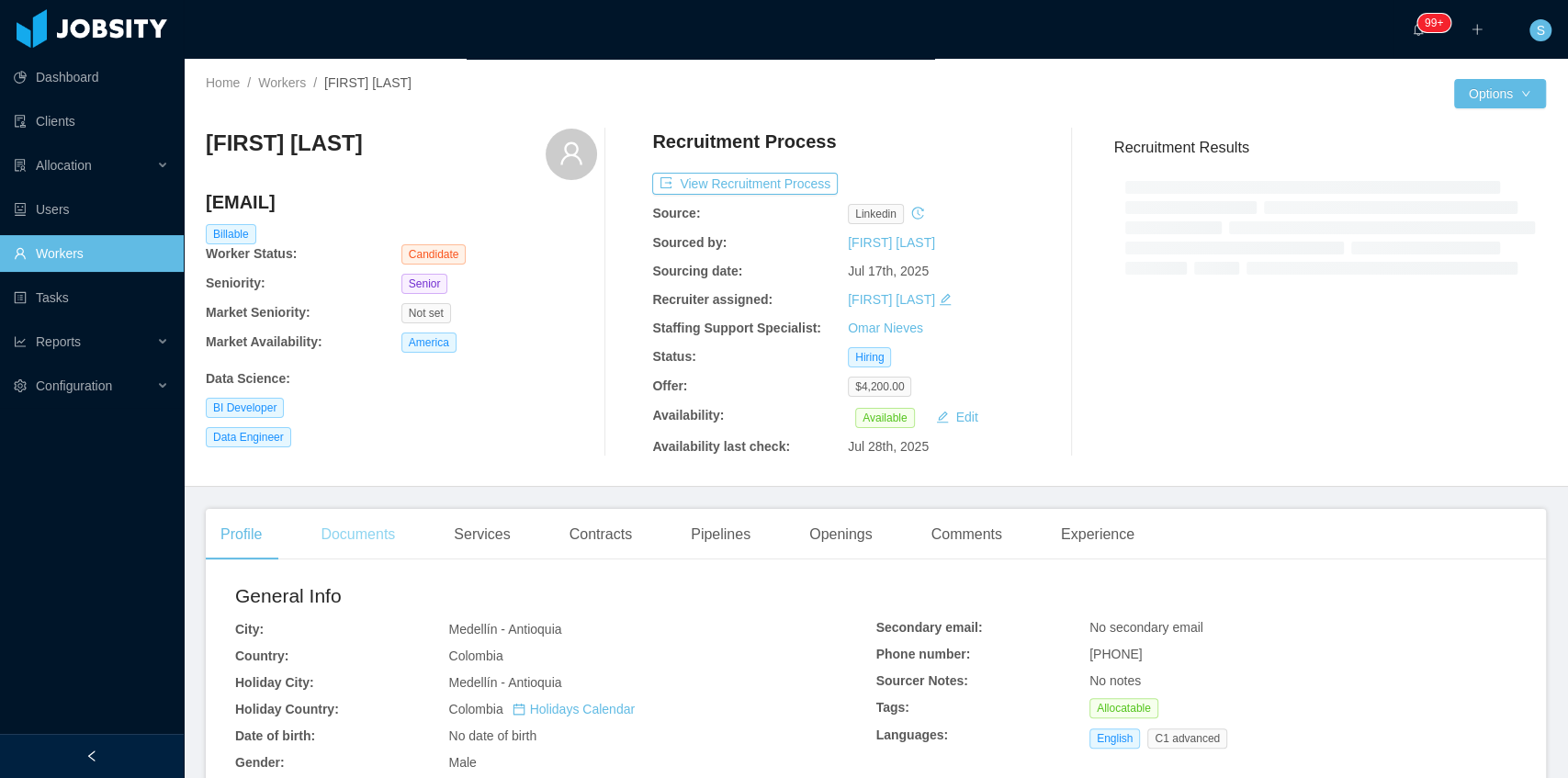 click on "Documents" at bounding box center [357, 535] 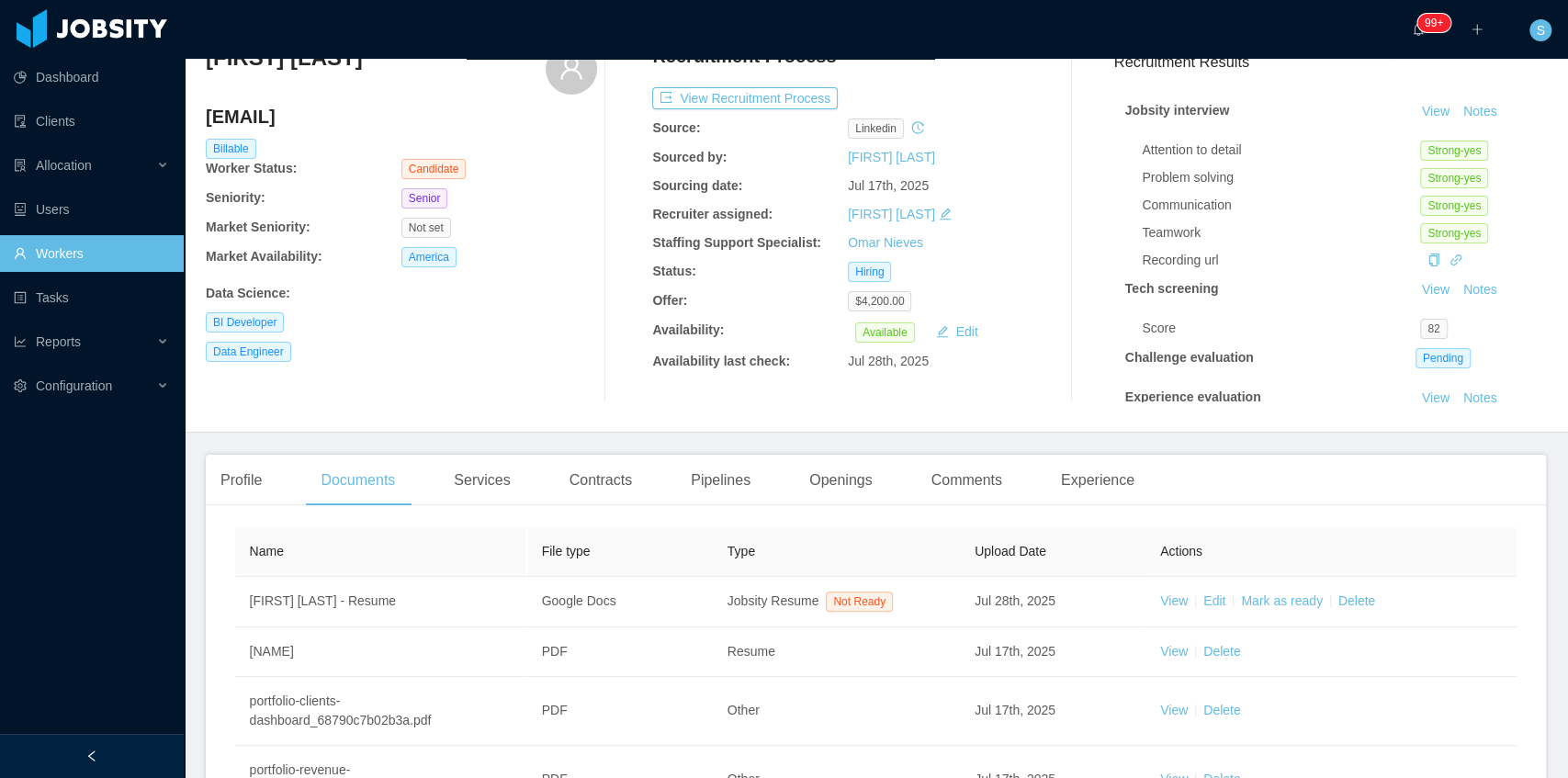 scroll, scrollTop: 86, scrollLeft: 0, axis: vertical 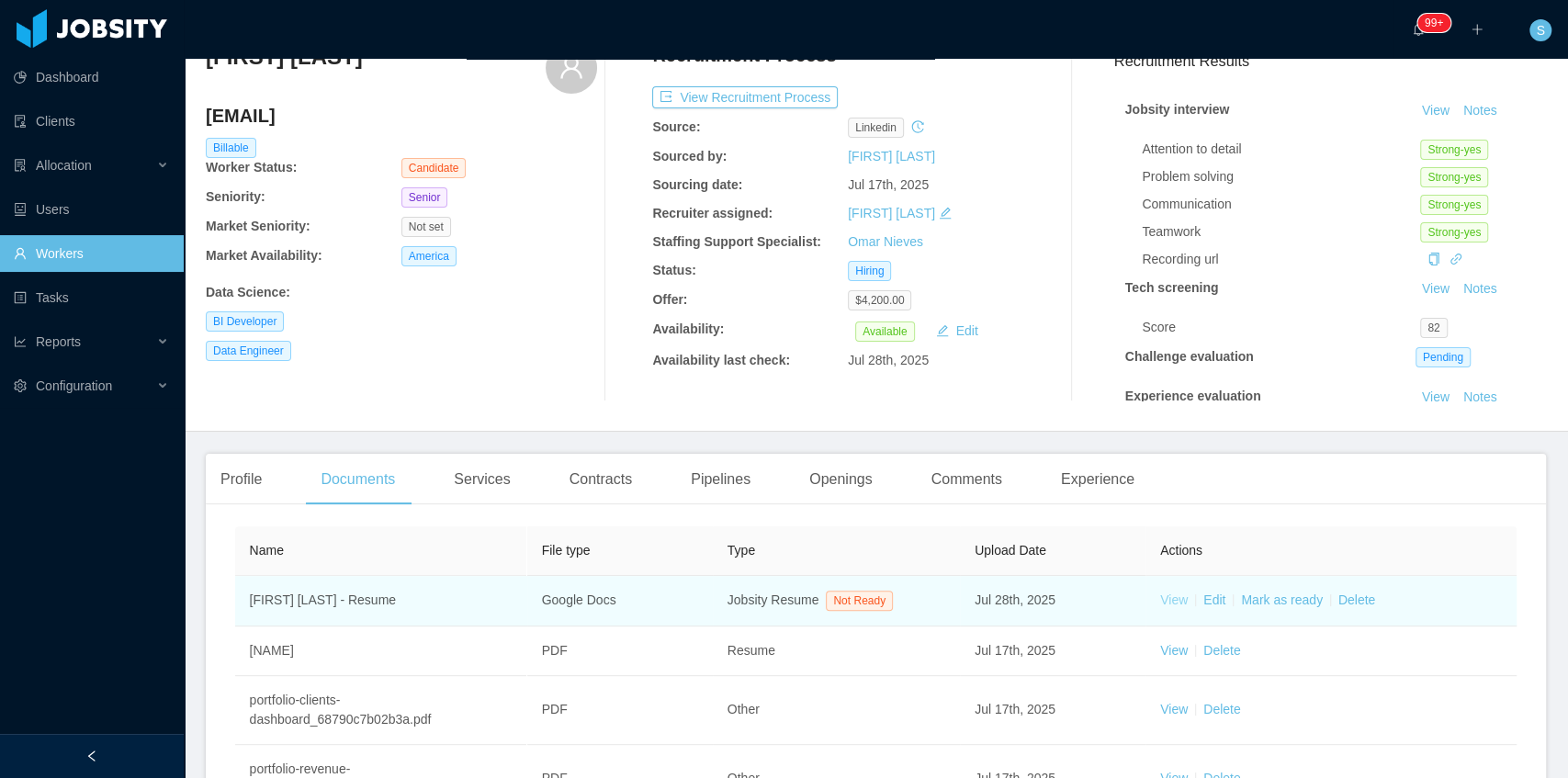 click on "View" at bounding box center (1174, 600) 